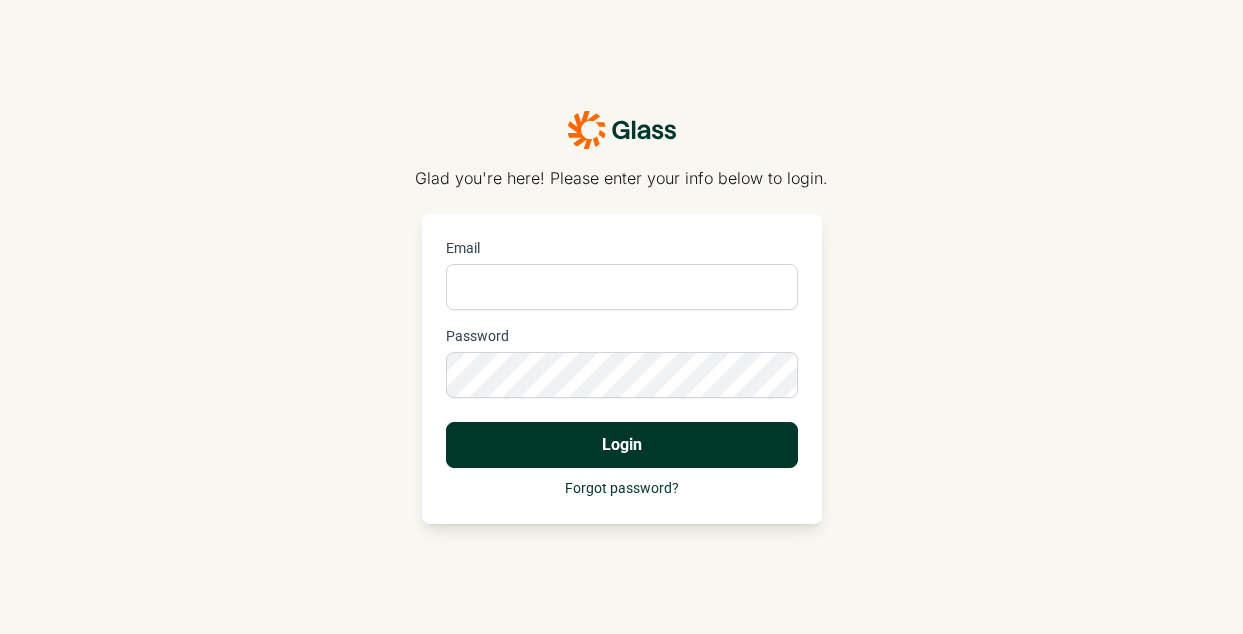 scroll, scrollTop: 0, scrollLeft: 0, axis: both 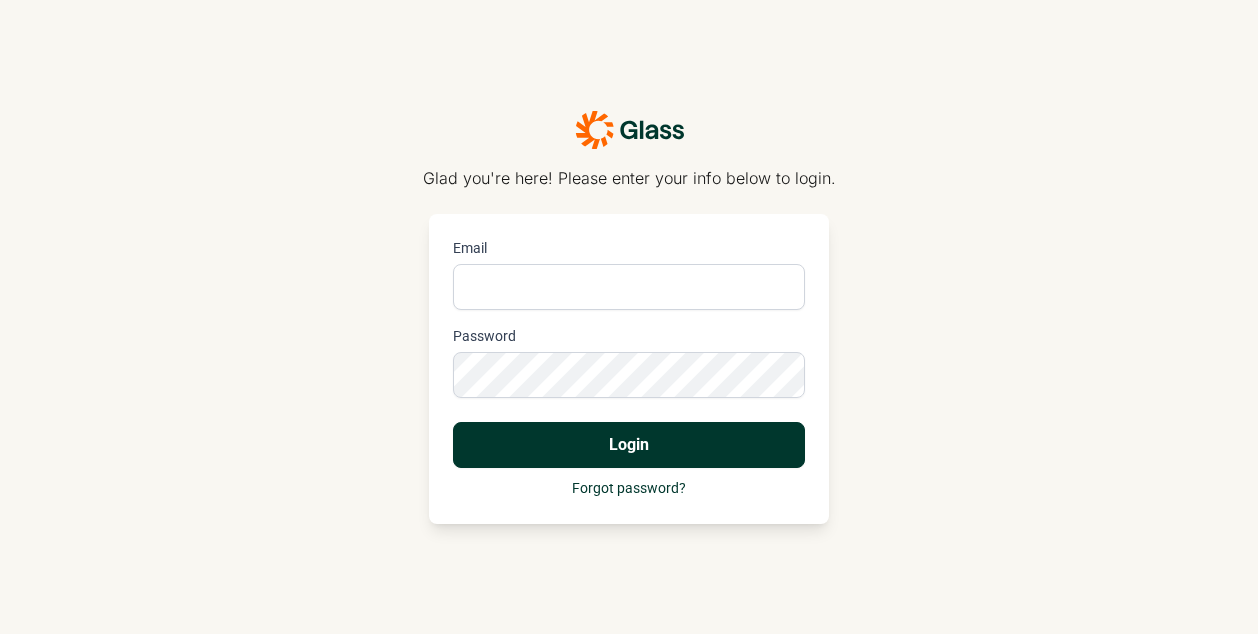 click on "Email" at bounding box center (629, 287) 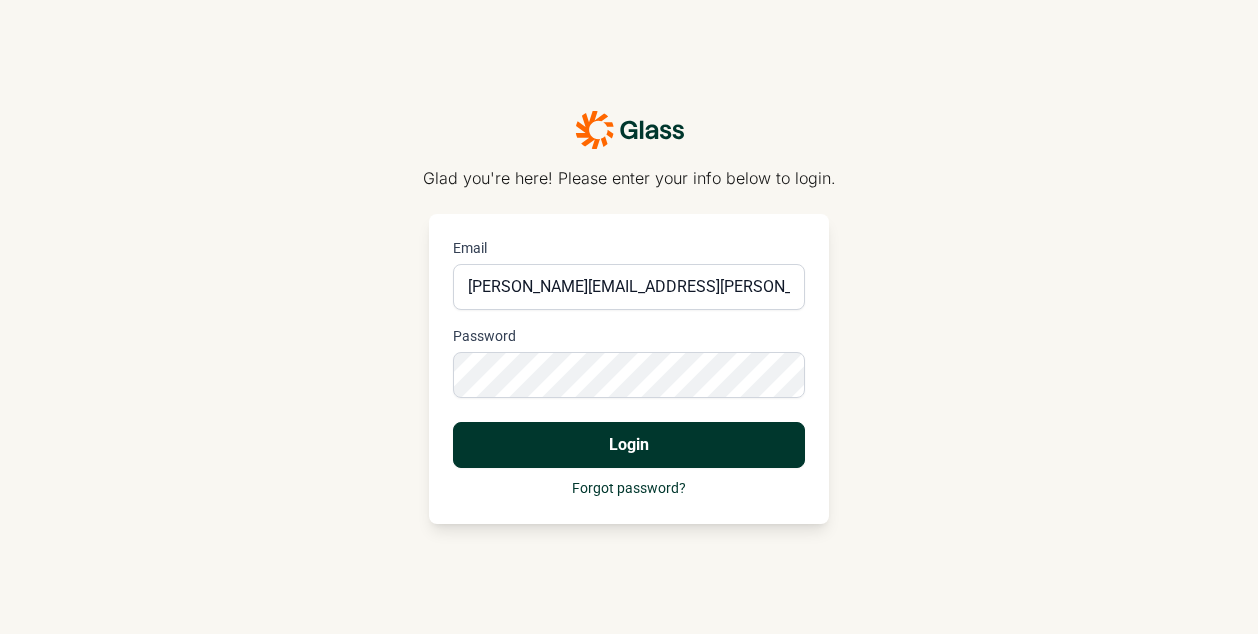 click on "Login" at bounding box center [629, 445] 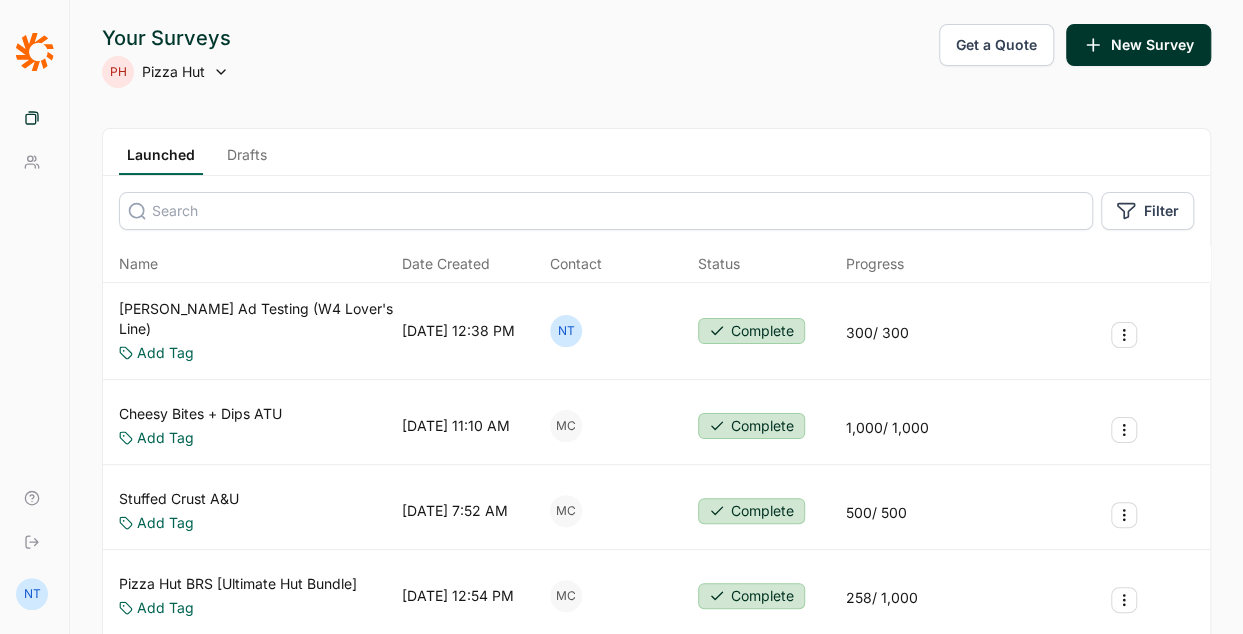 scroll, scrollTop: 0, scrollLeft: 0, axis: both 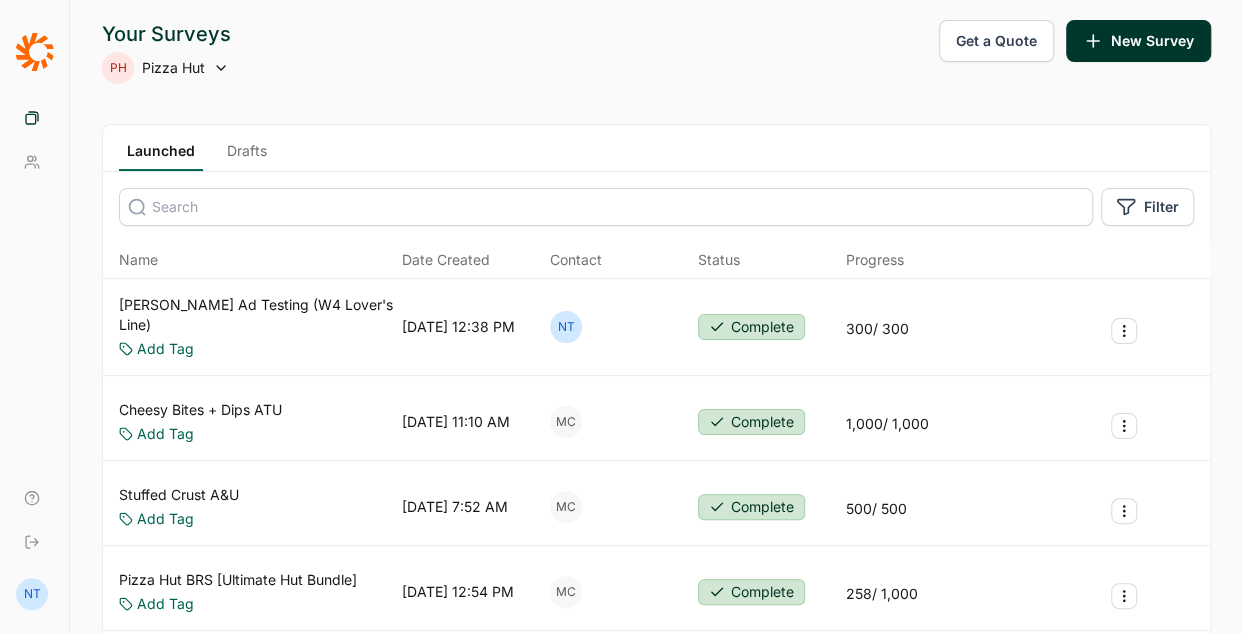 click on "Drafts" at bounding box center (247, 156) 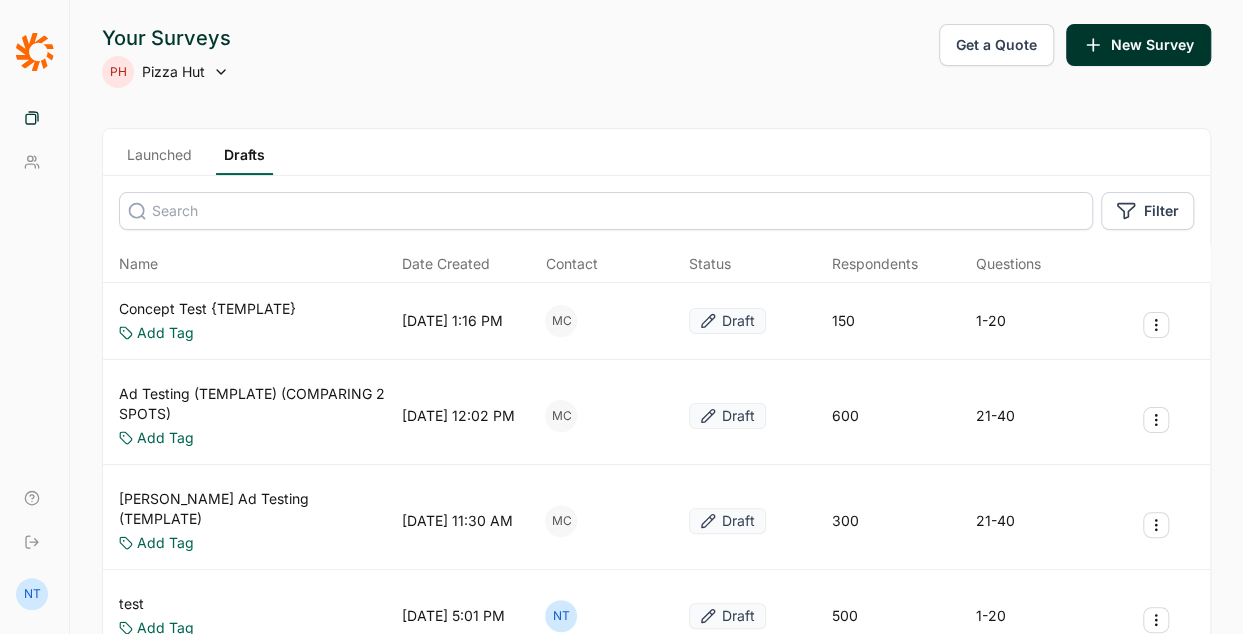 scroll, scrollTop: 86, scrollLeft: 0, axis: vertical 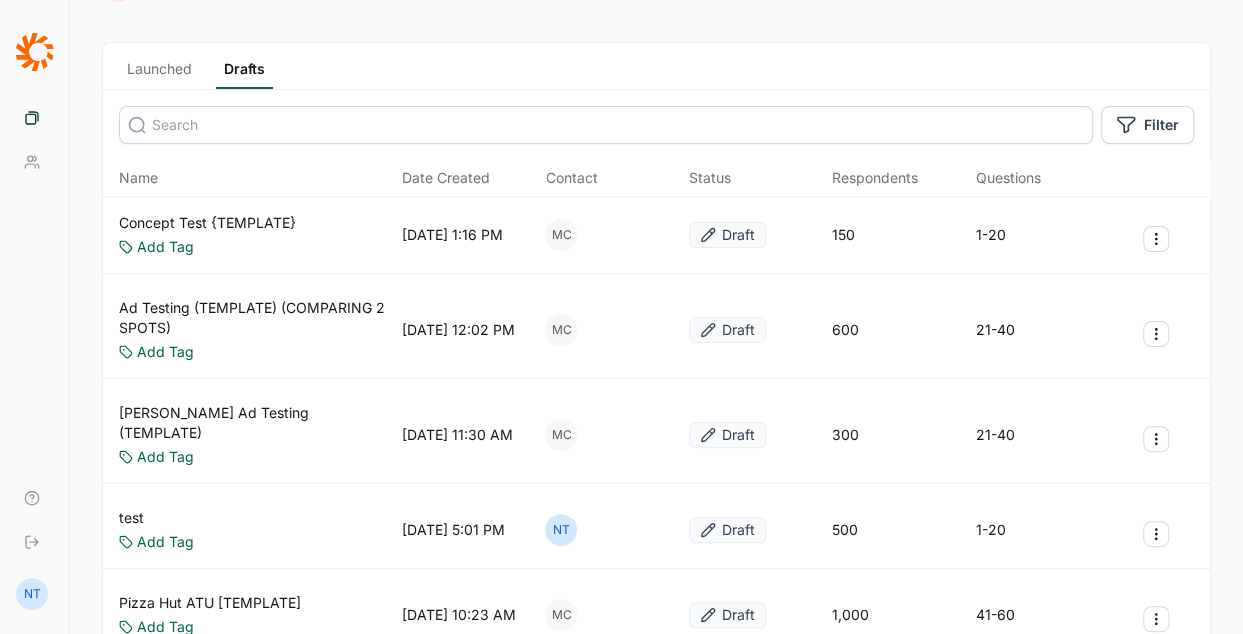 click at bounding box center [1156, 239] 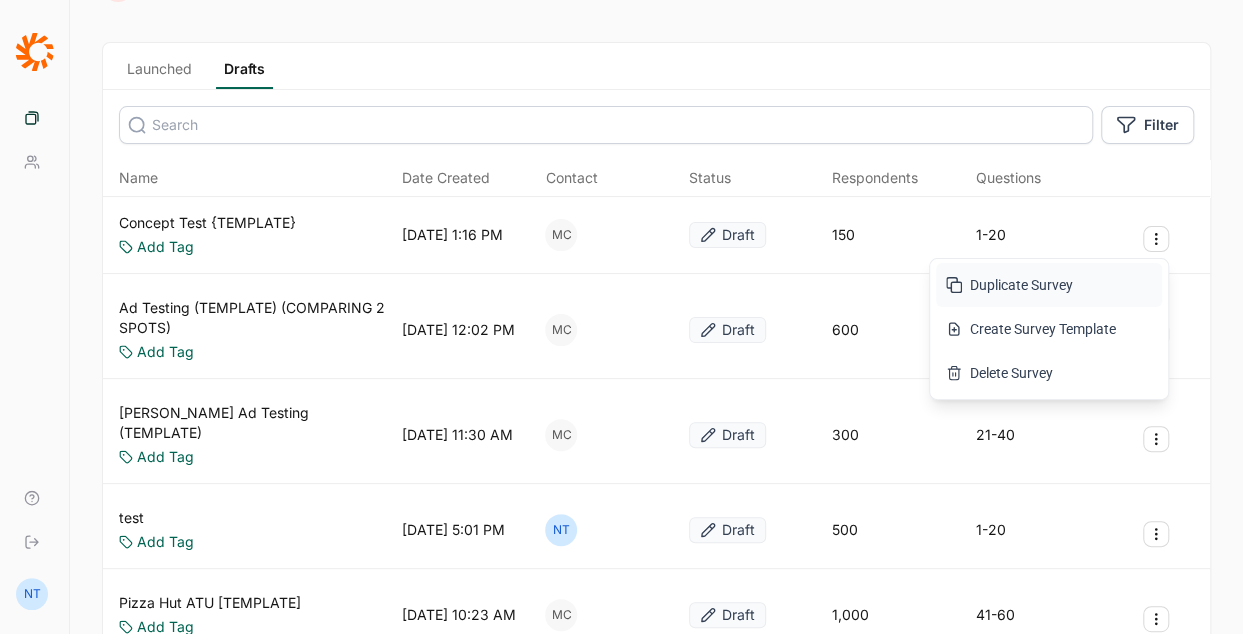 click on "Duplicate Survey" at bounding box center [1049, 285] 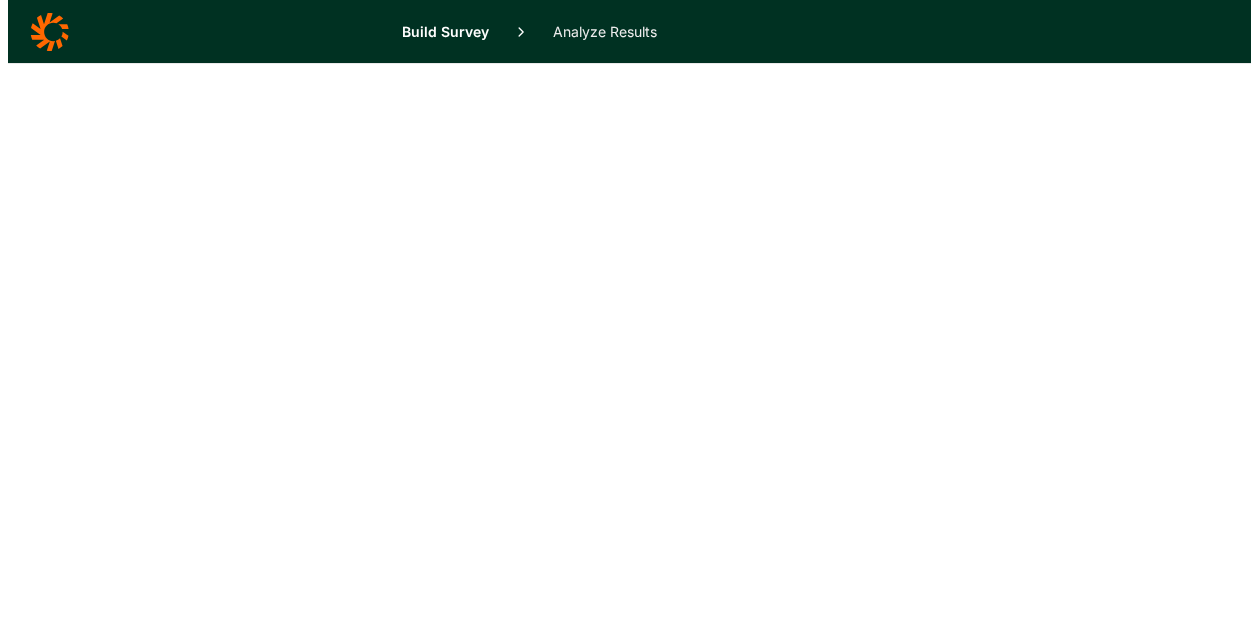 scroll, scrollTop: 0, scrollLeft: 0, axis: both 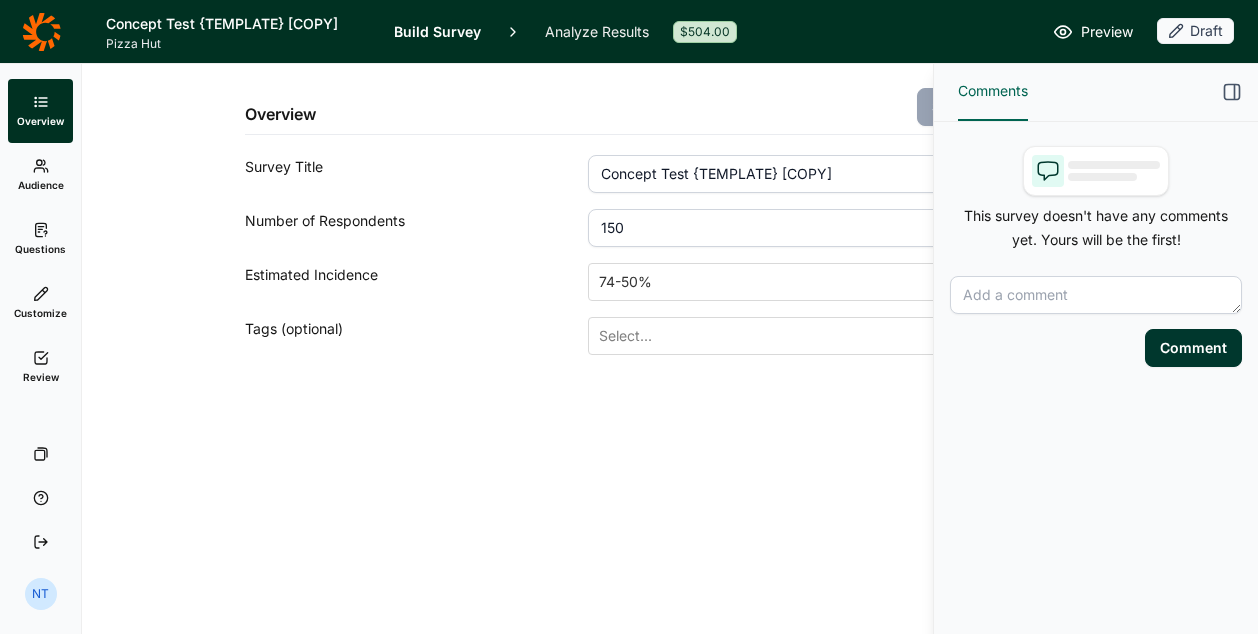 drag, startPoint x: 852, startPoint y: 171, endPoint x: 690, endPoint y: 162, distance: 162.2498 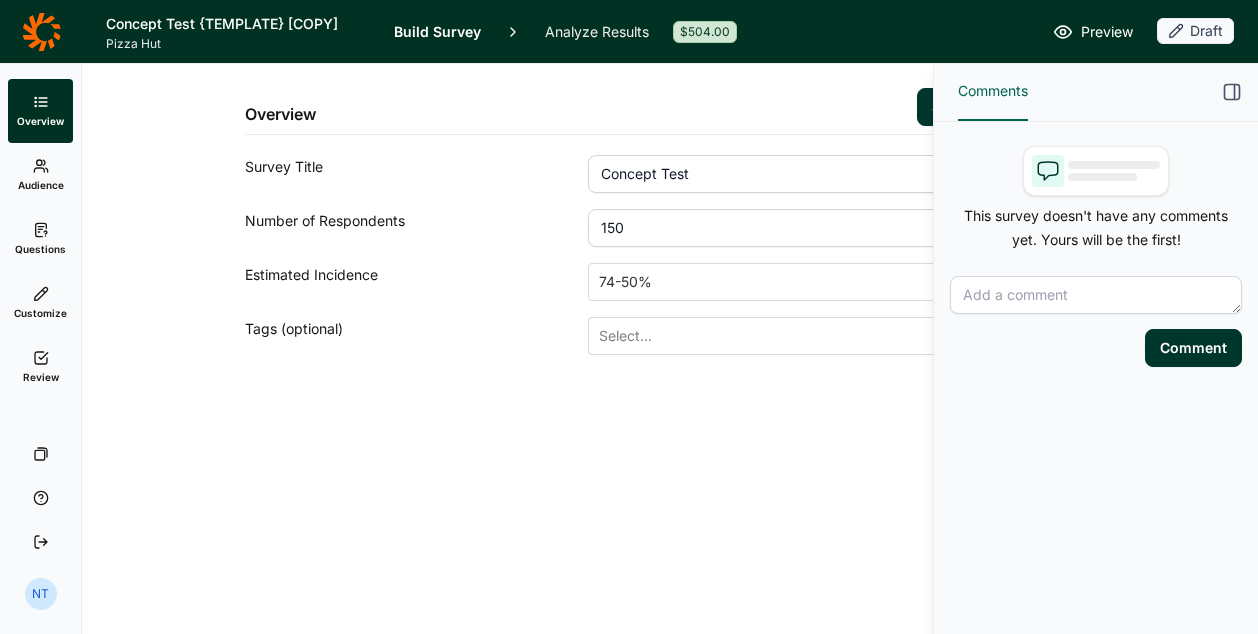 click on "Concept Test" at bounding box center (816, 174) 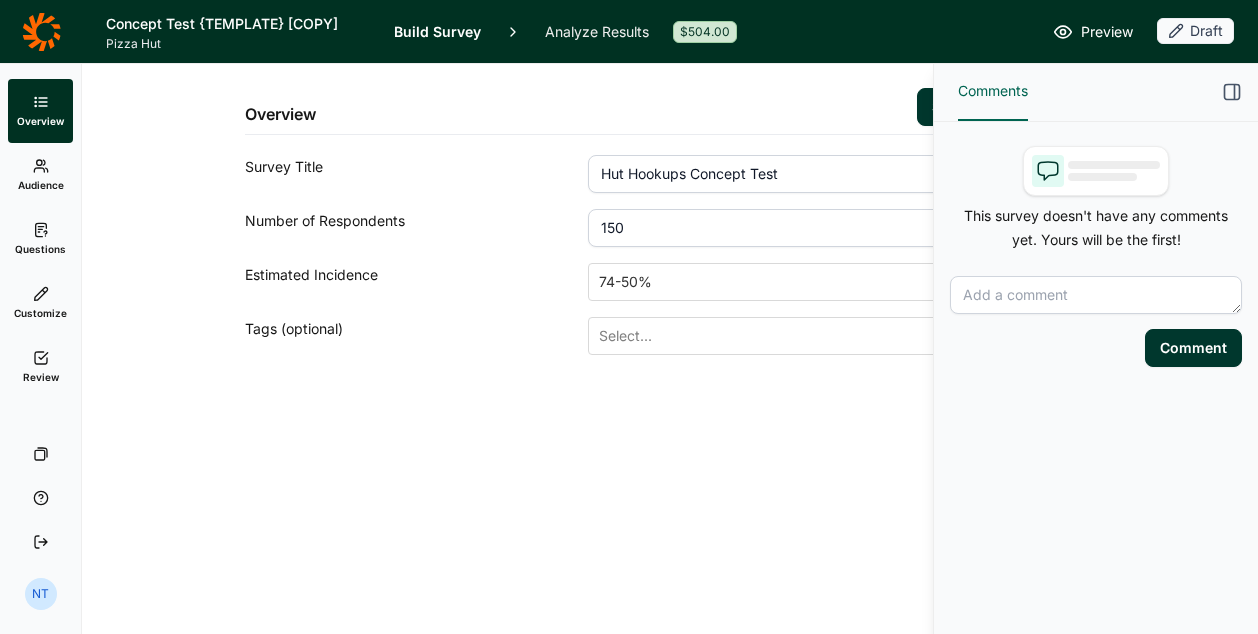 click on "Hut Hookups Concept Test" at bounding box center (816, 174) 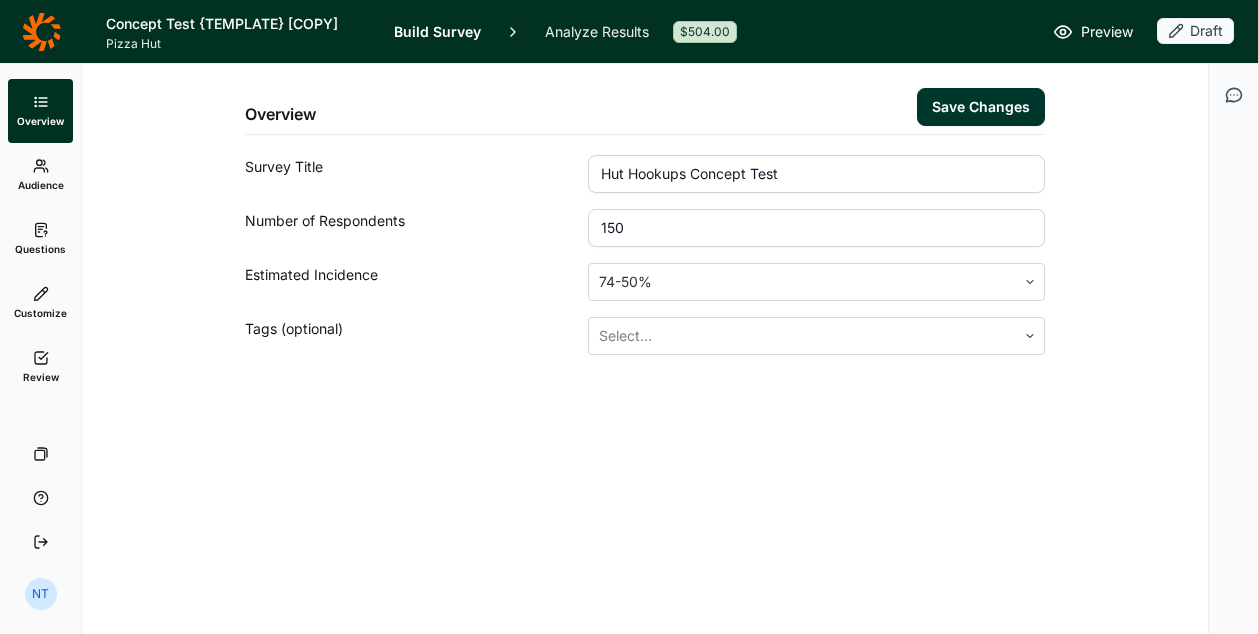 click on "Hut Hookups Concept Test" at bounding box center (816, 174) 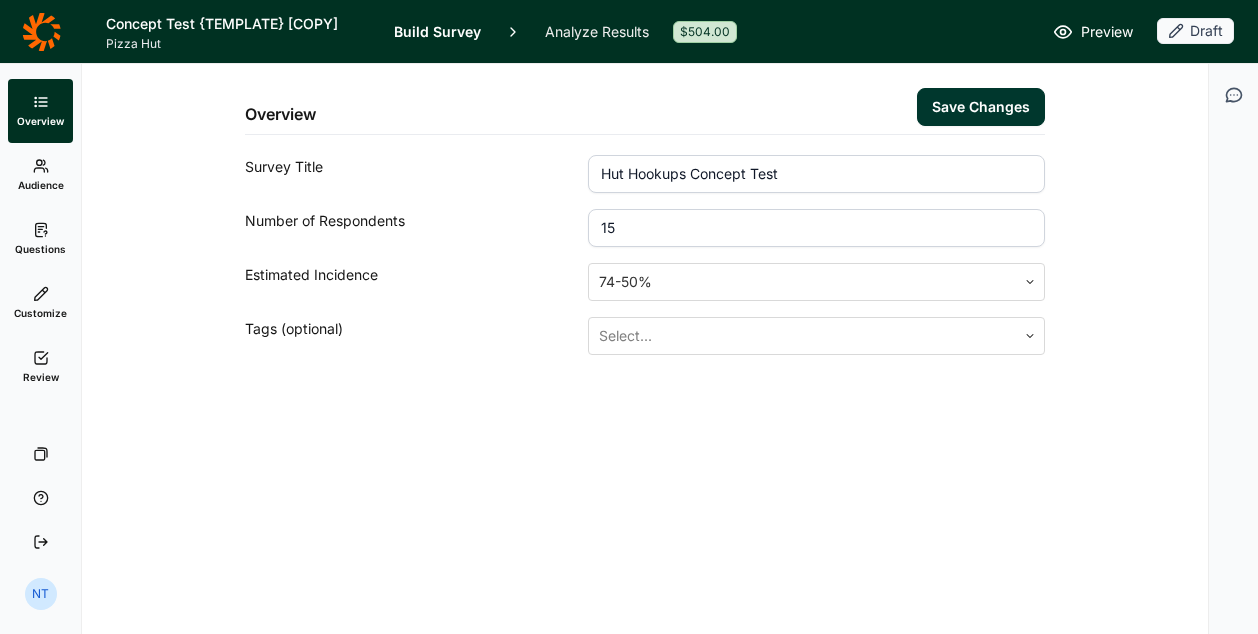 type on "1" 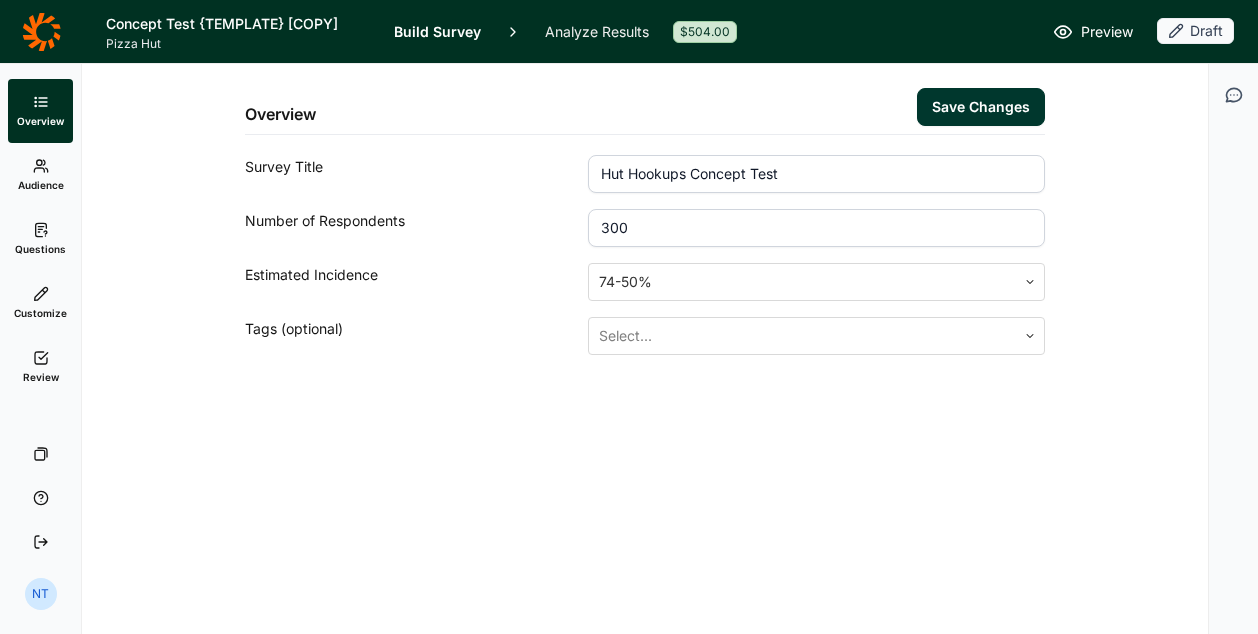 type on "300" 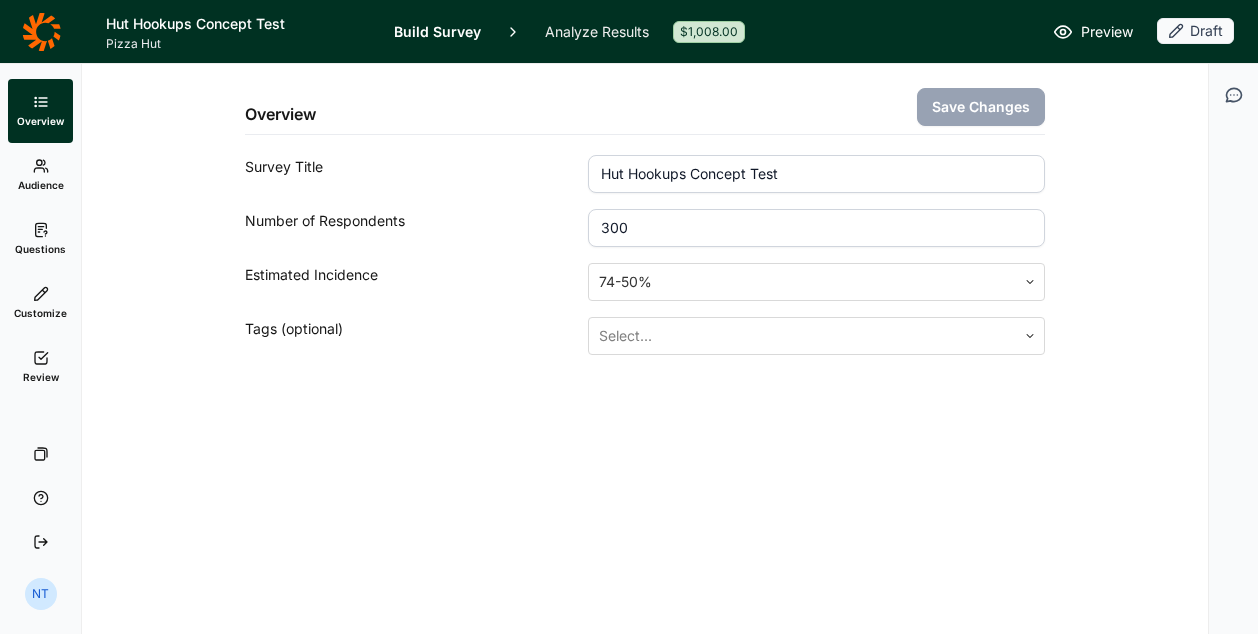 click 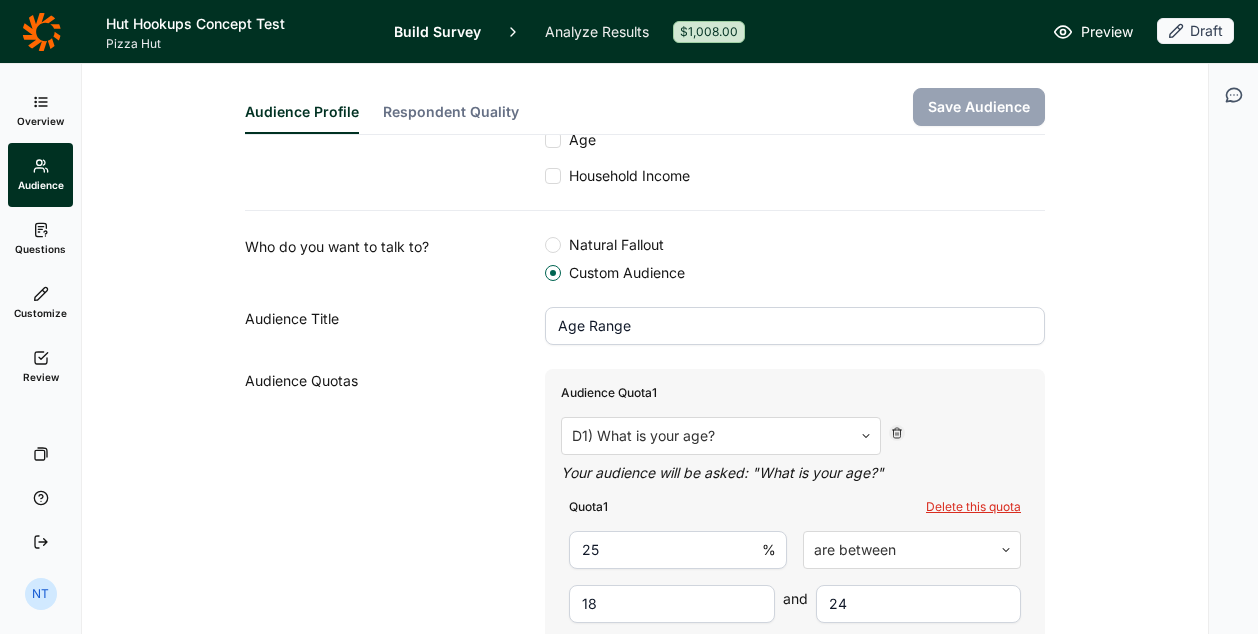 scroll, scrollTop: 0, scrollLeft: 0, axis: both 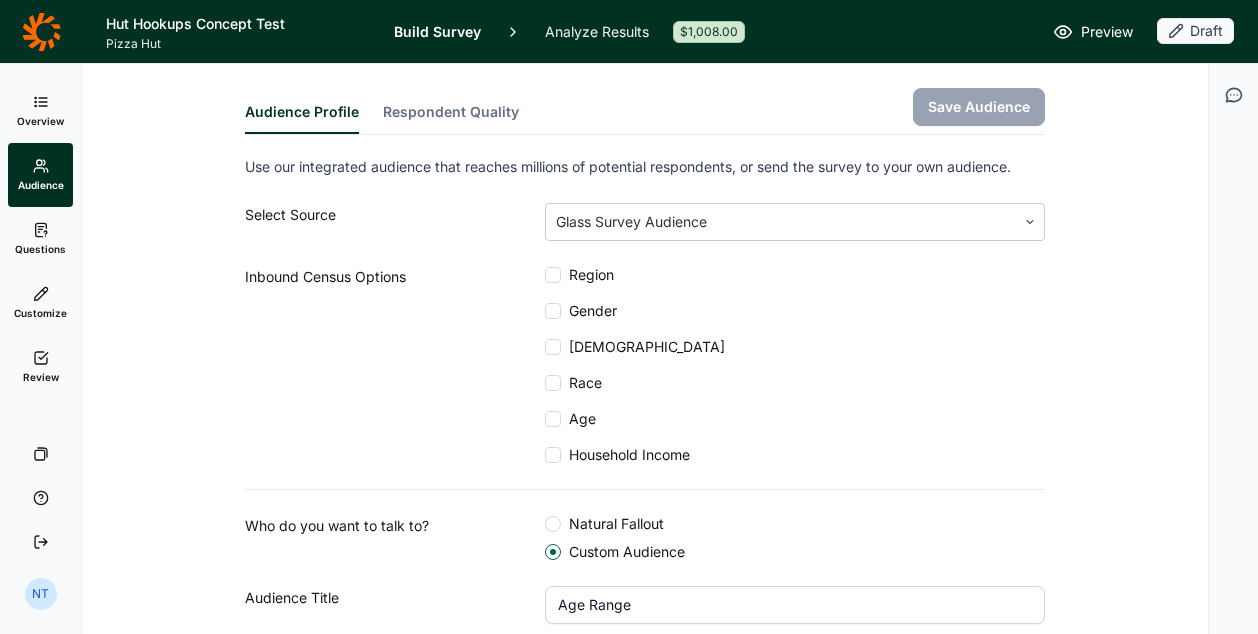 click on "Questions" at bounding box center [40, 249] 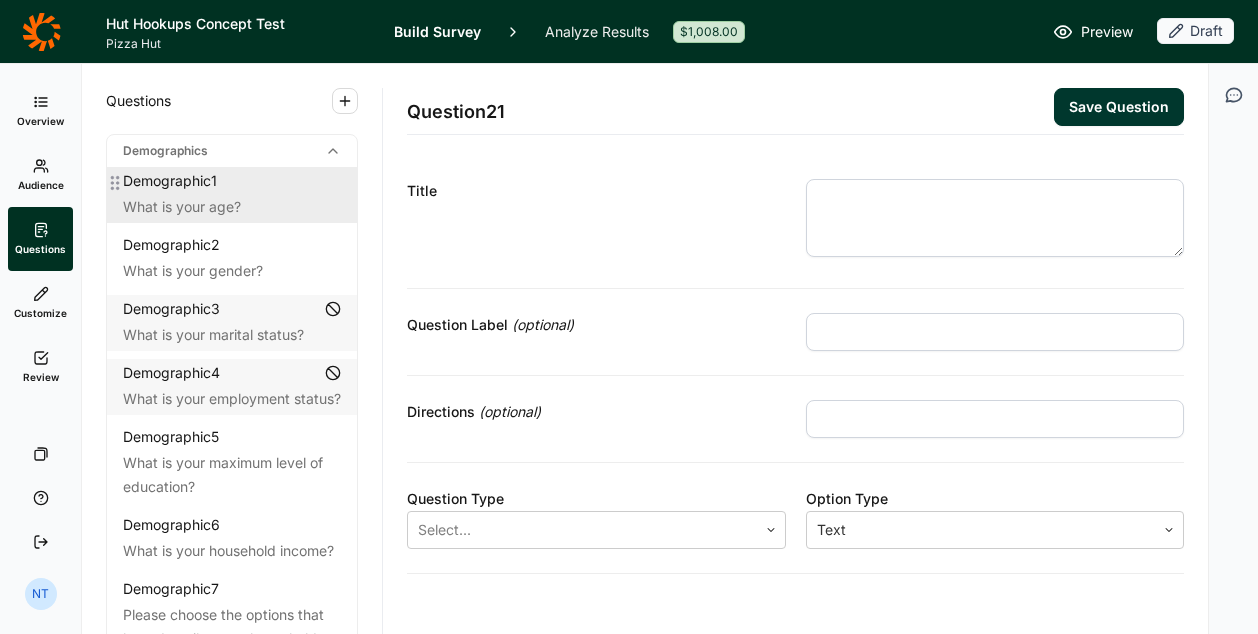 click on "What is your age?" at bounding box center [232, 207] 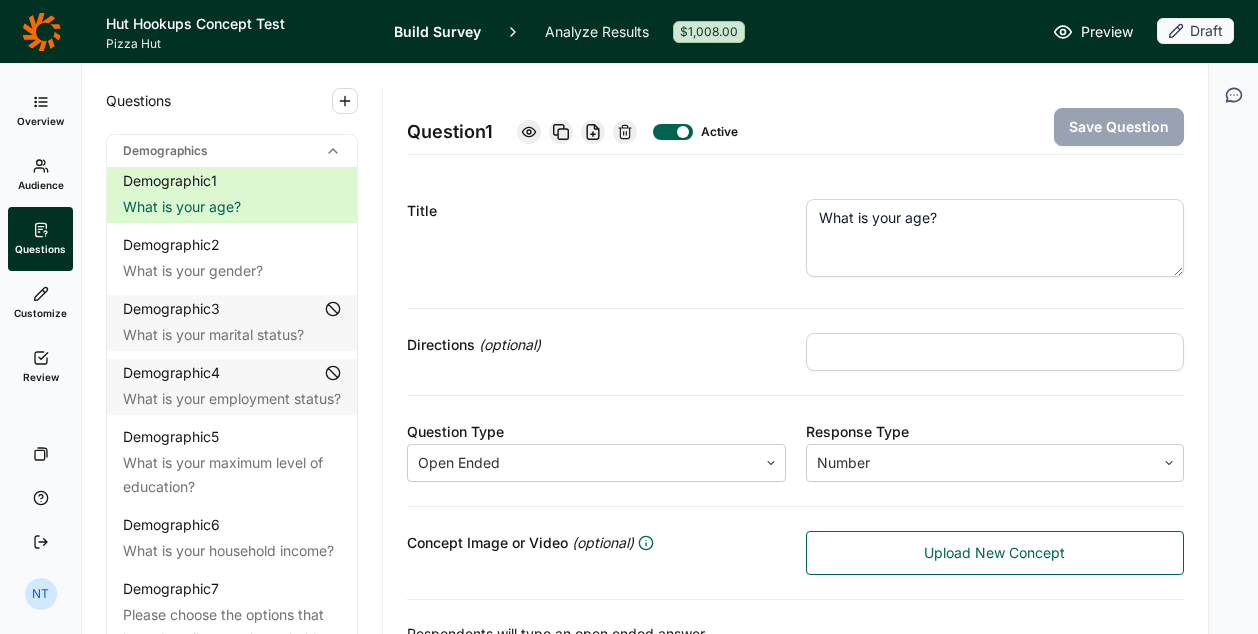 scroll, scrollTop: 0, scrollLeft: 0, axis: both 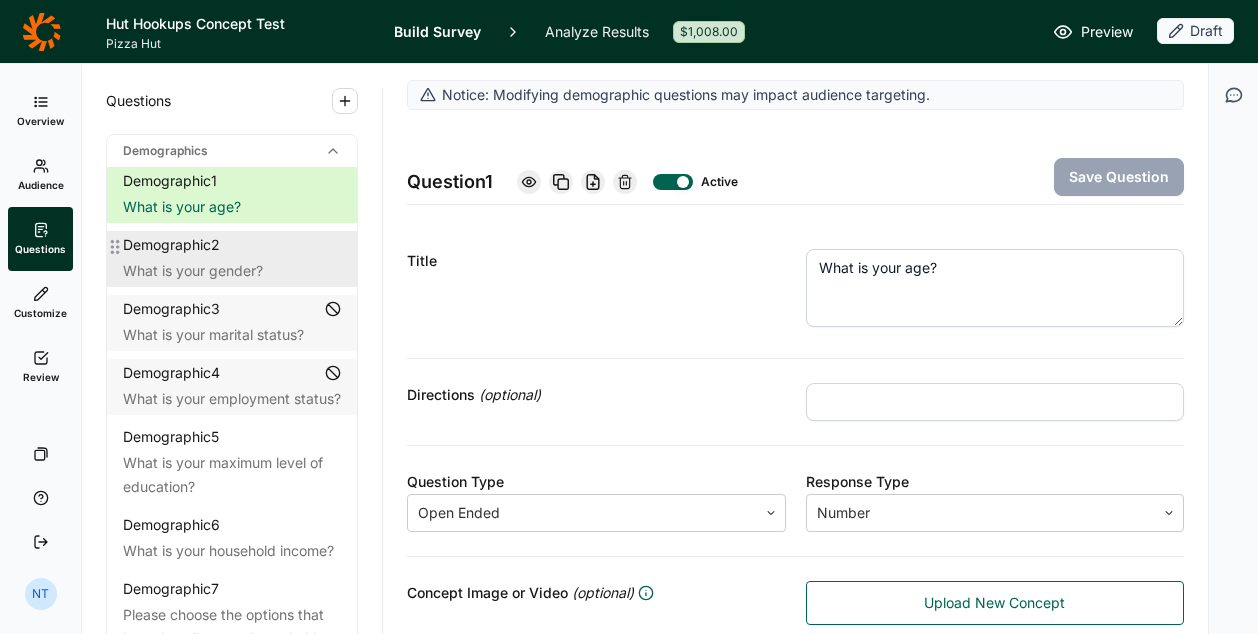 click on "Demographic  2" at bounding box center (232, 245) 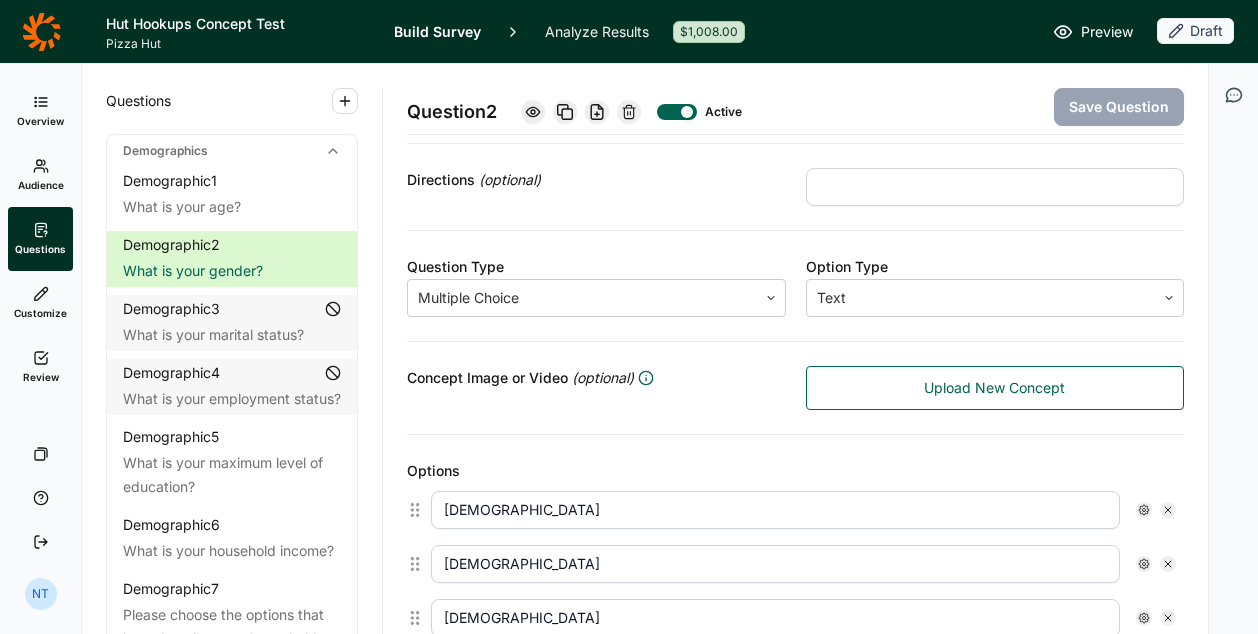 scroll, scrollTop: 229, scrollLeft: 0, axis: vertical 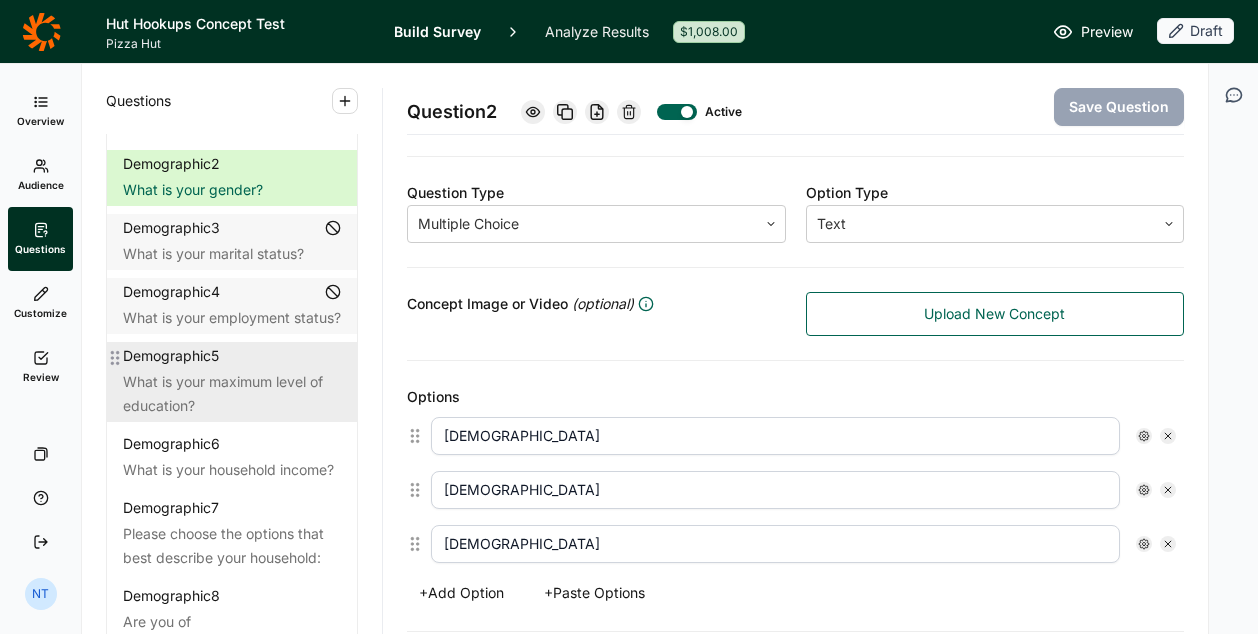 click on "Demographic  5 What is your maximum level of education?" at bounding box center [232, 382] 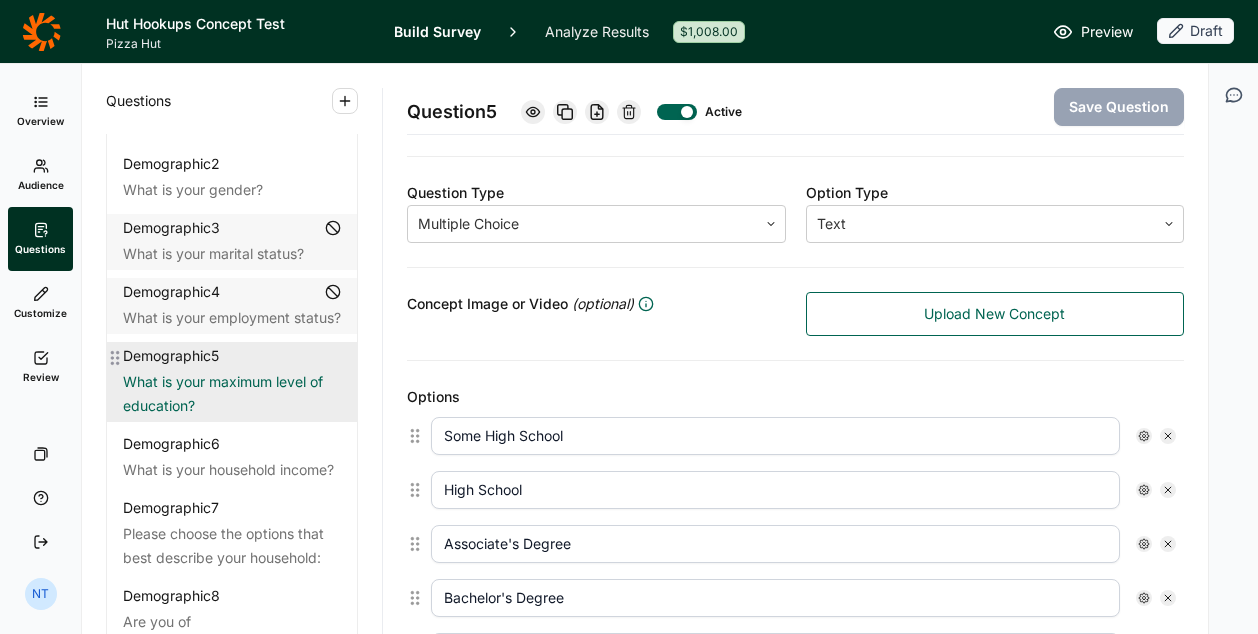 click on "What is your maximum level of education?" at bounding box center [232, 394] 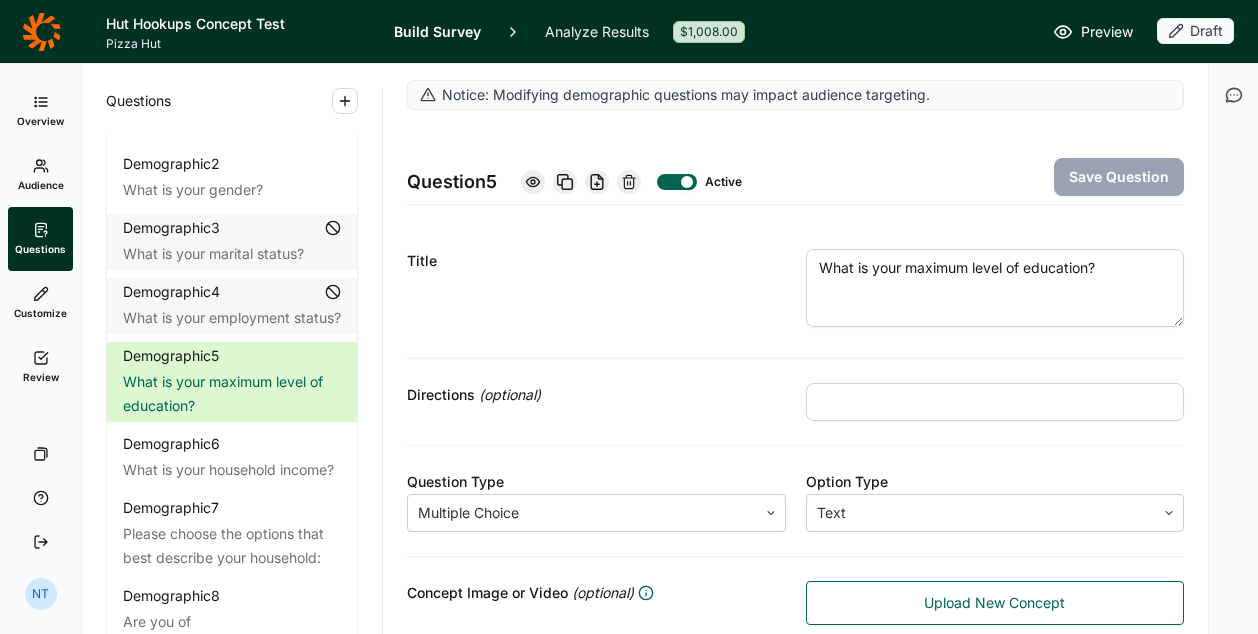 scroll, scrollTop: 3, scrollLeft: 0, axis: vertical 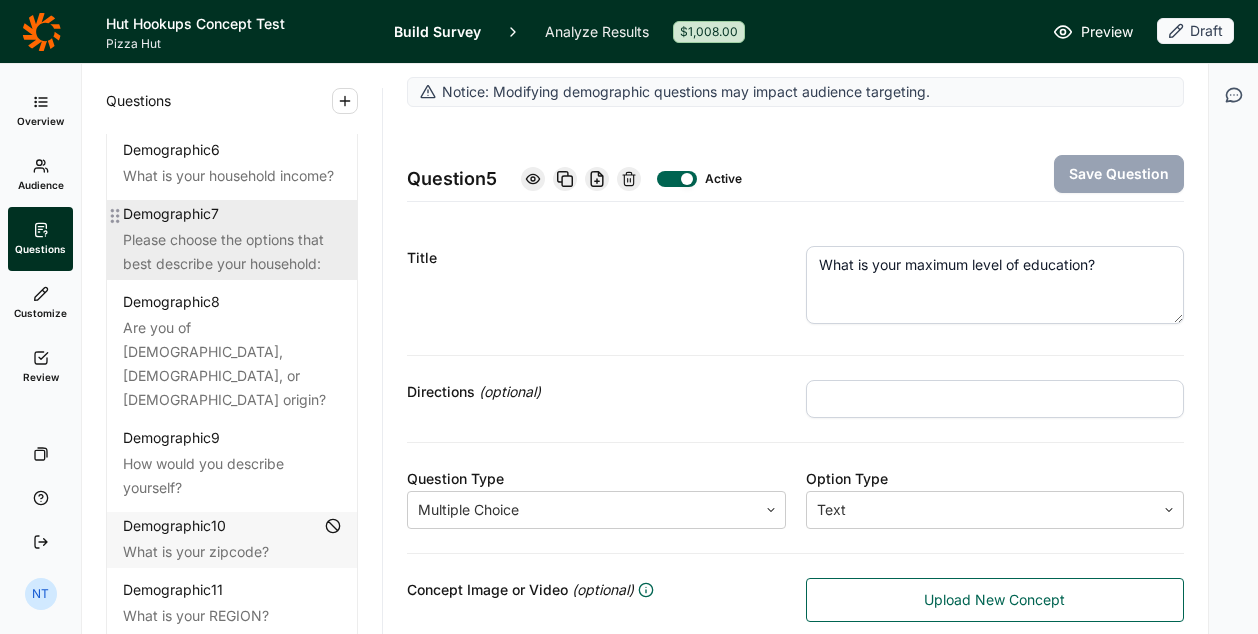 click on "Please choose the options that best describe your household:" at bounding box center (232, 252) 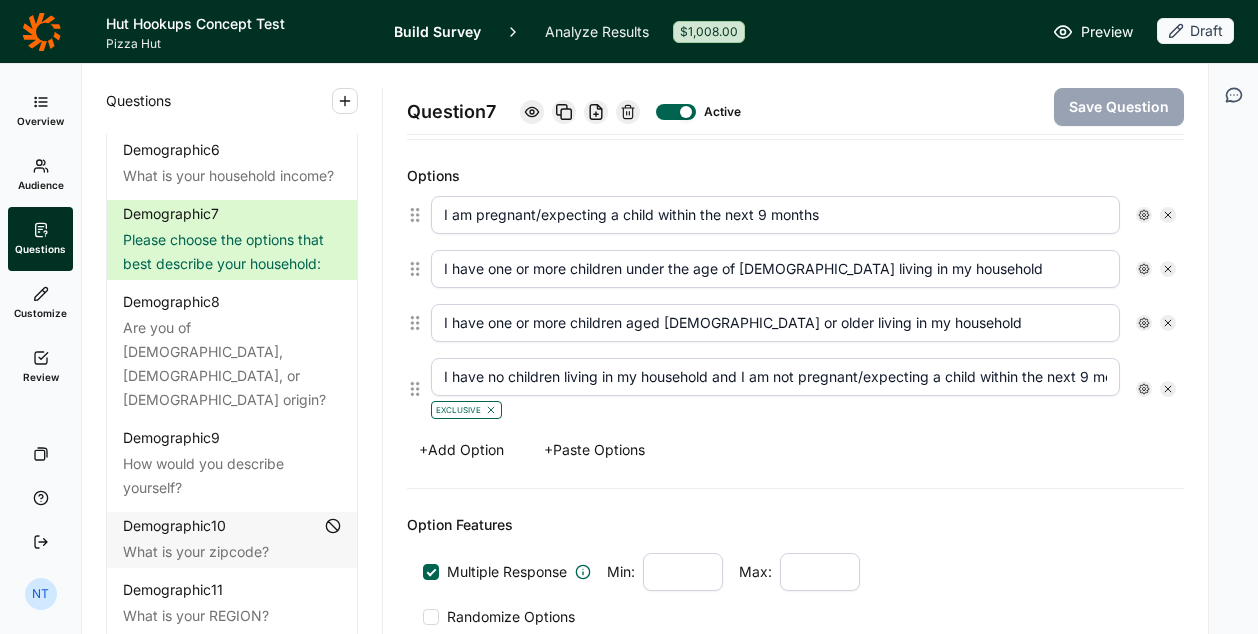 scroll, scrollTop: 509, scrollLeft: 0, axis: vertical 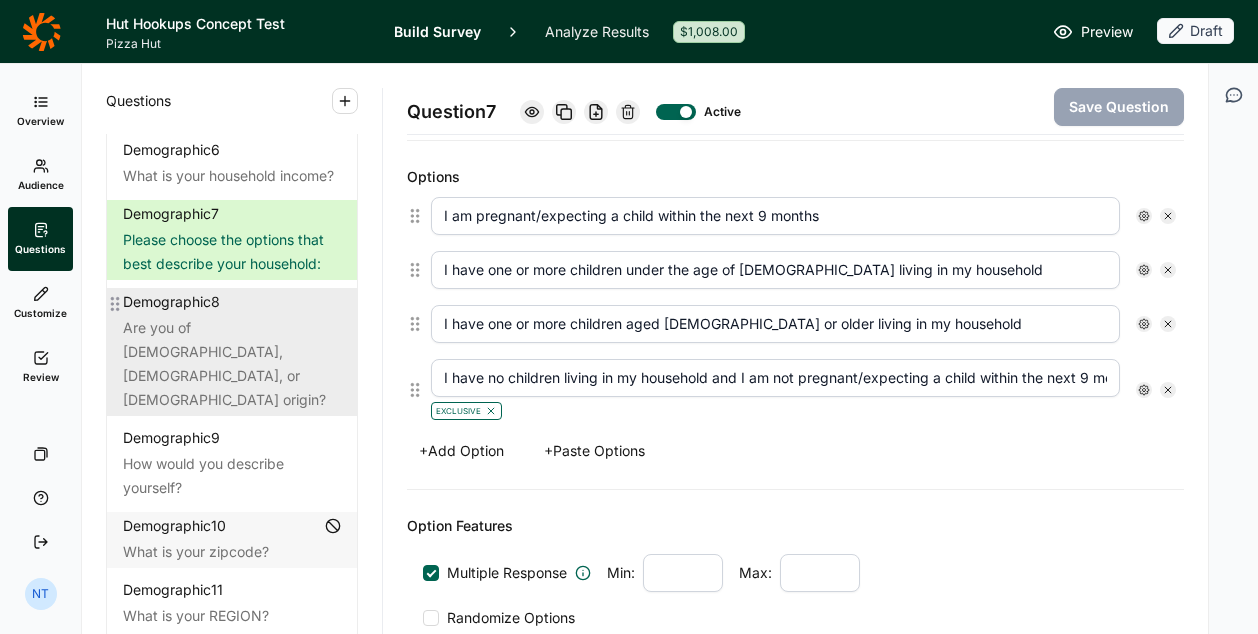 click on "Are you of [DEMOGRAPHIC_DATA], [DEMOGRAPHIC_DATA], or [DEMOGRAPHIC_DATA] origin?" at bounding box center (232, 364) 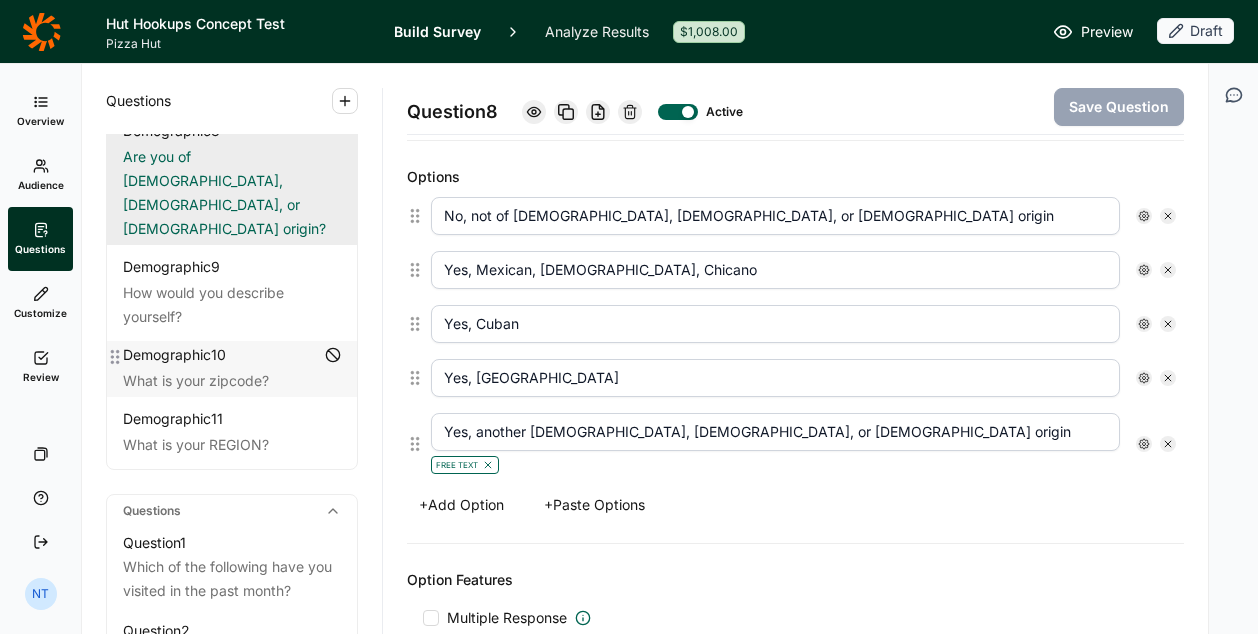 scroll, scrollTop: 547, scrollLeft: 0, axis: vertical 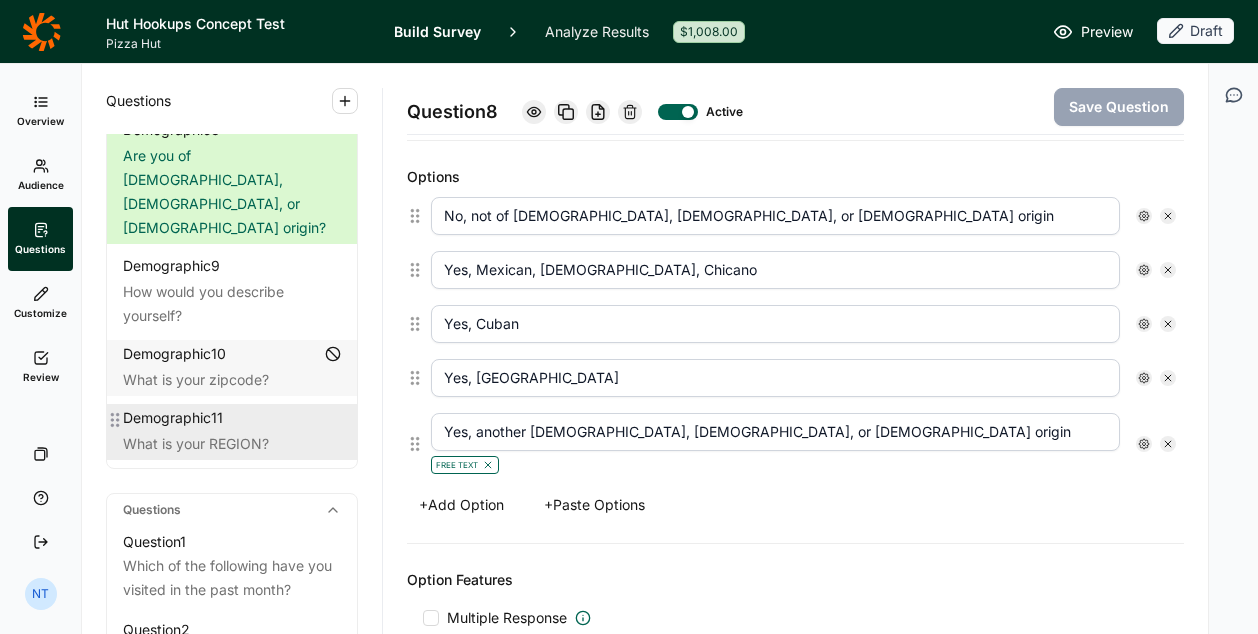 click on "What is your REGION?" at bounding box center [232, 444] 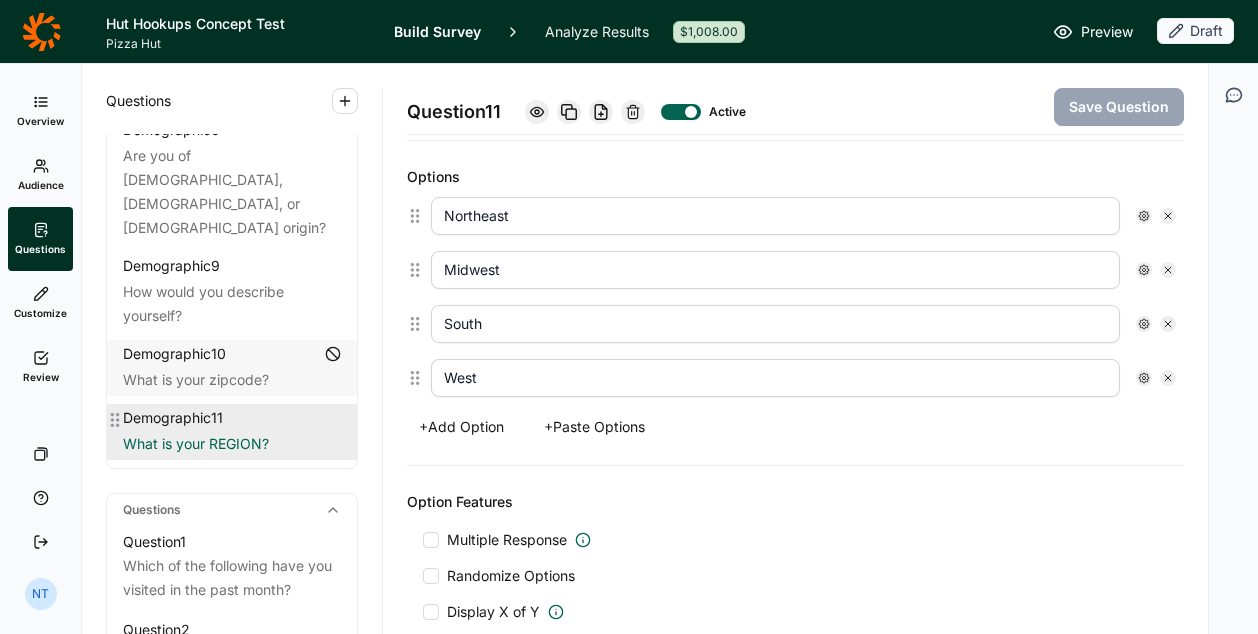 scroll, scrollTop: 831, scrollLeft: 0, axis: vertical 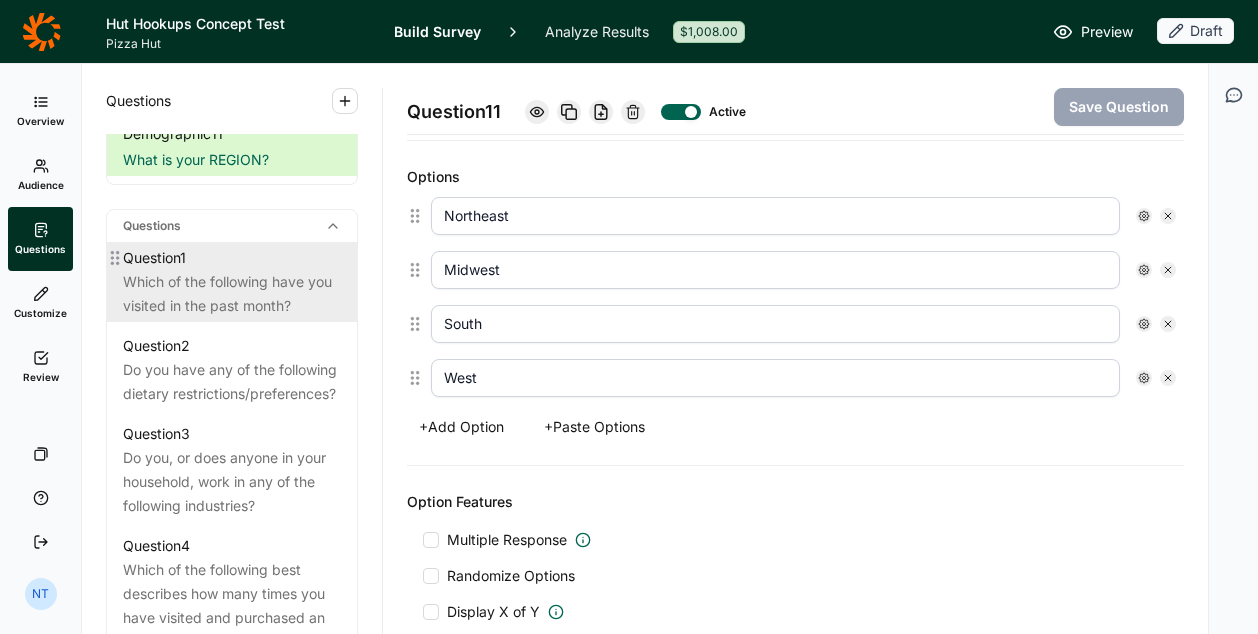 click on "Which of the following have you visited in the past month?" at bounding box center [232, 294] 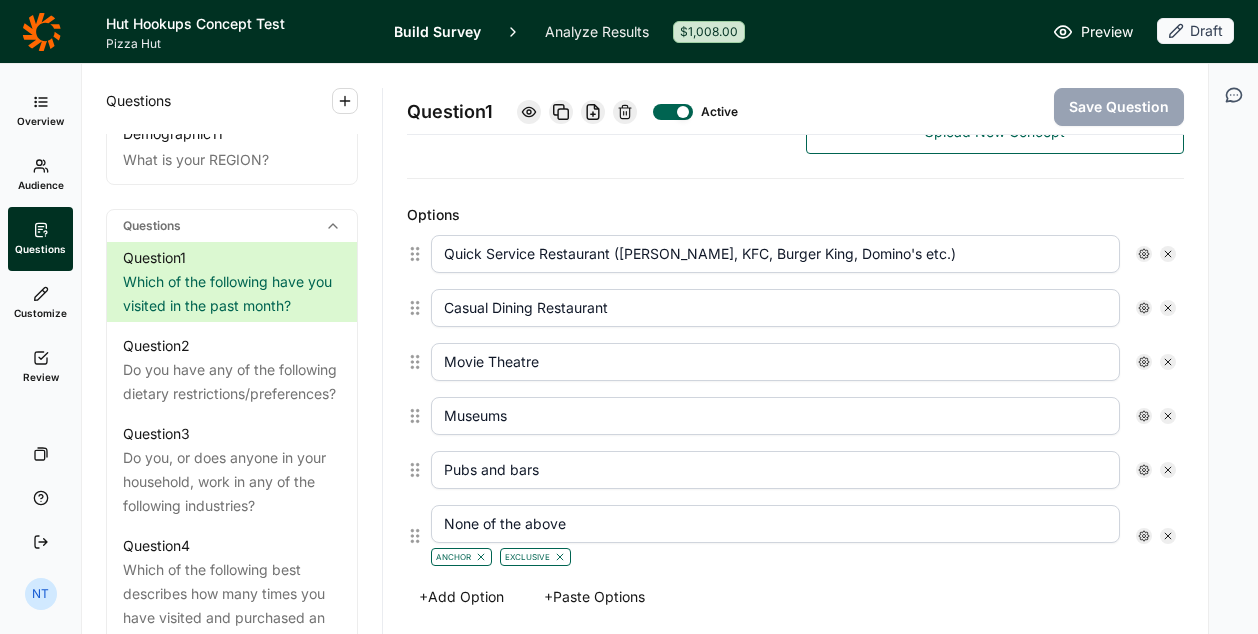 scroll, scrollTop: 489, scrollLeft: 0, axis: vertical 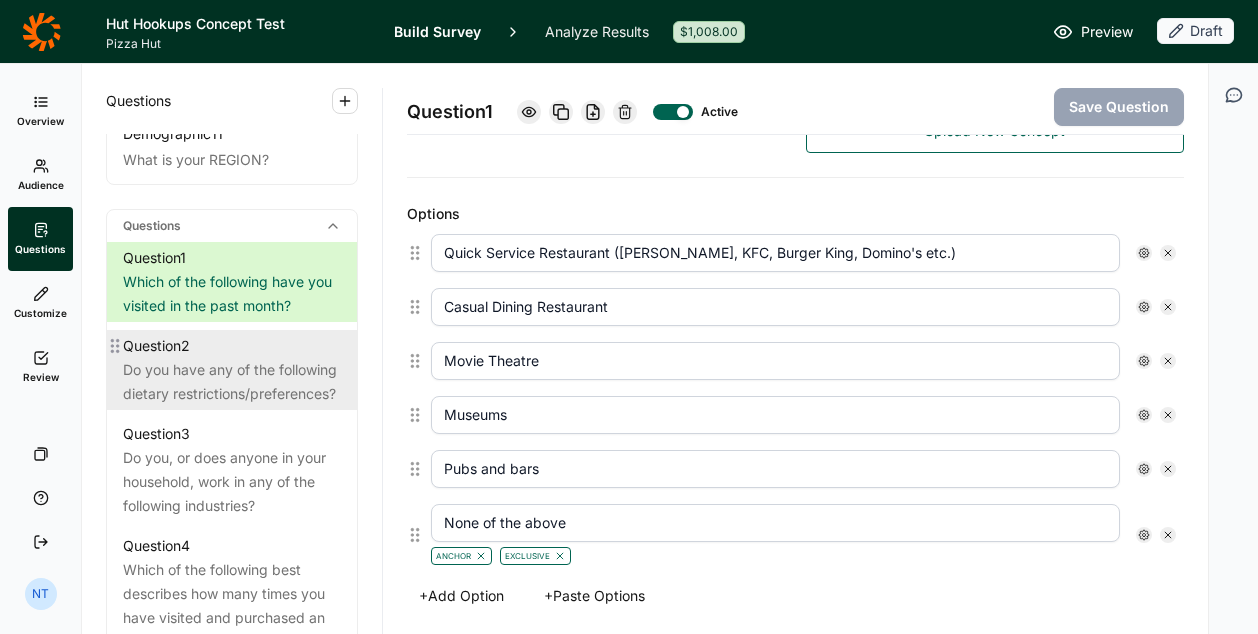click on "Question  2 Do you have any of the following dietary restrictions/preferences?" at bounding box center [232, 370] 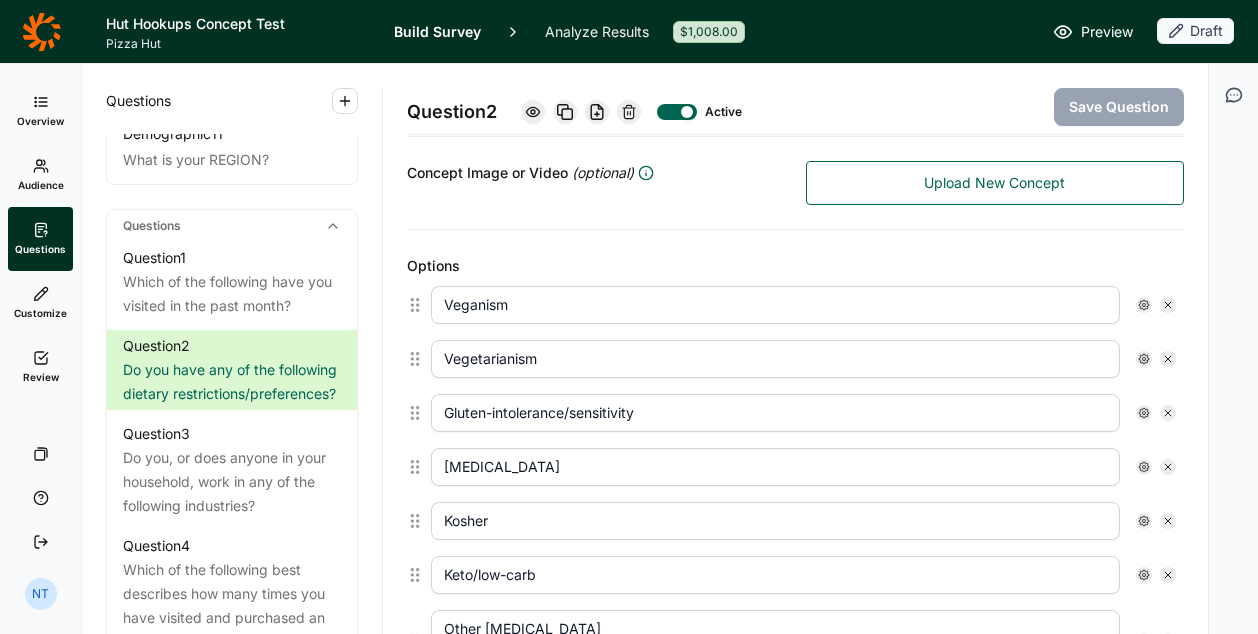 scroll, scrollTop: 449, scrollLeft: 0, axis: vertical 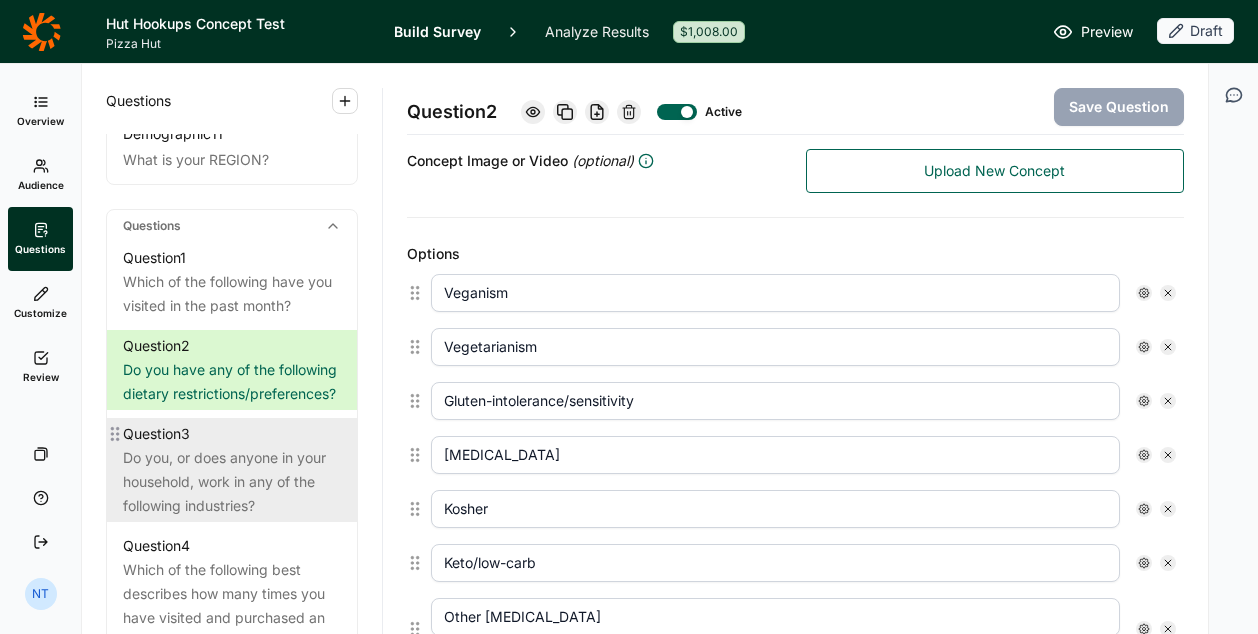 click on "Do you, or does anyone in your household, work in any of the following industries?" at bounding box center (232, 482) 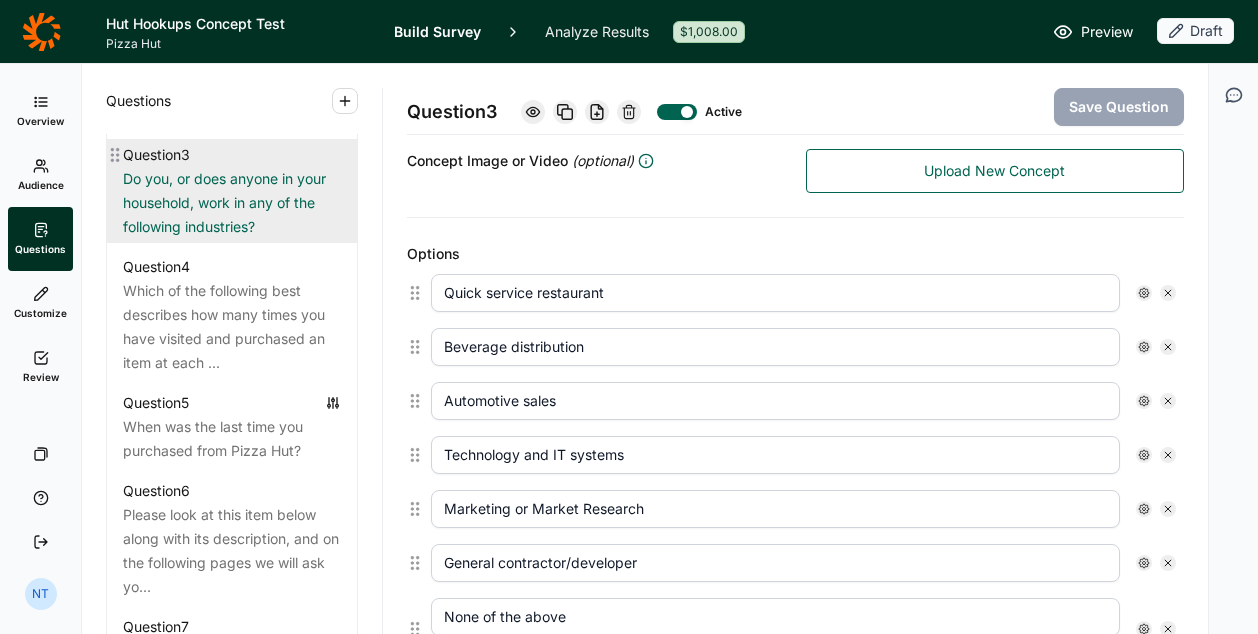 scroll, scrollTop: 1111, scrollLeft: 0, axis: vertical 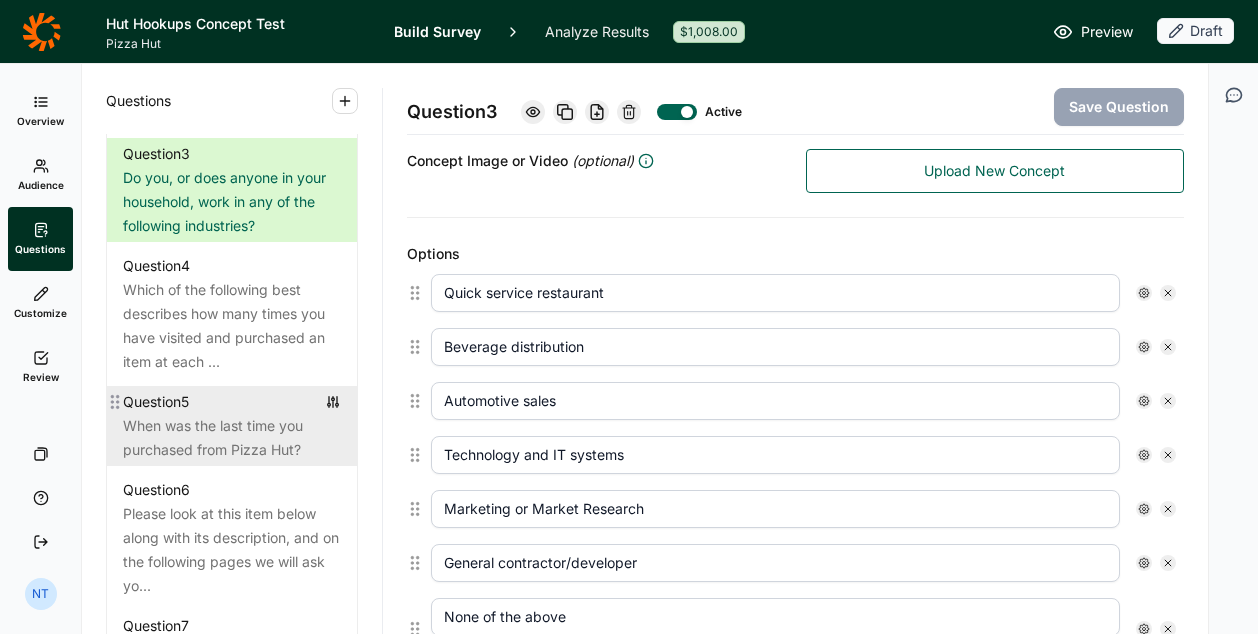 click on "Question  5" at bounding box center (232, 402) 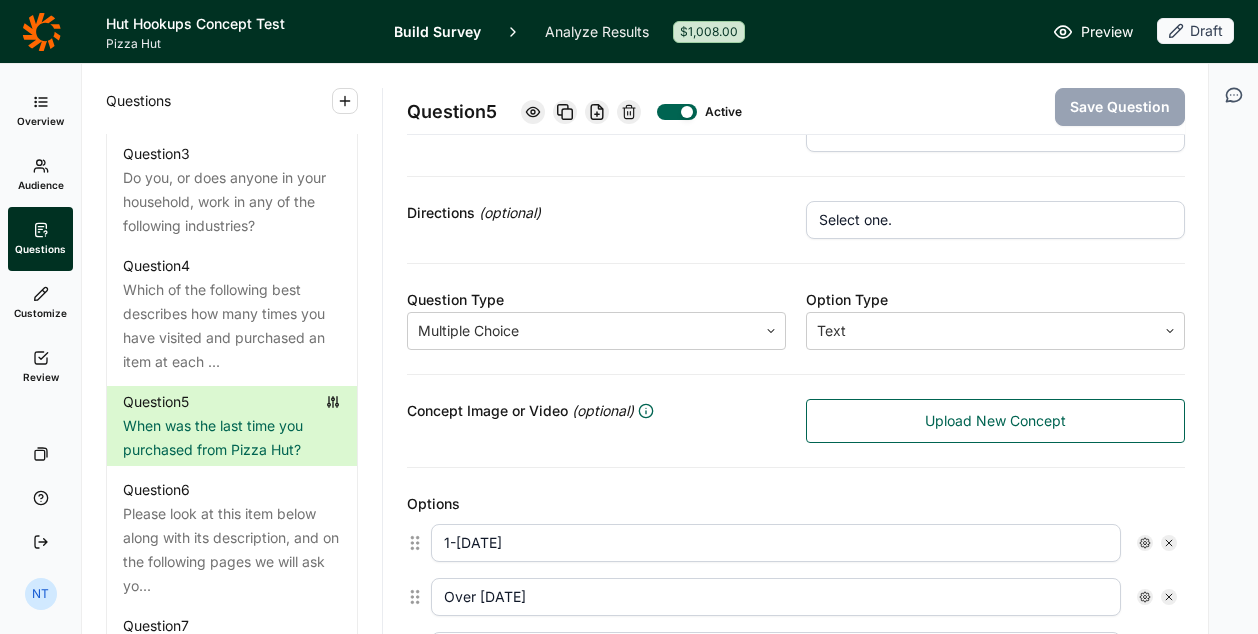 scroll, scrollTop: 0, scrollLeft: 0, axis: both 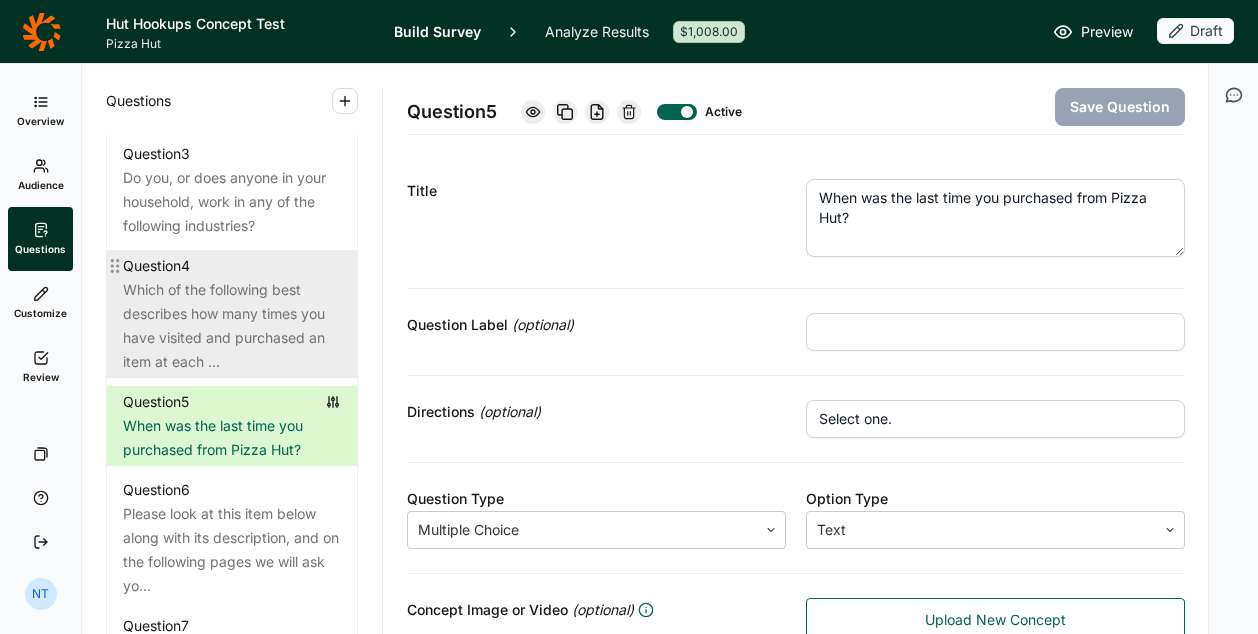 click on "Which of the following best describes how many times you have visited and purchased an item at each ..." at bounding box center (232, 326) 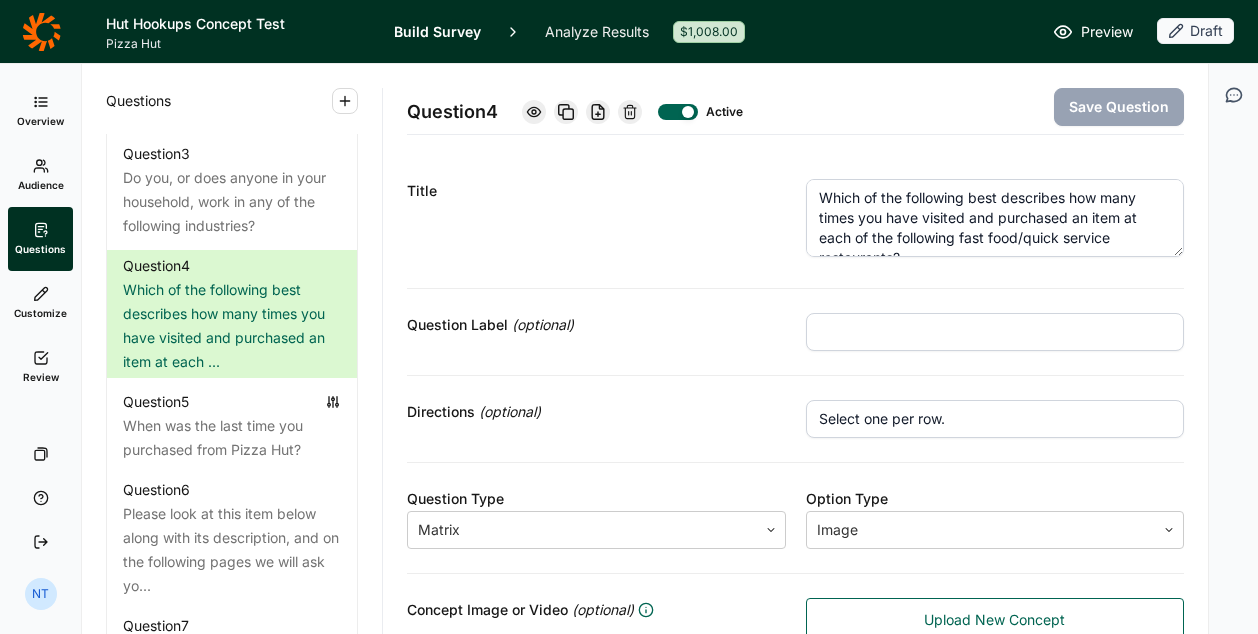 click on "Preview" at bounding box center (1107, 32) 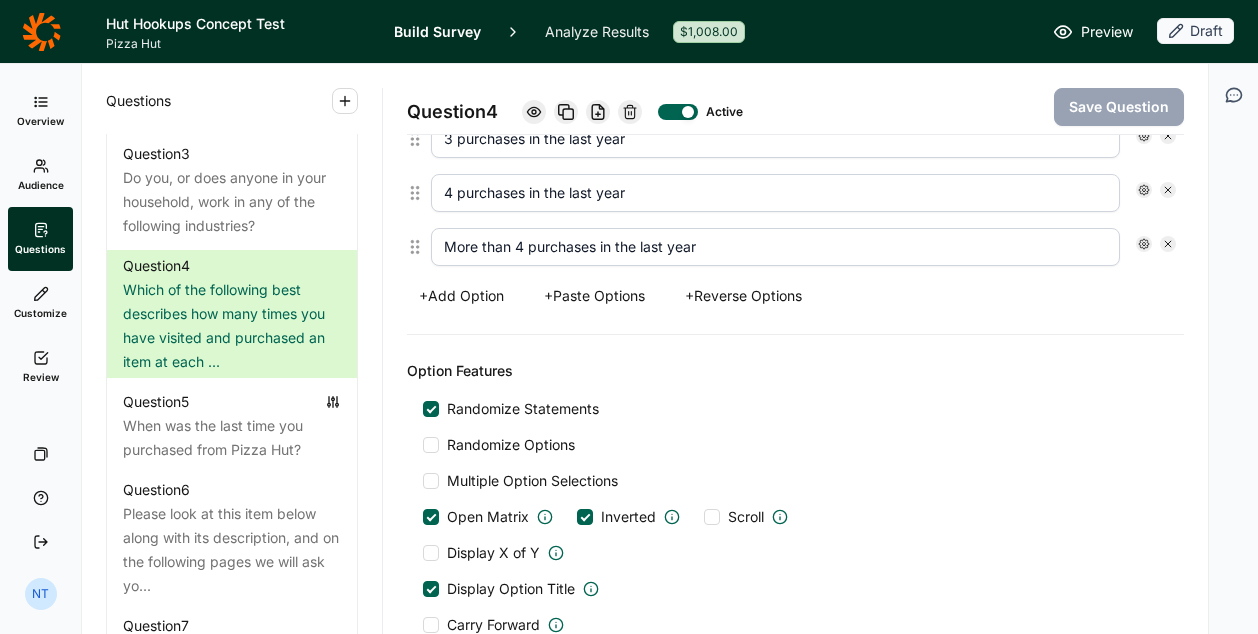 scroll, scrollTop: 1450, scrollLeft: 0, axis: vertical 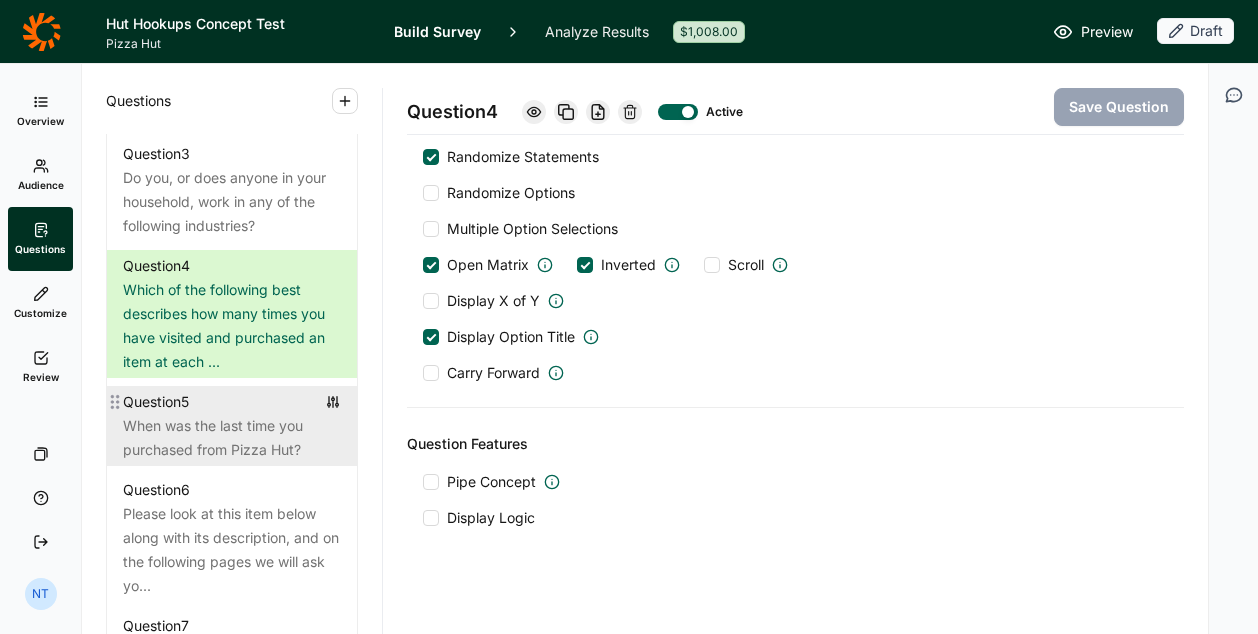 click on "When was the last time you purchased from Pizza Hut?" at bounding box center [232, 438] 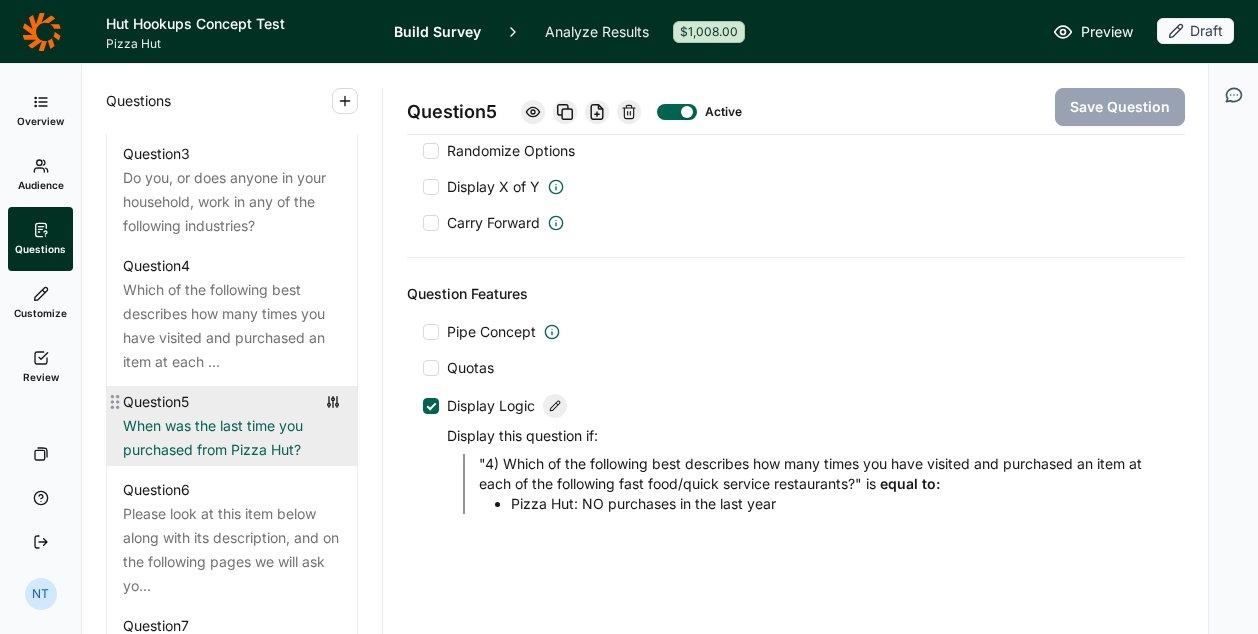 scroll, scrollTop: 943, scrollLeft: 0, axis: vertical 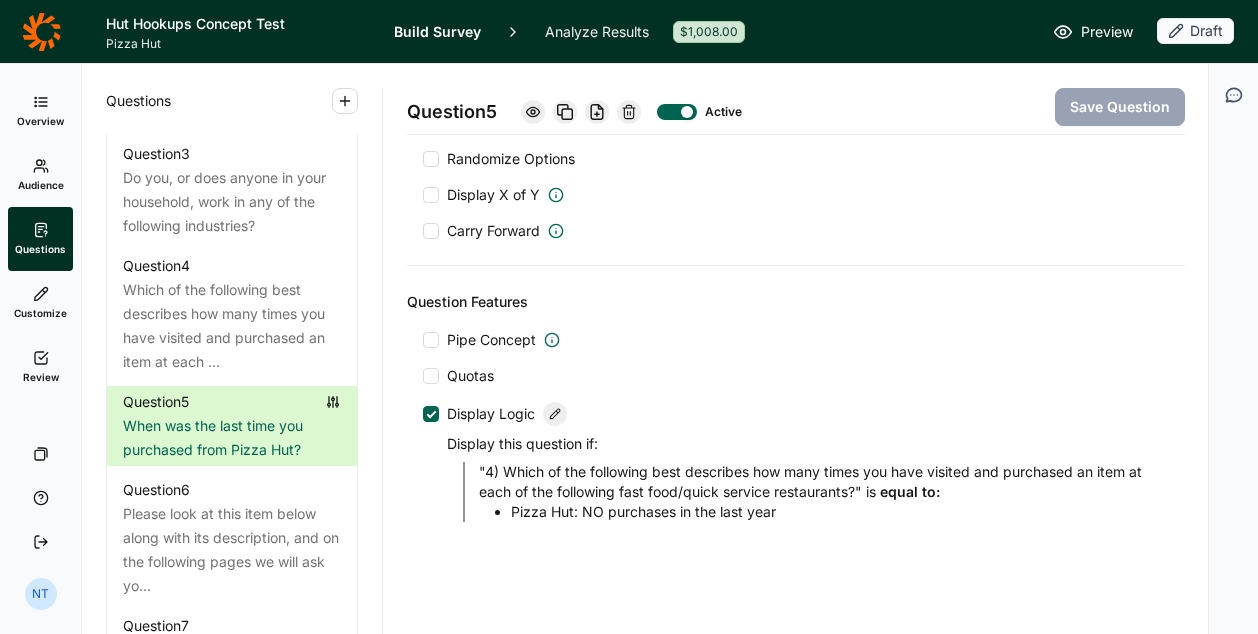 click at bounding box center (555, 414) 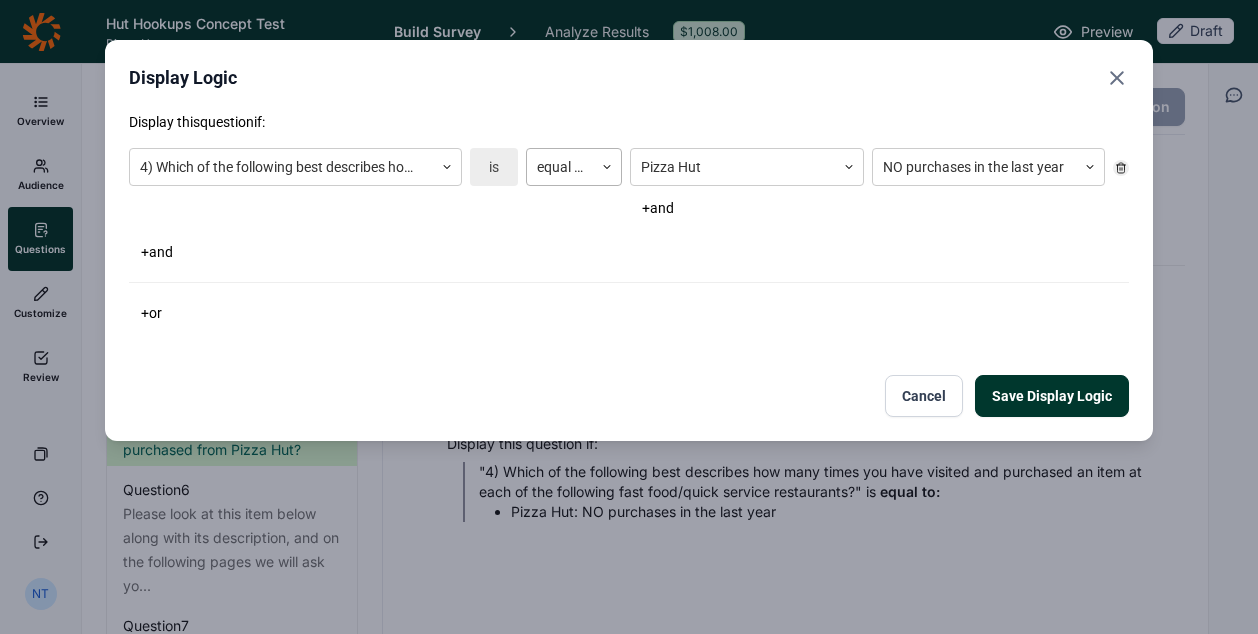 click on "equal to" at bounding box center (560, 167) 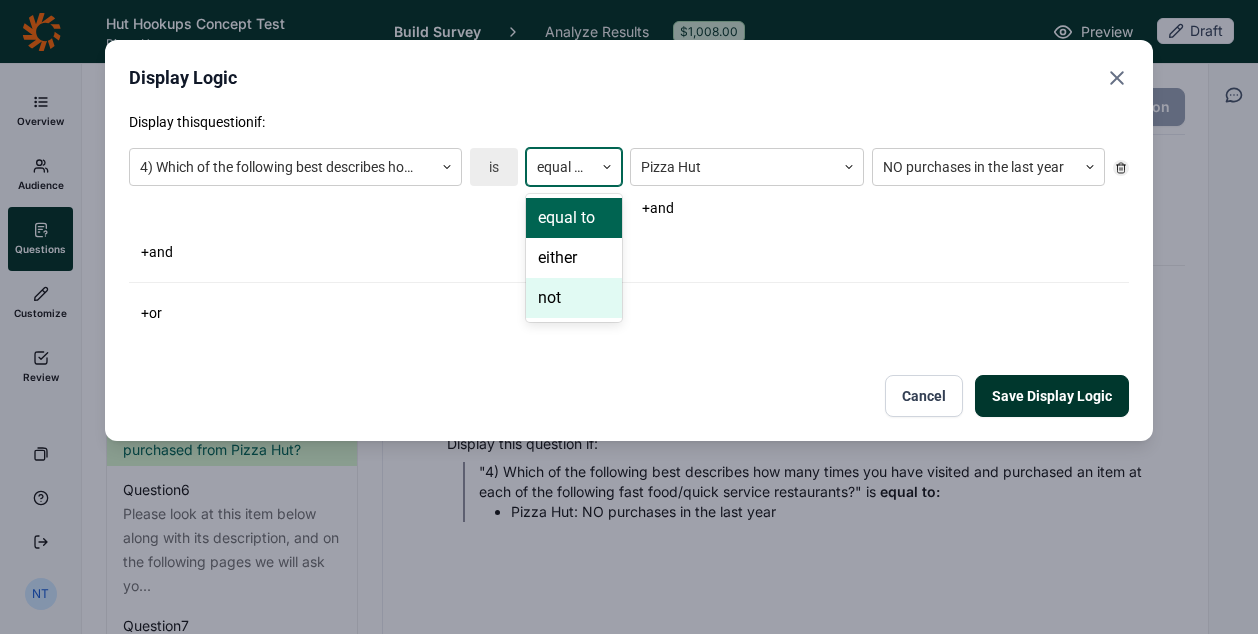 click on "not" at bounding box center [574, 298] 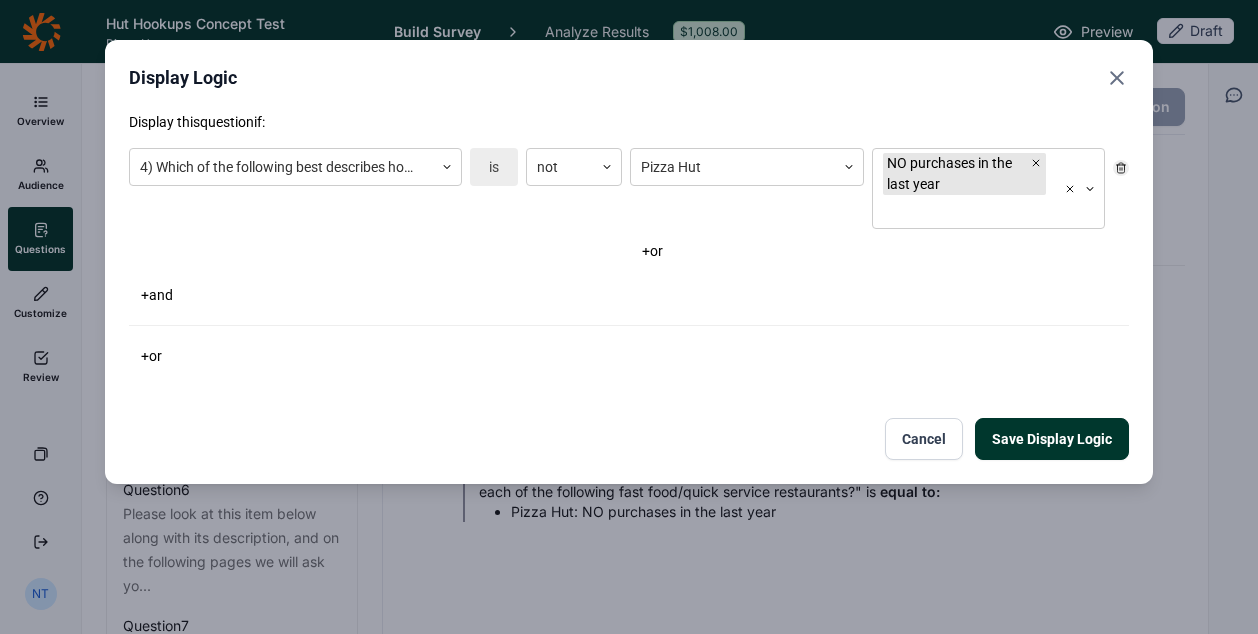 click on "Save Display Logic" at bounding box center (1052, 439) 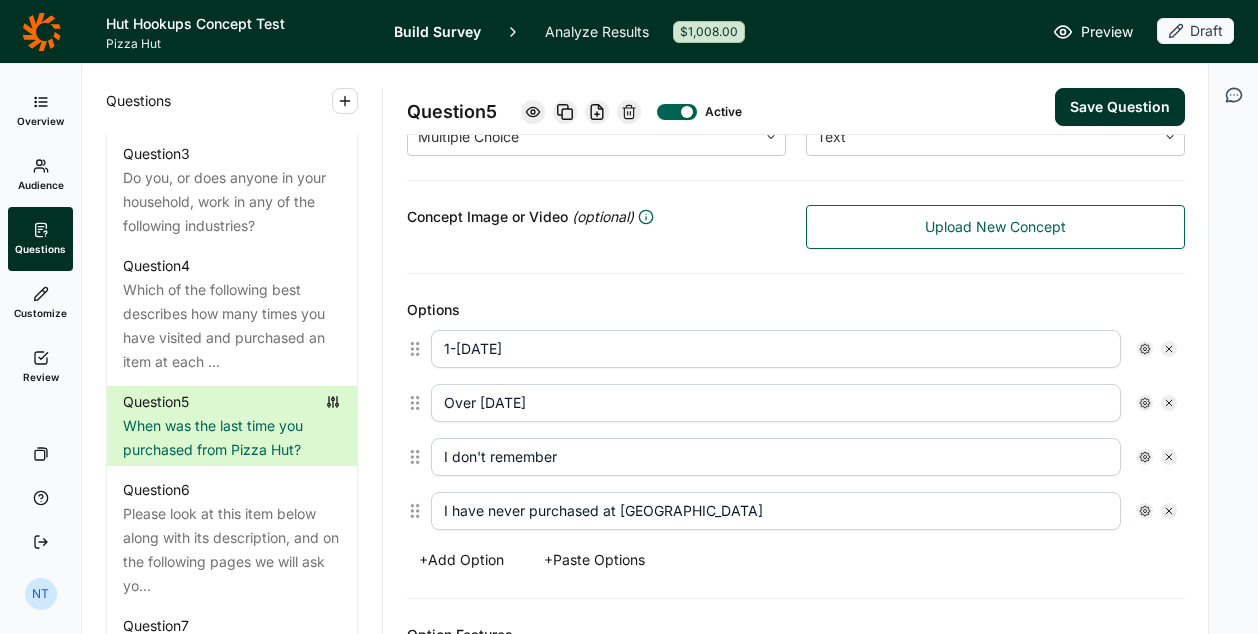 scroll, scrollTop: 623, scrollLeft: 0, axis: vertical 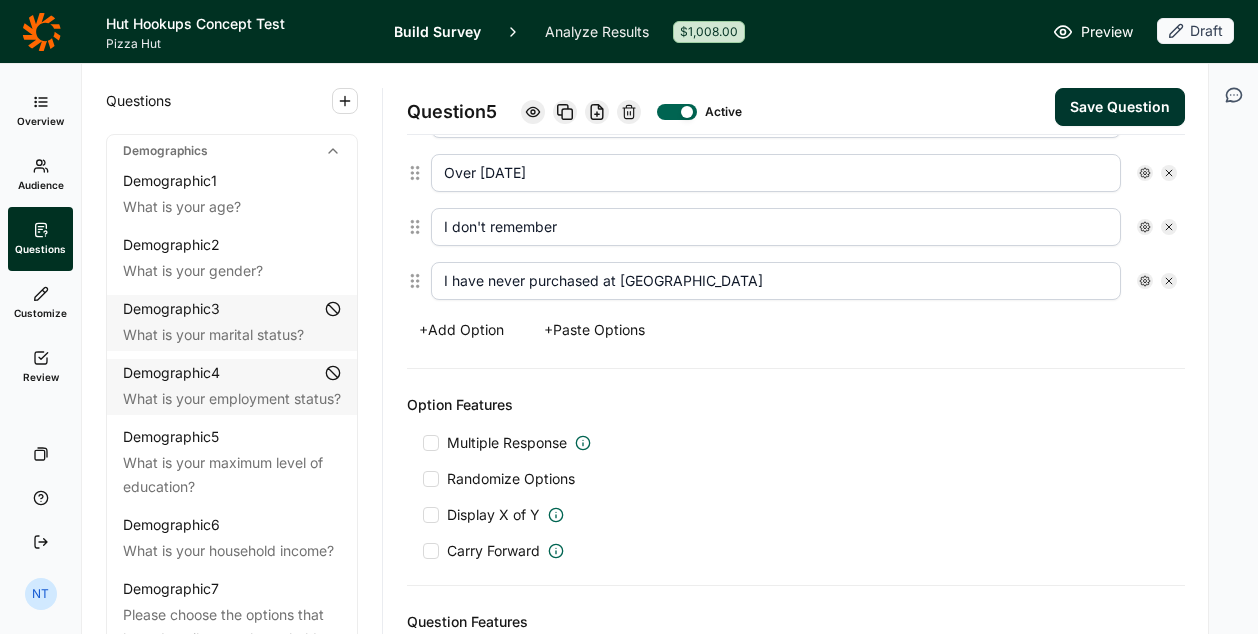 click on "Audience" at bounding box center (40, 175) 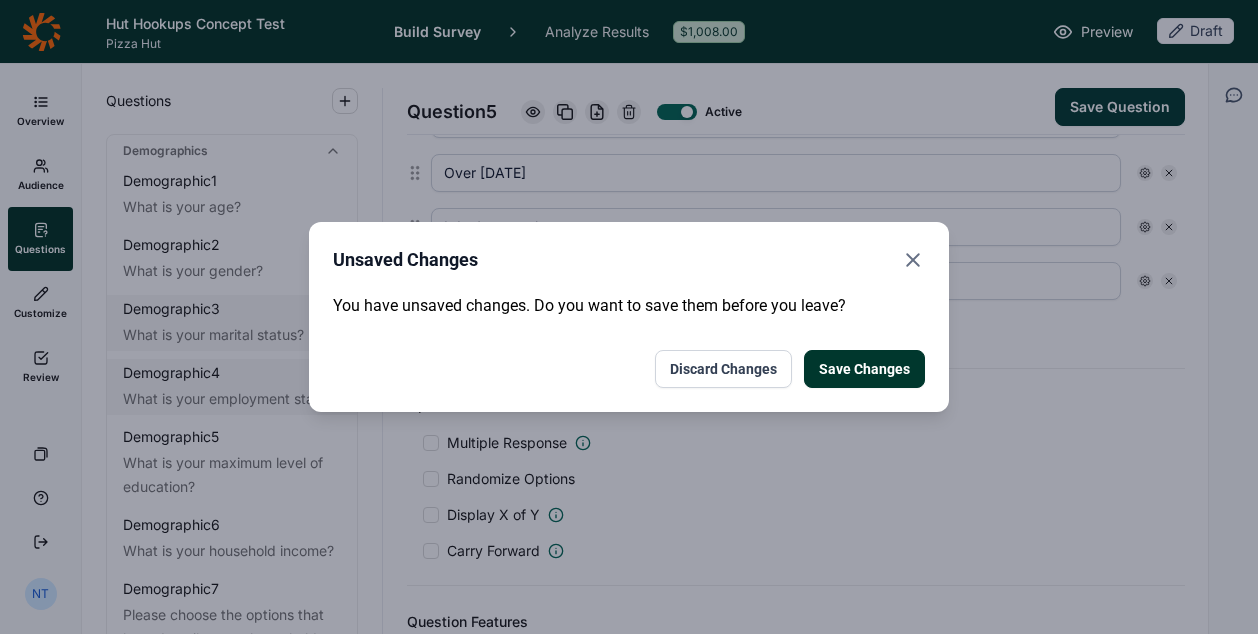 click on "Save Changes" at bounding box center [864, 369] 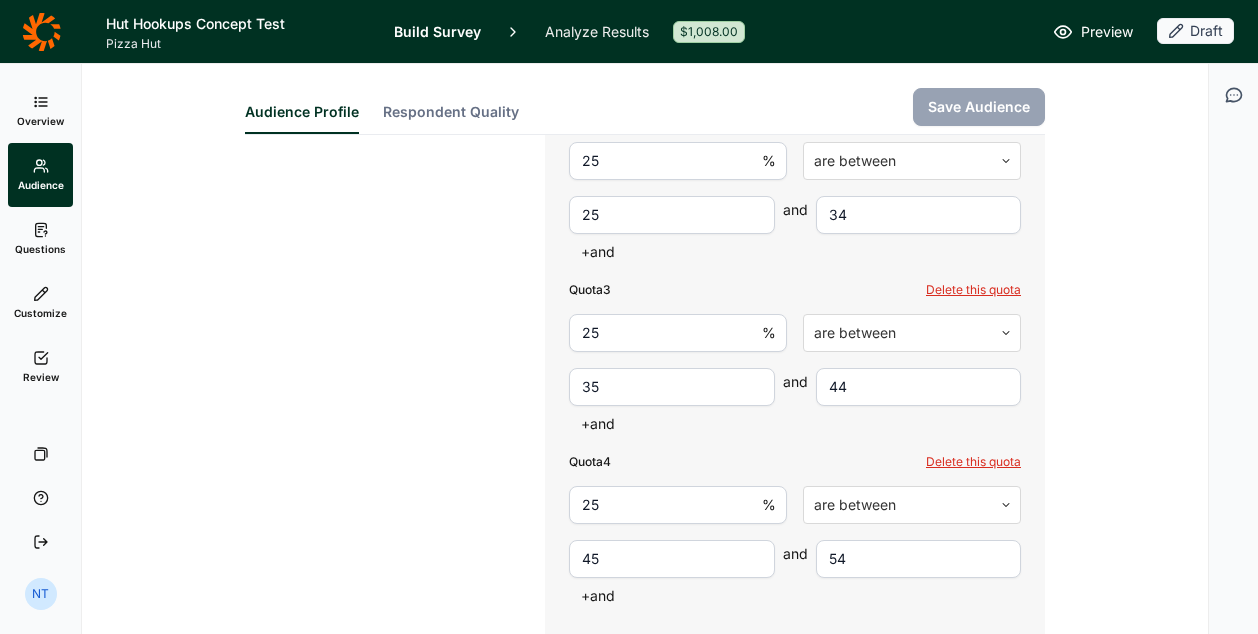 scroll, scrollTop: 1019, scrollLeft: 0, axis: vertical 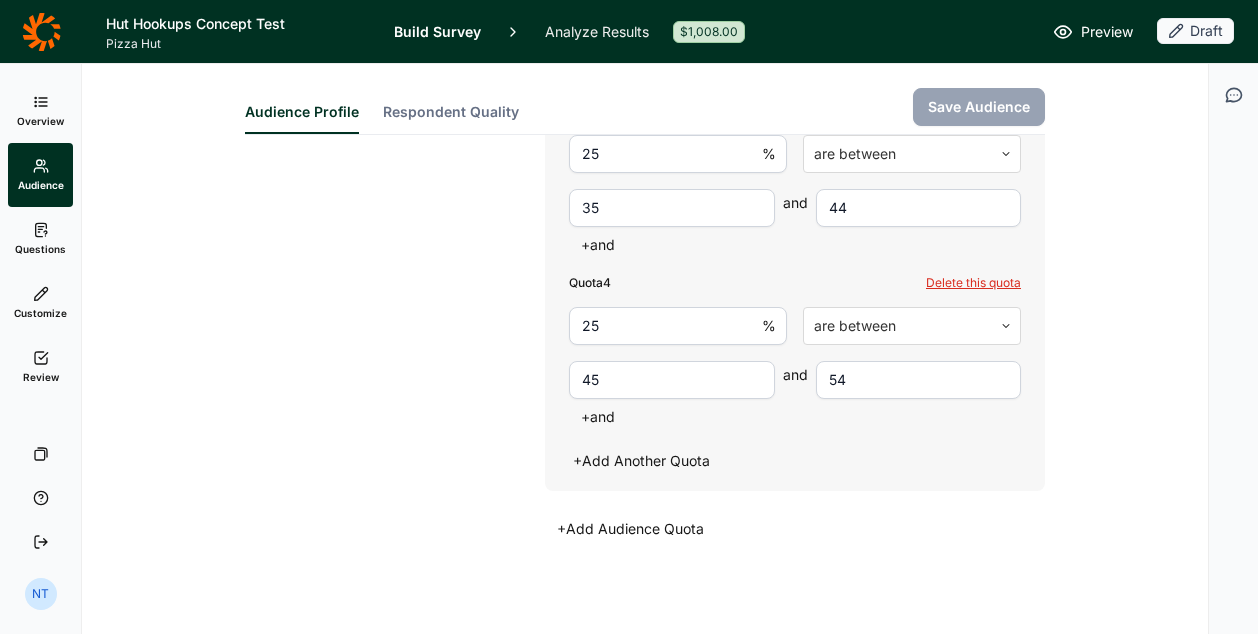 click on "+  Add Audience Quota" at bounding box center (630, 529) 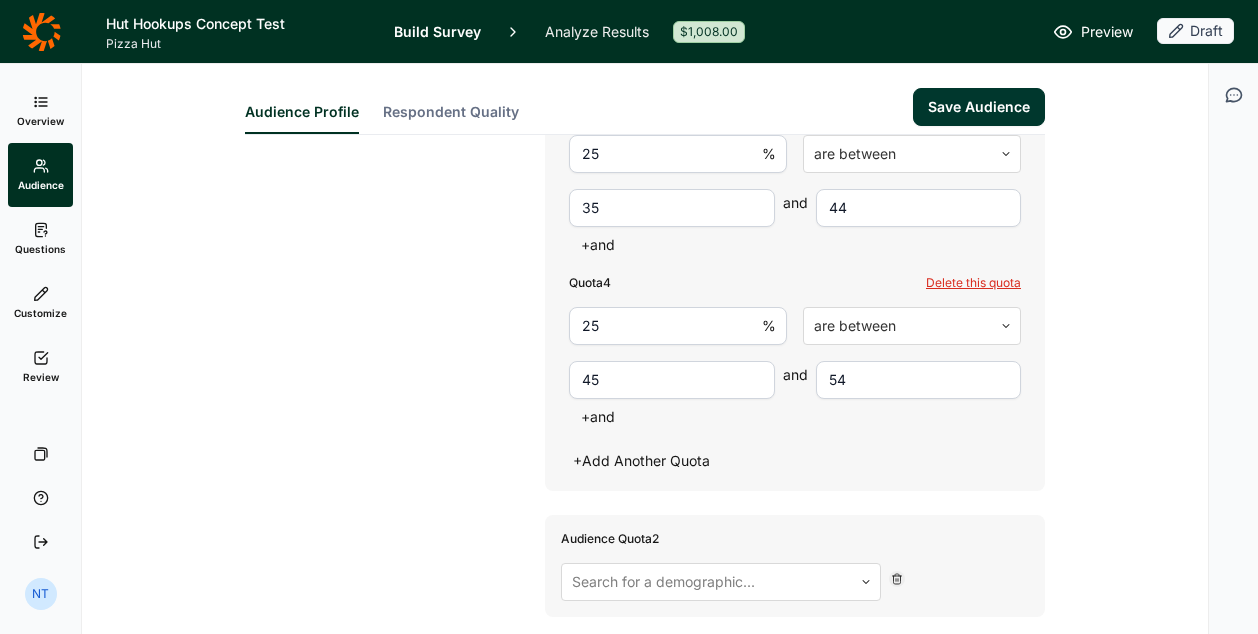 scroll, scrollTop: 1145, scrollLeft: 0, axis: vertical 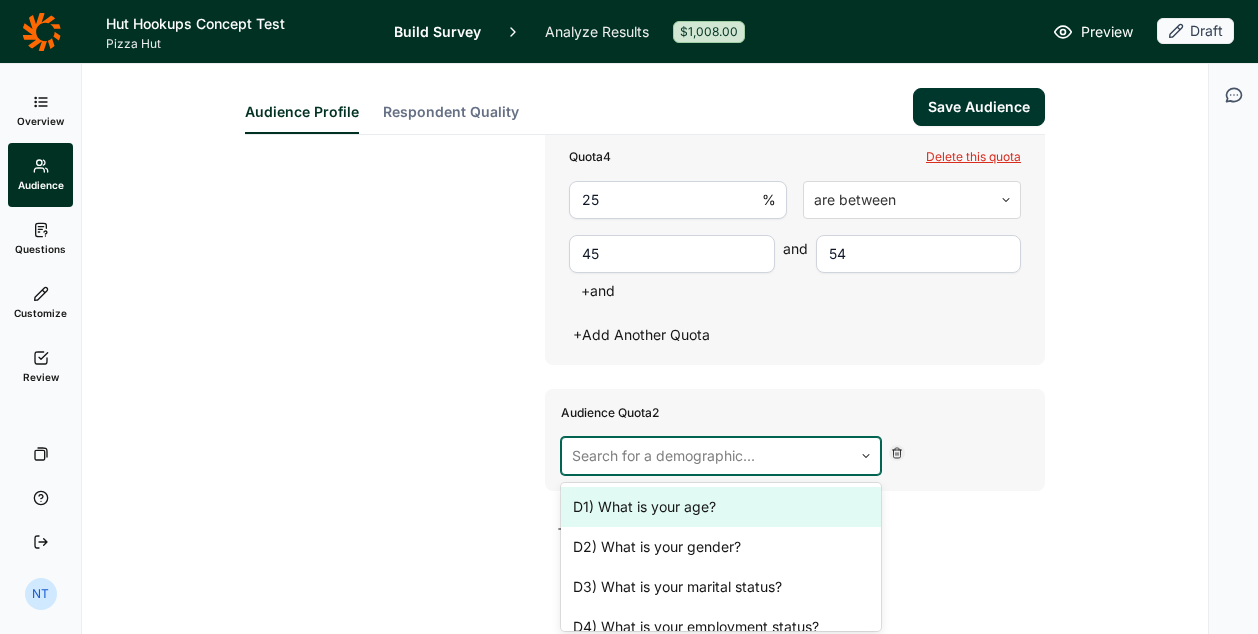 click at bounding box center (707, 456) 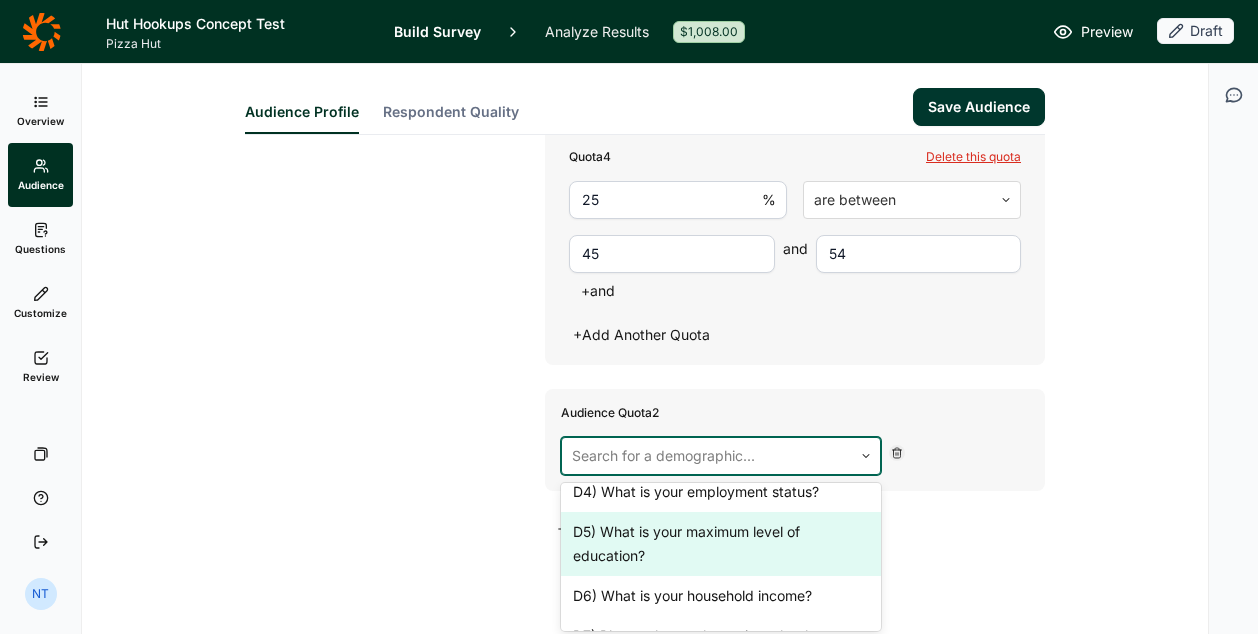scroll, scrollTop: 372, scrollLeft: 0, axis: vertical 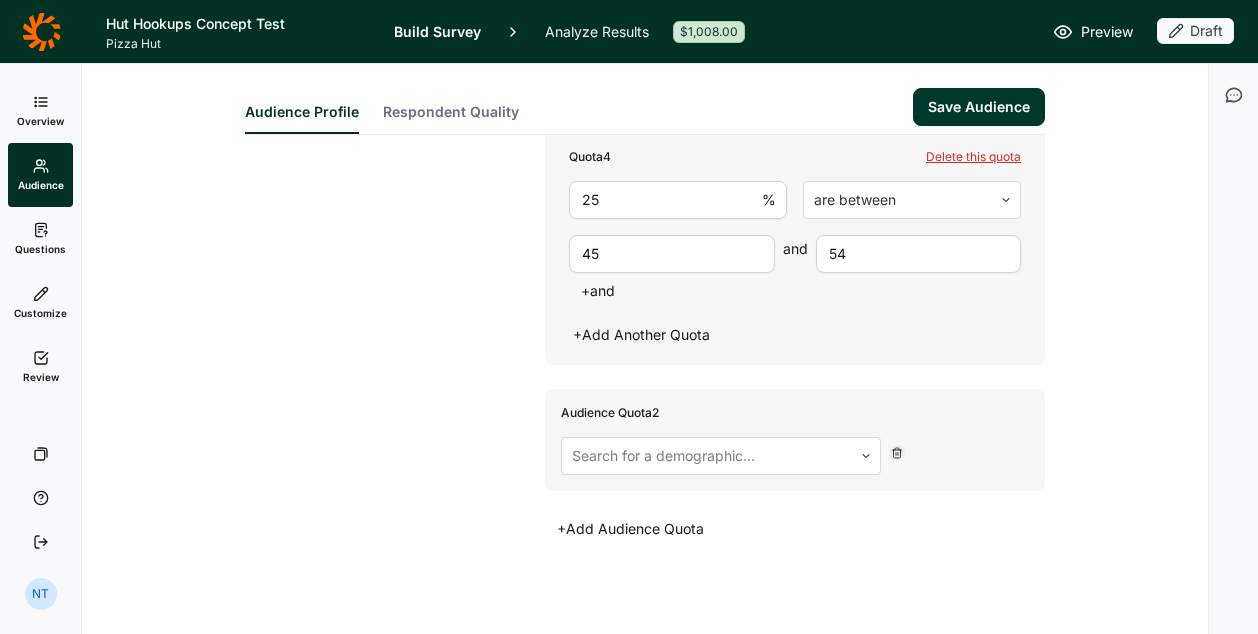 click on "Audience Quotas" at bounding box center (395, 23) 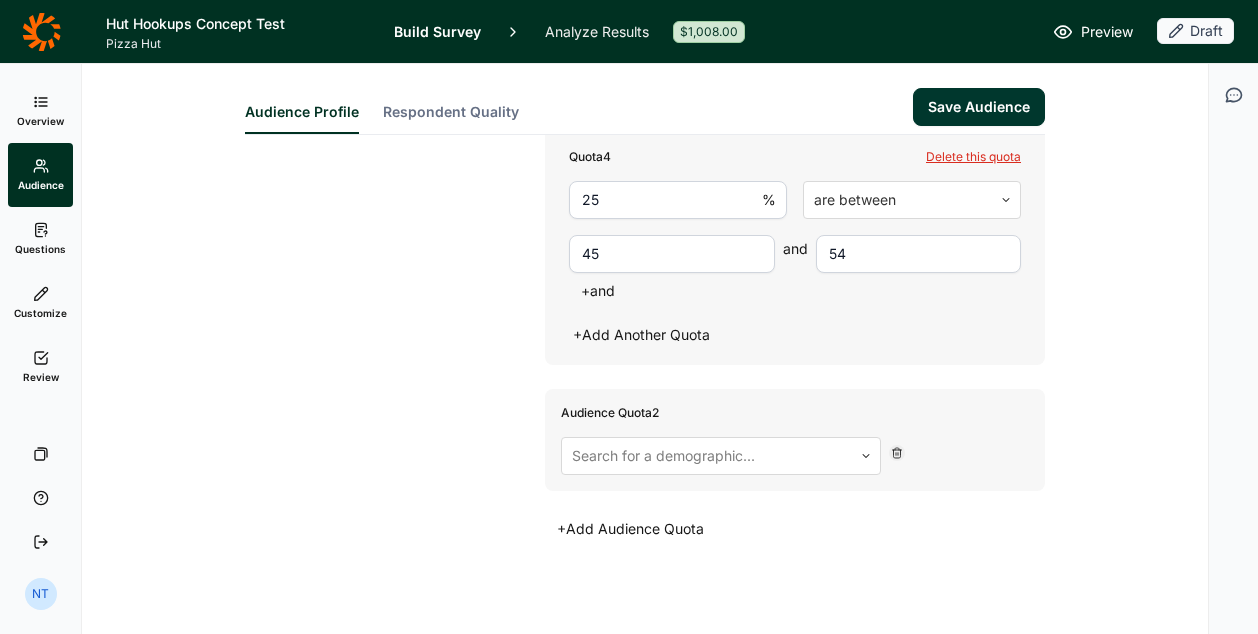 click 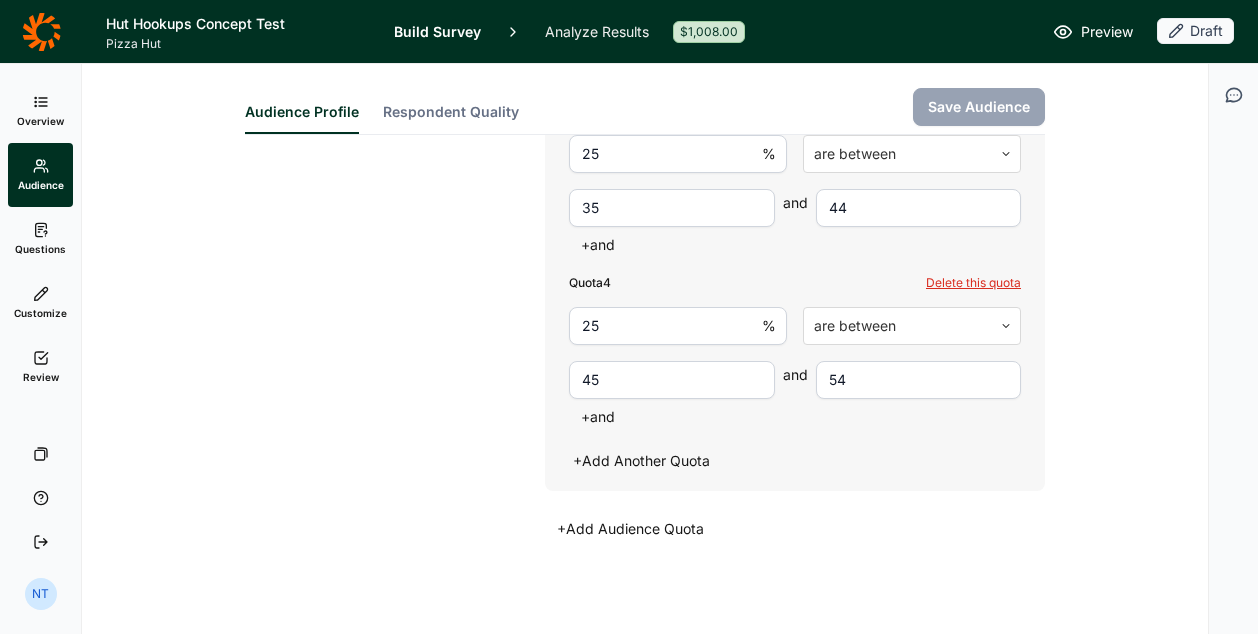 click on "Questions" at bounding box center (40, 249) 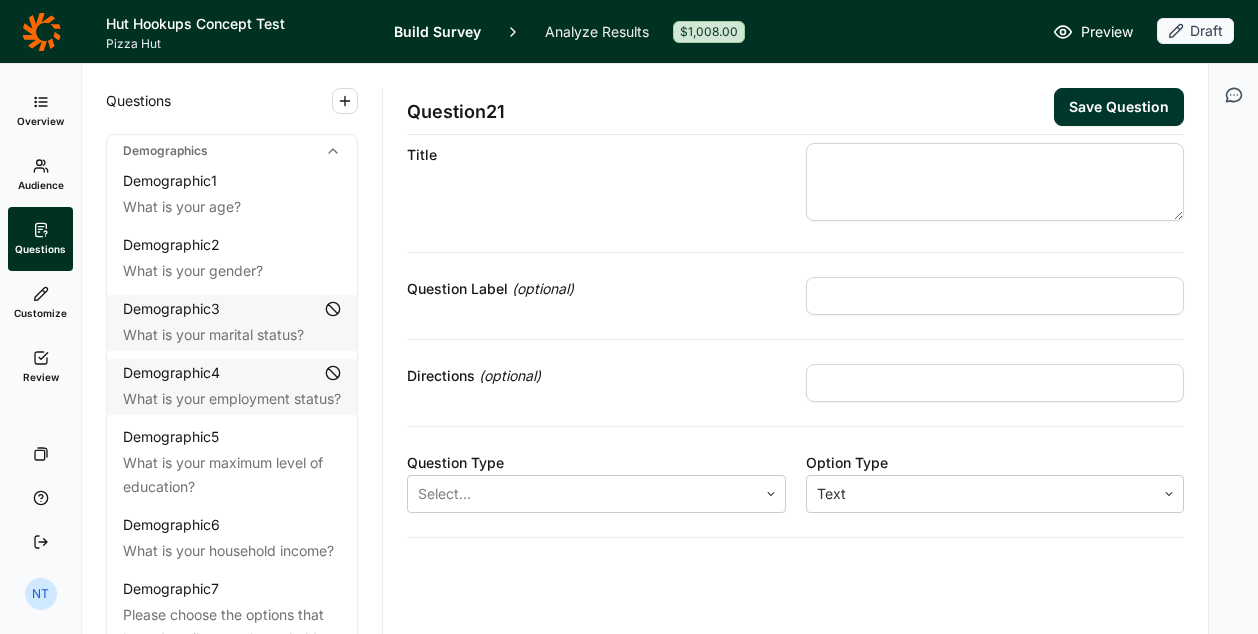 scroll, scrollTop: 32, scrollLeft: 0, axis: vertical 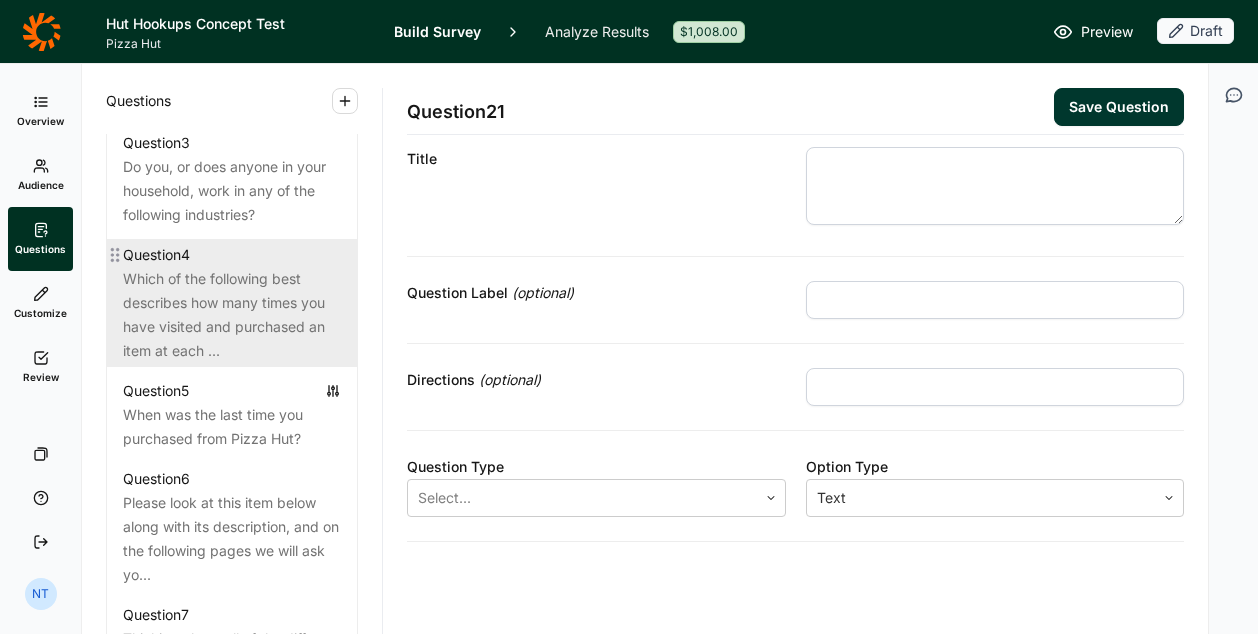 click on "Which of the following best describes how many times you have visited and purchased an item at each ..." at bounding box center (232, 315) 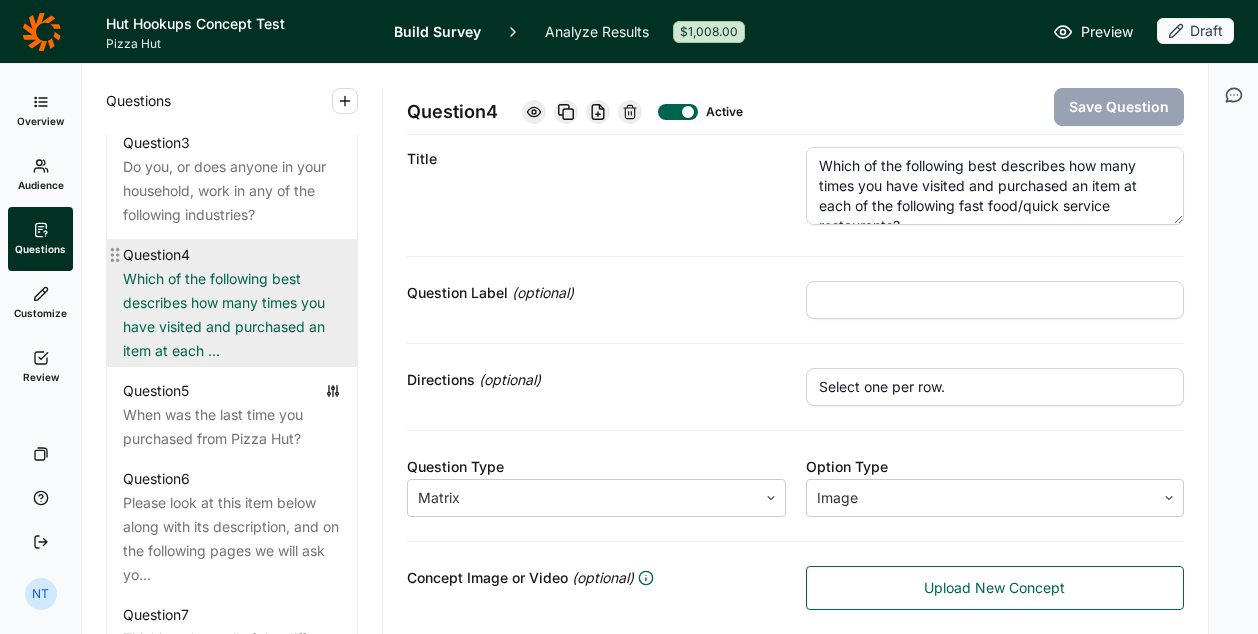 scroll, scrollTop: 1019, scrollLeft: 0, axis: vertical 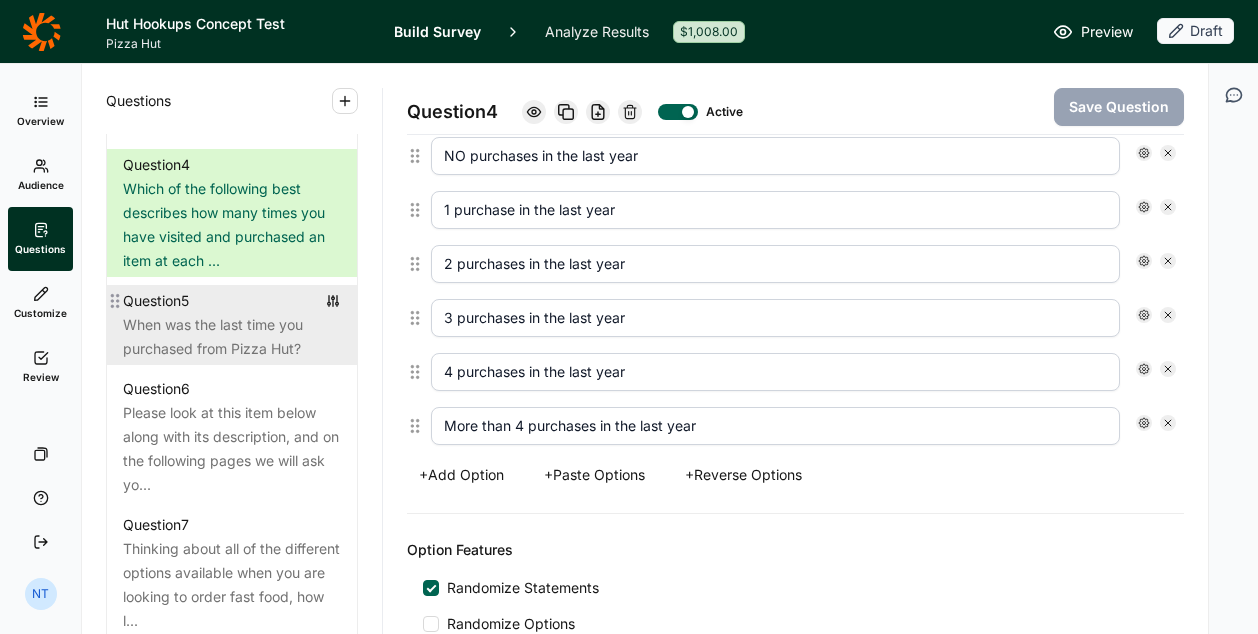 click on "Question  5" at bounding box center (232, 301) 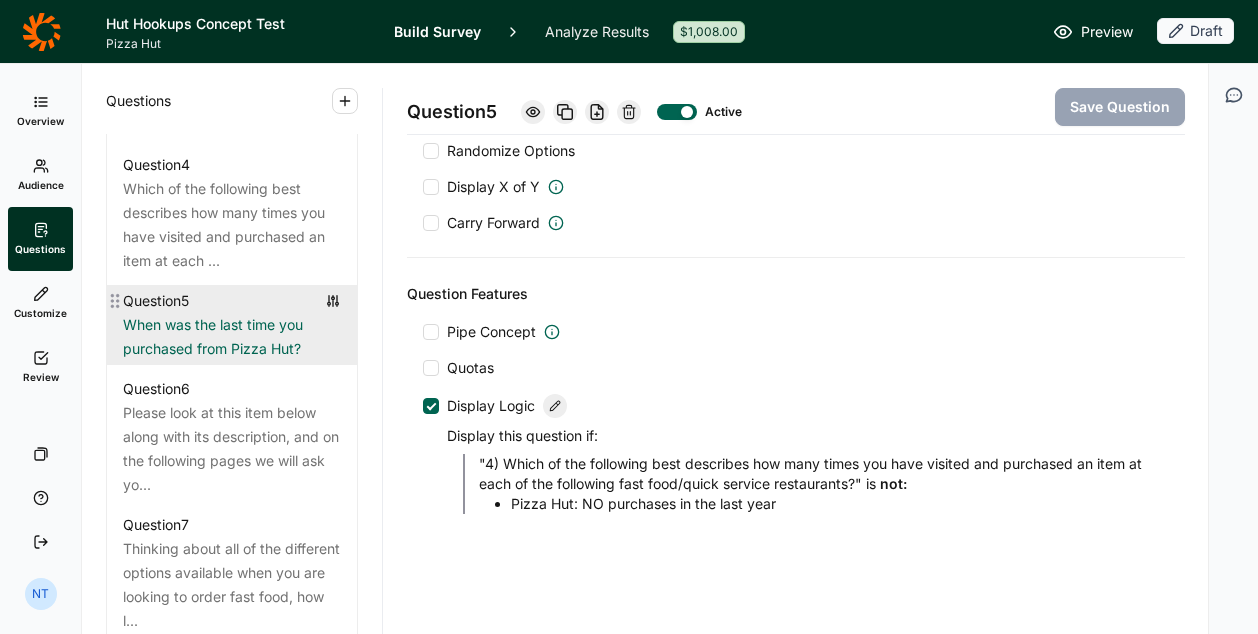 scroll, scrollTop: 943, scrollLeft: 0, axis: vertical 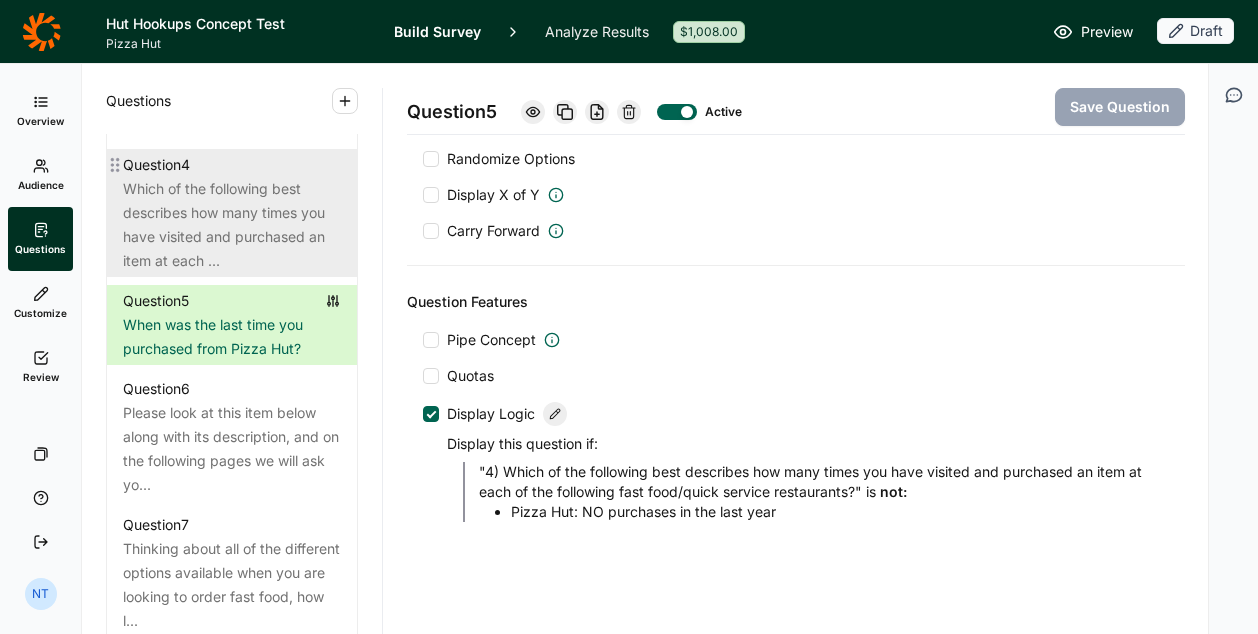 click on "Which of the following best describes how many times you have visited and purchased an item at each ..." at bounding box center (232, 225) 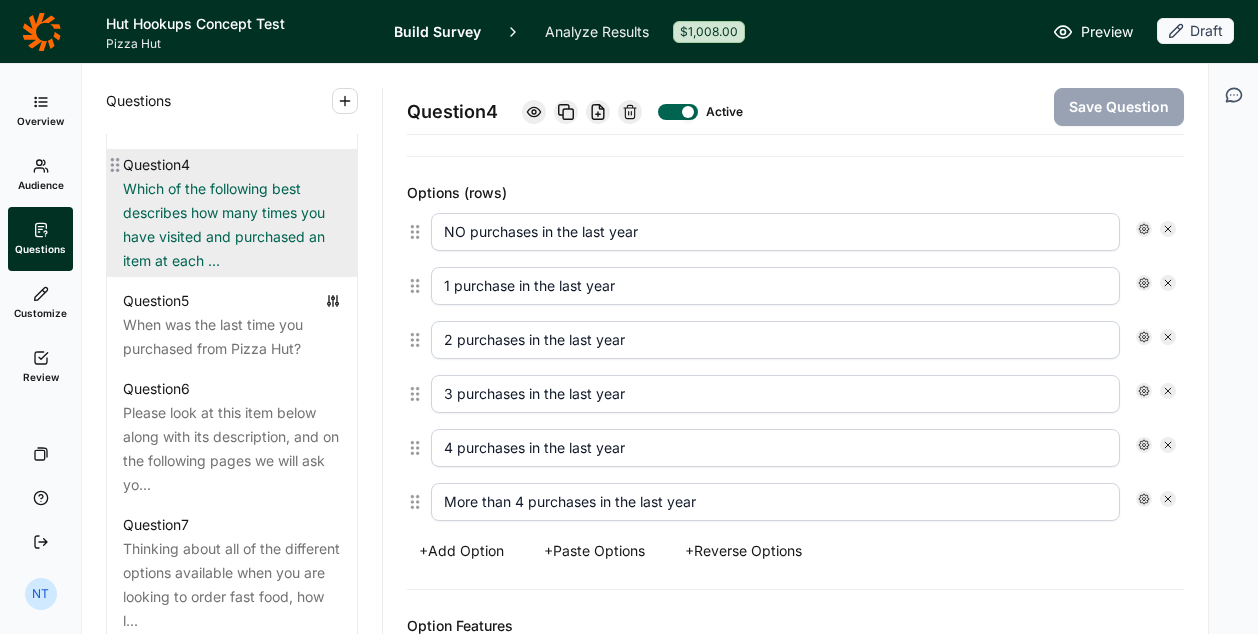 scroll, scrollTop: 1019, scrollLeft: 0, axis: vertical 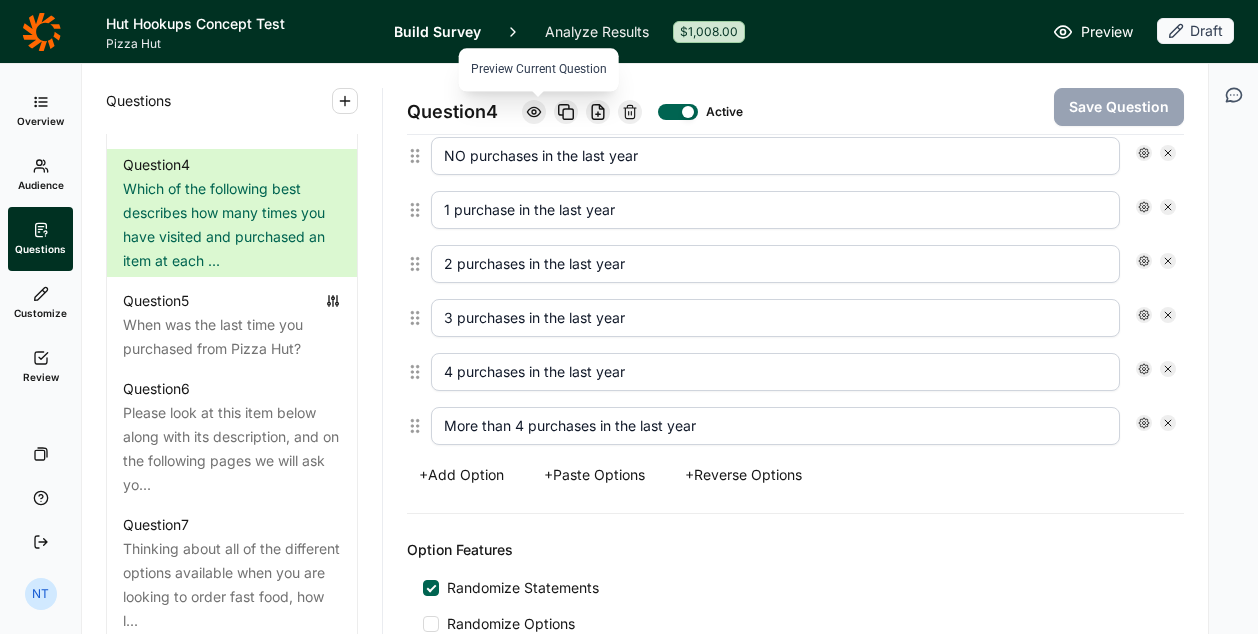 click 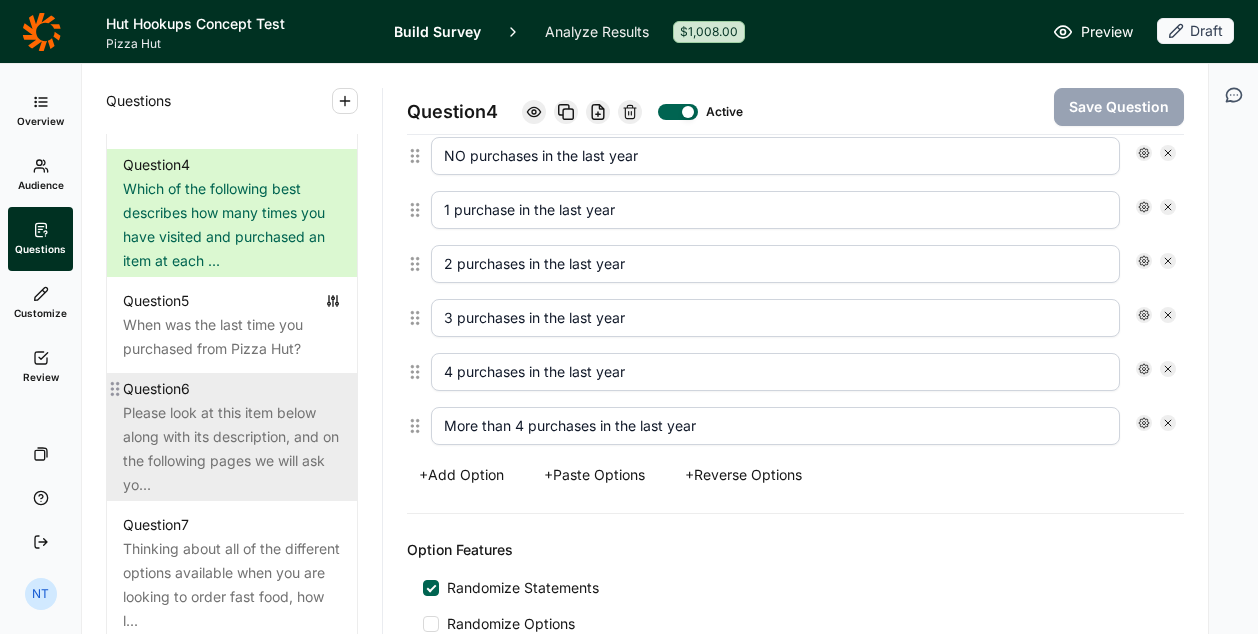 click on "Question  6" at bounding box center (232, 389) 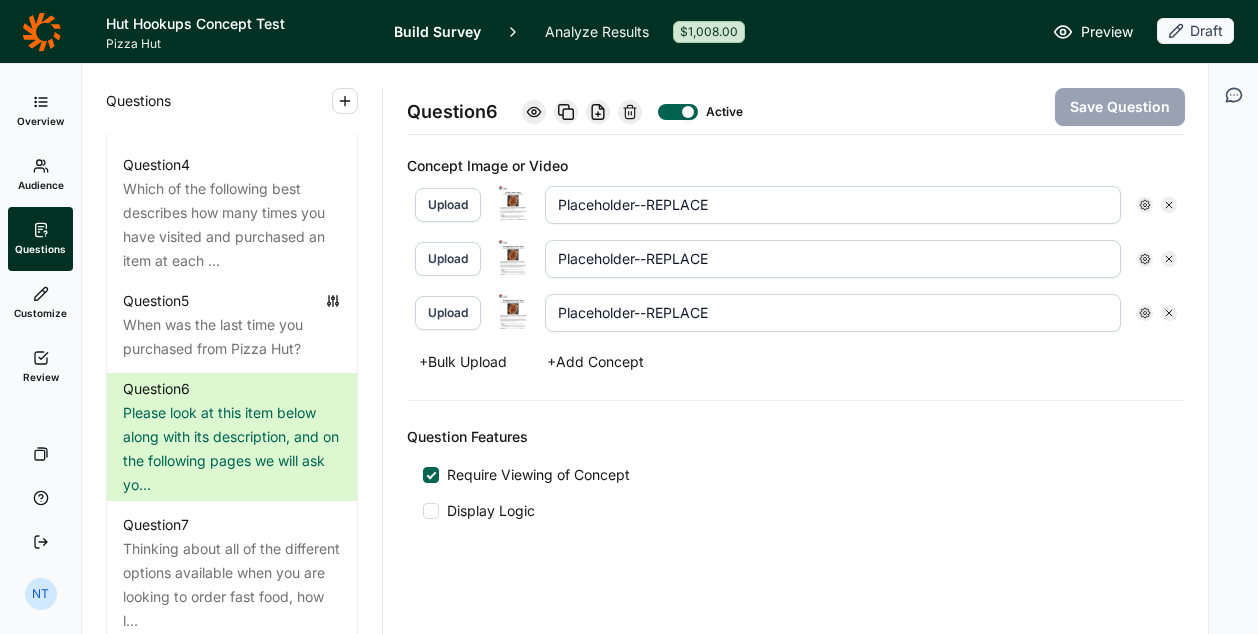 click at bounding box center [1233, 95] 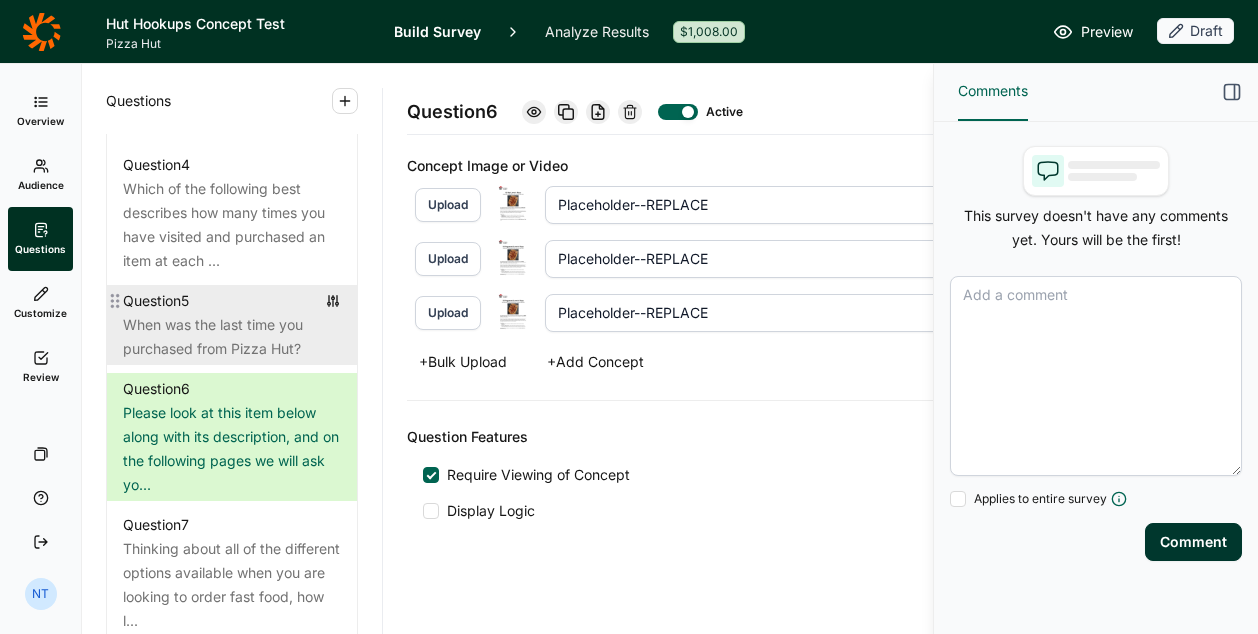 click on "When was the last time you purchased from Pizza Hut?" at bounding box center (232, 337) 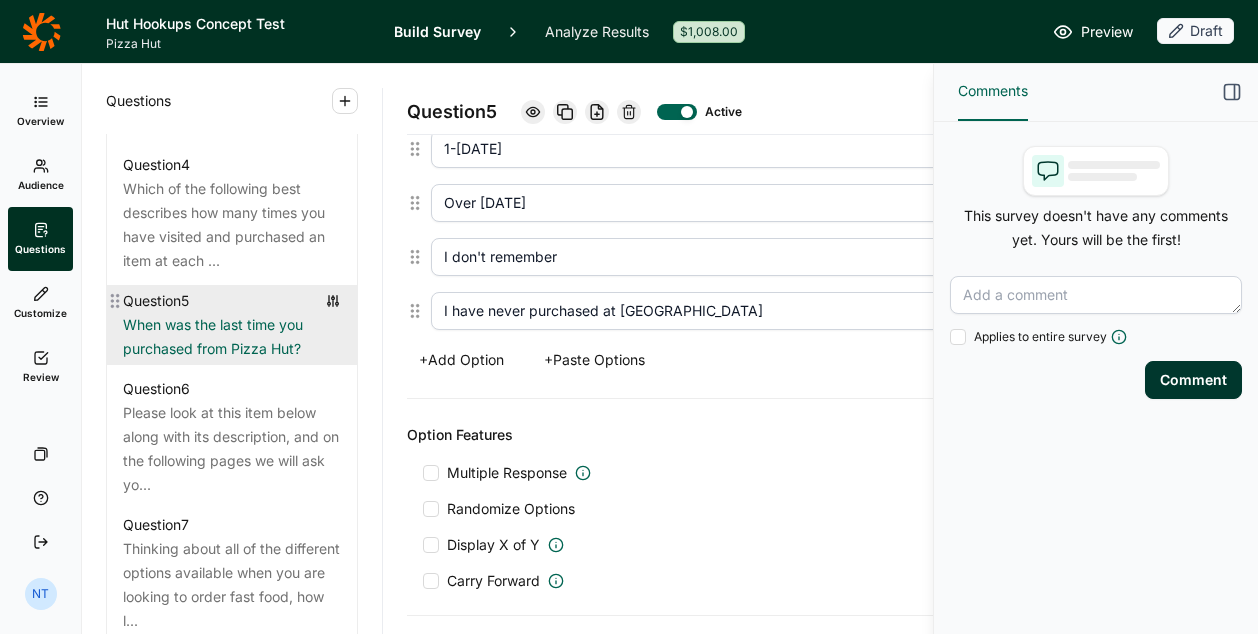 scroll, scrollTop: 943, scrollLeft: 0, axis: vertical 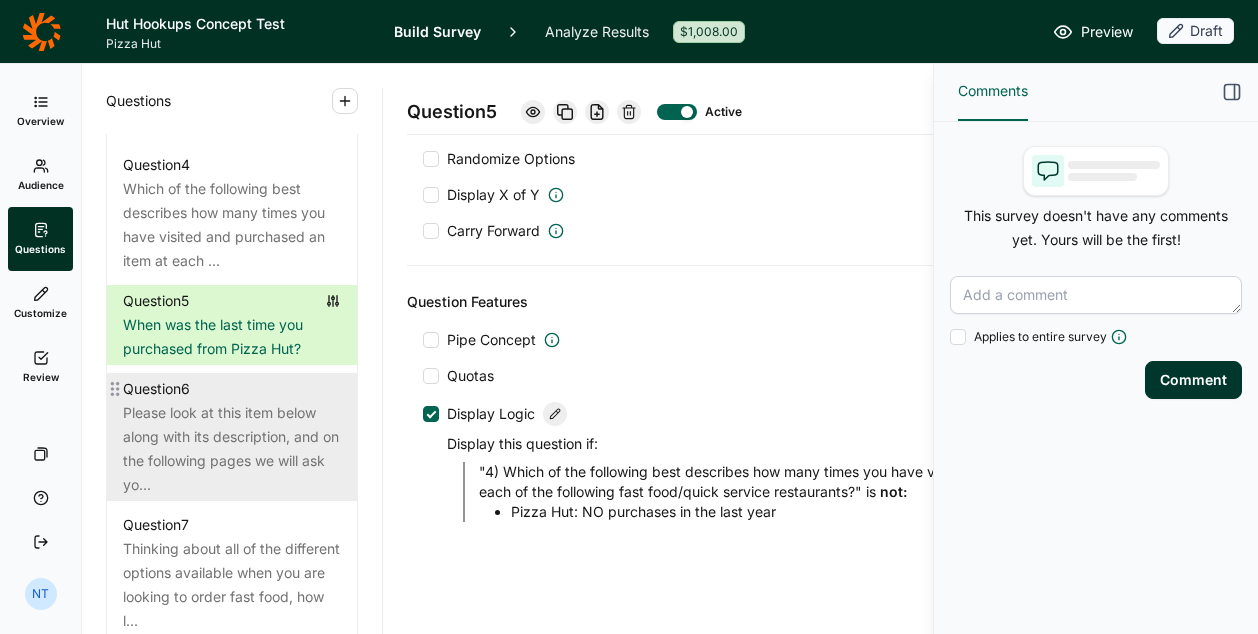 click on "Please look at this item below along with its description, and on the following pages we will ask yo..." at bounding box center [232, 449] 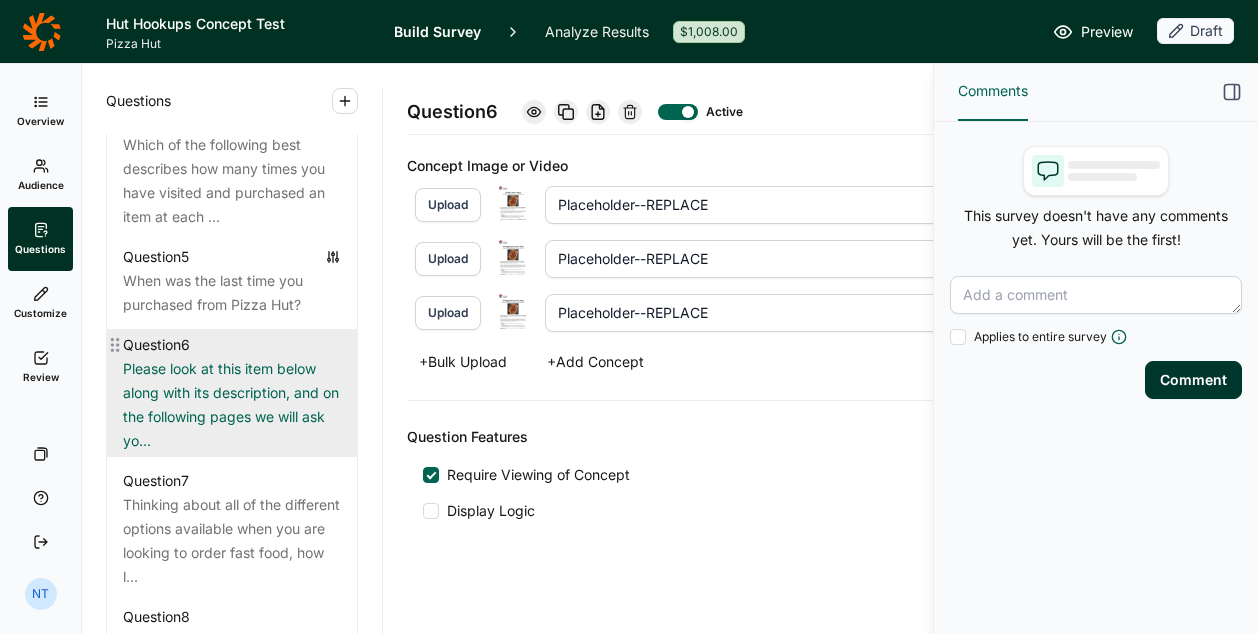 scroll, scrollTop: 1278, scrollLeft: 0, axis: vertical 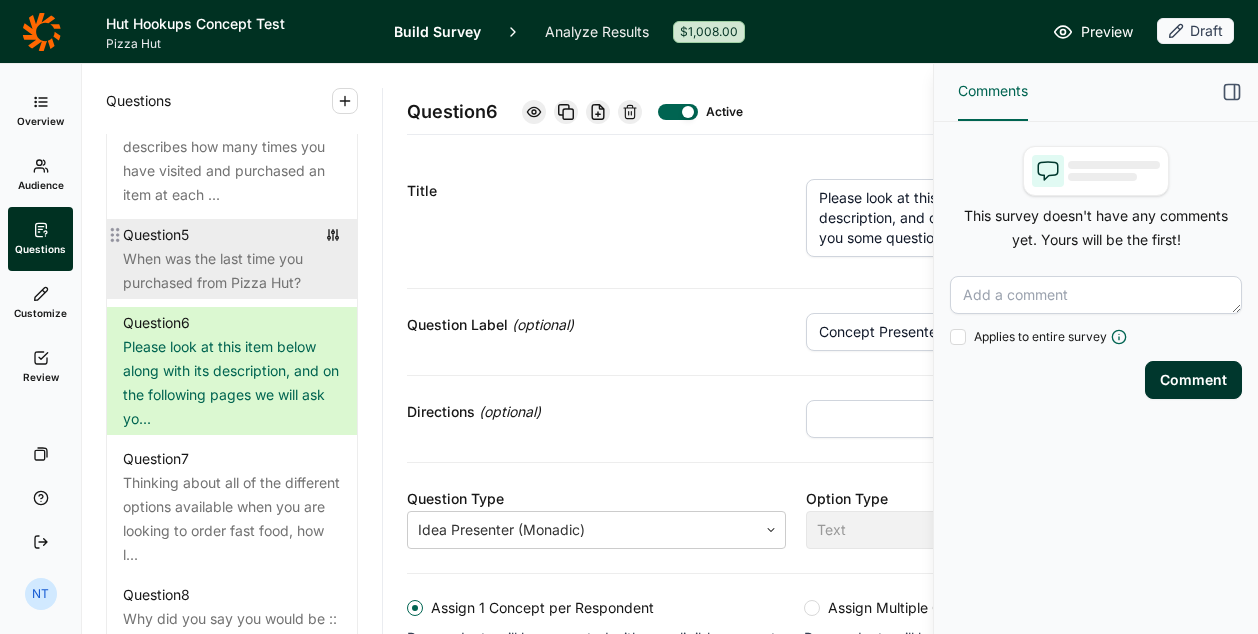 click on "When was the last time you purchased from Pizza Hut?" at bounding box center (232, 271) 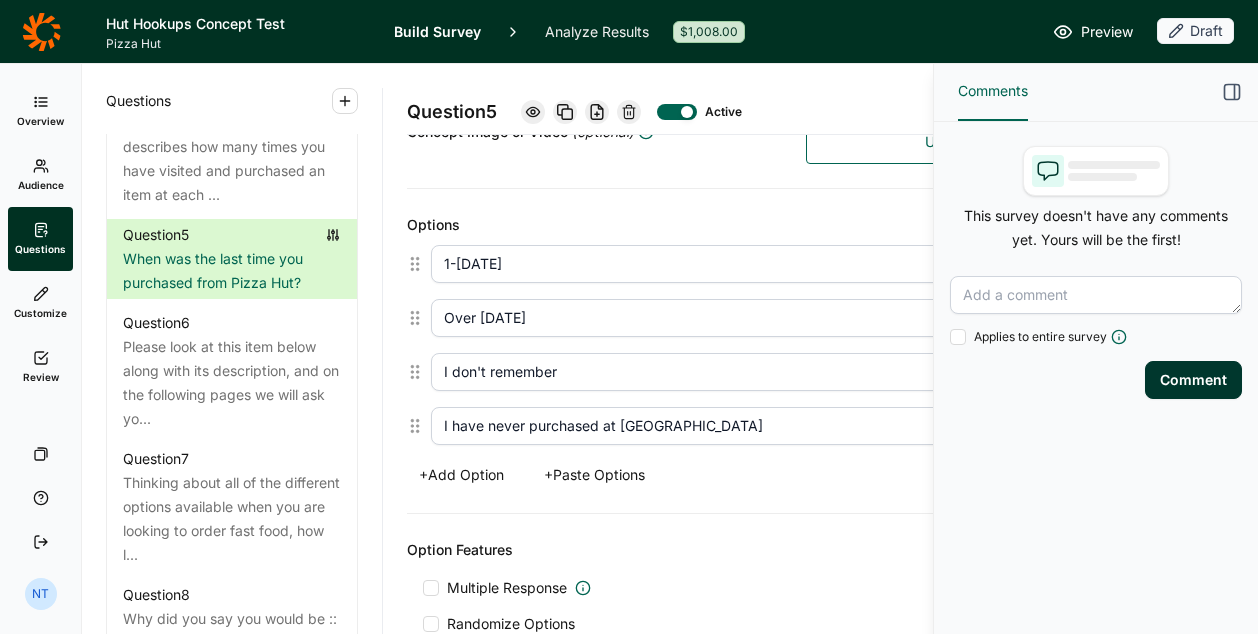 scroll, scrollTop: 479, scrollLeft: 0, axis: vertical 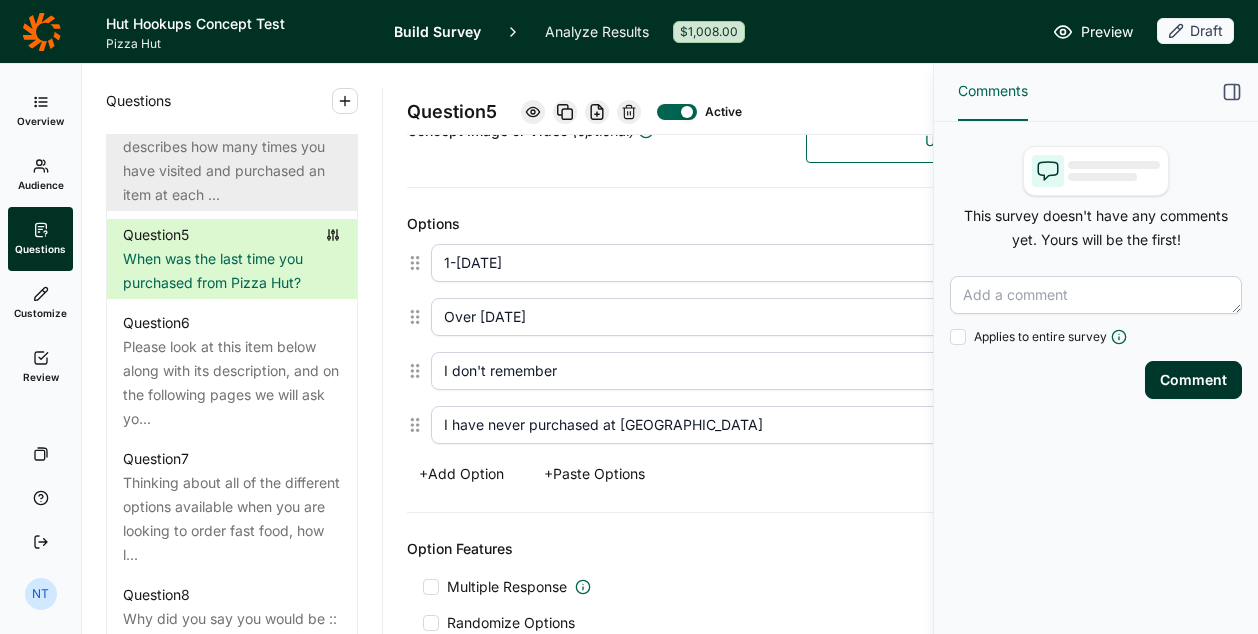 click on "Which of the following best describes how many times you have visited and purchased an item at each ..." at bounding box center [232, 159] 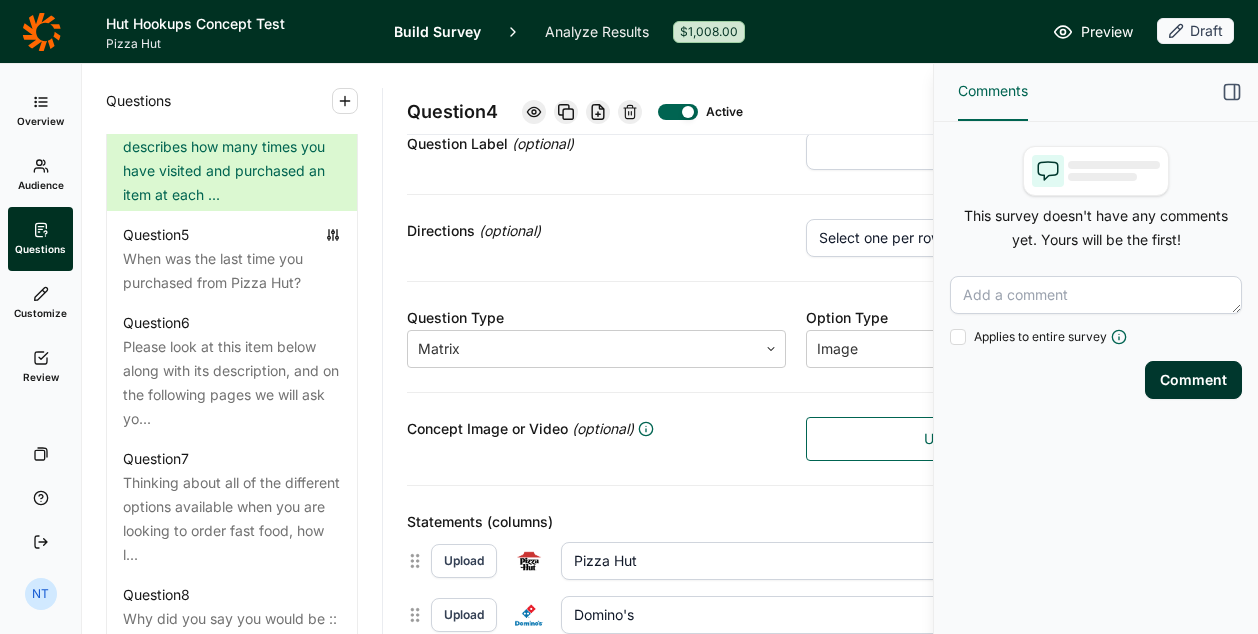 scroll, scrollTop: 0, scrollLeft: 0, axis: both 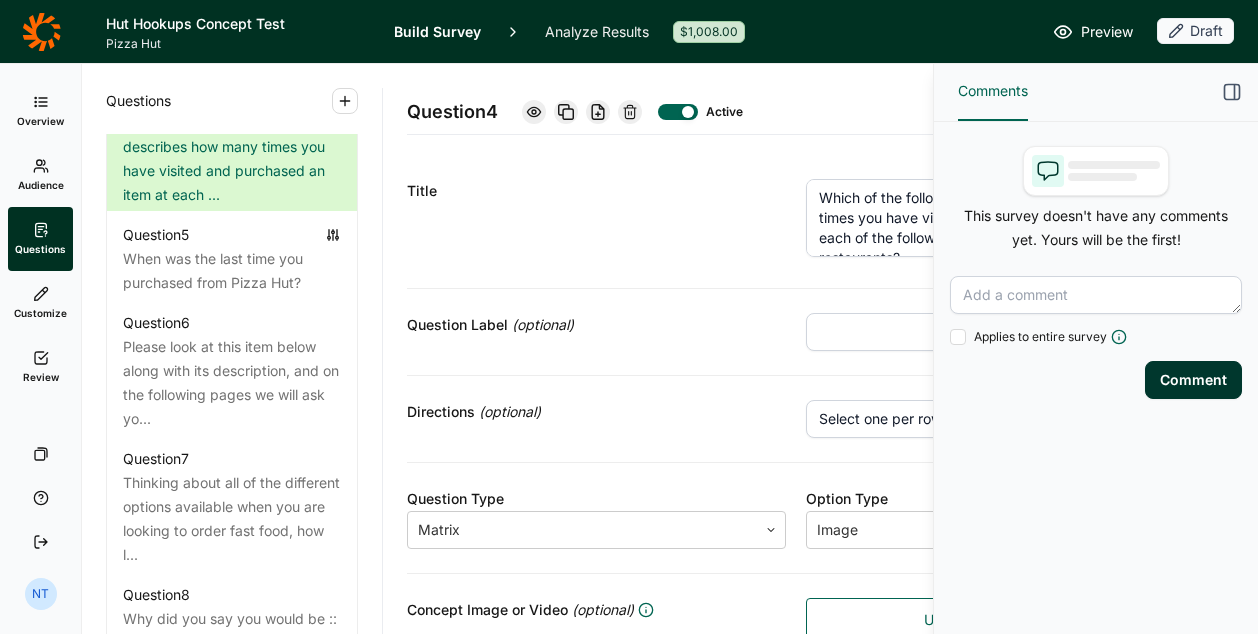 click 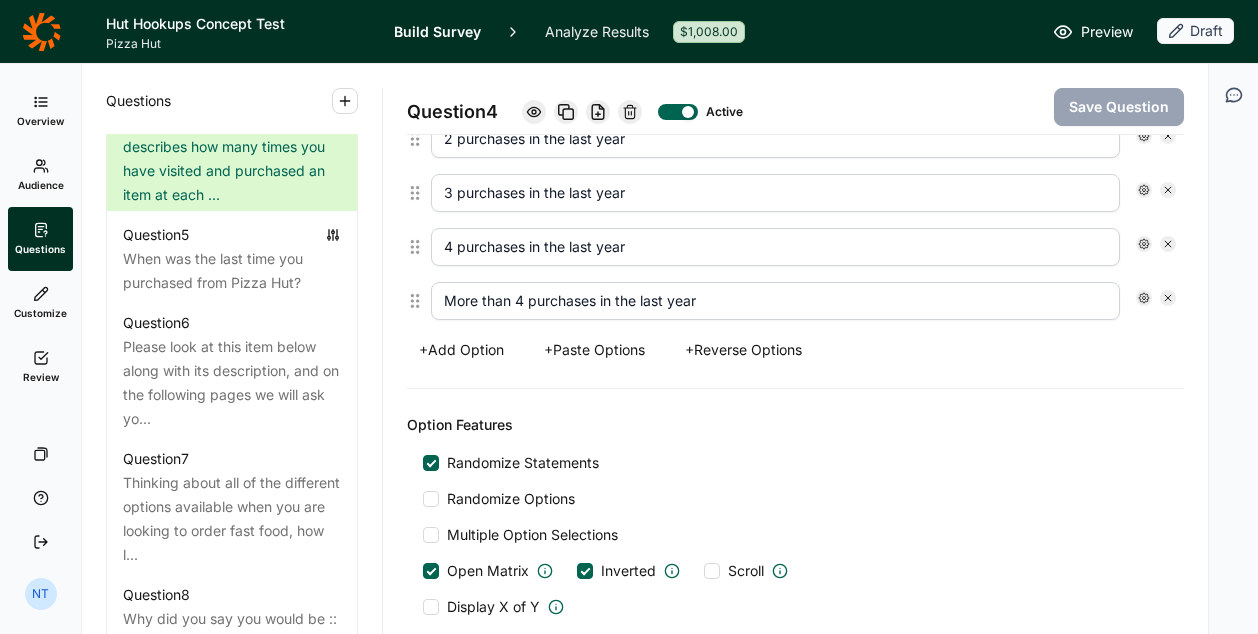 scroll, scrollTop: 890, scrollLeft: 0, axis: vertical 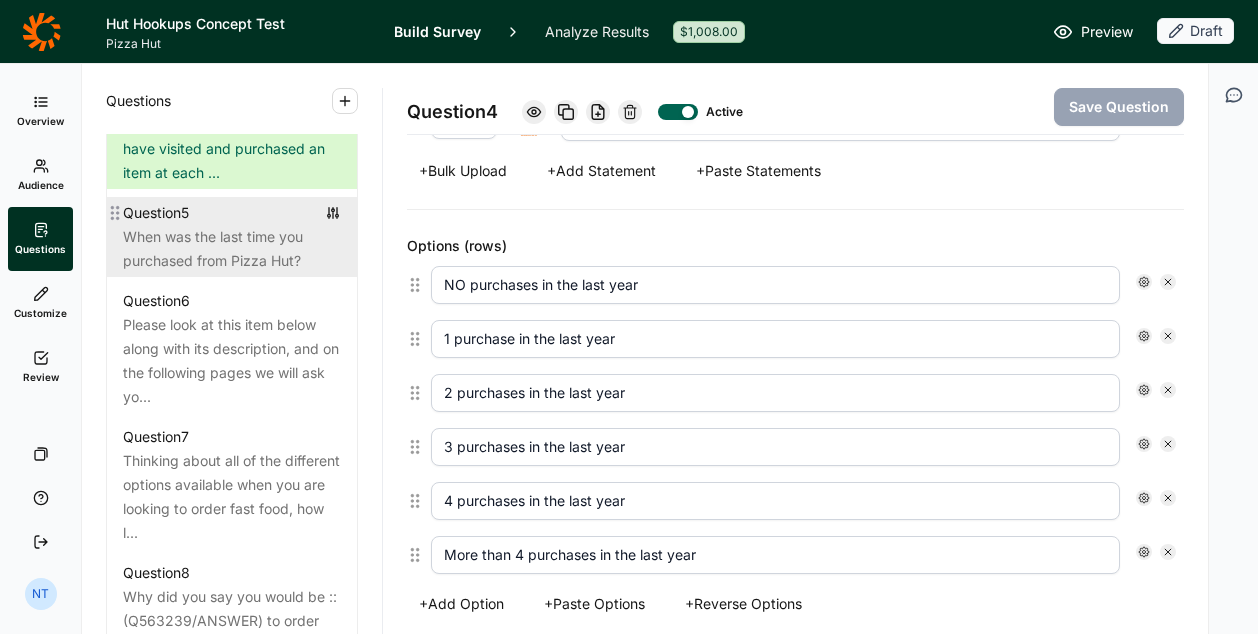 click on "When was the last time you purchased from Pizza Hut?" at bounding box center [232, 249] 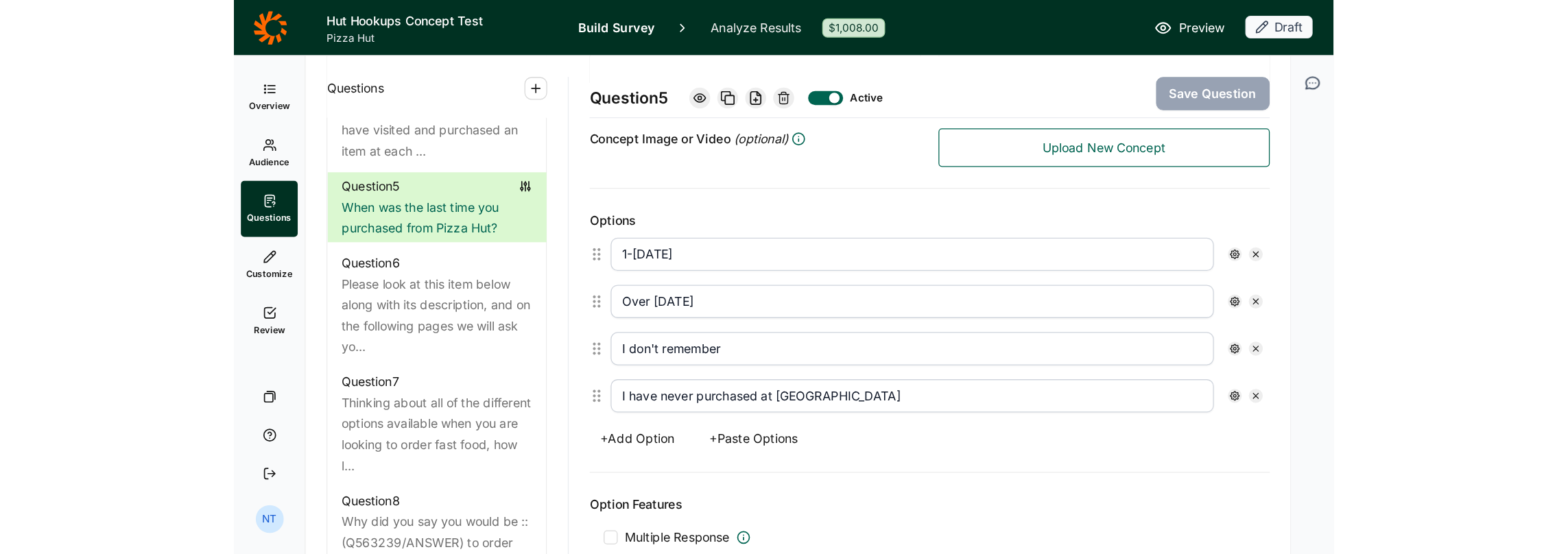 scroll, scrollTop: 334, scrollLeft: 0, axis: vertical 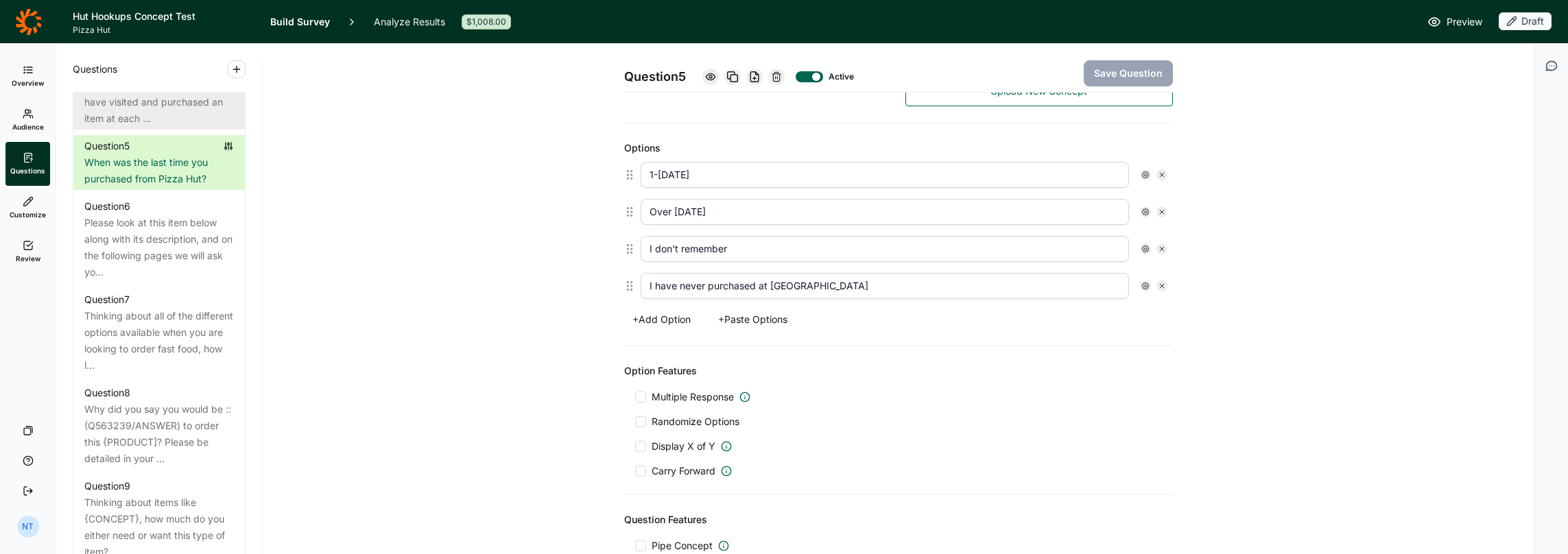 click on "Which of the following best describes how many times you have visited and purchased an item at each ..." at bounding box center [159, 94] 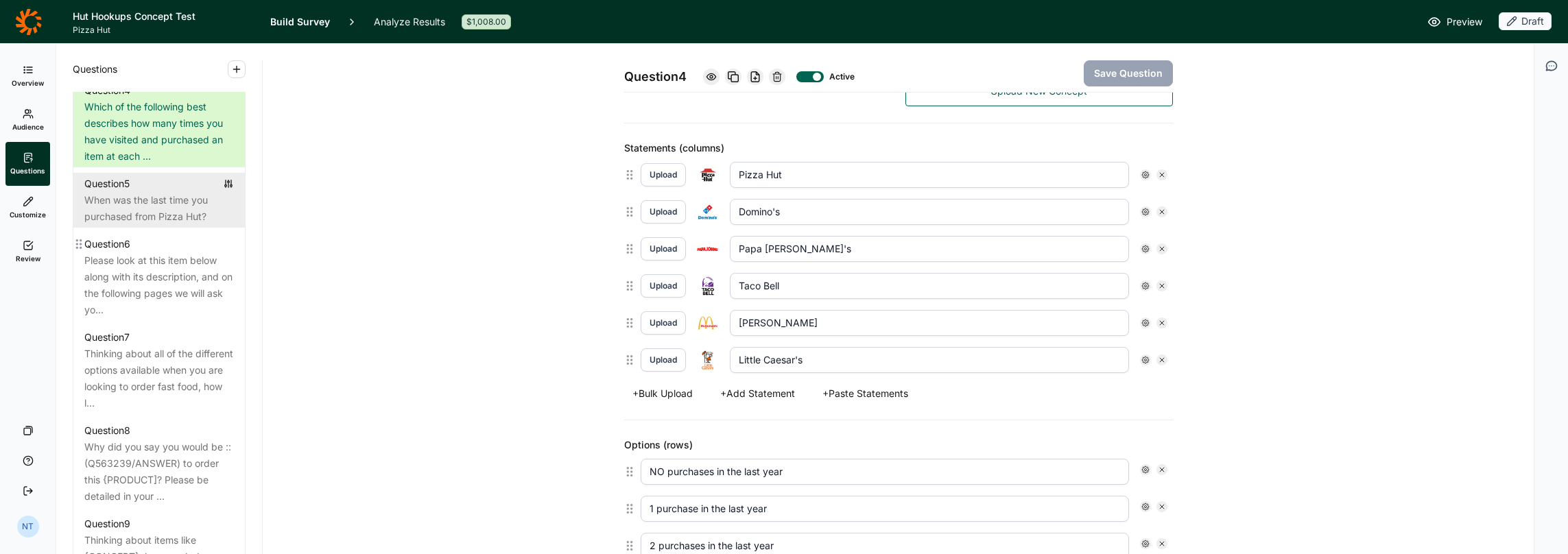 scroll, scrollTop: 823, scrollLeft: 0, axis: vertical 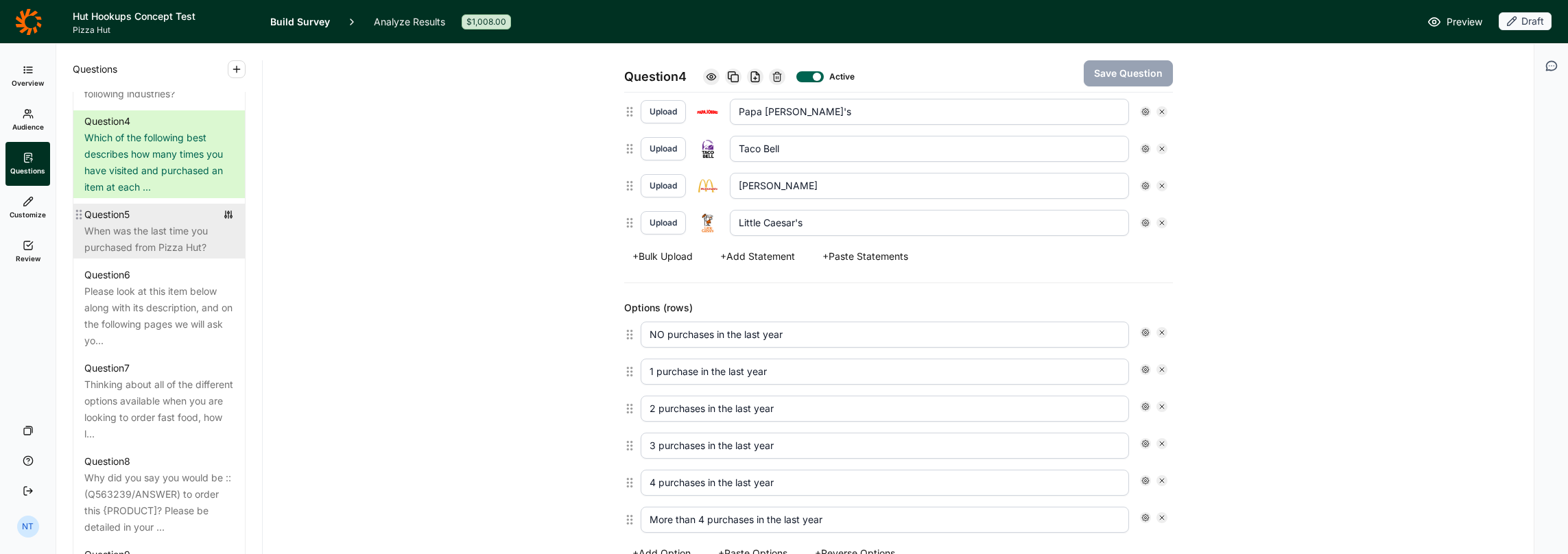 click on "When was the last time you purchased from Pizza Hut?" at bounding box center [159, 239] 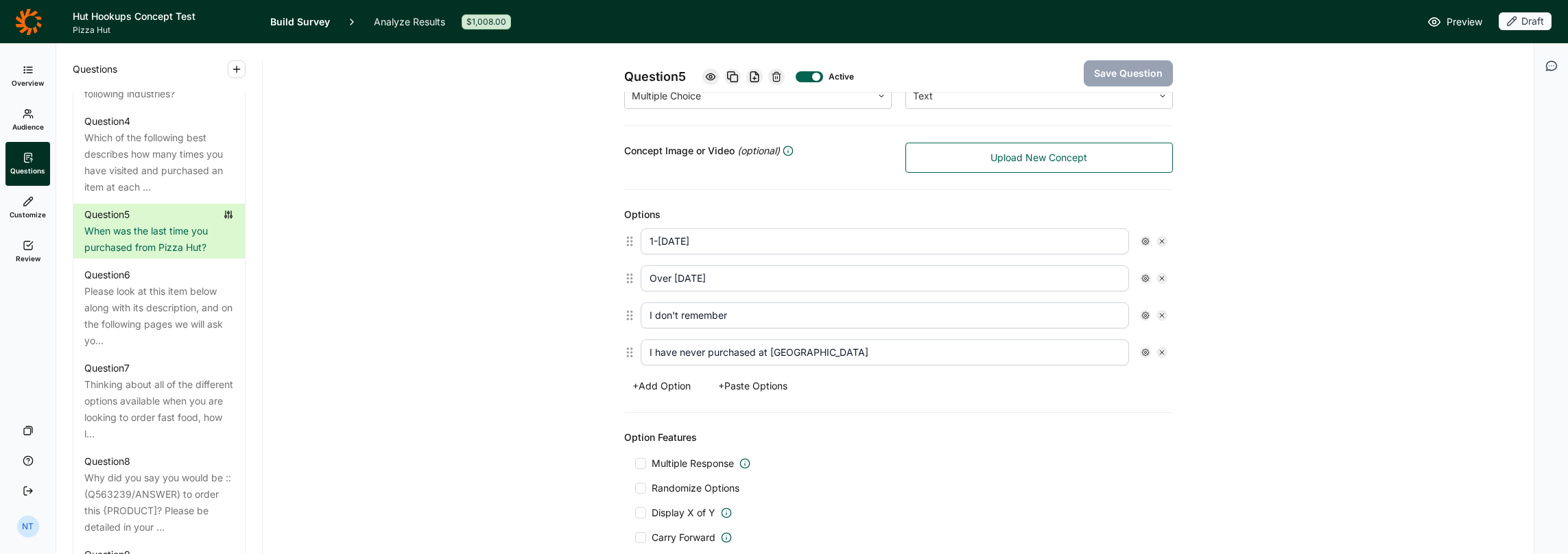 scroll, scrollTop: 265, scrollLeft: 0, axis: vertical 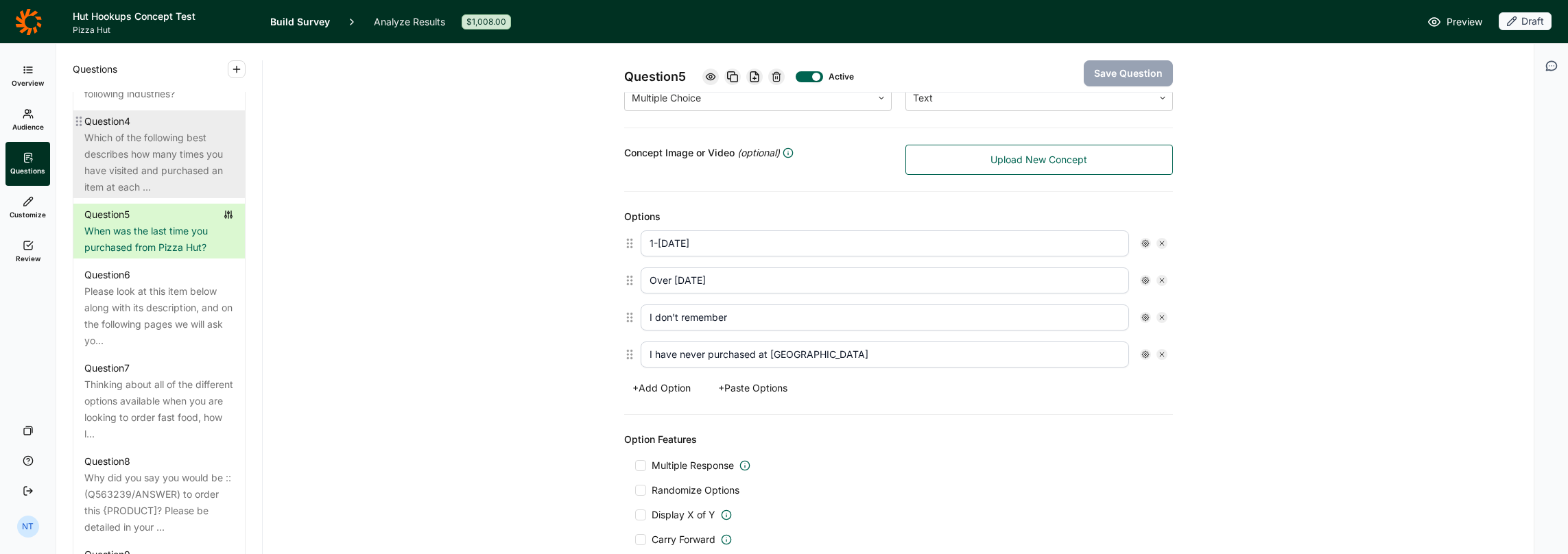 click on "Which of the following best describes how many times you have visited and purchased an item at each ..." at bounding box center [159, 162] 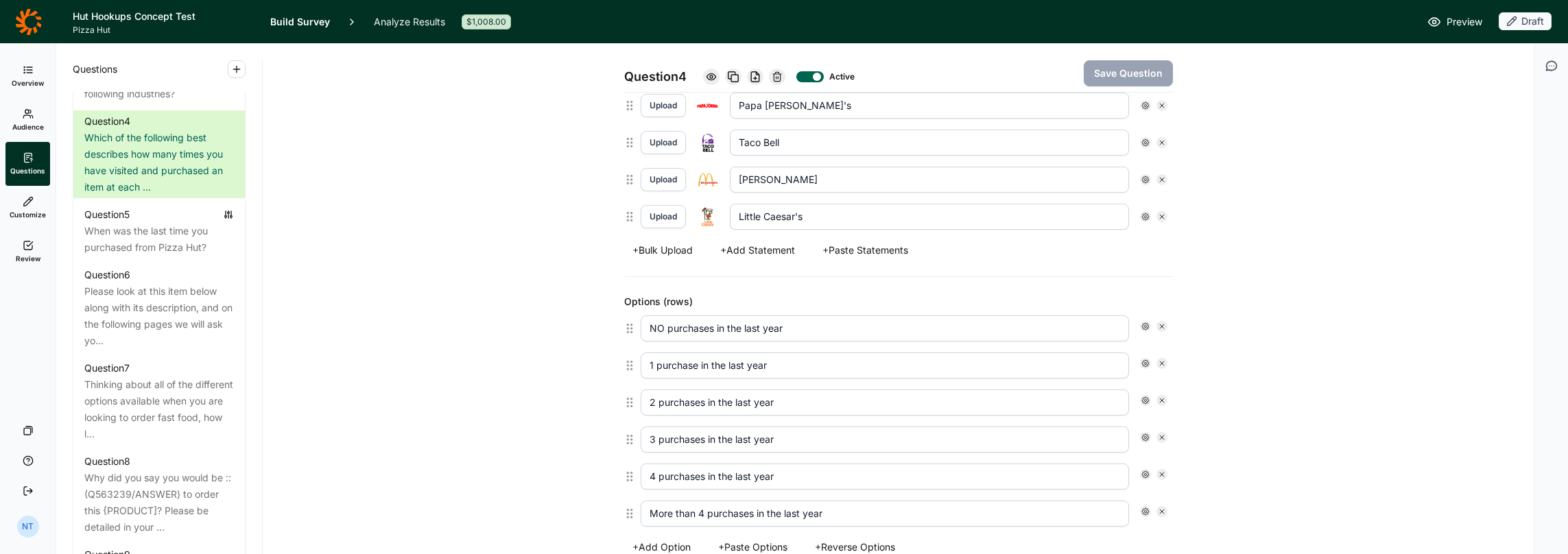scroll, scrollTop: 480, scrollLeft: 0, axis: vertical 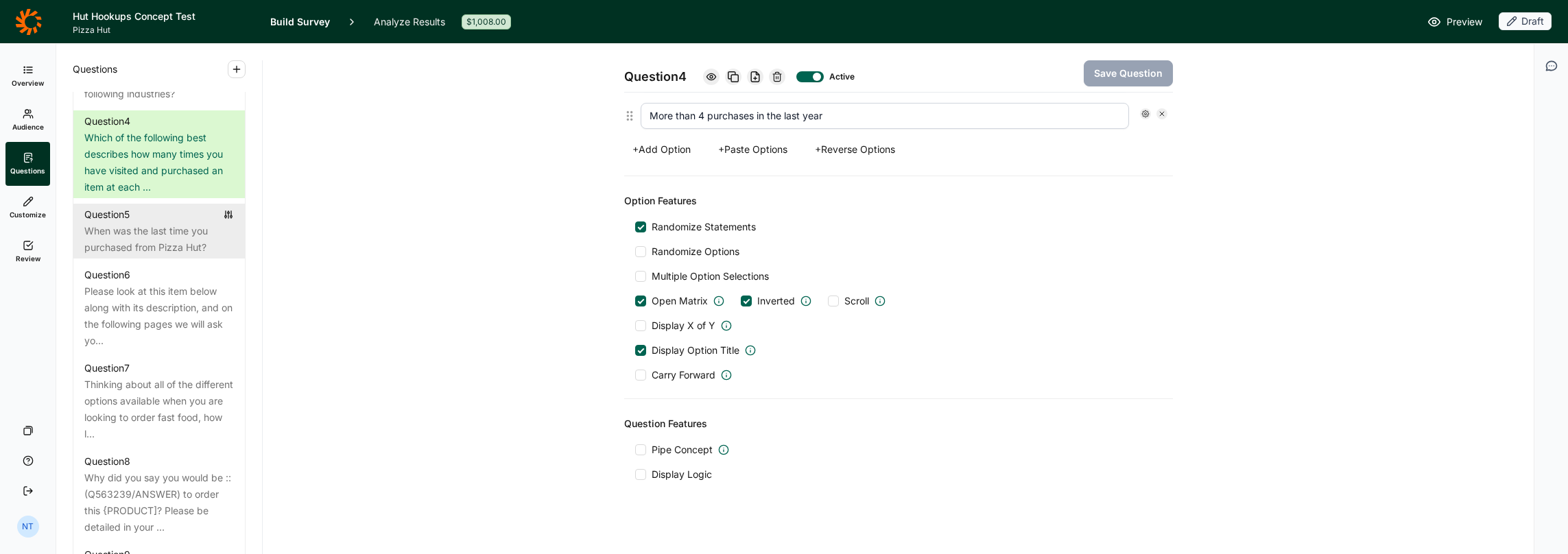 click on "Question  5" at bounding box center [159, 215] 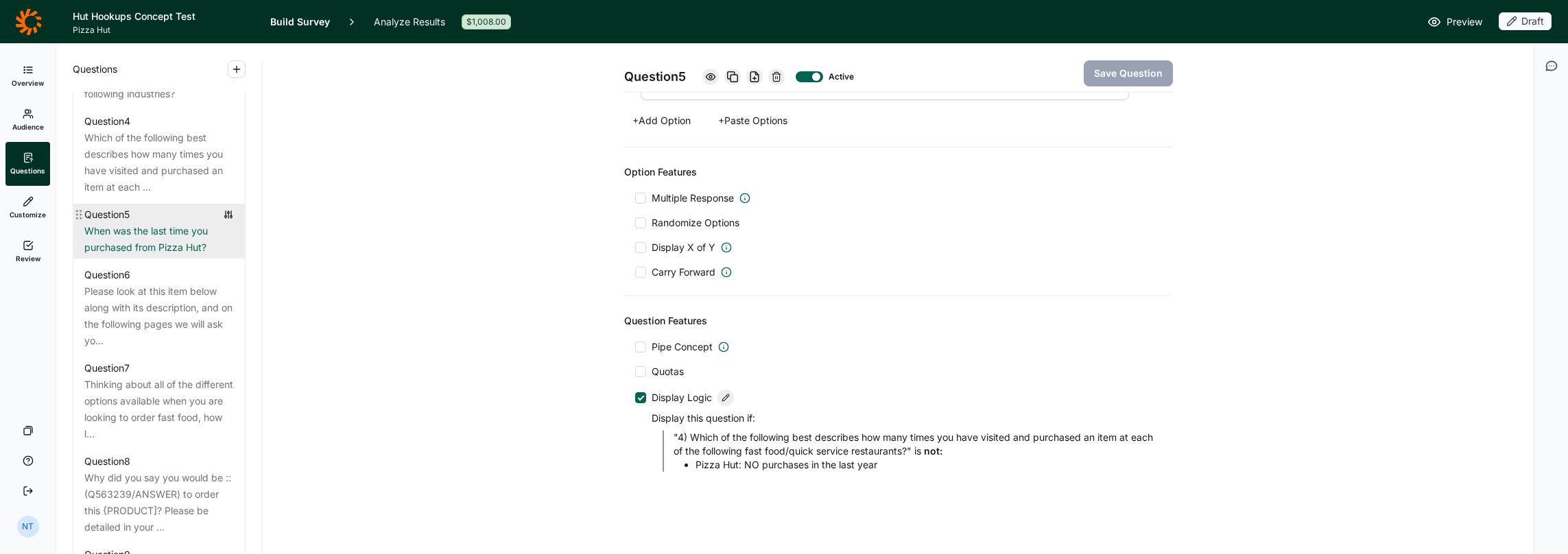 scroll, scrollTop: 527, scrollLeft: 0, axis: vertical 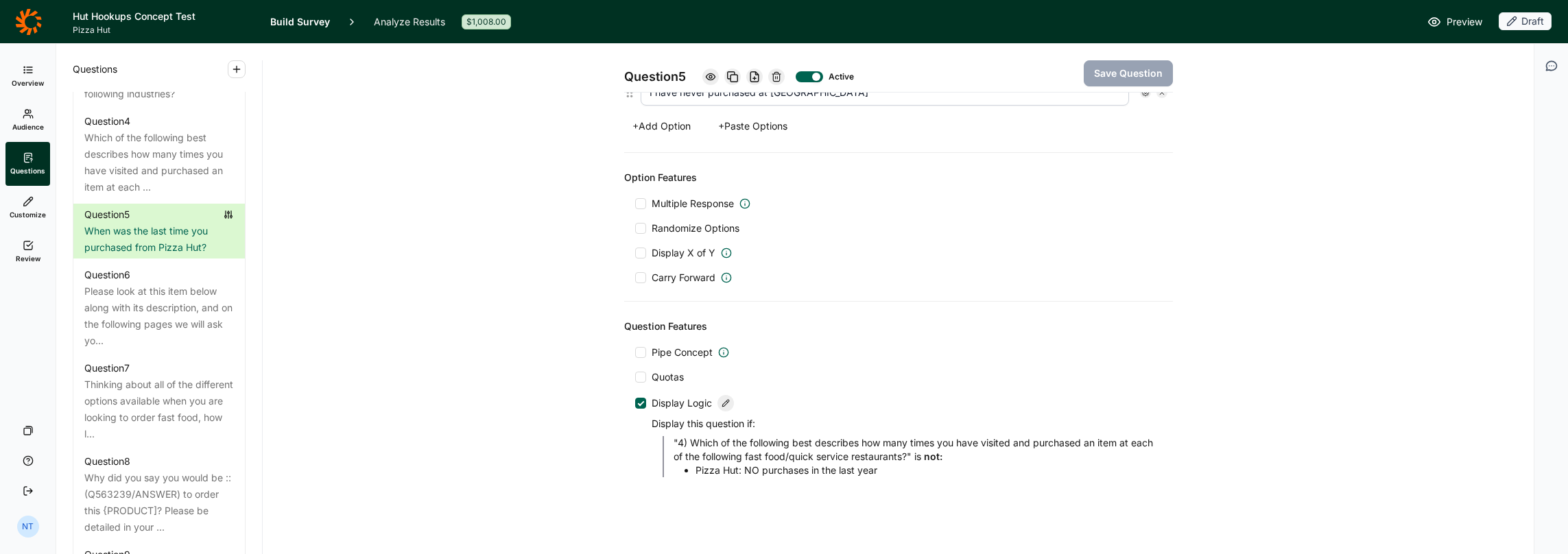click 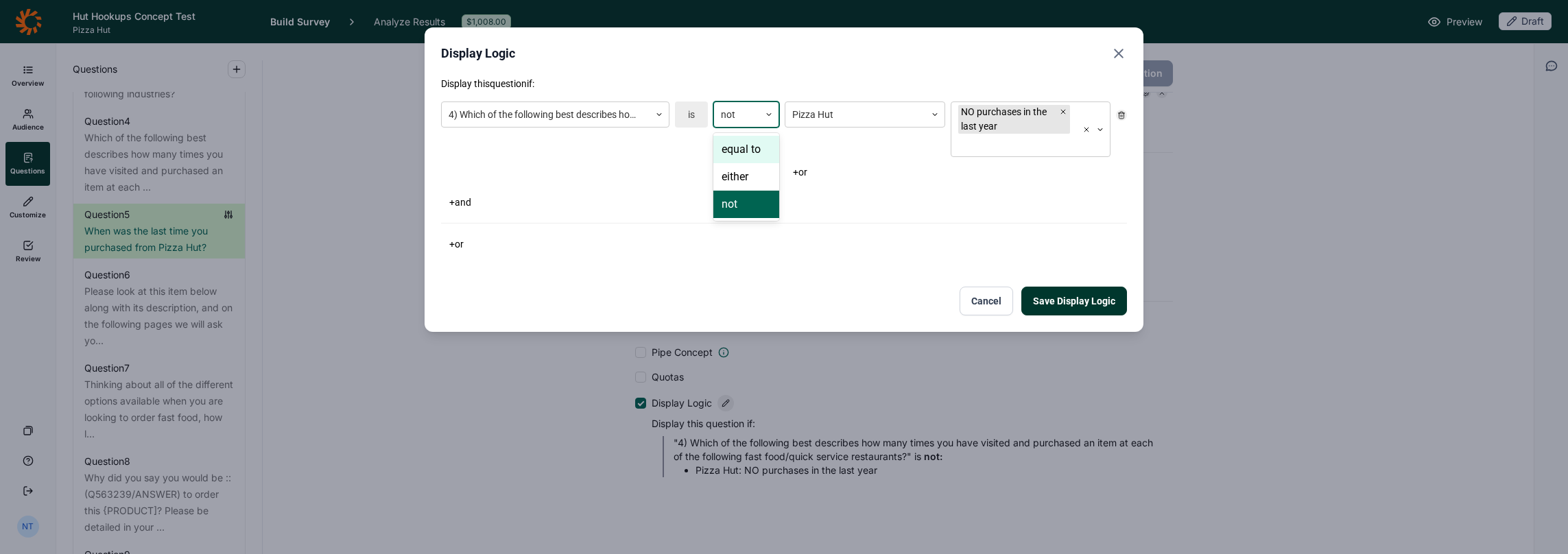 click at bounding box center [737, 115] 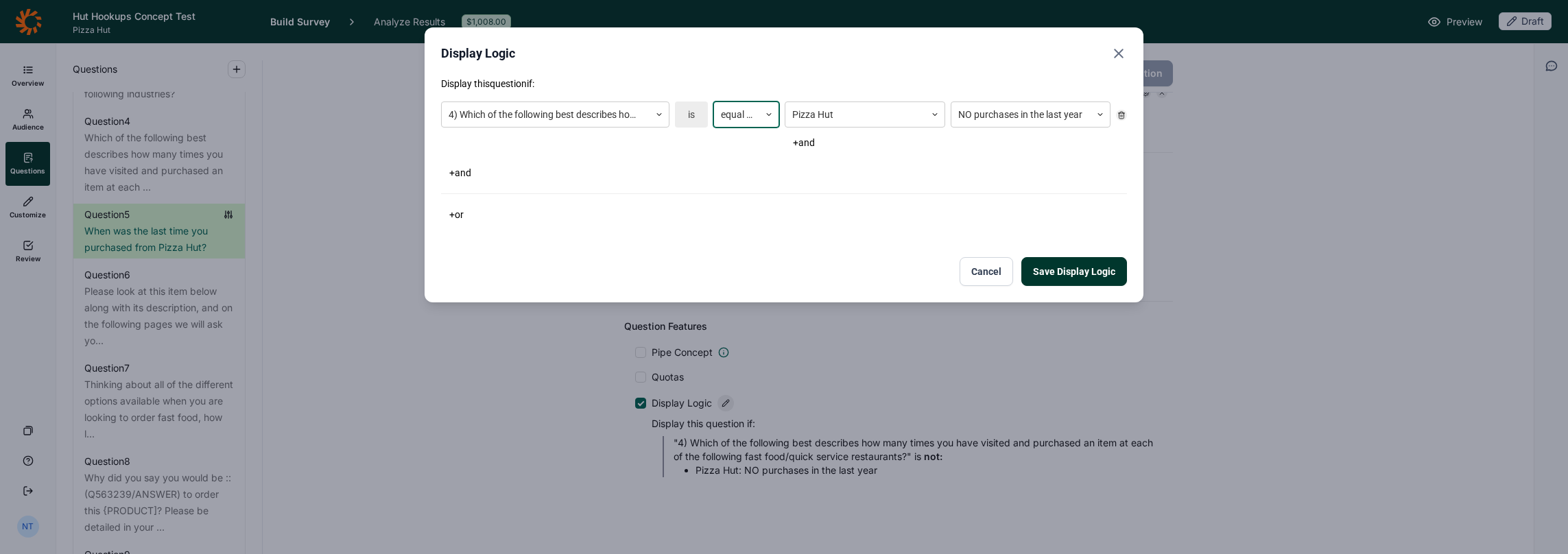 click on "Save Display Logic" at bounding box center [1074, 272] 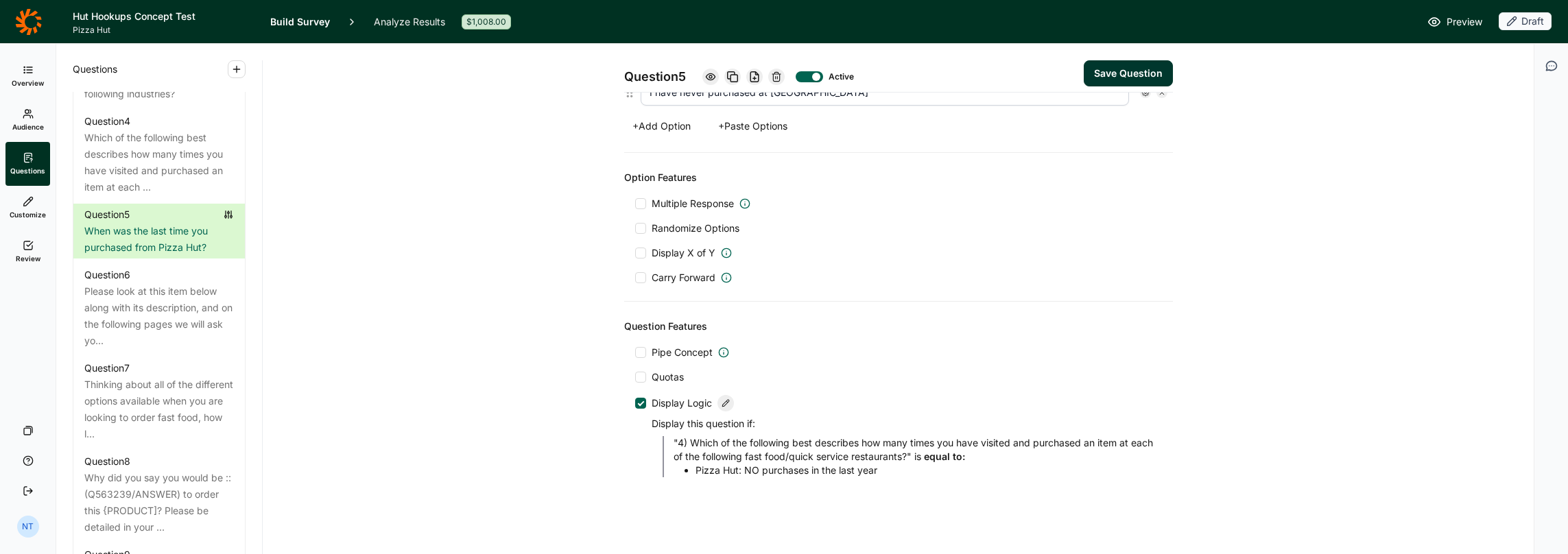 click on "Save Question" at bounding box center (1128, 73) 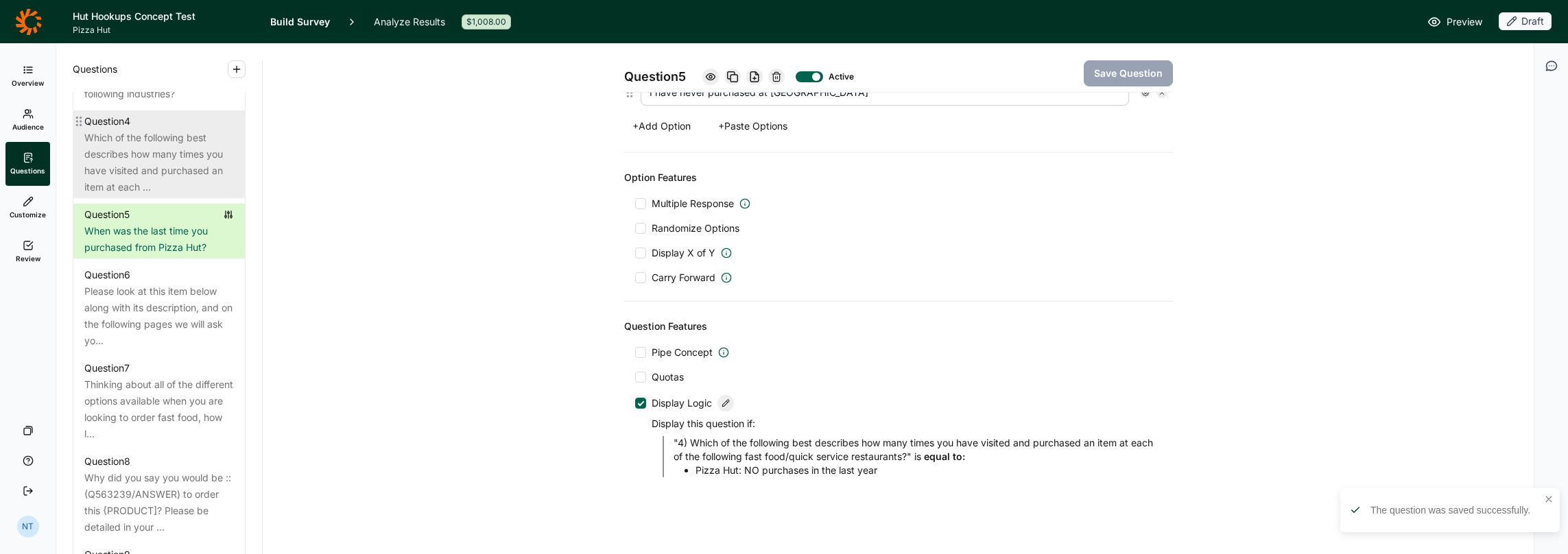 click on "Which of the following best describes how many times you have visited and purchased an item at each ..." at bounding box center (159, 162) 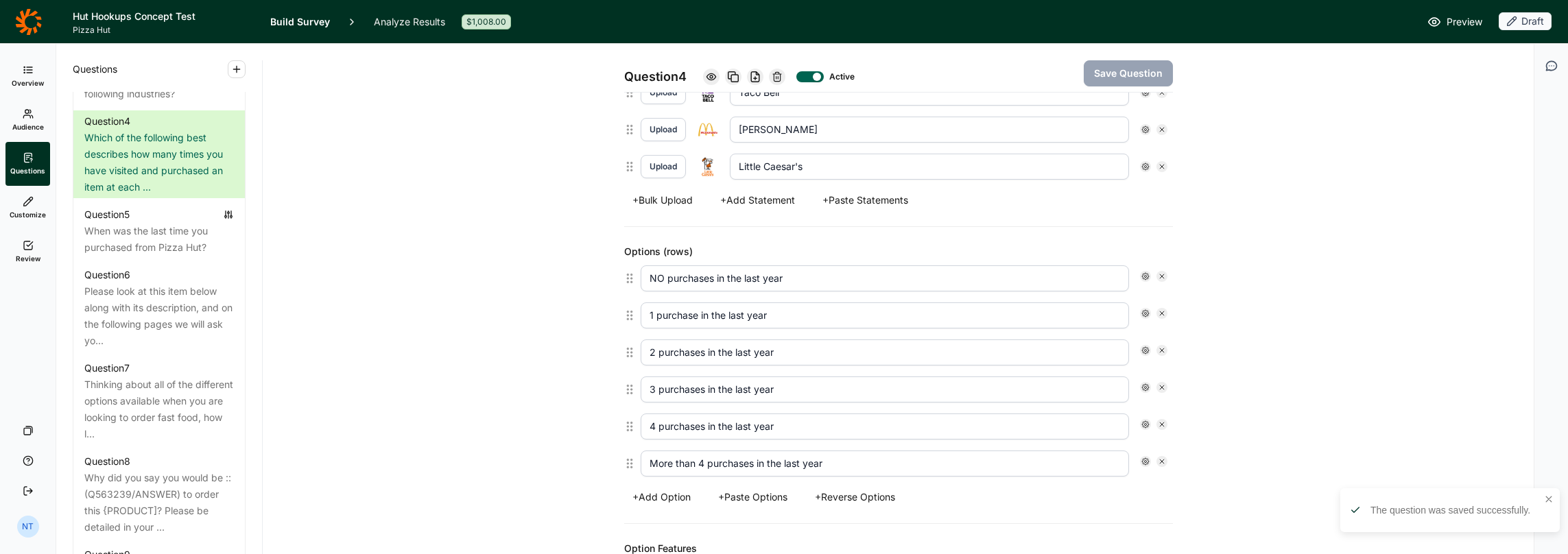 click at bounding box center (711, 77) 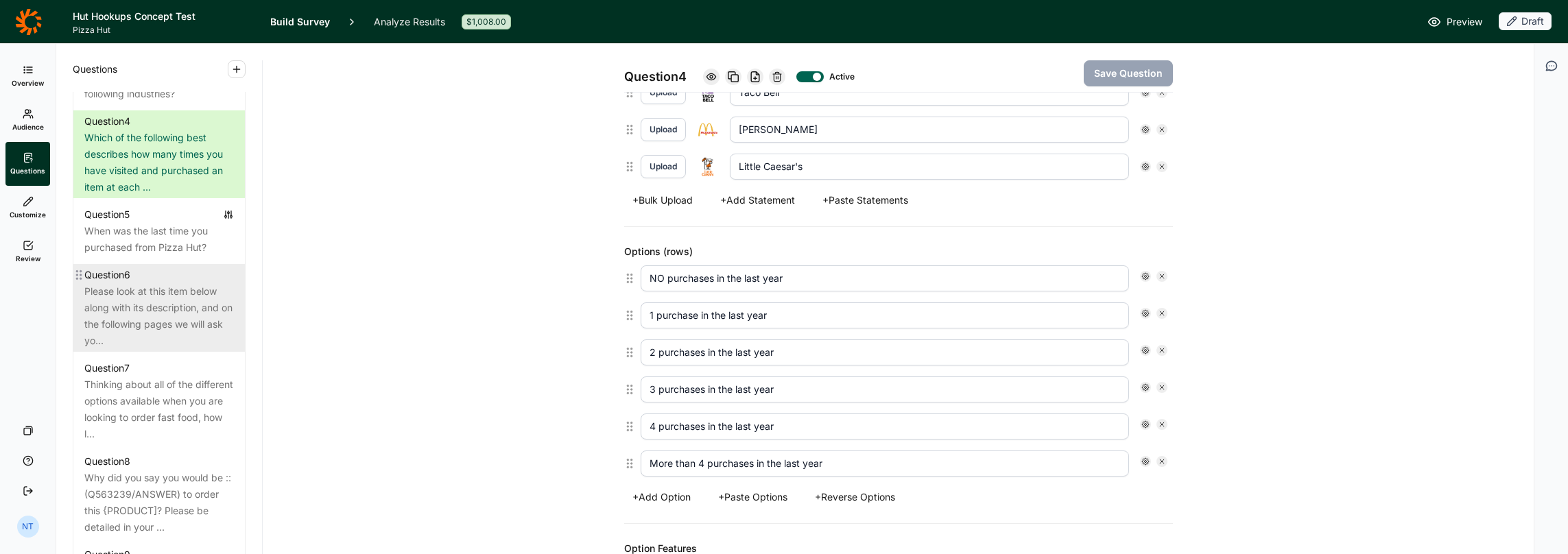 click on "Please look at this item below along with its description, and on the following pages we will ask yo..." at bounding box center (159, 316) 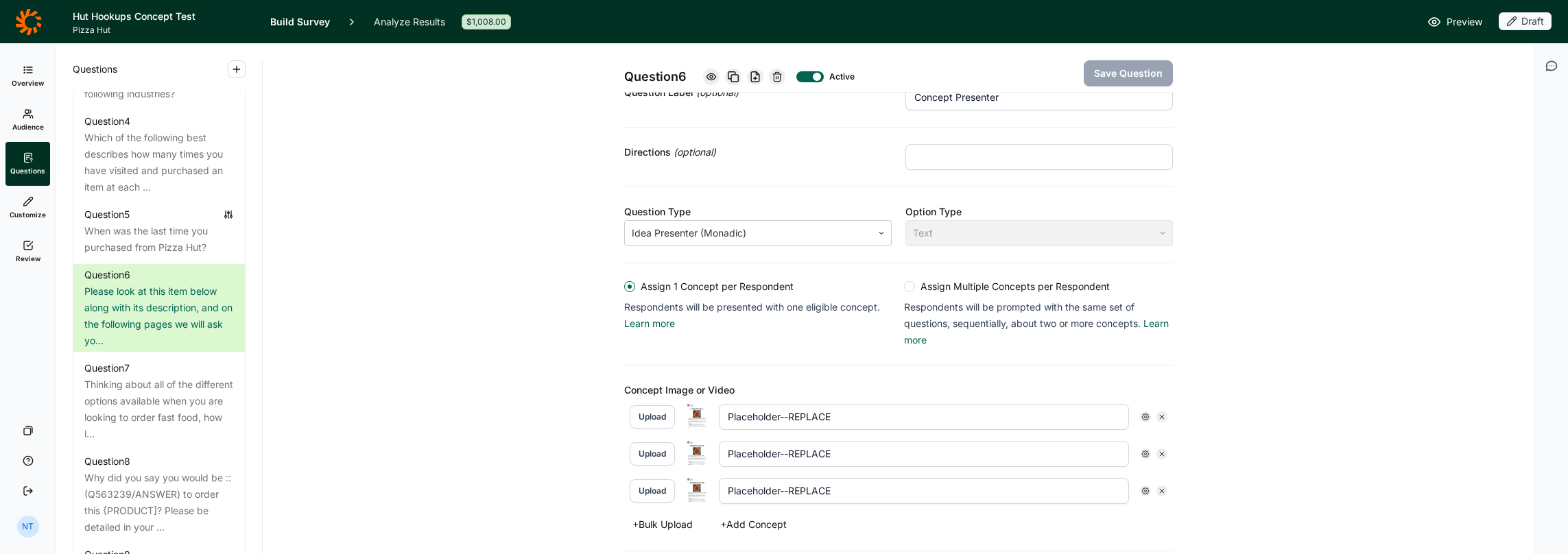 scroll, scrollTop: 206, scrollLeft: 0, axis: vertical 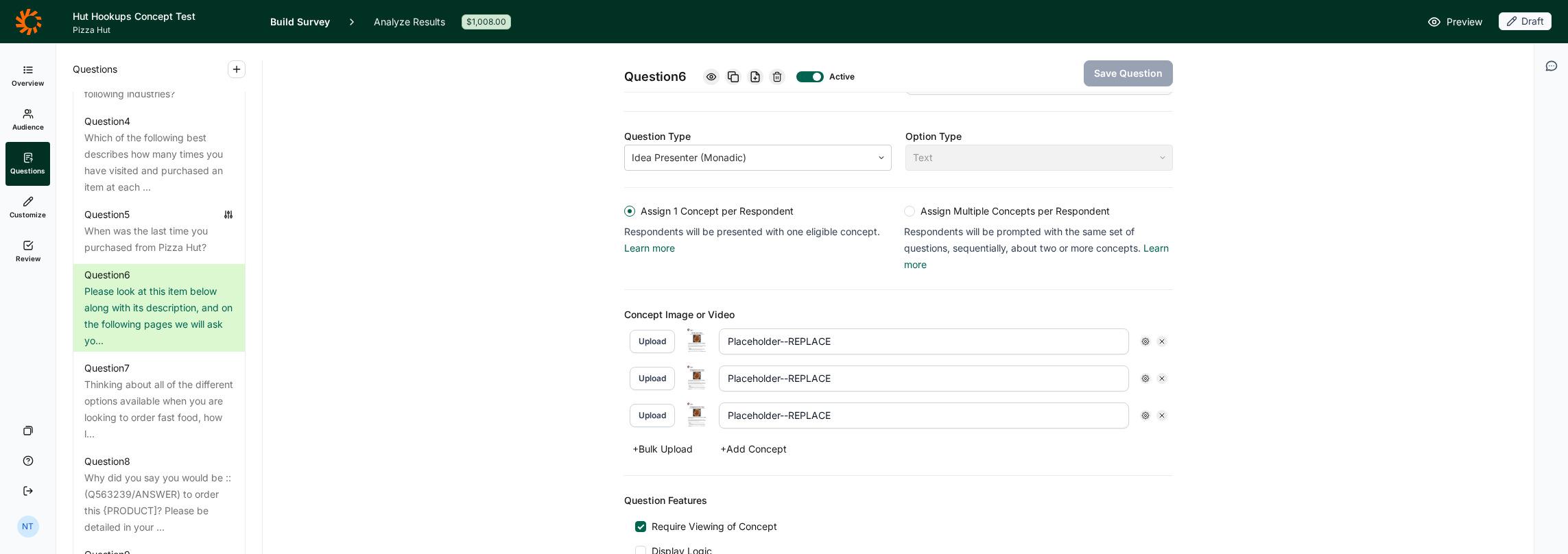 click on "Upload" at bounding box center [652, 341] 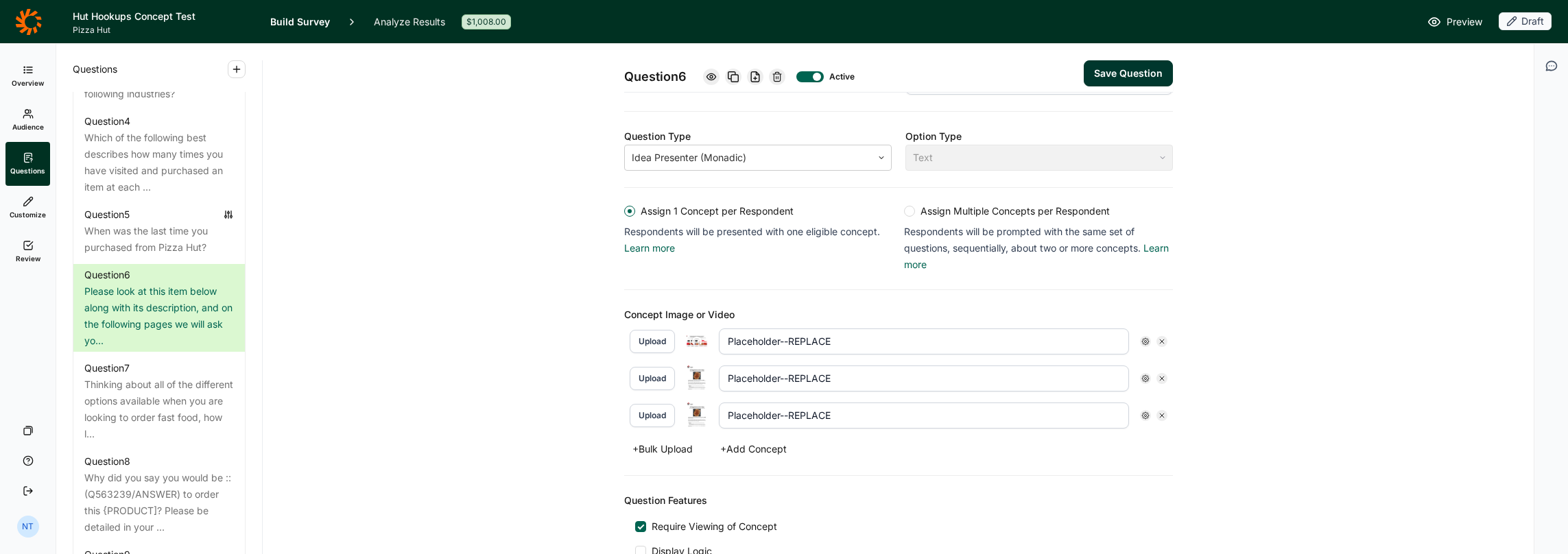 click on "Placeholder--REPLACE" at bounding box center [924, 341] 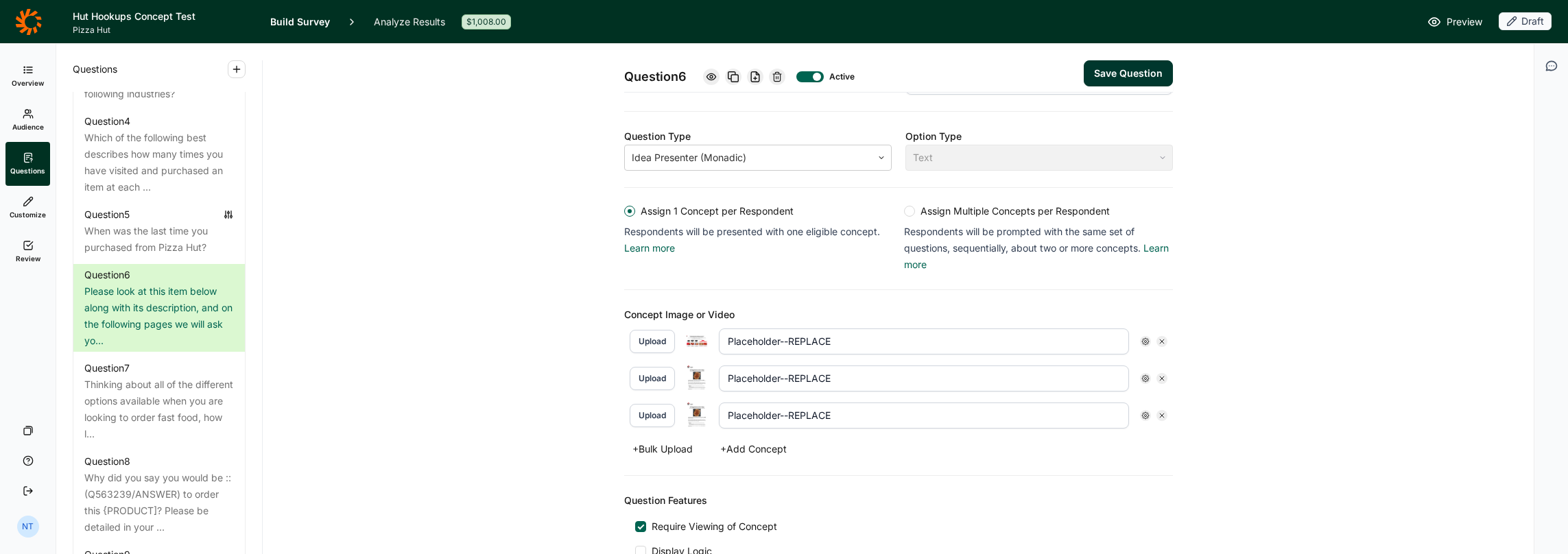 click on "Placeholder--REPLACE" at bounding box center (924, 341) 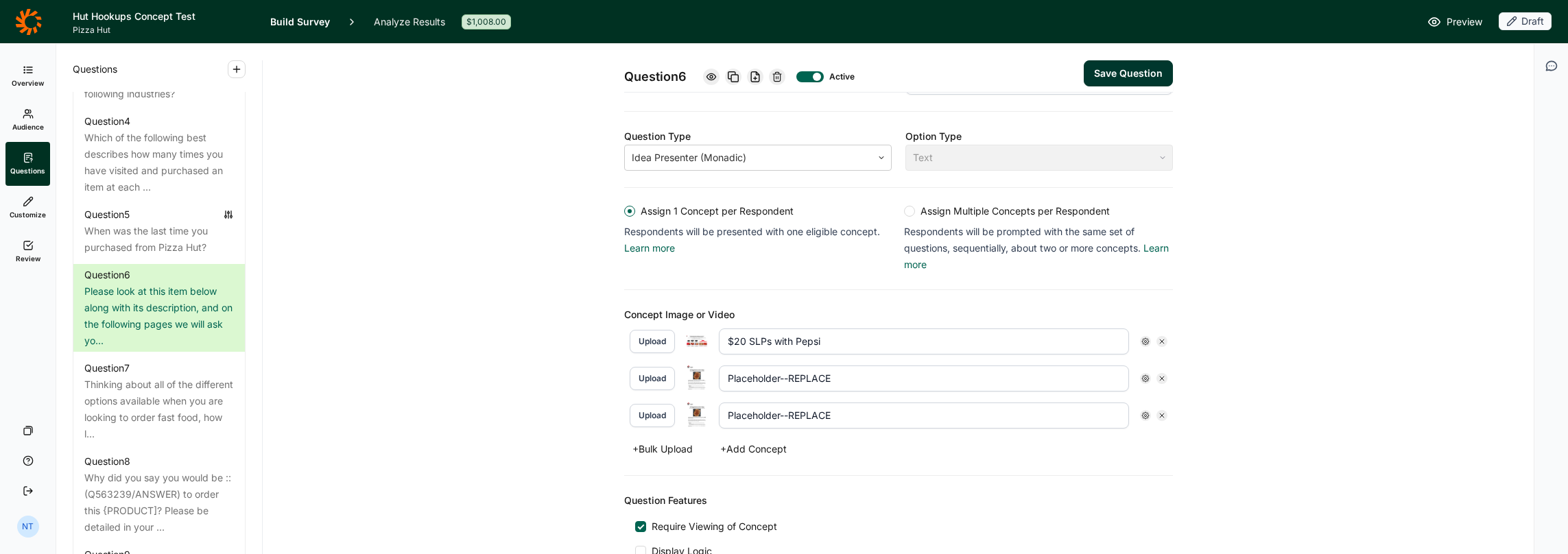 type on "$20 SLPs with Pepsi" 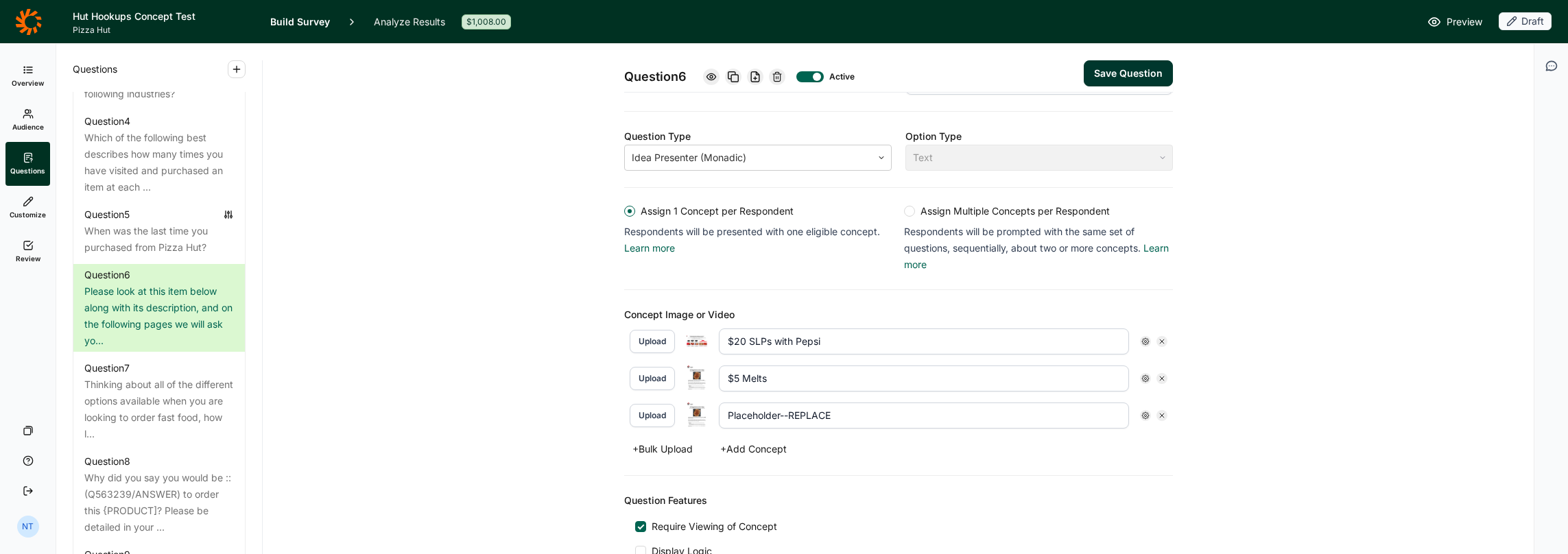 type on "$5 Melts" 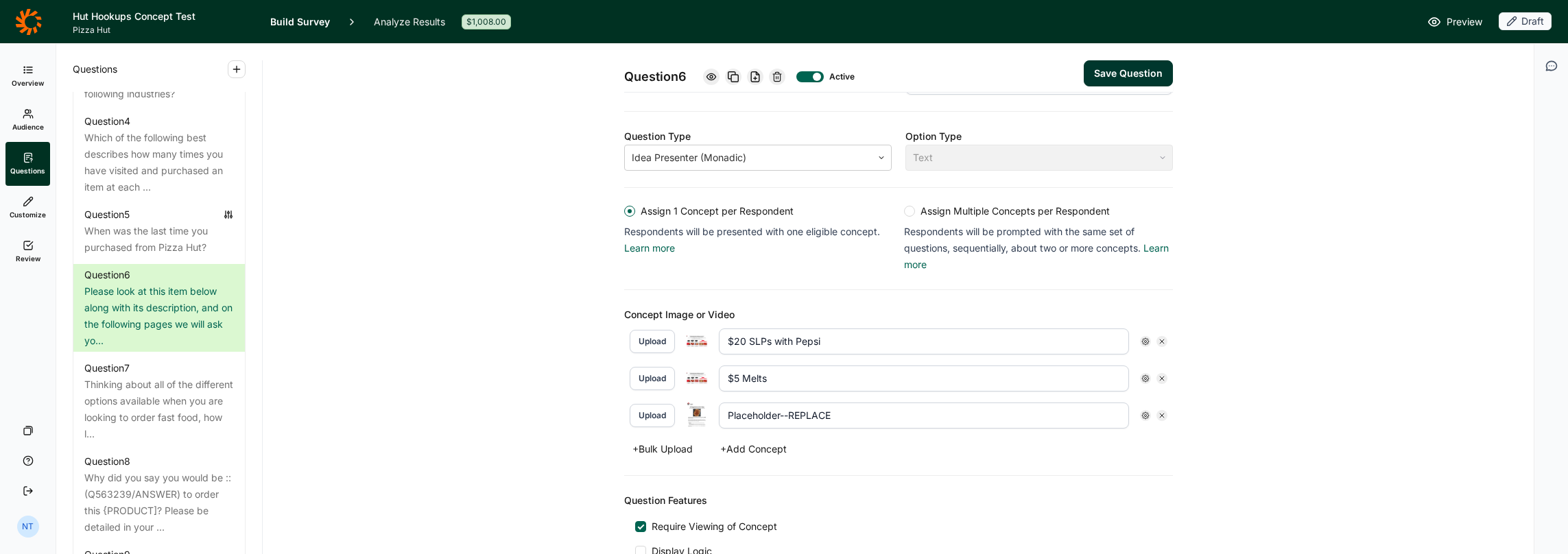 click 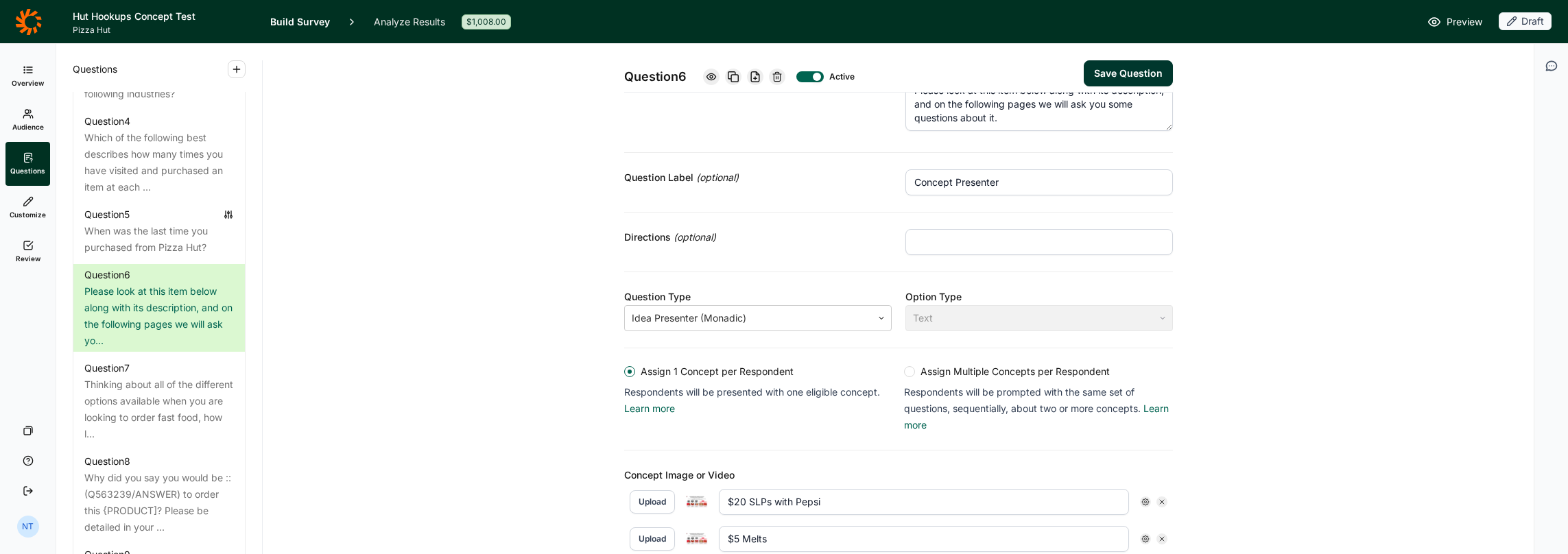 scroll, scrollTop: 0, scrollLeft: 0, axis: both 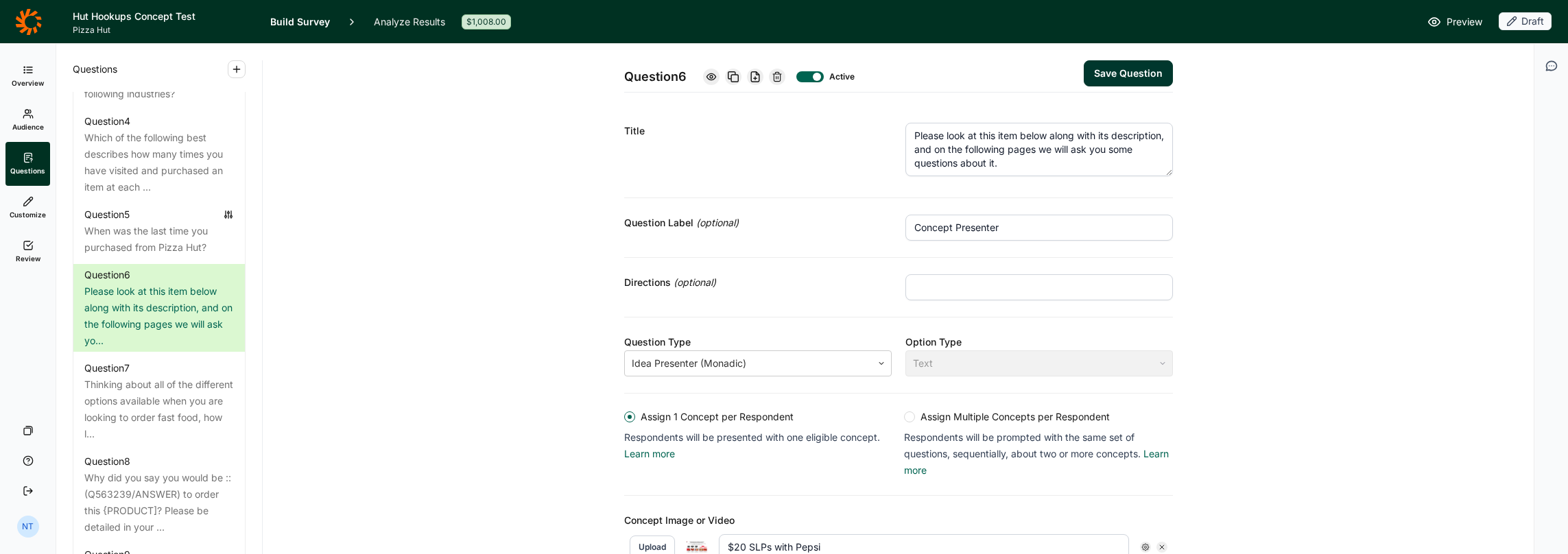 click on "Save Question" at bounding box center (1128, 73) 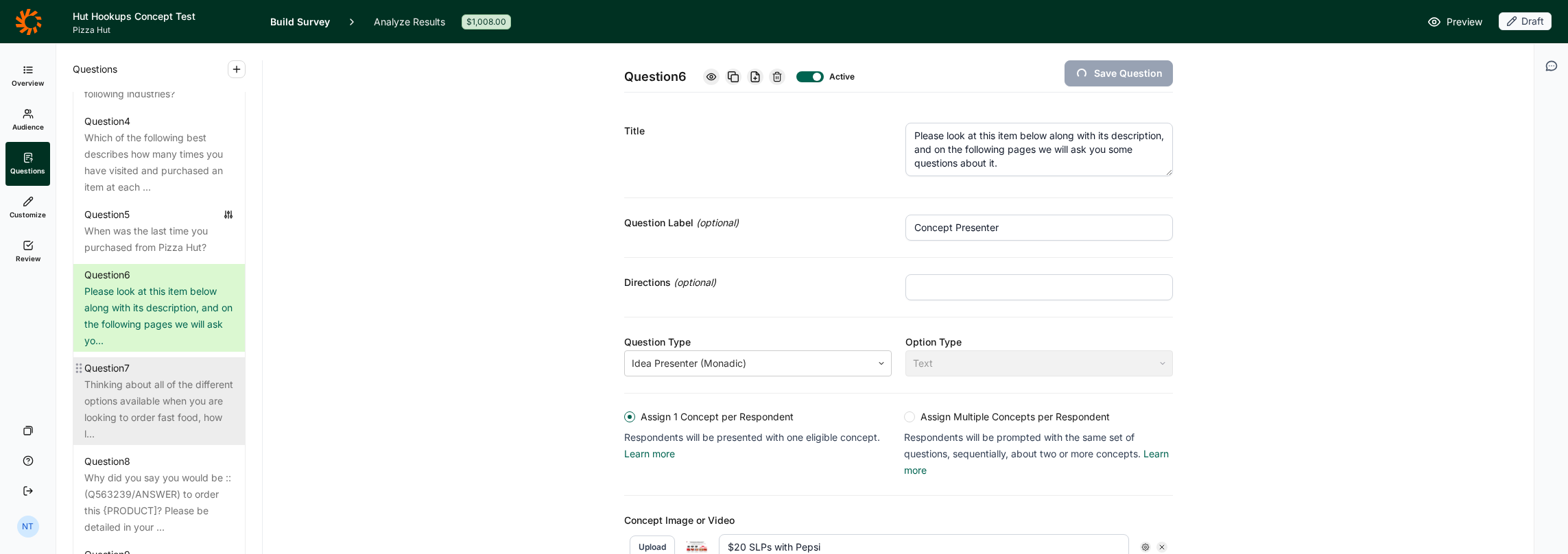 click on "Thinking about all of the different options available when you are looking to order fast food, how l..." at bounding box center (159, 409) 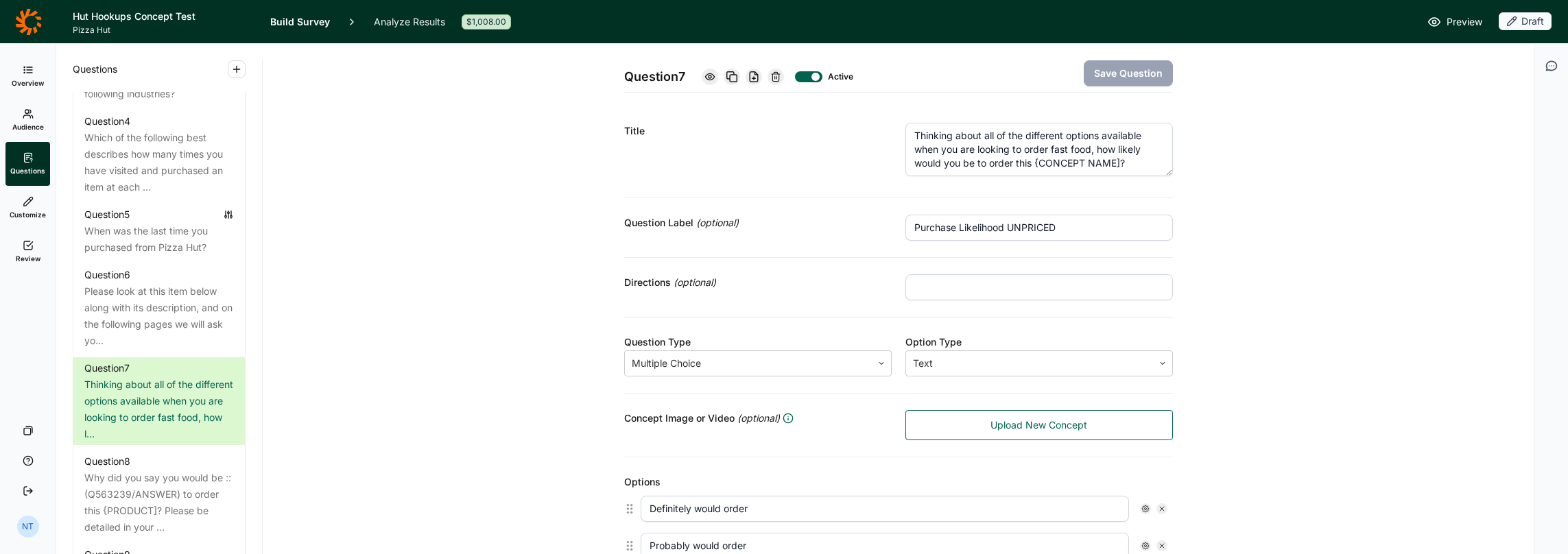 click on "Thinking about all of the different options available when you are looking to order fast food, how likely would you be to order this {CONCEPT NAME]?" at bounding box center (1039, 149) 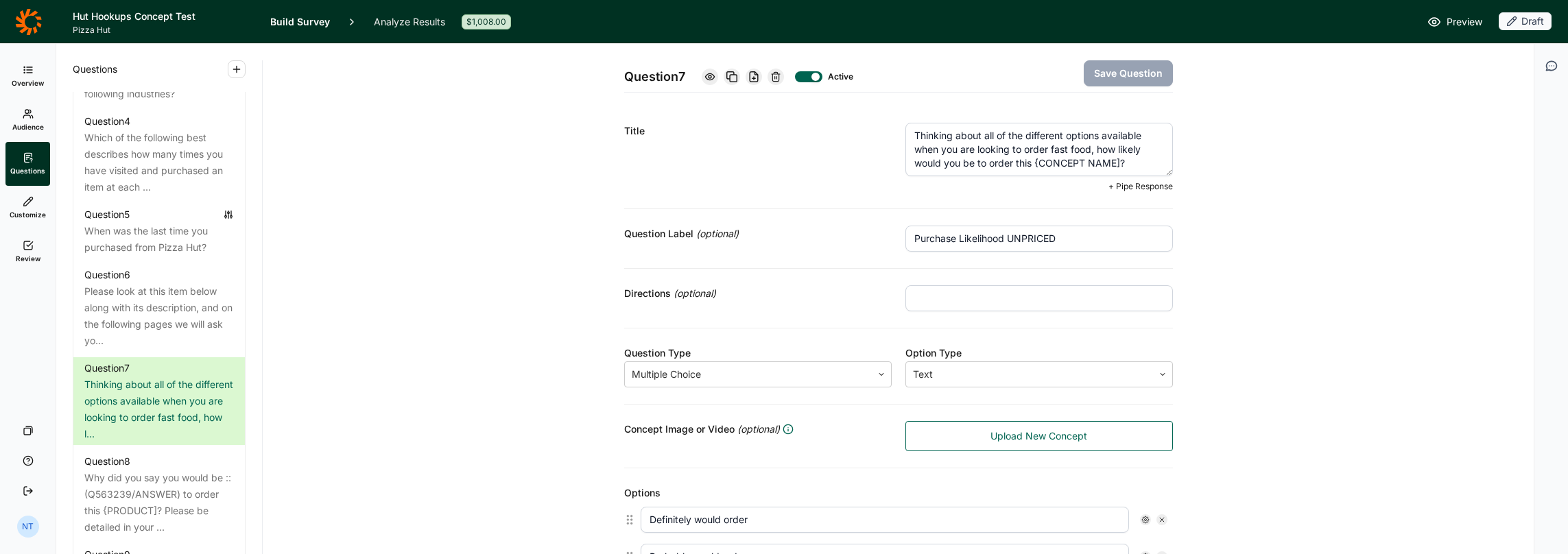 drag, startPoint x: 1029, startPoint y: 161, endPoint x: 1116, endPoint y: 162, distance: 87.00575 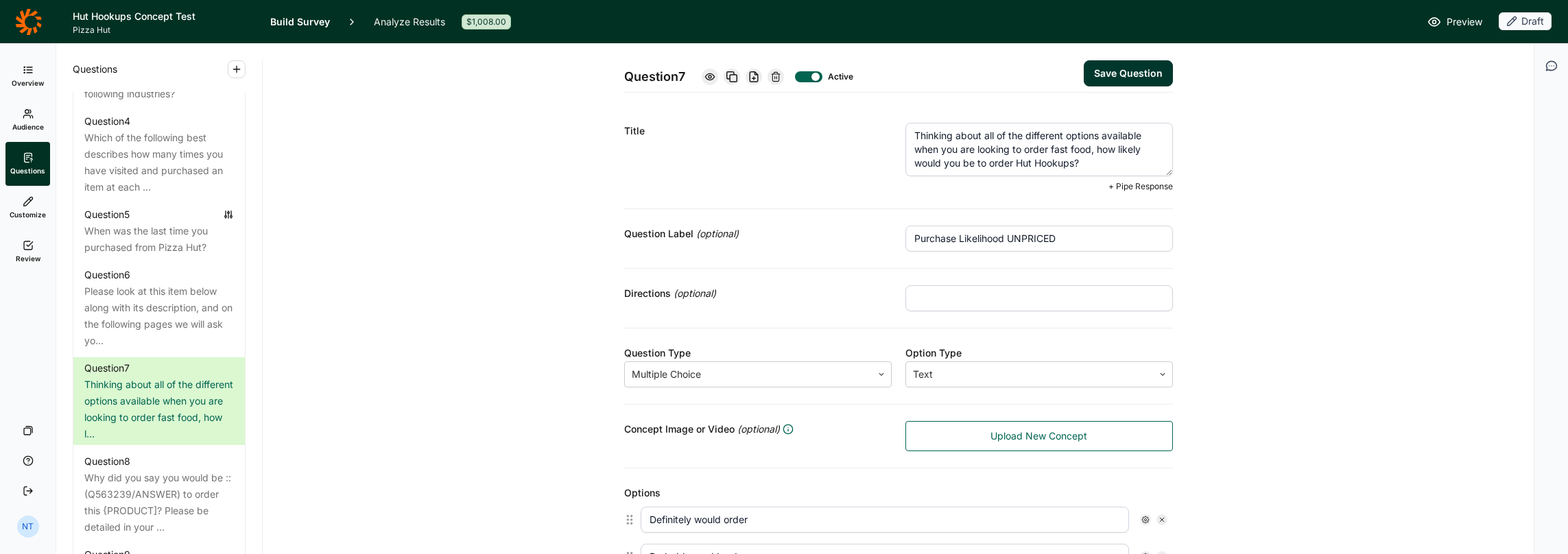 click on "Thinking about all of the different options available when you are looking to order fast food, how likely would you be to order Hut Hookups?" at bounding box center [1039, 149] 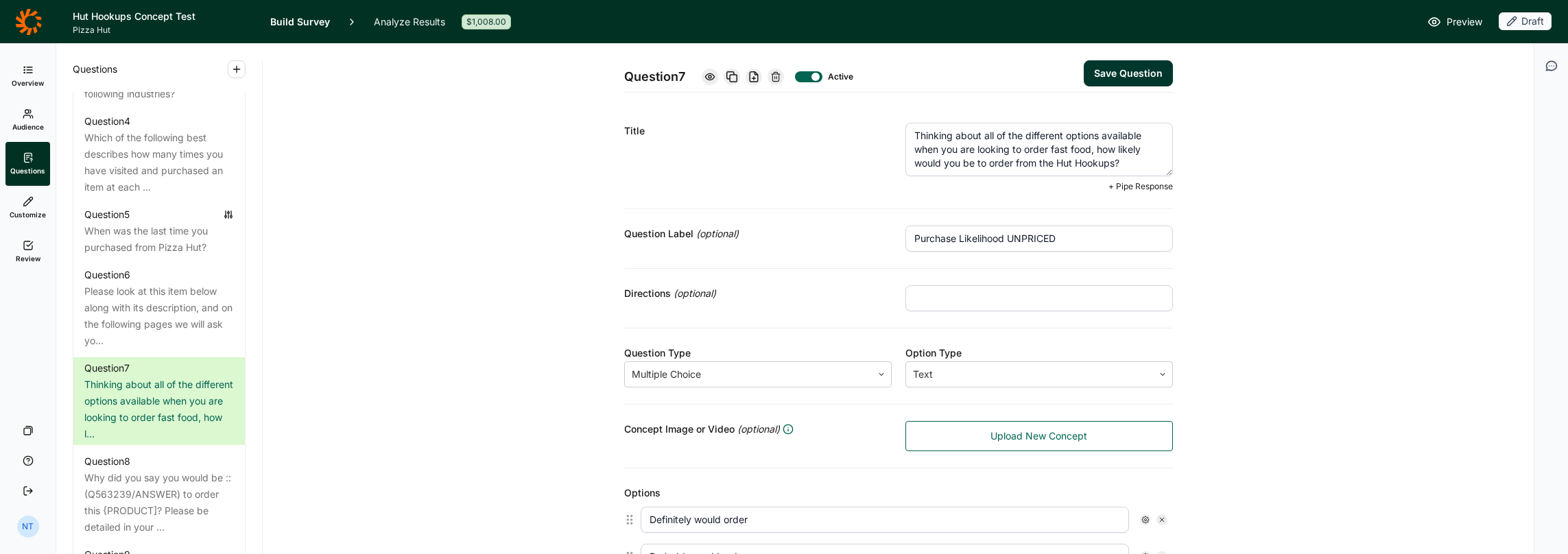 click on "Thinking about all of the different options available when you are looking to order fast food, how likely would you be to order from the Hut Hookups?" at bounding box center [1039, 149] 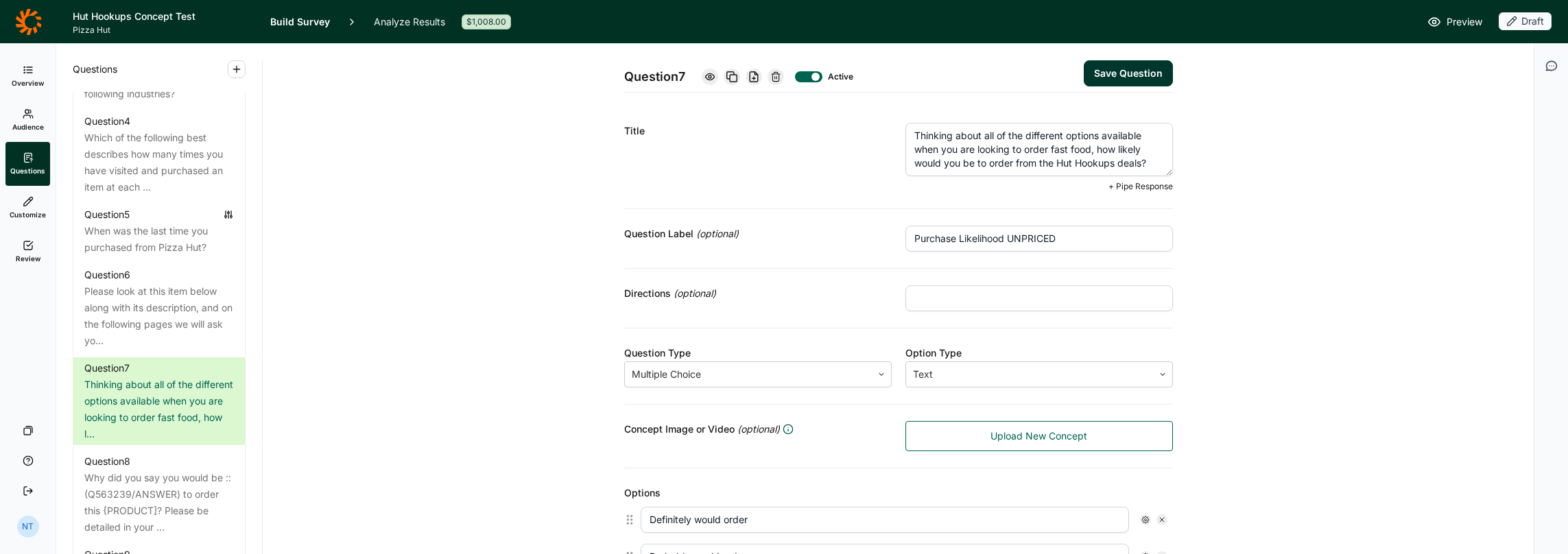 drag, startPoint x: 1010, startPoint y: 162, endPoint x: 1051, endPoint y: 160, distance: 41.04875 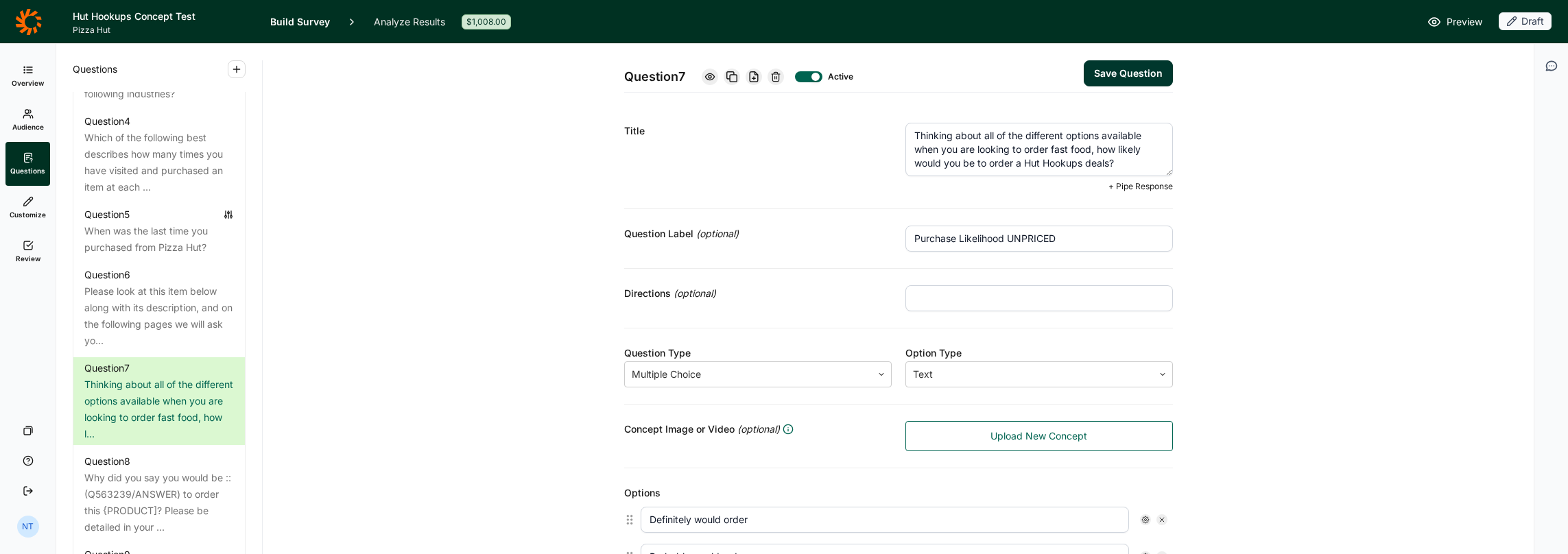 click on "Thinking about all of the different options available when you are looking to order fast food, how likely would you be to order a Hut Hookups deals?" at bounding box center [1039, 149] 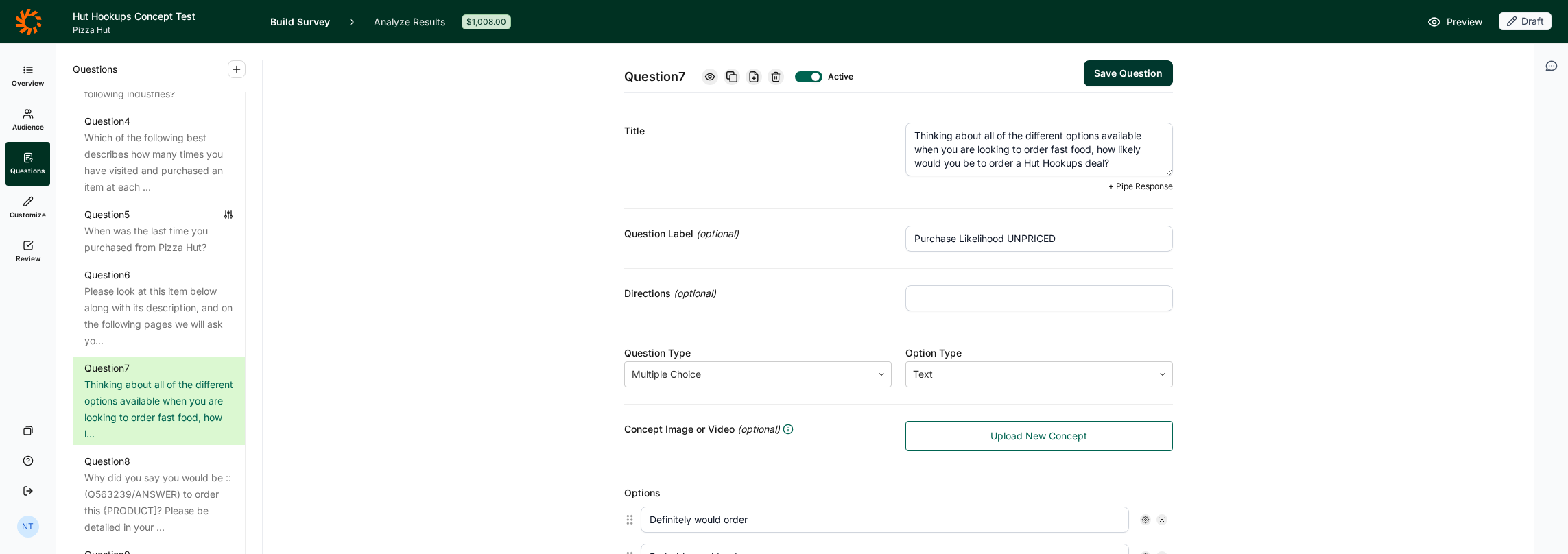 type on "Thinking about all of the different options available when you are looking to order fast food, how likely would you be to order a Hut Hookups deal?" 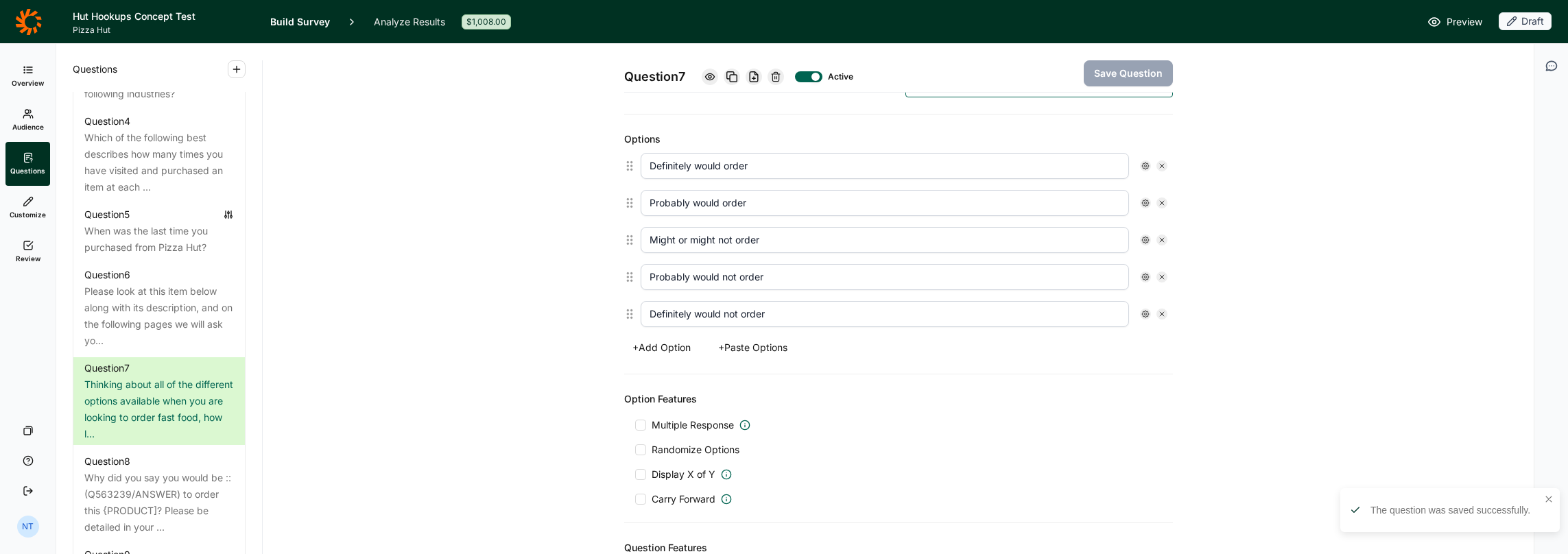 scroll, scrollTop: 495, scrollLeft: 0, axis: vertical 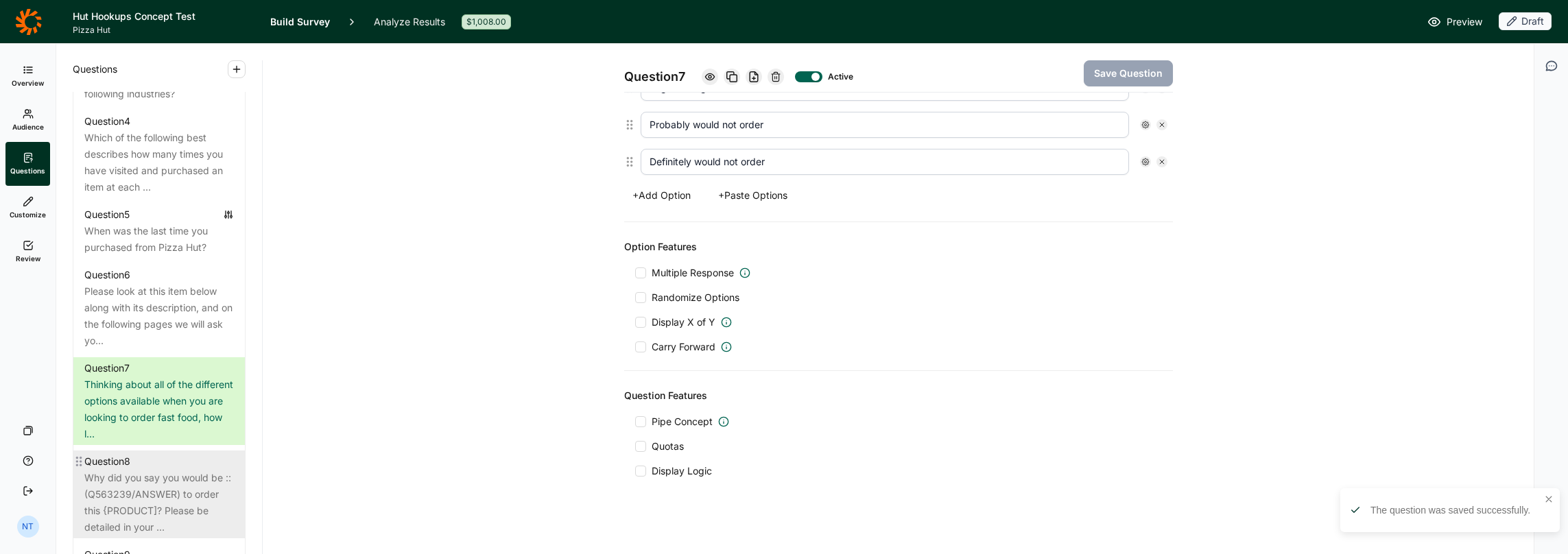 click on "Why did you say you would be ::(Q563239/ANSWER) to order this {PRODUCT]? Please be detailed in your ..." at bounding box center (159, 503) 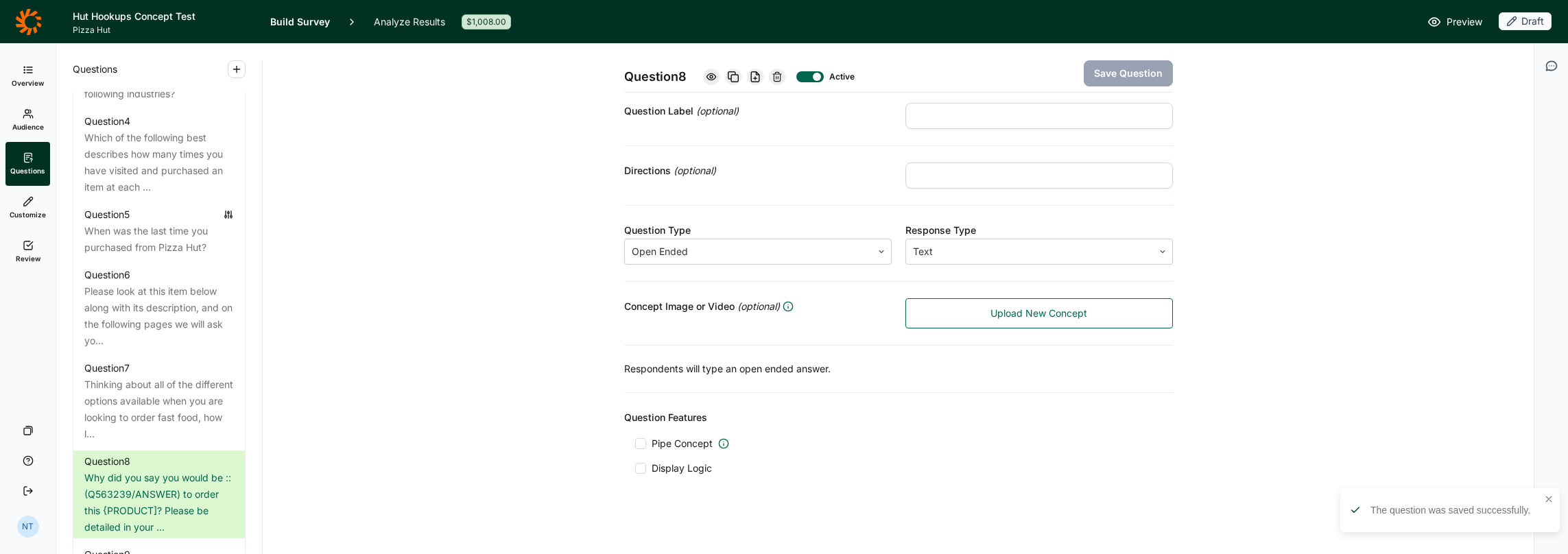 scroll, scrollTop: 0, scrollLeft: 0, axis: both 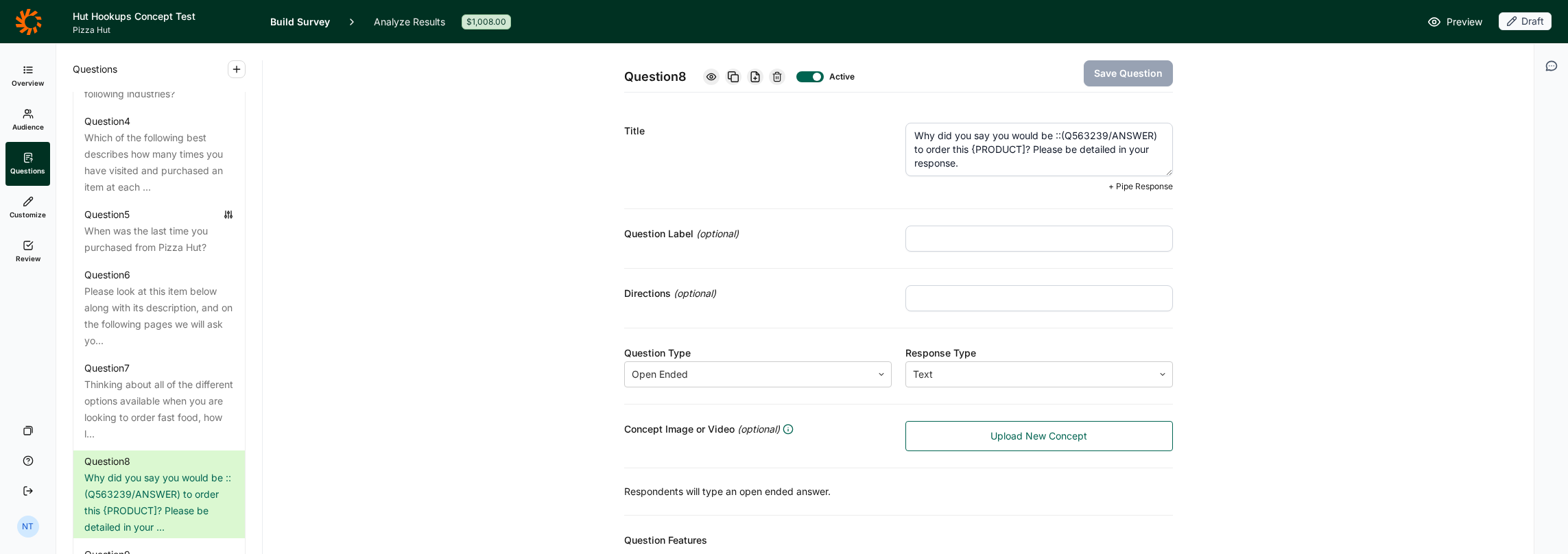 drag, startPoint x: 948, startPoint y: 145, endPoint x: 1021, endPoint y: 147, distance: 73.02739 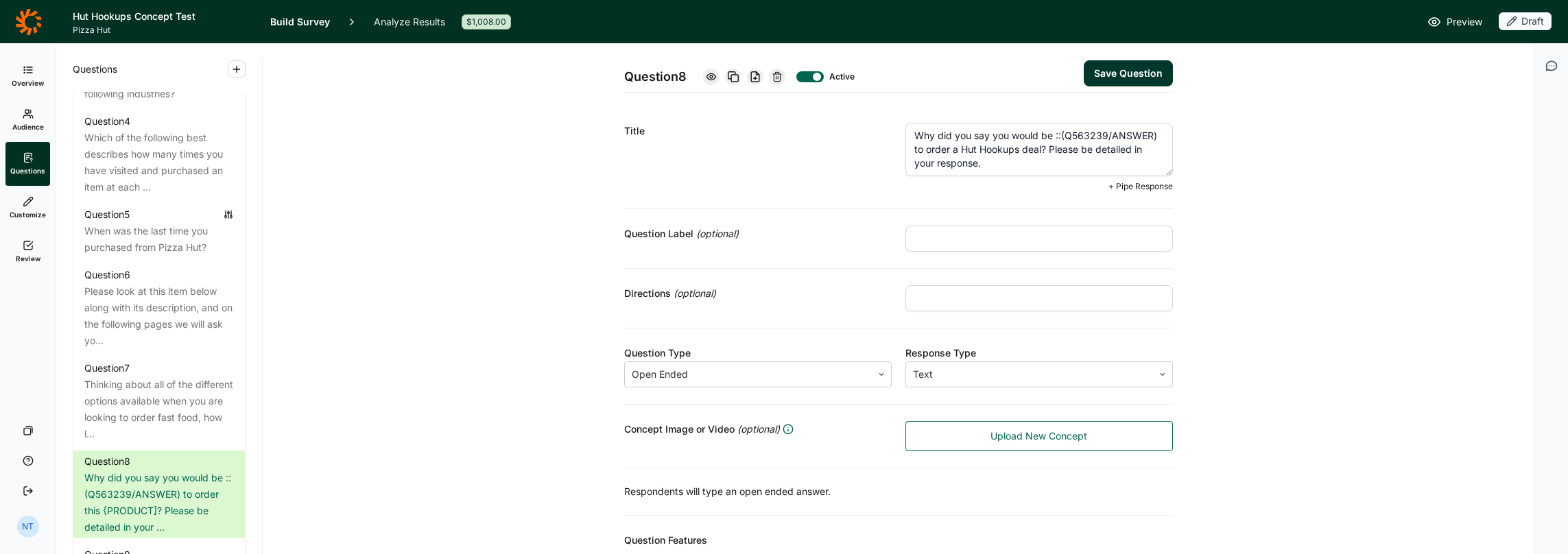type on "Why did you say you would be ::(Q563239/ANSWER) to order a Hut Hookups deal? Please be detailed in your response." 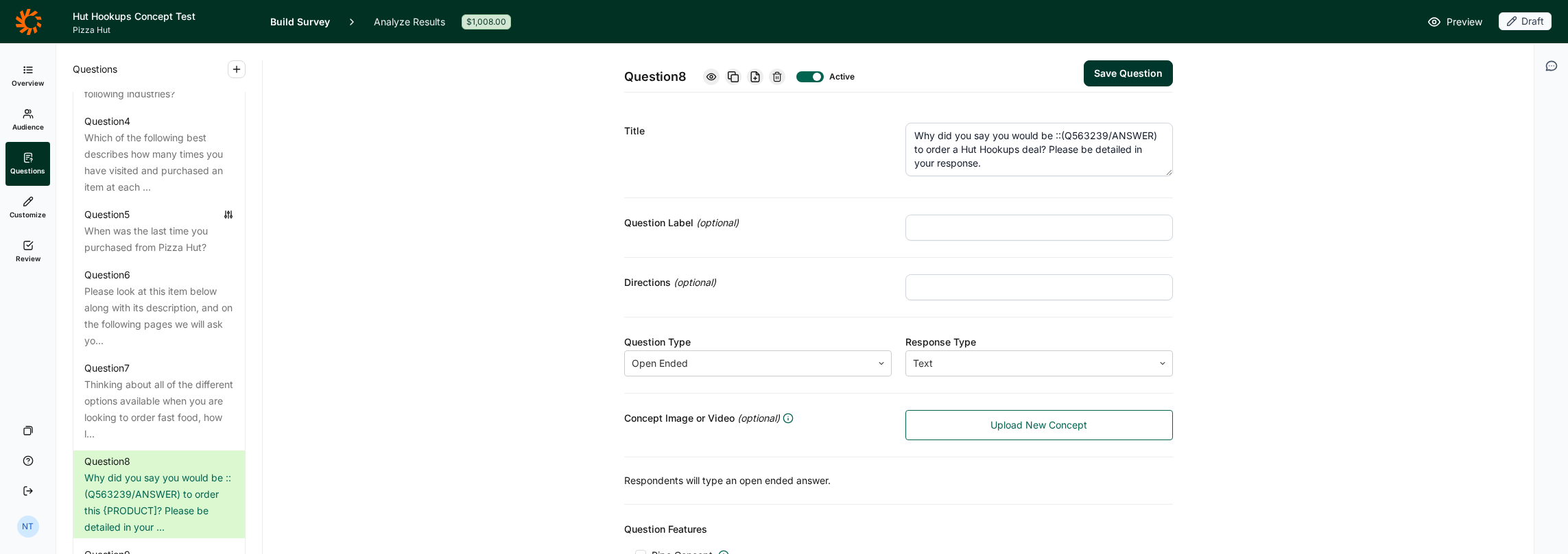 click on "Save Question" at bounding box center [1128, 73] 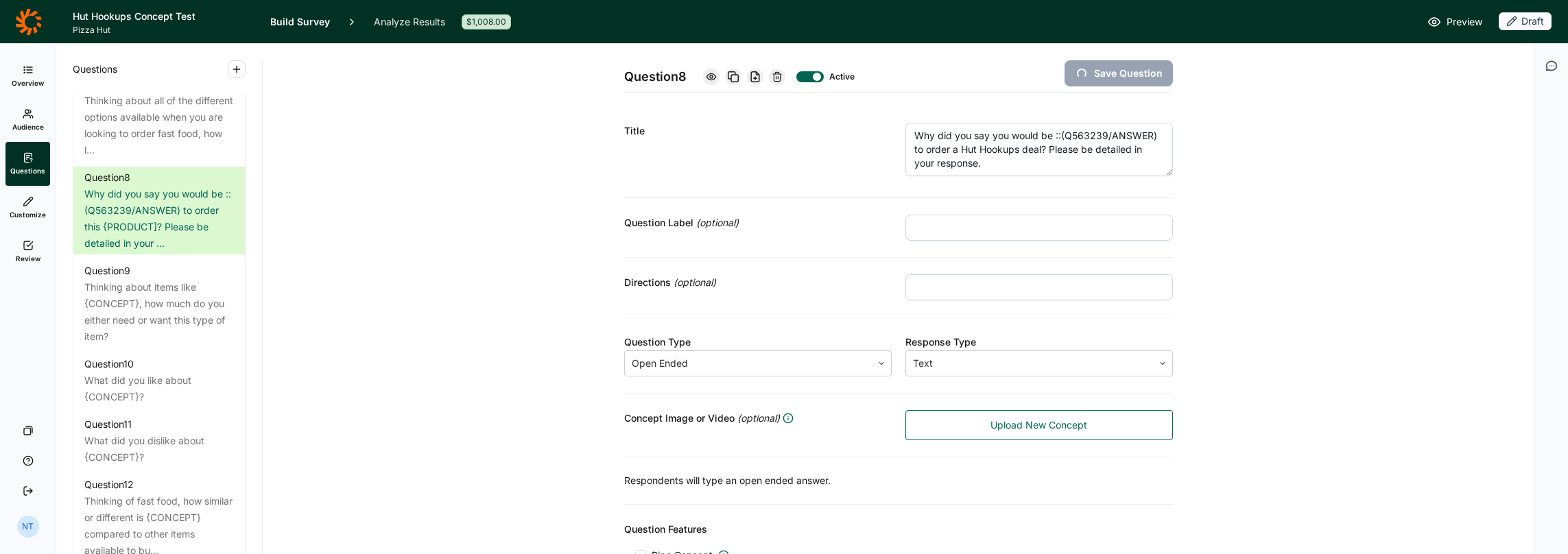 scroll, scrollTop: 1166, scrollLeft: 0, axis: vertical 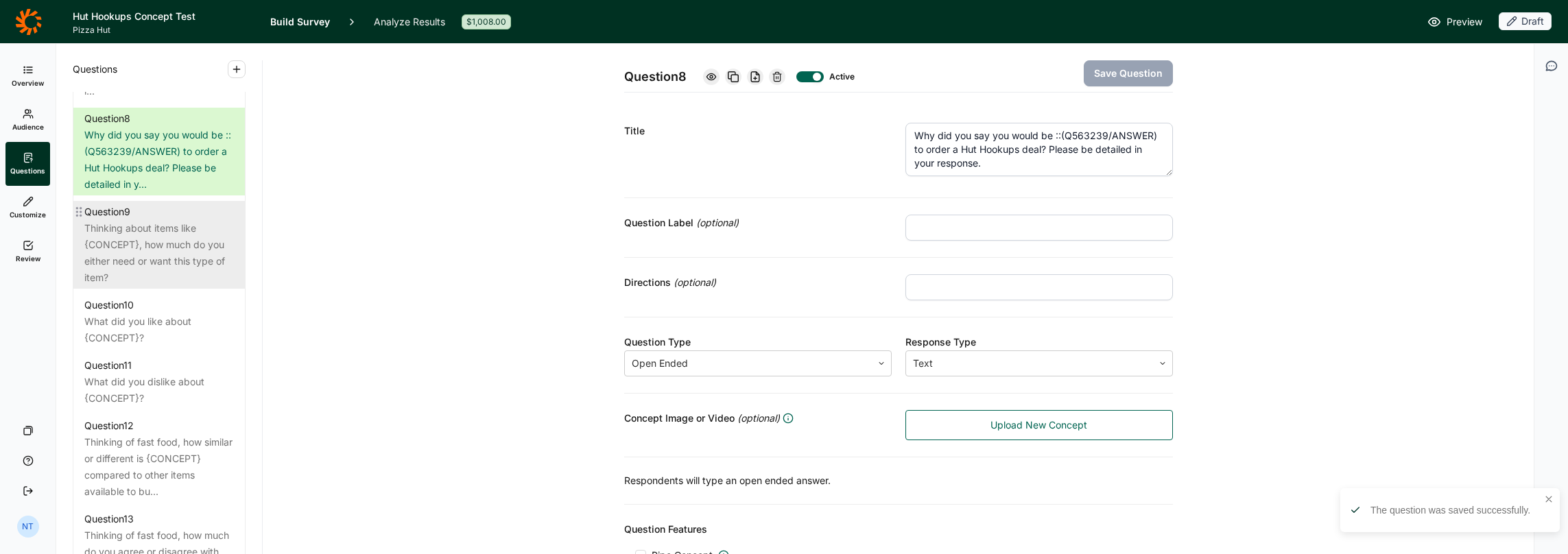 click on "Thinking about items like {CONCEPT}, how much do you either need or want this type of item?" at bounding box center [159, 253] 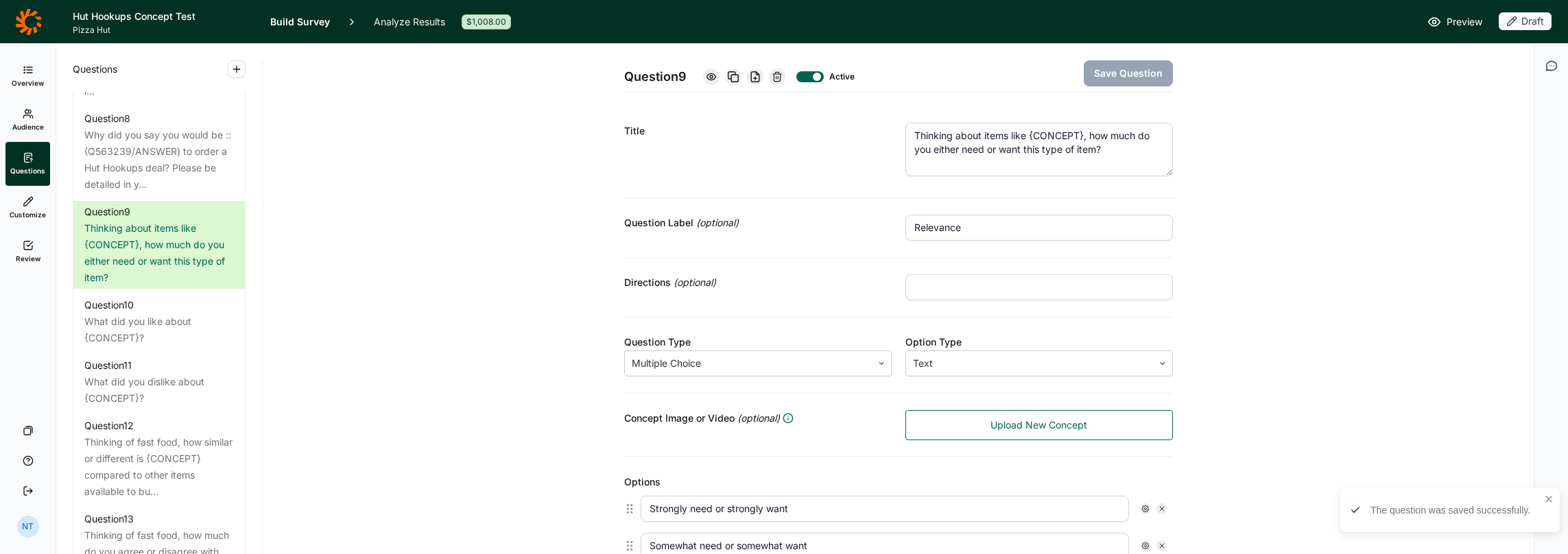 click on "Thinking about items like {CONCEPT}, how much do you either need or want this type of item?" at bounding box center [1039, 149] 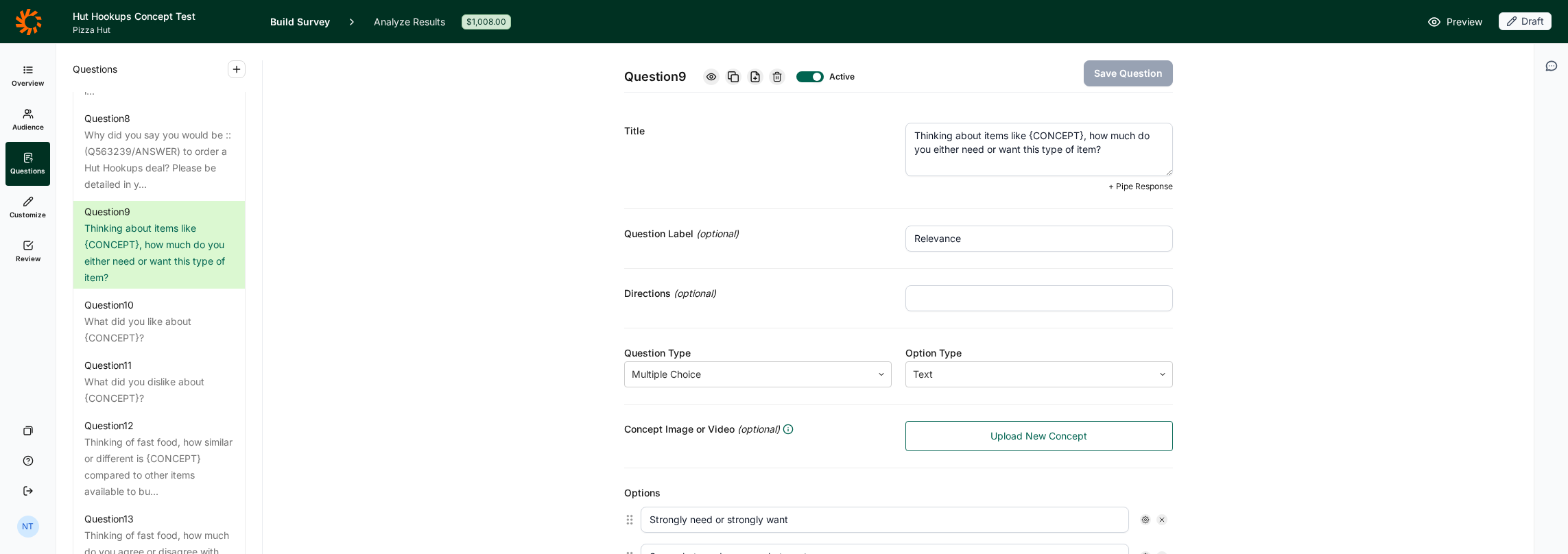drag, startPoint x: 978, startPoint y: 133, endPoint x: 1078, endPoint y: 135, distance: 100.02 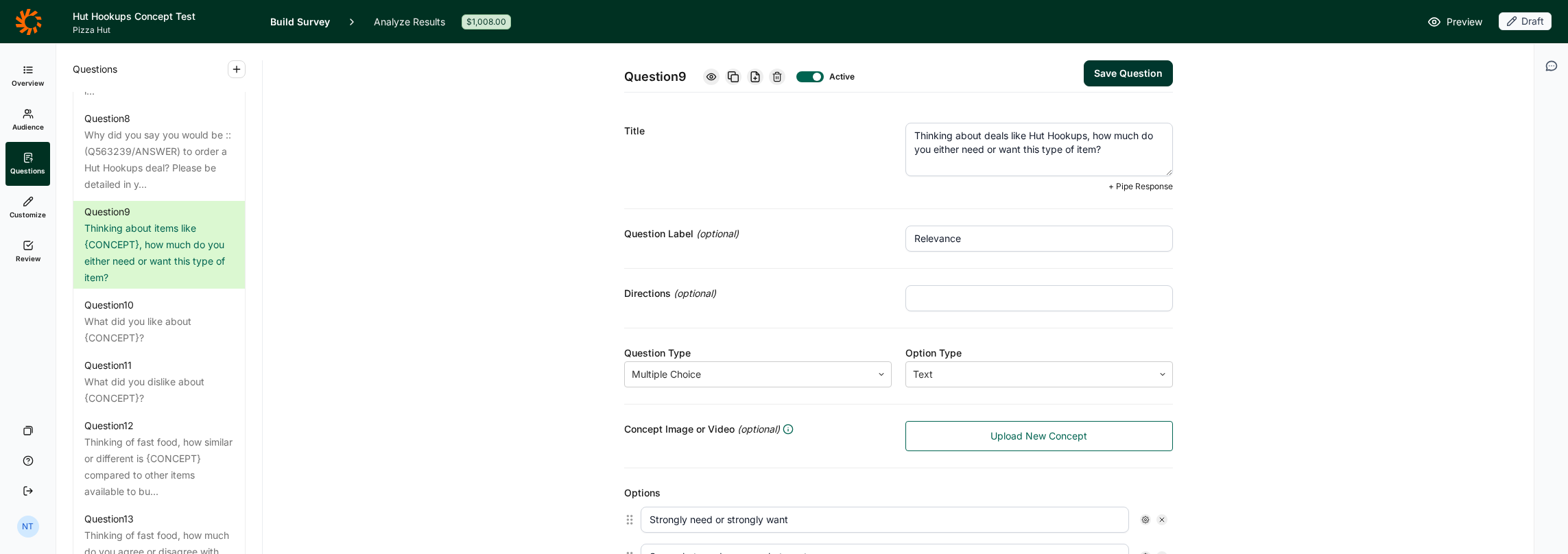 click on "Thinking about deals like Hut Hookups, how much do you either need or want this type of item?" at bounding box center [1039, 149] 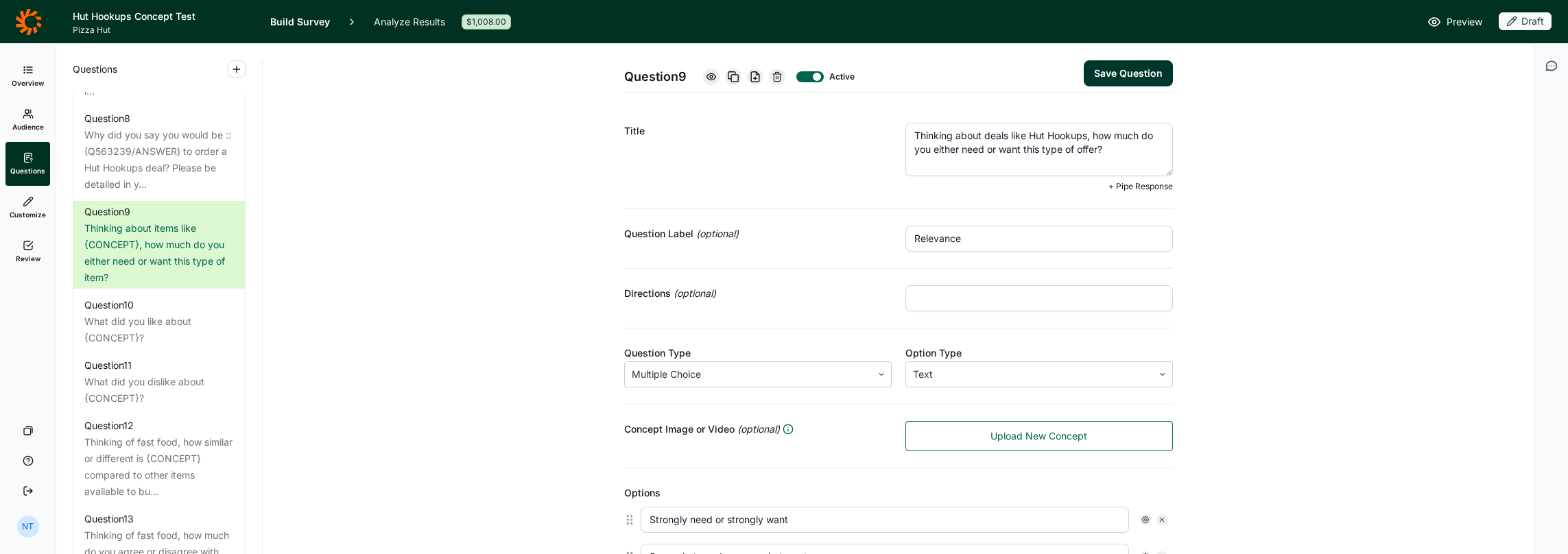 type on "Thinking about deals like Hut Hookups, how much do you either need or want this type of offer?" 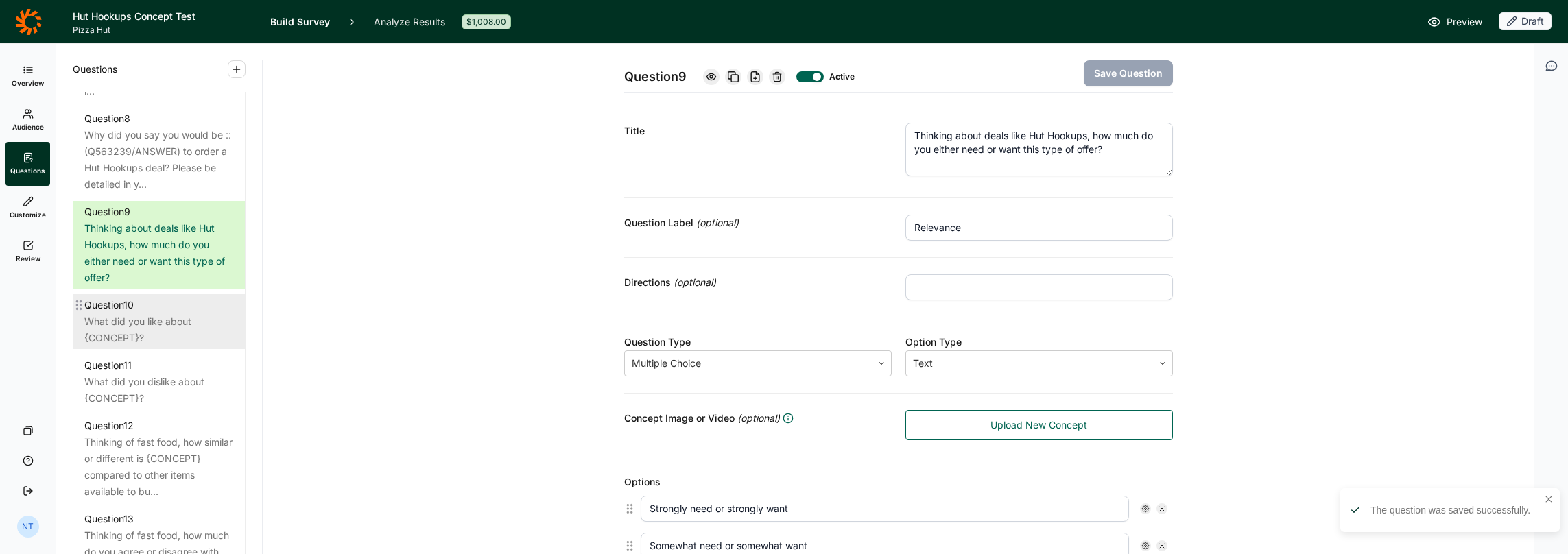 click on "What did you like about {CONCEPT}?" at bounding box center [159, 330] 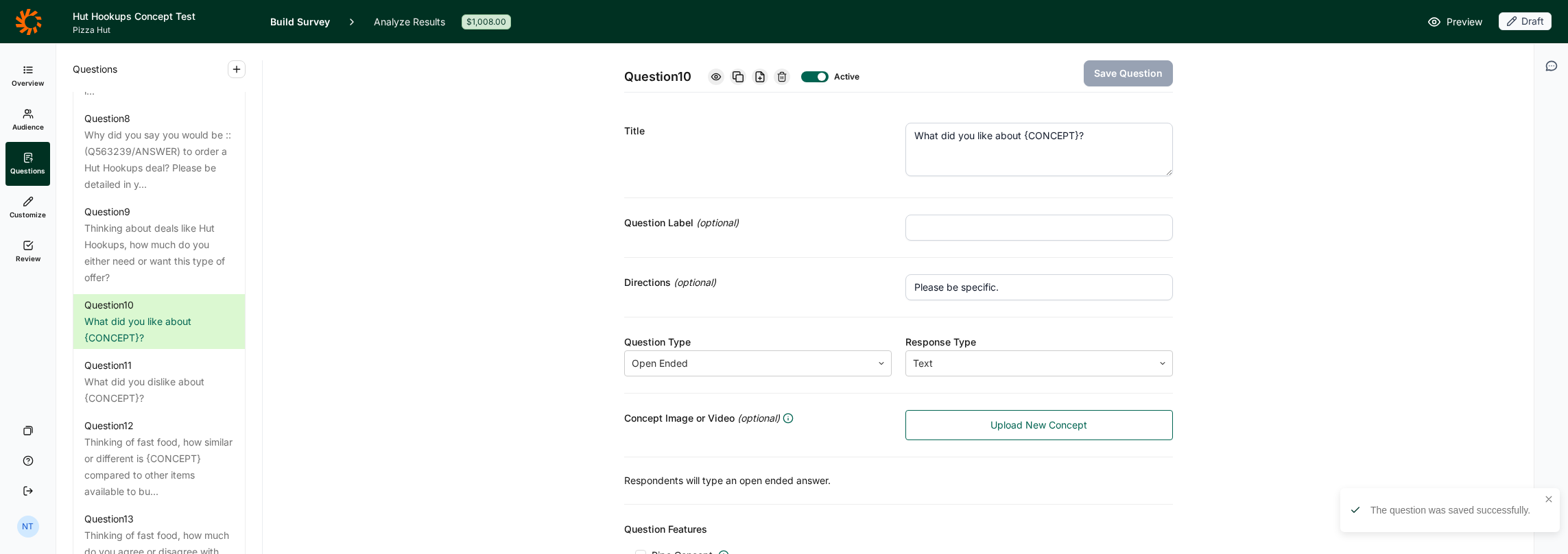 click on "What did you like about {CONCEPT}?" at bounding box center [1039, 149] 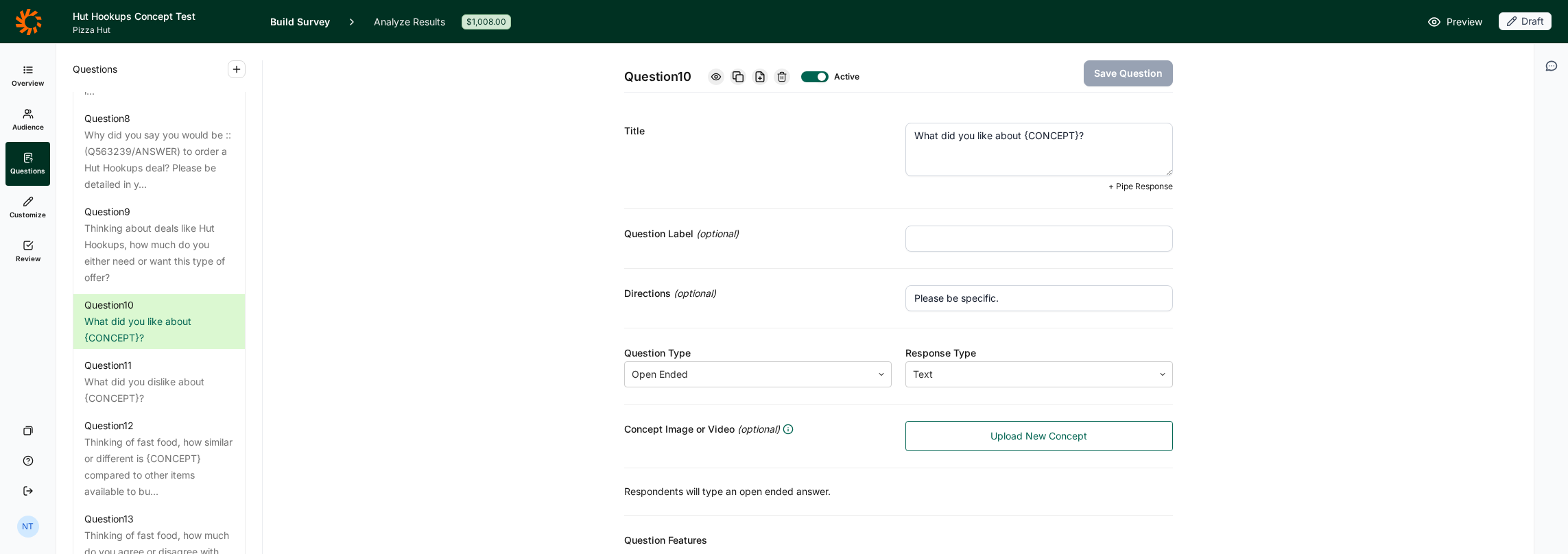 drag, startPoint x: 1017, startPoint y: 133, endPoint x: 1074, endPoint y: 134, distance: 57.00877 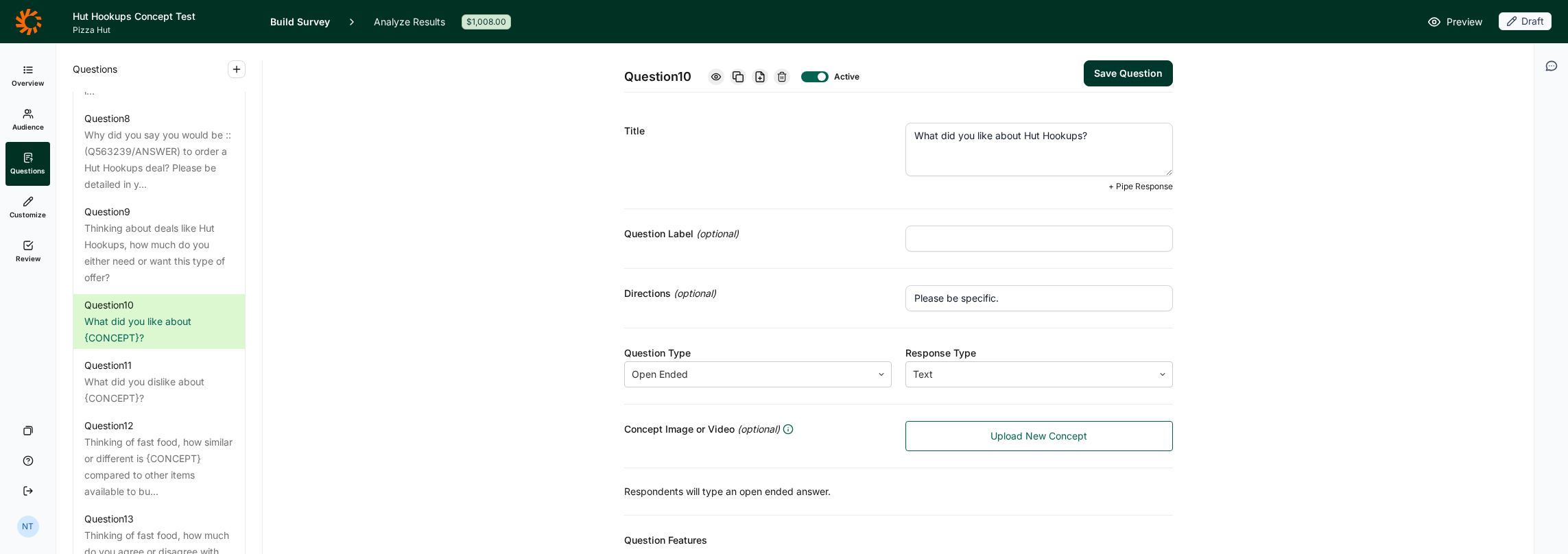 type on "What did you like about Hut Hookups?" 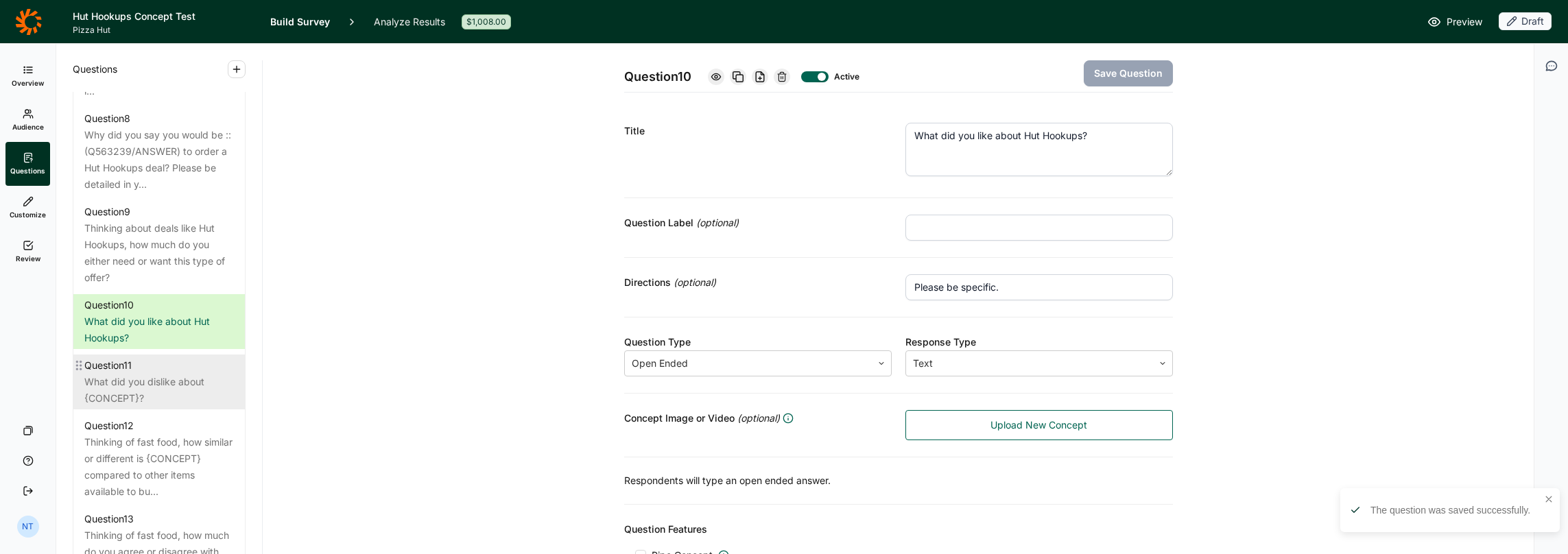 click on "Question  11" at bounding box center (159, 365) 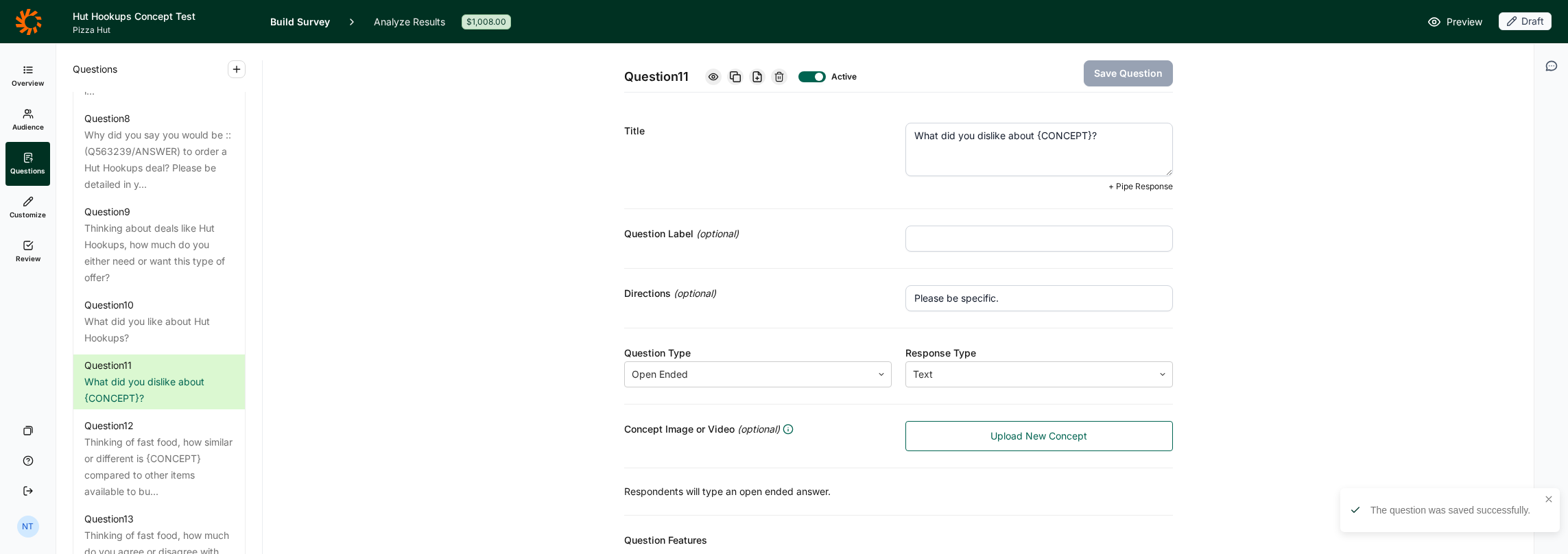 drag, startPoint x: 1030, startPoint y: 133, endPoint x: 1085, endPoint y: 134, distance: 55.00909 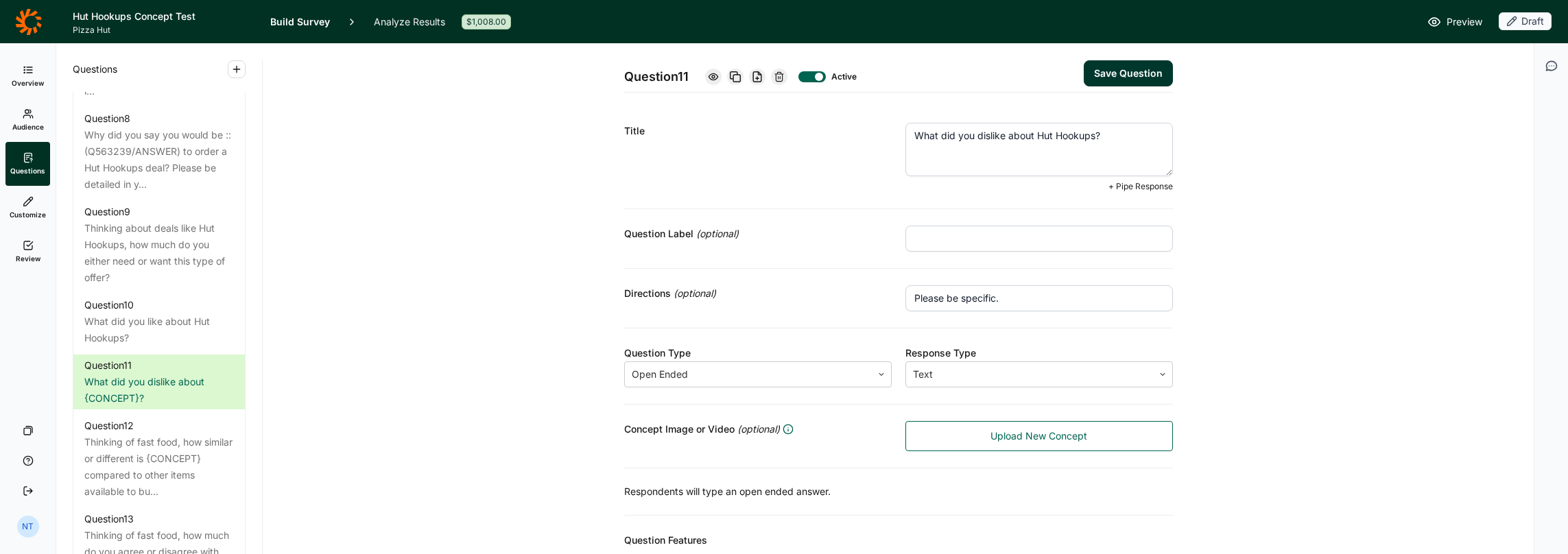 type on "What did you dislike about Hut Hookups?" 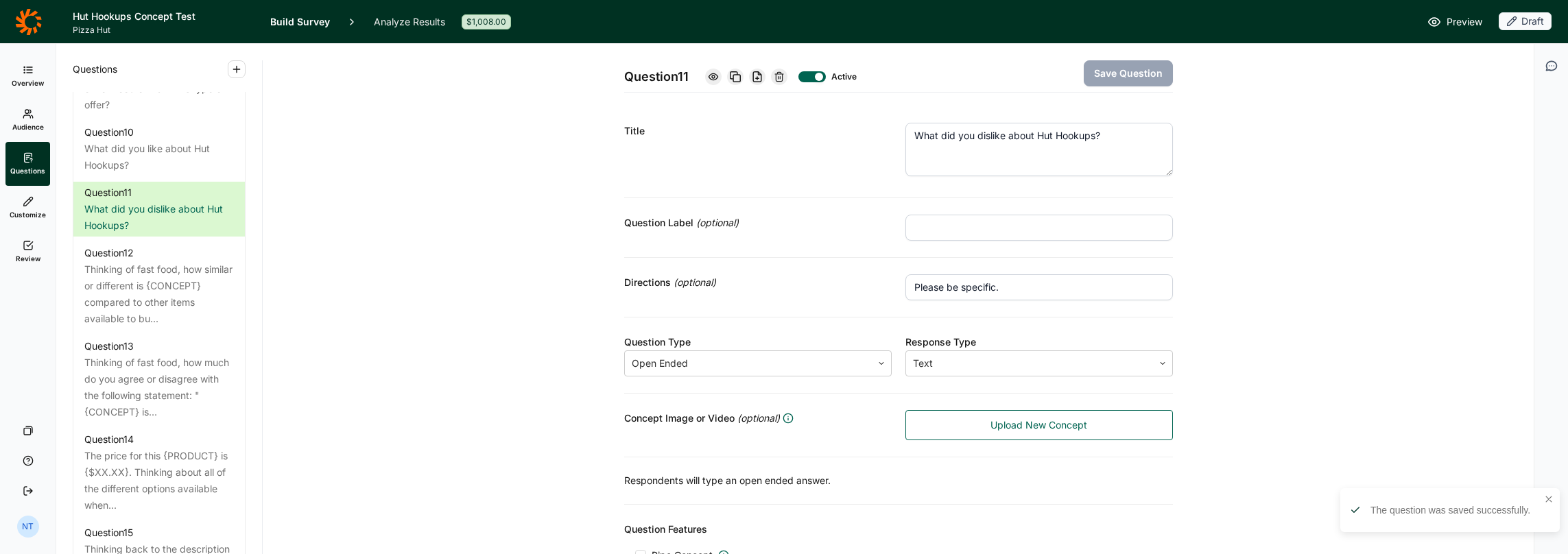 scroll, scrollTop: 1371, scrollLeft: 0, axis: vertical 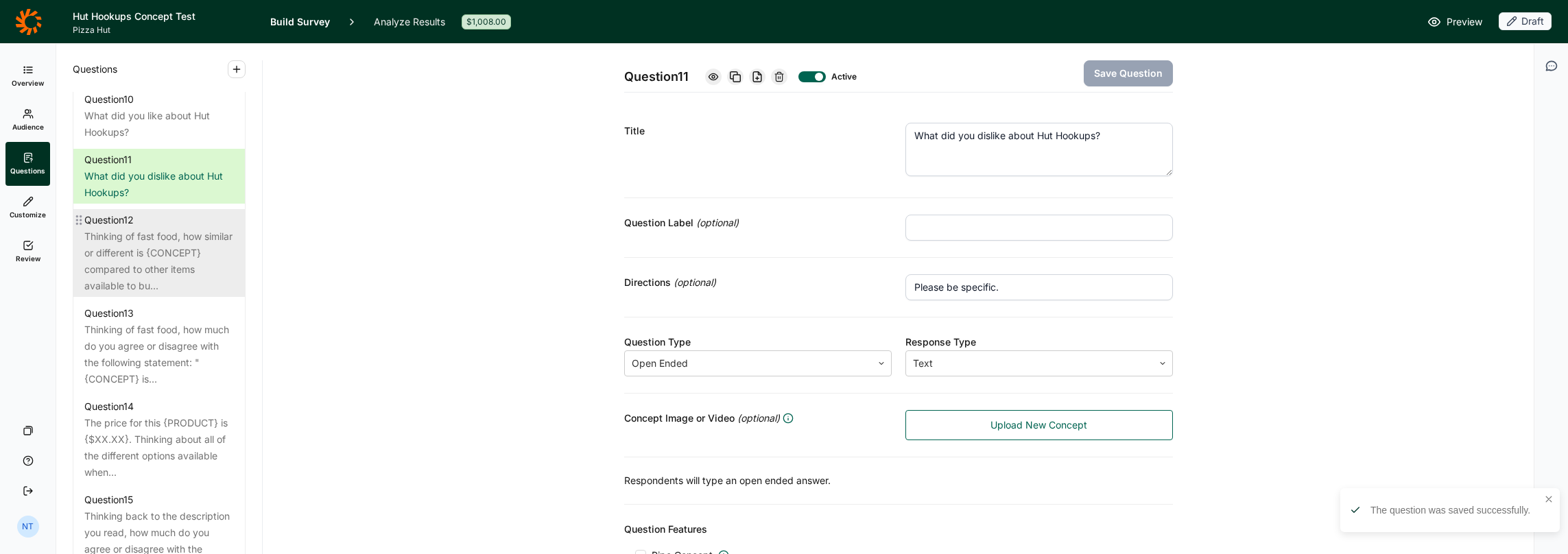 click on "Thinking of fast food, how similar or different is {CONCEPT} compared to other items available to bu..." at bounding box center (159, 261) 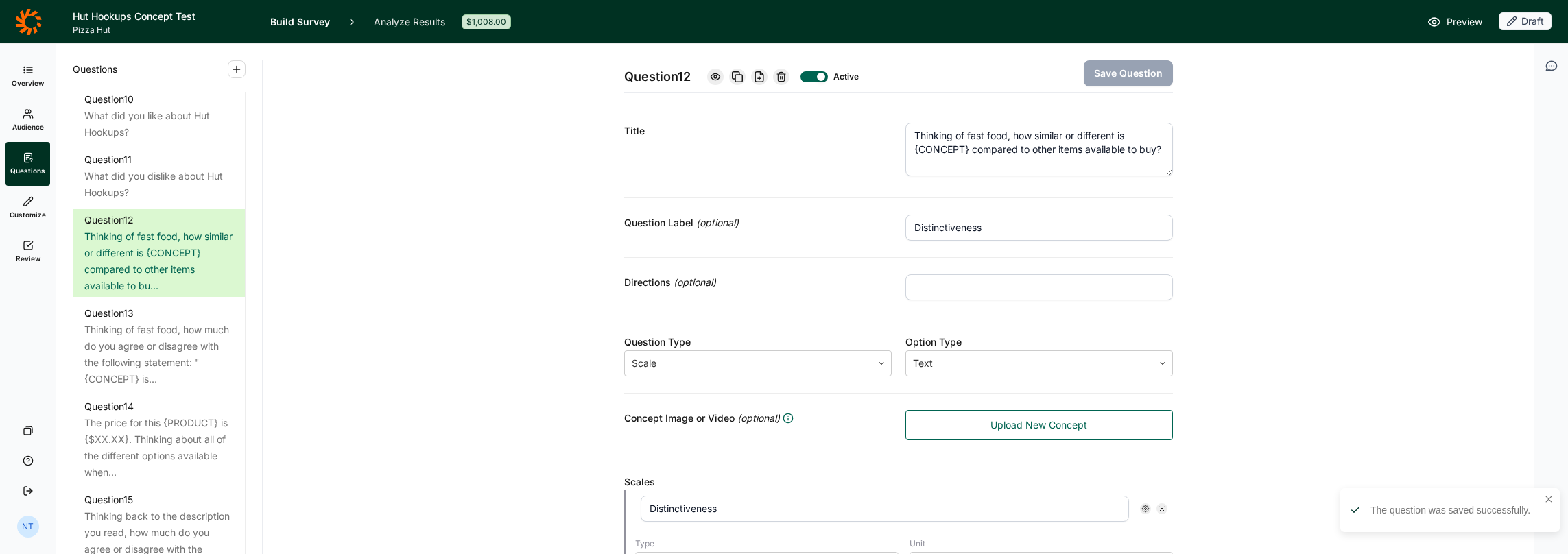 click on "Thinking of fast food, how similar or different is {CONCEPT} compared to other items available to buy?" at bounding box center [1039, 149] 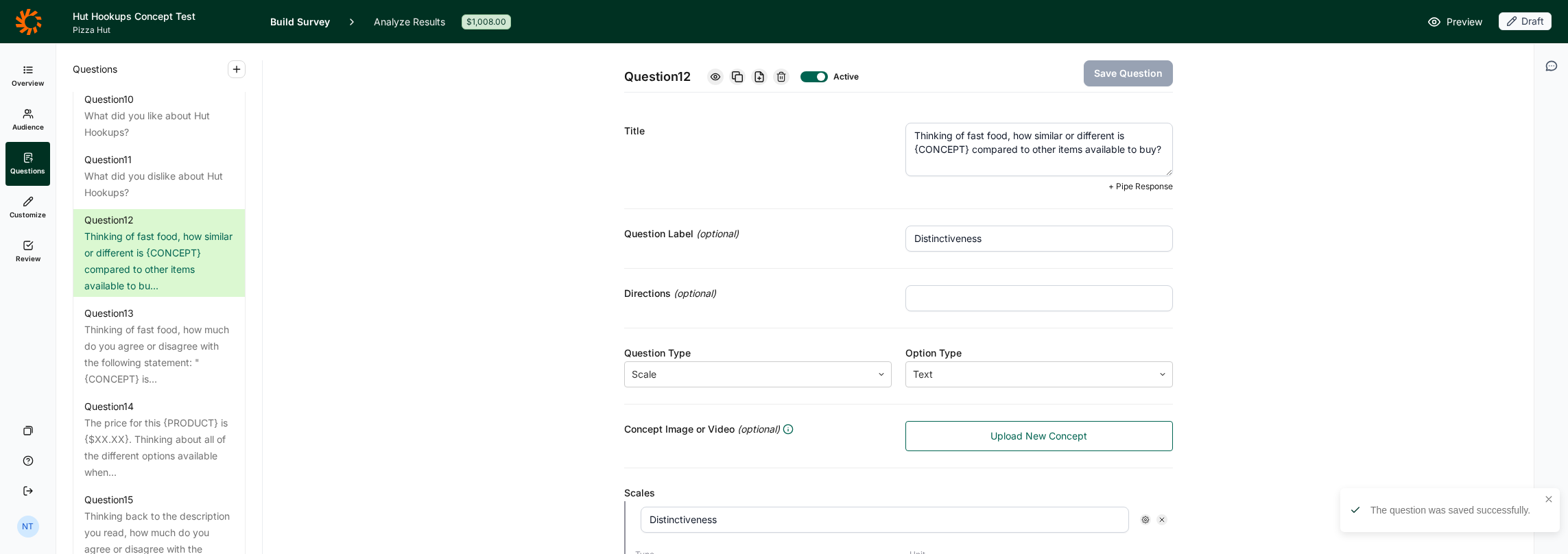 drag, startPoint x: 905, startPoint y: 149, endPoint x: 963, endPoint y: 148, distance: 58.0086 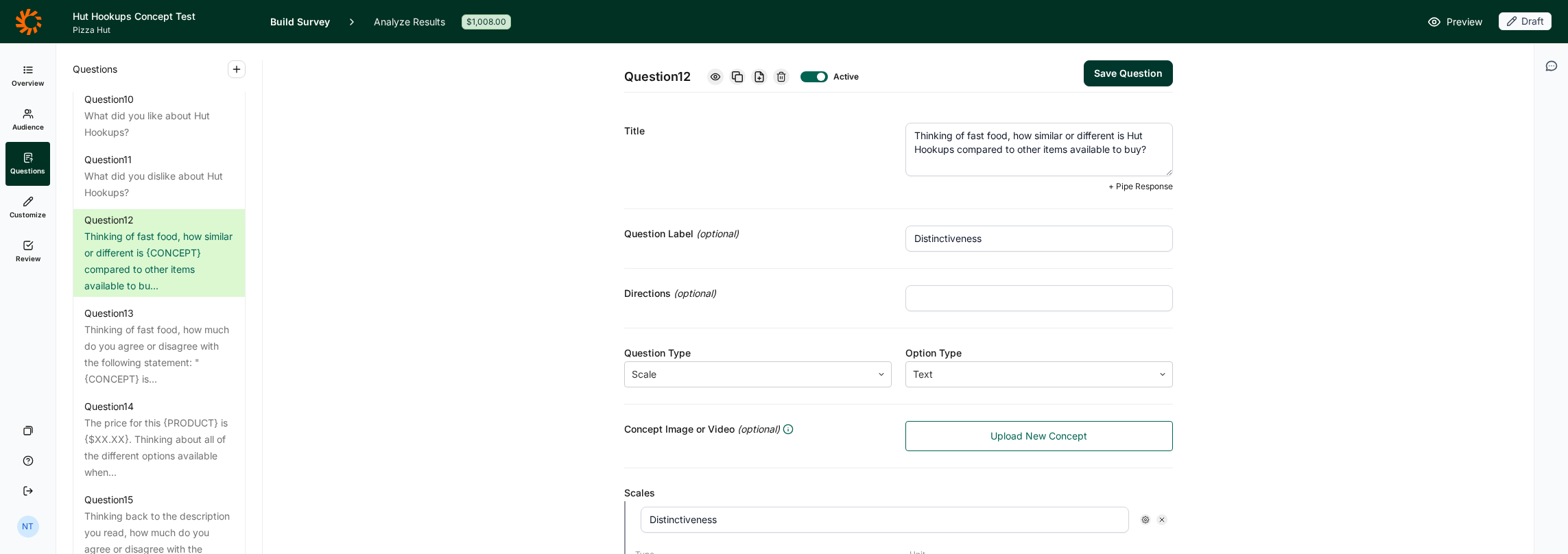 click on "Thinking of fast food, how similar or different is Hut Hookups compared to other items available to buy?" at bounding box center [1039, 149] 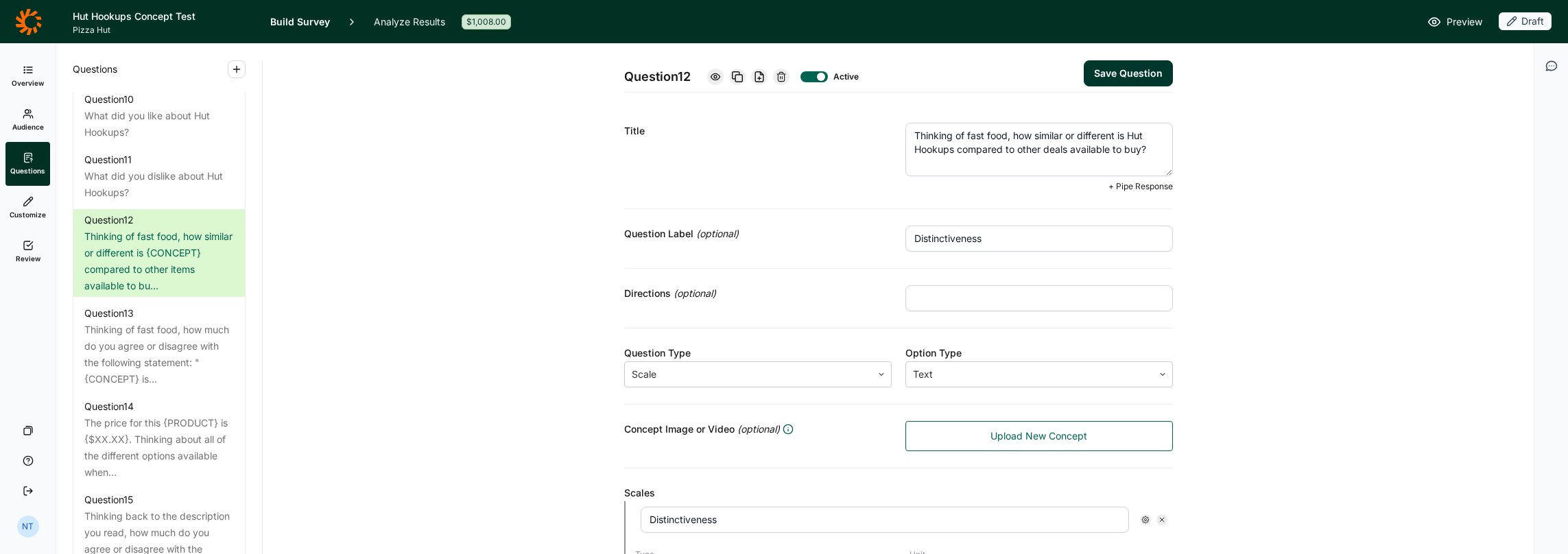 drag, startPoint x: 1108, startPoint y: 149, endPoint x: 1136, endPoint y: 148, distance: 28.01785 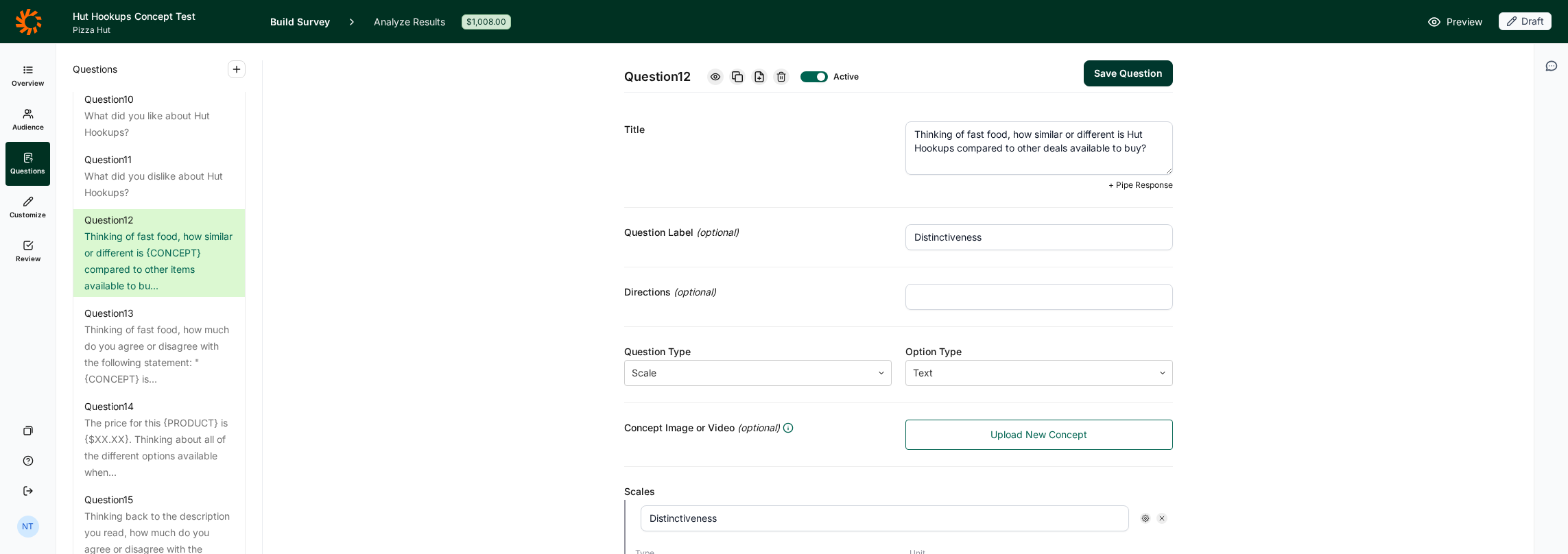 scroll, scrollTop: 0, scrollLeft: 0, axis: both 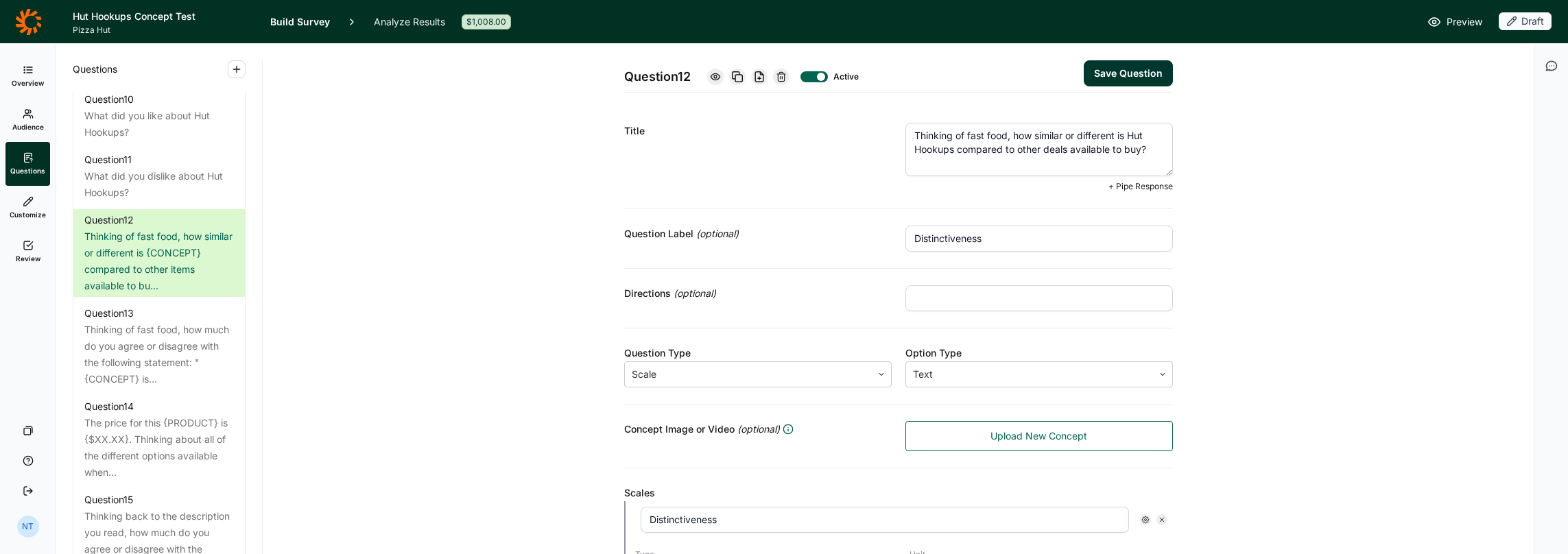 click on "Thinking of fast food, how similar or different is Hut Hookups compared to other deals available to buy?" at bounding box center (1039, 149) 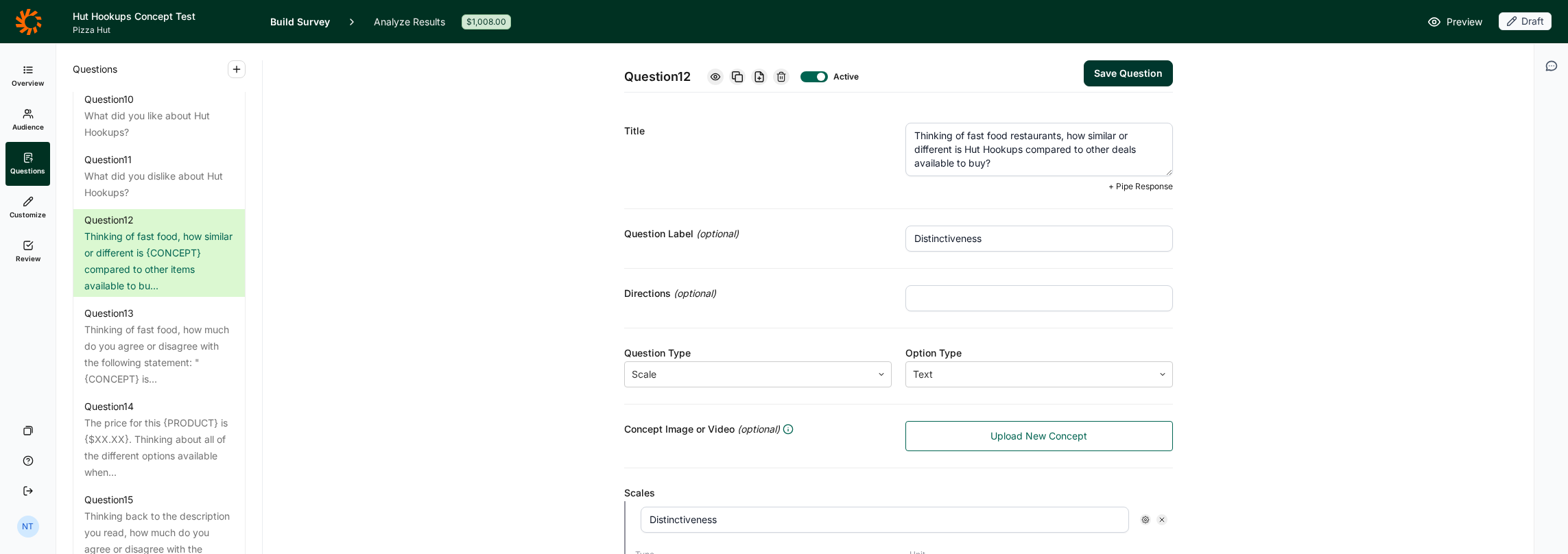 type on "Thinking of fast food restaurants, how similar or different is Hut Hookups compared to other deals available to buy?" 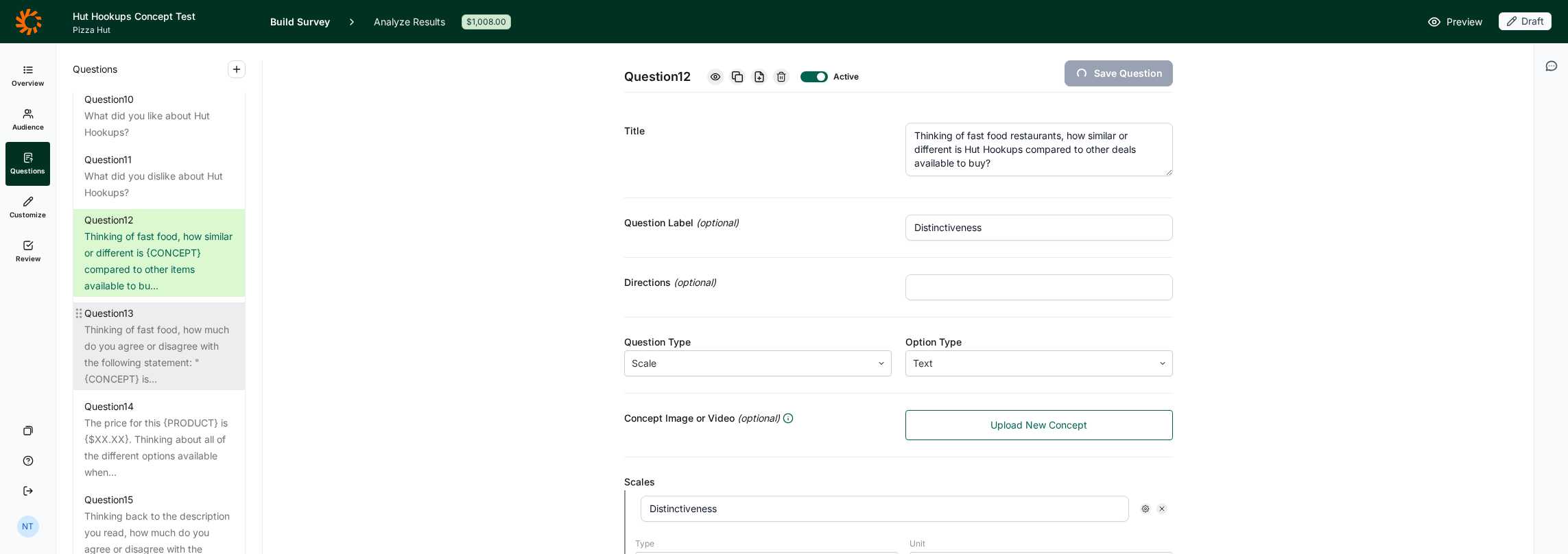 click on "Thinking of fast food, how much do you agree or disagree with the following statement: "{CONCEPT} is..." at bounding box center (159, 354) 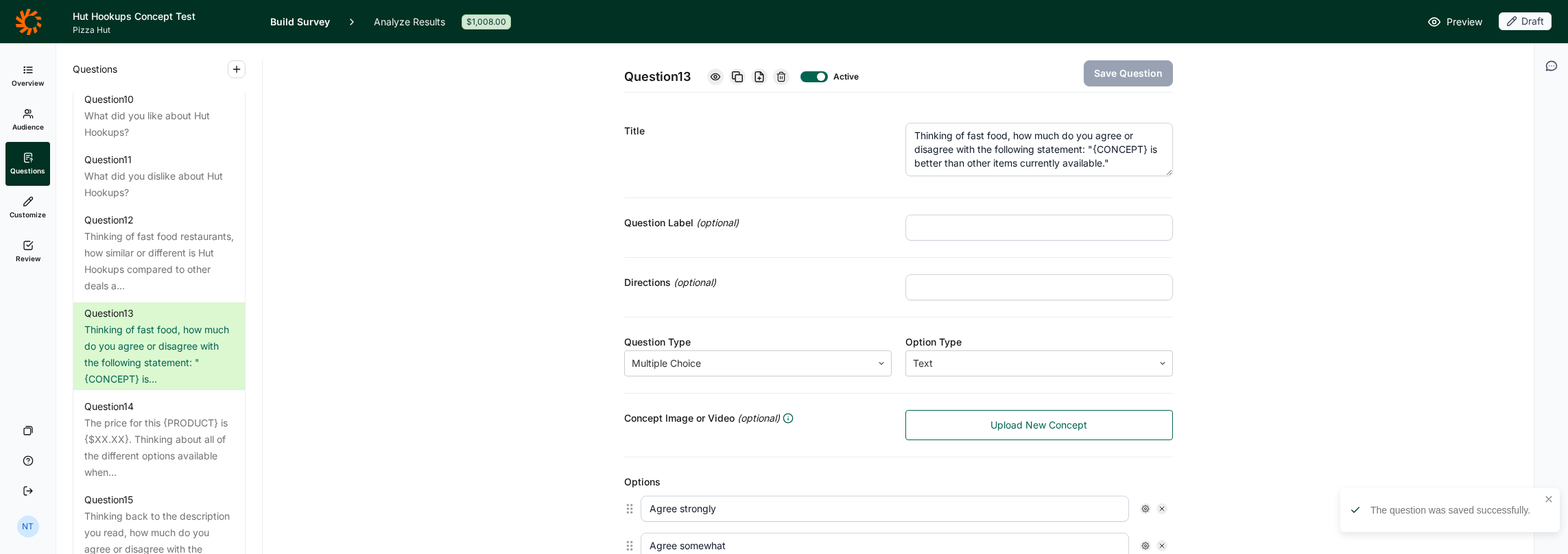 click on "Thinking of fast food, how much do you agree or disagree with the following statement: "{CONCEPT} is better than other items currently available."" at bounding box center [1039, 149] 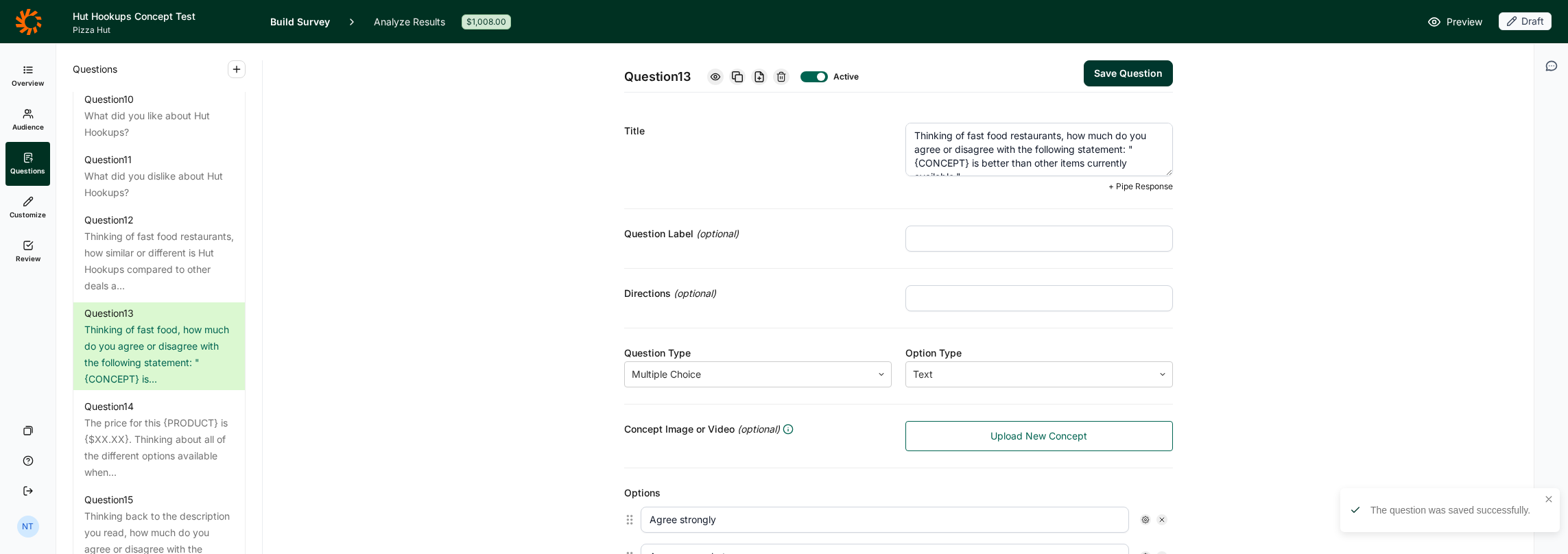 scroll, scrollTop: 14, scrollLeft: 0, axis: vertical 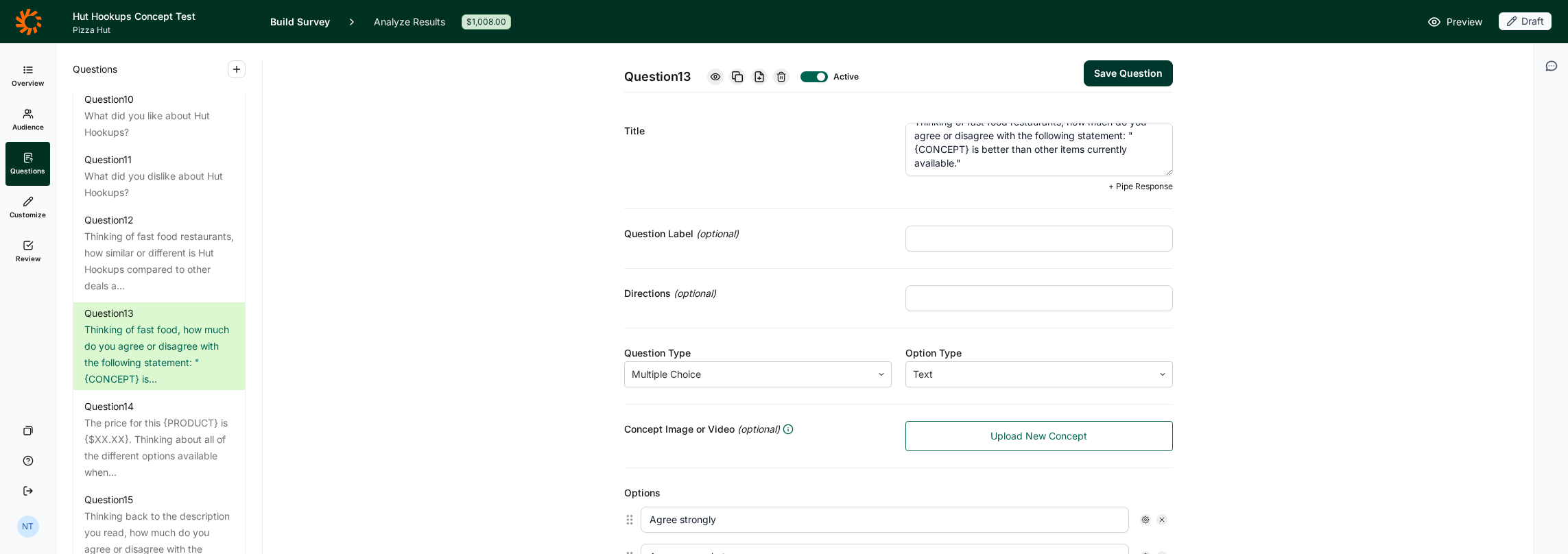 drag, startPoint x: 963, startPoint y: 148, endPoint x: 907, endPoint y: 152, distance: 56.142675 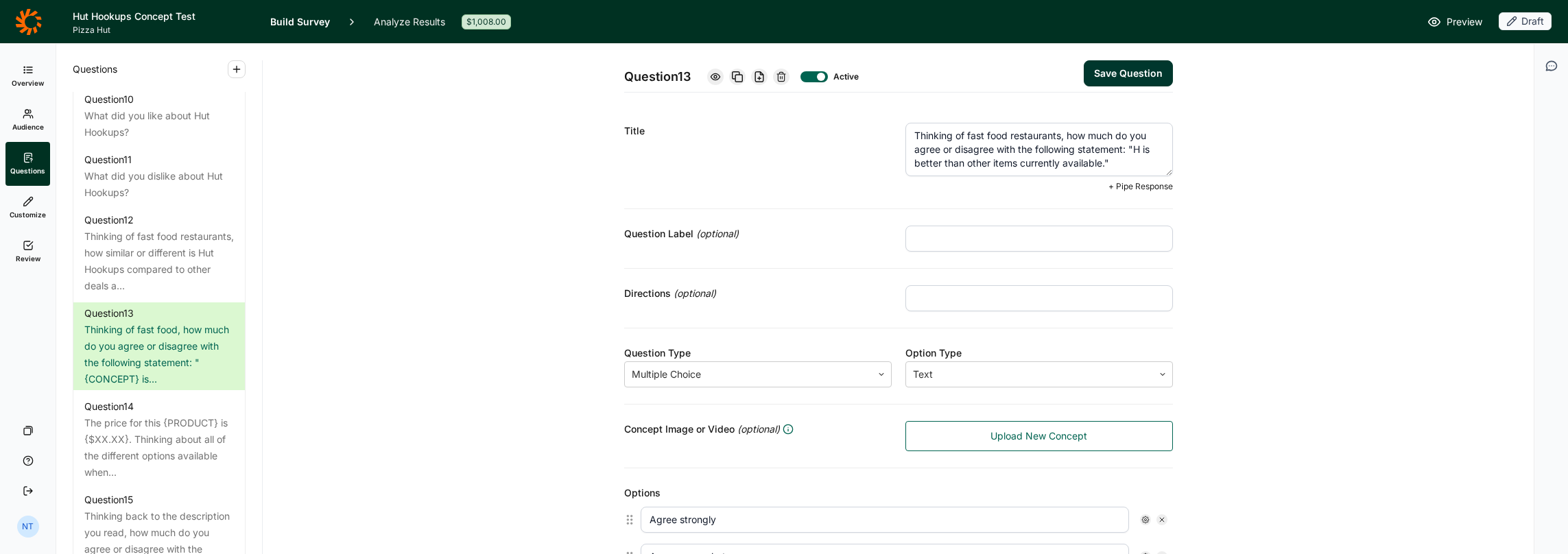 scroll, scrollTop: 0, scrollLeft: 0, axis: both 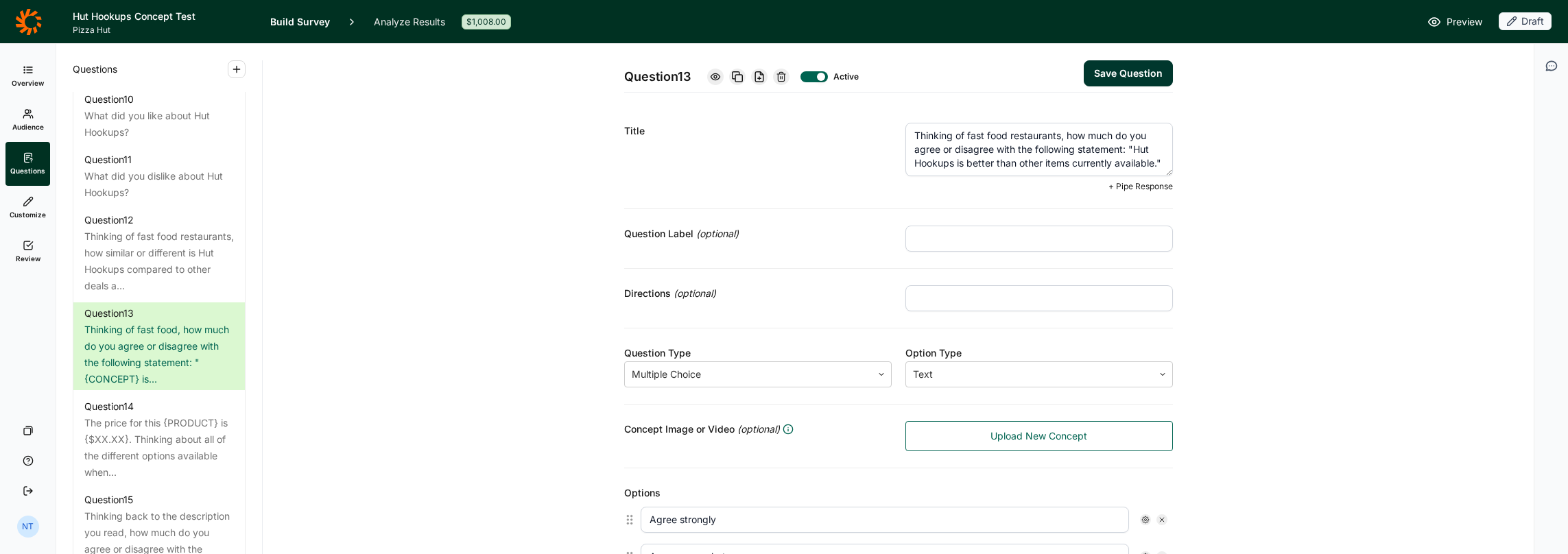 click on "Thinking of fast food restaurants, how much do you agree or disagree with the following statement: "Hut Hookups is better than other items currently available."" at bounding box center (1039, 149) 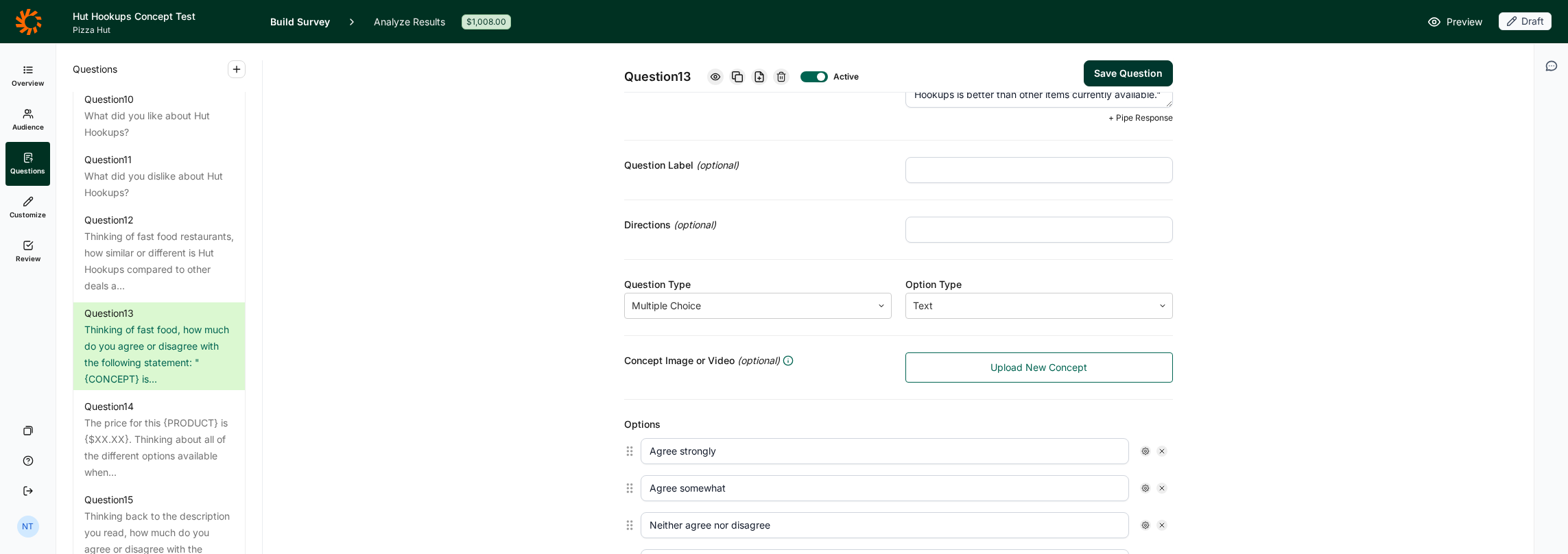scroll, scrollTop: 0, scrollLeft: 0, axis: both 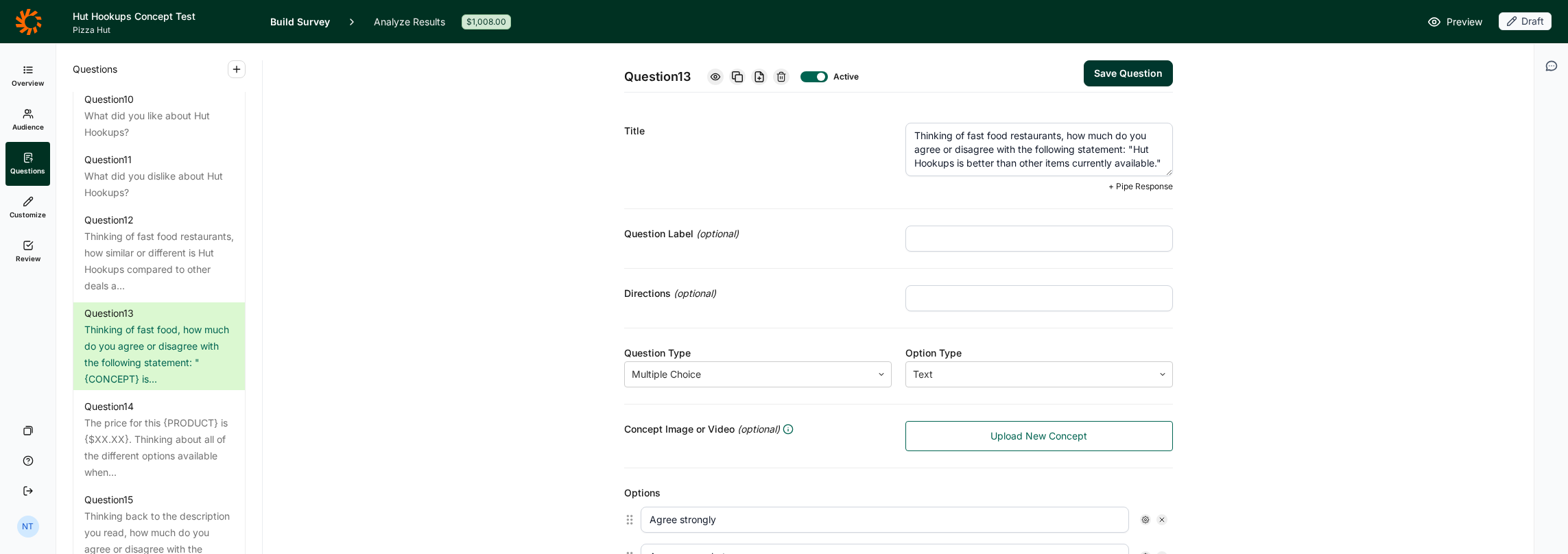 click on "Thinking of fast food restaurants, how much do you agree or disagree with the following statement: "Hut Hookups is better than other items currently available."" at bounding box center (1039, 149) 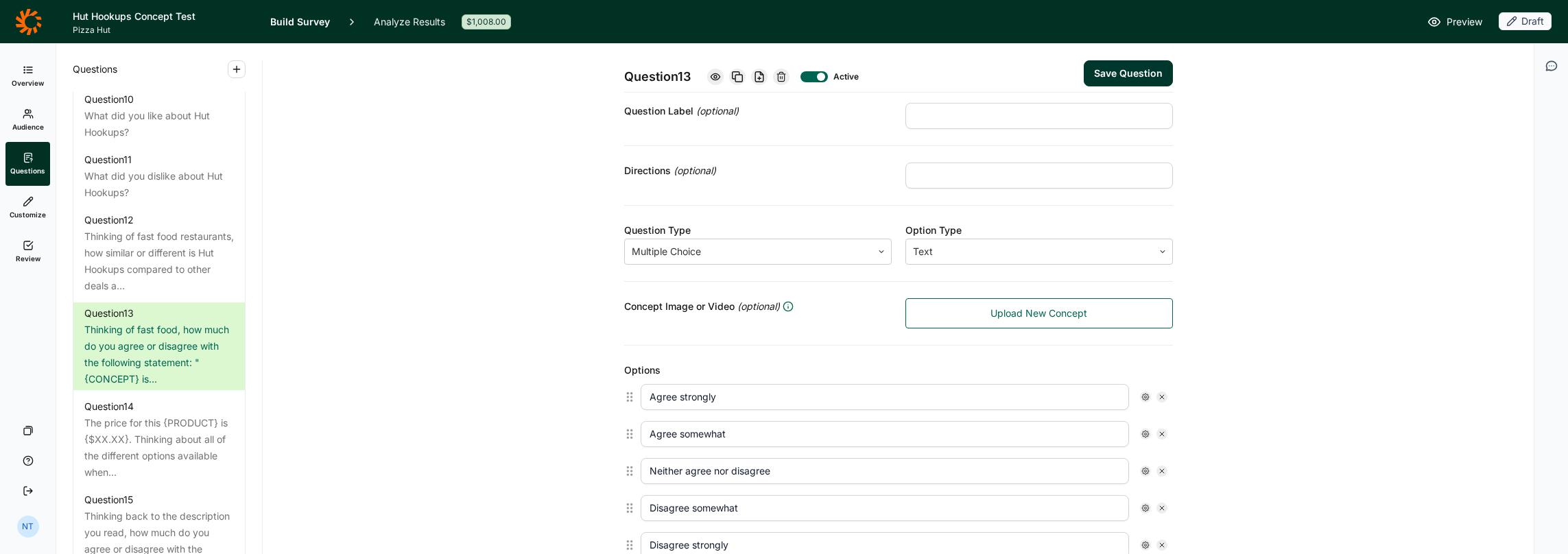 scroll, scrollTop: 274, scrollLeft: 0, axis: vertical 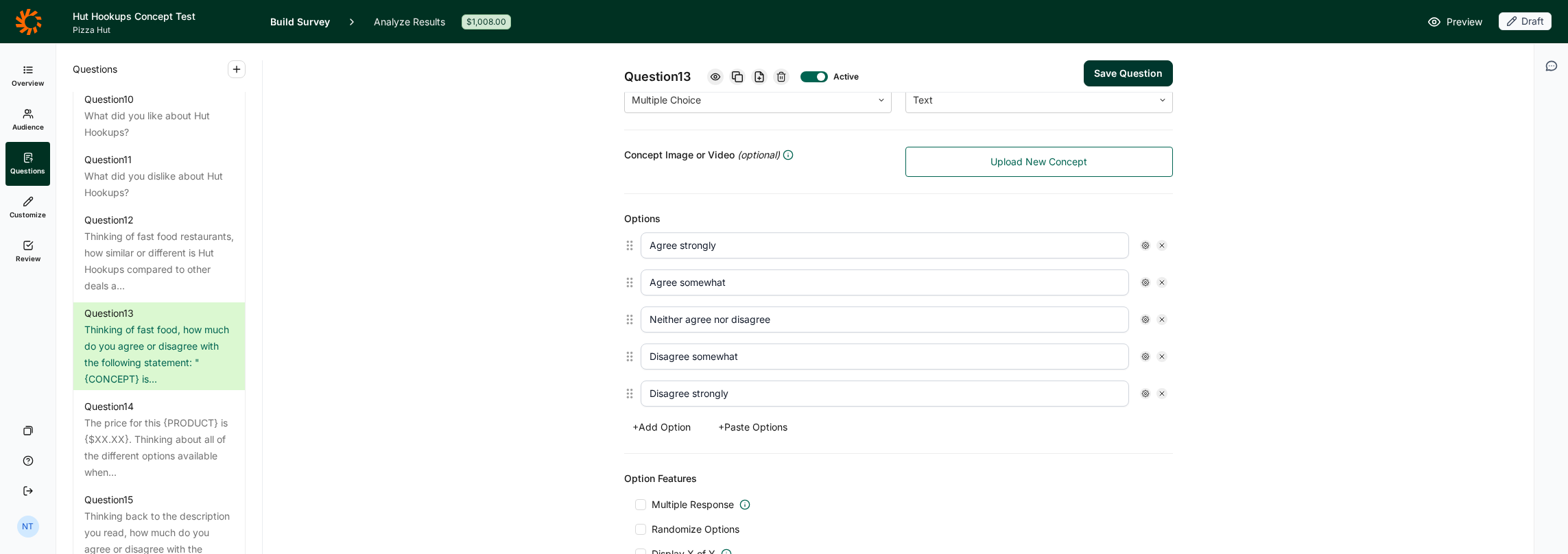 type on "Thinking of fast food restaurants, how much do you agree or disagree with the following statement: "Hut Hookups is better than other deals currently available."" 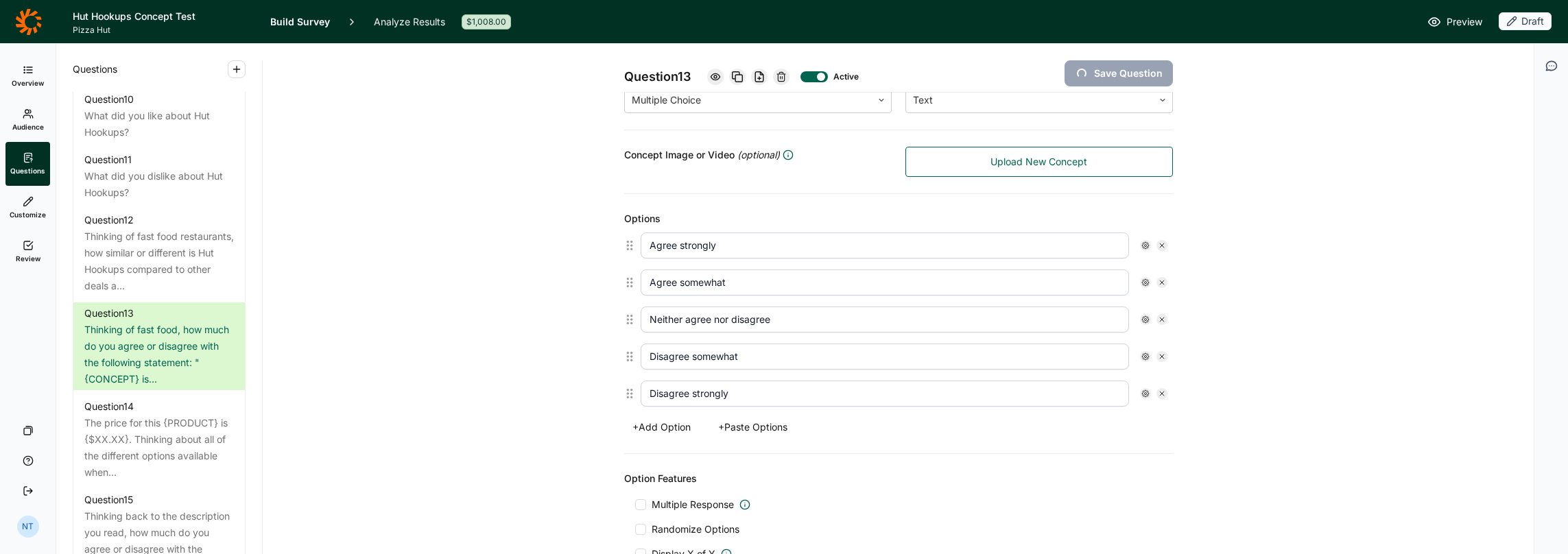 scroll, scrollTop: 263, scrollLeft: 0, axis: vertical 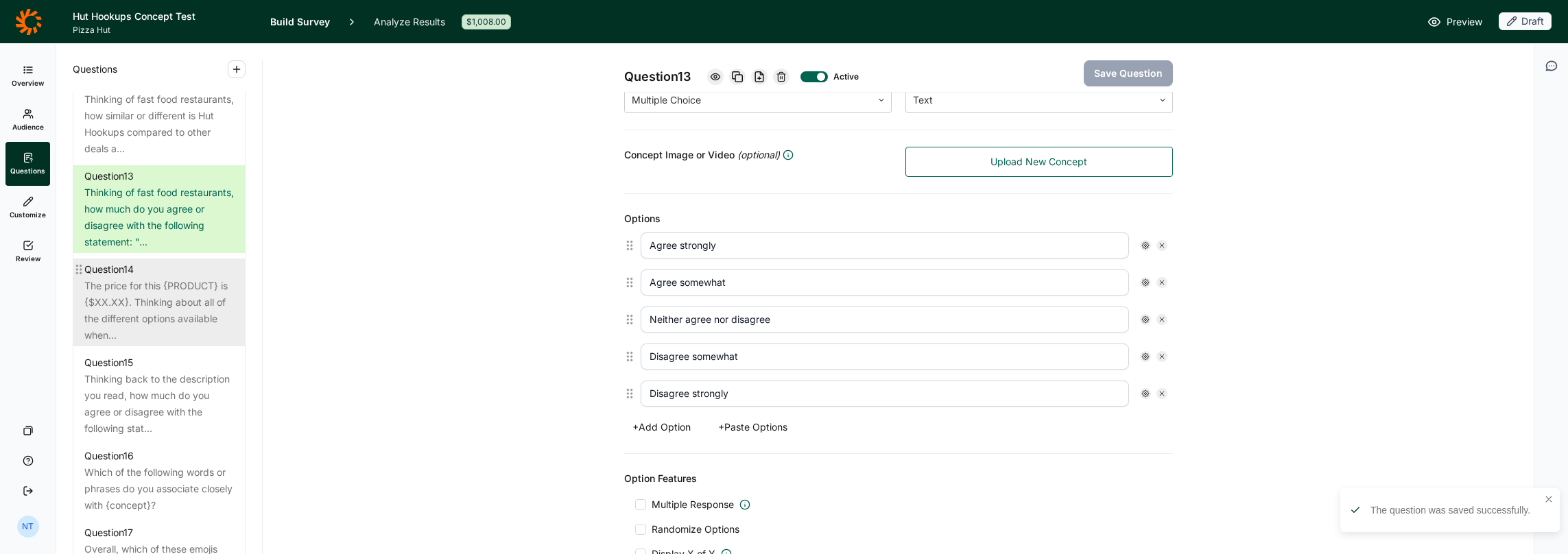 click on "The price for this {PRODUCT} is {$XX.XX}. Thinking about all of the different options available when..." at bounding box center (159, 311) 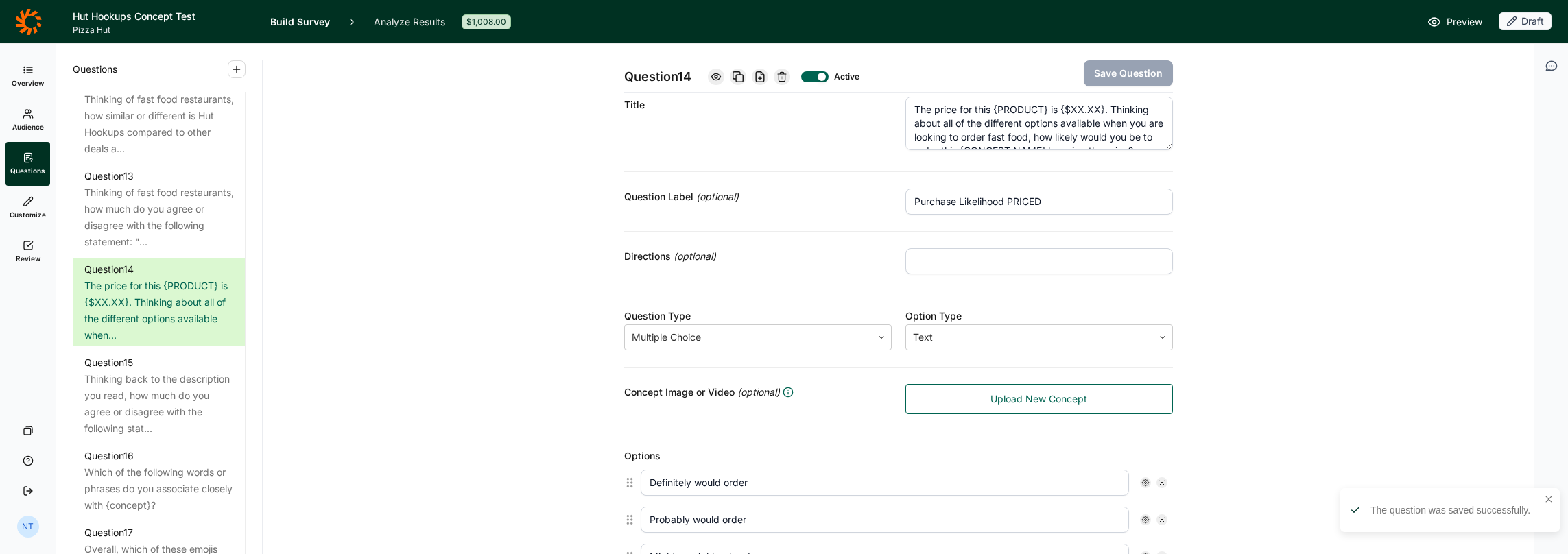 scroll, scrollTop: 0, scrollLeft: 0, axis: both 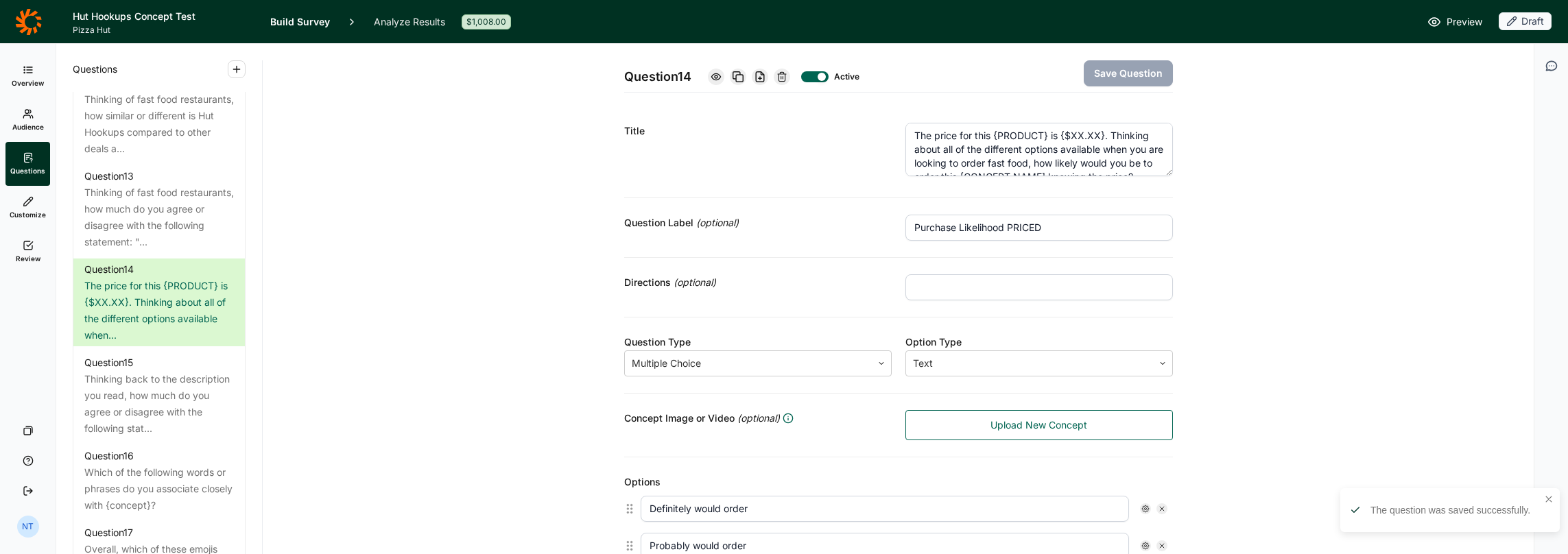 click on "The price for this {PRODUCT} is {$XX.XX}. Thinking about all of the different options available when you are looking to order fast food, how likely would you be to order this {CONCEPT NAME] knowing the price?" at bounding box center [1039, 149] 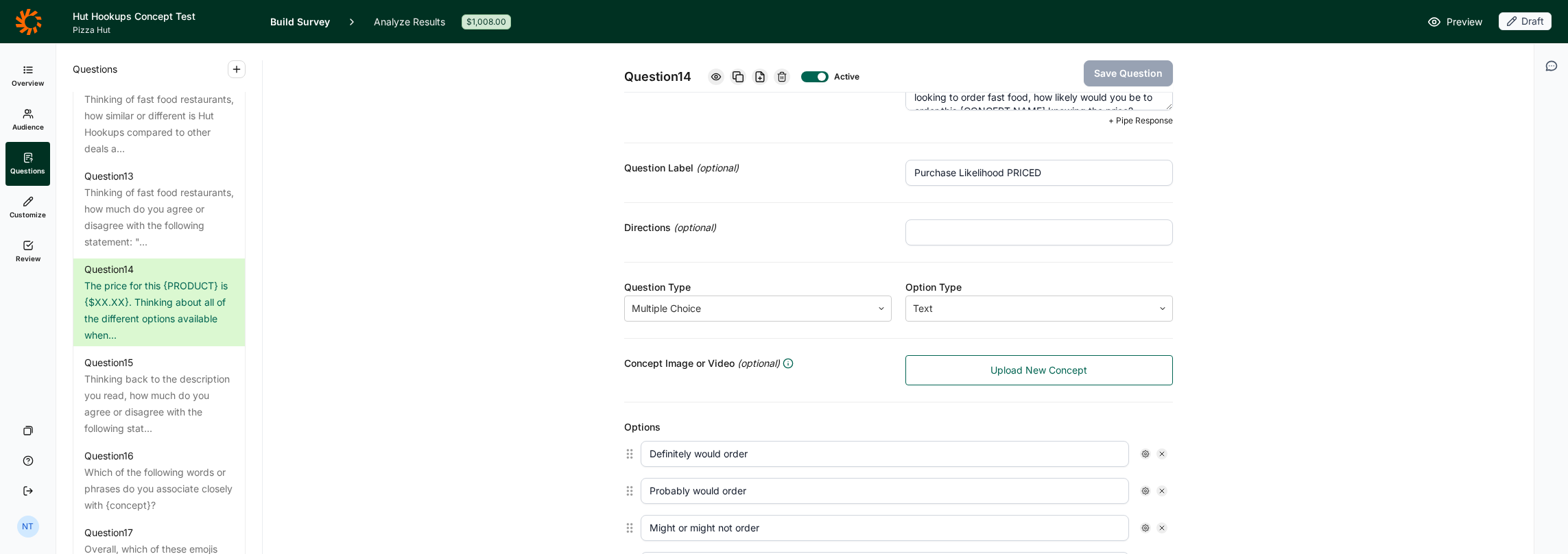 scroll, scrollTop: 343, scrollLeft: 0, axis: vertical 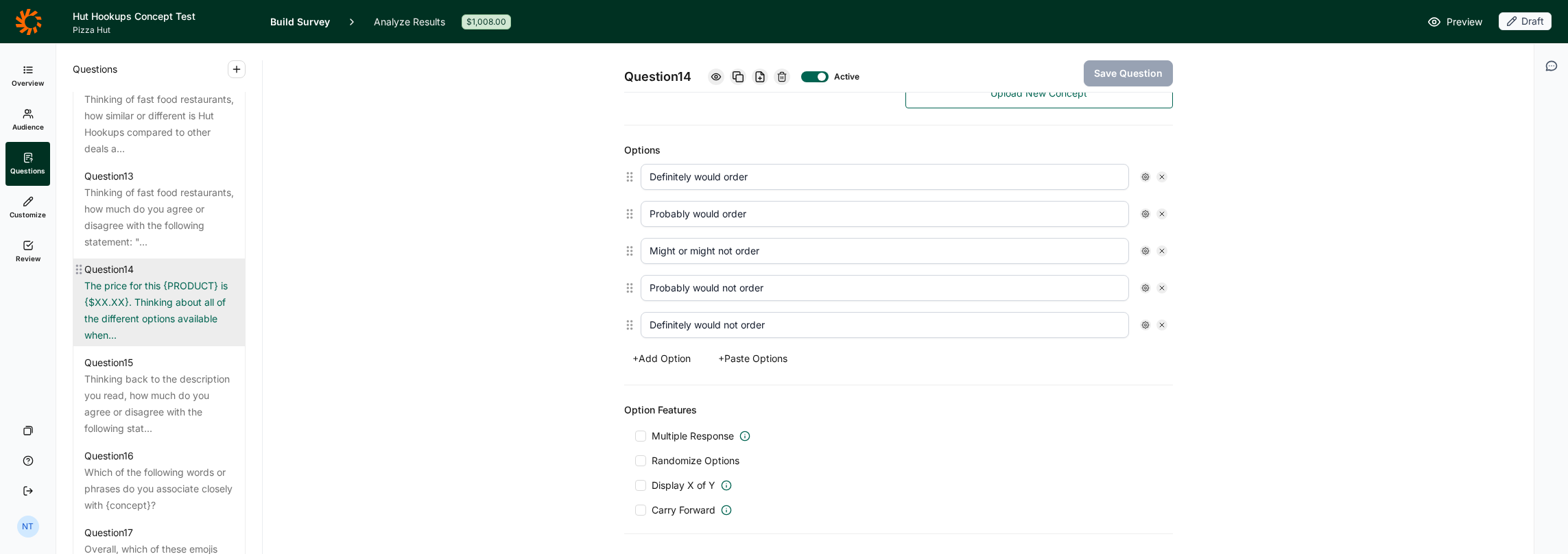 click on "The price for this {PRODUCT} is {$XX.XX}. Thinking about all of the different options available when..." at bounding box center [159, 311] 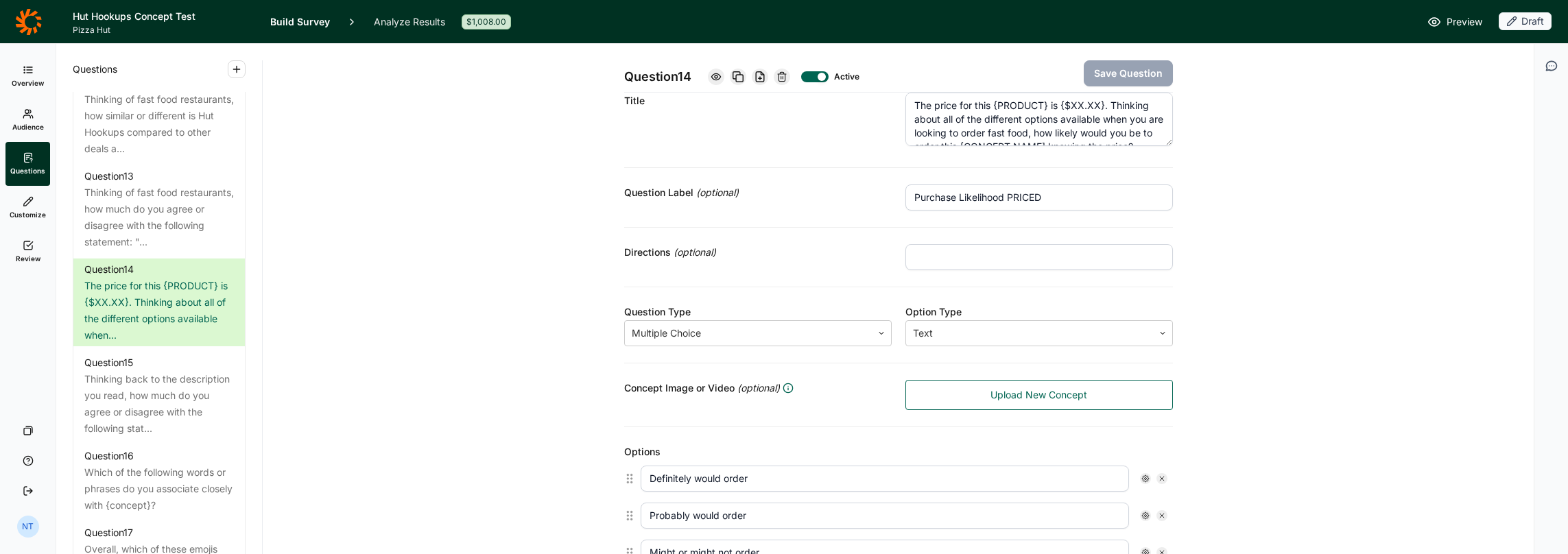 scroll, scrollTop: 0, scrollLeft: 0, axis: both 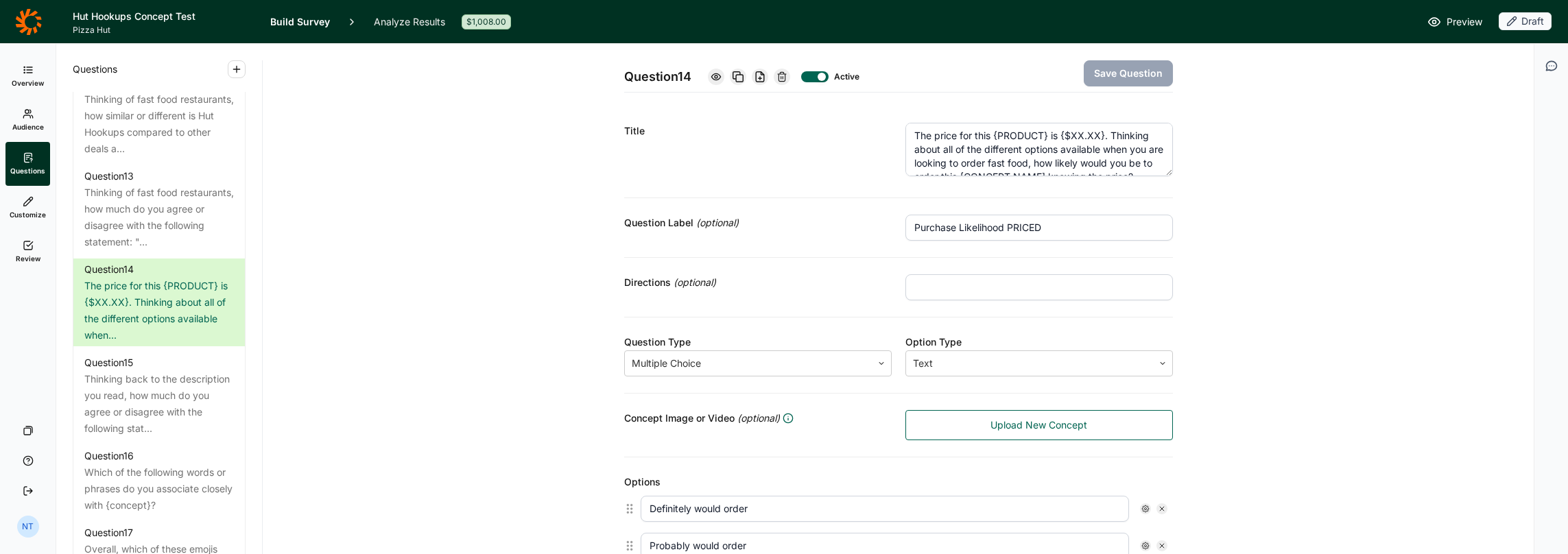 click at bounding box center (815, 77) 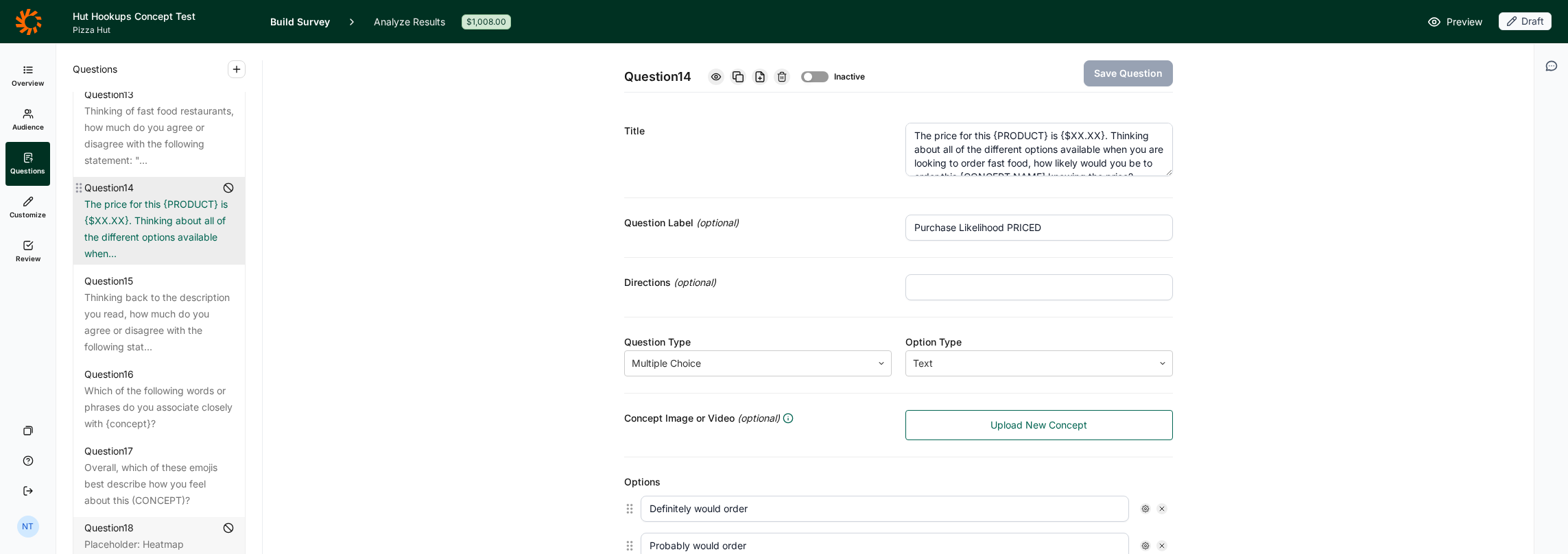 scroll, scrollTop: 1646, scrollLeft: 0, axis: vertical 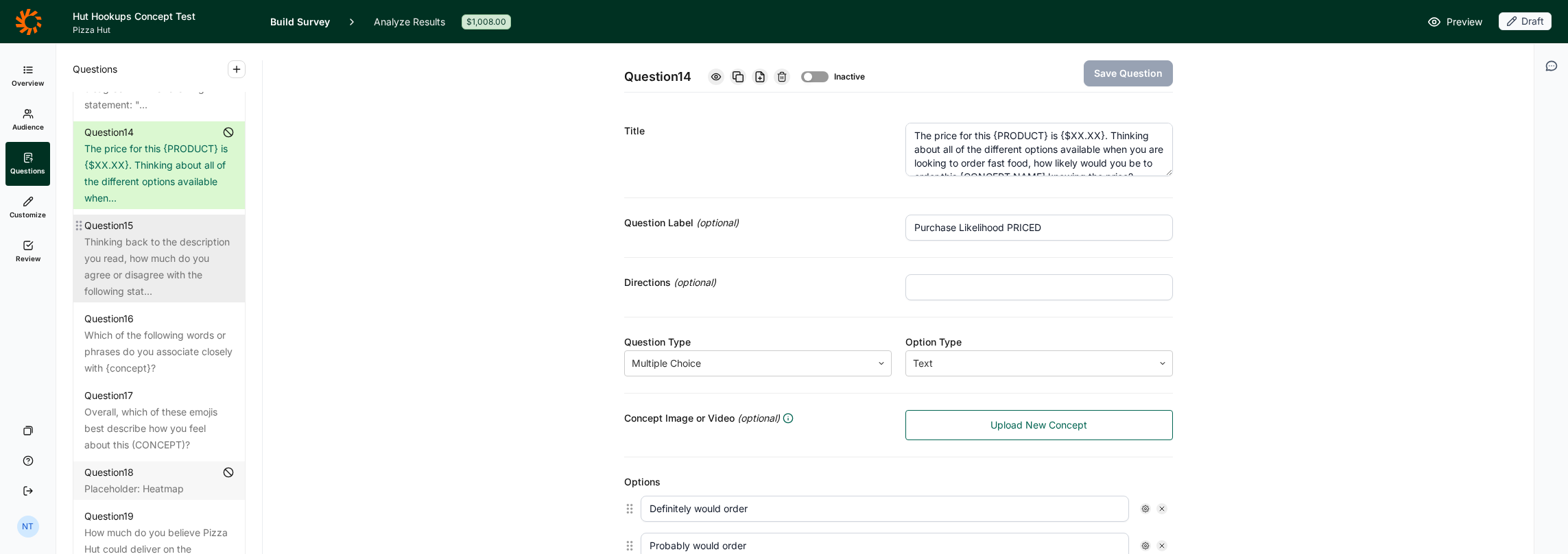 click on "Thinking back to the description you read, how much do you agree or disagree with the following stat..." at bounding box center (159, 267) 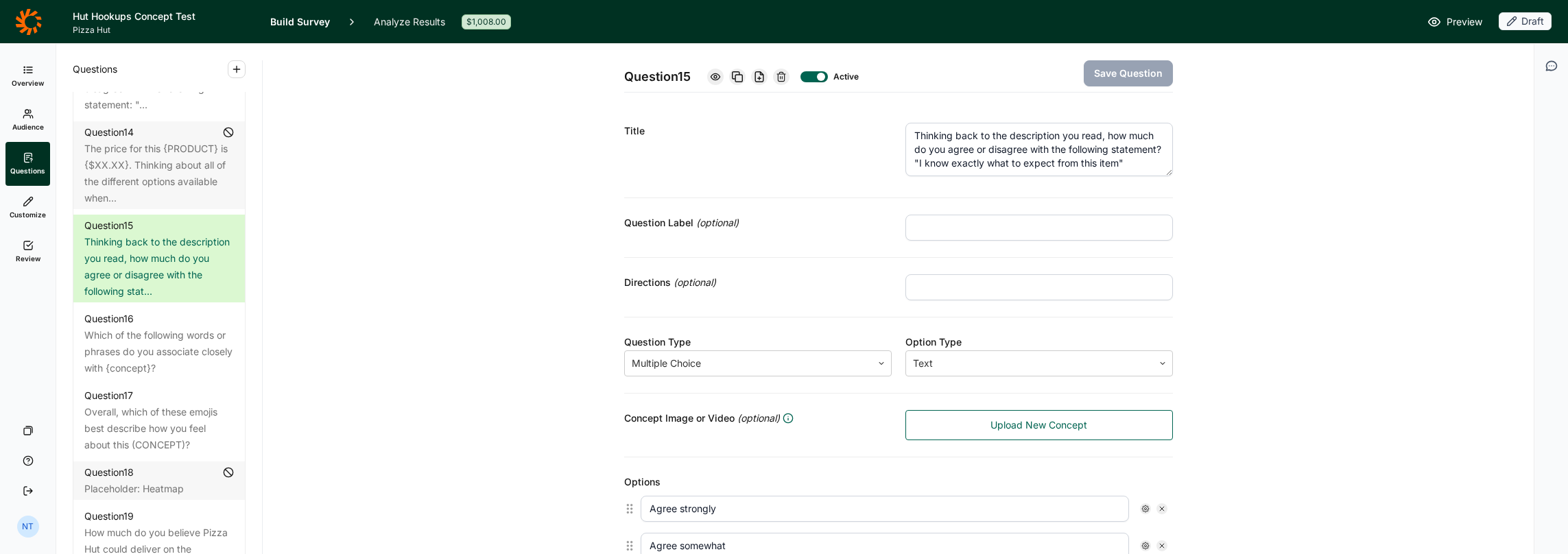 click on "Thinking back to the description you read, how much do you agree or disagree with the following statement? "I know exactly what to expect from this item"" at bounding box center [1039, 149] 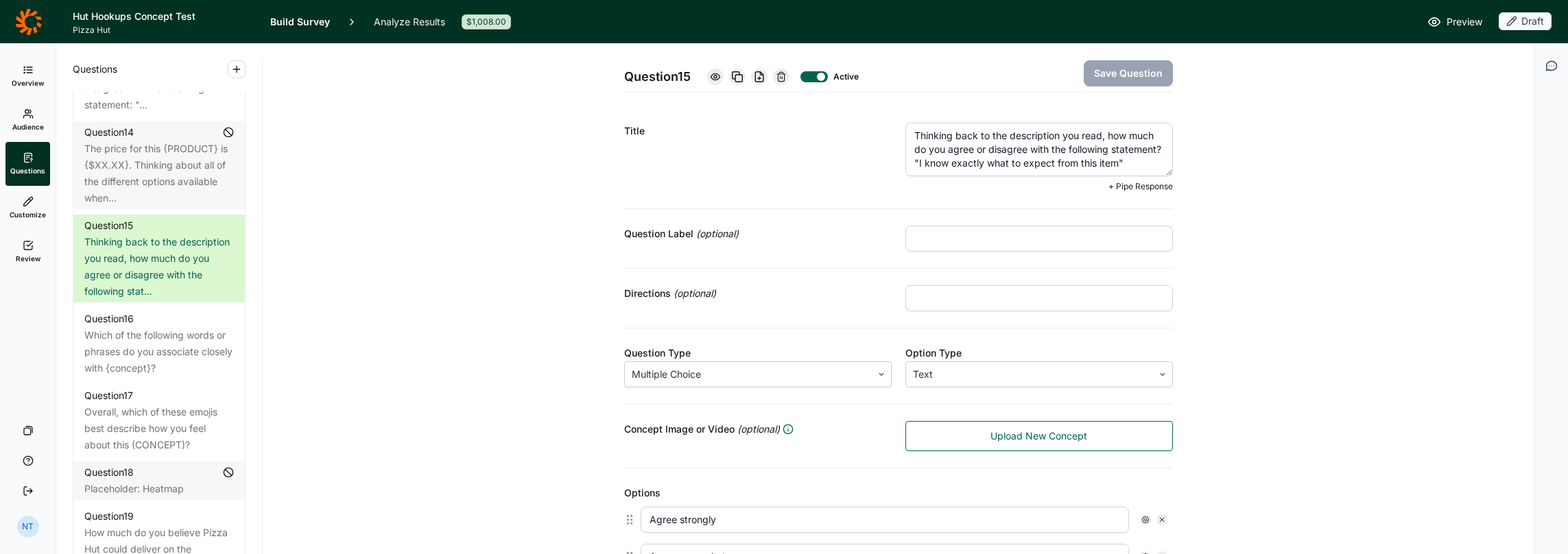 click on "Thinking back to the description you read, how much do you agree or disagree with the following statement? "I know exactly what to expect from this item"" at bounding box center [1039, 149] 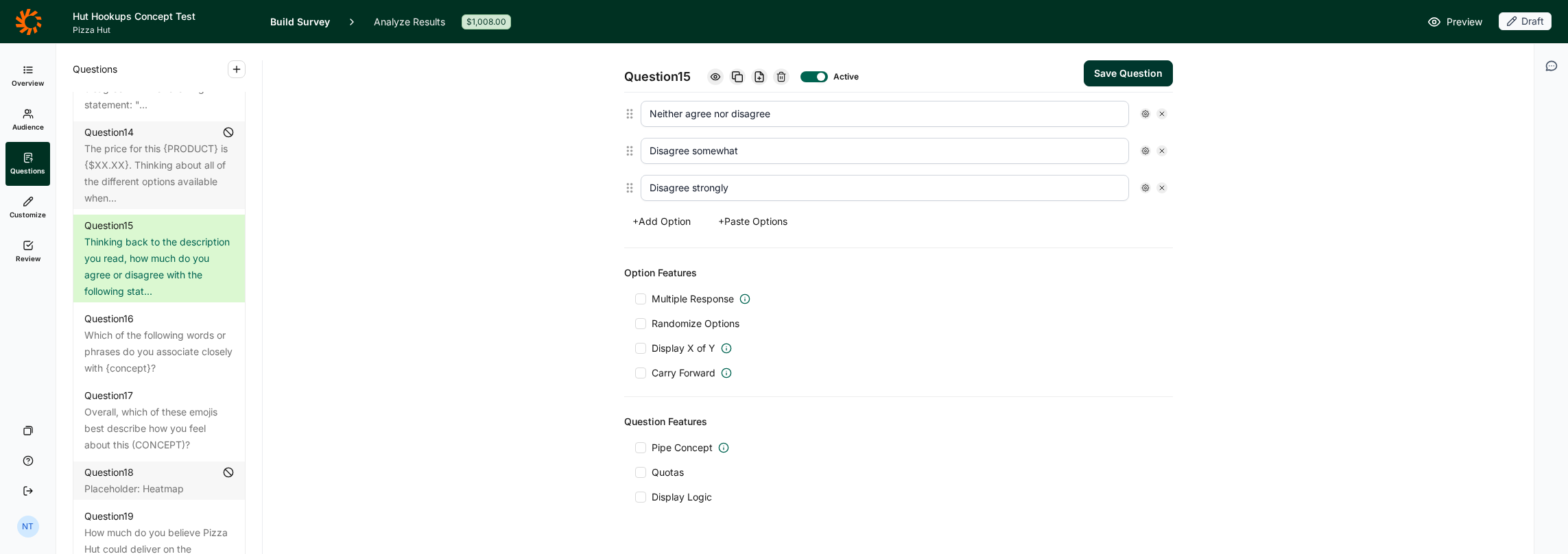 type on "Thinking back to the description you read, how much do you agree or disagree with the following statement? "I know exactly what to expect from this deal."" 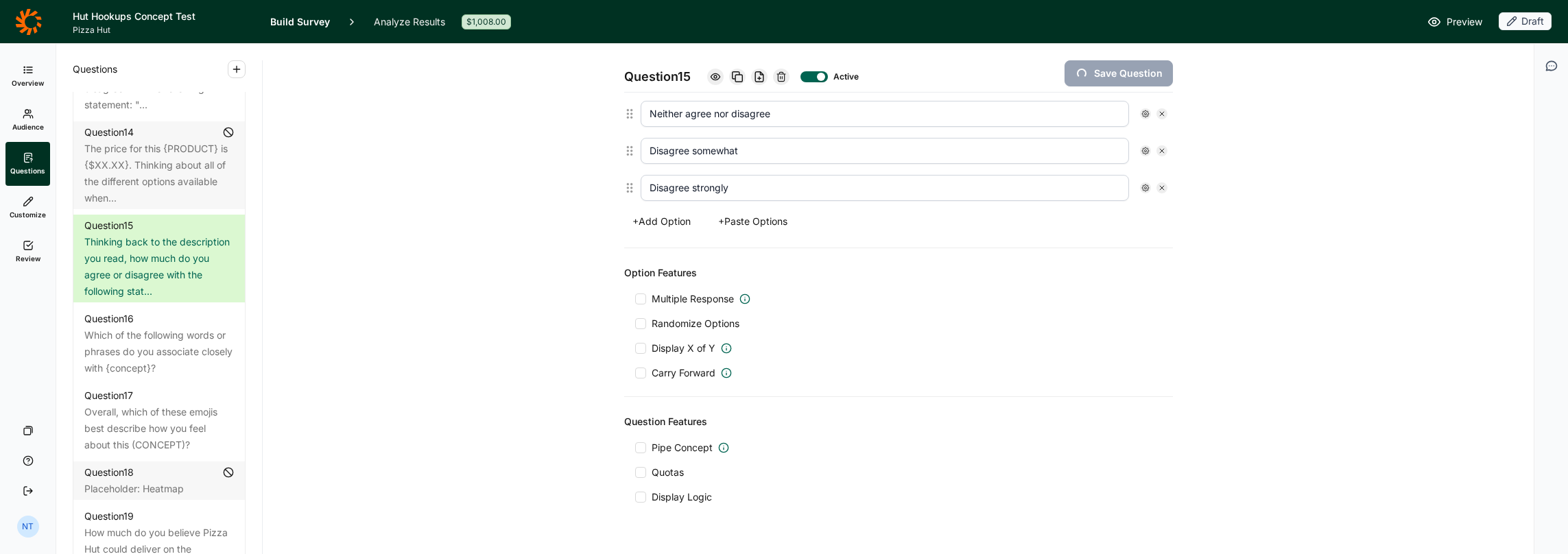 scroll, scrollTop: 469, scrollLeft: 0, axis: vertical 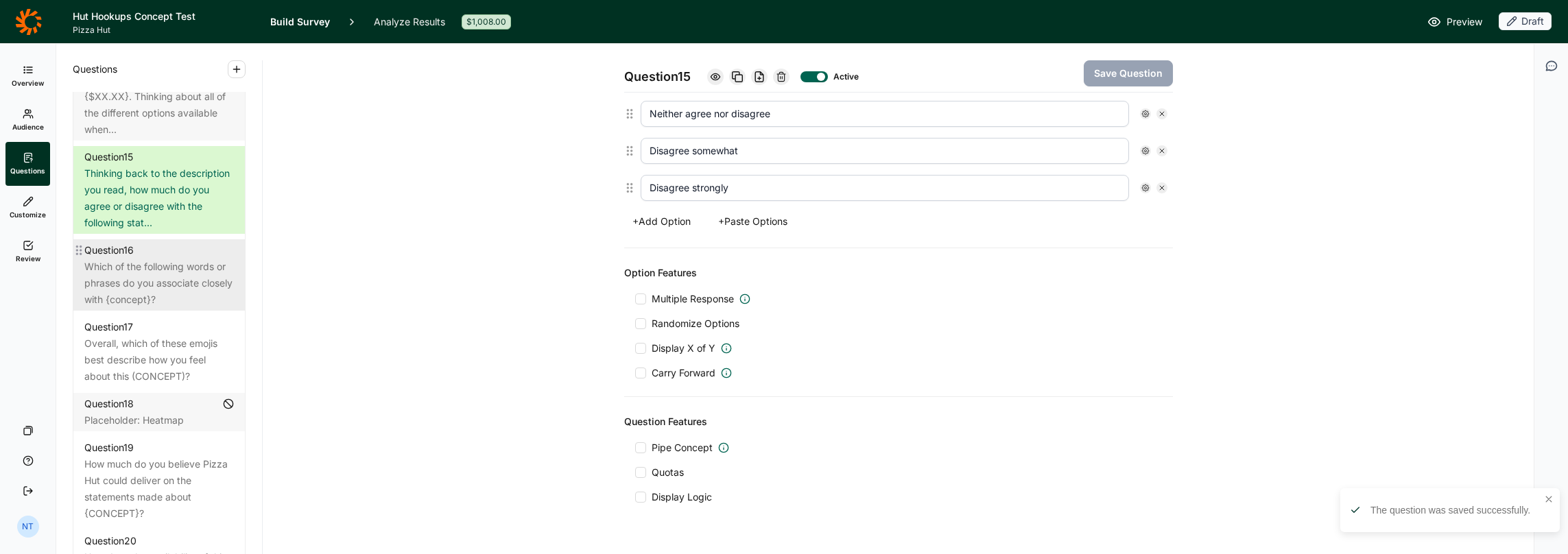 click on "Which of the following words or phrases do you associate closely with {concept}?" at bounding box center [159, 283] 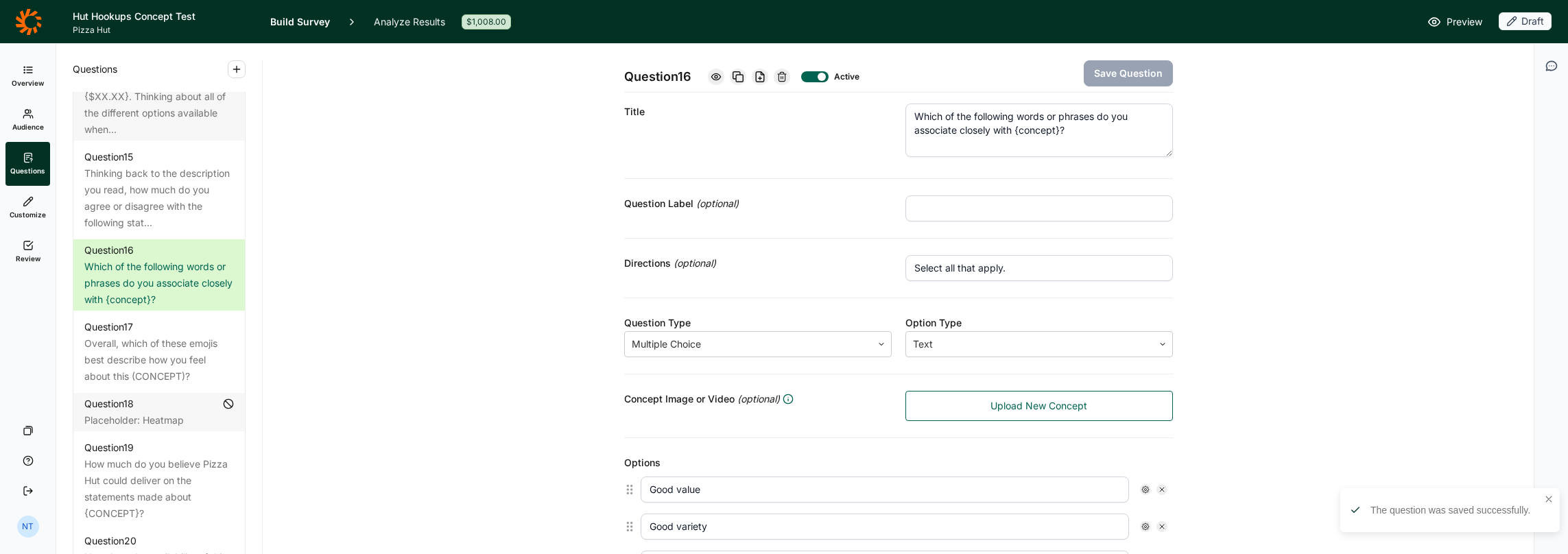 scroll, scrollTop: 0, scrollLeft: 0, axis: both 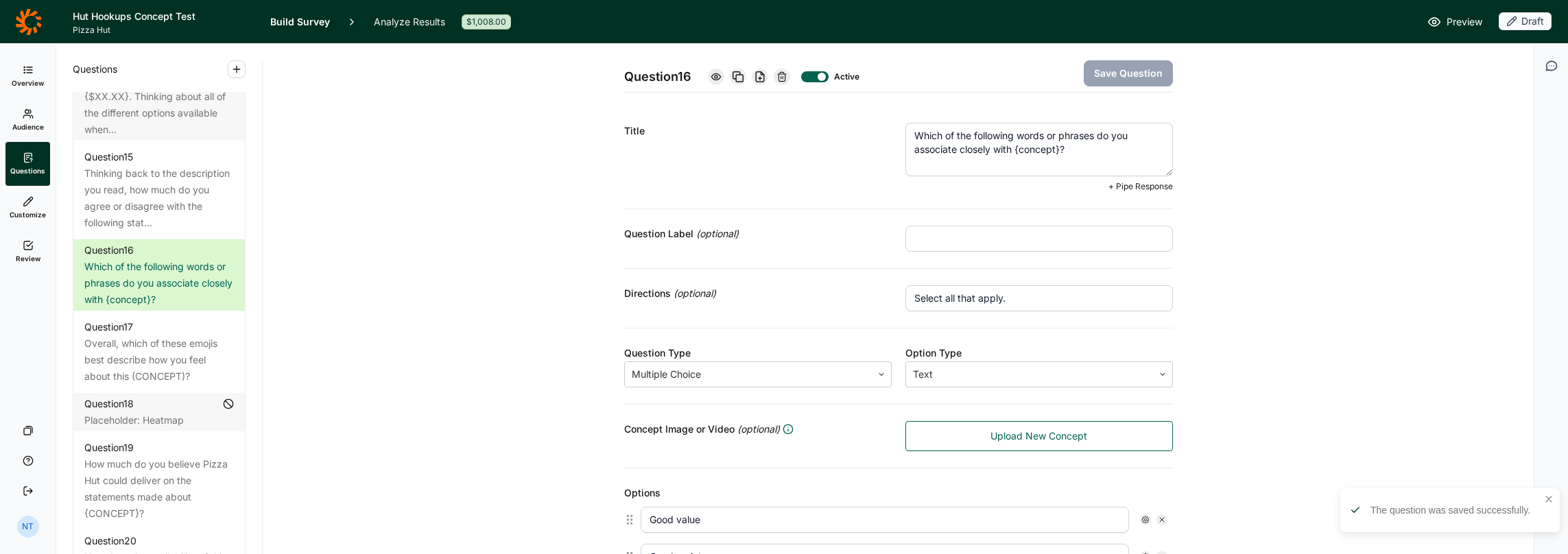 drag, startPoint x: 1011, startPoint y: 147, endPoint x: 1054, endPoint y: 151, distance: 43.185646 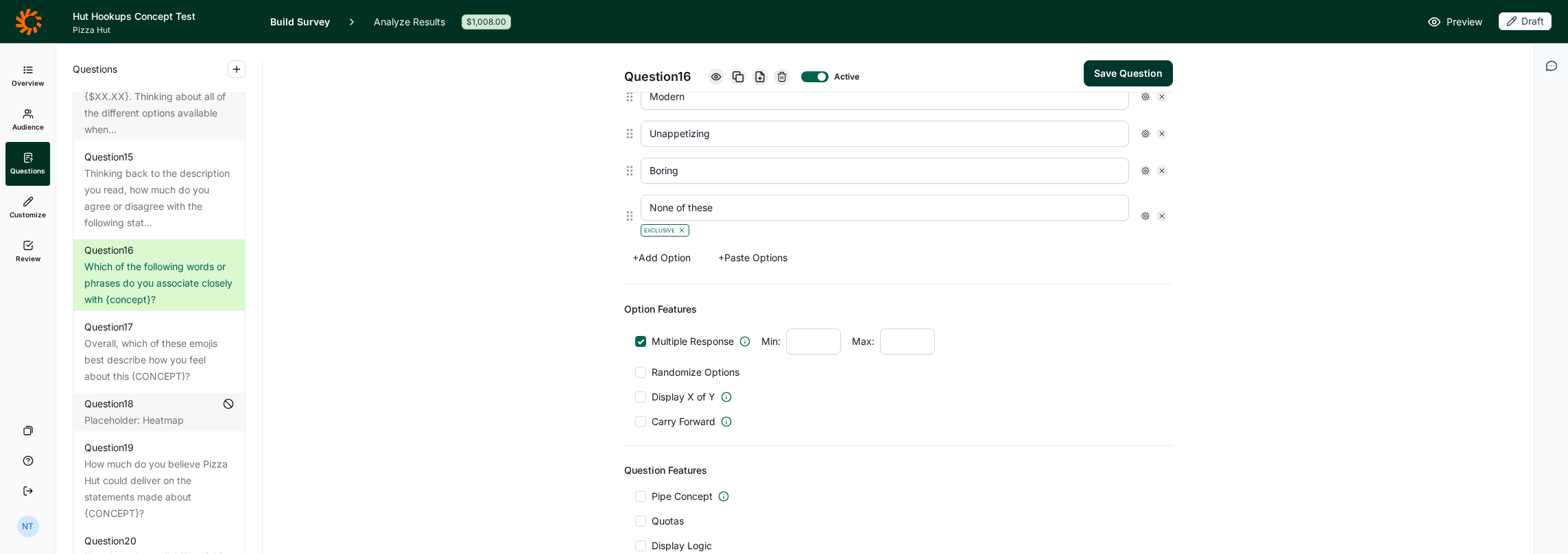 scroll, scrollTop: 686, scrollLeft: 0, axis: vertical 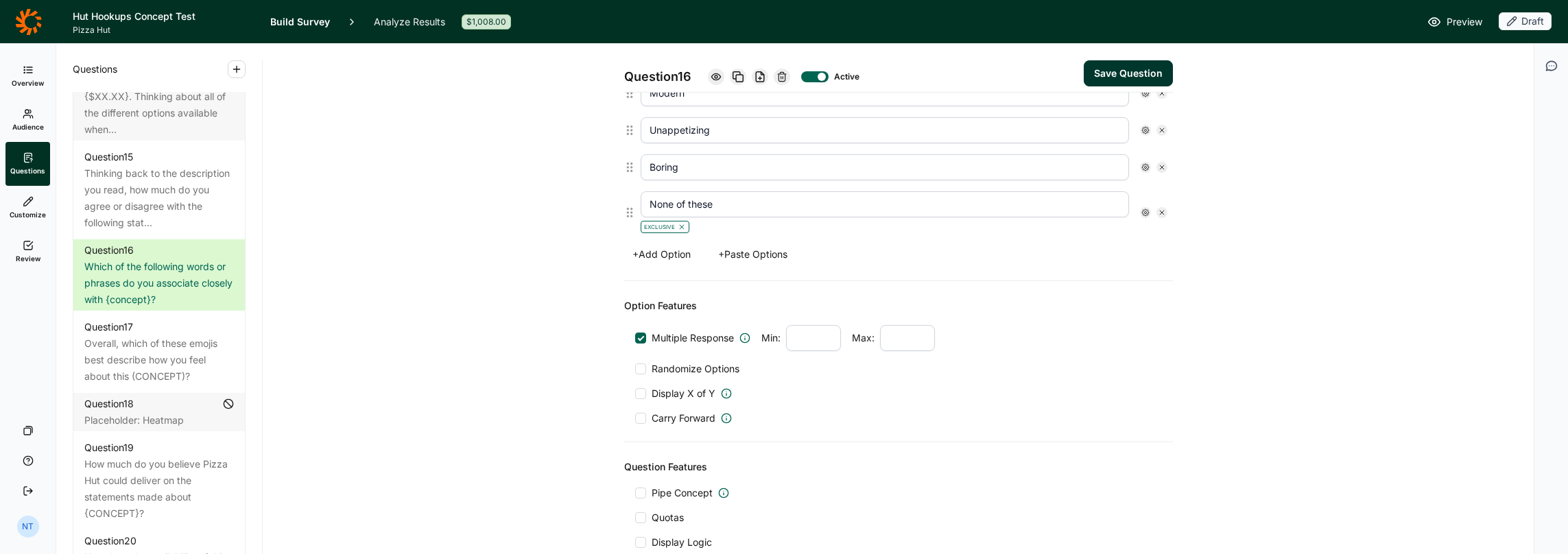 type on "Which of the following words or phrases do you associate closely with Hut Hookups?" 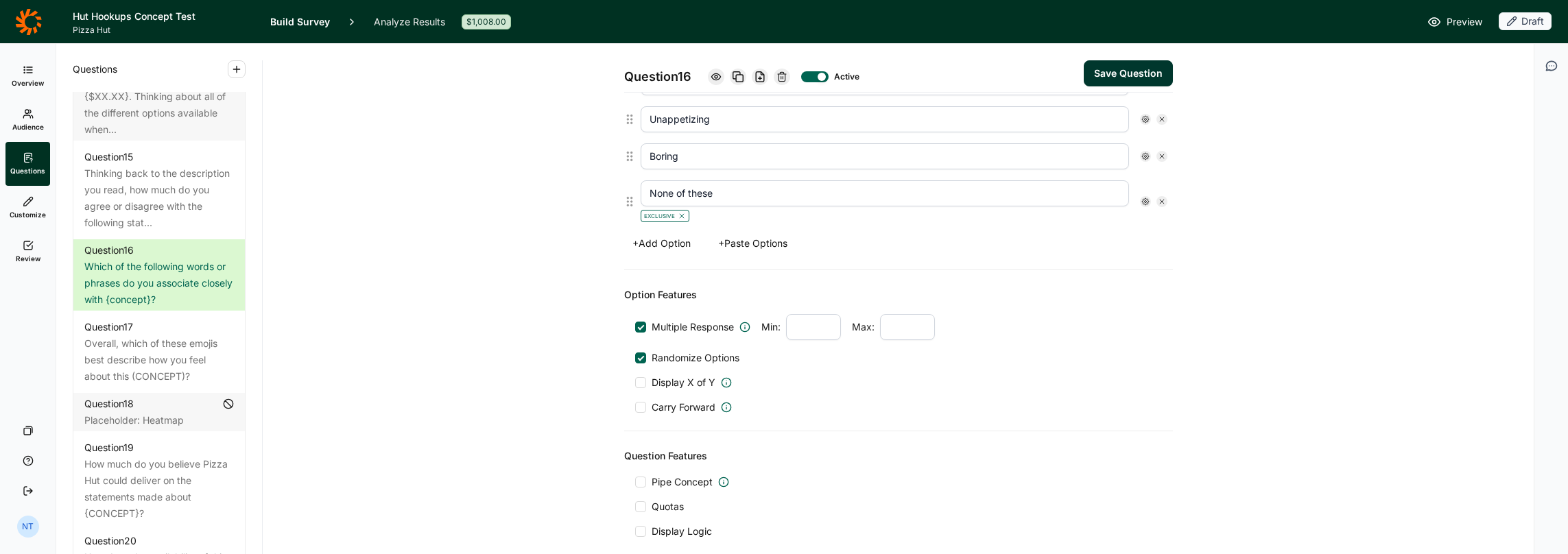 scroll, scrollTop: 675, scrollLeft: 0, axis: vertical 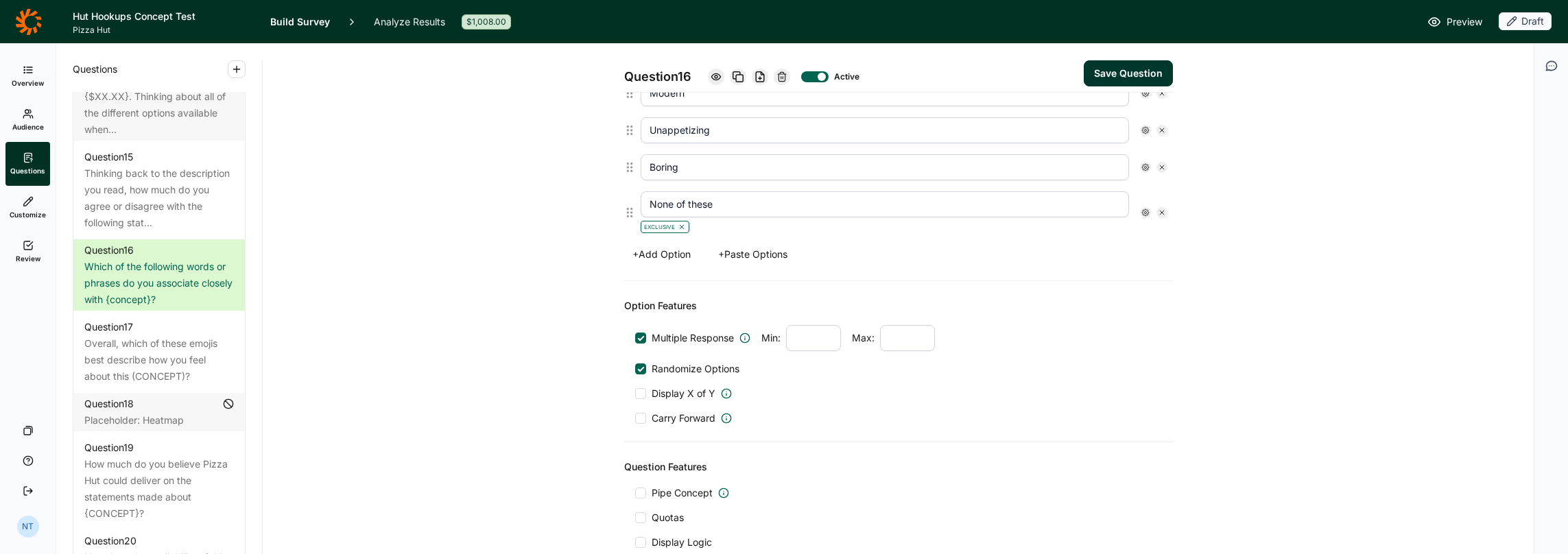 click on "Question  16 Active Save Question" at bounding box center [899, 68] 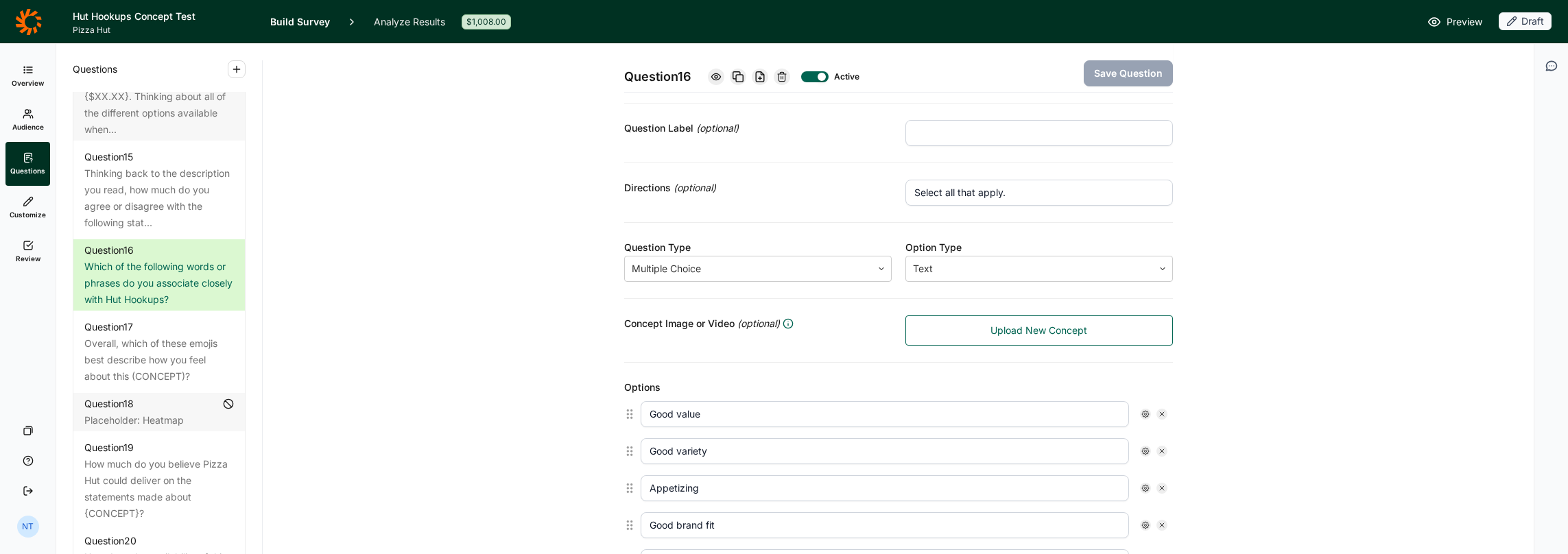 scroll, scrollTop: 0, scrollLeft: 0, axis: both 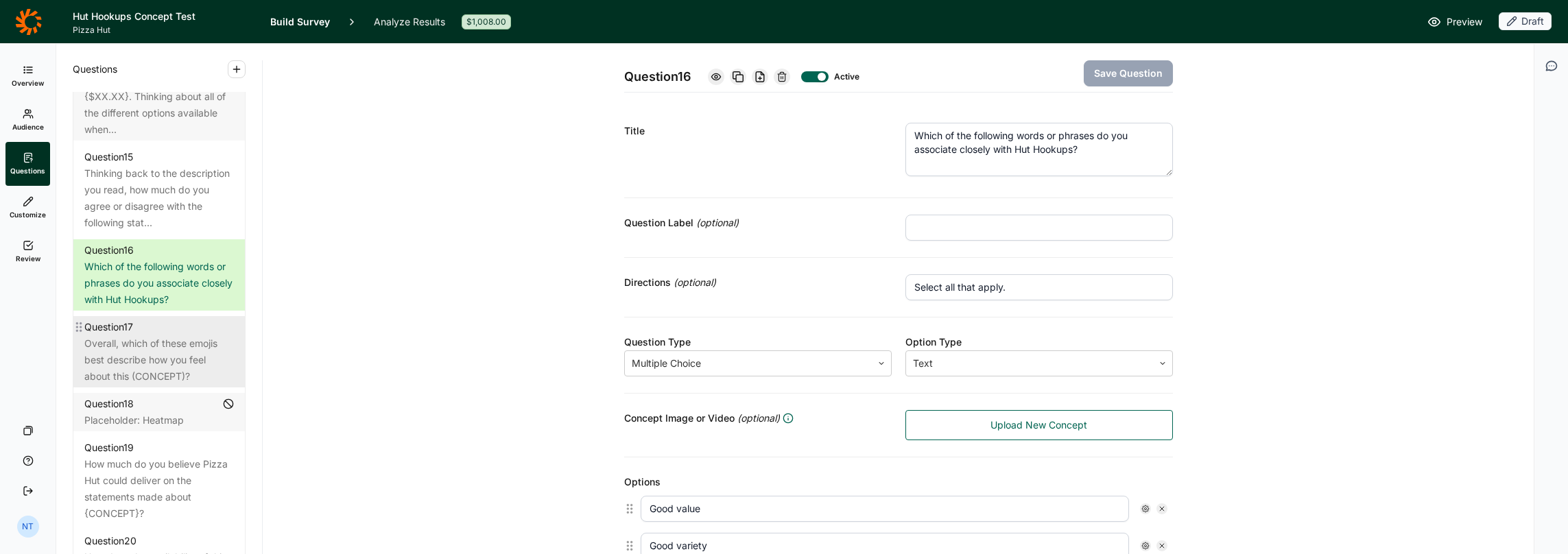click on "Overall, which of these emojis best describe how you feel about this (CONCEPT)?" at bounding box center [159, 360] 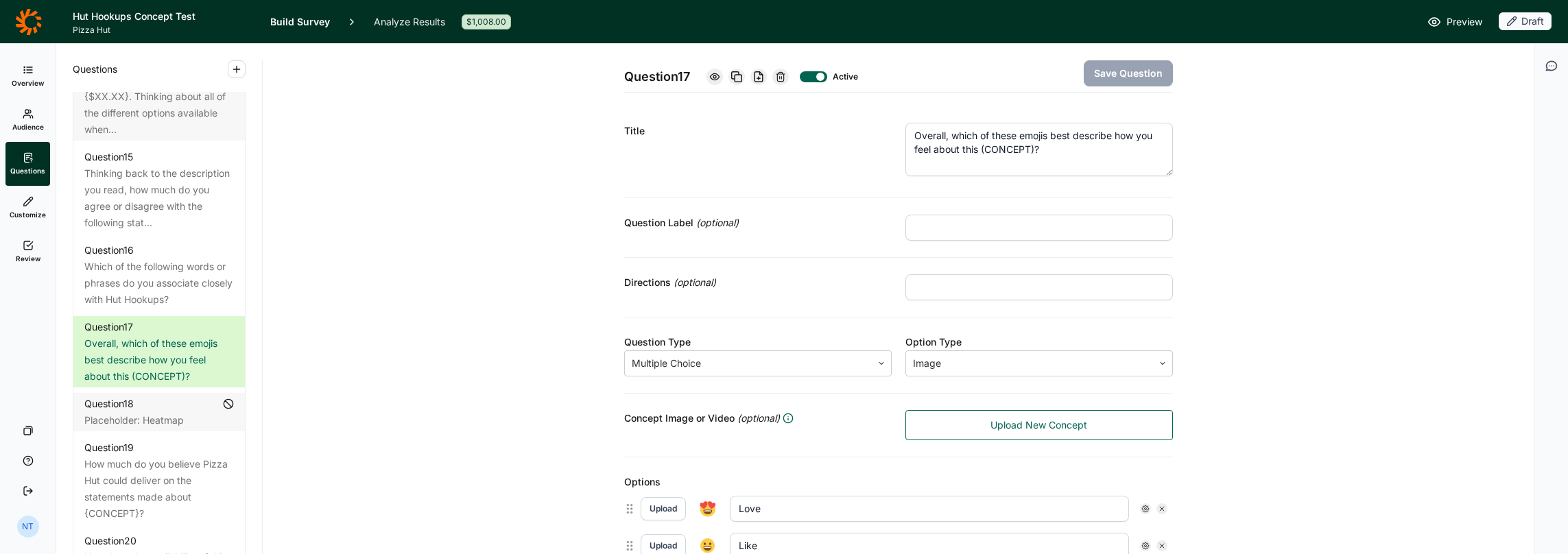 click on "Overall, which of these emojis best describe how you feel about this (CONCEPT)?" at bounding box center (1039, 149) 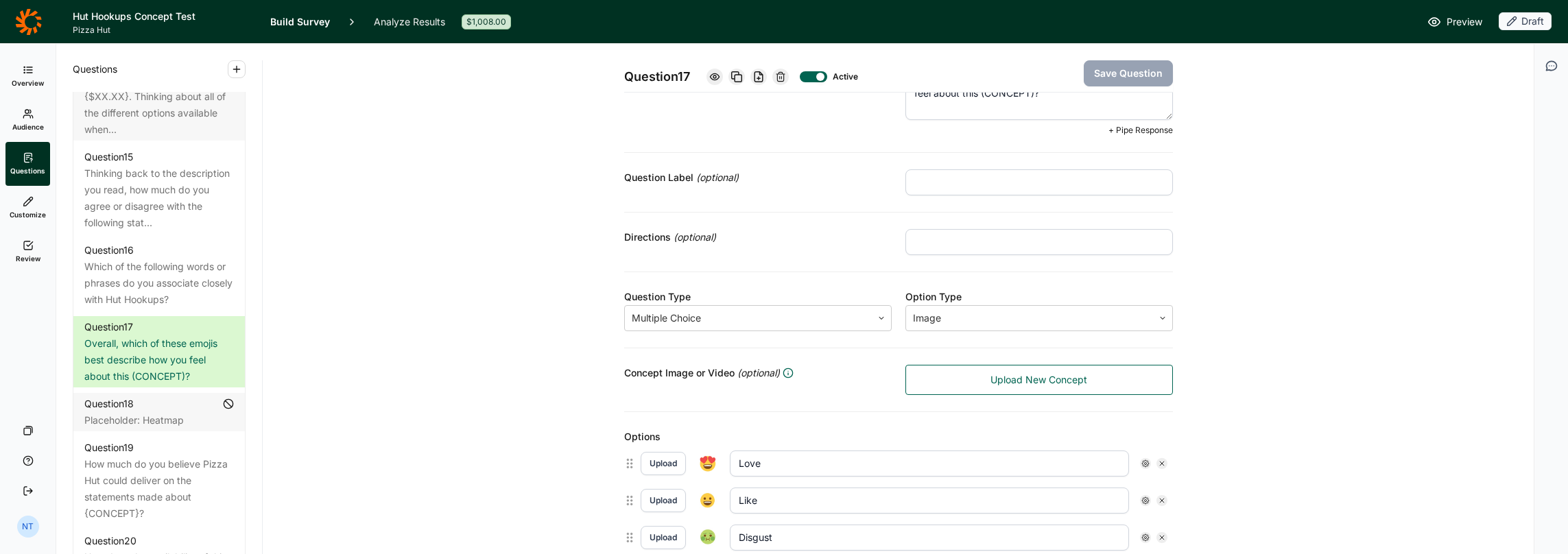 scroll, scrollTop: 0, scrollLeft: 0, axis: both 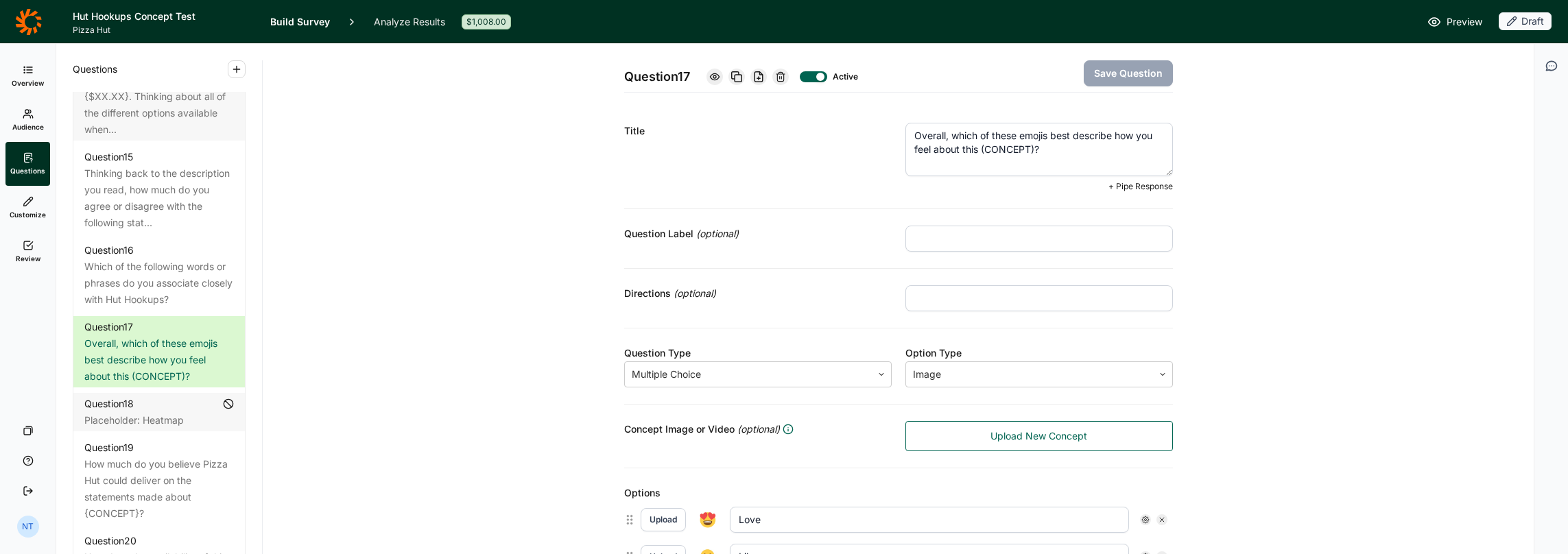 drag, startPoint x: 977, startPoint y: 149, endPoint x: 1029, endPoint y: 149, distance: 52 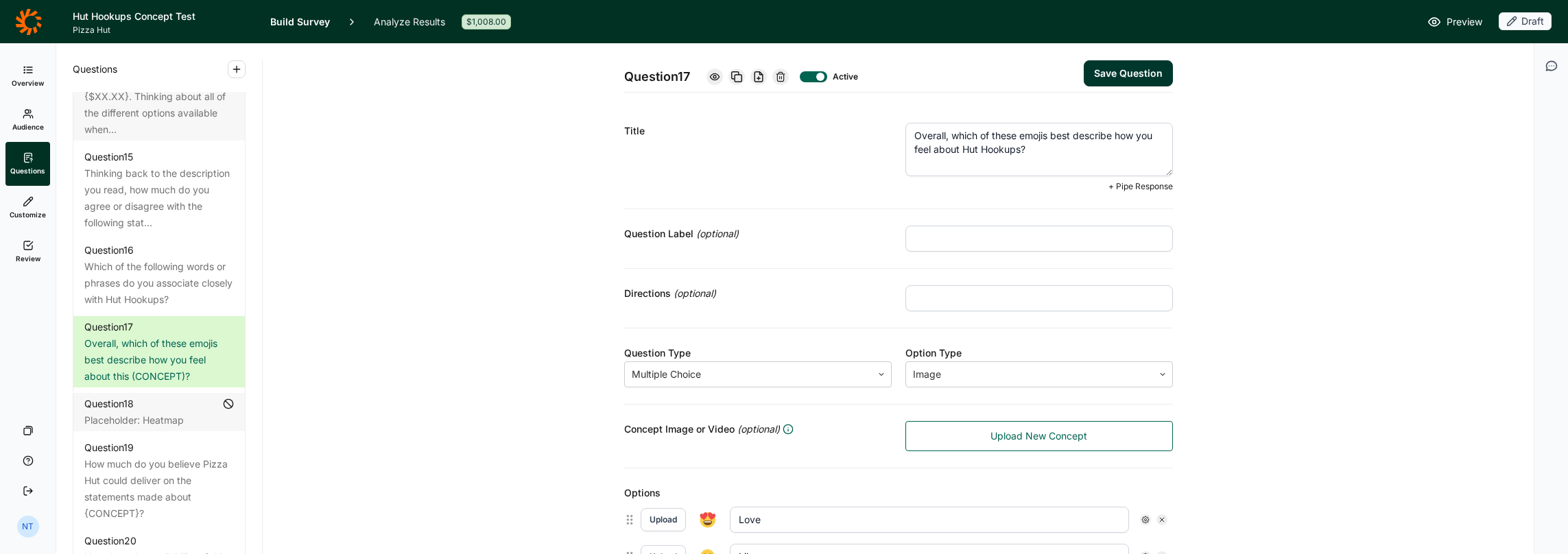 type on "Overall, which of these emojis best describe how you feel about Hut Hookups?" 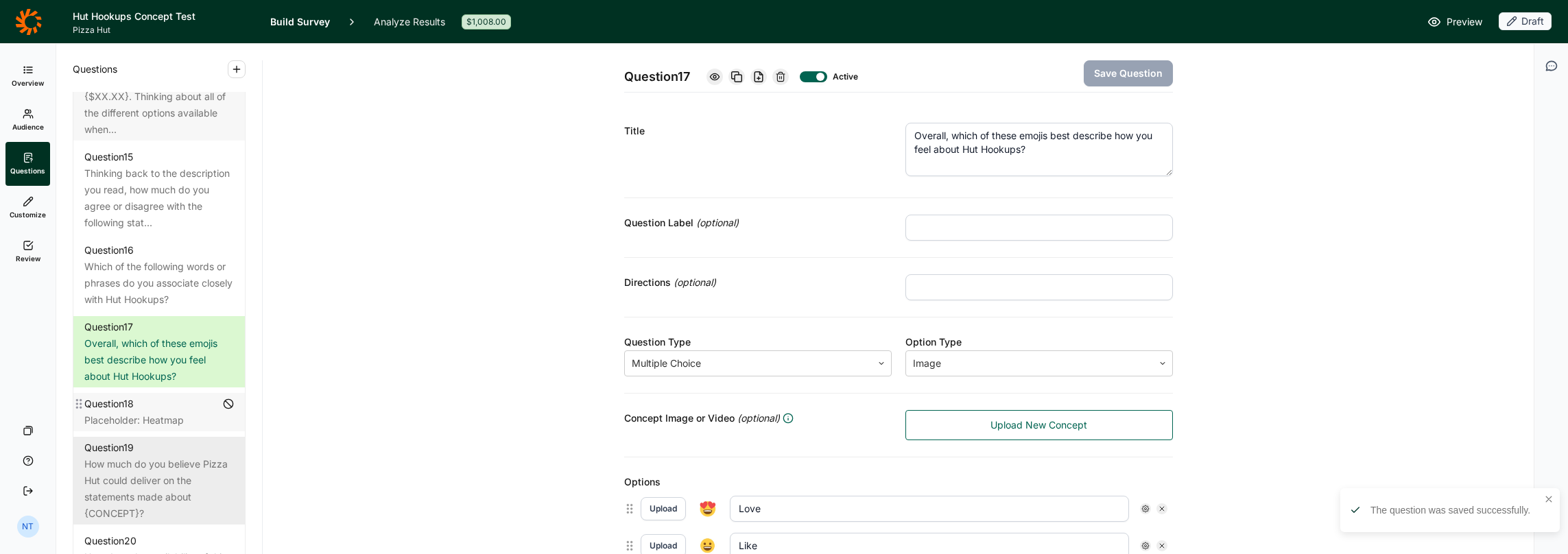 click on "How much do you believe Pizza Hut could deliver on the statements made about {CONCEPT}?" at bounding box center (159, 489) 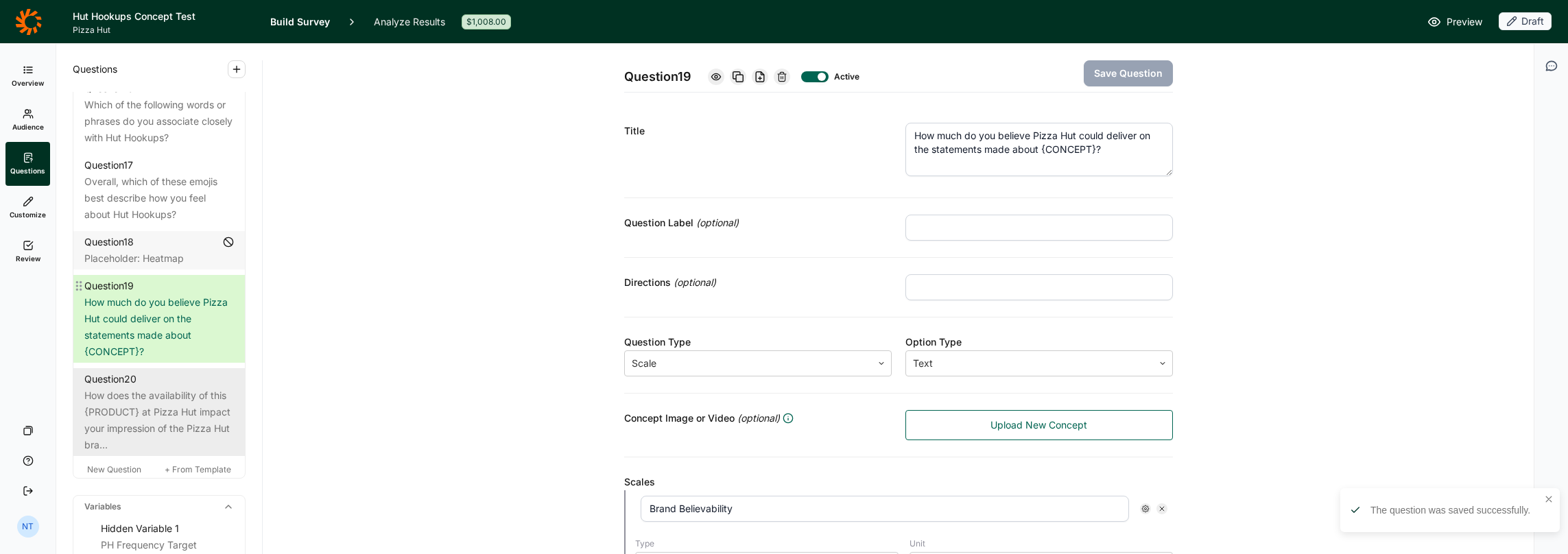 scroll, scrollTop: 1920, scrollLeft: 0, axis: vertical 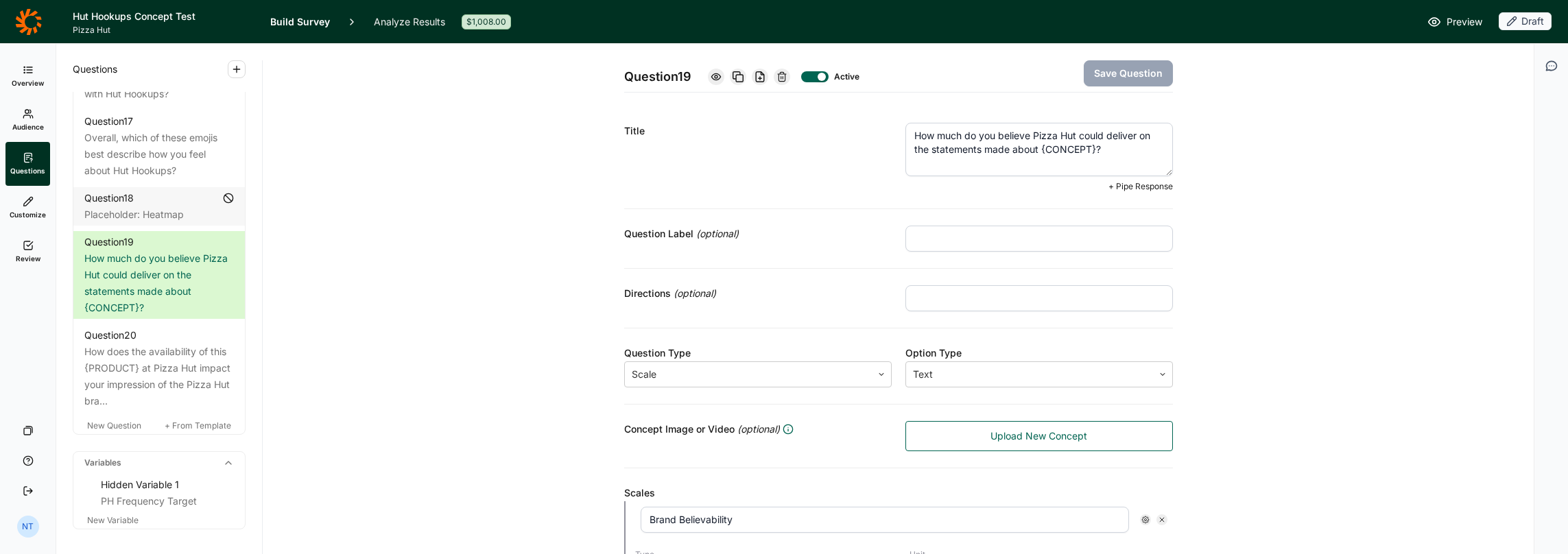 drag, startPoint x: 1035, startPoint y: 147, endPoint x: 1091, endPoint y: 150, distance: 56.0803 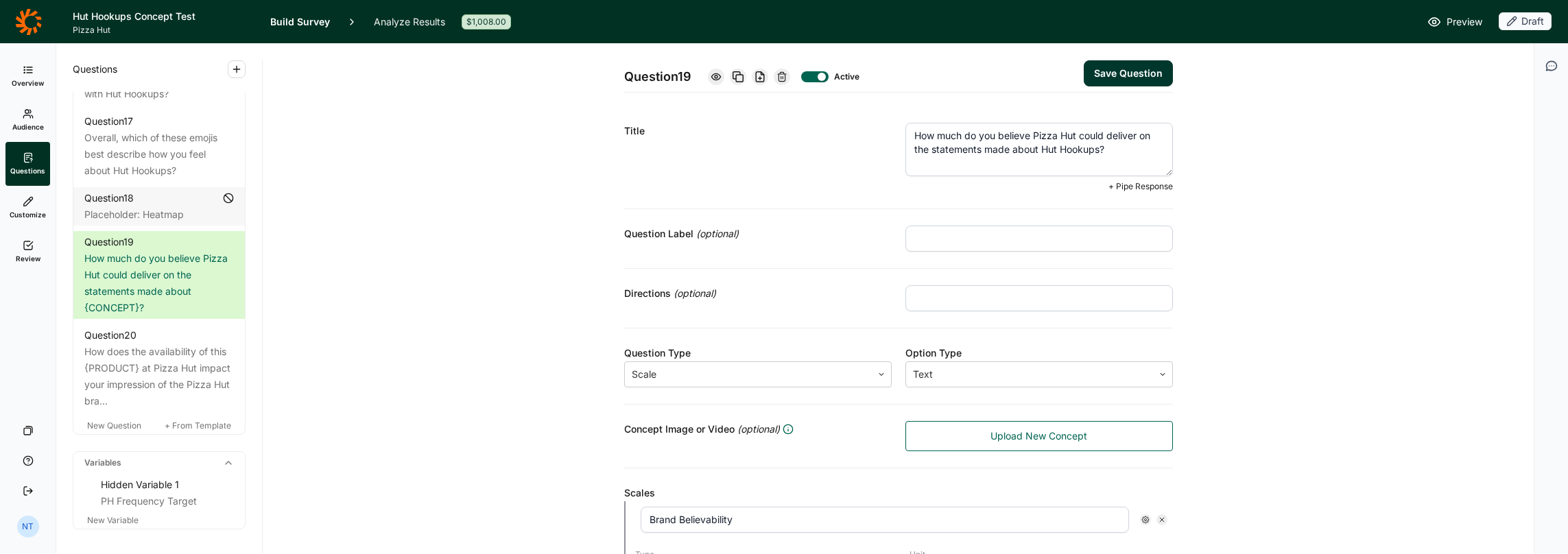 type on "How much do you believe Pizza Hut could deliver on the statements made about Hut Hookups?" 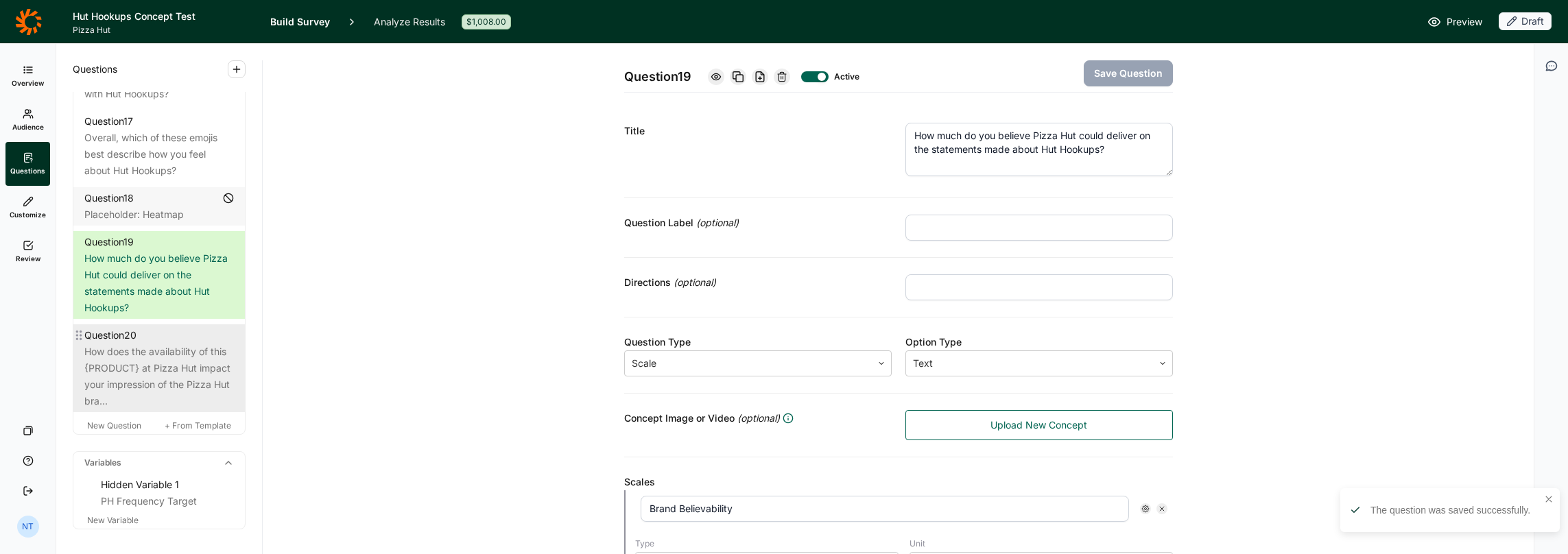 click on "How does the availability of this {PRODUCT} at Pizza Hut impact your impression of the Pizza Hut bra..." at bounding box center [159, 376] 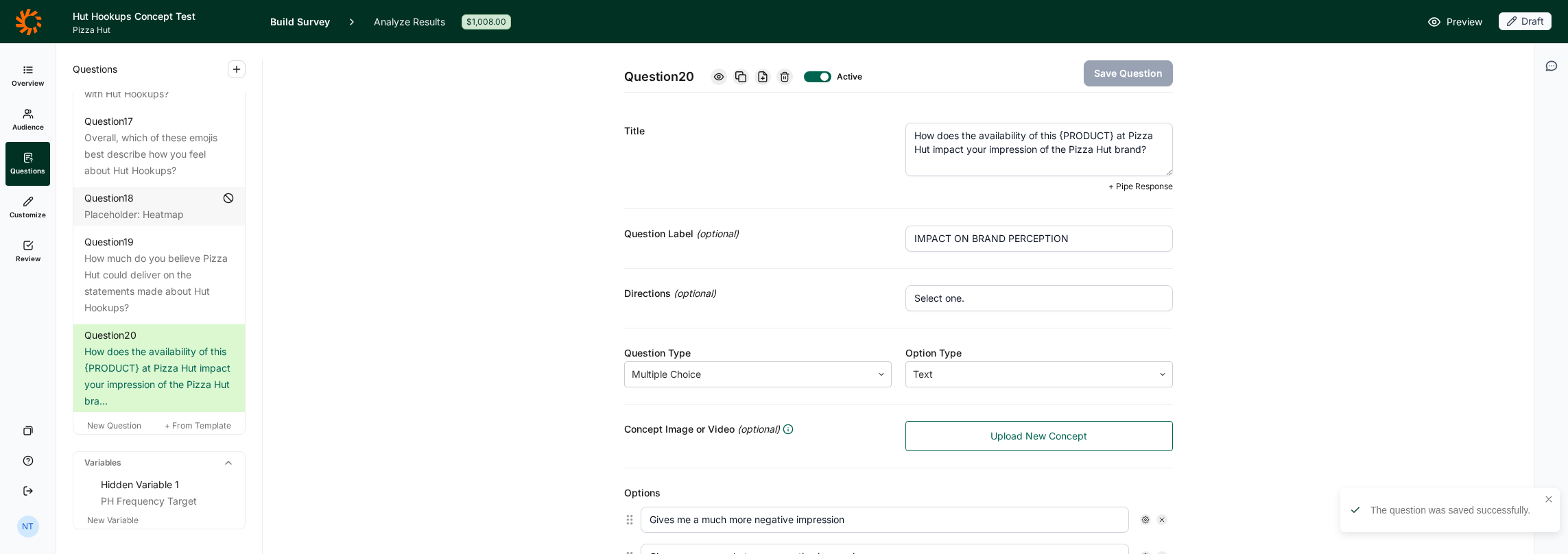 drag, startPoint x: 1035, startPoint y: 133, endPoint x: 1110, endPoint y: 134, distance: 75.00667 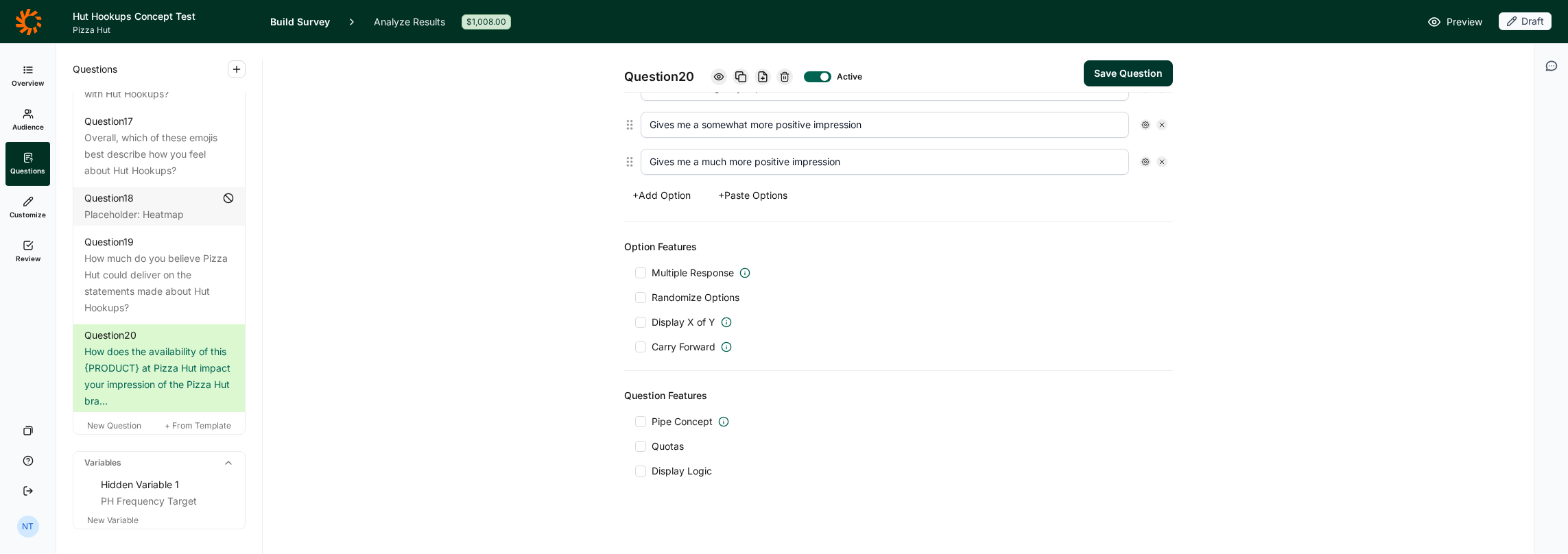 scroll, scrollTop: 506, scrollLeft: 0, axis: vertical 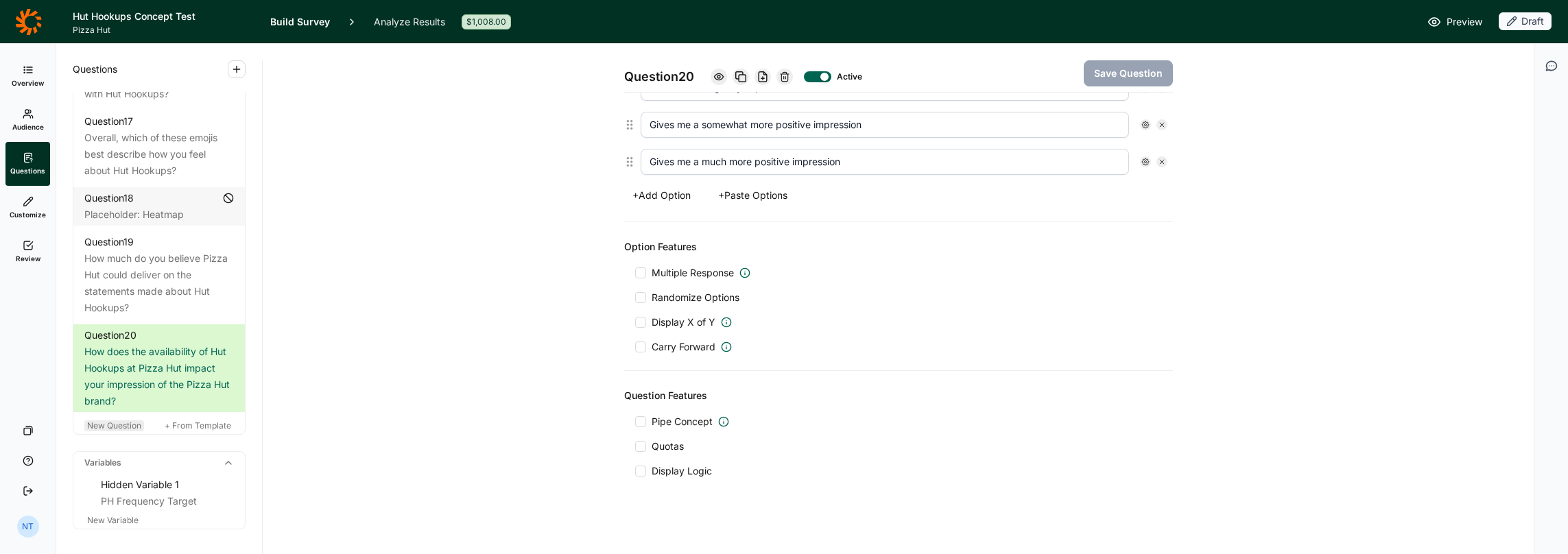 click on "New Question" at bounding box center (114, 425) 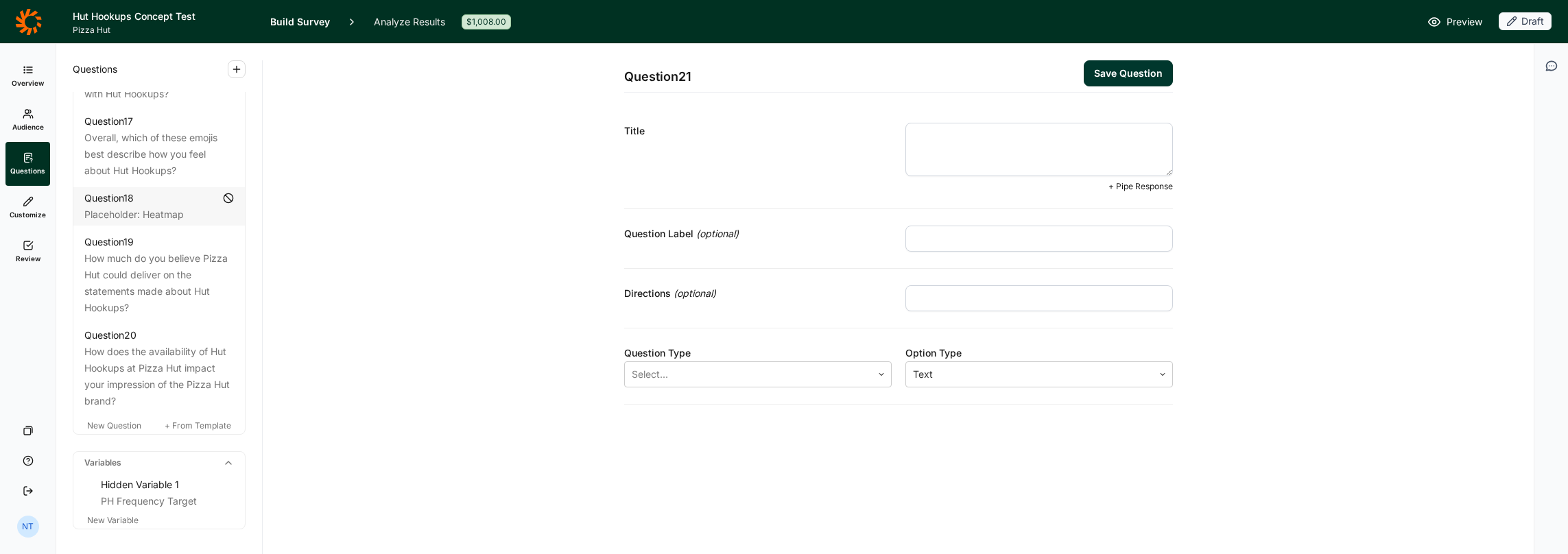 click at bounding box center [1039, 149] 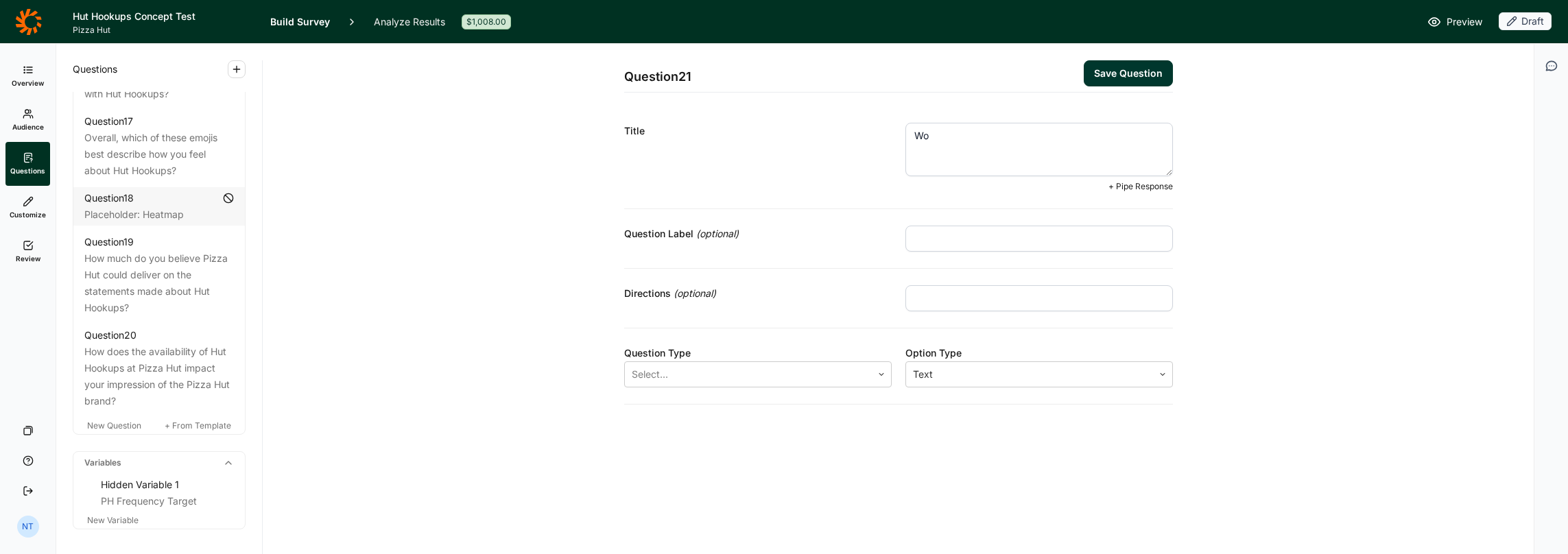 type on "W" 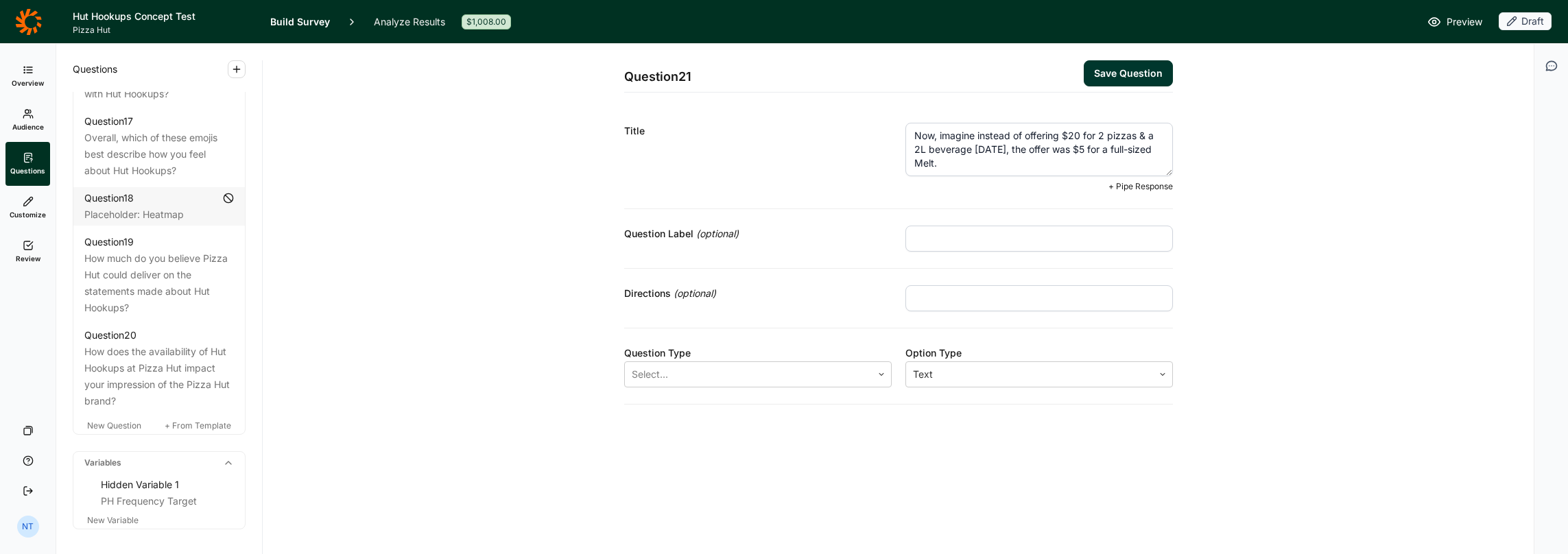 click on "Now, imagine instead of offering $20 for 2 pizzas & a 2L beverage on Thursday, the offer was $5 for a full-sized Melt." at bounding box center [1039, 149] 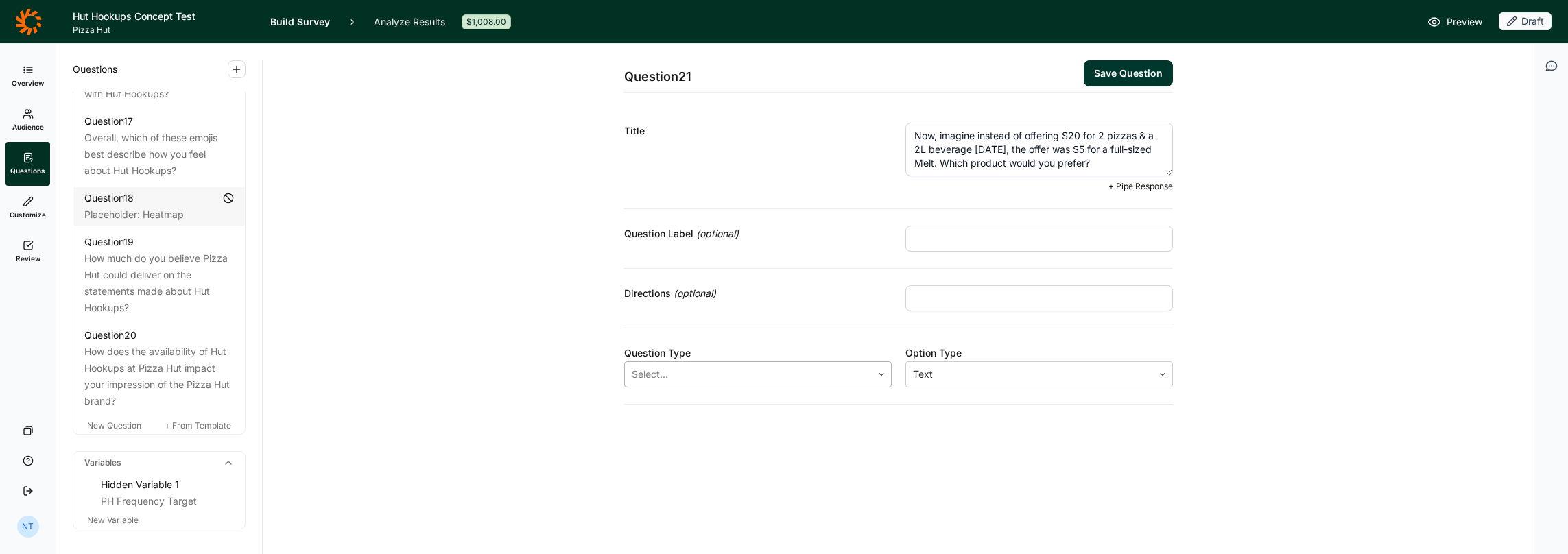 type on "Now, imagine instead of offering $20 for 2 pizzas & a 2L beverage on Thursday, the offer was $5 for a full-sized Melt. Which product would you prefer?" 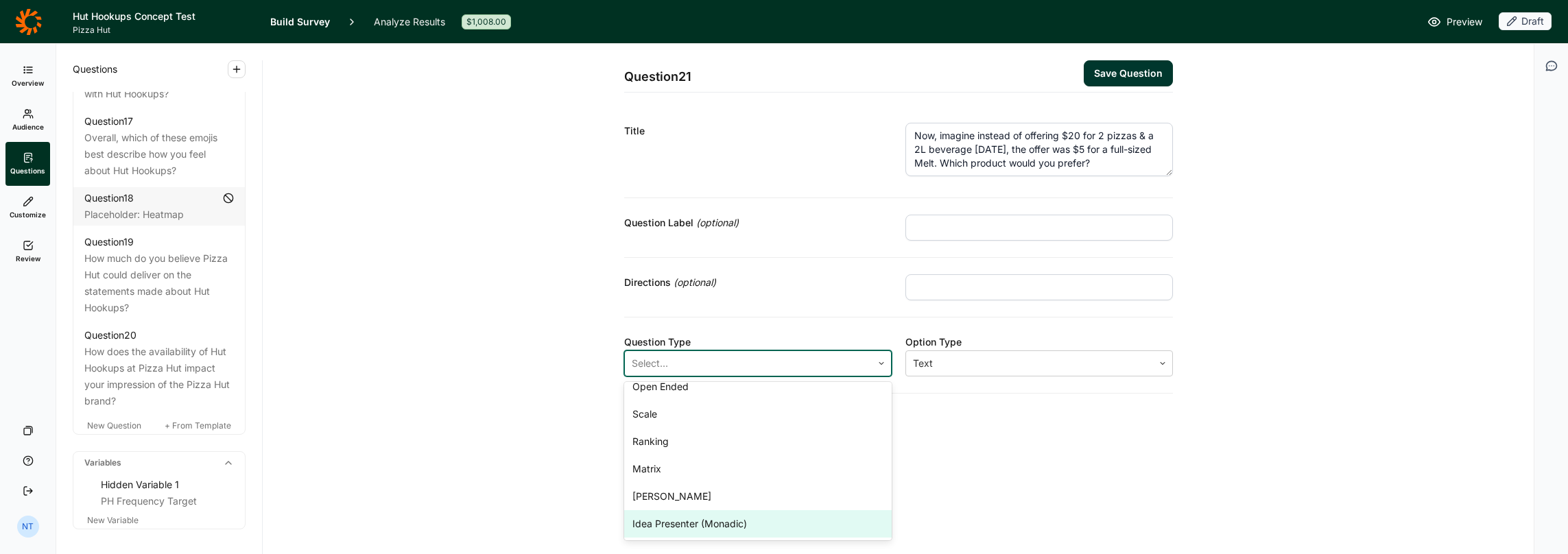 scroll, scrollTop: 0, scrollLeft: 0, axis: both 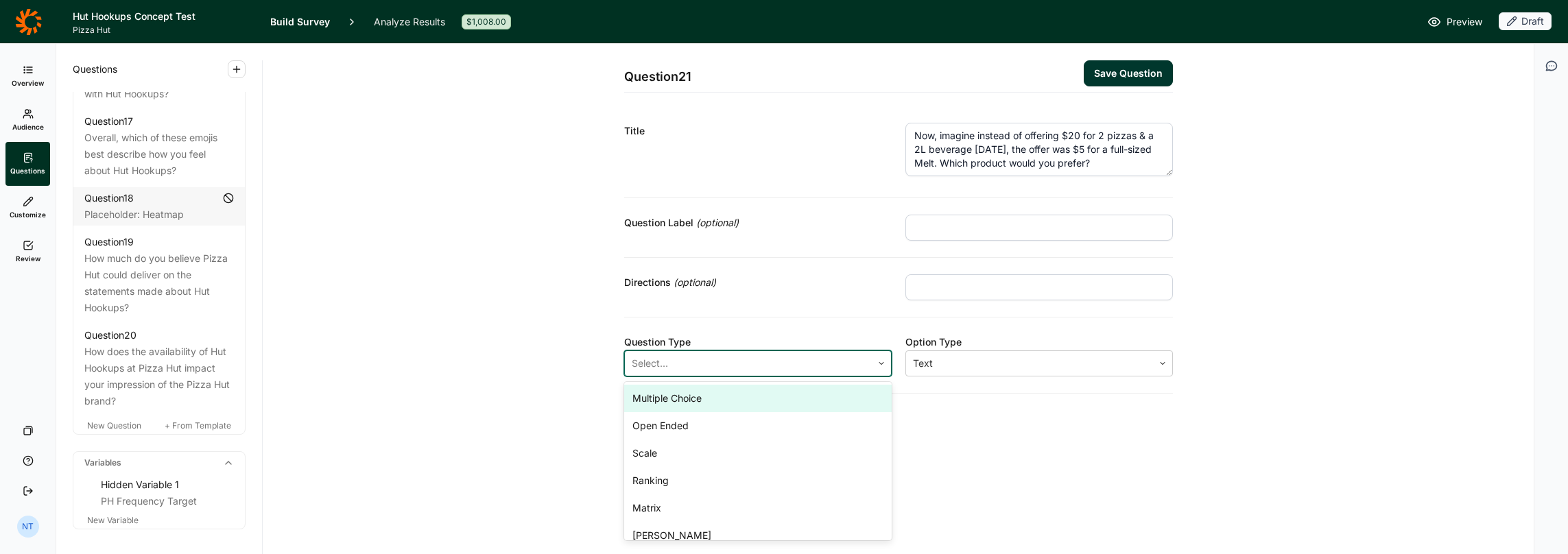 click on "Multiple Choice" at bounding box center (758, 398) 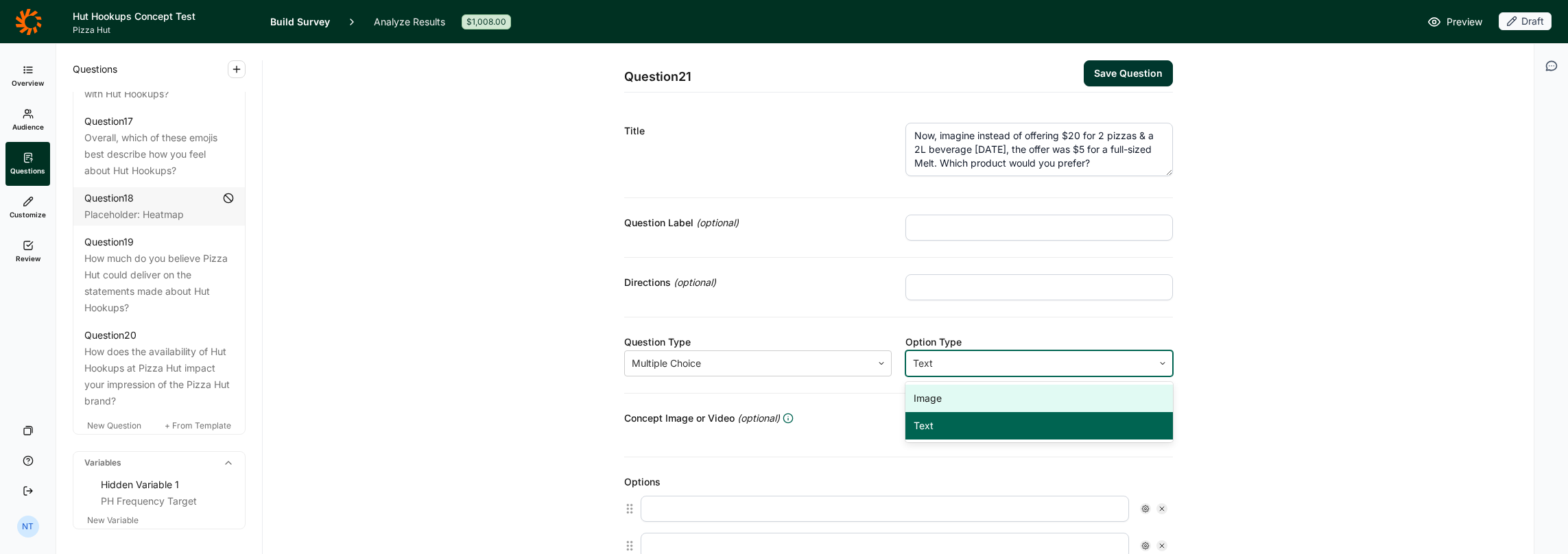 click at bounding box center (1030, 363) 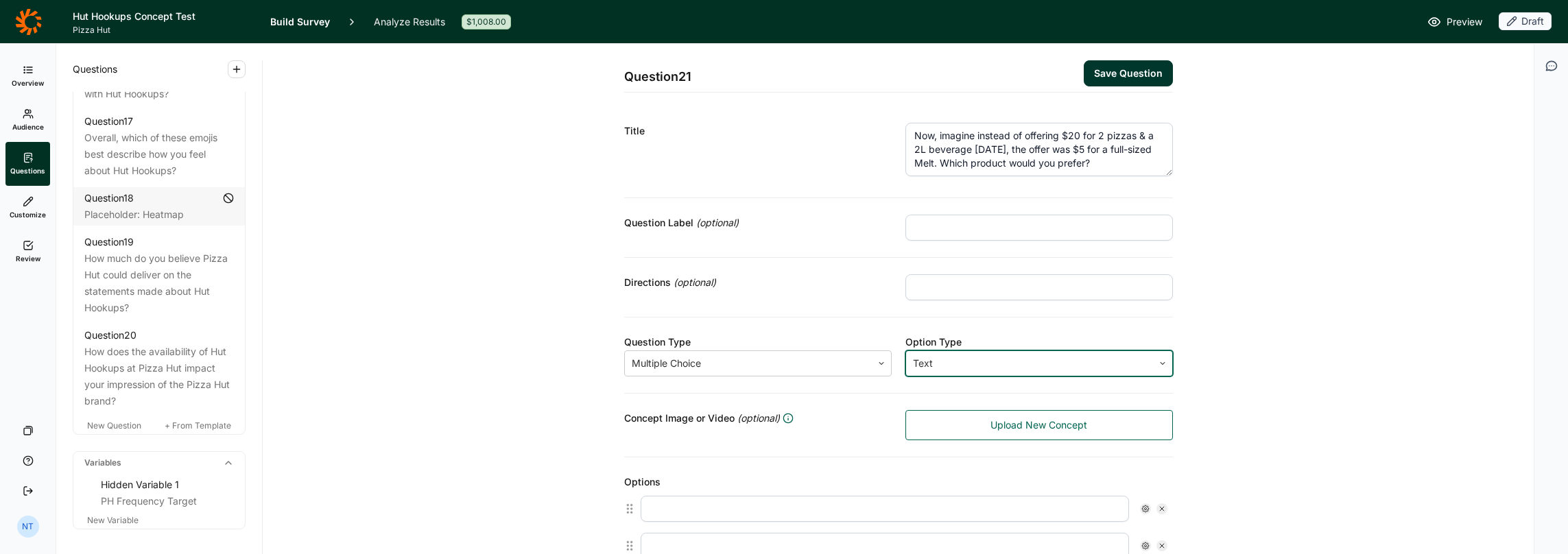 click at bounding box center (1030, 363) 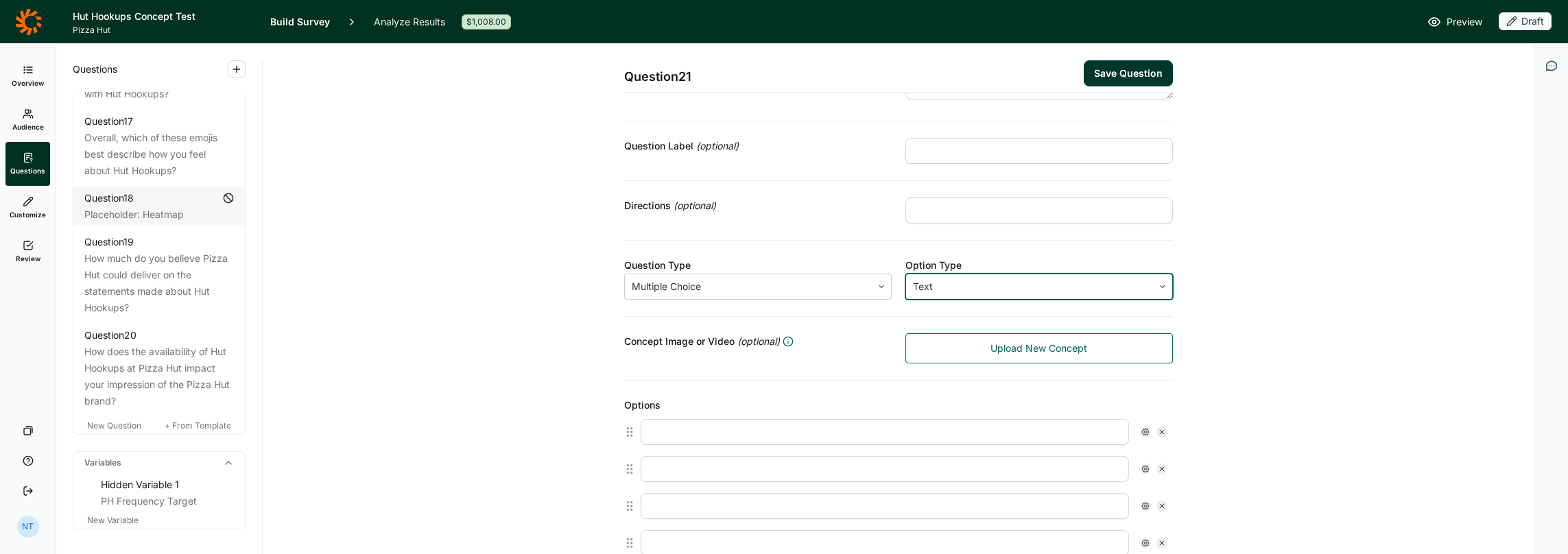scroll, scrollTop: 137, scrollLeft: 0, axis: vertical 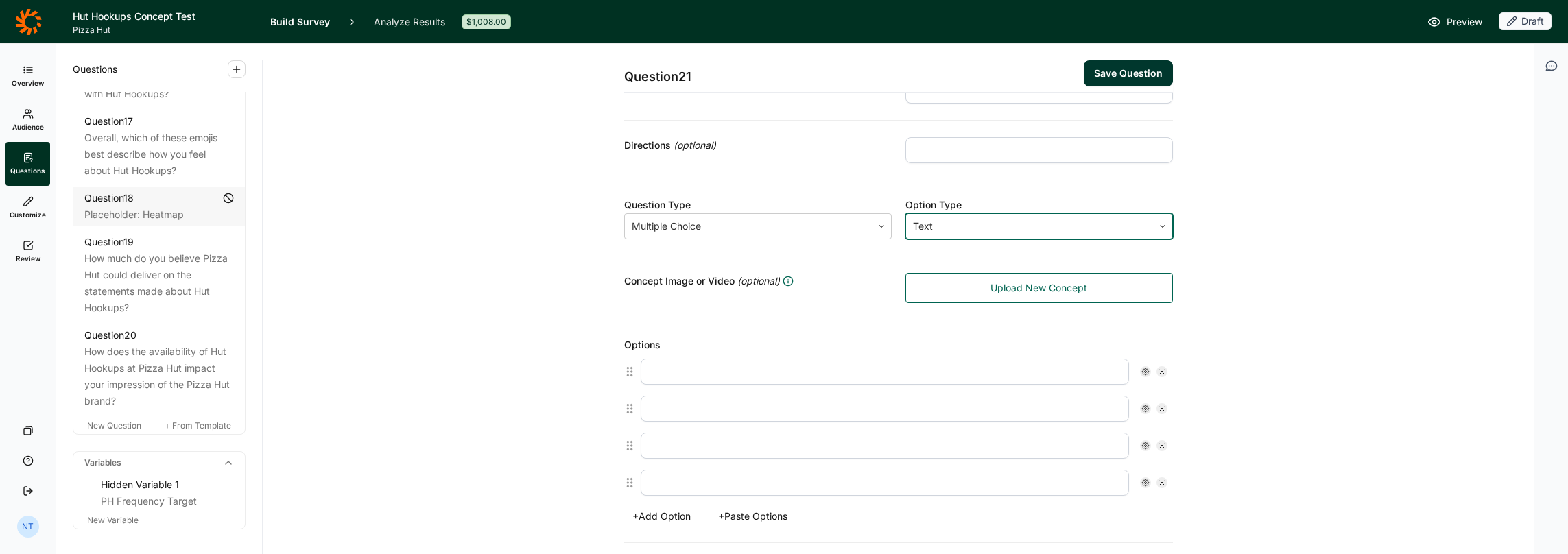 click at bounding box center (885, 372) 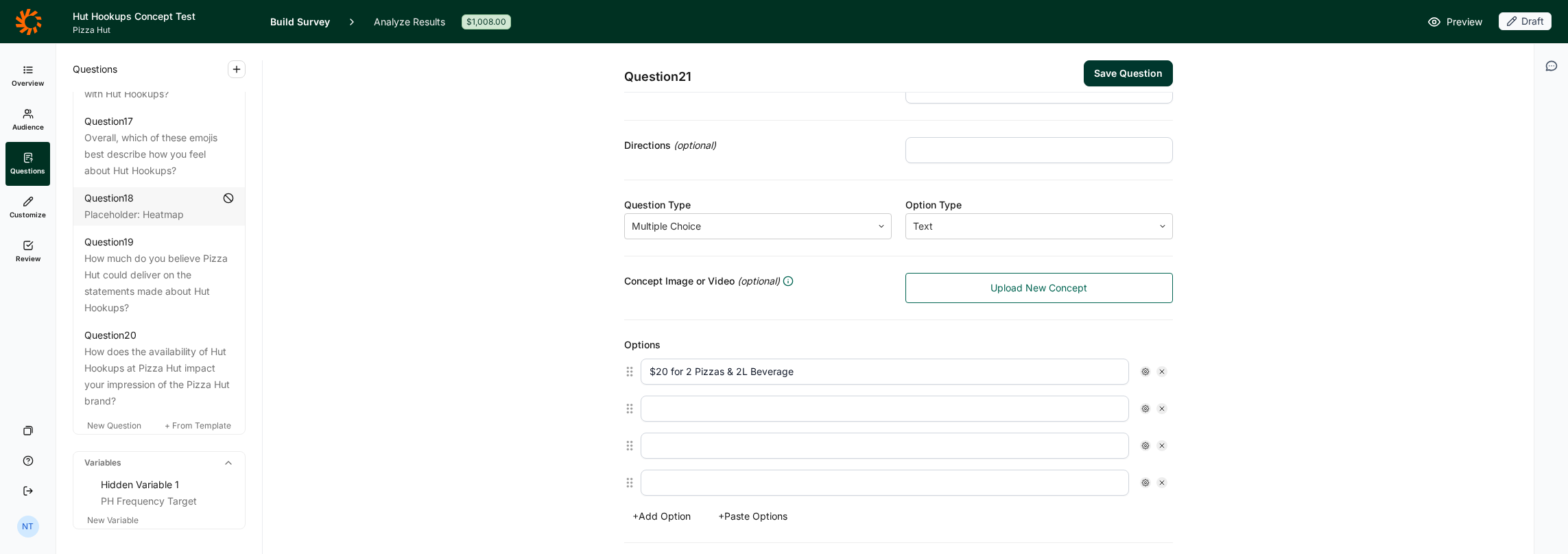 type on "$20 for 2 Pizzas & 2L Beverage" 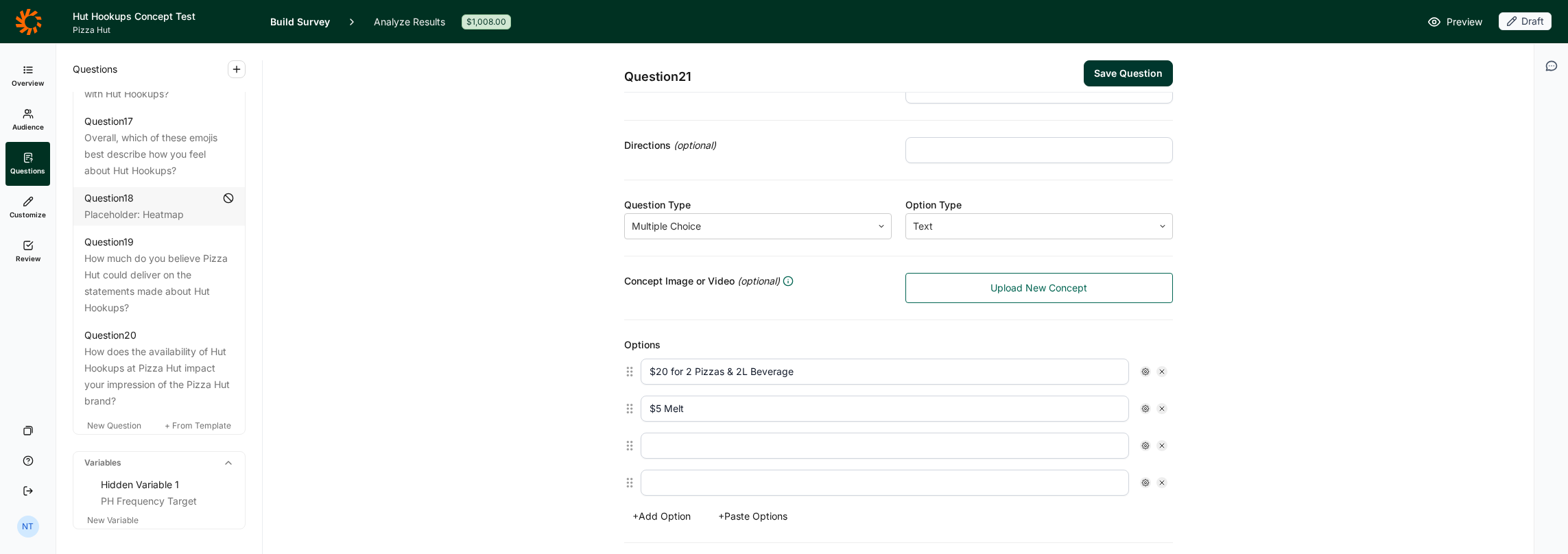 type on "$5 Melt" 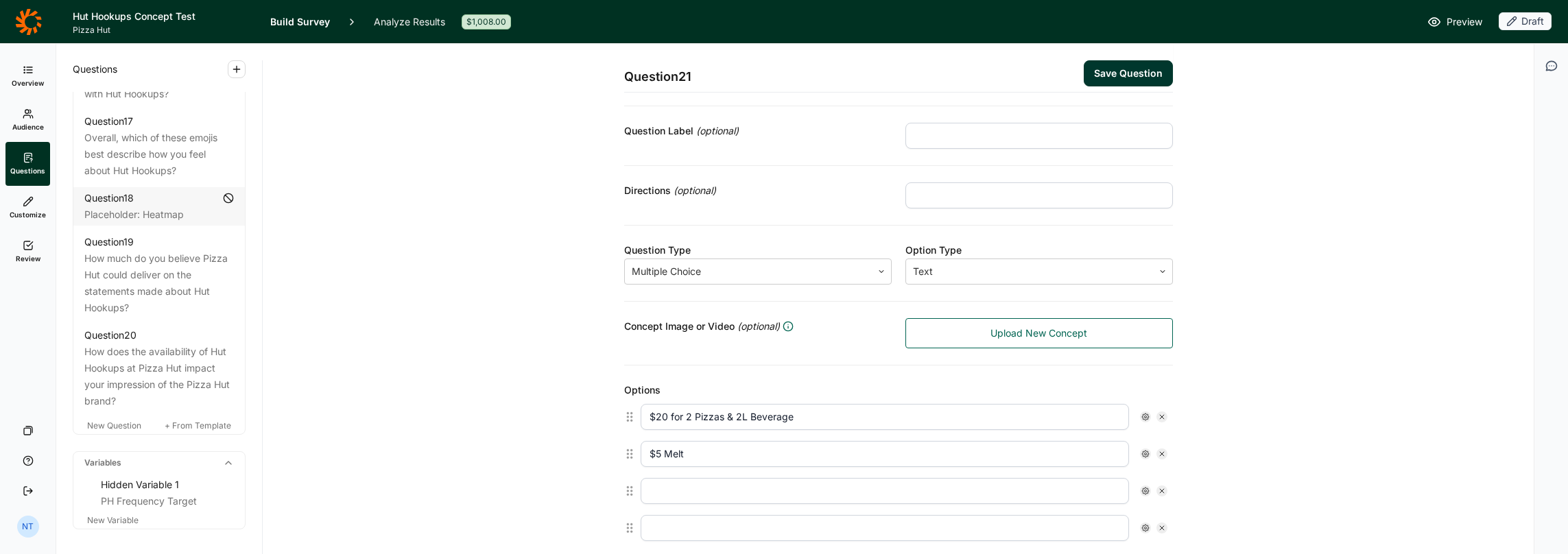 scroll, scrollTop: 206, scrollLeft: 0, axis: vertical 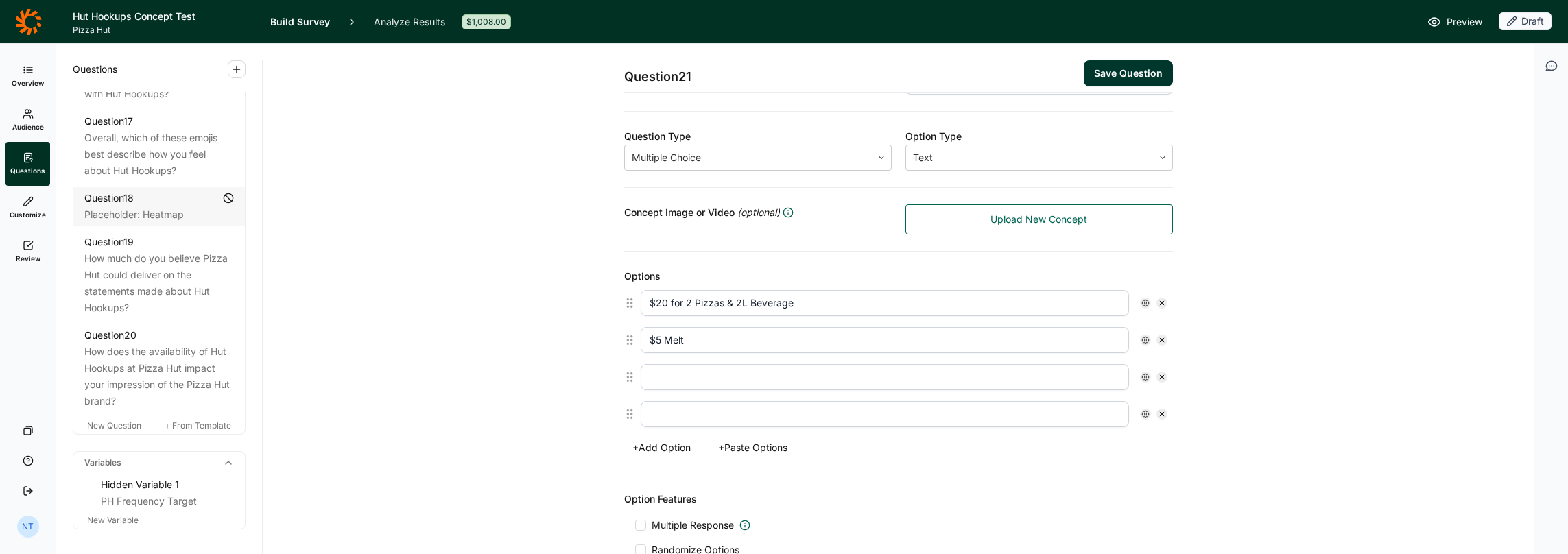 drag, startPoint x: 992, startPoint y: 250, endPoint x: 504, endPoint y: 99, distance: 510.8278 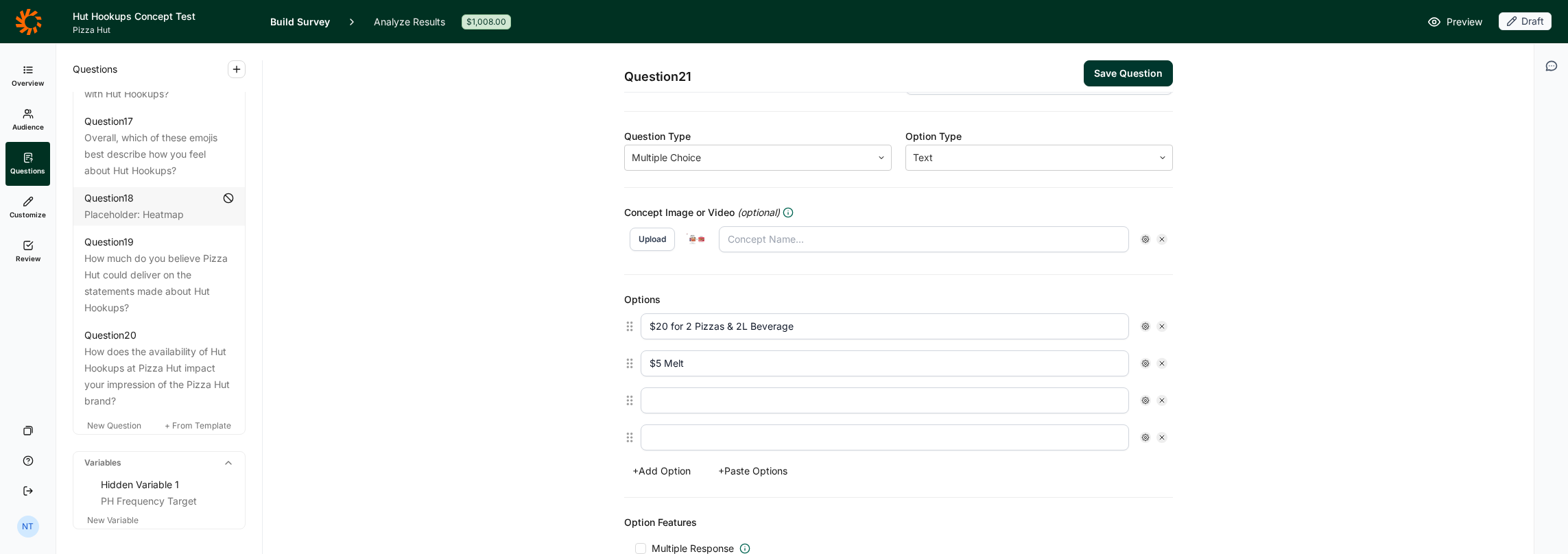 scroll, scrollTop: 0, scrollLeft: 0, axis: both 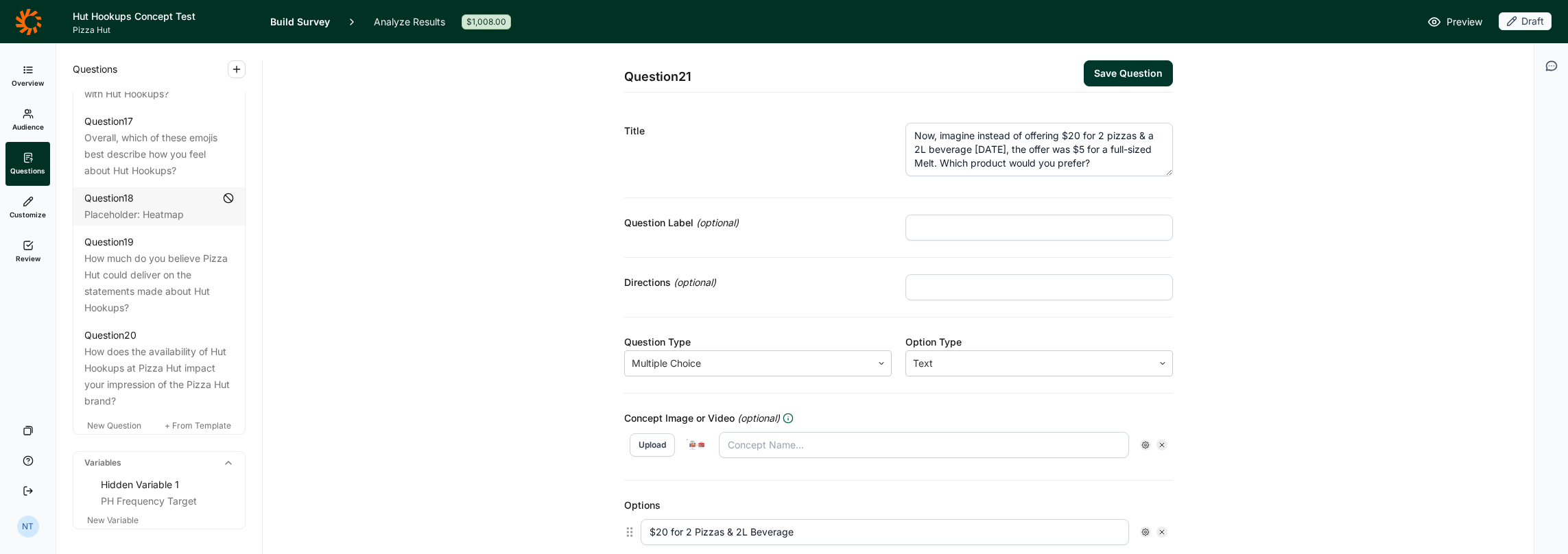click at bounding box center [924, 445] 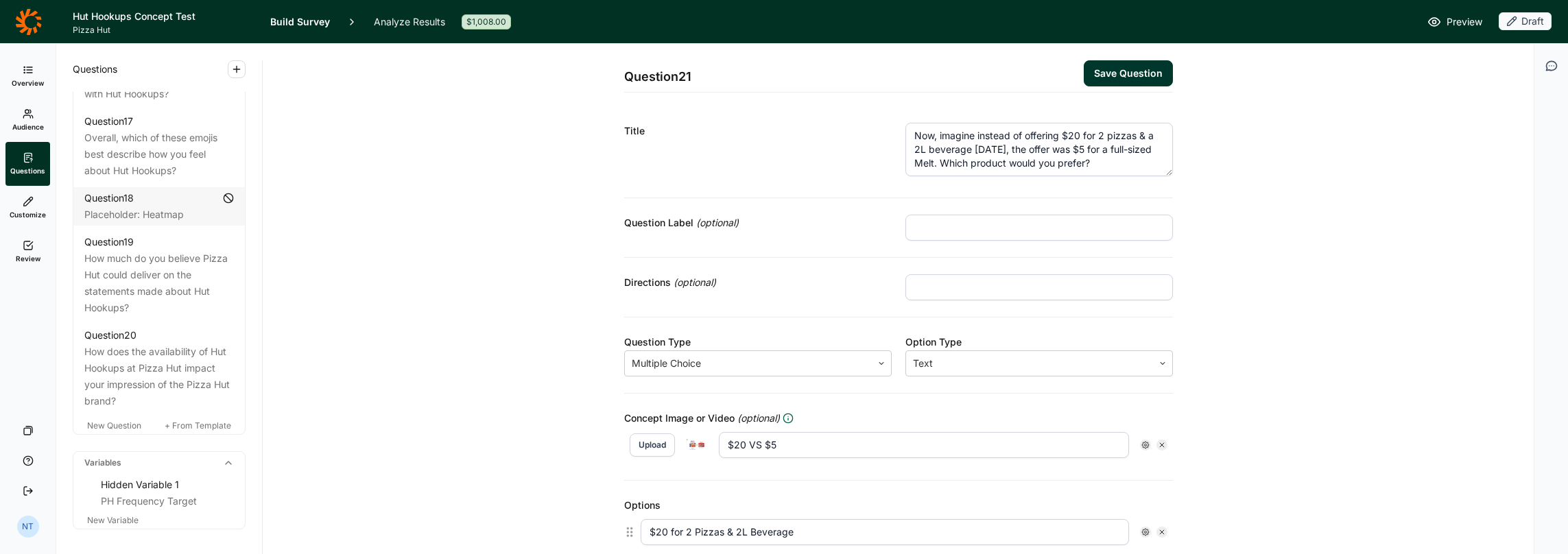 type on "$20 VS $5" 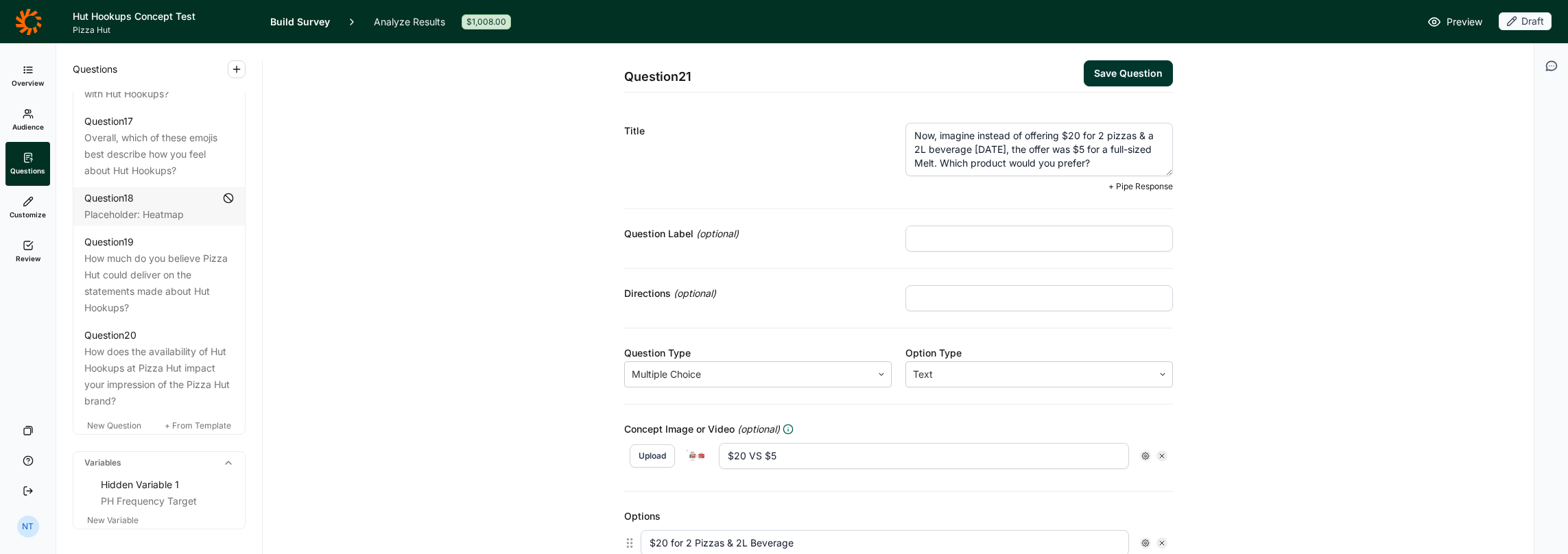 click on "Now, imagine instead of offering $20 for 2 pizzas & a 2L beverage on Thursday, the offer was $5 for a full-sized Melt. Which product would you prefer?" at bounding box center [1039, 149] 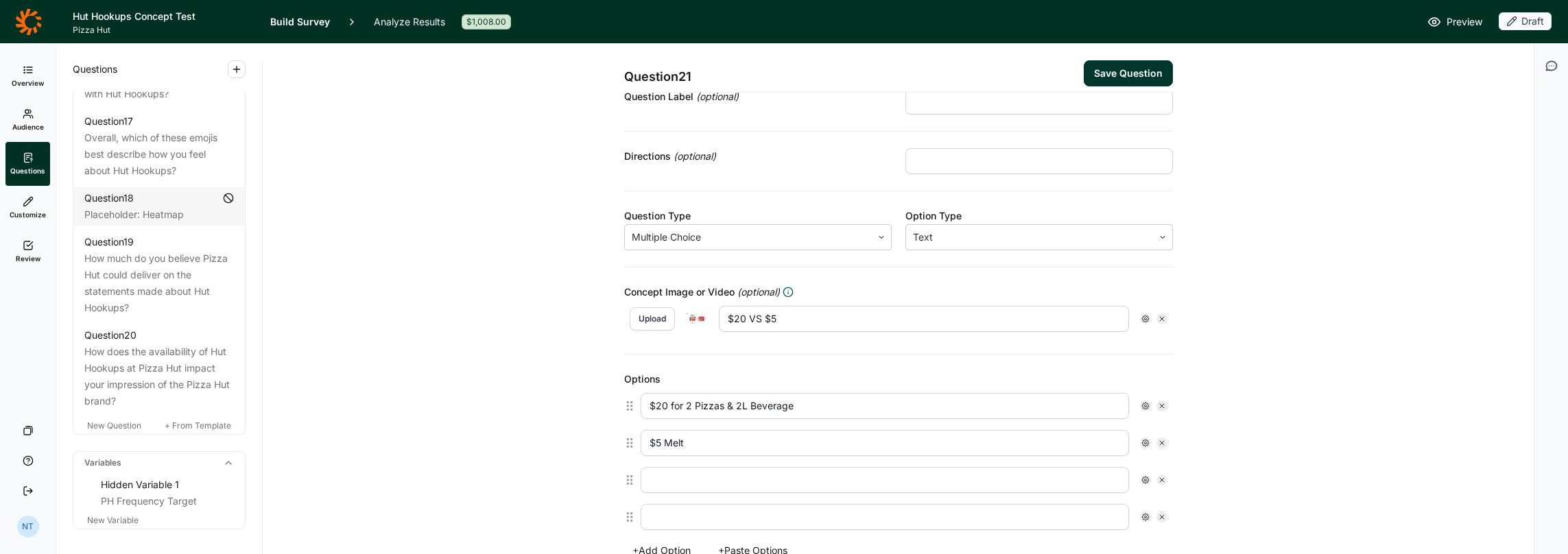scroll, scrollTop: 69, scrollLeft: 0, axis: vertical 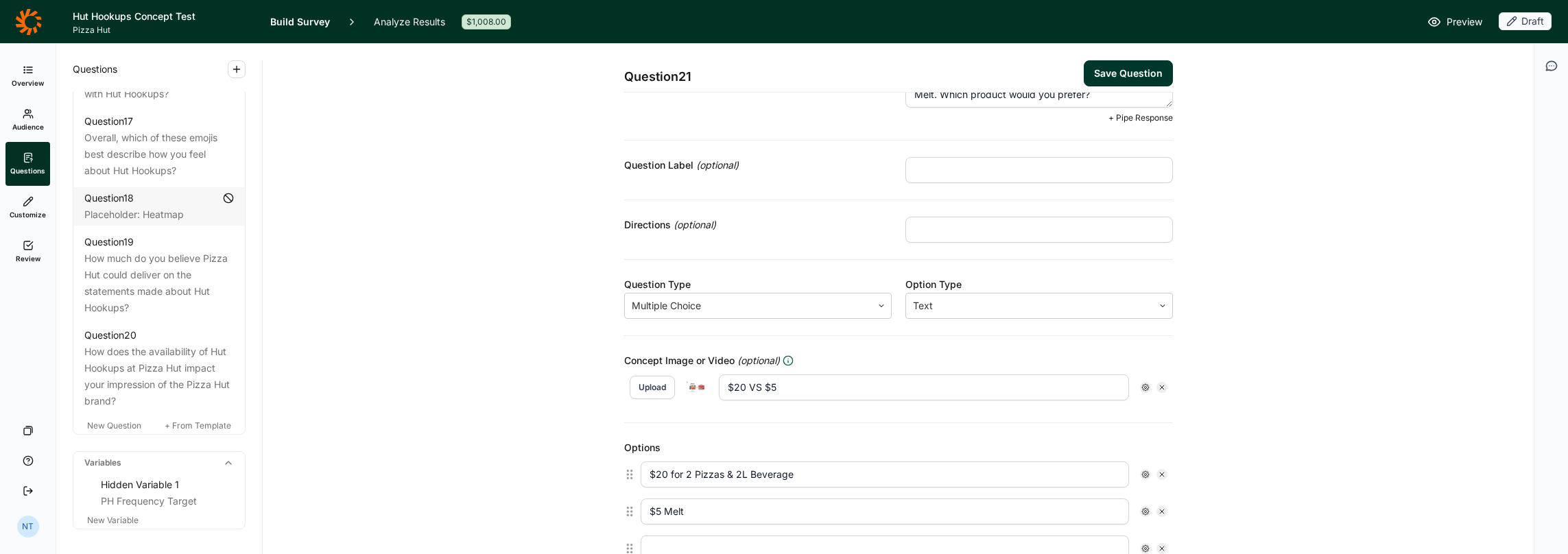 click at bounding box center [1039, 230] 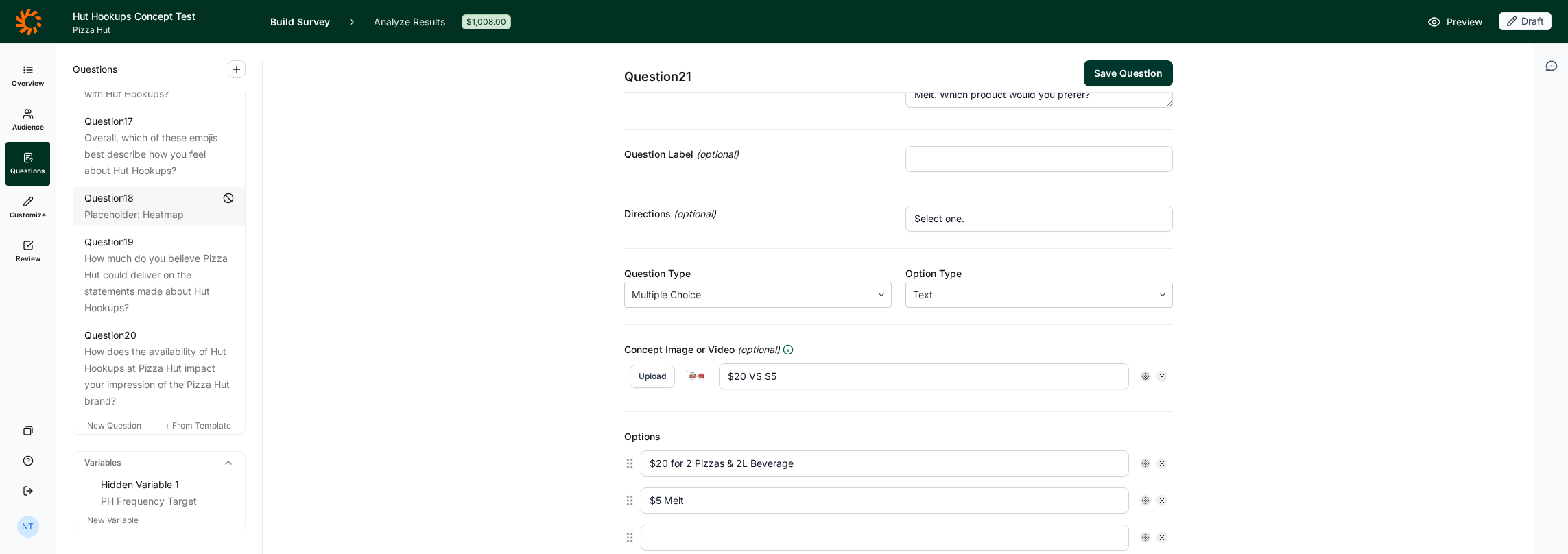 type on "Select one." 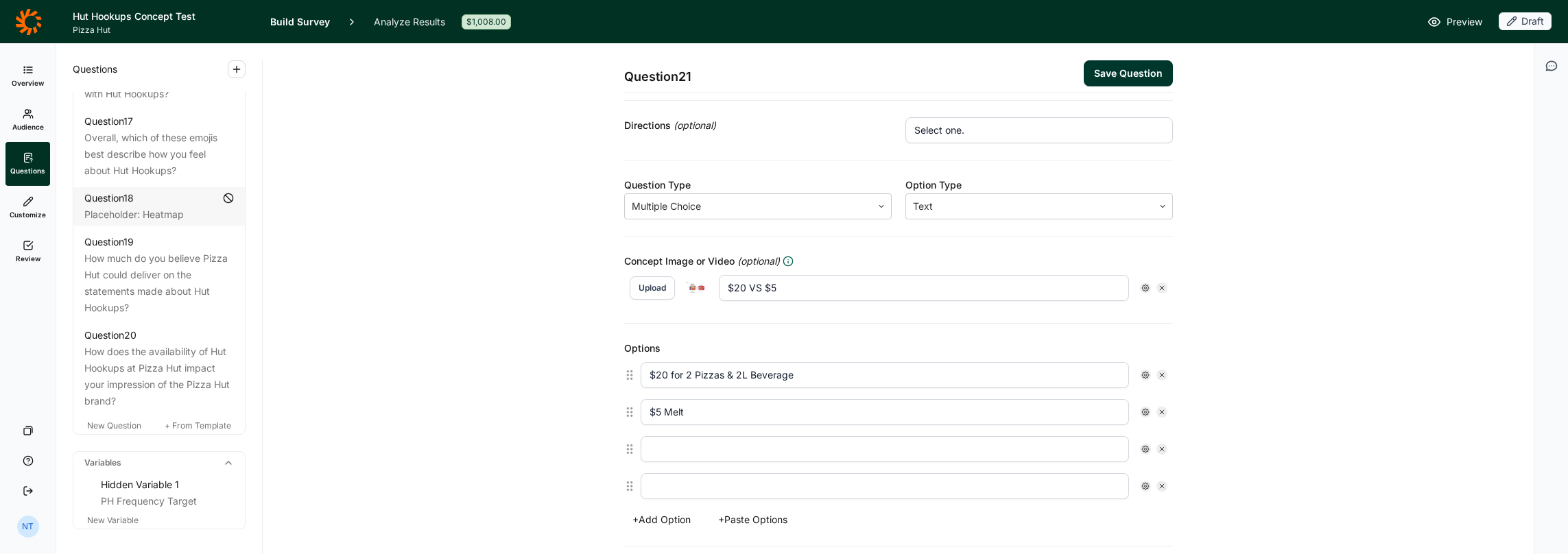 scroll, scrollTop: 206, scrollLeft: 0, axis: vertical 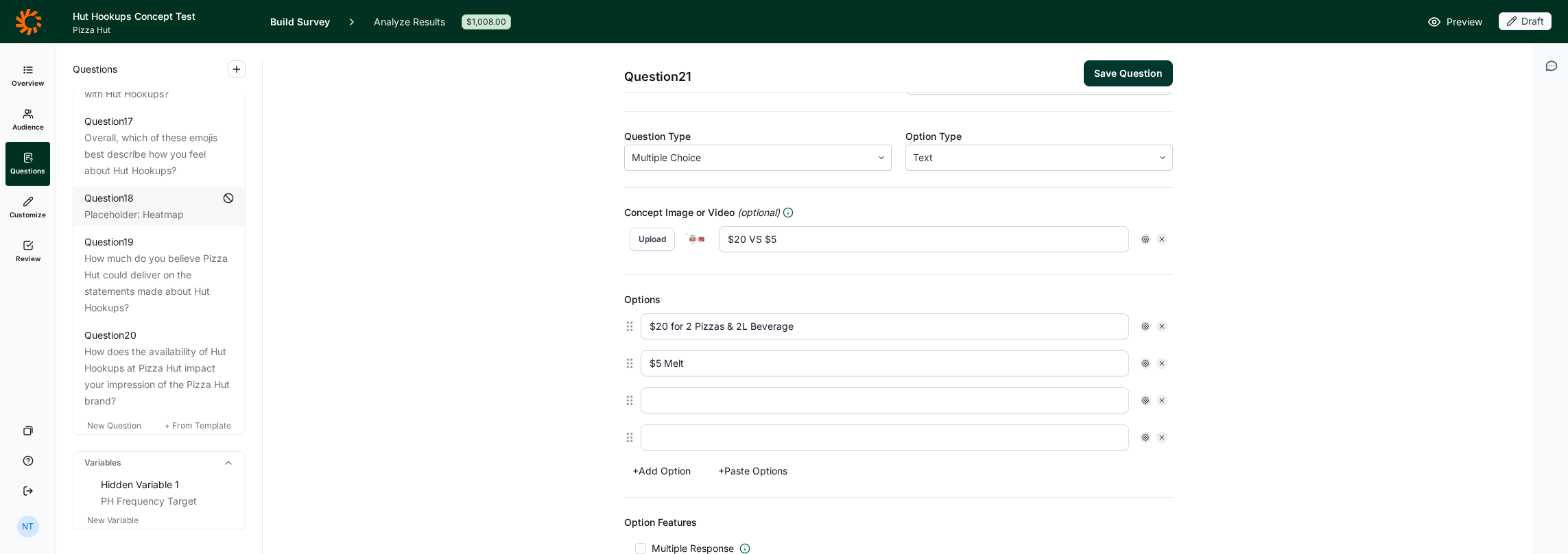 click at bounding box center [885, 400] 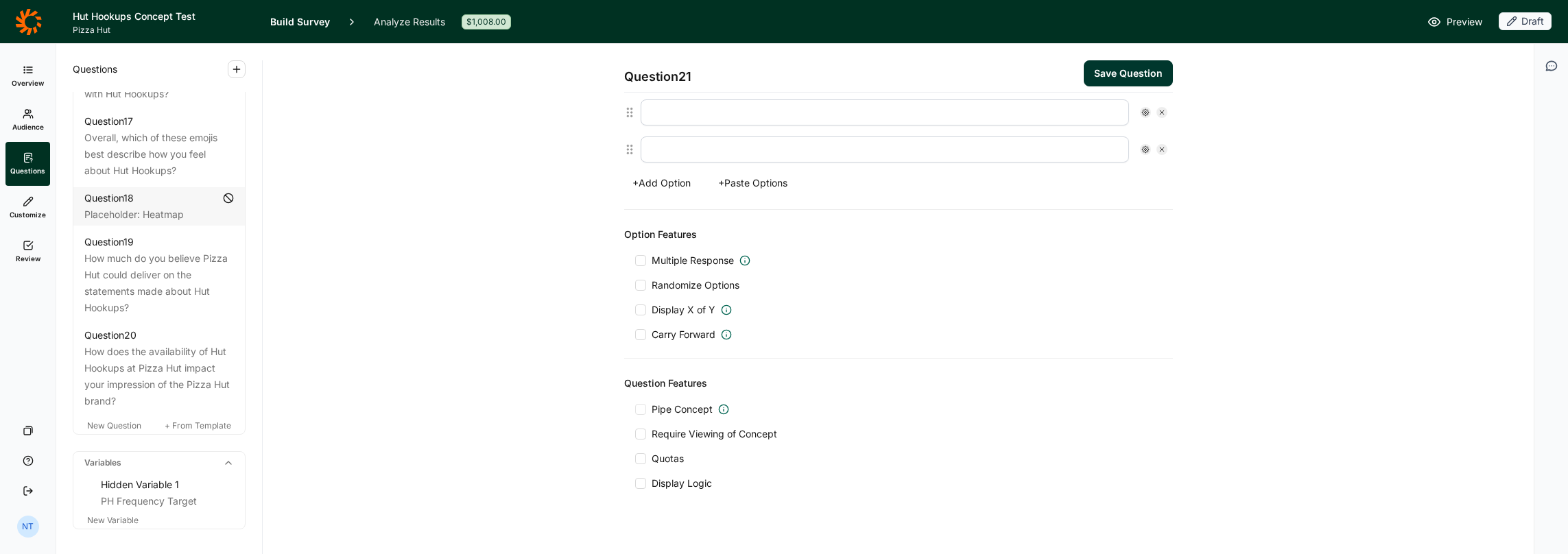 scroll, scrollTop: 506, scrollLeft: 0, axis: vertical 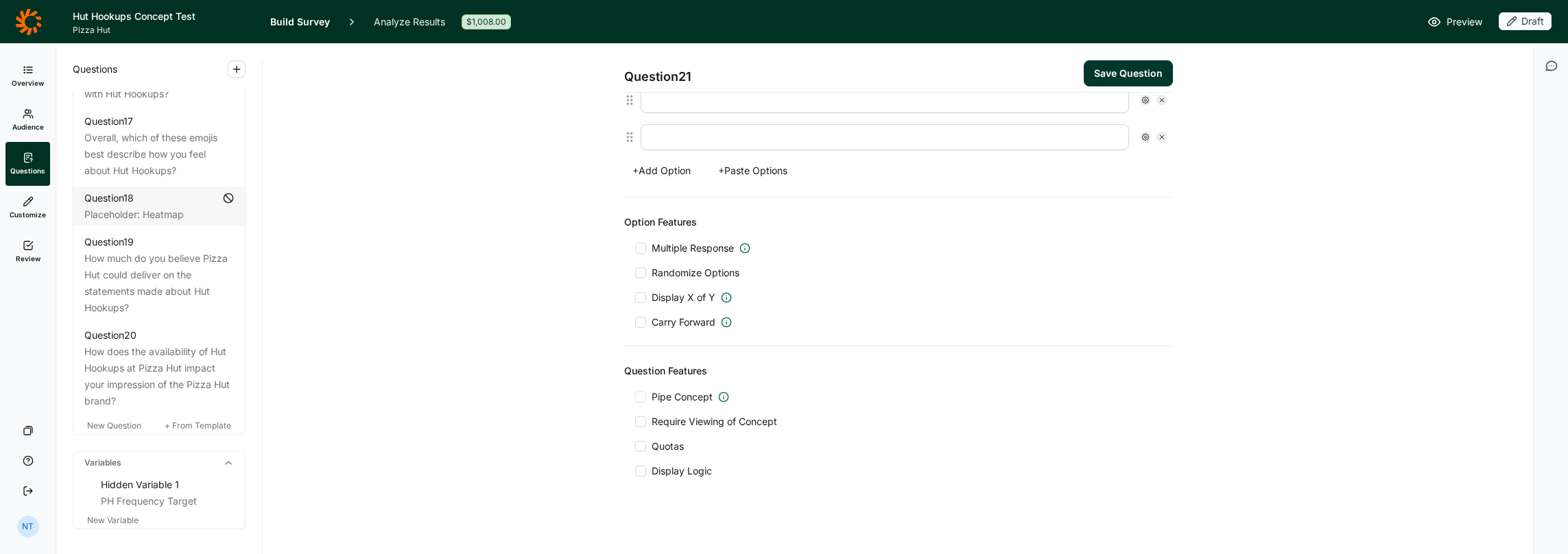 click at bounding box center (641, 471) 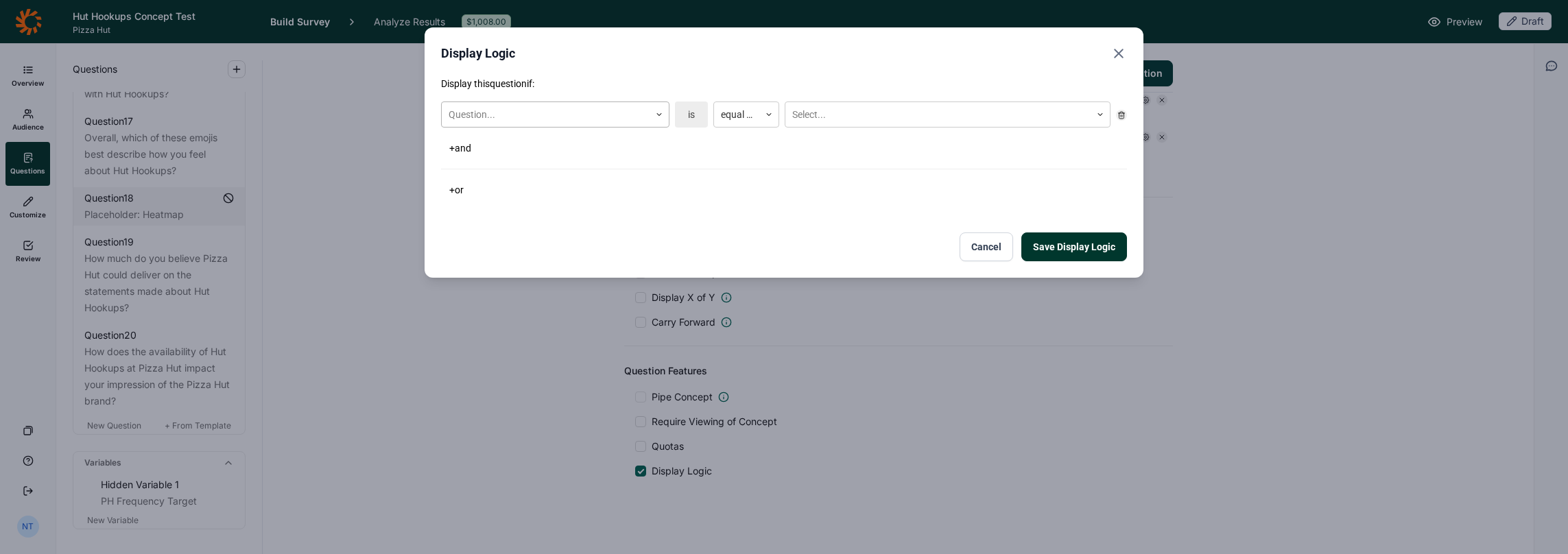 click at bounding box center (659, 115) 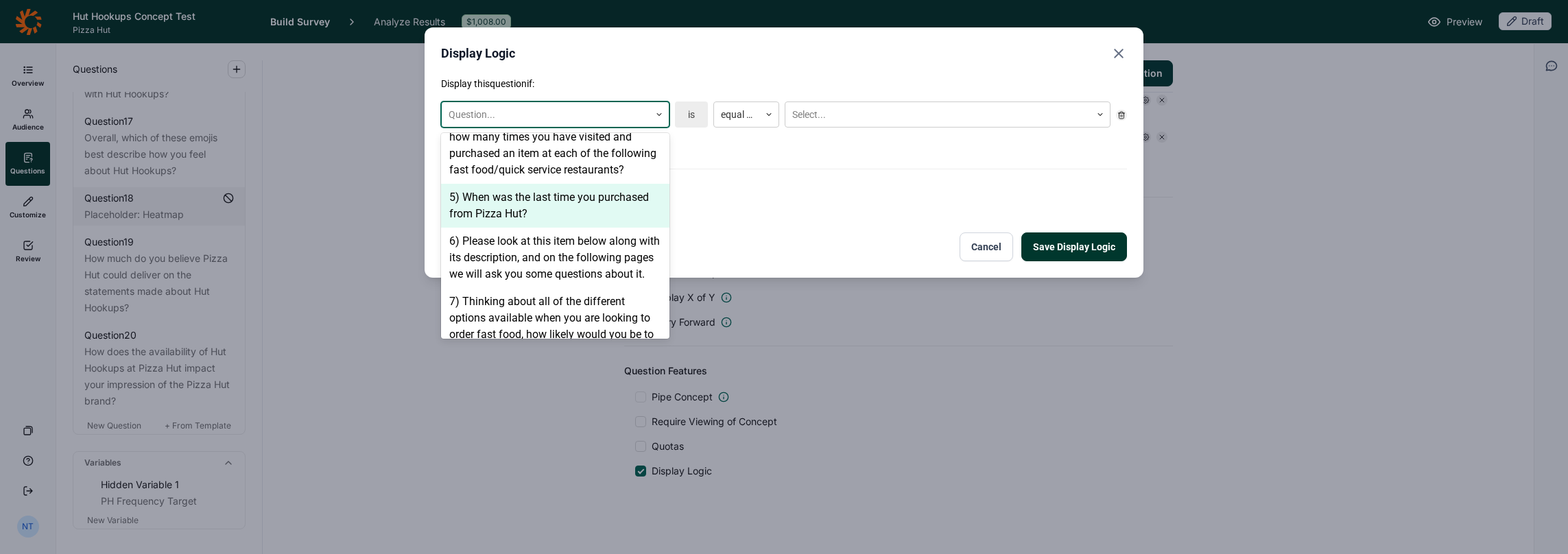 scroll, scrollTop: 480, scrollLeft: 0, axis: vertical 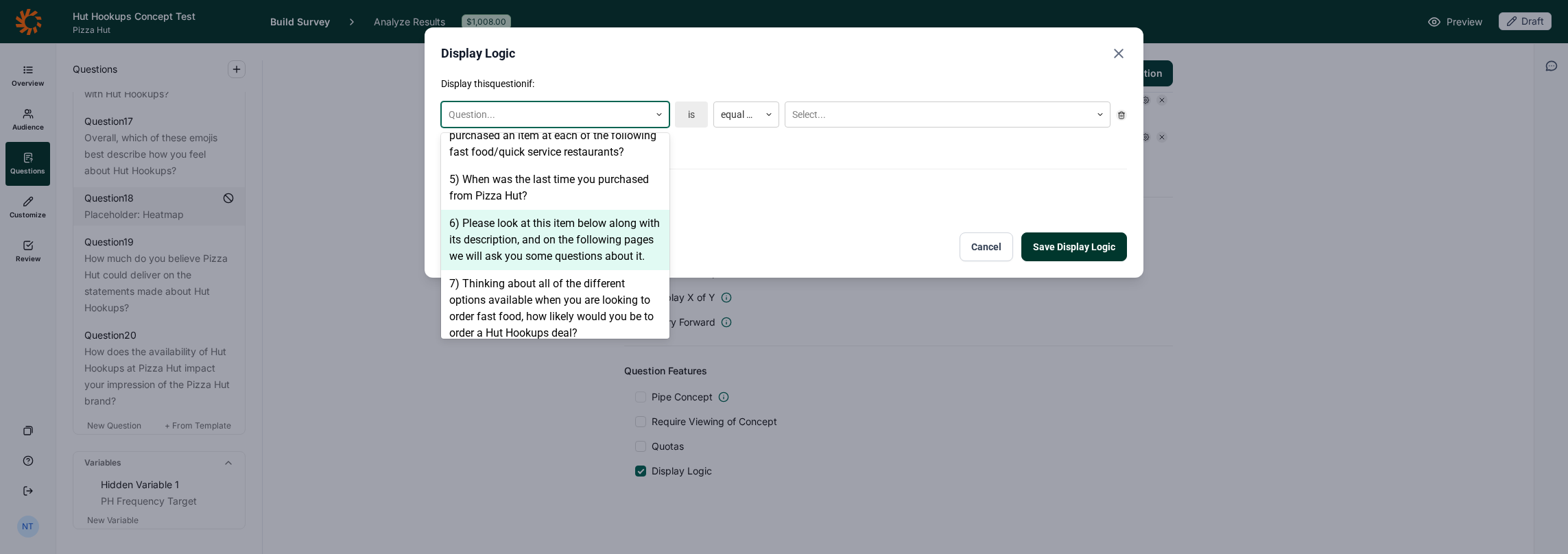 click on "6) Please look at this item below along with its description, and on the following pages we will ask you some questions about it." at bounding box center (555, 240) 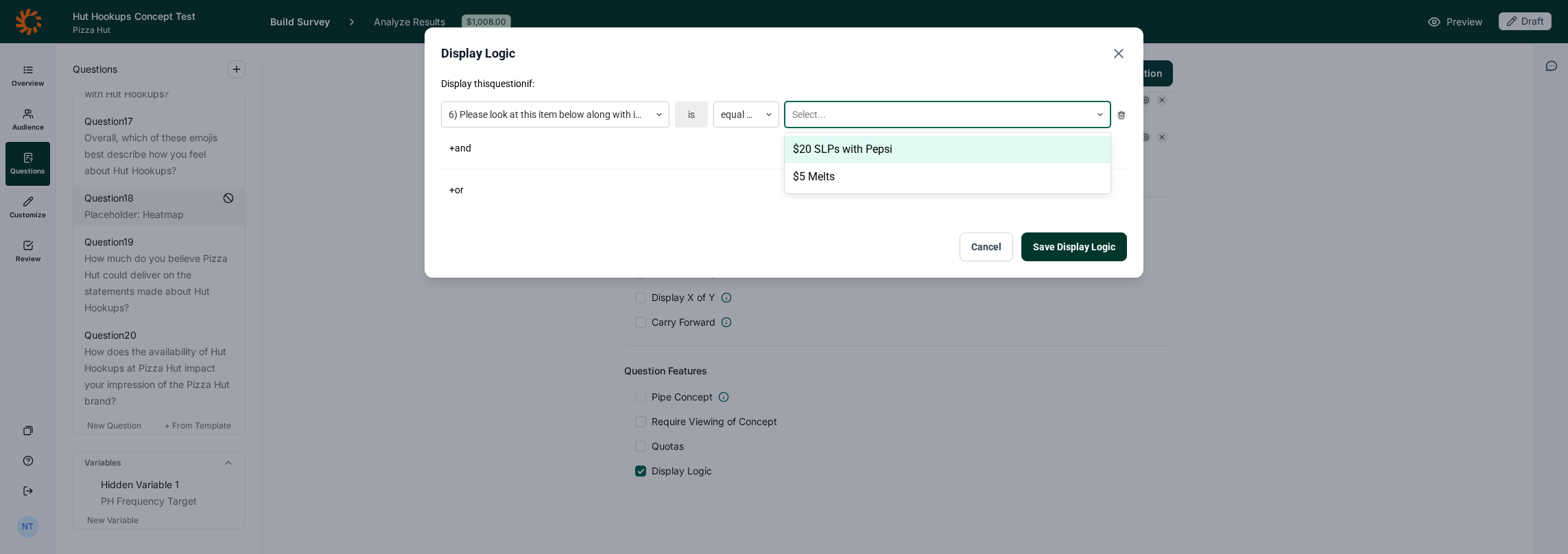 click at bounding box center [938, 115] 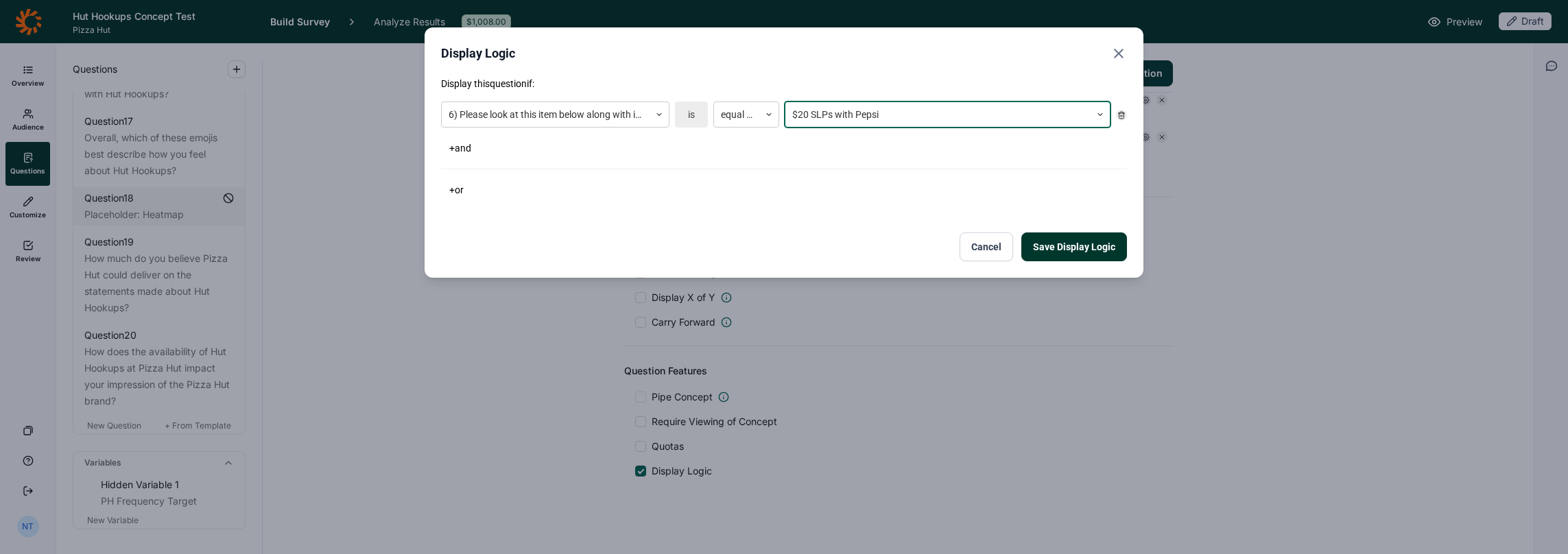 click on "Save Display Logic" at bounding box center [1074, 247] 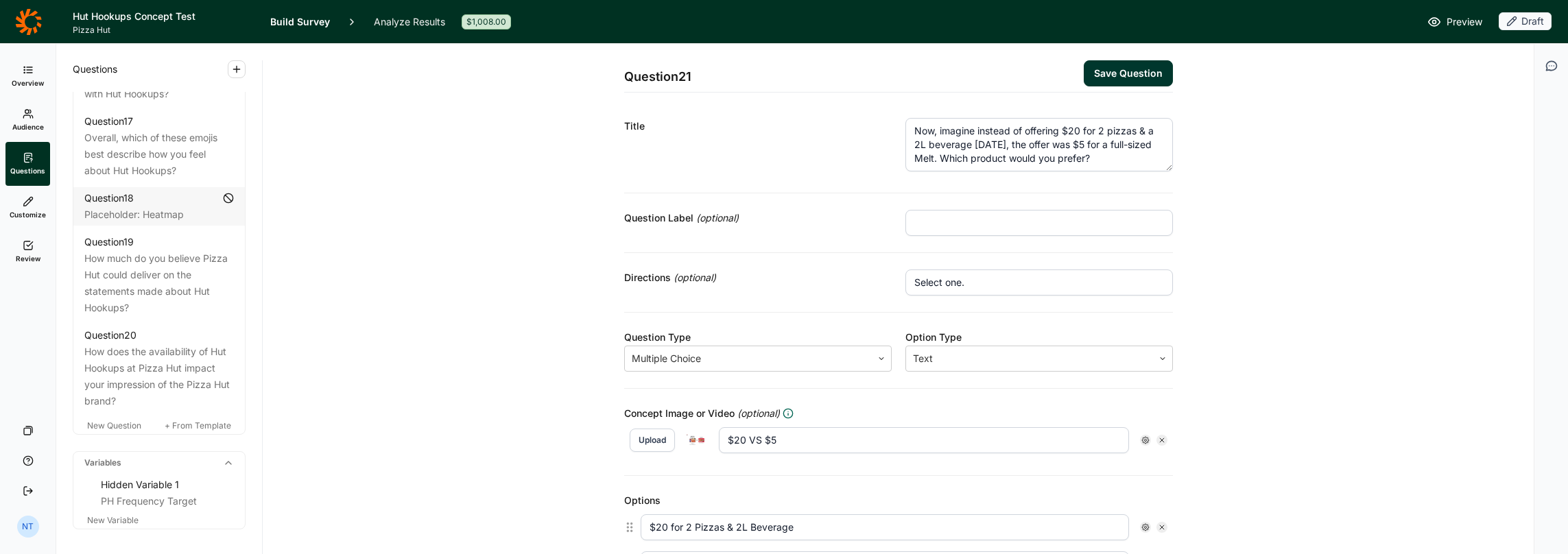 scroll, scrollTop: 0, scrollLeft: 0, axis: both 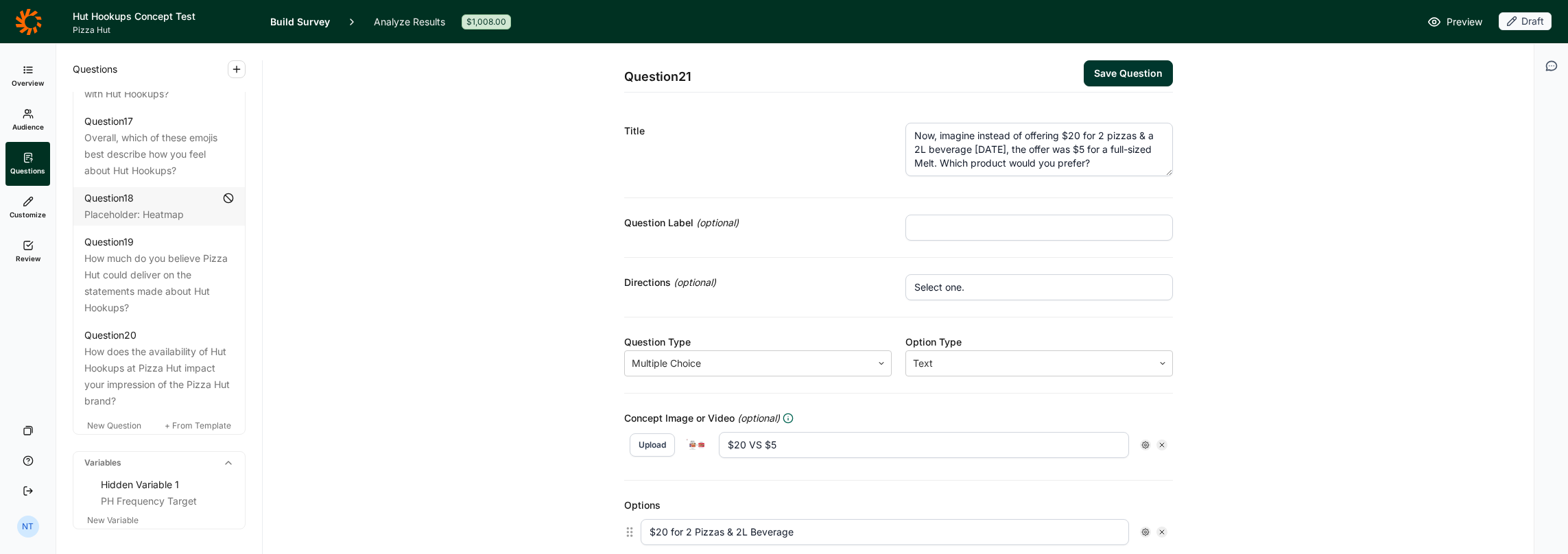 click on "Save Question" at bounding box center (1128, 73) 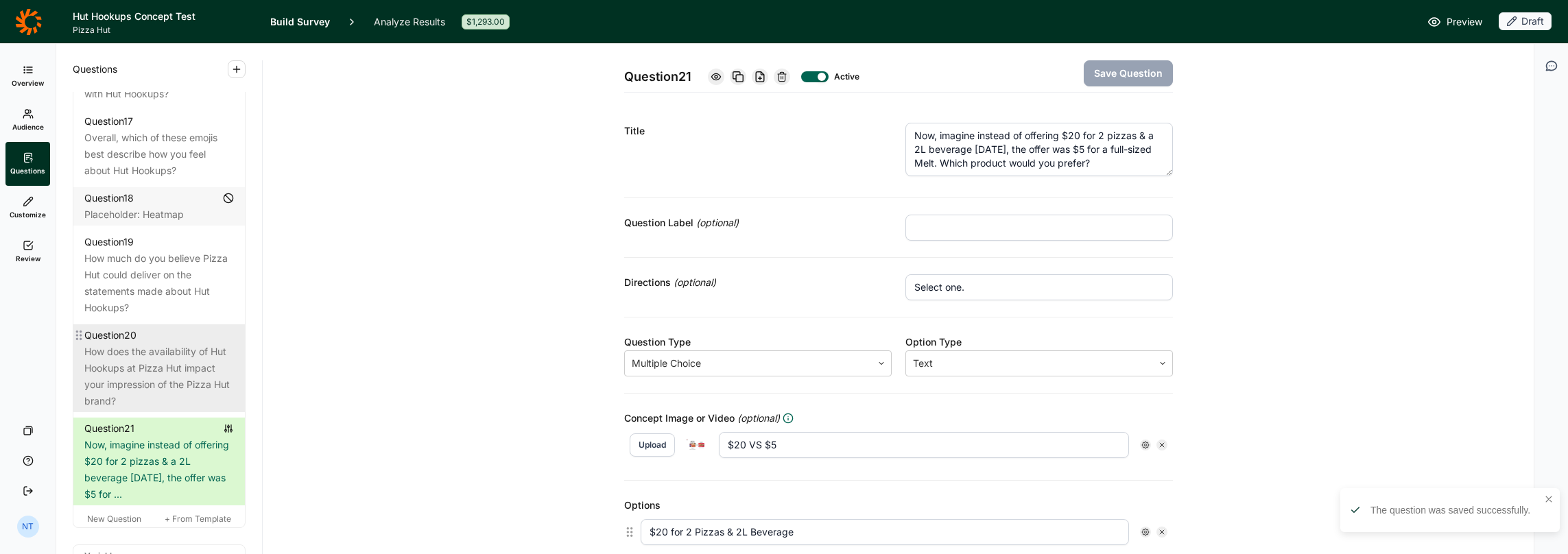 scroll, scrollTop: 2057, scrollLeft: 0, axis: vertical 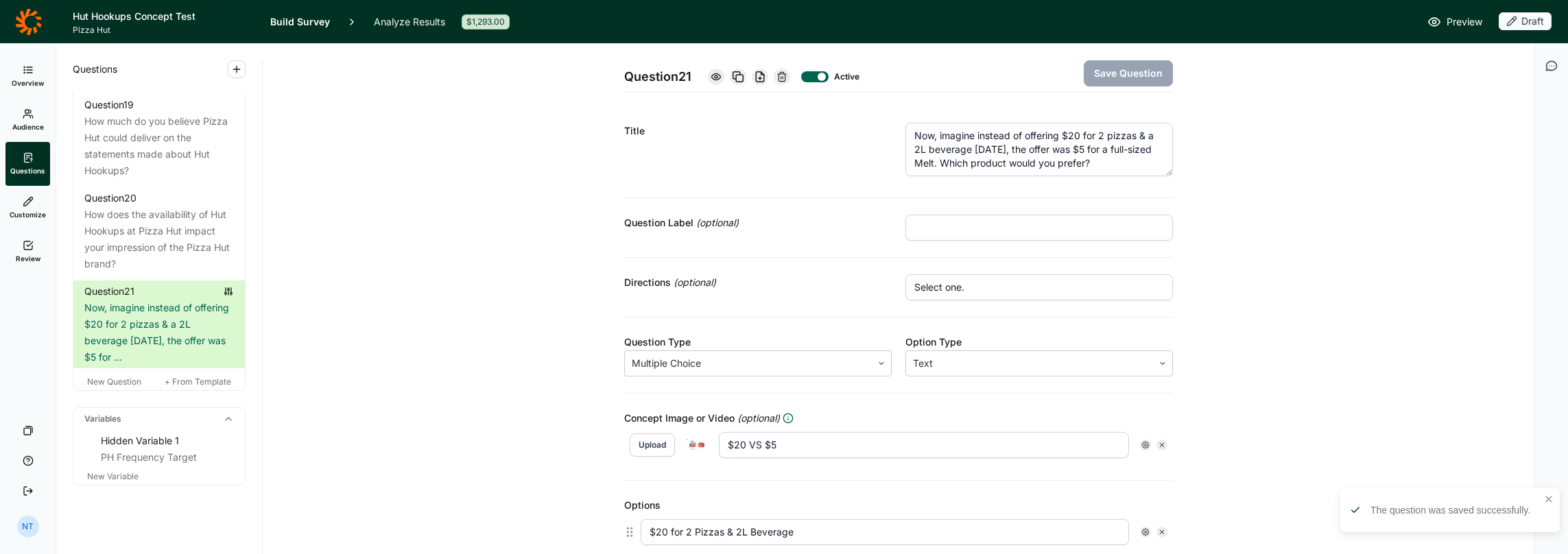 click 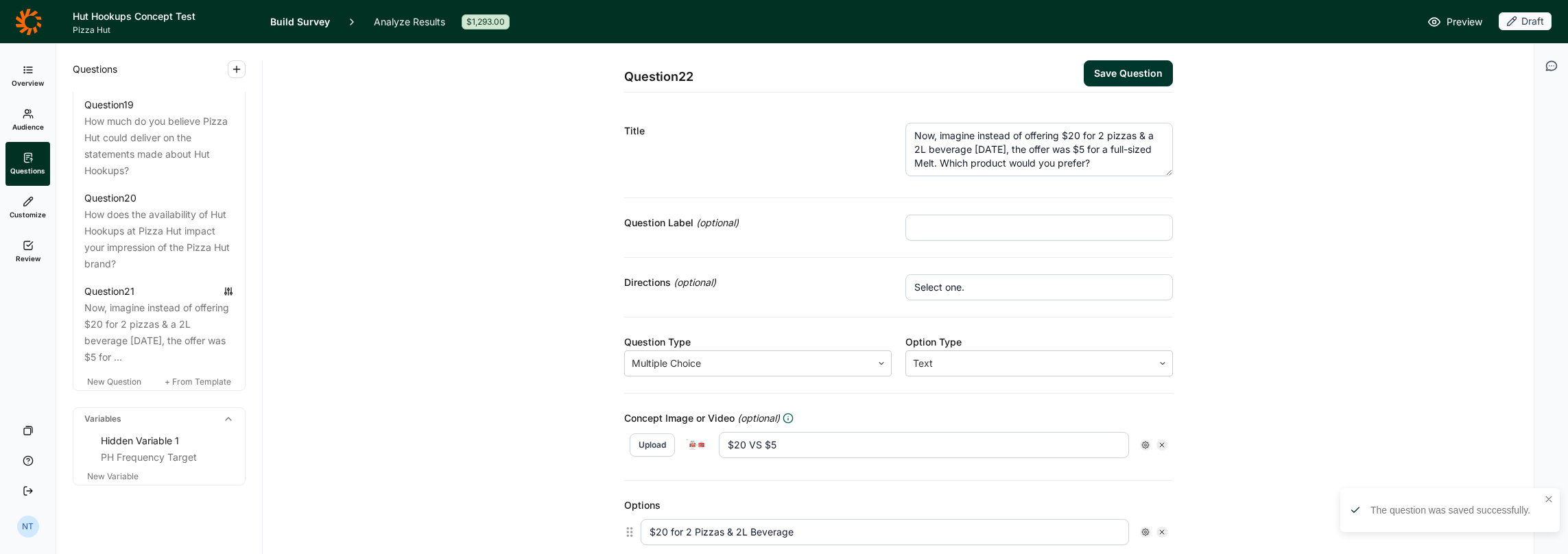 click on "Now, imagine instead of offering $20 for 2 pizzas & a 2L beverage on Thursday, the offer was $5 for a full-sized Melt. Which product would you prefer?" at bounding box center (1039, 149) 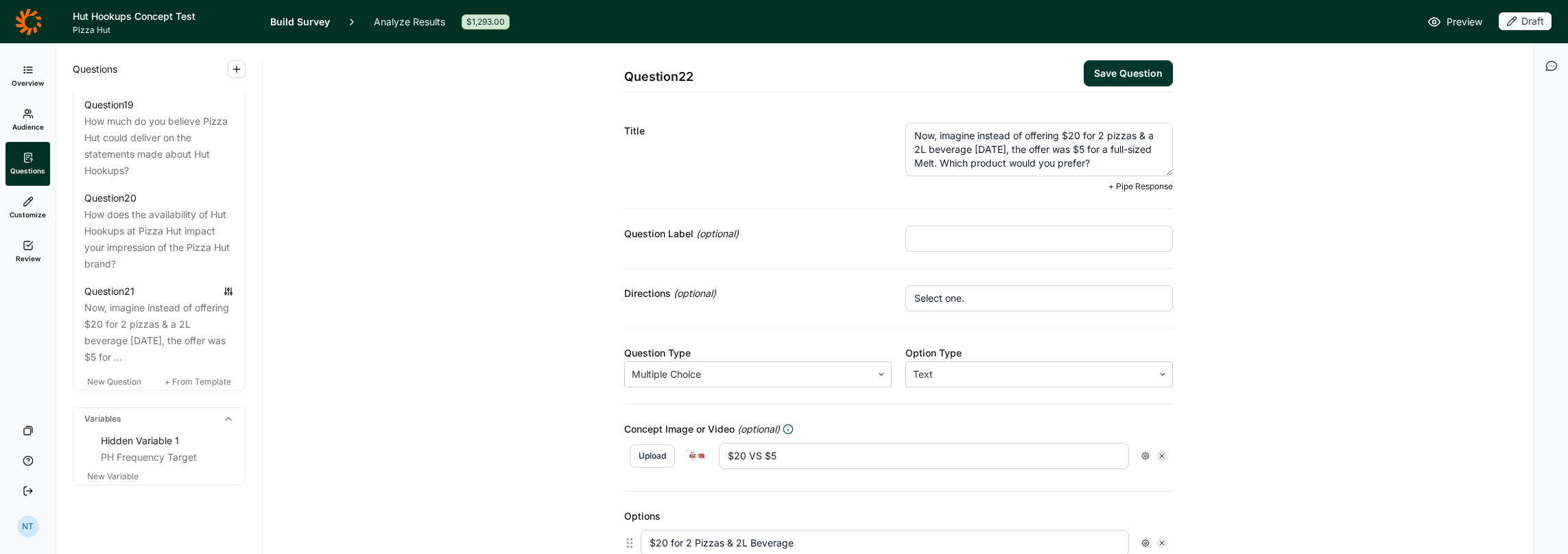 drag, startPoint x: 1058, startPoint y: 135, endPoint x: 970, endPoint y: 149, distance: 89.10668 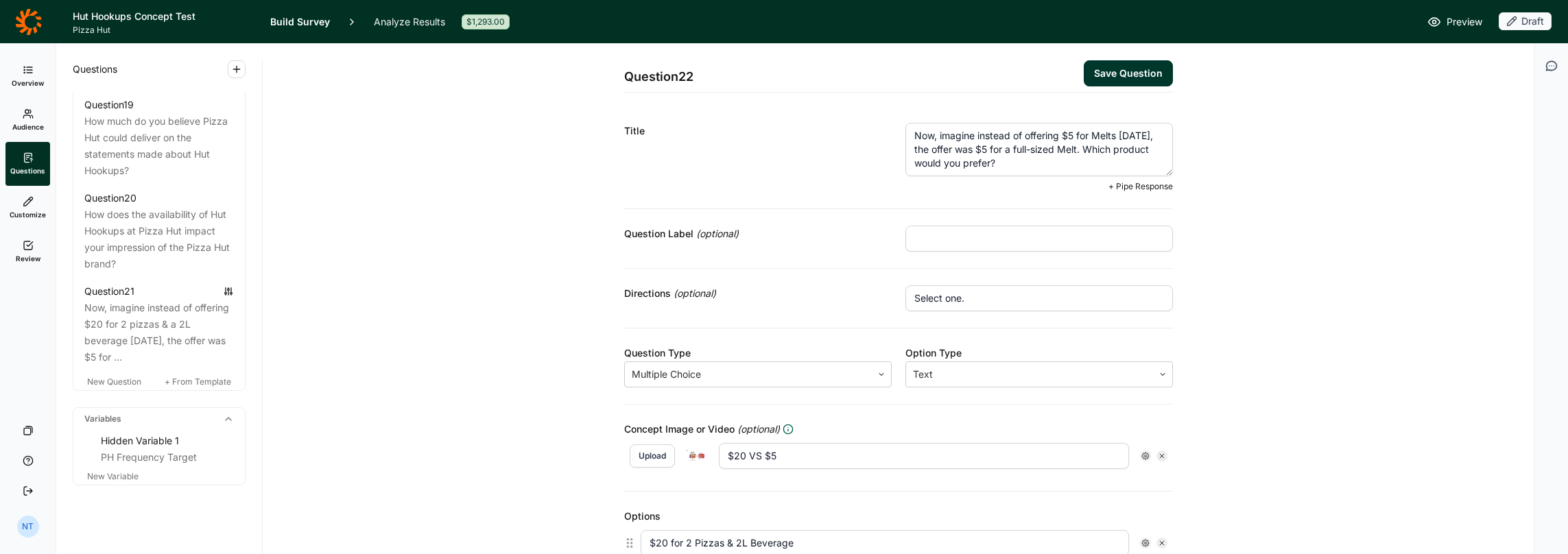 drag, startPoint x: 1018, startPoint y: 150, endPoint x: 1121, endPoint y: 150, distance: 103 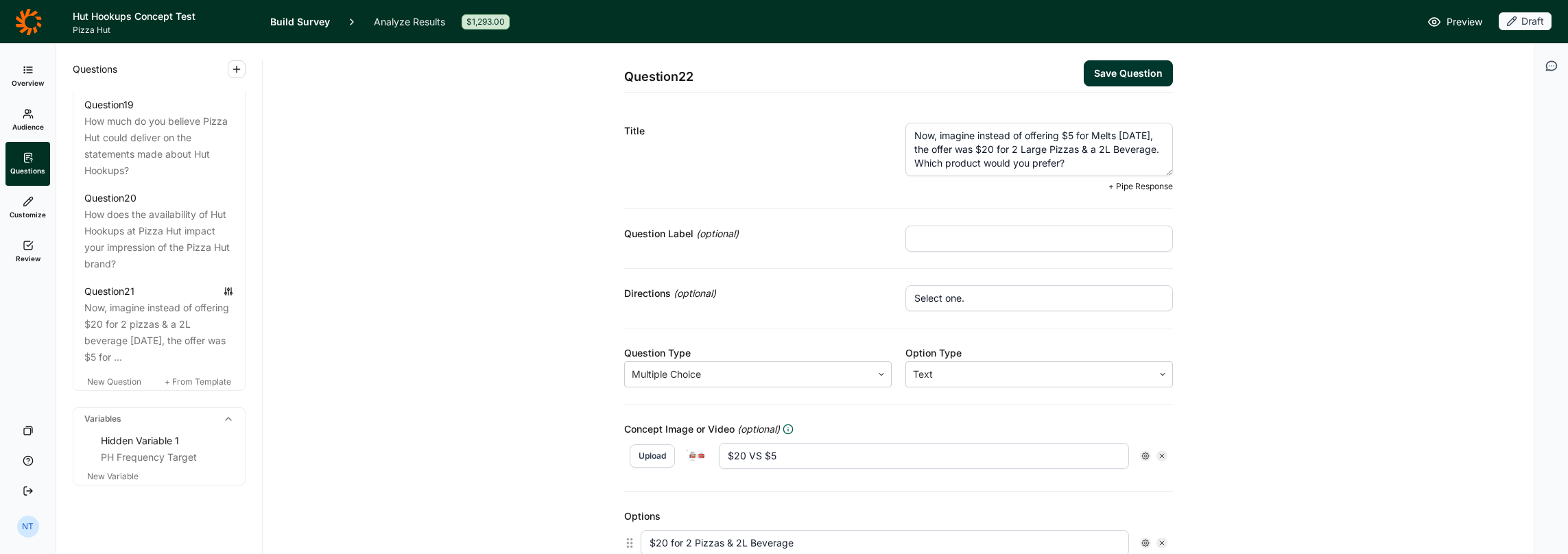 click on "Title Now, imagine instead of offering $5 for Melts on Thursday, the offer was $20 for 2 Large Pizzas & a 2L Beverage. Which product would you prefer? + Pipe Response" at bounding box center [899, 158] 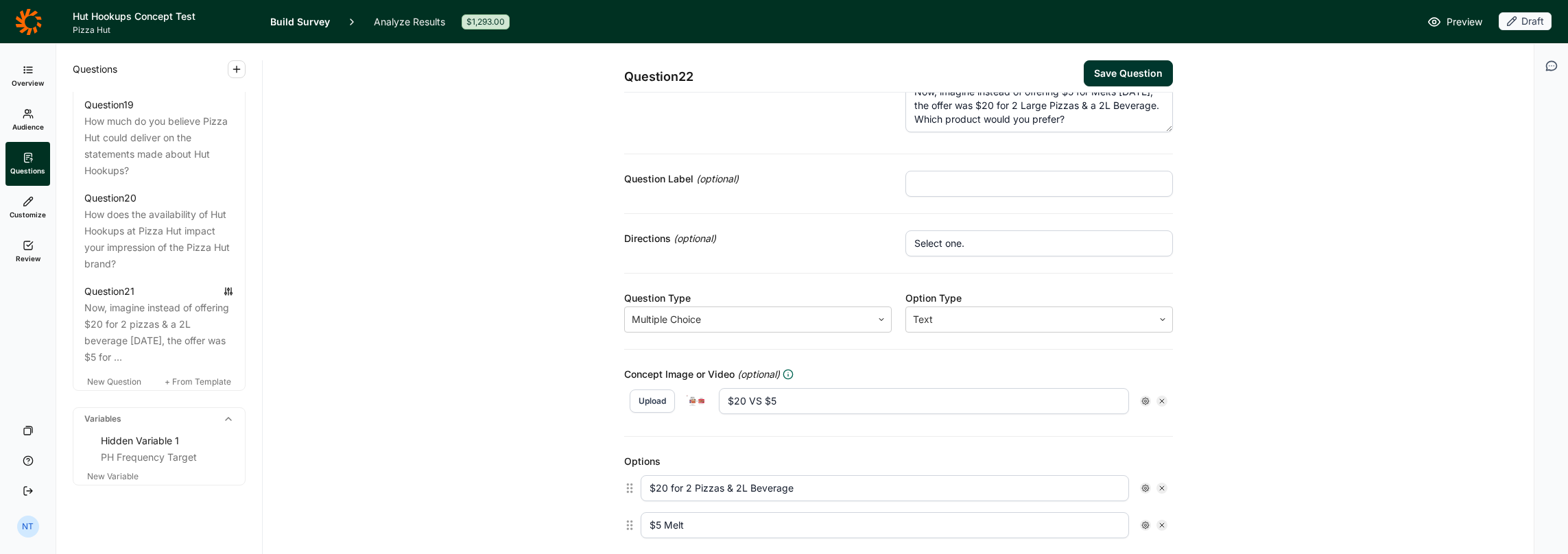 scroll, scrollTop: 0, scrollLeft: 0, axis: both 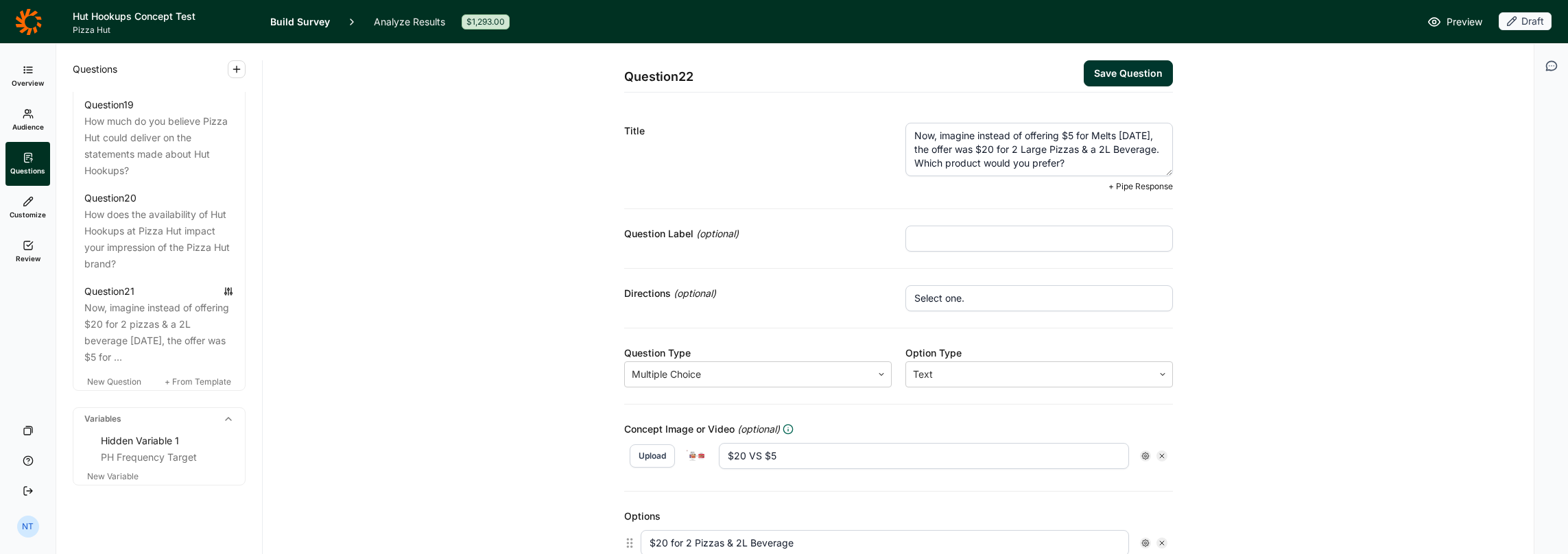 click on "Now, imagine instead of offering $5 for Melts on Thursday, the offer was $20 for 2 Large Pizzas & a 2L Beverage. Which product would you prefer?" at bounding box center [1039, 149] 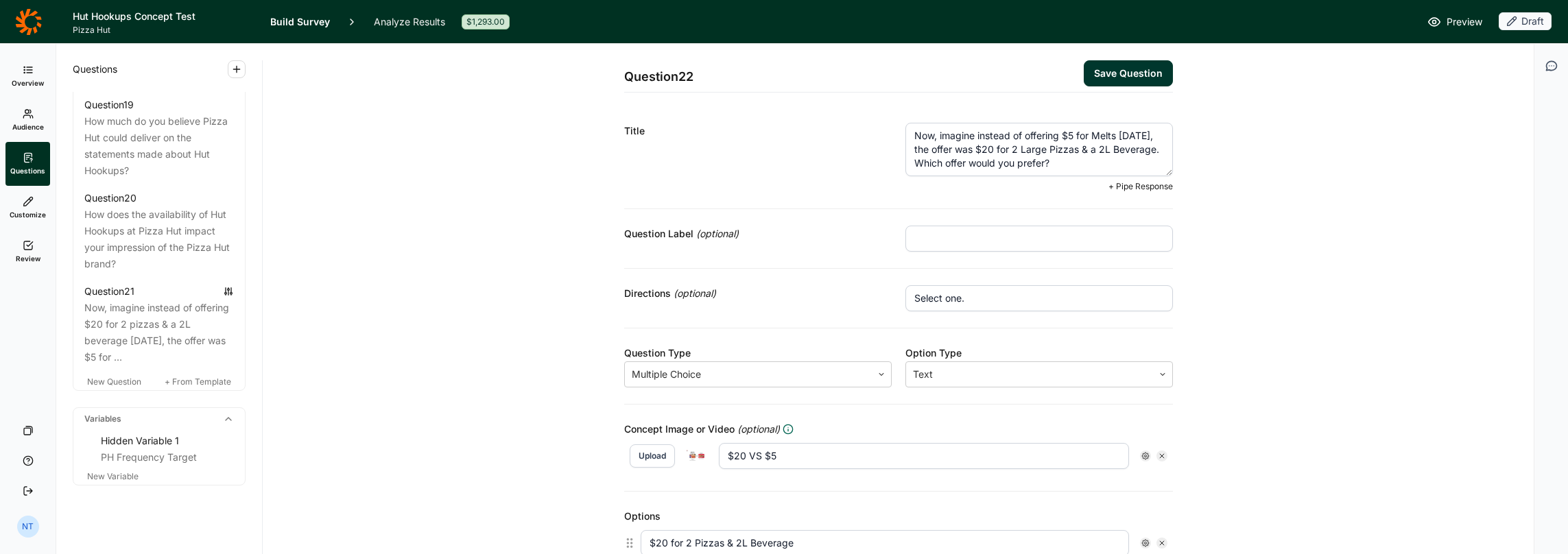 type on "Now, imagine instead of offering $5 for Melts on Thursday, the offer was $20 for 2 Large Pizzas & a 2L Beverage. Which offer would you prefer?" 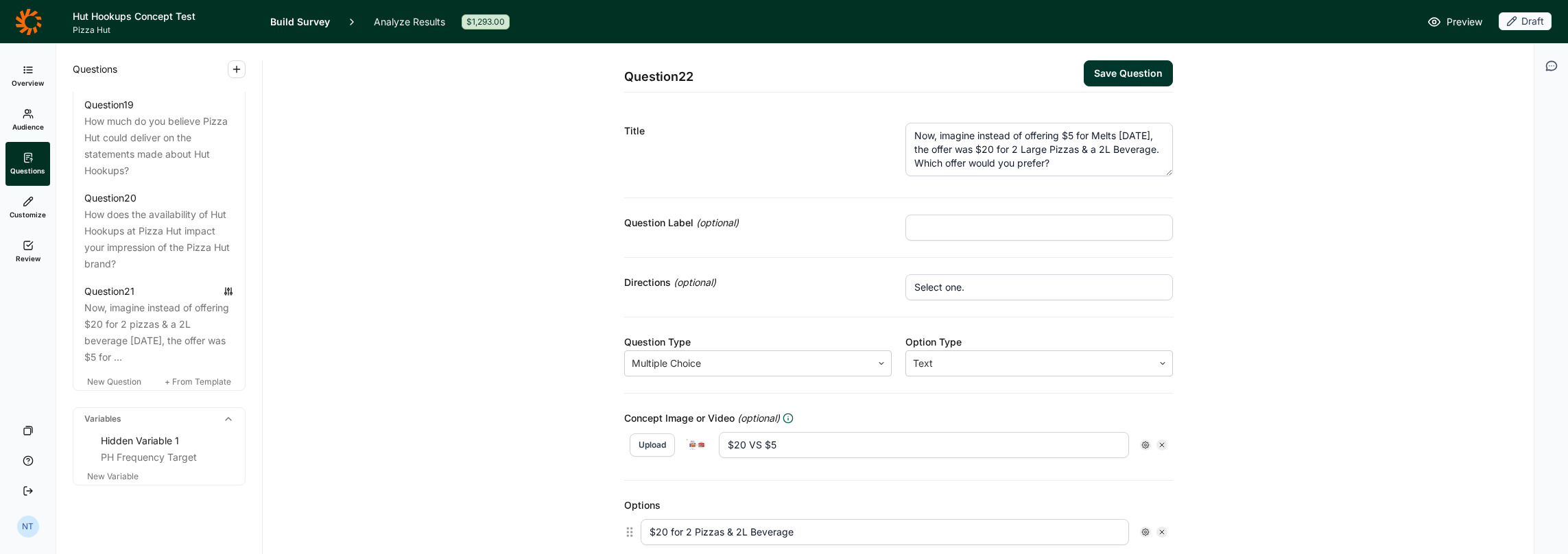 scroll, scrollTop: 206, scrollLeft: 0, axis: vertical 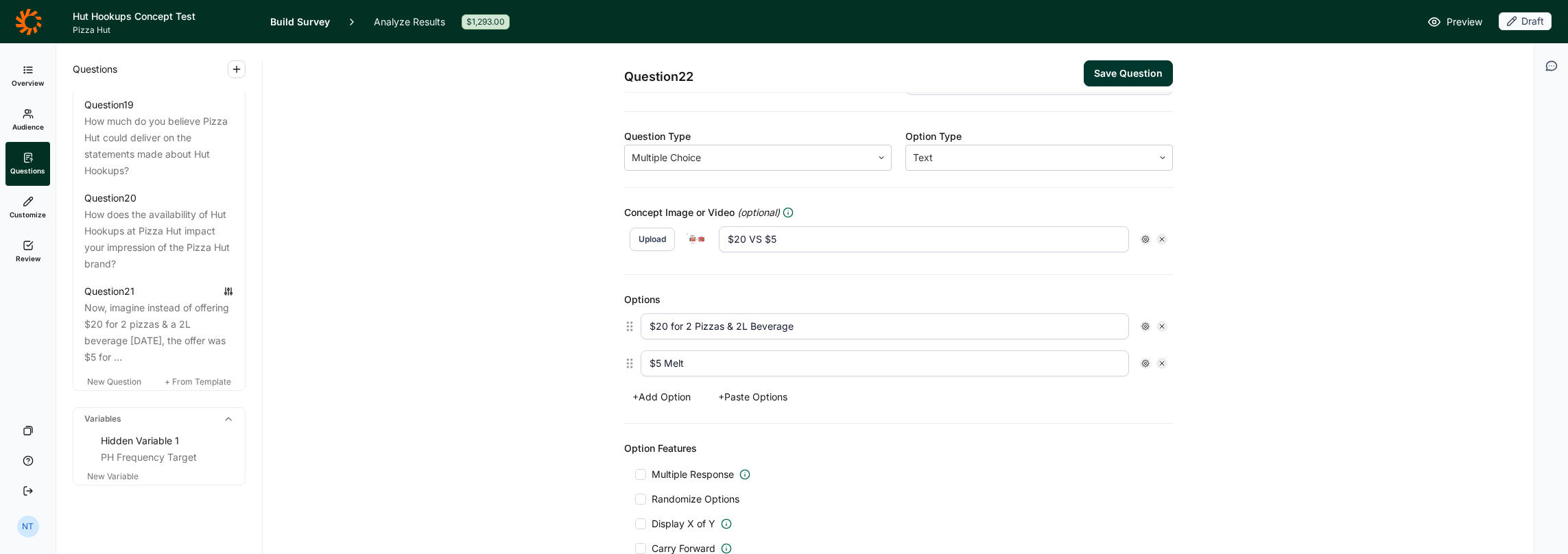 click on "$20 for 2 Pizzas & 2L Beverage" at bounding box center (885, 326) 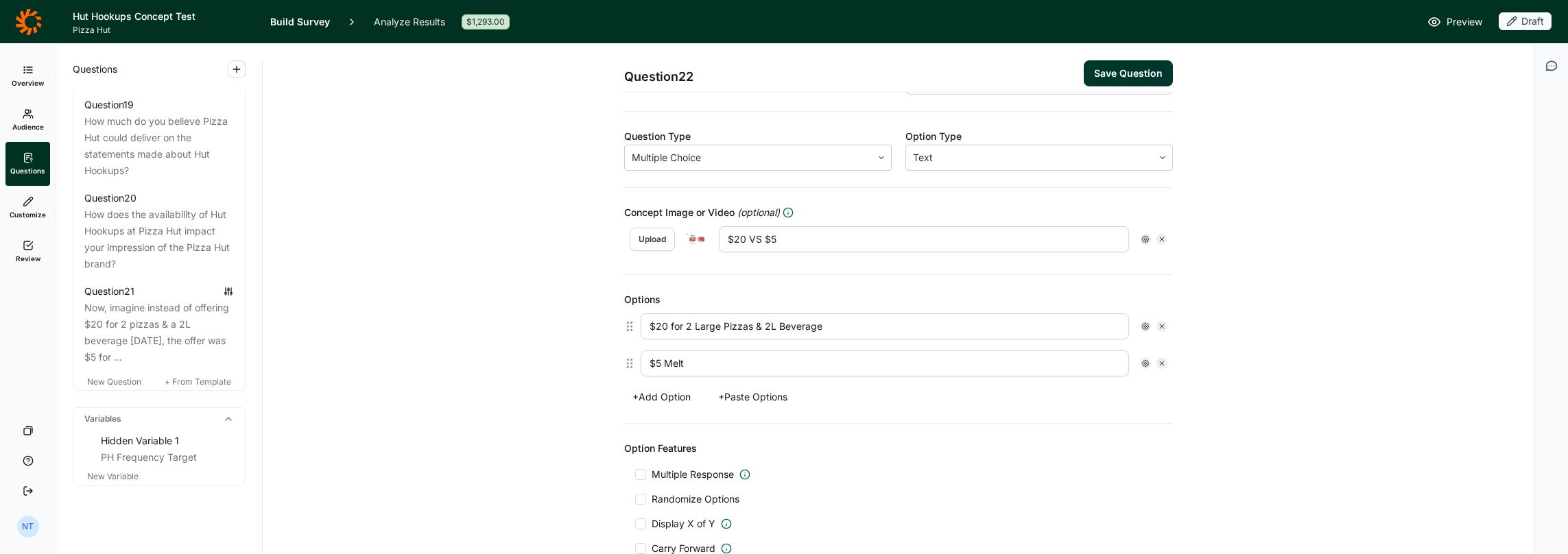 type on "$20 for 2 Large Pizzas & 2L Beverage" 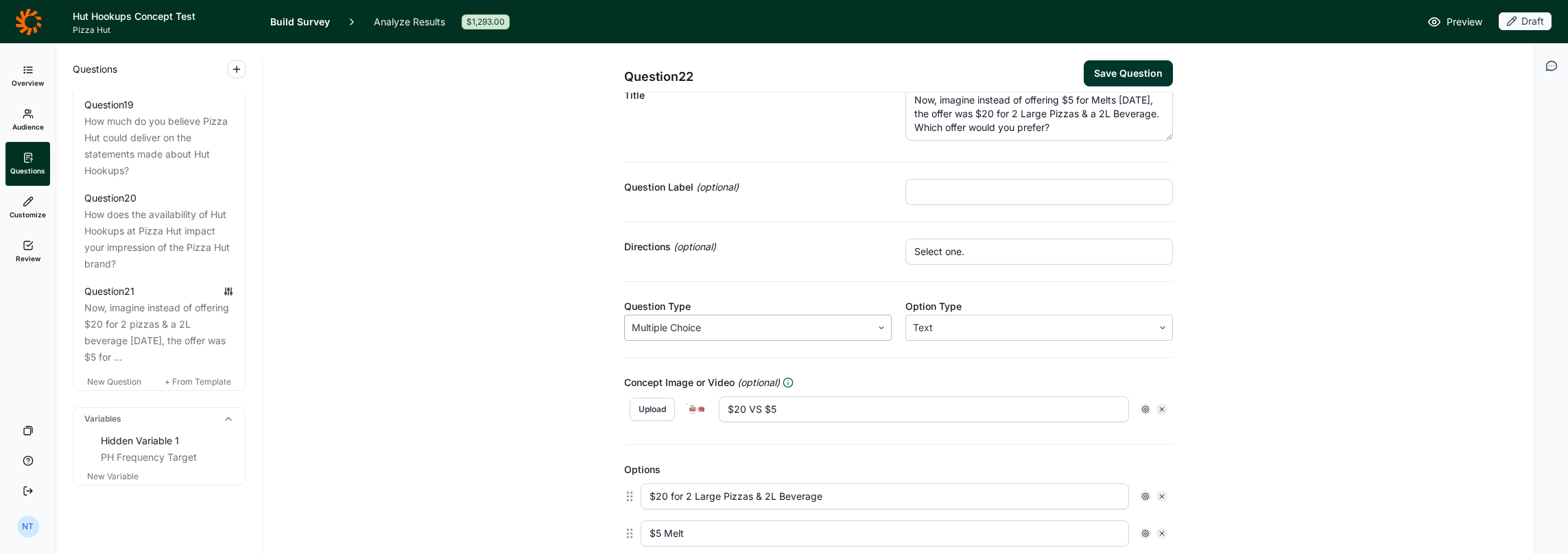 scroll, scrollTop: 0, scrollLeft: 0, axis: both 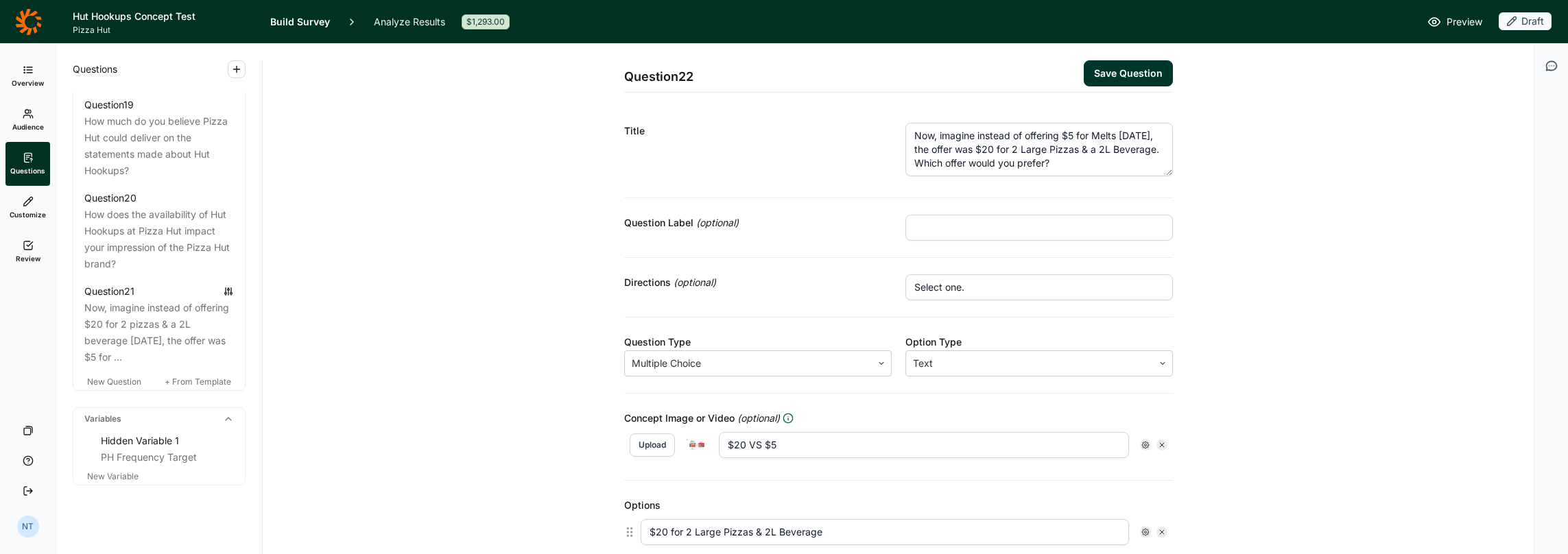 click on "Save Question" at bounding box center (1128, 73) 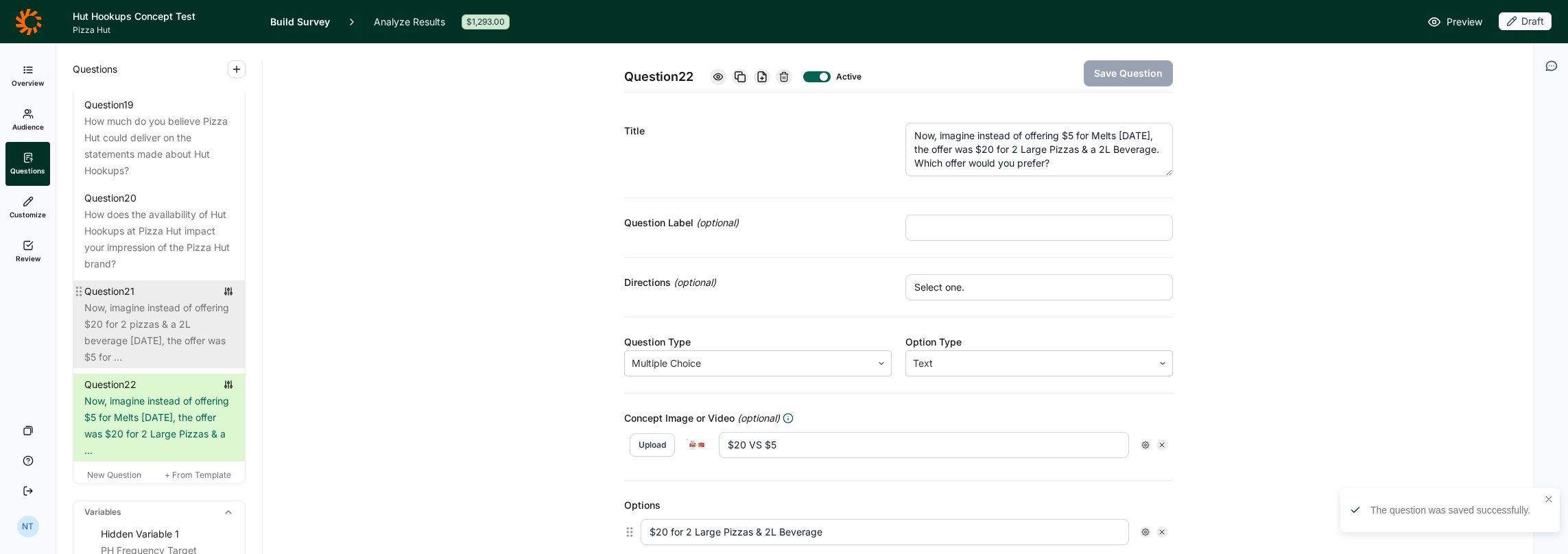 click on "Now, imagine instead of offering $20 for 2 pizzas & a 2L beverage on Thursday, the offer was $5 for ..." at bounding box center (159, 333) 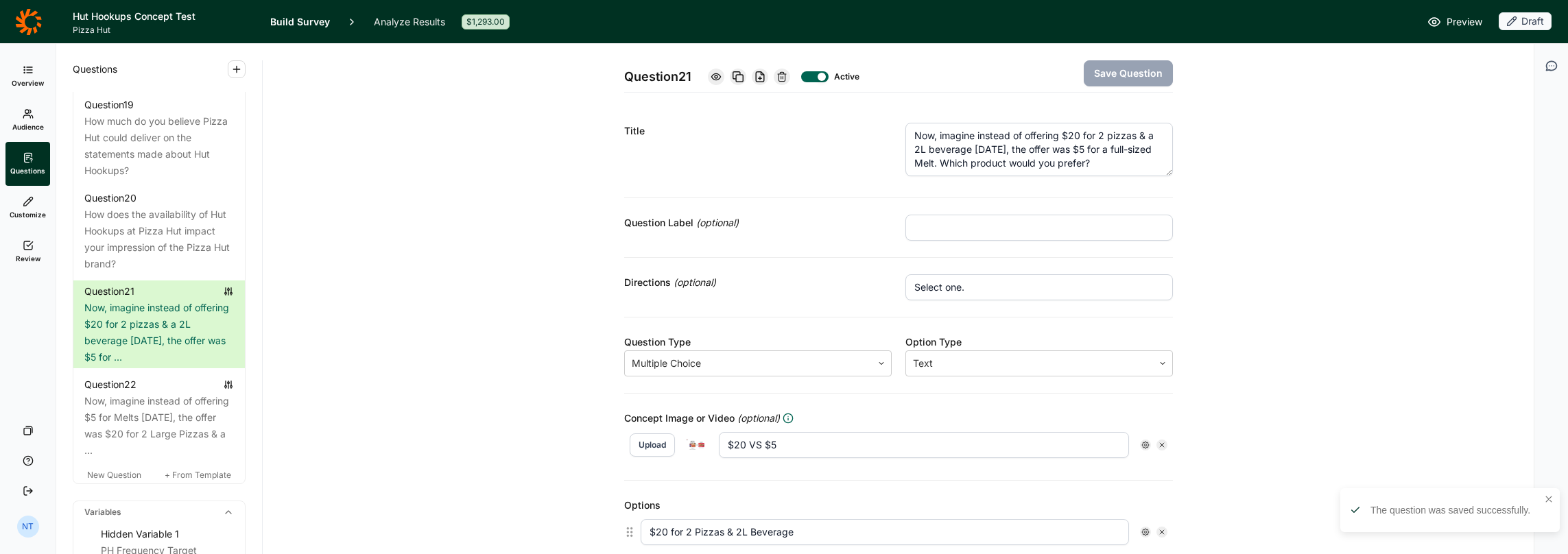 click on "Now, imagine instead of offering $20 for 2 pizzas & a 2L beverage on Thursday, the offer was $5 for a full-sized Melt. Which product would you prefer?" at bounding box center (1039, 149) 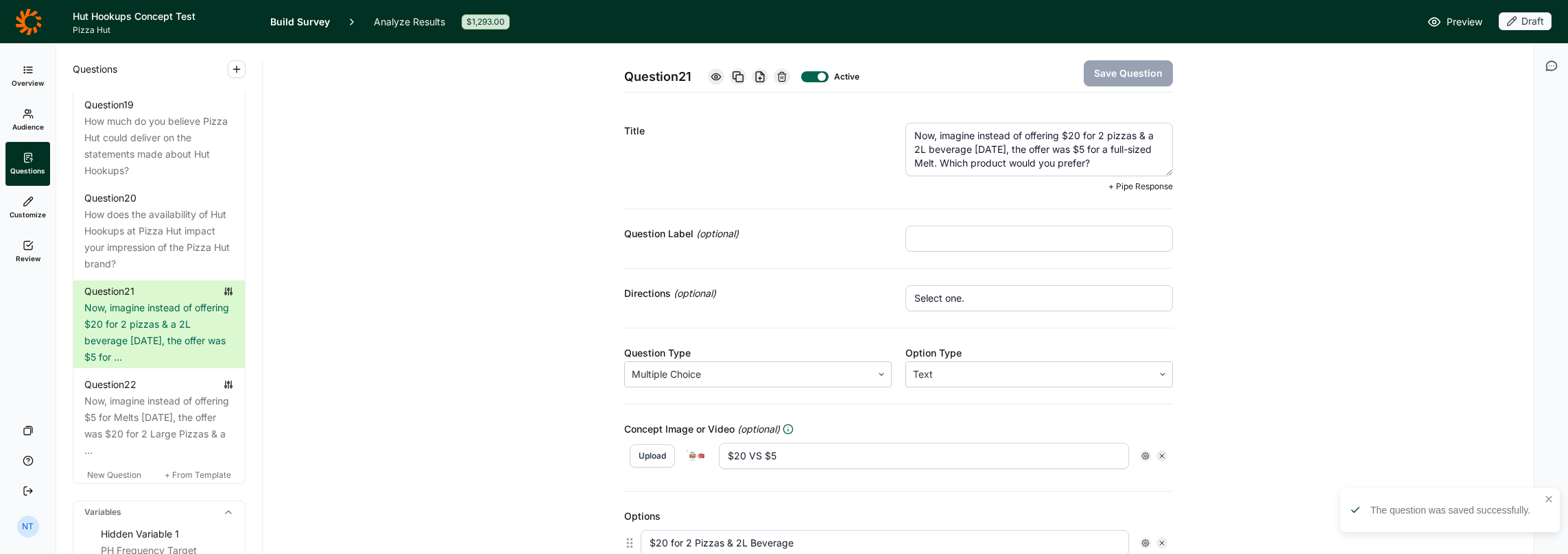 click on "Now, imagine instead of offering $20 for 2 pizzas & a 2L beverage on Thursday, the offer was $5 for a full-sized Melt. Which product would you prefer?" at bounding box center [1039, 149] 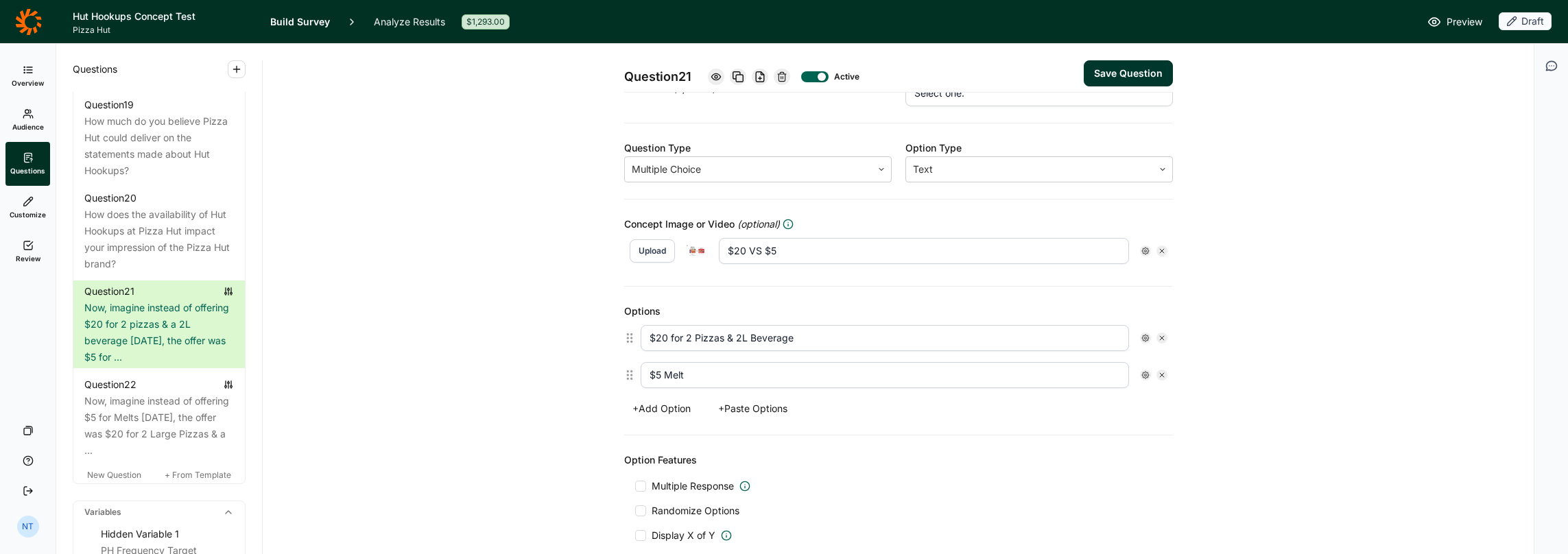scroll, scrollTop: 206, scrollLeft: 0, axis: vertical 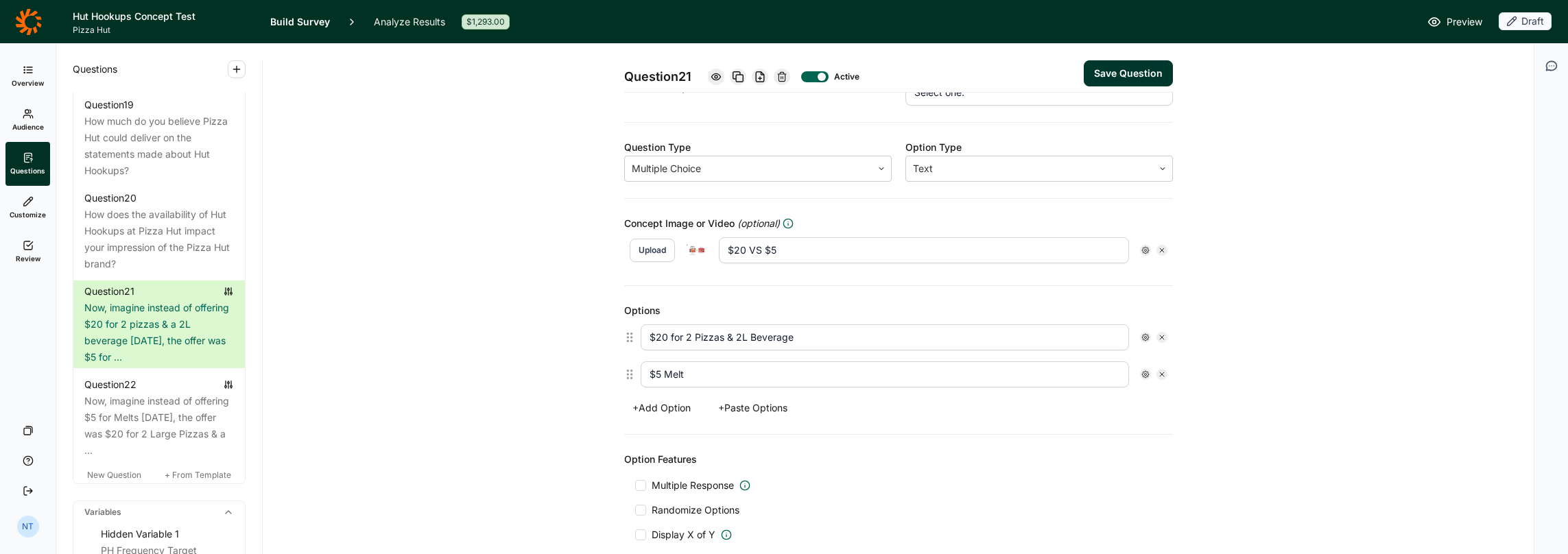 type on "Now, imagine instead of offering $20 for 2 Large Pizzas & a 2L Beverage on Thursday, the offer was $5 for a full-sized Melt. Which product would you prefer?" 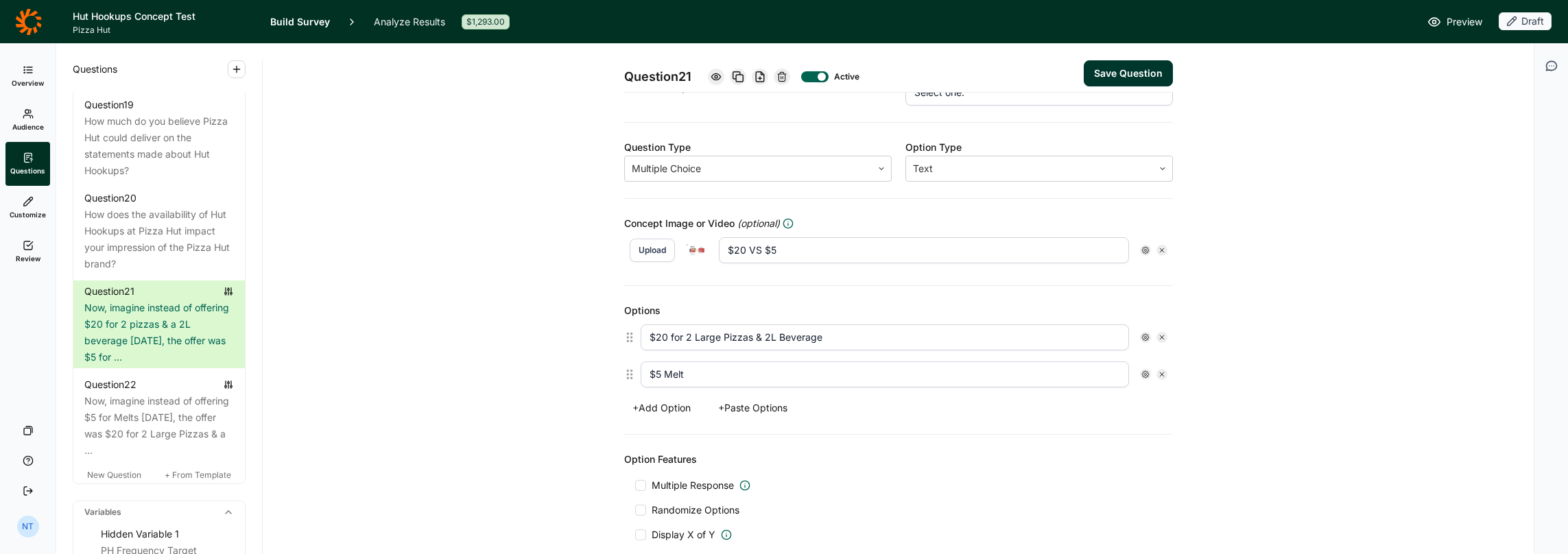 type on "$20 for 2 Large Pizzas & 2L Beverage" 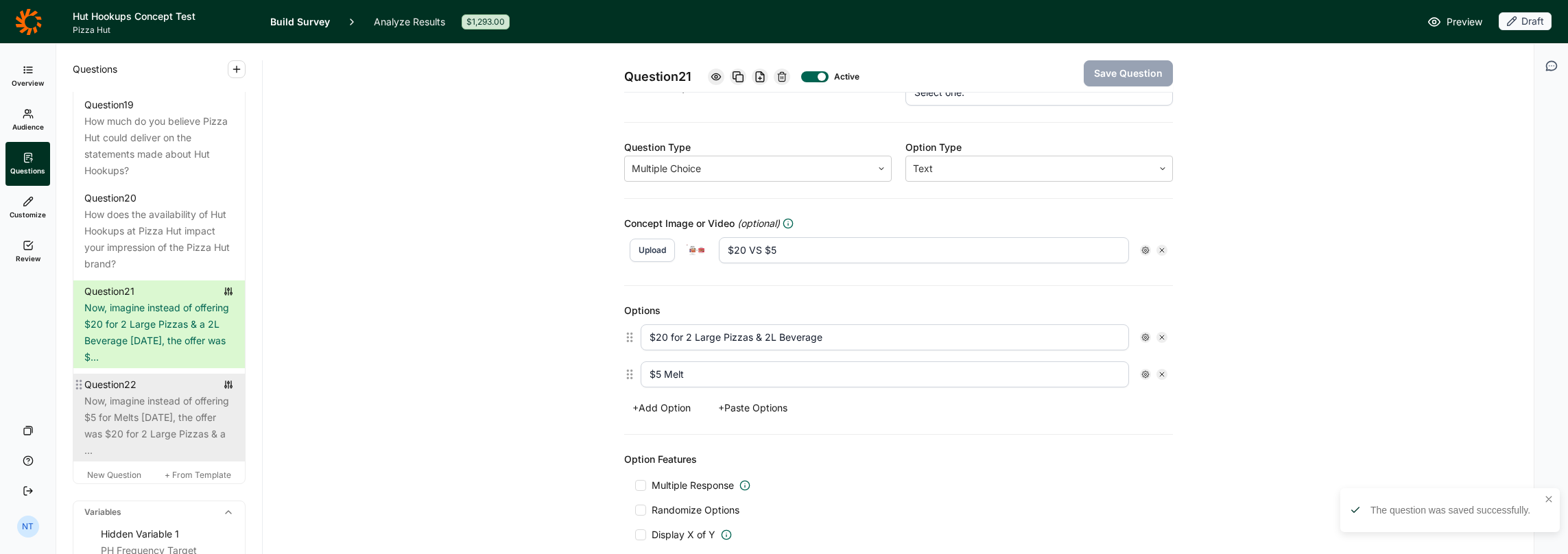 click on "Now, imagine instead of offering $5 for Melts on Thursday, the offer was $20 for 2 Large Pizzas & a ..." at bounding box center [159, 426] 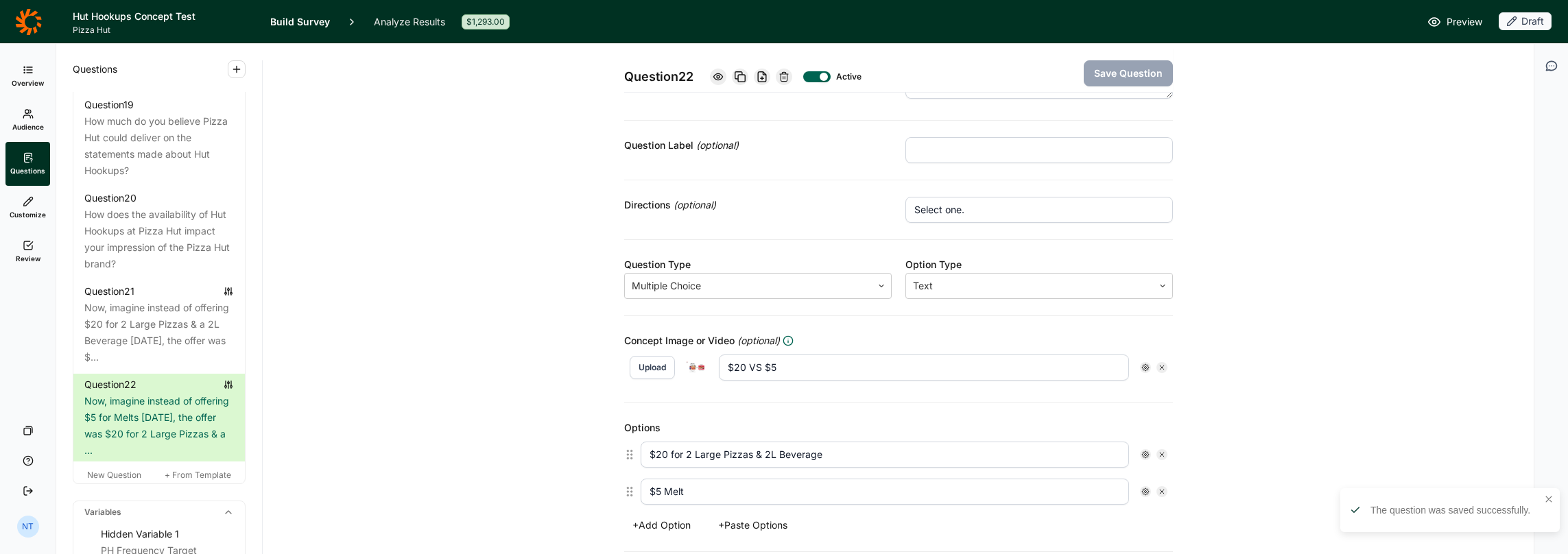 scroll, scrollTop: 137, scrollLeft: 0, axis: vertical 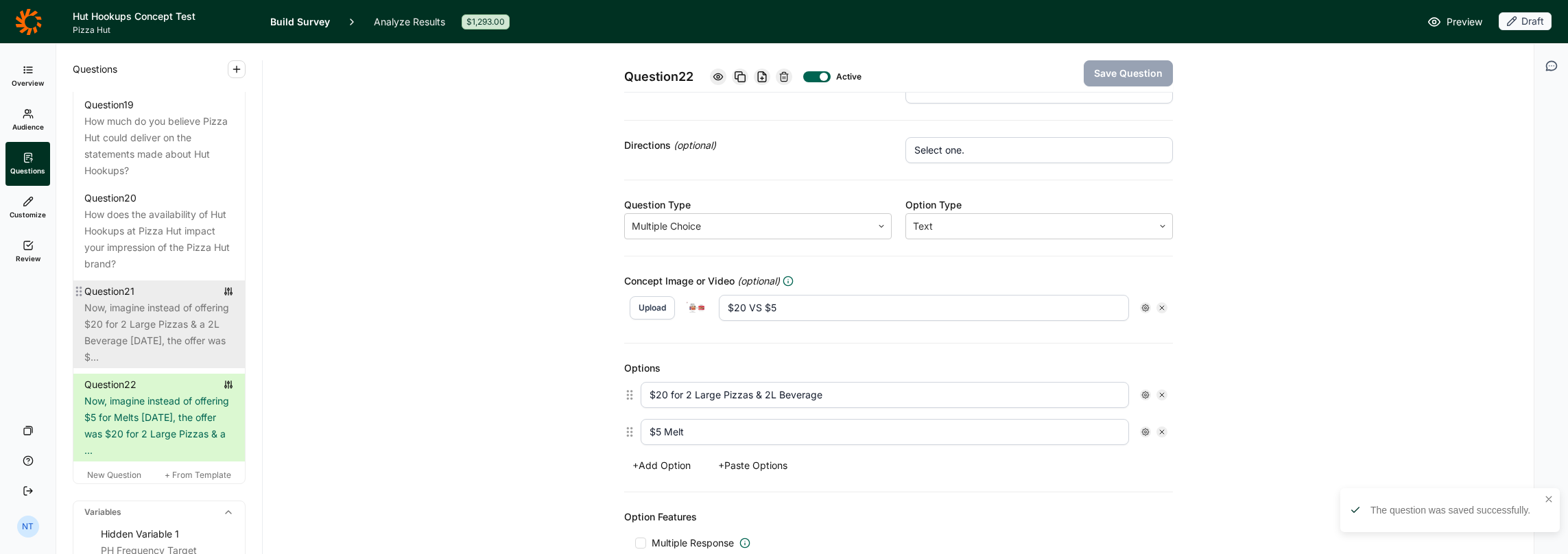 click on "Now, imagine instead of offering $20 for 2 Large Pizzas & a 2L Beverage on Thursday, the offer was $..." at bounding box center [159, 333] 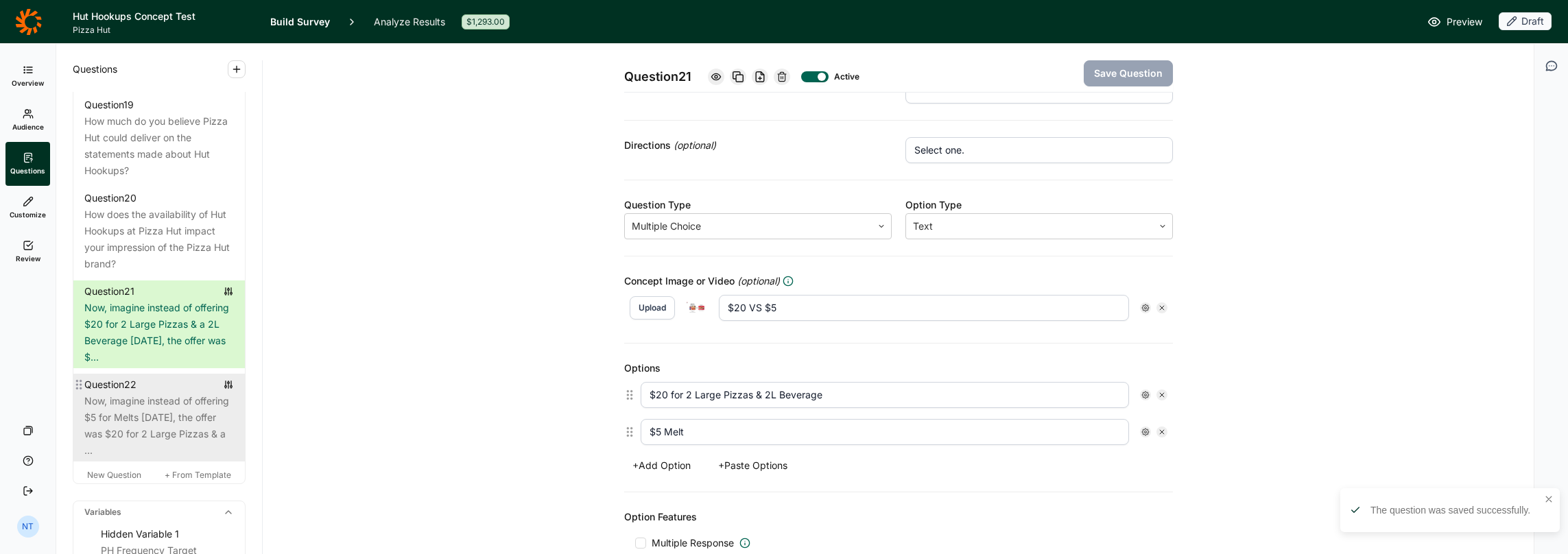 click on "Now, imagine instead of offering $5 for Melts on Thursday, the offer was $20 for 2 Large Pizzas & a ..." at bounding box center (159, 426) 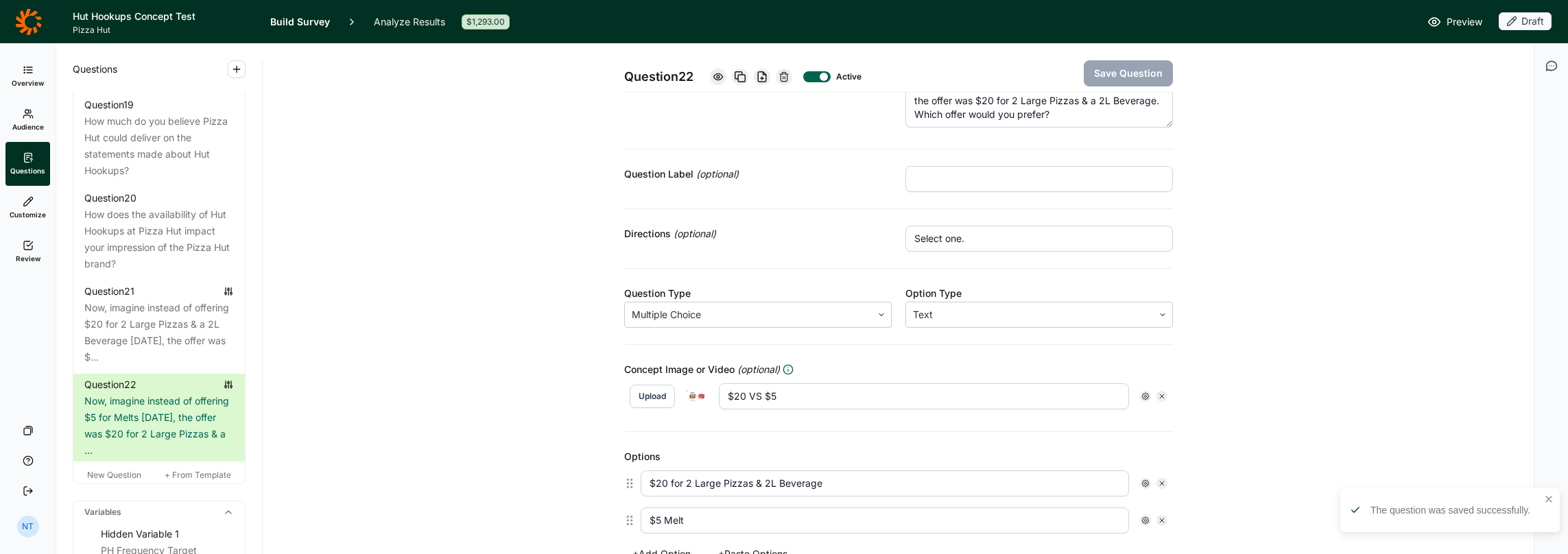 scroll, scrollTop: 0, scrollLeft: 0, axis: both 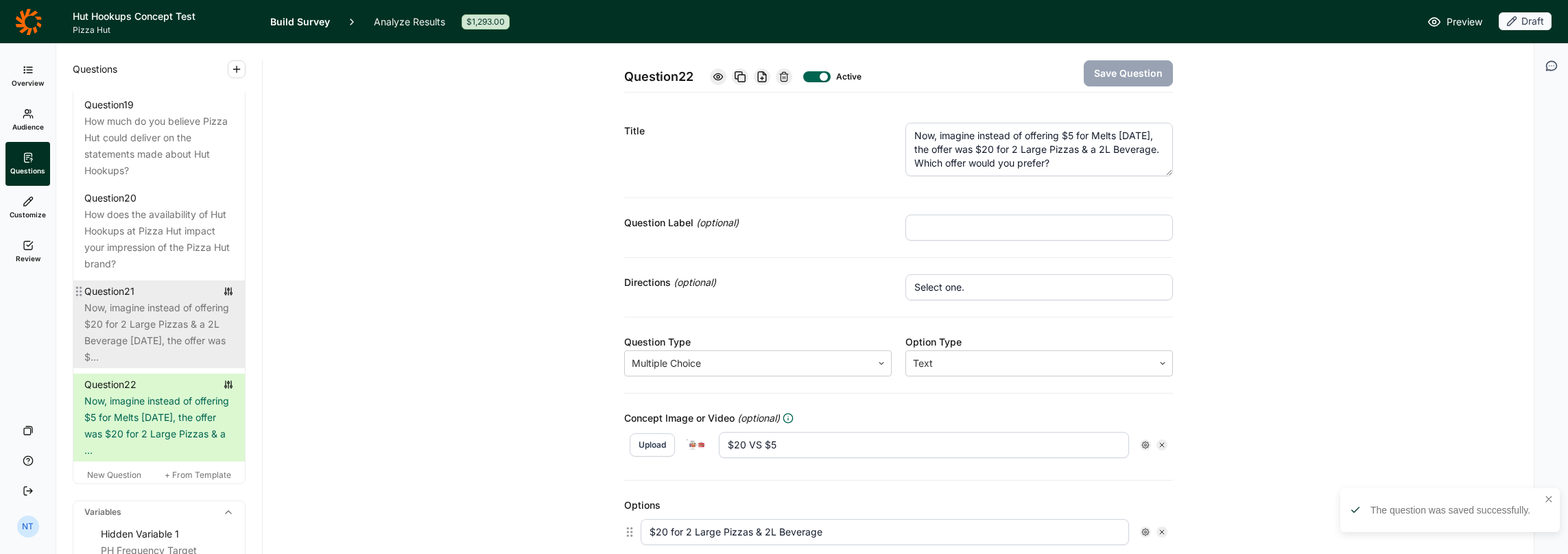click on "Now, imagine instead of offering $20 for 2 Large Pizzas & a 2L Beverage on Thursday, the offer was $..." at bounding box center [159, 333] 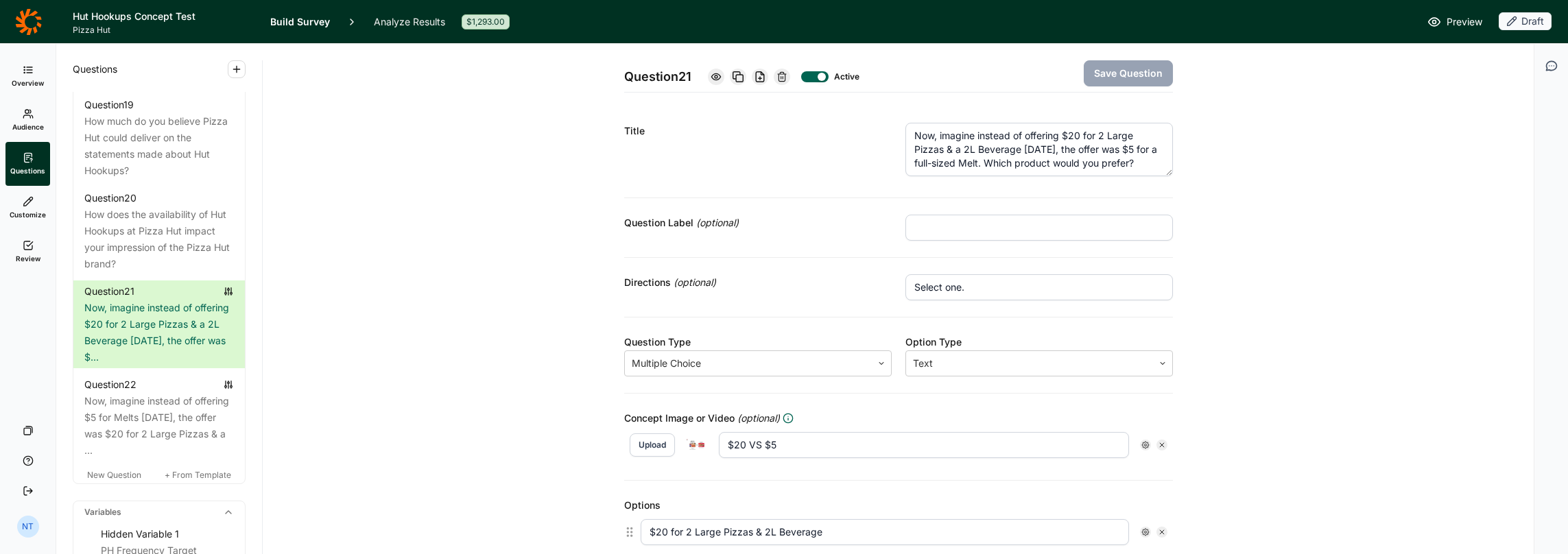 click on "Question  1 Which of the following have you visited in the past month? Question  2 Do you have any of the following dietary restrictions/preferences? Question  3 Do you, or does anyone in your household, work in any of the following industries? Question  4 Which of the following best describes how many times you have visited and purchased an item at each ... Question  5 When was the last time you purchased from Pizza Hut? Question  6 Please look at this item below along with its description, and on the following pages we will ask yo... Question  7 Thinking about all of the different options available when you are looking to order fast food, how l... Question  8 Why did you say you would be ::(Q563239/ANSWER) to order a Hut Hookups deal? Please be detailed in y... Question  9 Thinking about deals like Hut Hookups, how much do you either need or want this type of offer? Question  10 What did you like about Hut Hookups? Question  11 What did you dislike about Hut Hookups? Question  12 Question  13 Question  14" at bounding box center [159, -430] 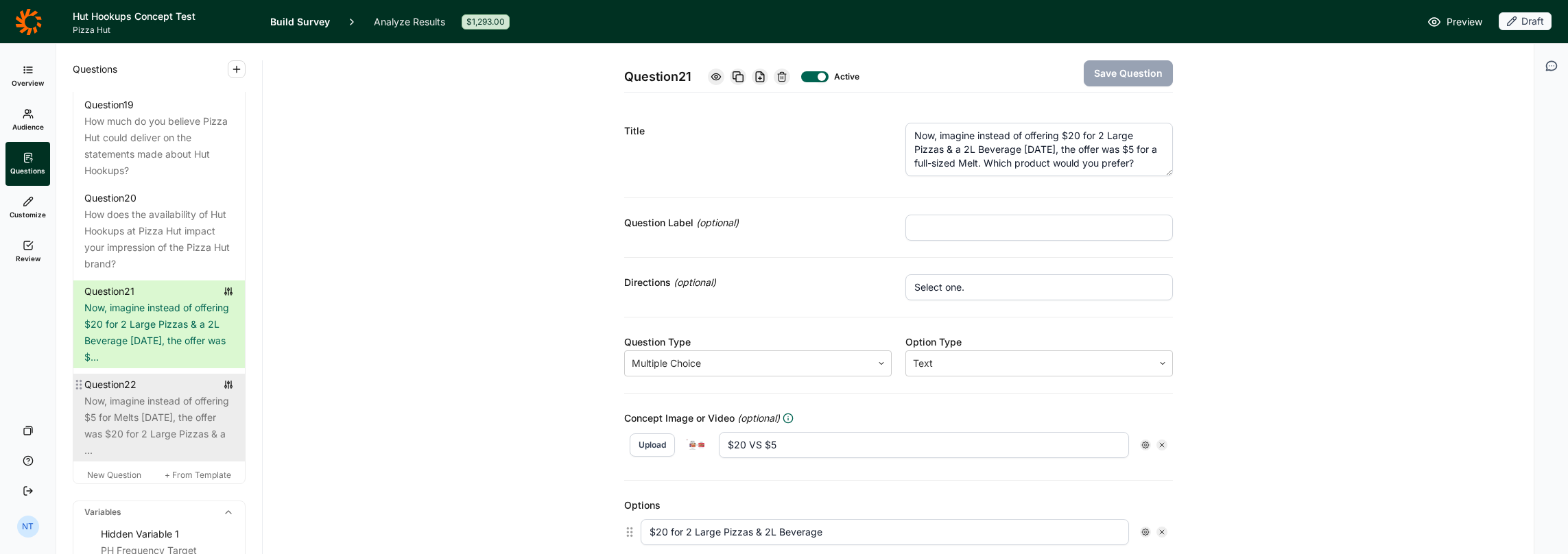 click on "Question  22" at bounding box center (159, 385) 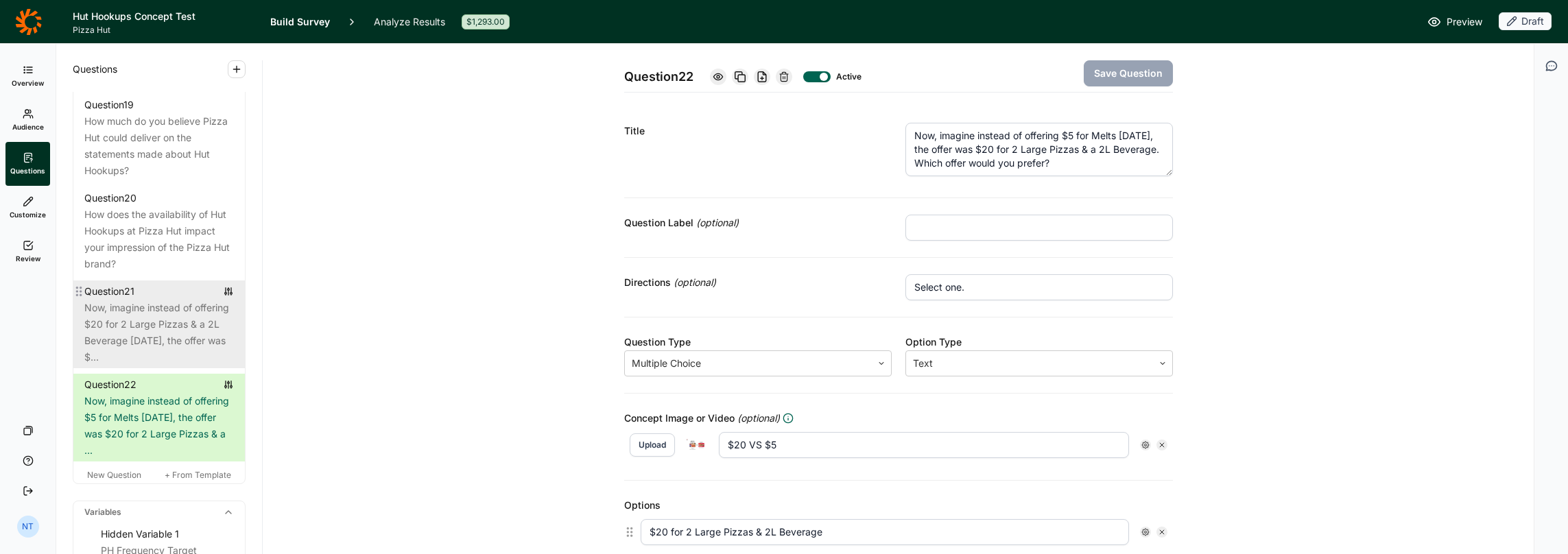 click on "Now, imagine instead of offering $20 for 2 Large Pizzas & a 2L Beverage on Thursday, the offer was $..." at bounding box center [159, 333] 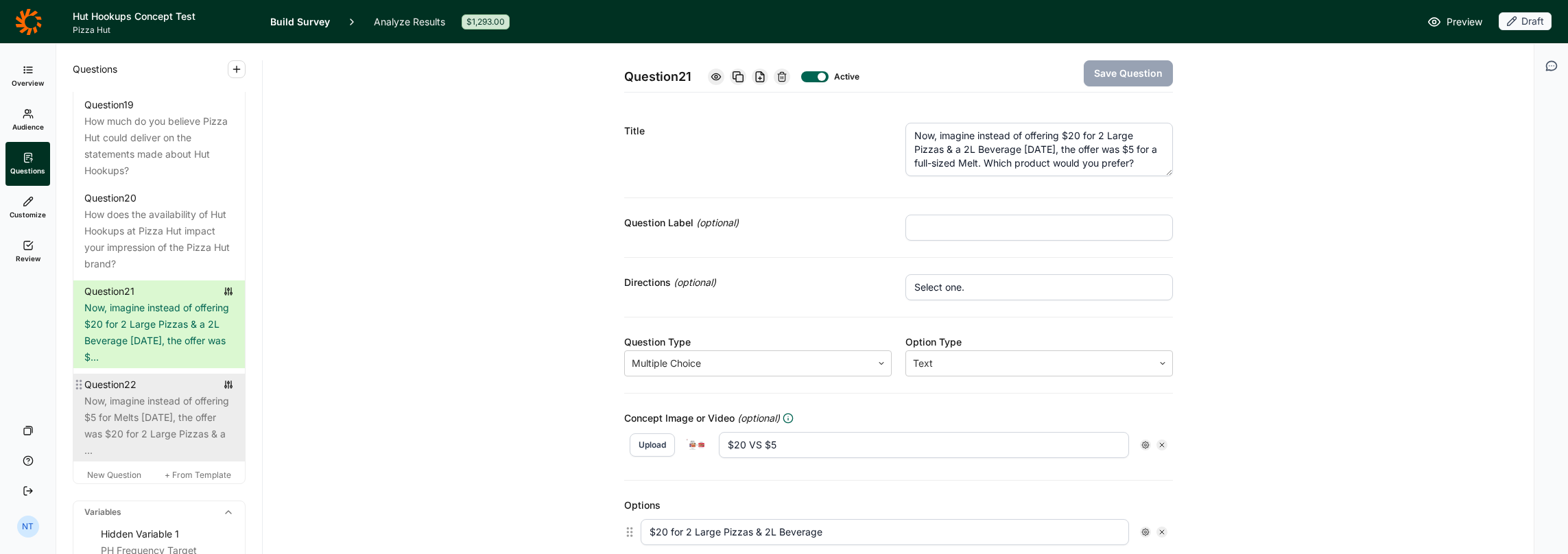 click on "Now, imagine instead of offering $5 for Melts on Thursday, the offer was $20 for 2 Large Pizzas & a ..." at bounding box center [159, 426] 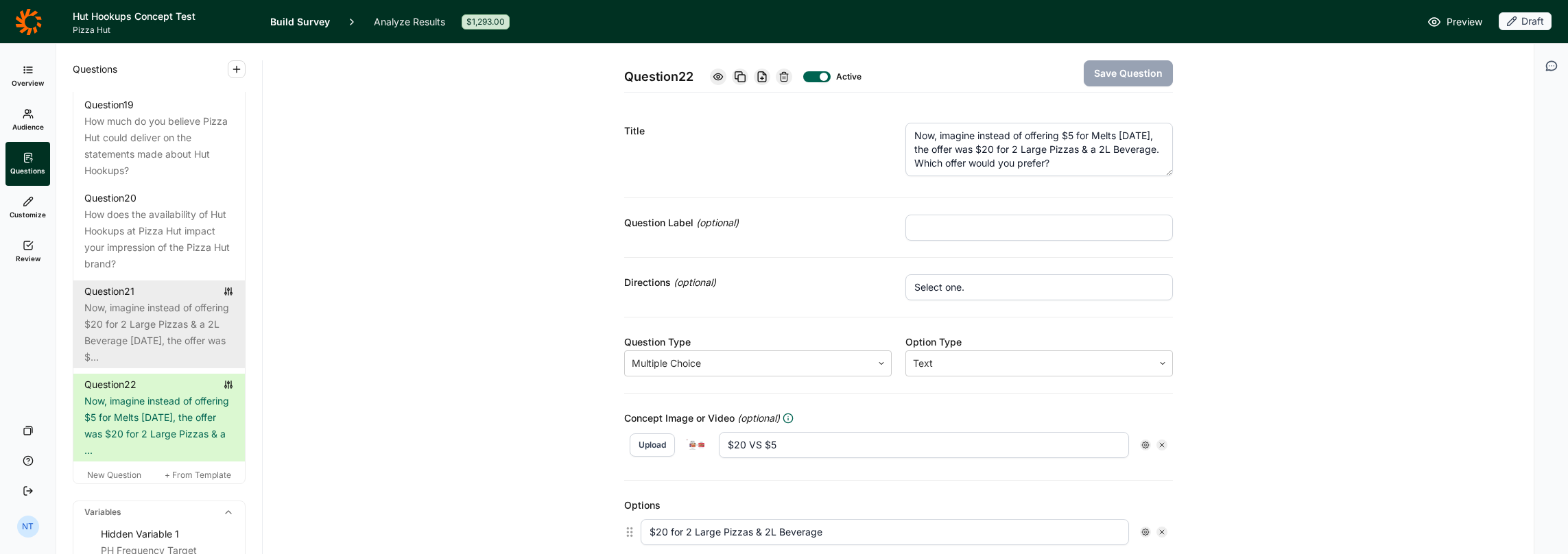 click on "Now, imagine instead of offering $20 for 2 Large Pizzas & a 2L Beverage on Thursday, the offer was $..." at bounding box center (159, 333) 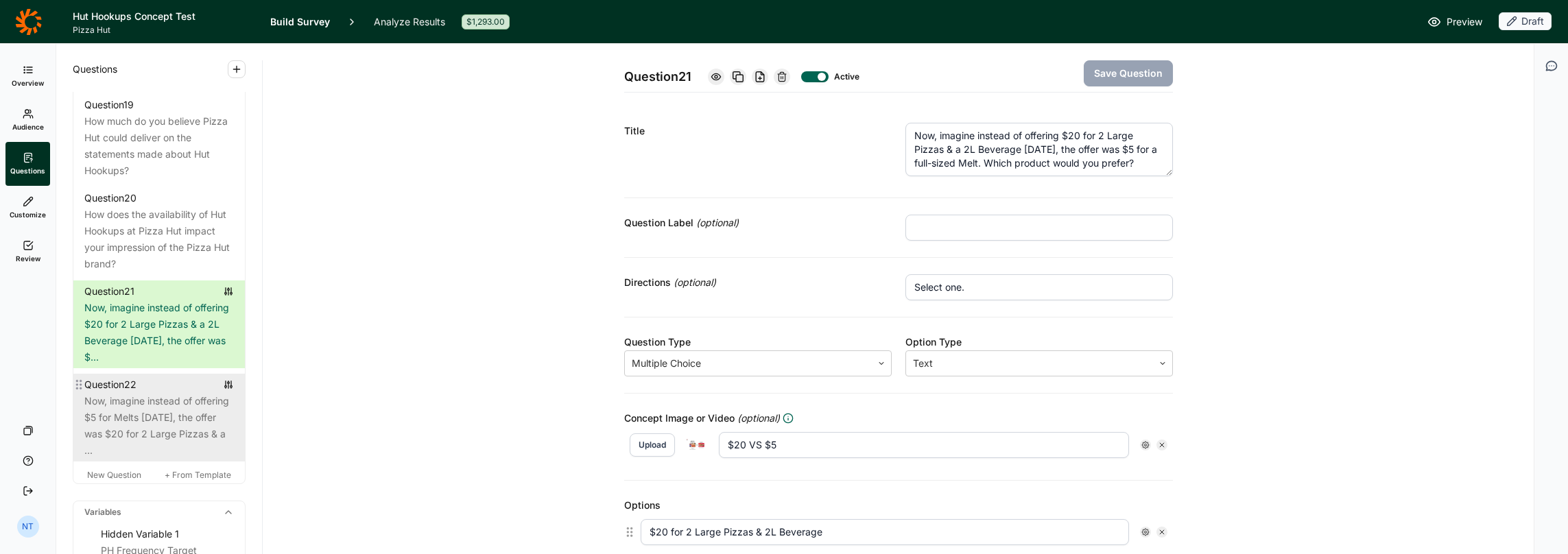 click on "Now, imagine instead of offering $5 for Melts on Thursday, the offer was $20 for 2 Large Pizzas & a ..." at bounding box center (159, 426) 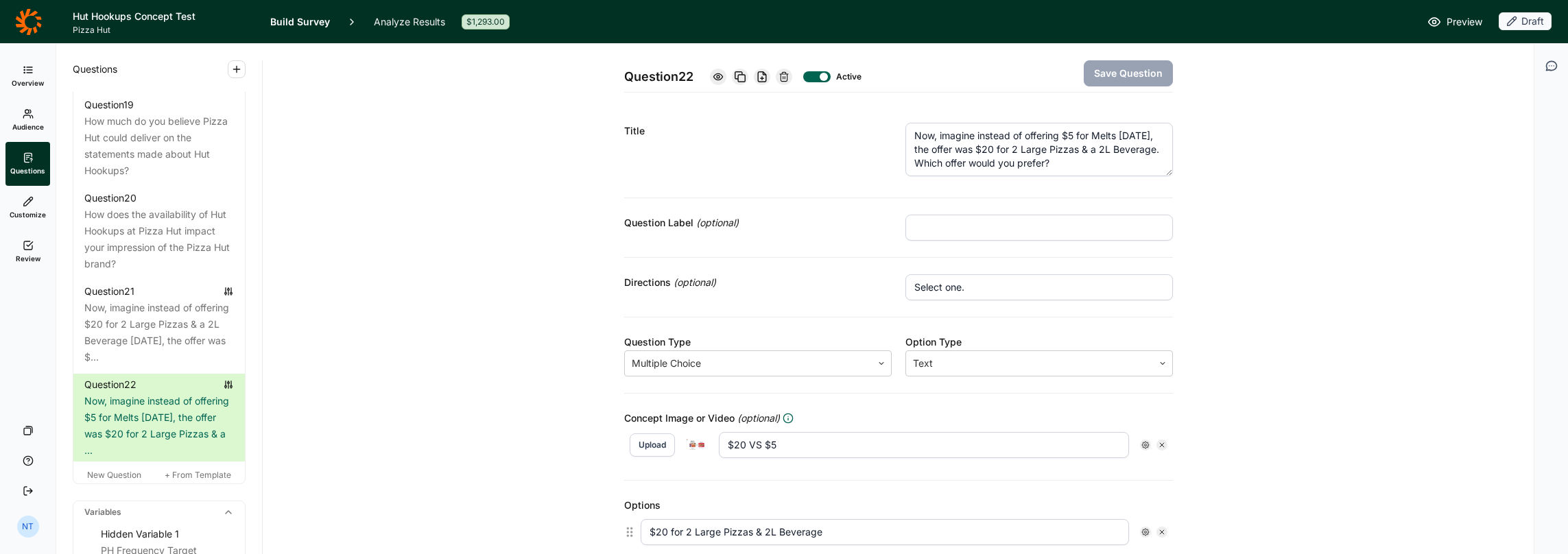 click on "Now, imagine instead of offering $5 for Melts on Thursday, the offer was $20 for 2 Large Pizzas & a 2L Beverage. Which offer would you prefer?" at bounding box center [1039, 149] 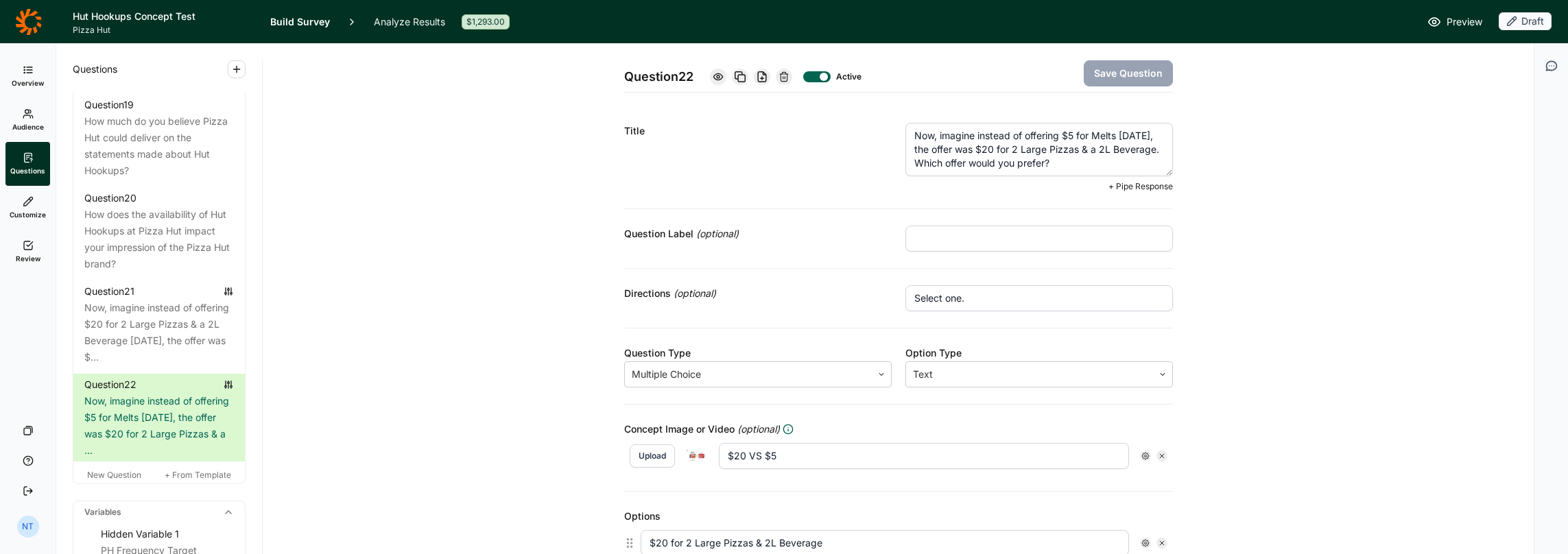 click on "Now, imagine instead of offering $5 for Melts on Thursday, the offer was $20 for 2 Large Pizzas & a 2L Beverage. Which offer would you prefer?" at bounding box center (1039, 149) 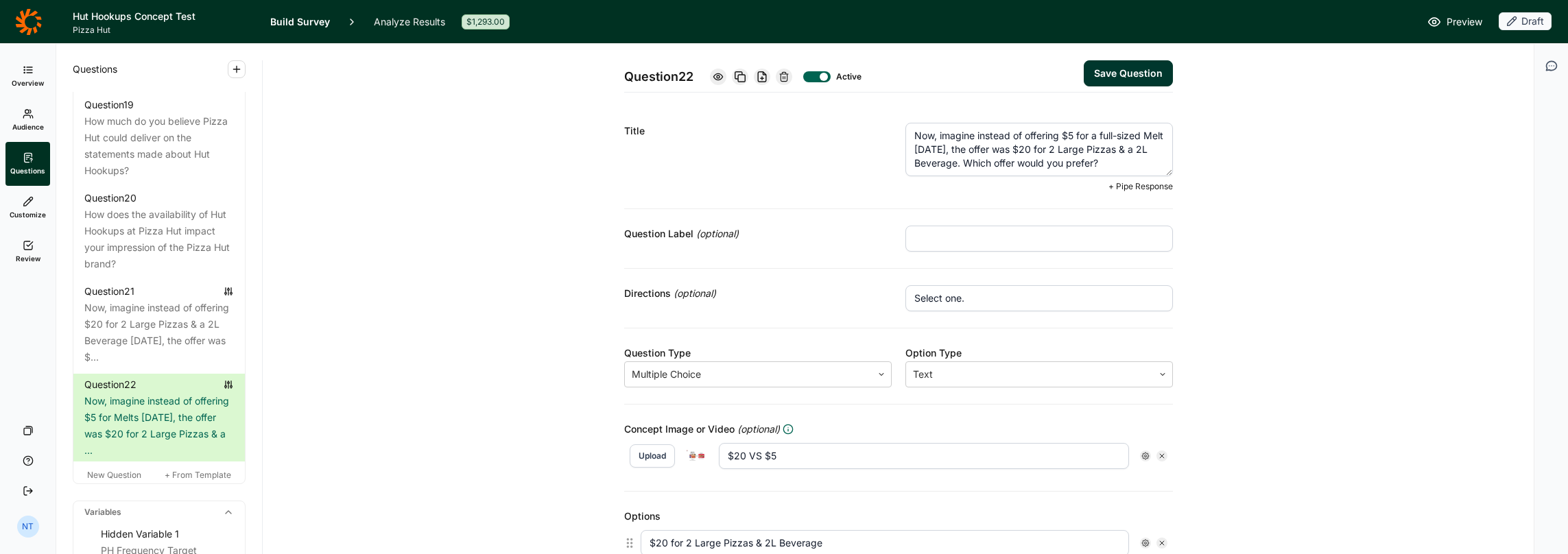type on "Now, imagine instead of offering $5 for a full-sized Melt on Thursday, the offer was $20 for 2 Large Pizzas & a 2L Beverage. Which offer would you prefer?" 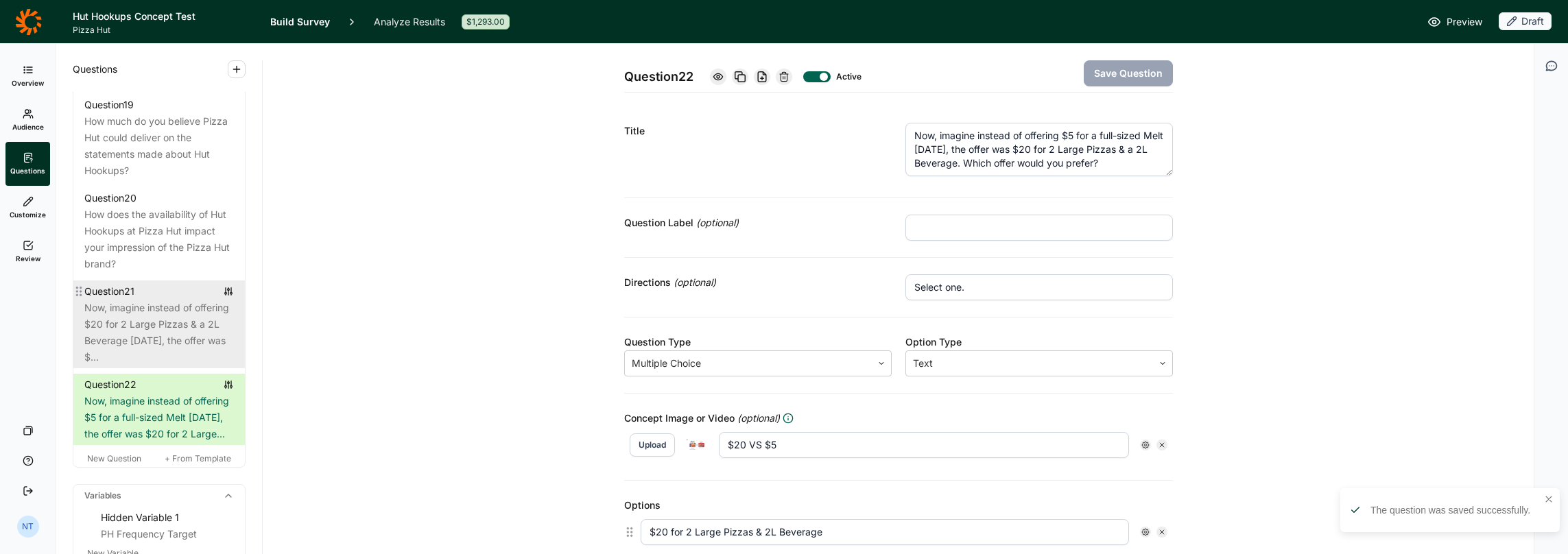 click on "Now, imagine instead of offering $20 for 2 Large Pizzas & a 2L Beverage on Thursday, the offer was $..." at bounding box center [159, 333] 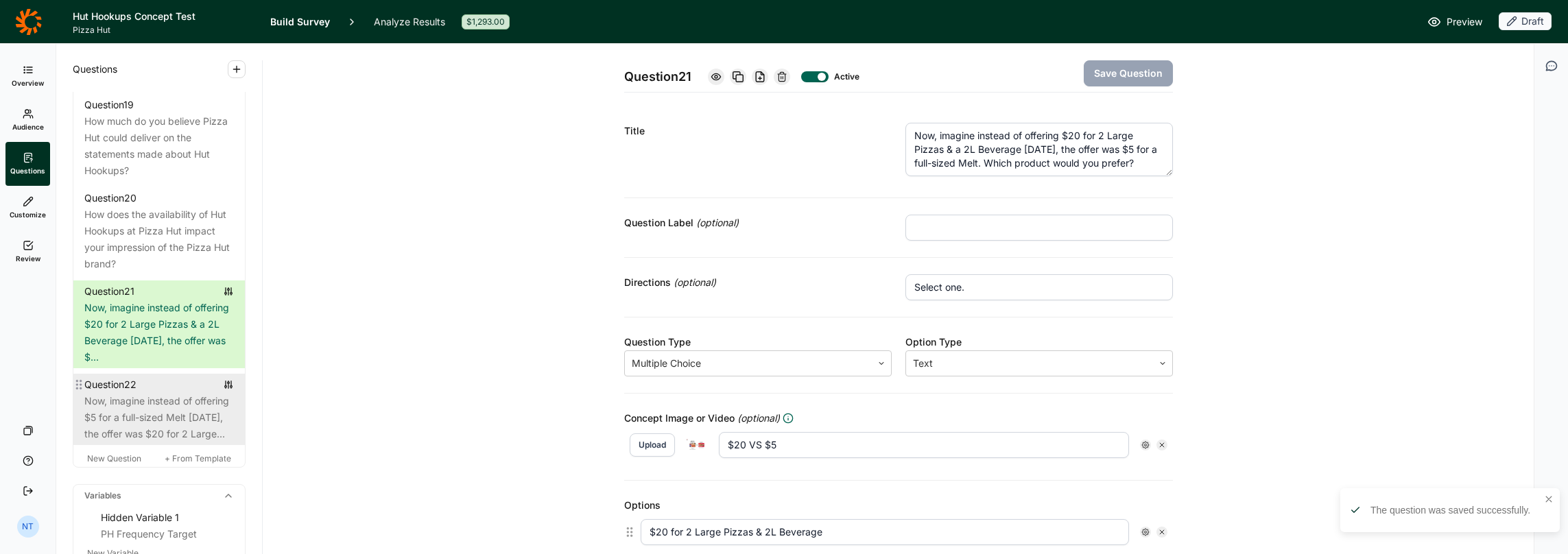 click on "Now, imagine instead of offering $5 for a full-sized Melt on Thursday, the offer was $20 for 2 Large..." at bounding box center (159, 418) 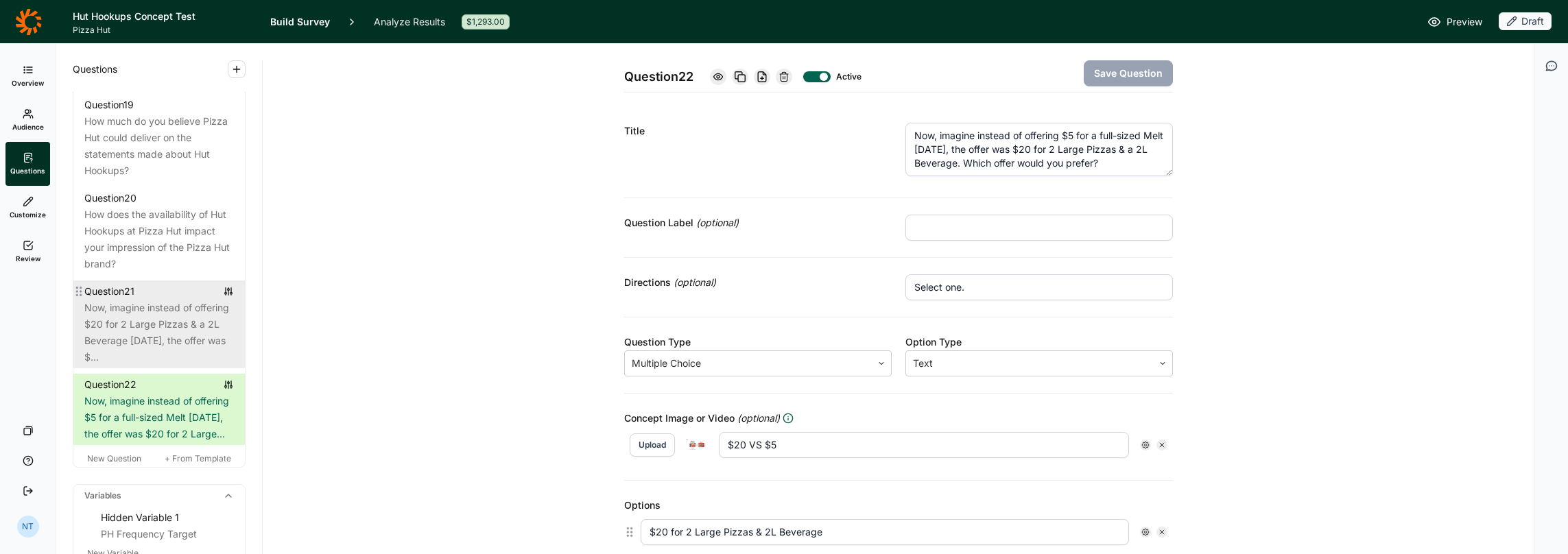 click on "Now, imagine instead of offering $20 for 2 Large Pizzas & a 2L Beverage on Thursday, the offer was $..." at bounding box center [159, 333] 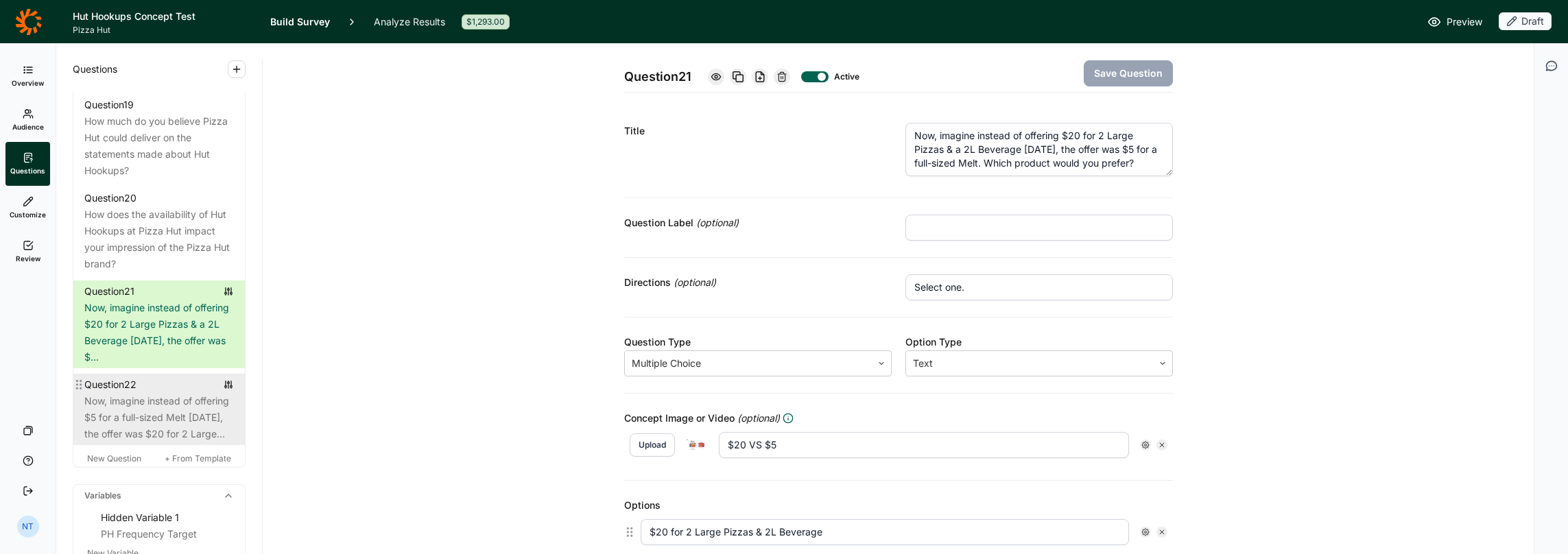 click on "Now, imagine instead of offering $5 for a full-sized Melt on Thursday, the offer was $20 for 2 Large..." at bounding box center (159, 418) 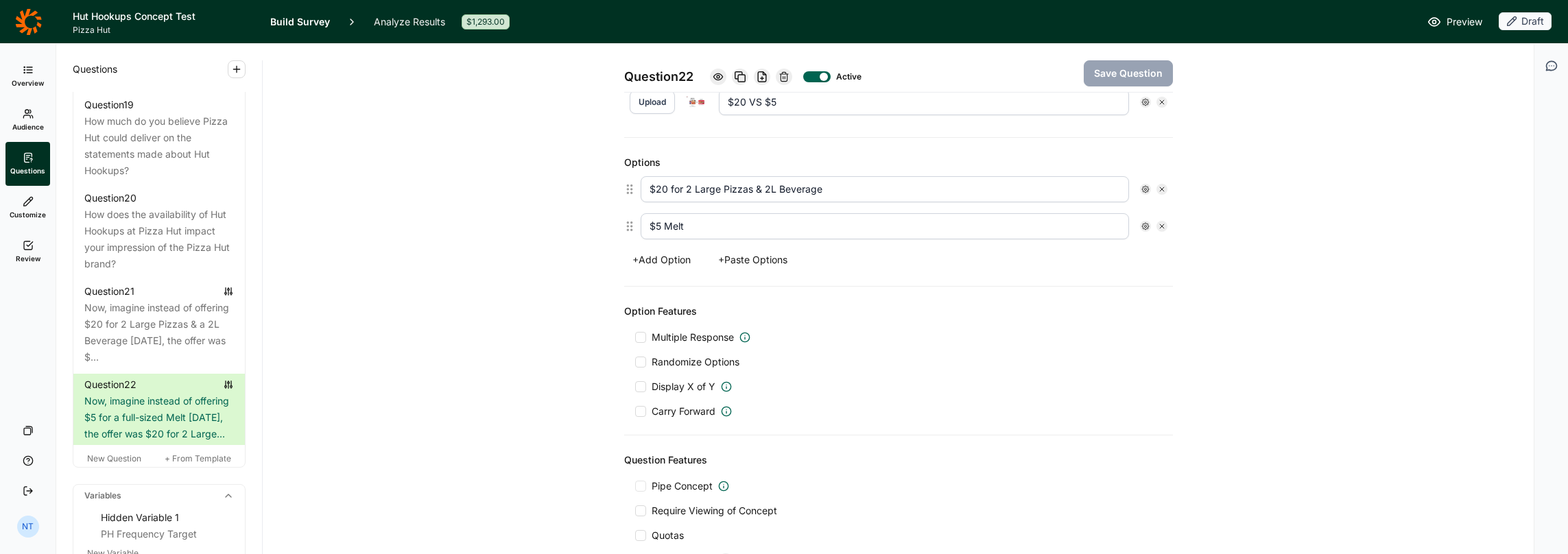 scroll, scrollTop: 502, scrollLeft: 0, axis: vertical 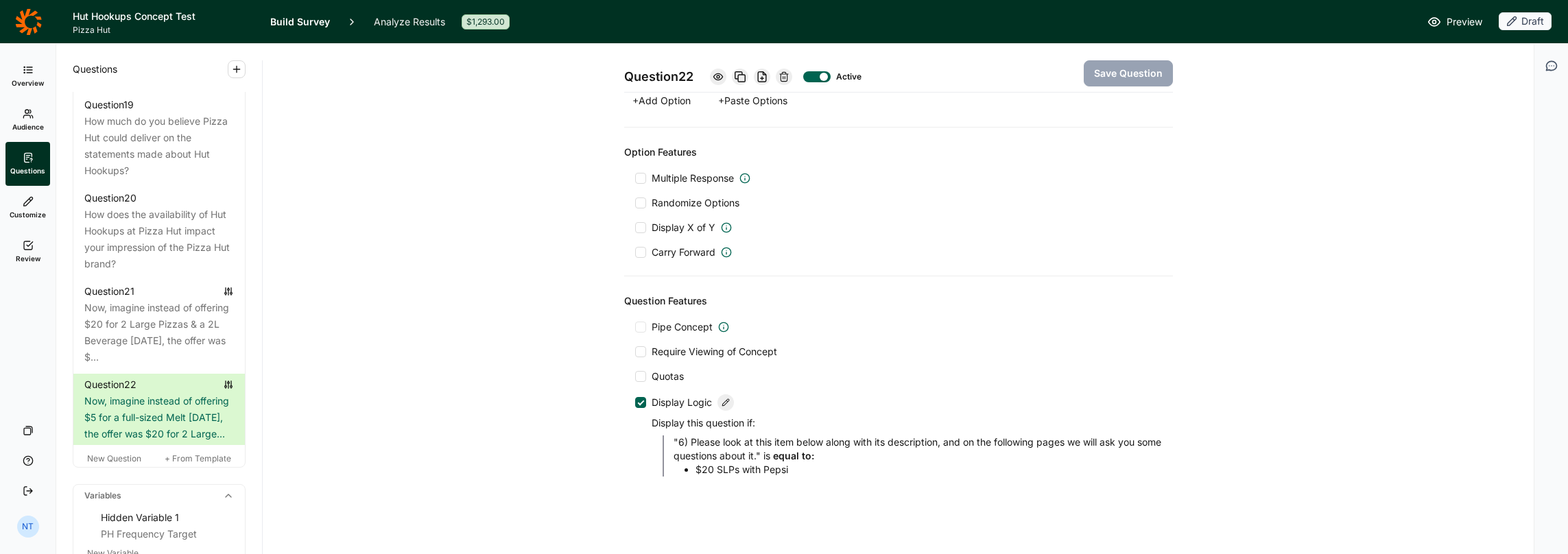 click at bounding box center [726, 402] 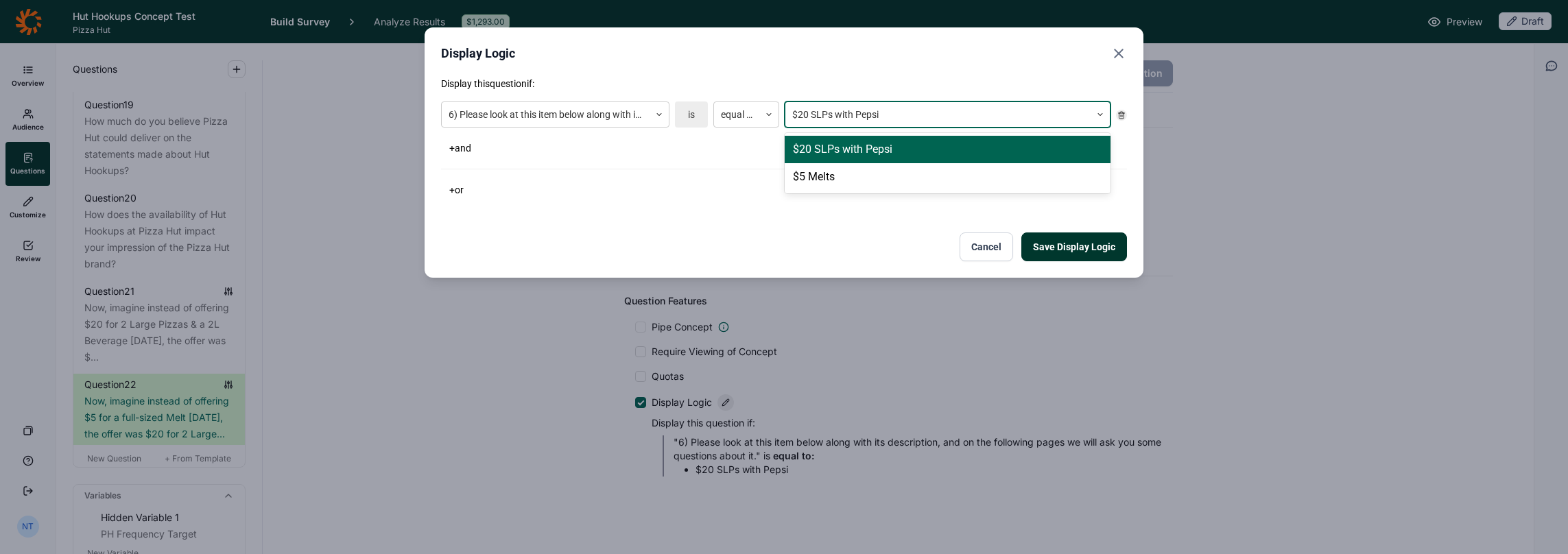 click on "$20 SLPs with Pepsi" at bounding box center (947, 115) 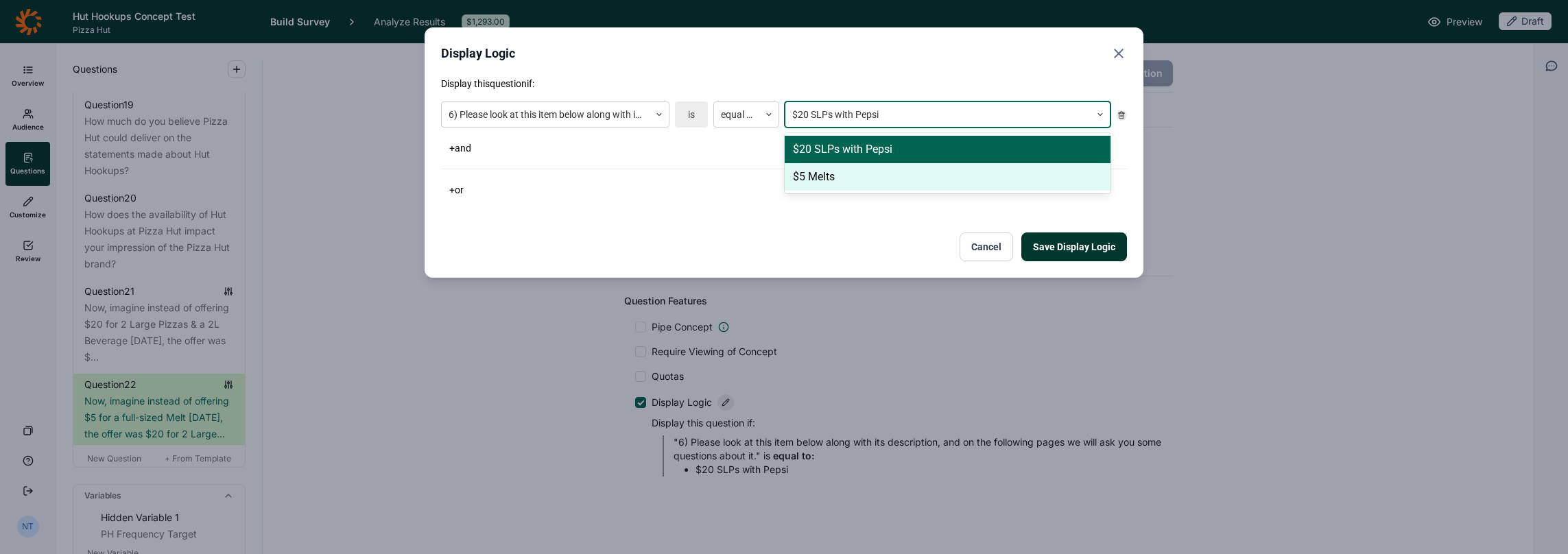 click on "$5 Melts" at bounding box center [947, 177] 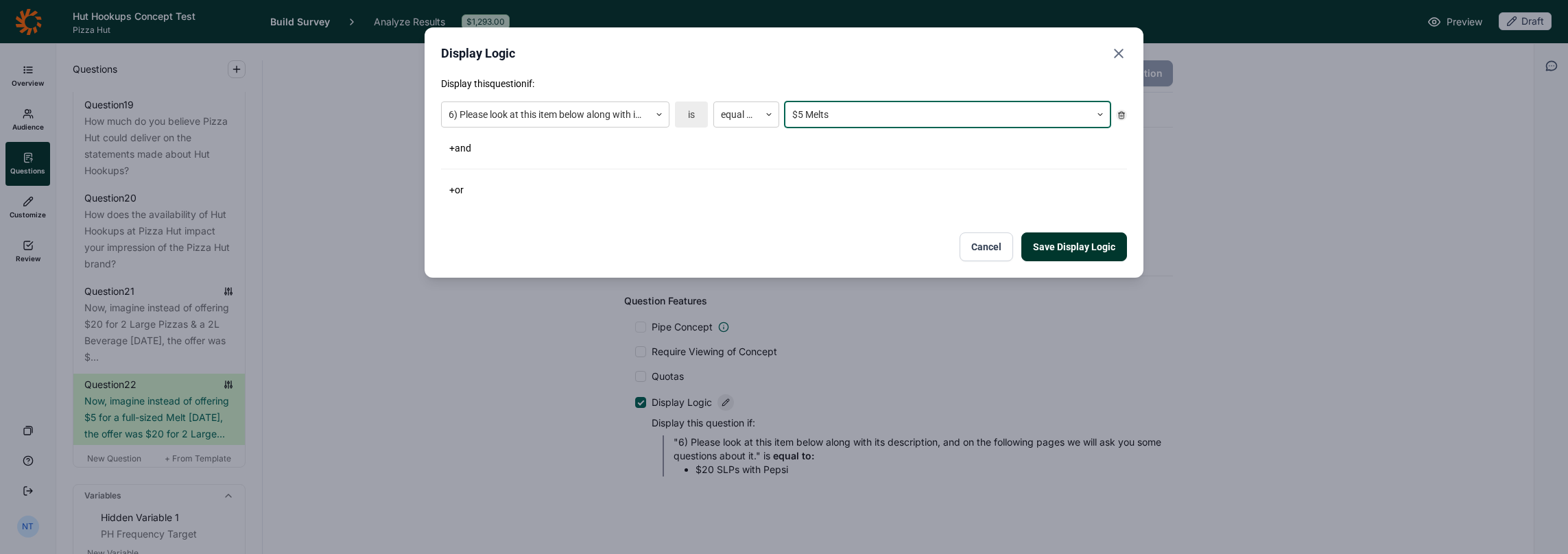click on "Save Display Logic" at bounding box center (1074, 247) 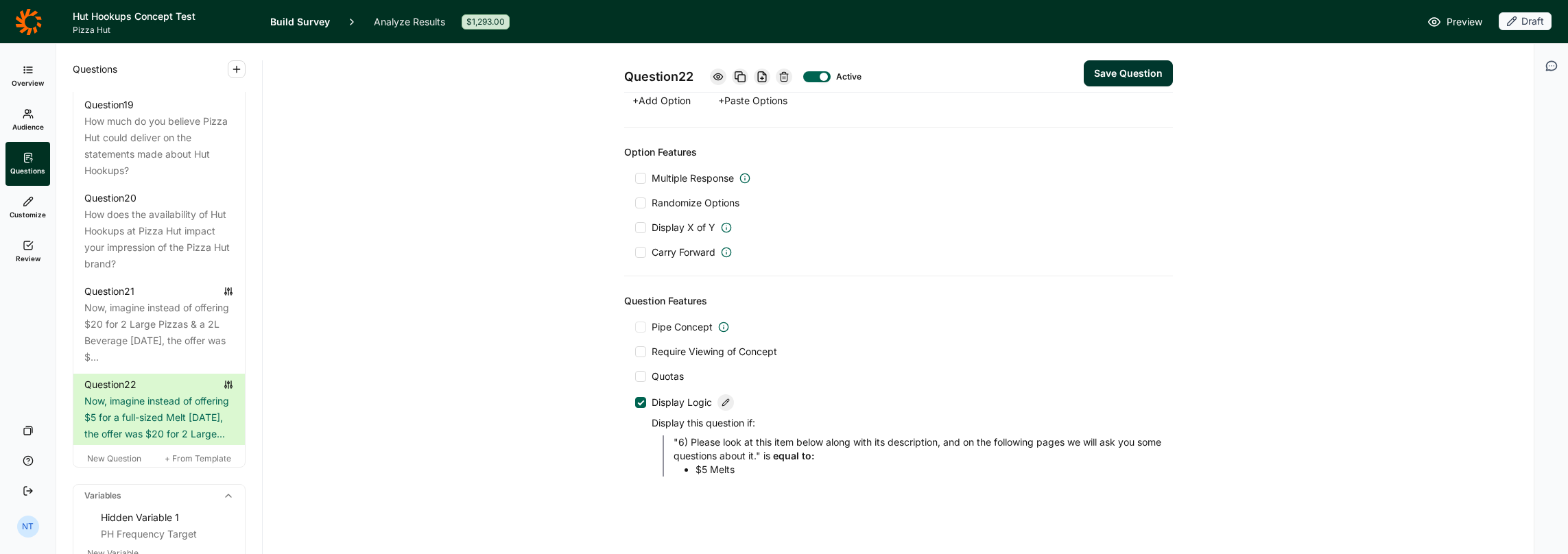 click on "New Question + From Template" at bounding box center (159, 459) 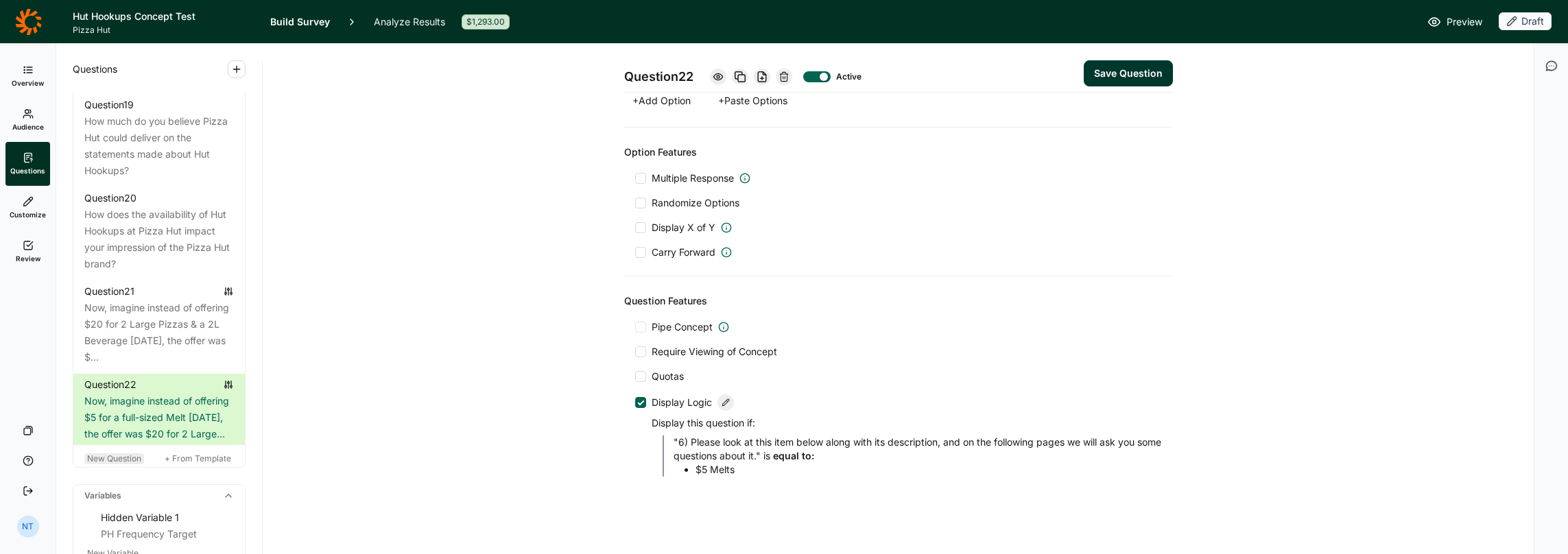 click on "New Question" at bounding box center (114, 458) 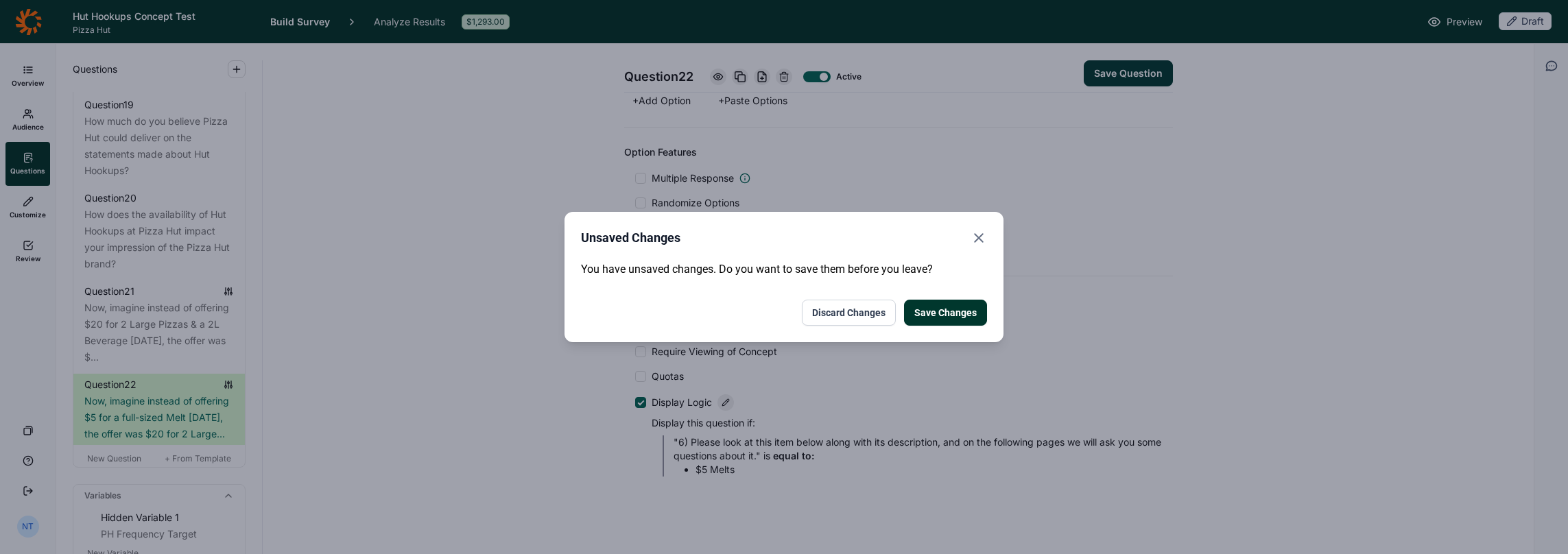 click on "Save Changes" at bounding box center [945, 313] 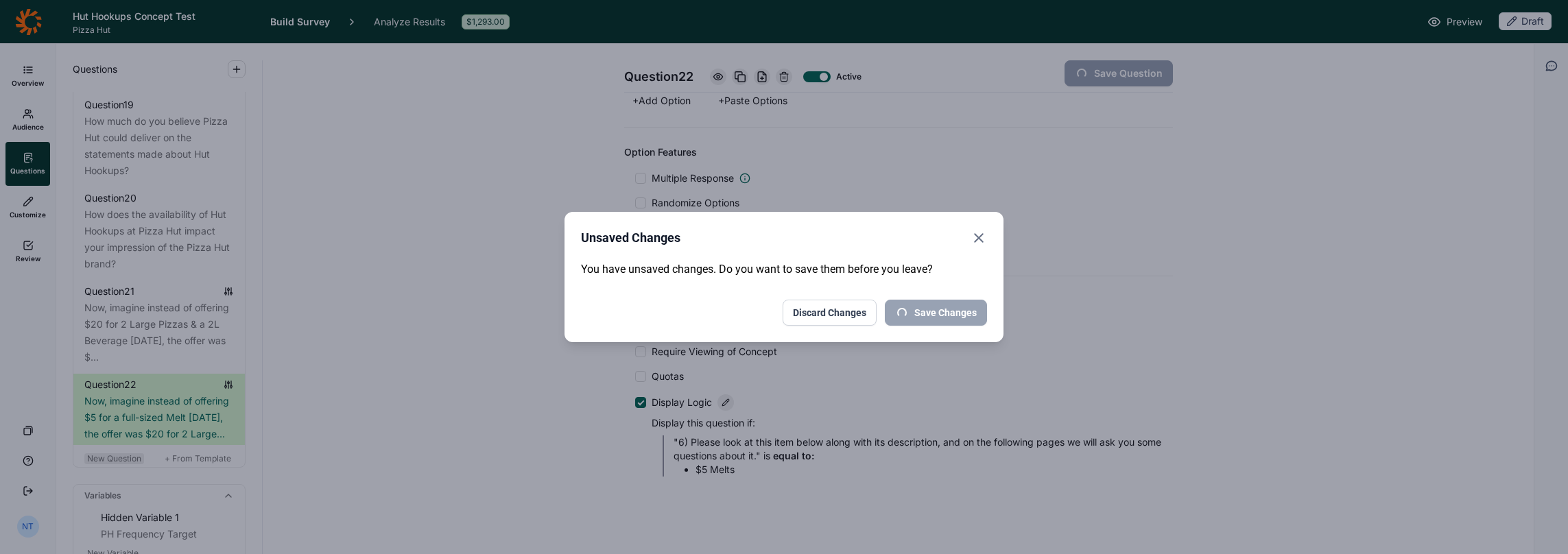 scroll, scrollTop: 0, scrollLeft: 0, axis: both 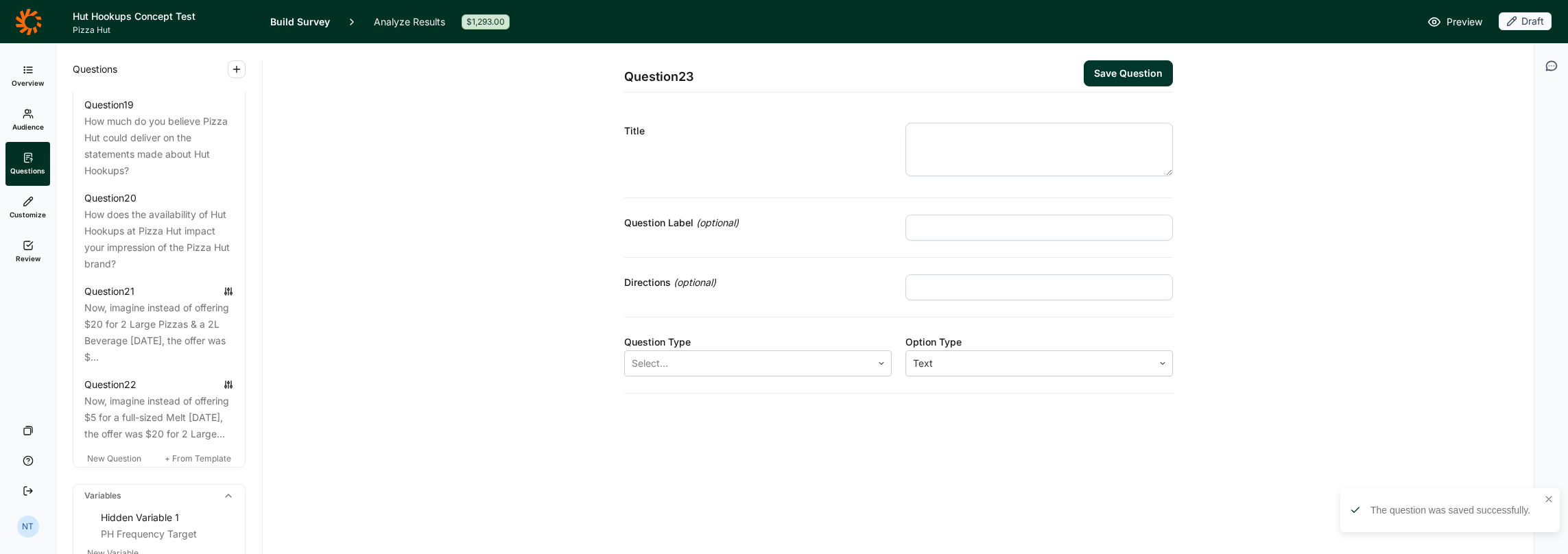 click at bounding box center (1039, 149) 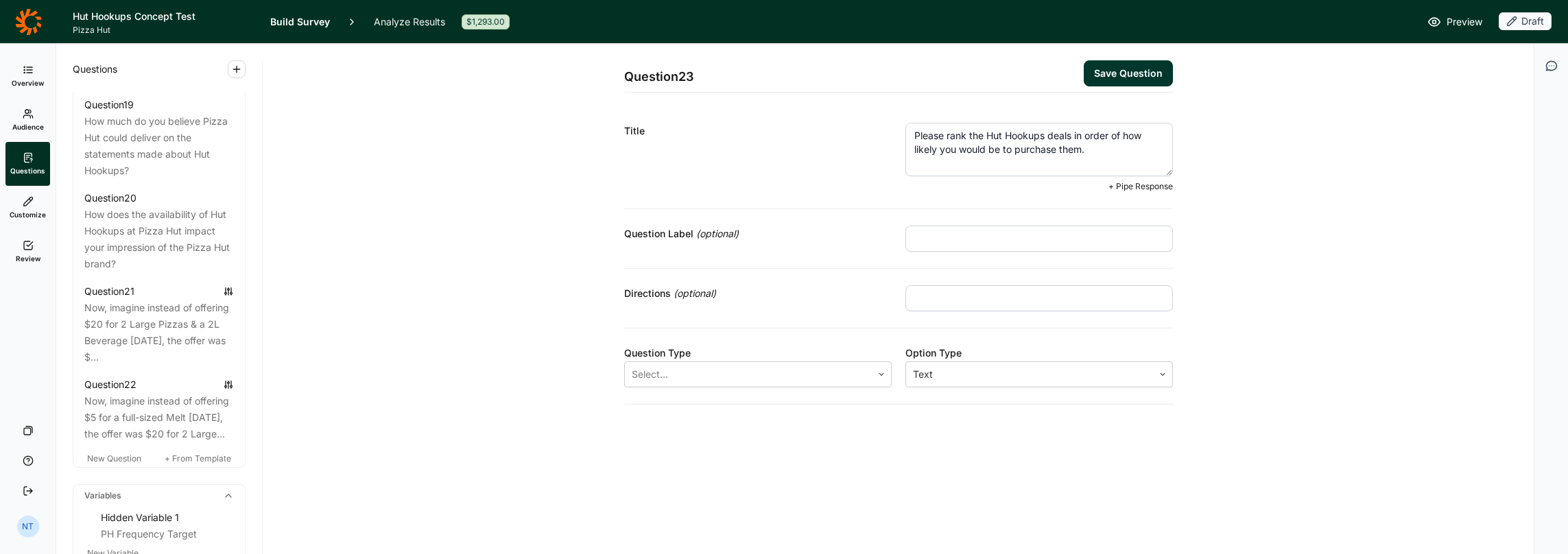 type on "Please rank the Hut Hookups deals in order of how likely you would be to purchase them." 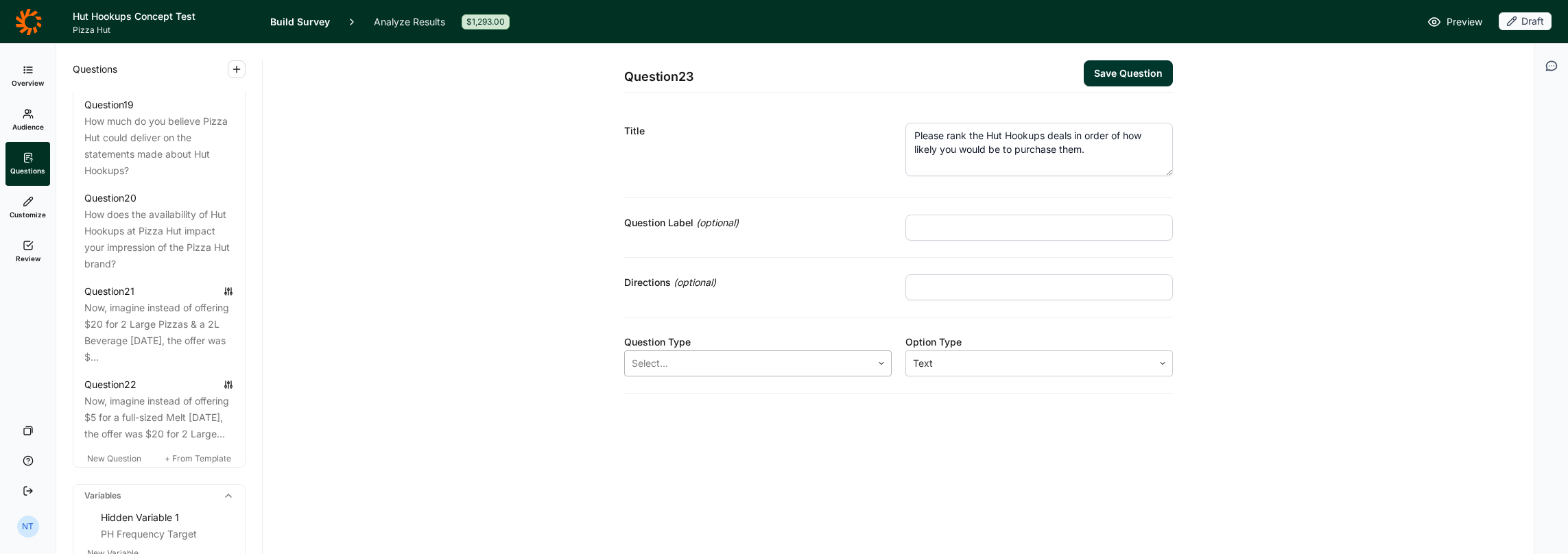 click at bounding box center [748, 363] 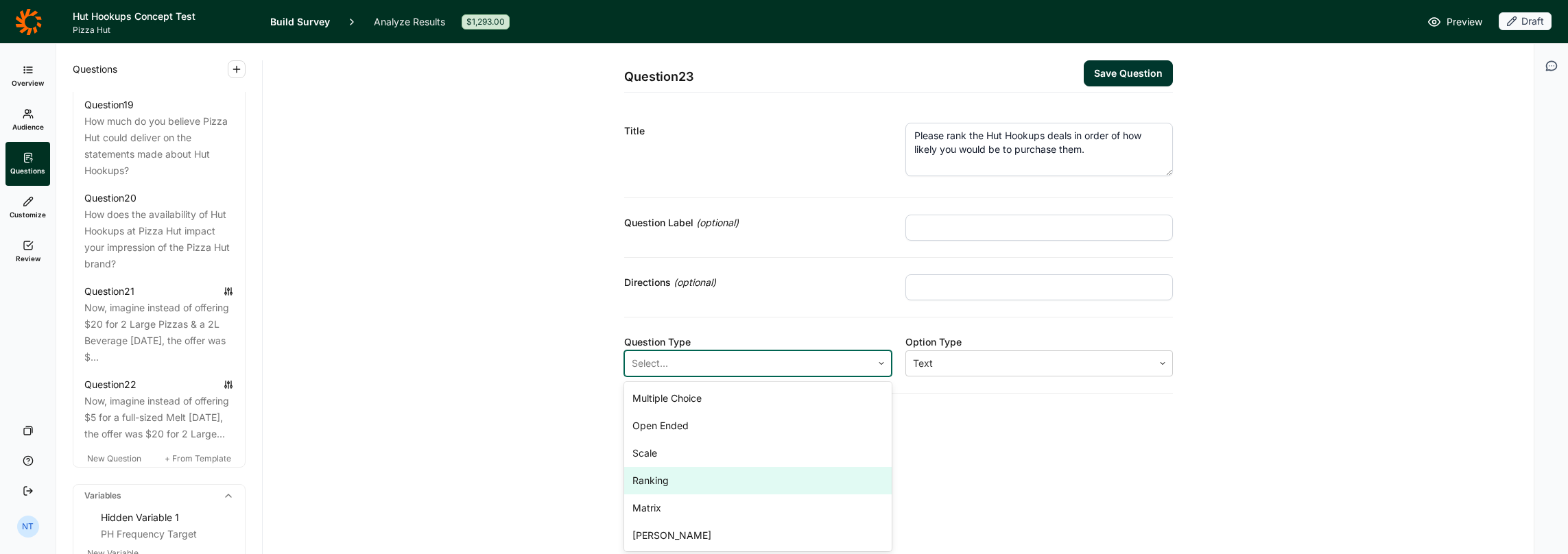 click on "Ranking" at bounding box center (758, 481) 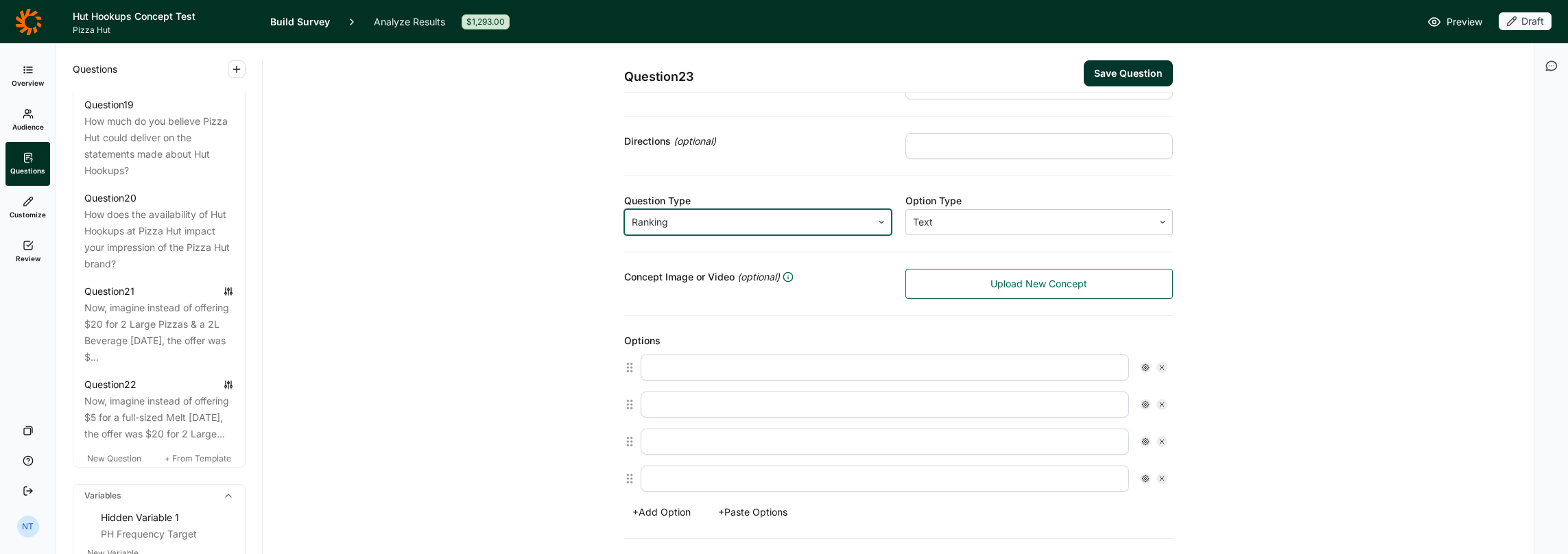 scroll, scrollTop: 128, scrollLeft: 0, axis: vertical 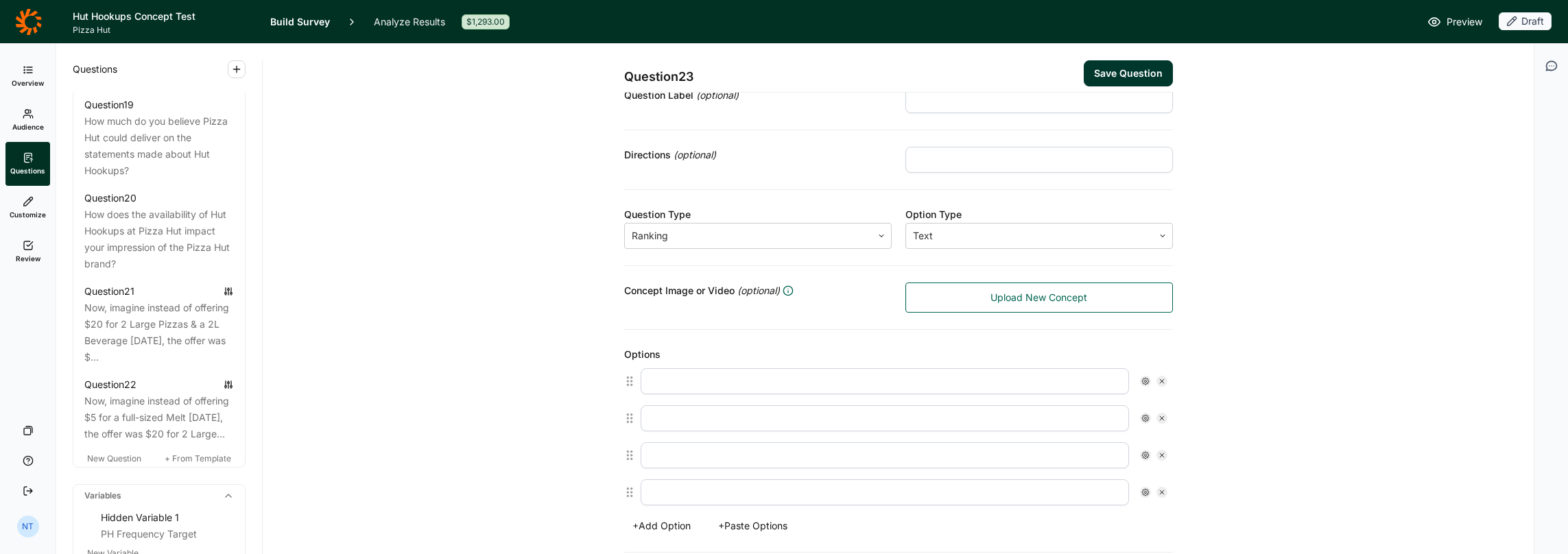 click on "Upload New Concept" at bounding box center [1039, 298] 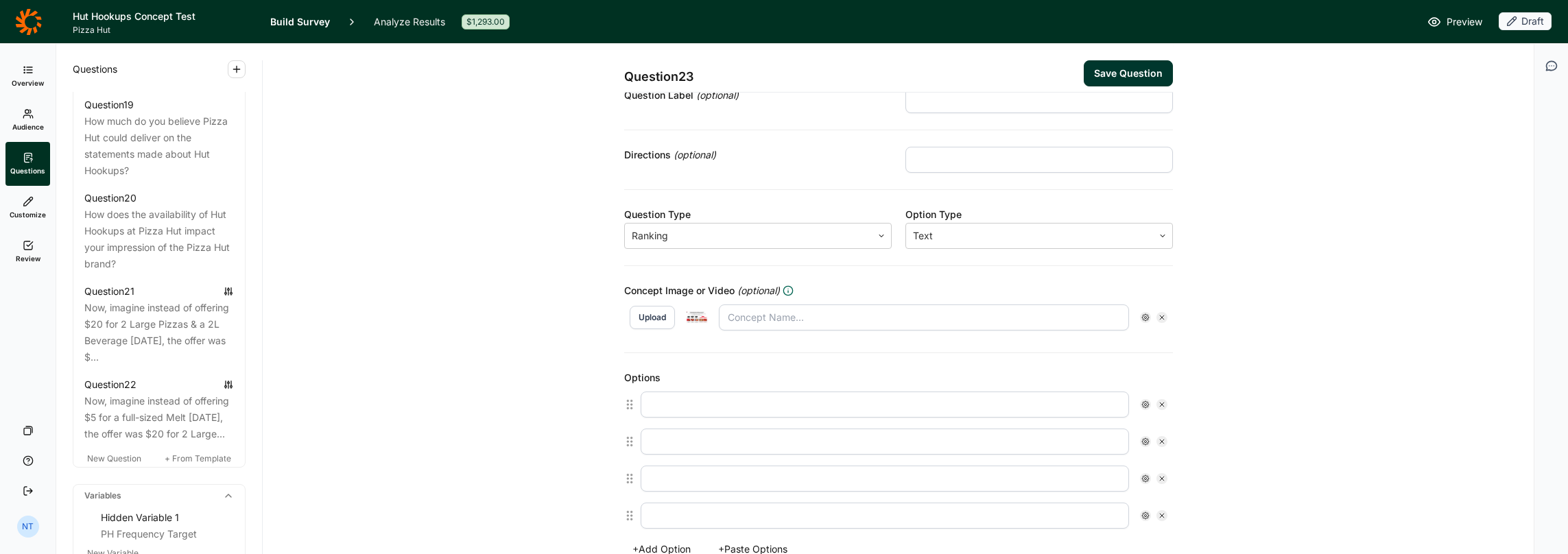 click at bounding box center [924, 317] 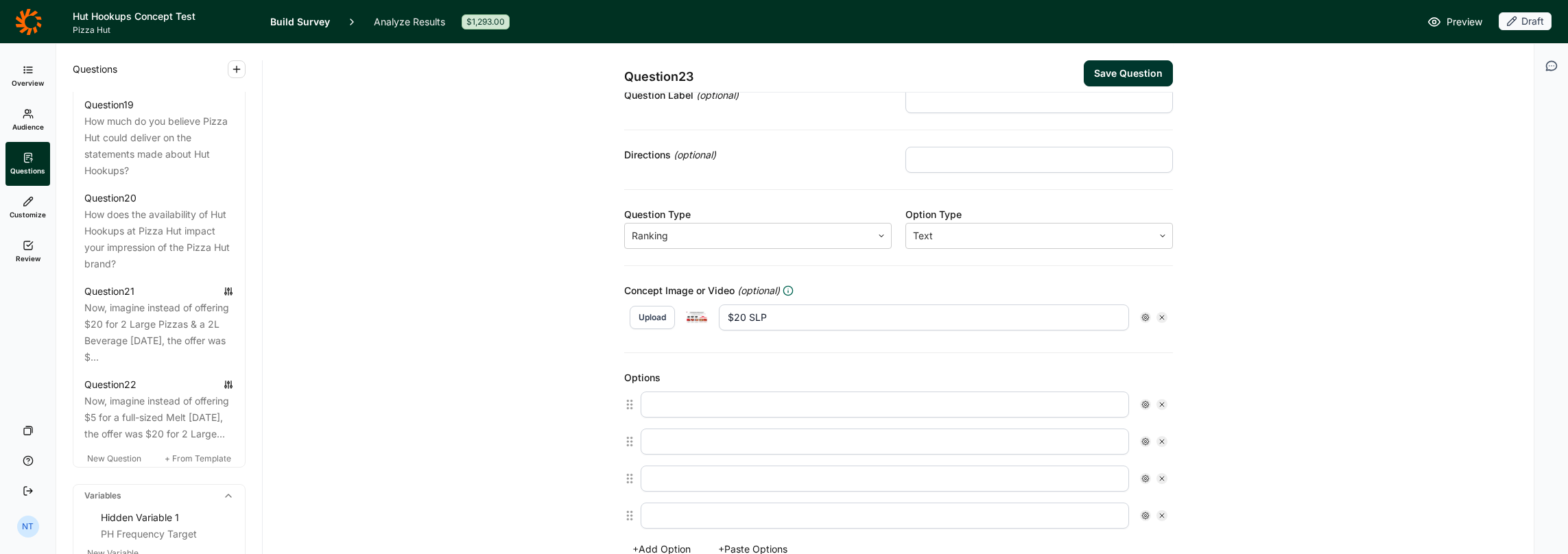 type on "$20 SLPs with Pepsi" 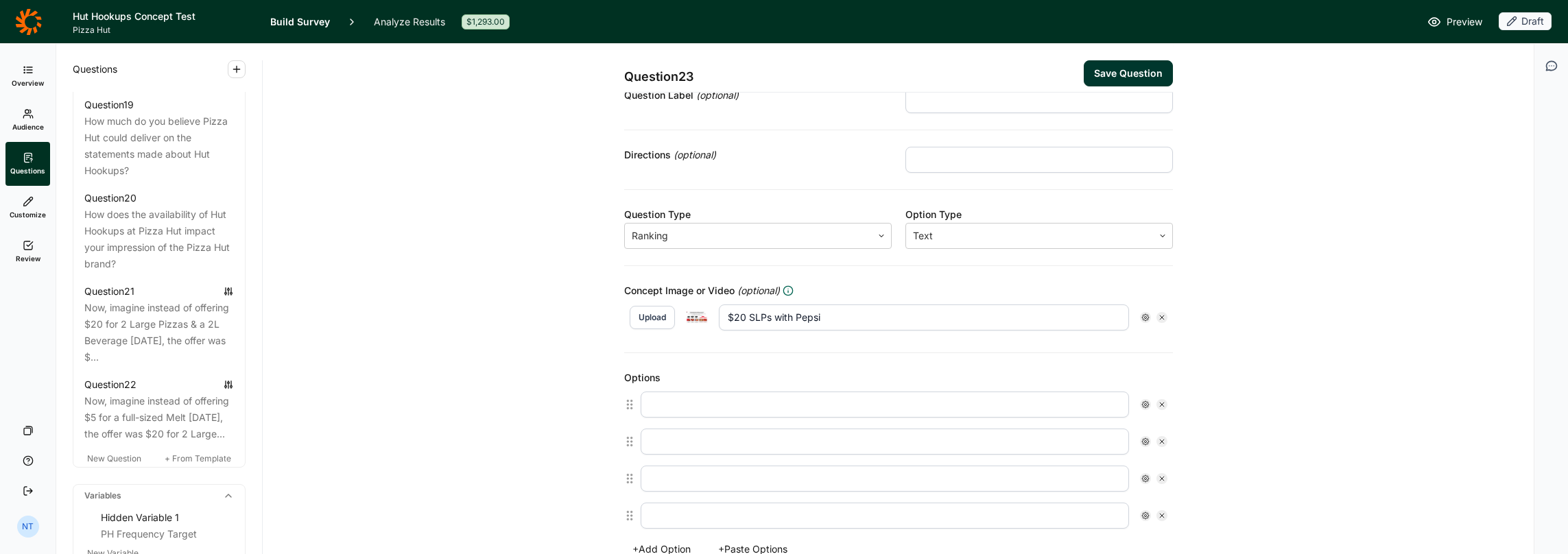 click on "Question  23 Save Question Title Please rank the Hut Hookups deals in order of how likely you would be to purchase them. Question Label (optional) Directions (optional) Question Type Ranking Option Type Text Concept Image or Video (optional) Upload $20 SLPs with Pepsi Options +  Add Option +  Paste Options Option Features Multiple Response Min: Max: Randomize Options Display X of Y Carry Forward Question Features Pipe Concept Require Viewing of Concept Quotas Display Logic" at bounding box center (898, 433) 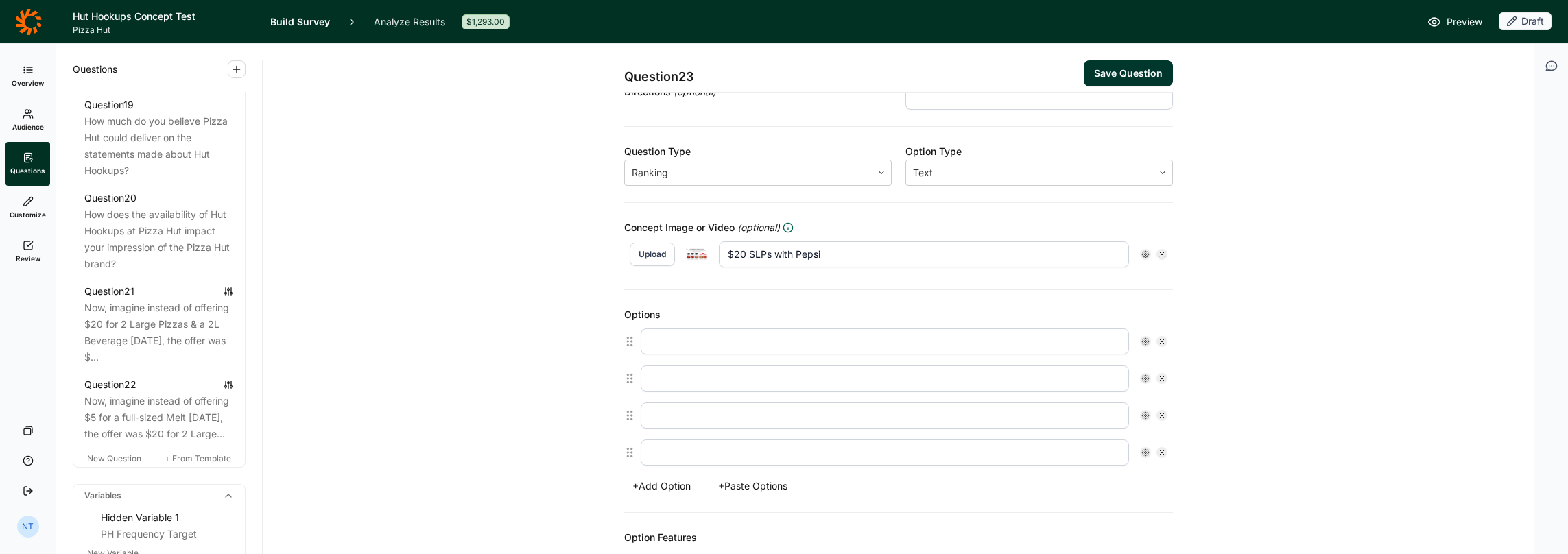 scroll, scrollTop: 265, scrollLeft: 0, axis: vertical 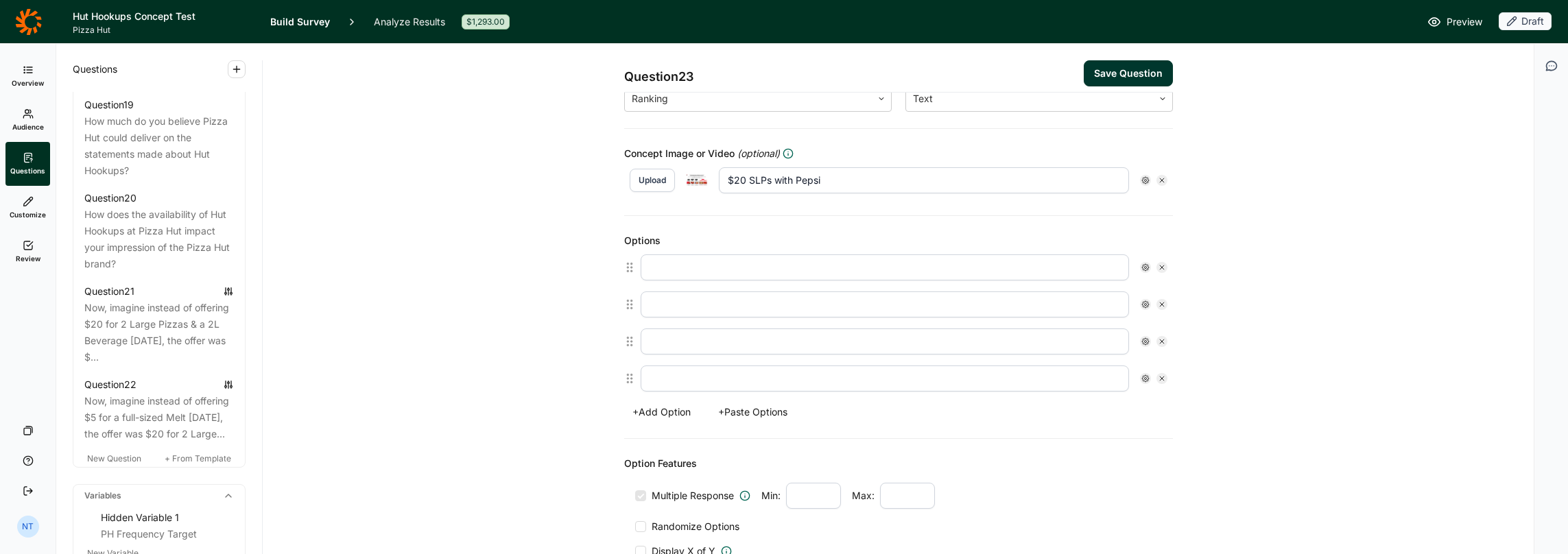 click at bounding box center (885, 267) 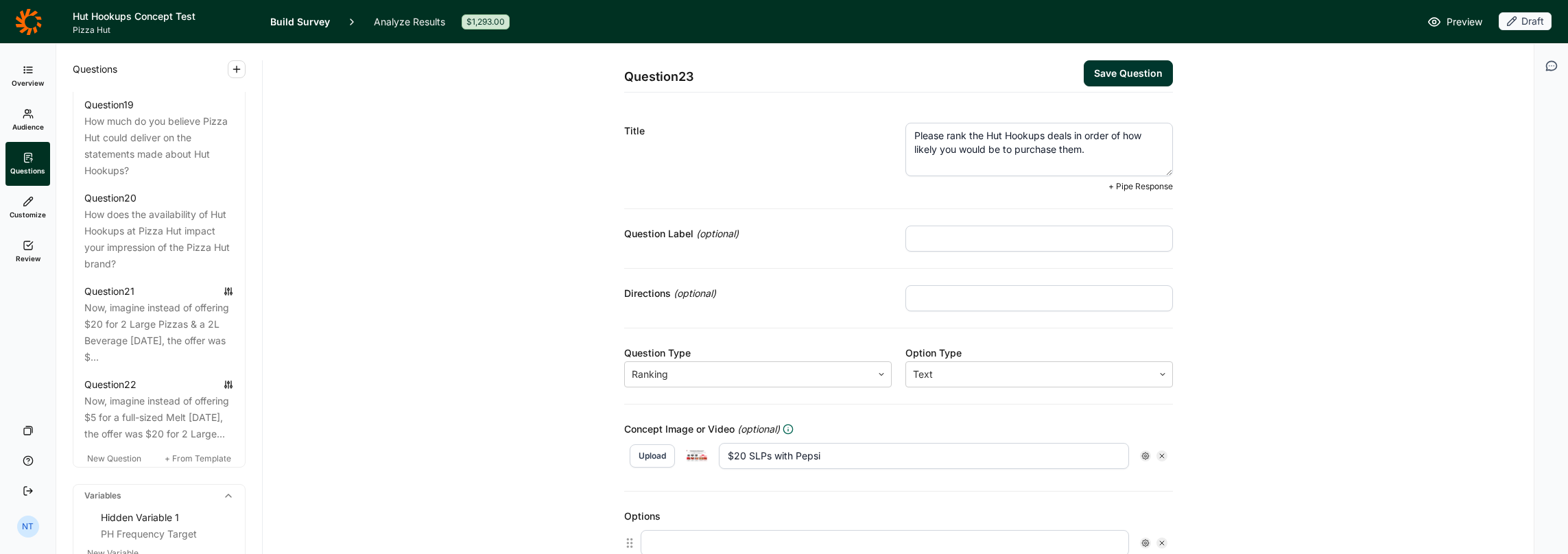 click on "Please rank the Hut Hookups deals in order of how likely you would be to purchase them." at bounding box center (1039, 149) 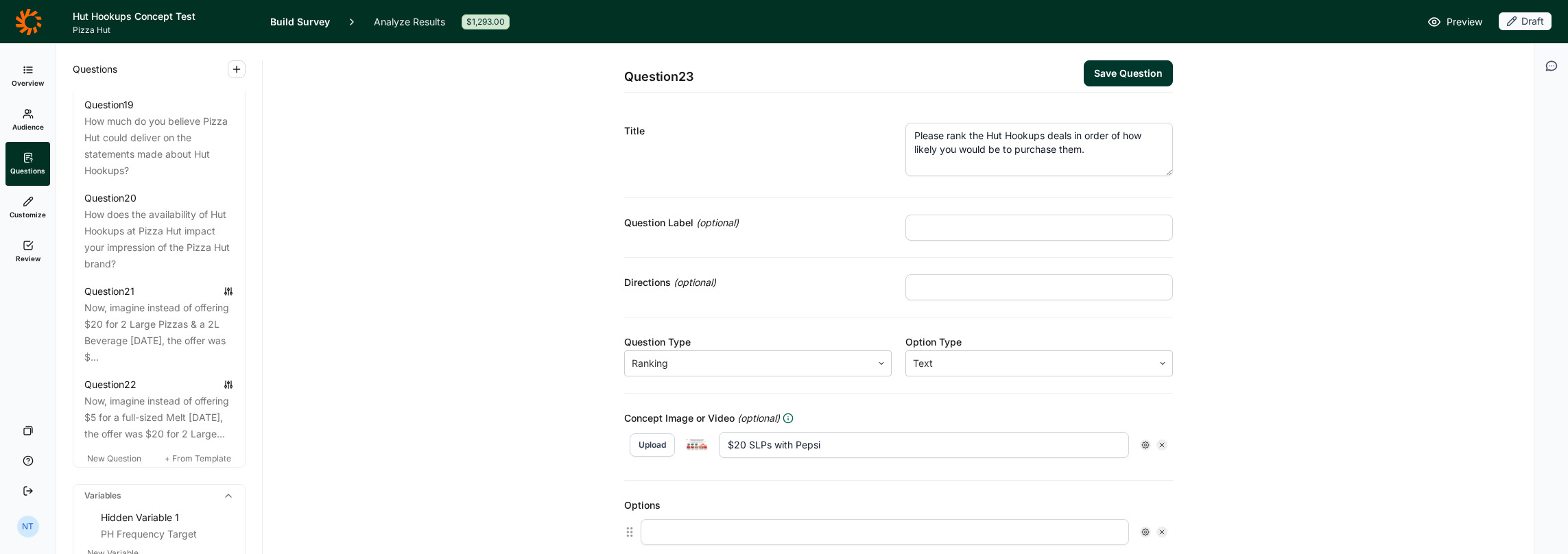 scroll, scrollTop: 137, scrollLeft: 0, axis: vertical 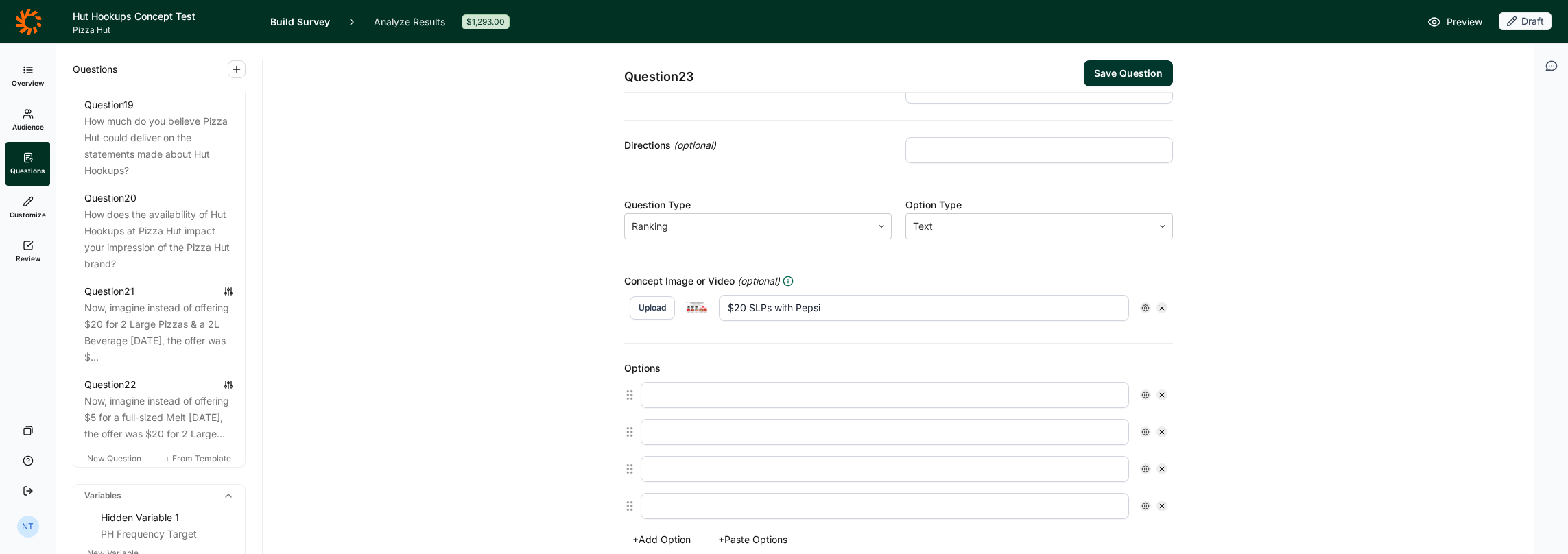 click 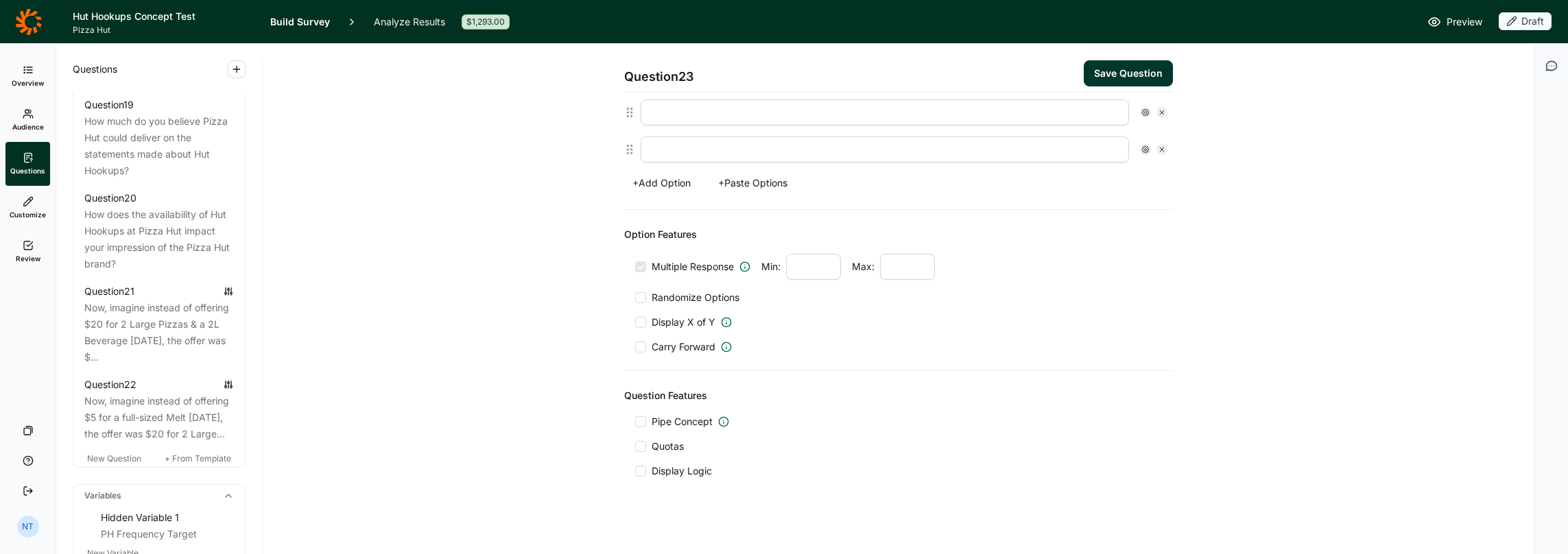 click on "Pipe Concept" at bounding box center (682, 422) 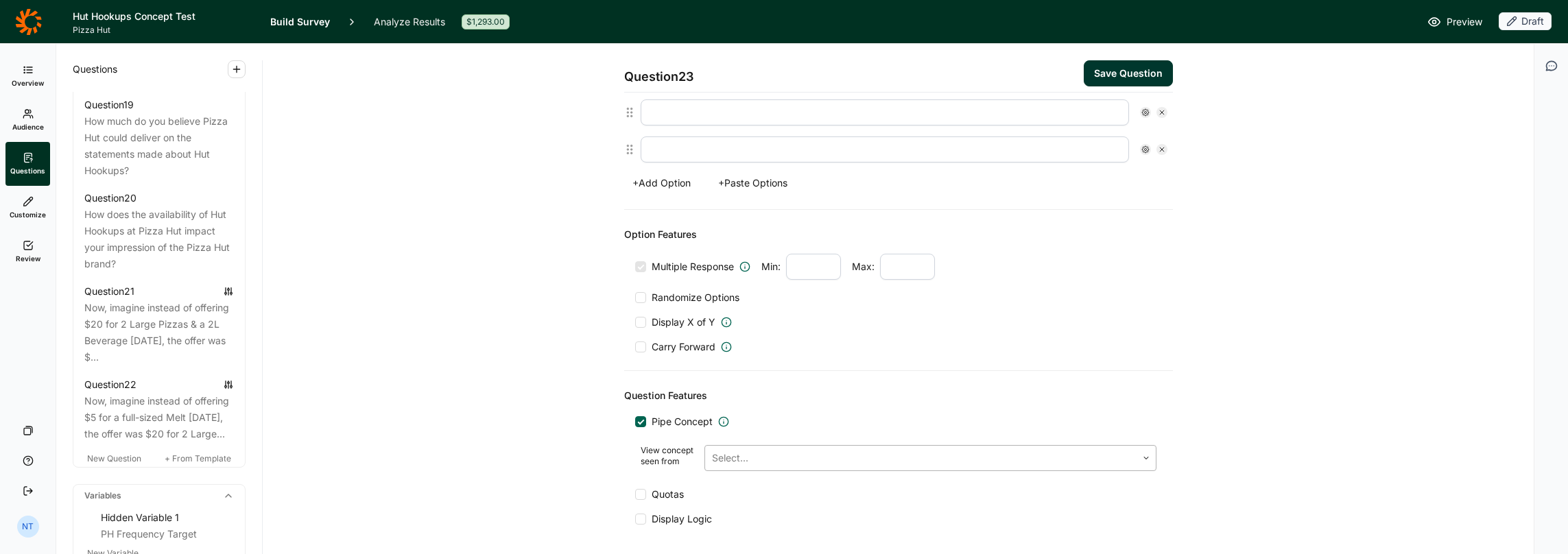 click at bounding box center (920, 458) 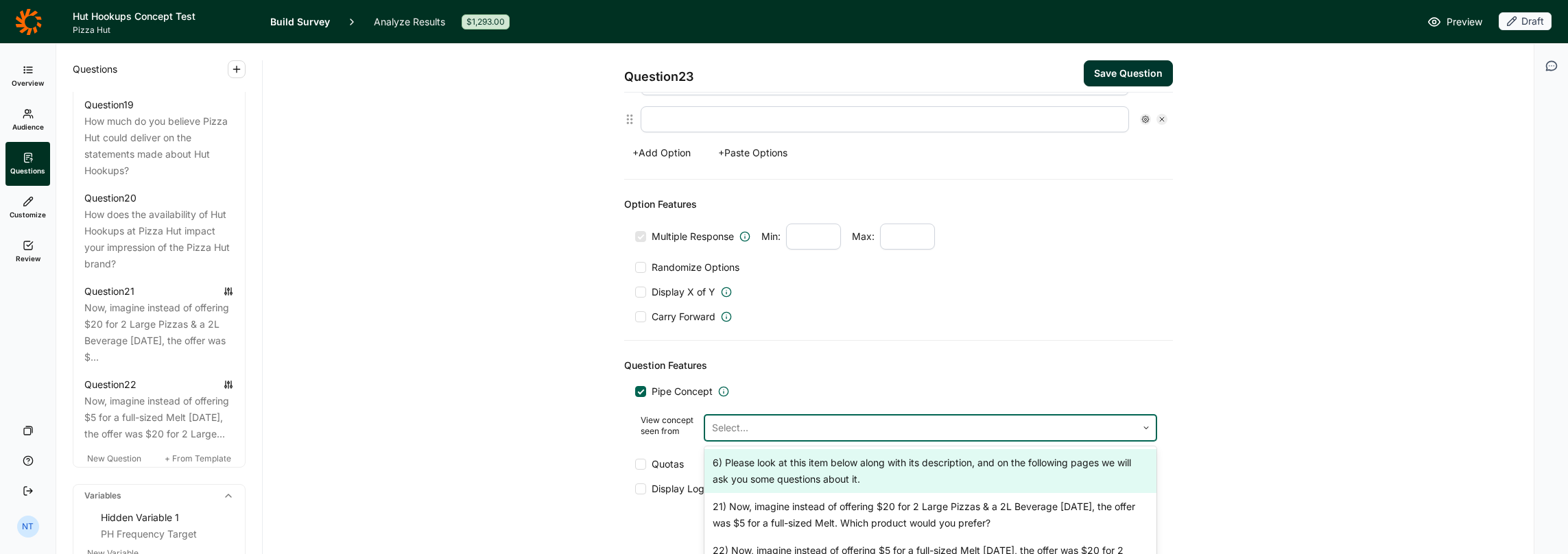 scroll, scrollTop: 522, scrollLeft: 0, axis: vertical 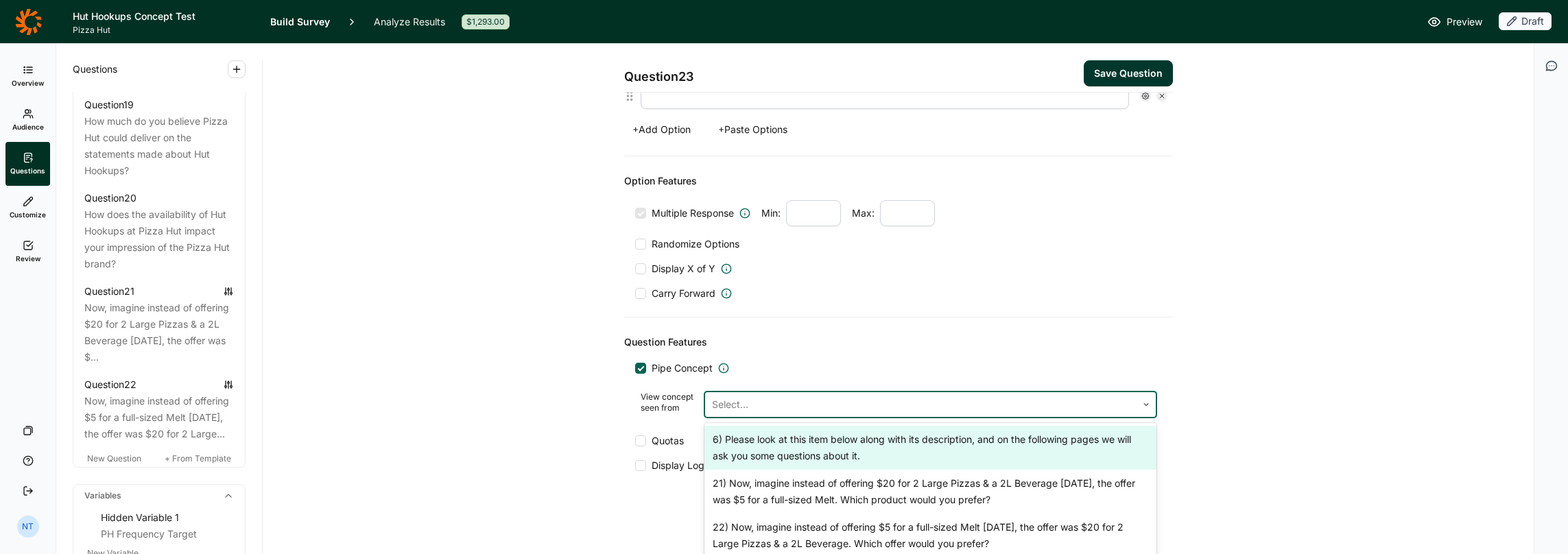 click on "6) Please look at this item below along with its description, and on the following pages we will ask you some questions about it." at bounding box center (930, 448) 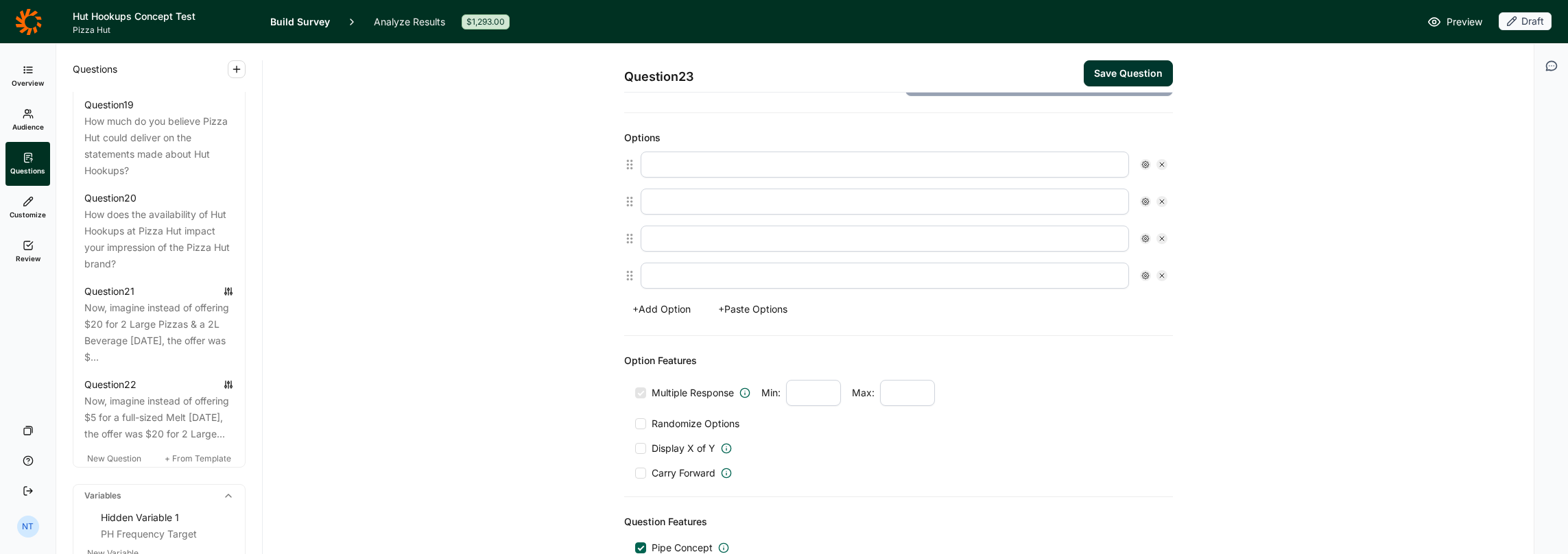 scroll, scrollTop: 480, scrollLeft: 0, axis: vertical 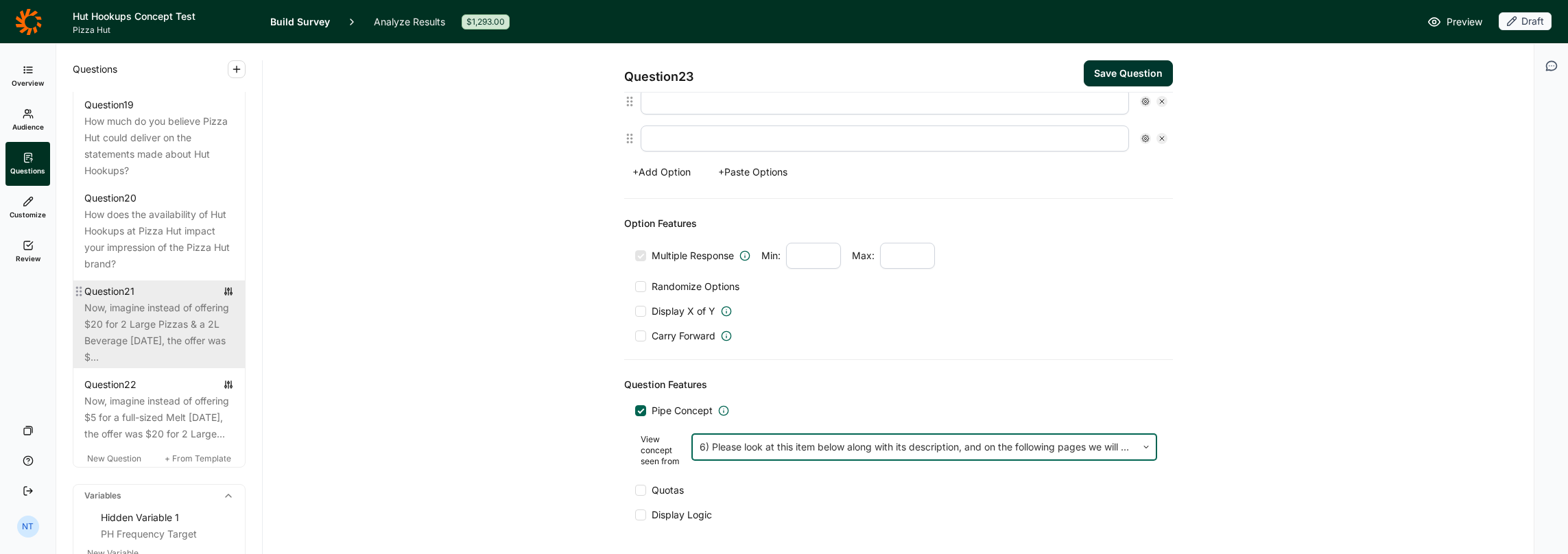 click on "Now, imagine instead of offering $20 for 2 Large Pizzas & a 2L Beverage on Thursday, the offer was $..." at bounding box center [159, 333] 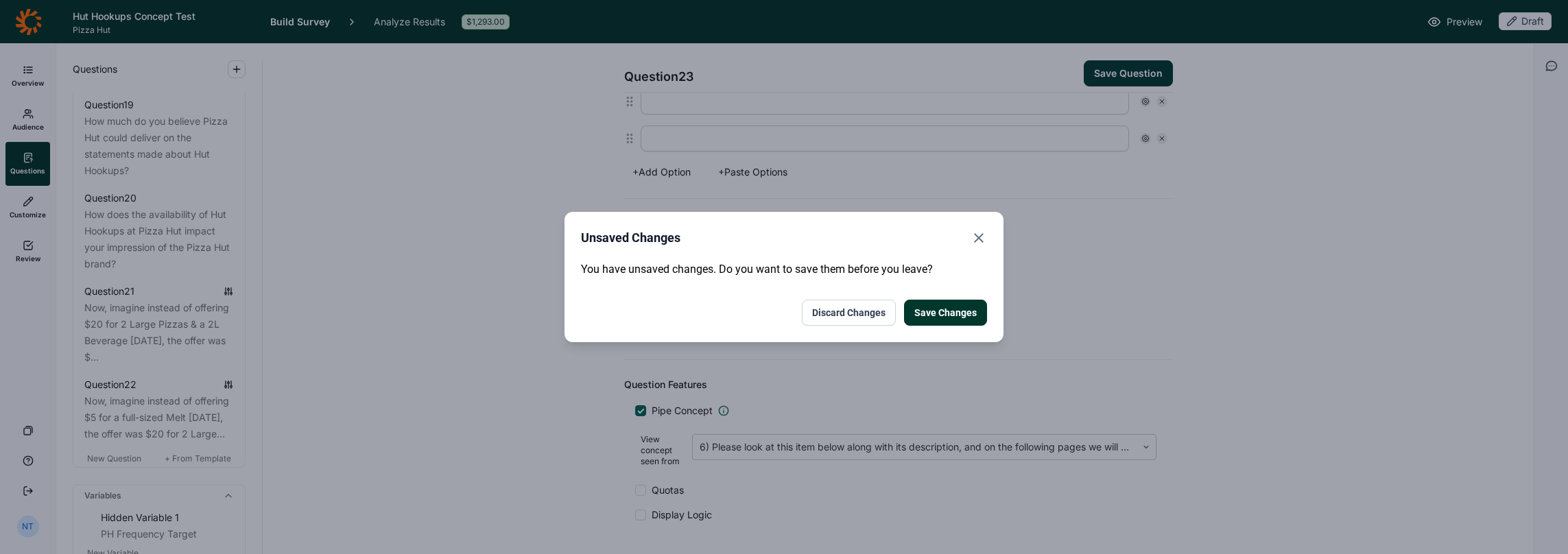 click on "Save Changes" at bounding box center (945, 313) 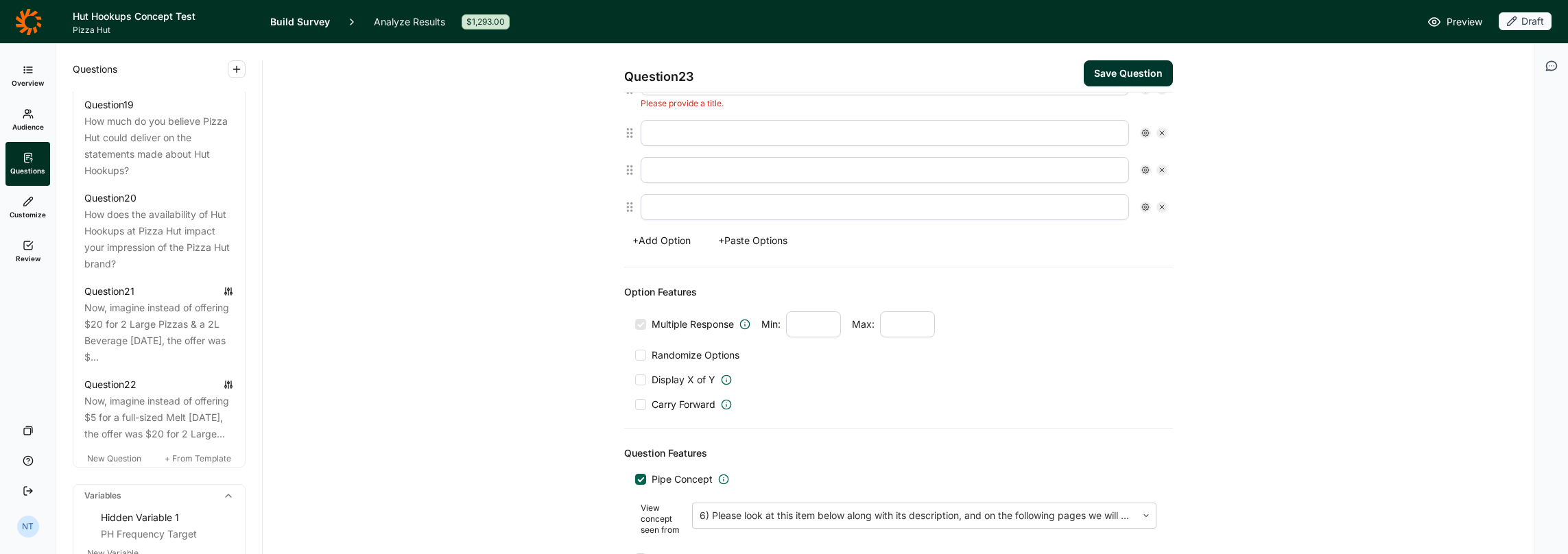 scroll, scrollTop: 352, scrollLeft: 0, axis: vertical 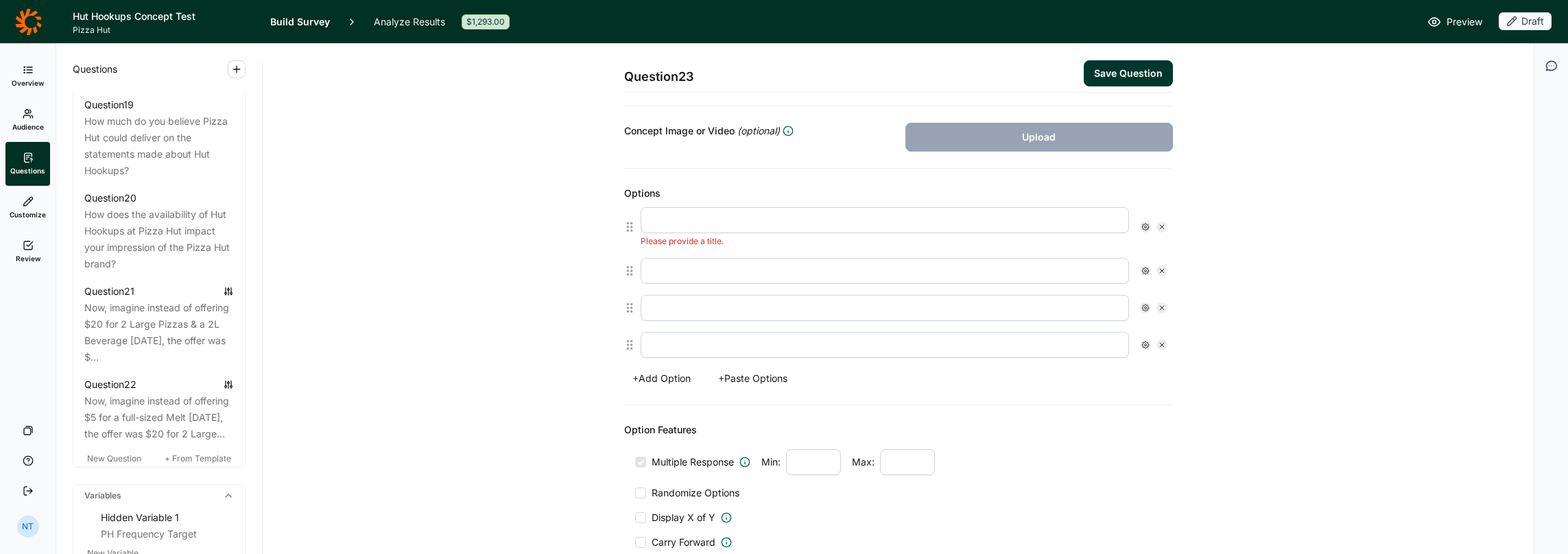 click at bounding box center (885, 220) 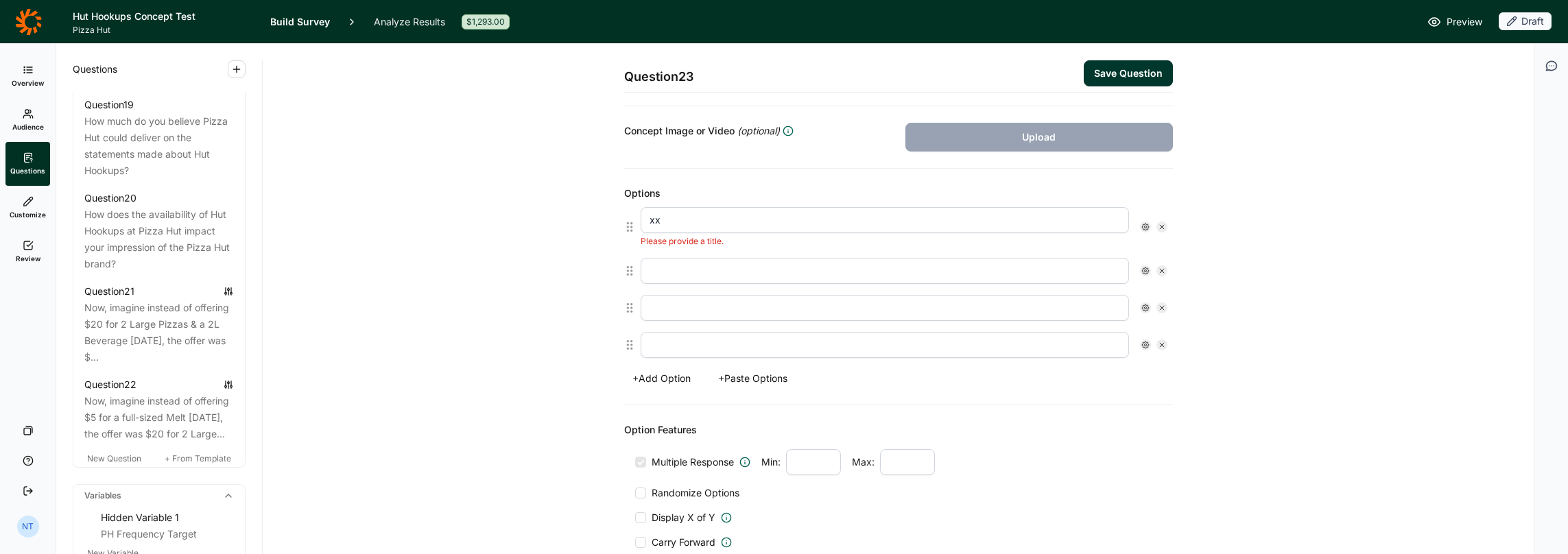 type on "xx" 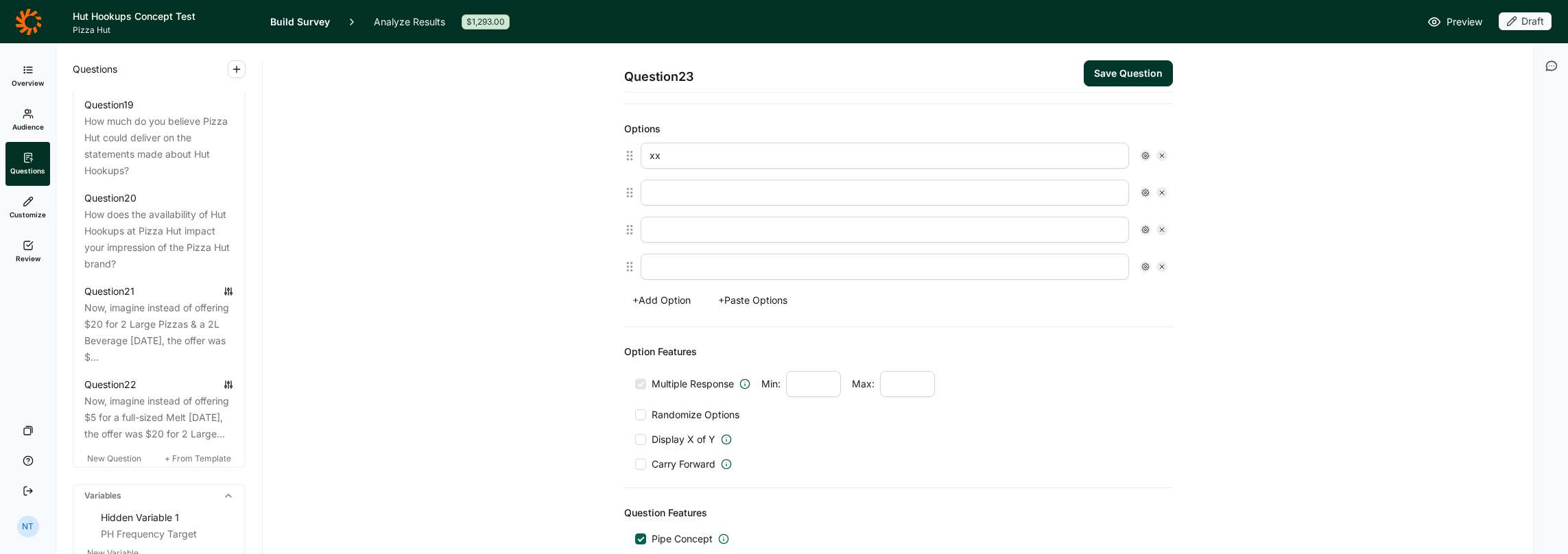 click on "Save Question" at bounding box center [1128, 73] 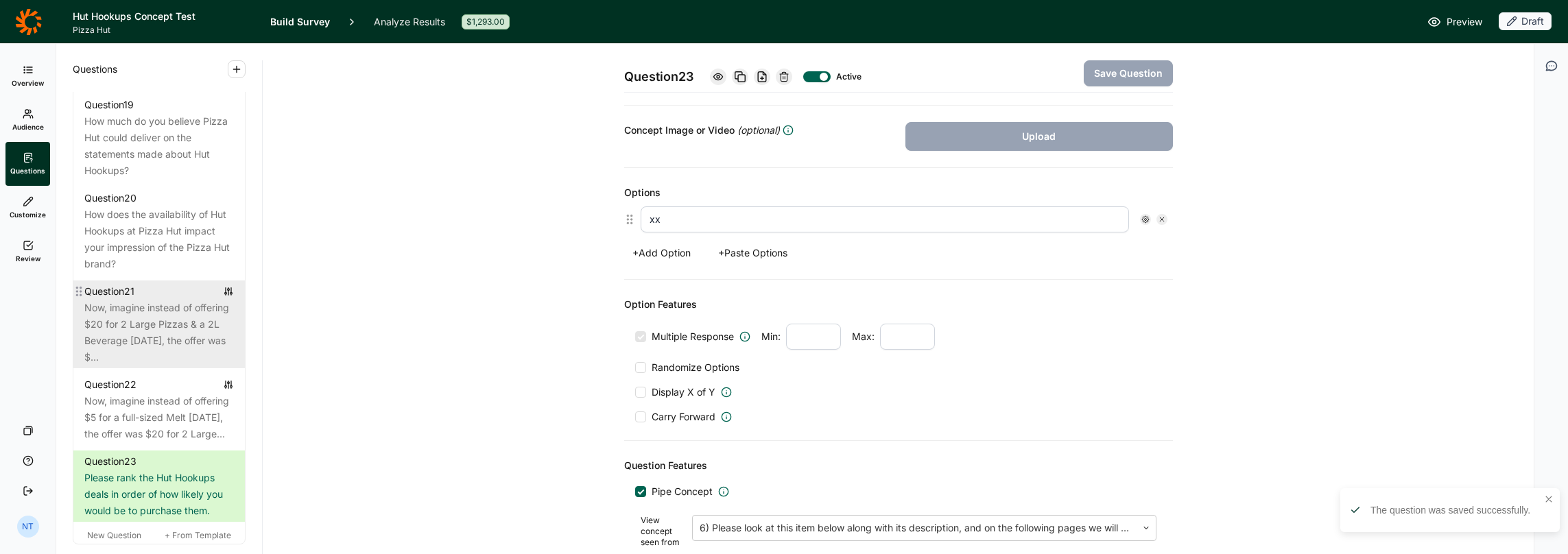 scroll, scrollTop: 0, scrollLeft: 0, axis: both 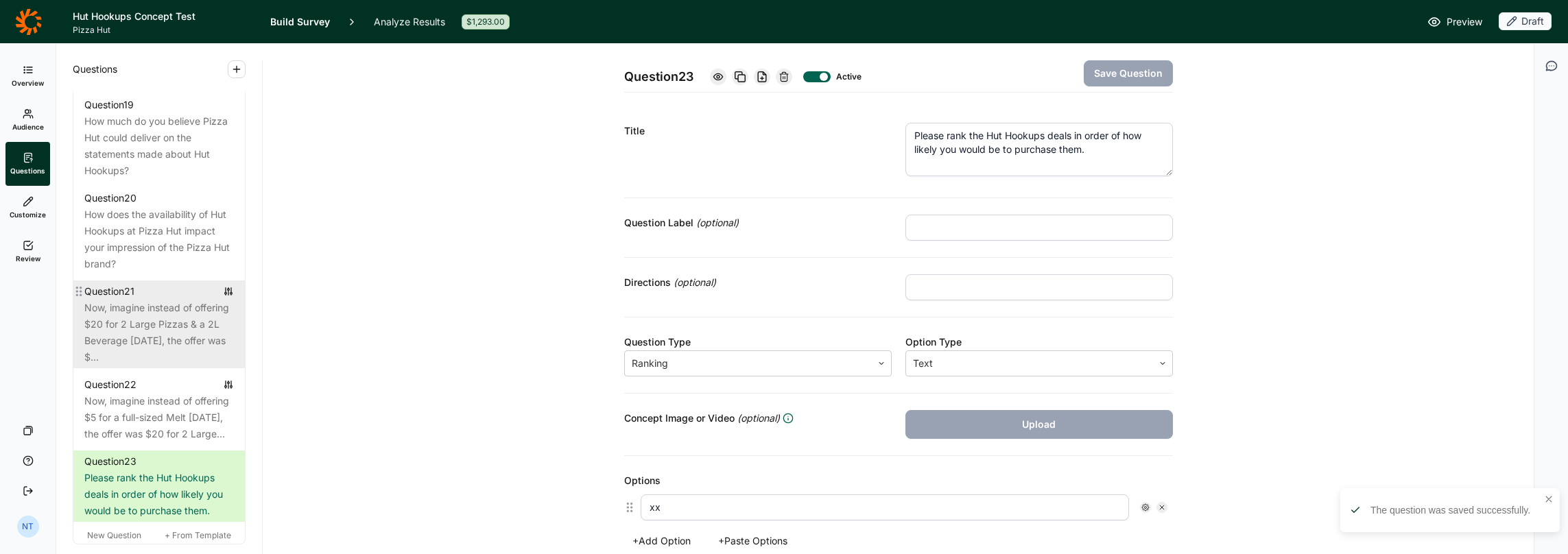click on "Now, imagine instead of offering $20 for 2 Large Pizzas & a 2L Beverage on Thursday, the offer was $..." at bounding box center [159, 333] 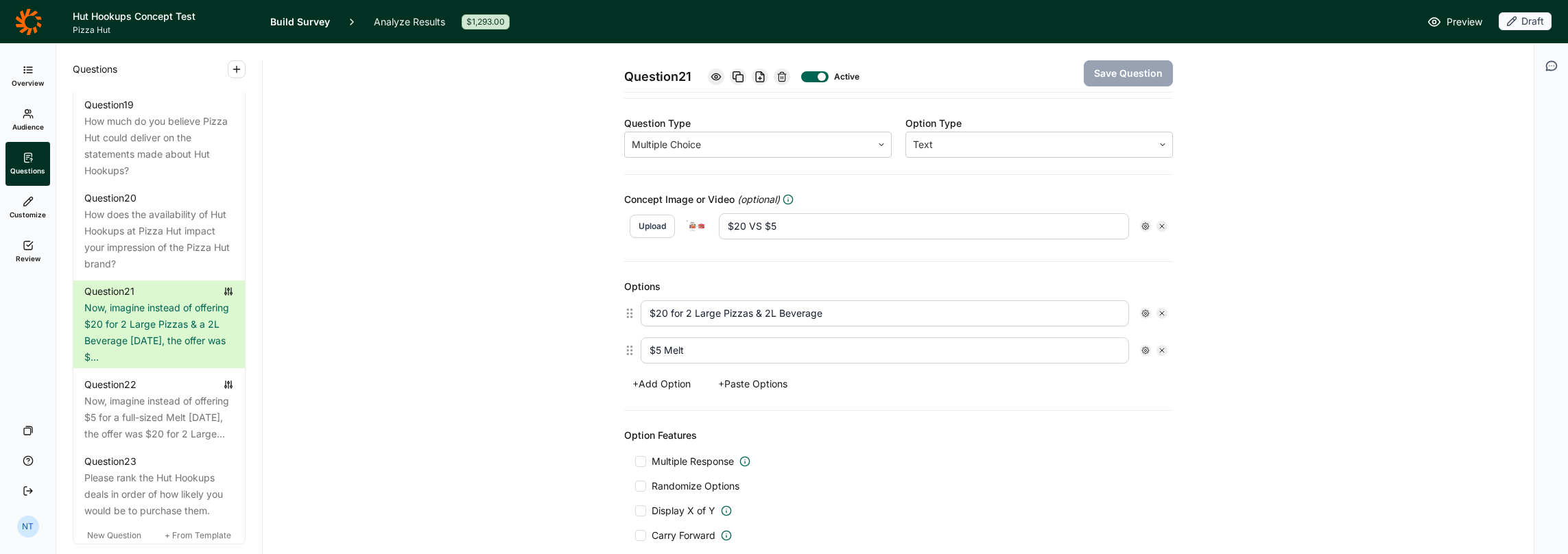 scroll, scrollTop: 343, scrollLeft: 0, axis: vertical 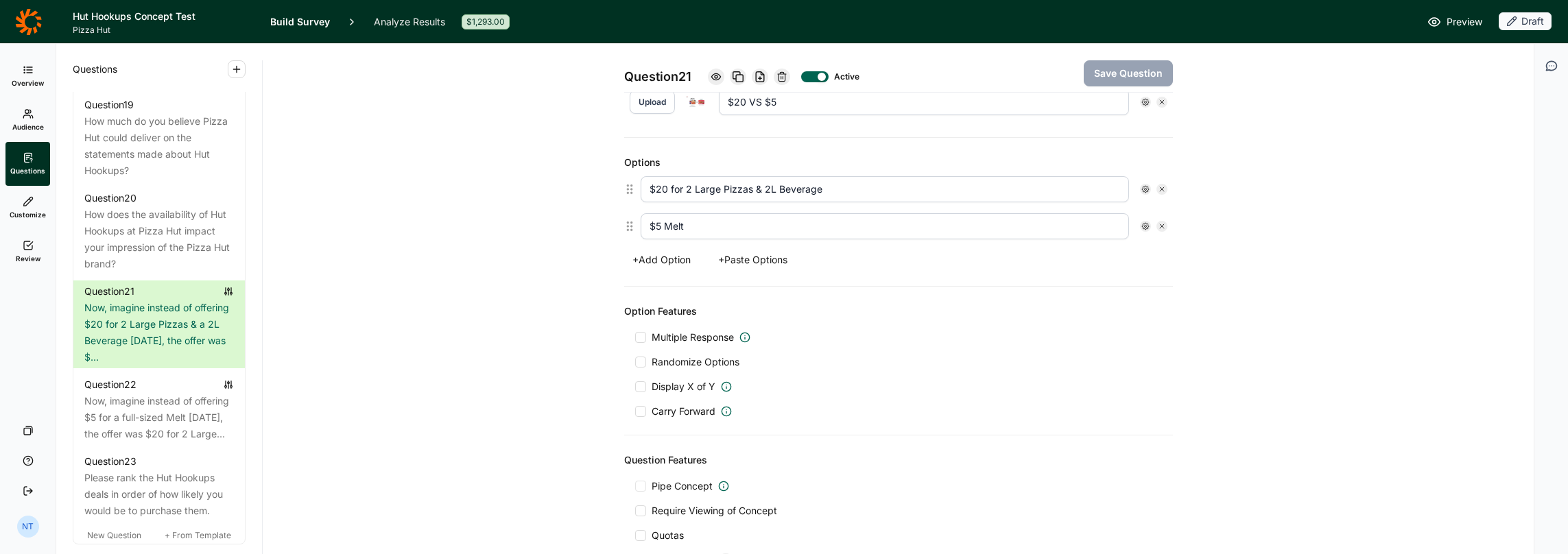 click at bounding box center [641, 411] 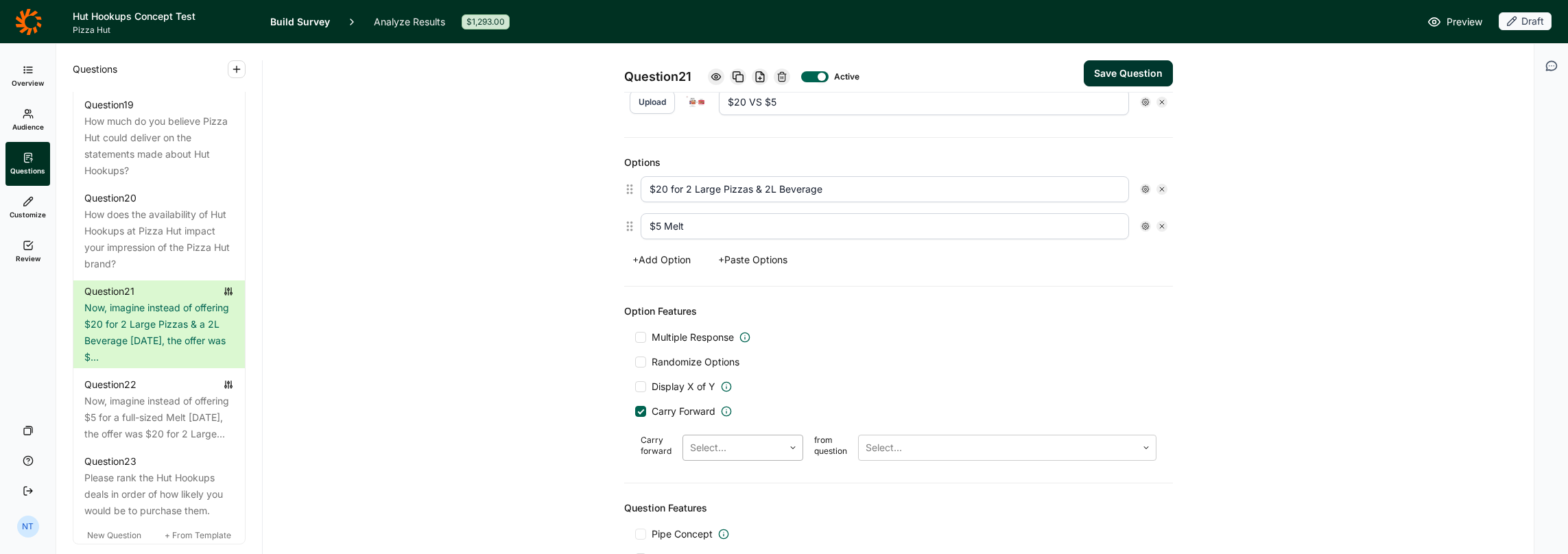click at bounding box center [733, 448] 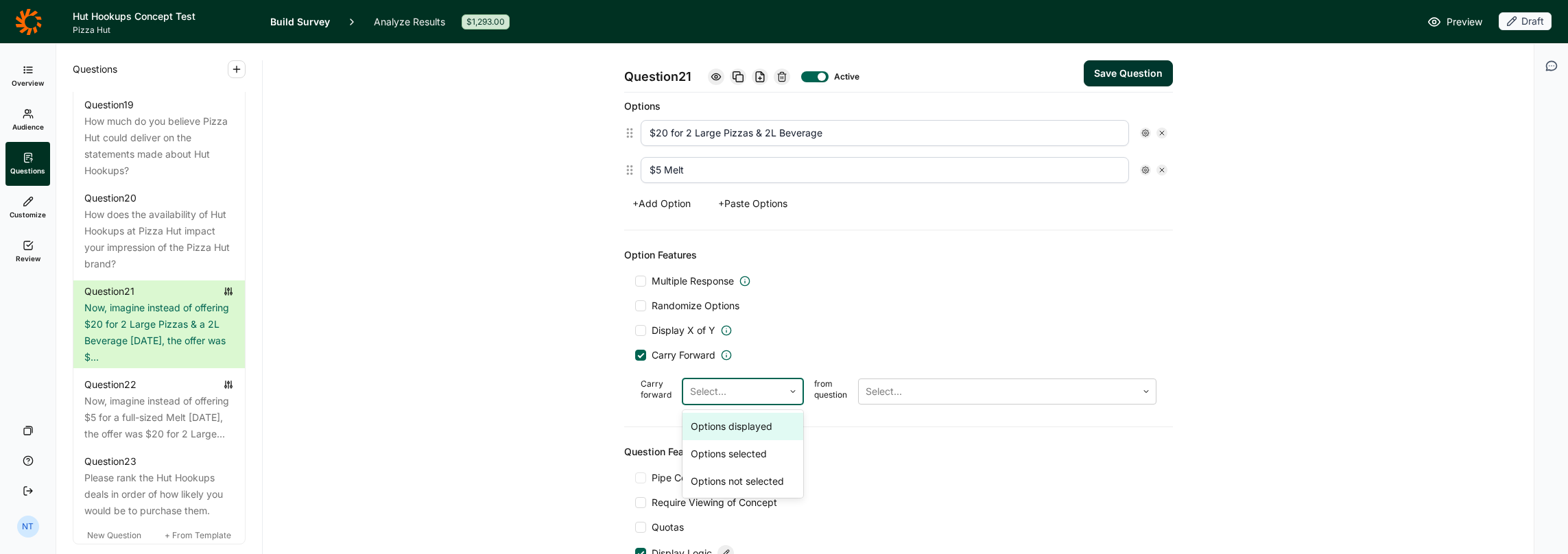 scroll, scrollTop: 411, scrollLeft: 0, axis: vertical 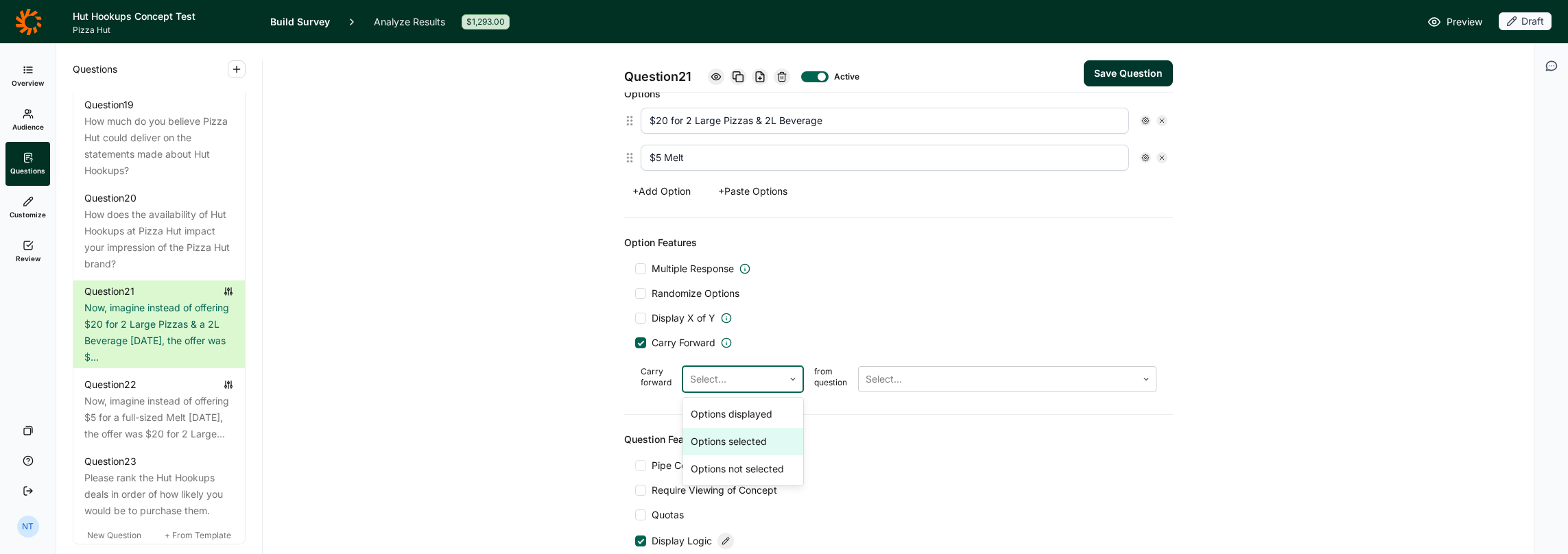 click at bounding box center [641, 343] 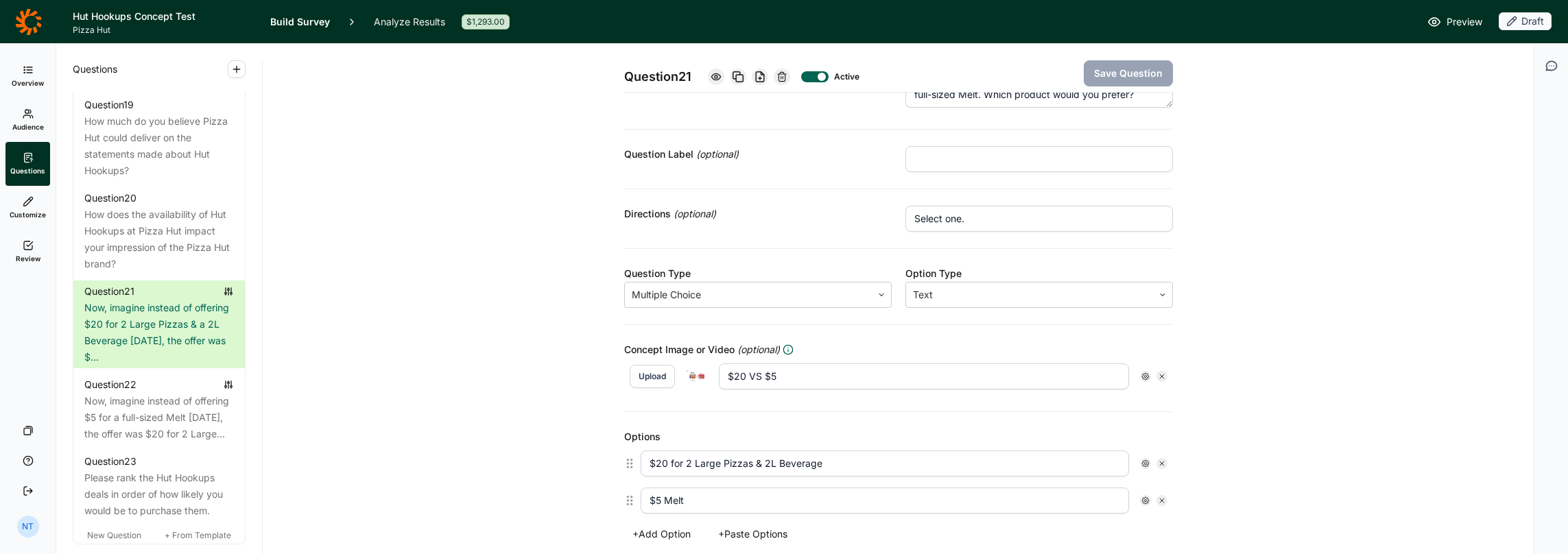 scroll, scrollTop: 0, scrollLeft: 0, axis: both 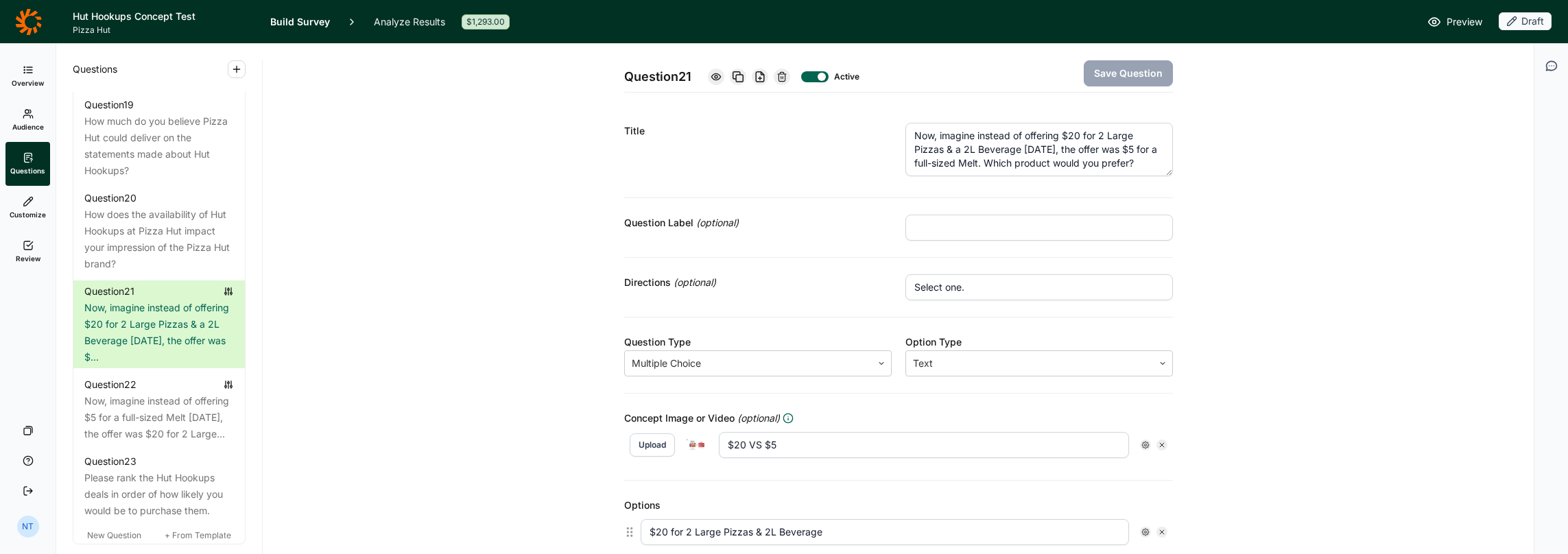 click on "Now, imagine instead of offering $20 for 2 Large Pizzas & a 2L Beverage on Thursday, the offer was $5 for a full-sized Melt. Which product would you prefer?" at bounding box center [1039, 149] 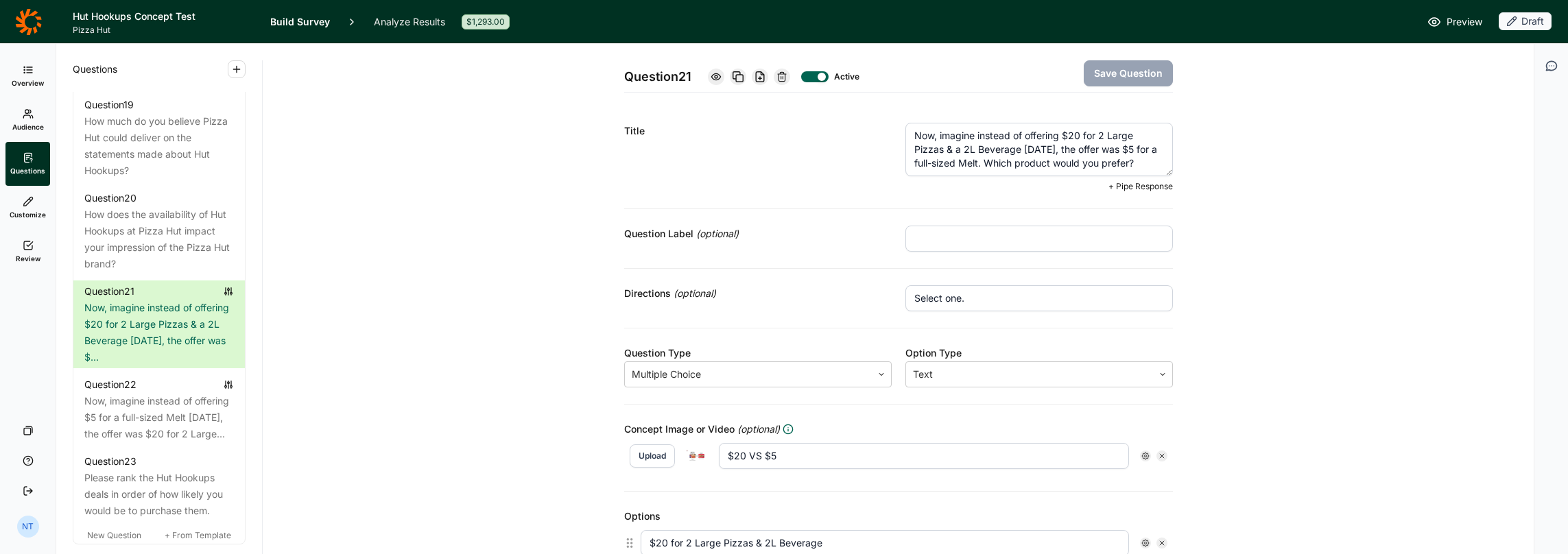 click on "+ Pipe Response" at bounding box center [1141, 186] 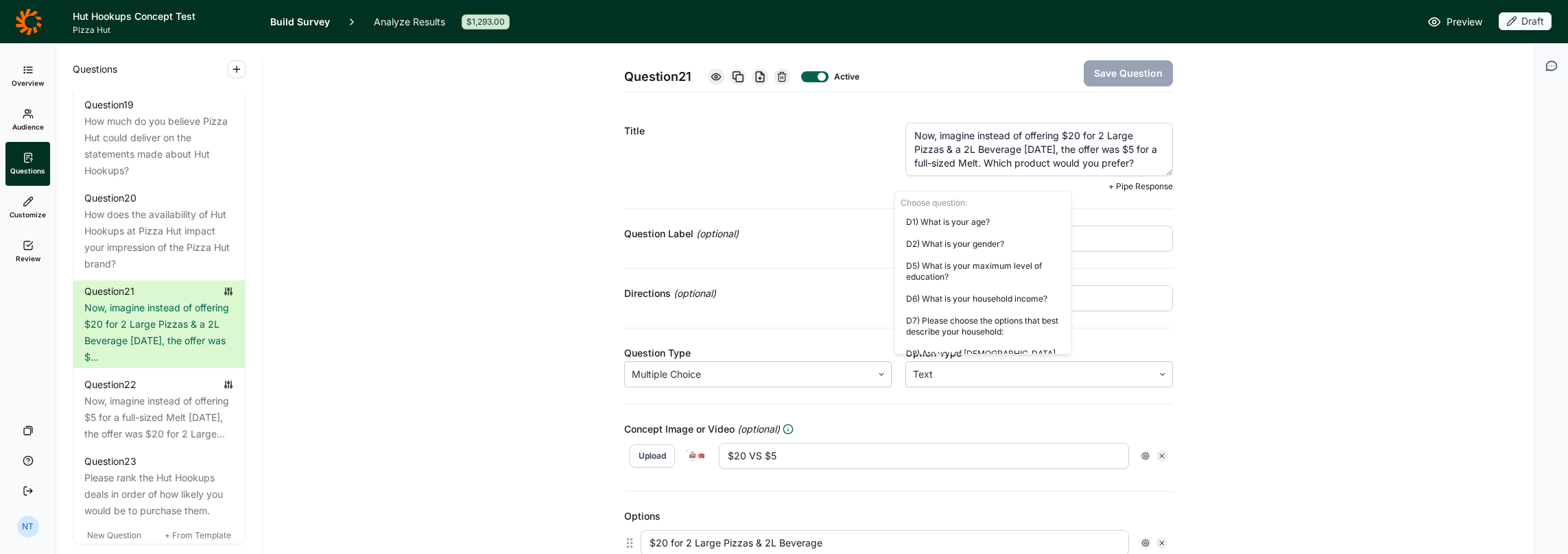 click on "Now, imagine instead of offering $20 for 2 Large Pizzas & a 2L Beverage on Thursday, the offer was $5 for a full-sized Melt. Which product would you prefer?" at bounding box center [1039, 149] 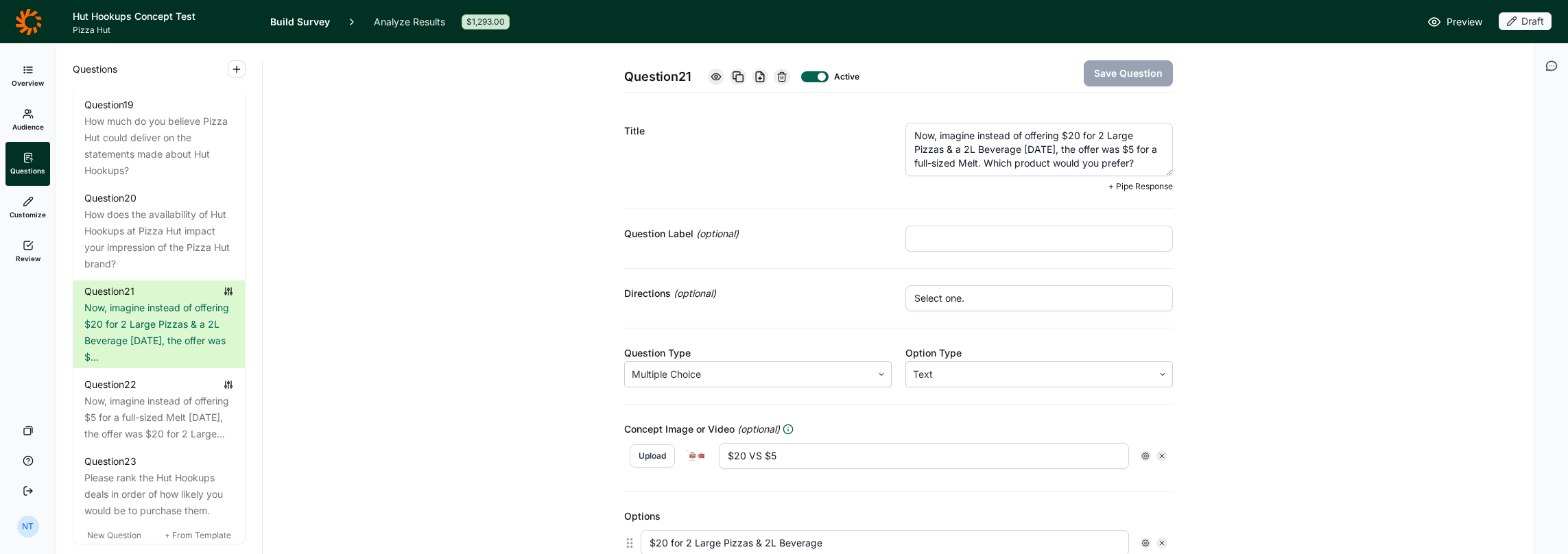 drag, startPoint x: 1057, startPoint y: 134, endPoint x: 1014, endPoint y: 152, distance: 46.61545 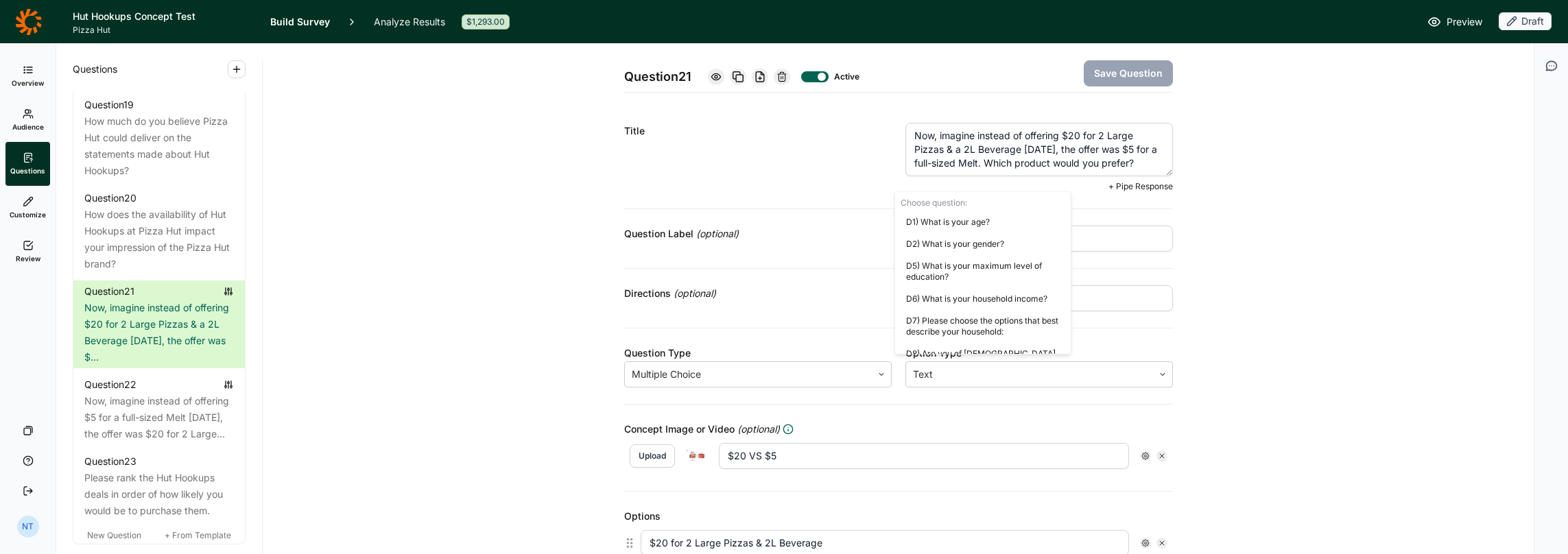 click on "Title" at bounding box center [758, 157] 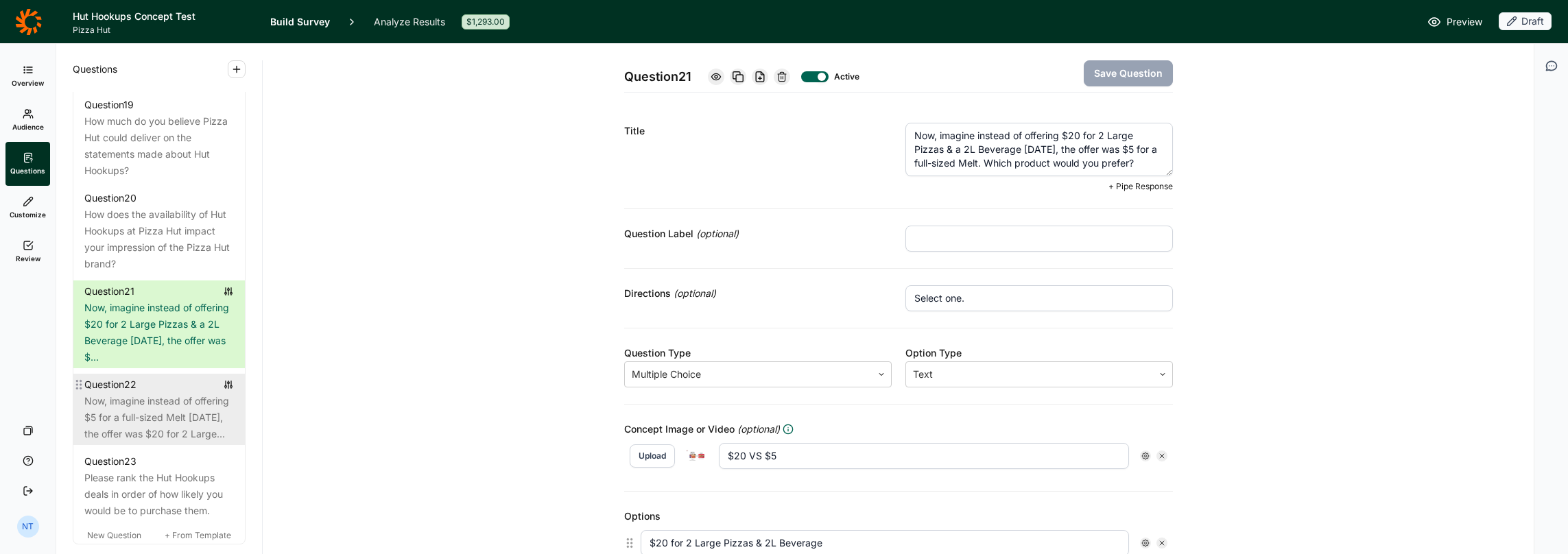 scroll, scrollTop: 2263, scrollLeft: 0, axis: vertical 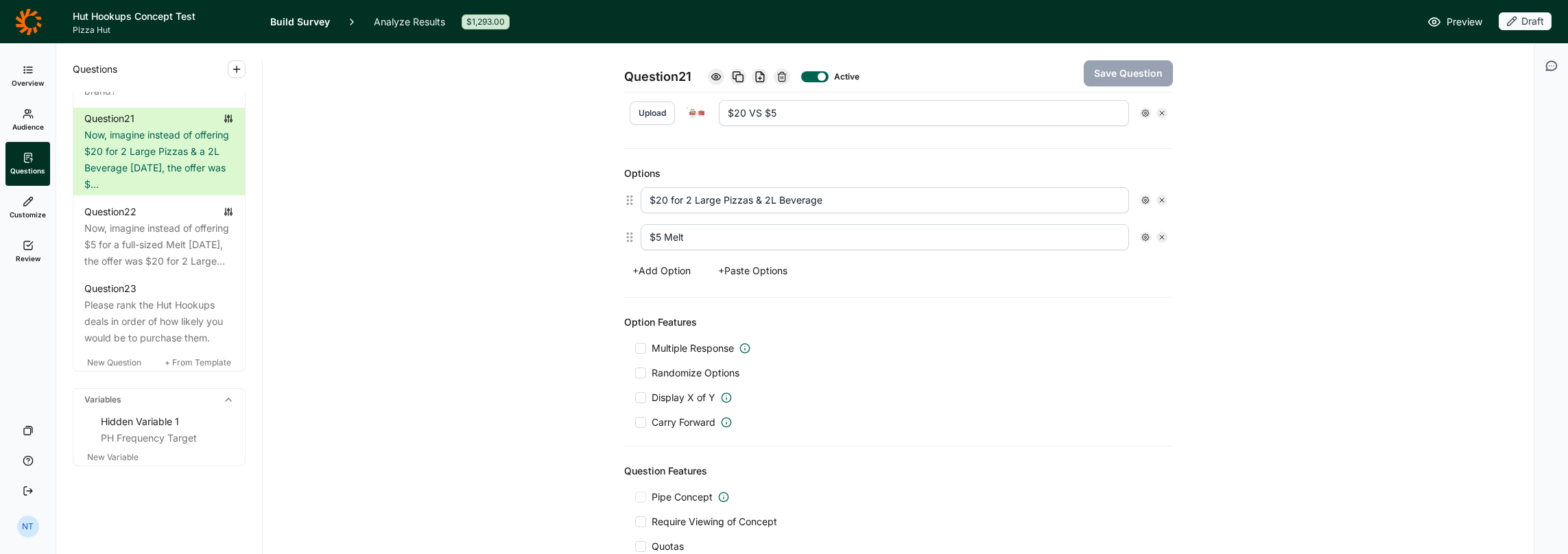 click at bounding box center [641, 373] 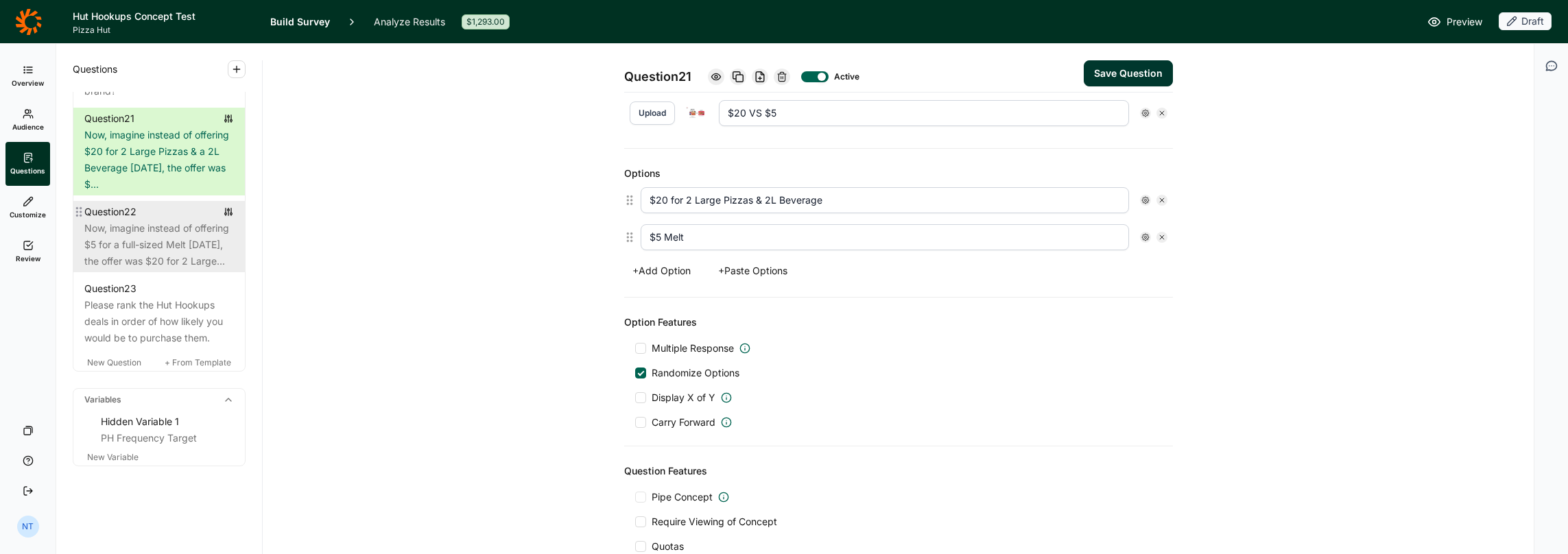 click on "Now, imagine instead of offering $5 for a full-sized Melt on Thursday, the offer was $20 for 2 Large..." at bounding box center [159, 245] 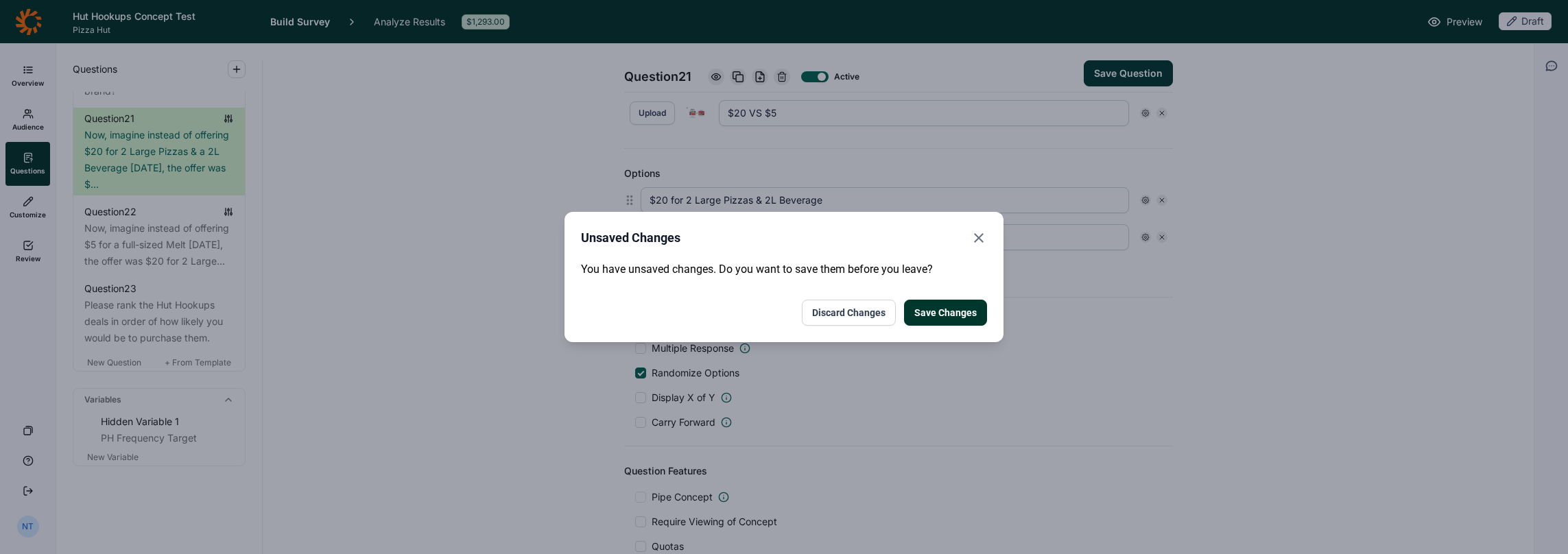 click on "Save Changes" at bounding box center (945, 313) 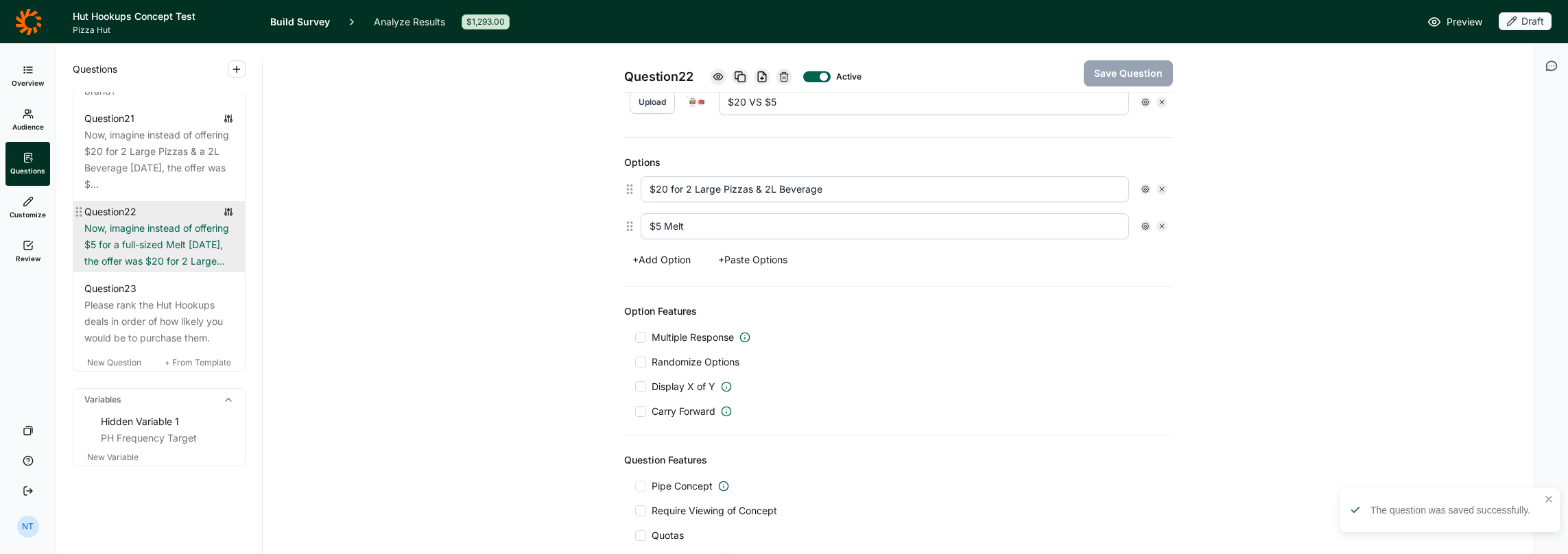 click on "Now, imagine instead of offering $5 for a full-sized Melt on Thursday, the offer was $20 for 2 Large..." at bounding box center (159, 245) 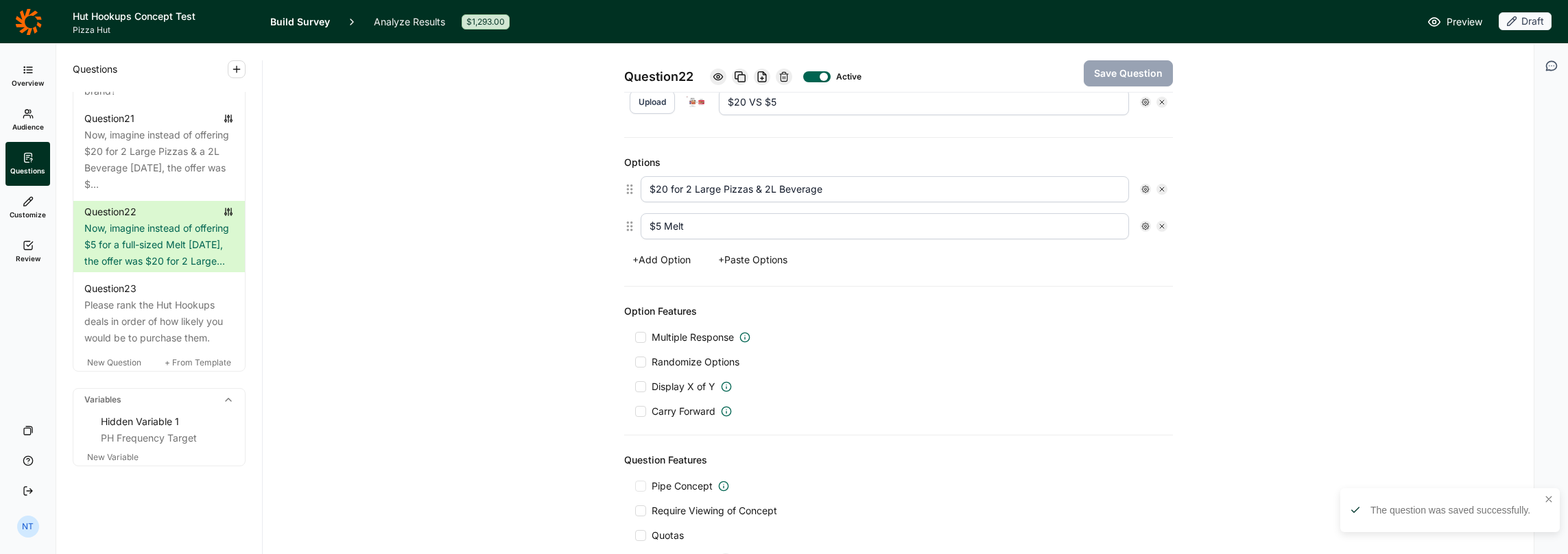 click on "Randomize Options" at bounding box center [693, 362] 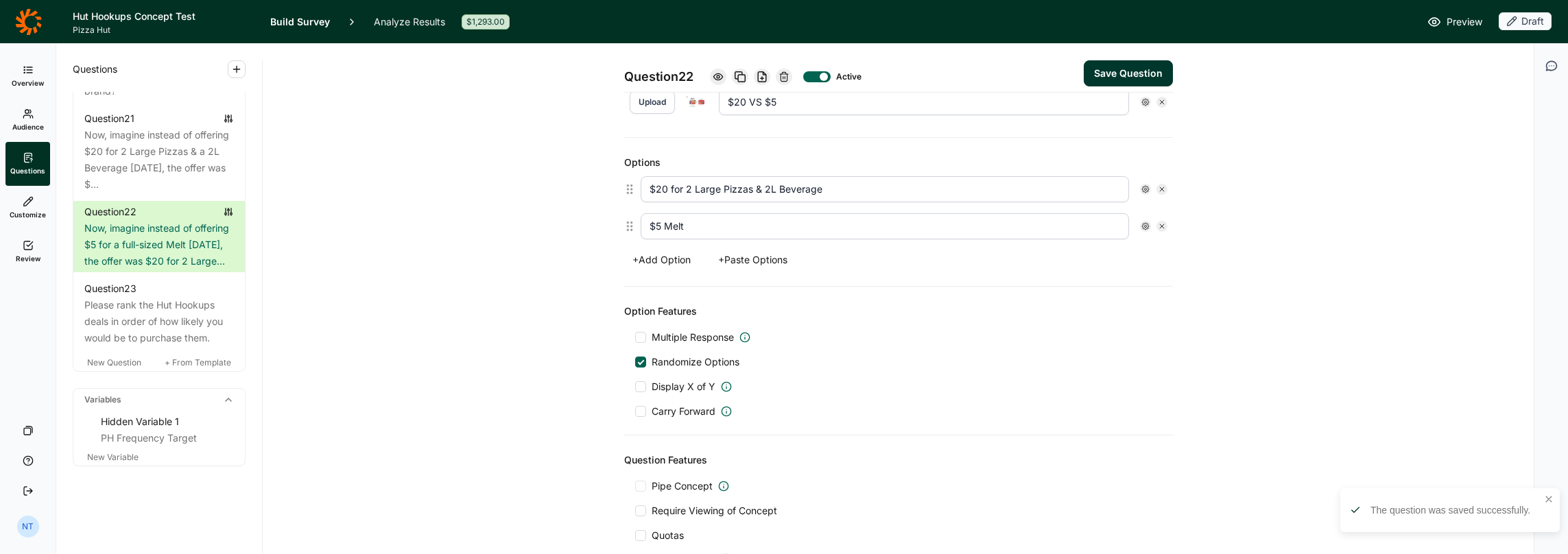 click on "Save Question" at bounding box center [1128, 73] 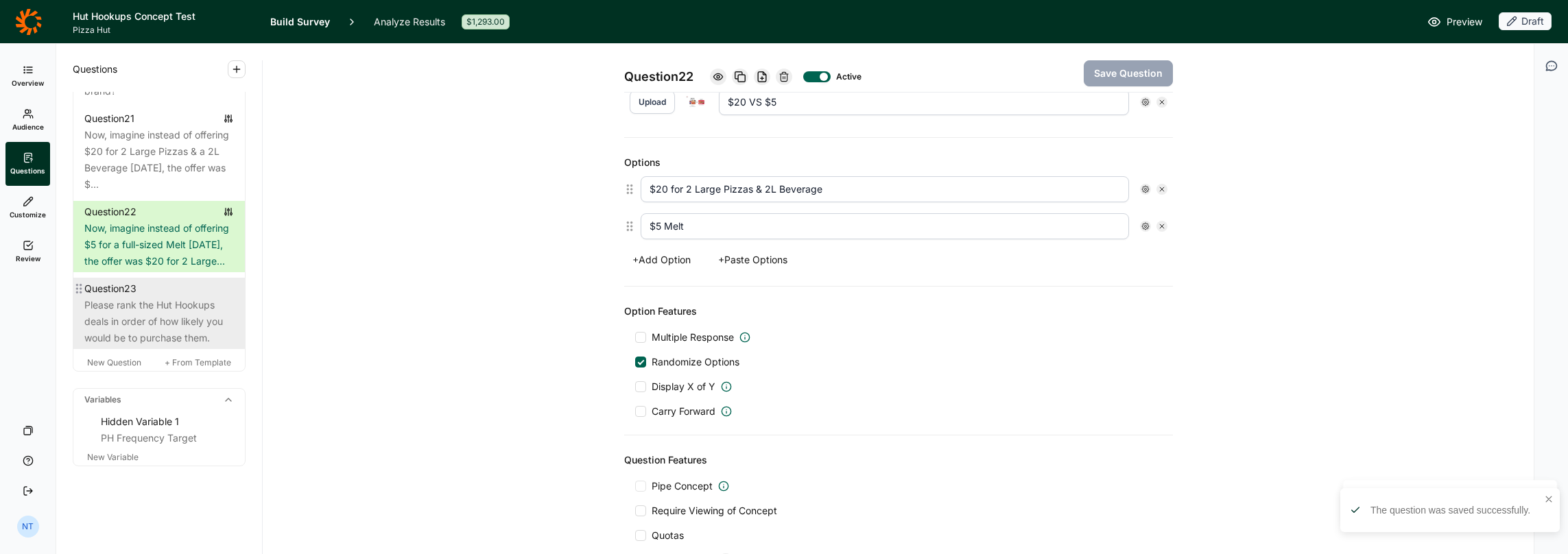 click on "Please rank the Hut Hookups deals in order of how likely you would be to purchase them." at bounding box center [159, 322] 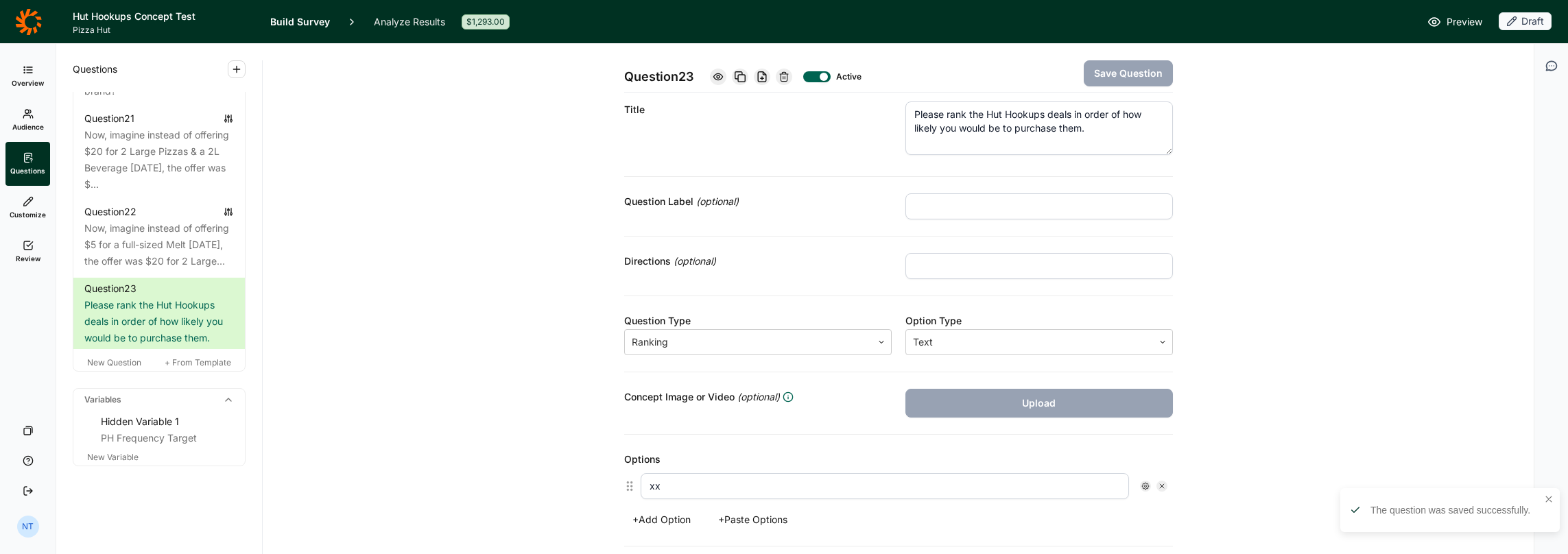 scroll, scrollTop: 0, scrollLeft: 0, axis: both 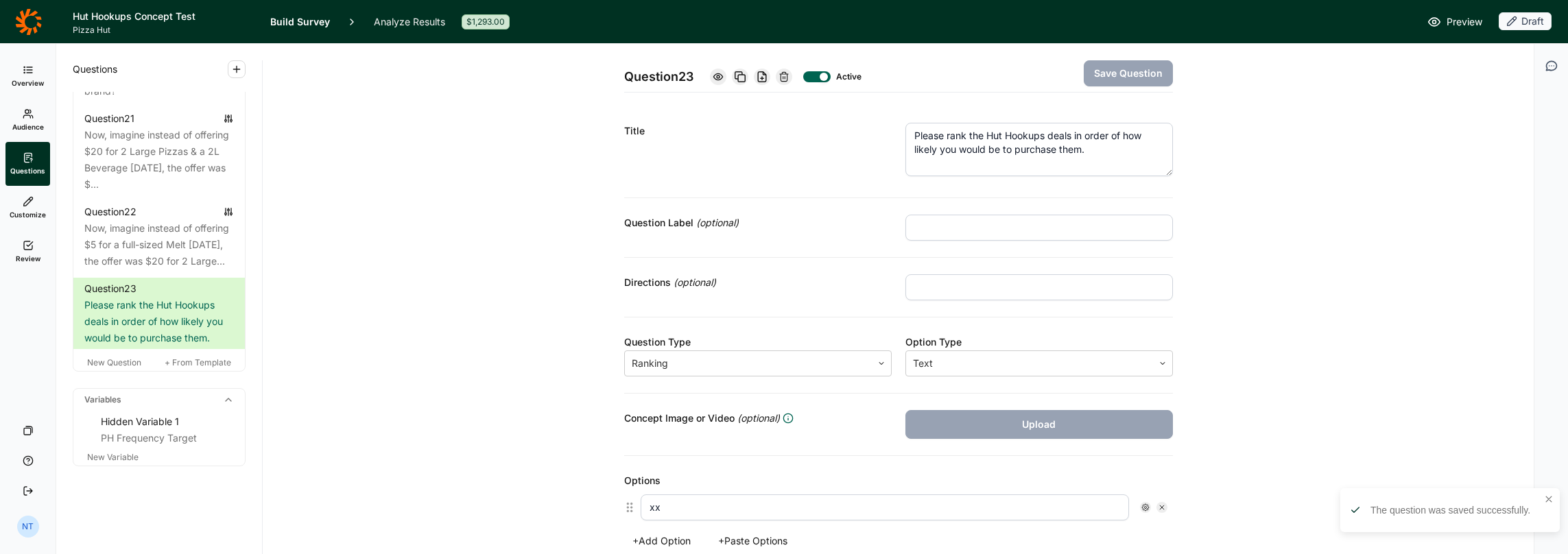 click on "Please rank the Hut Hookups deals in order of how likely you would be to purchase them." at bounding box center [1039, 149] 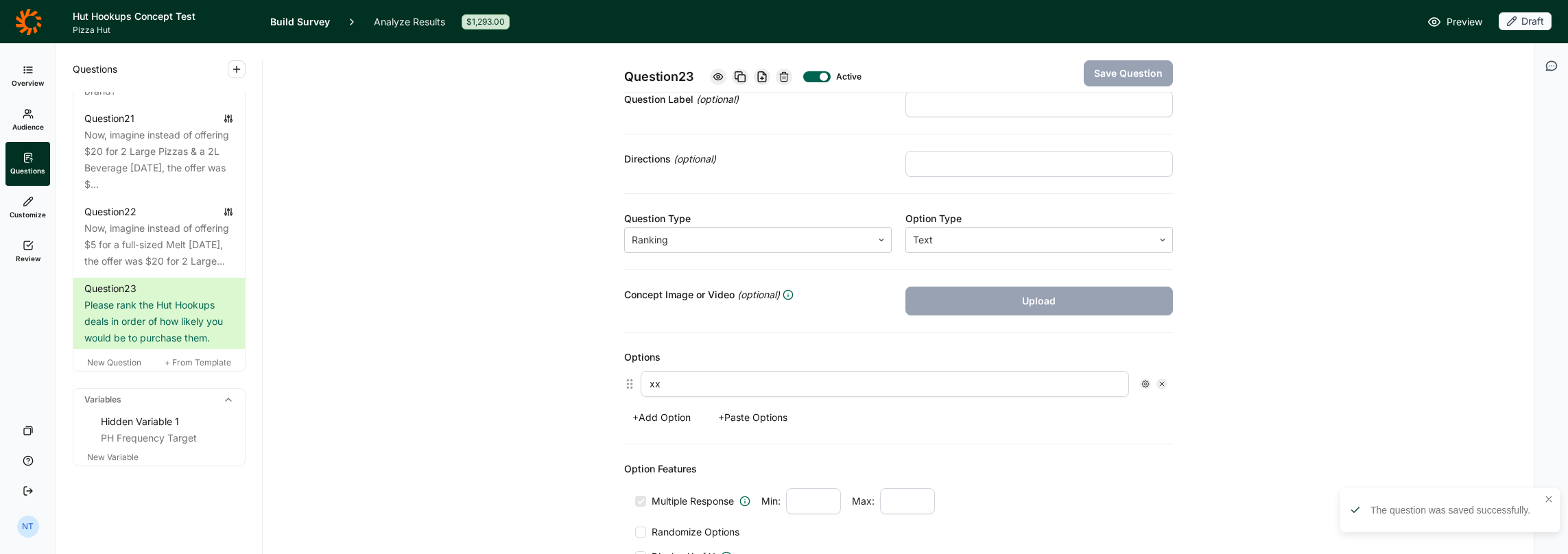 scroll, scrollTop: 137, scrollLeft: 0, axis: vertical 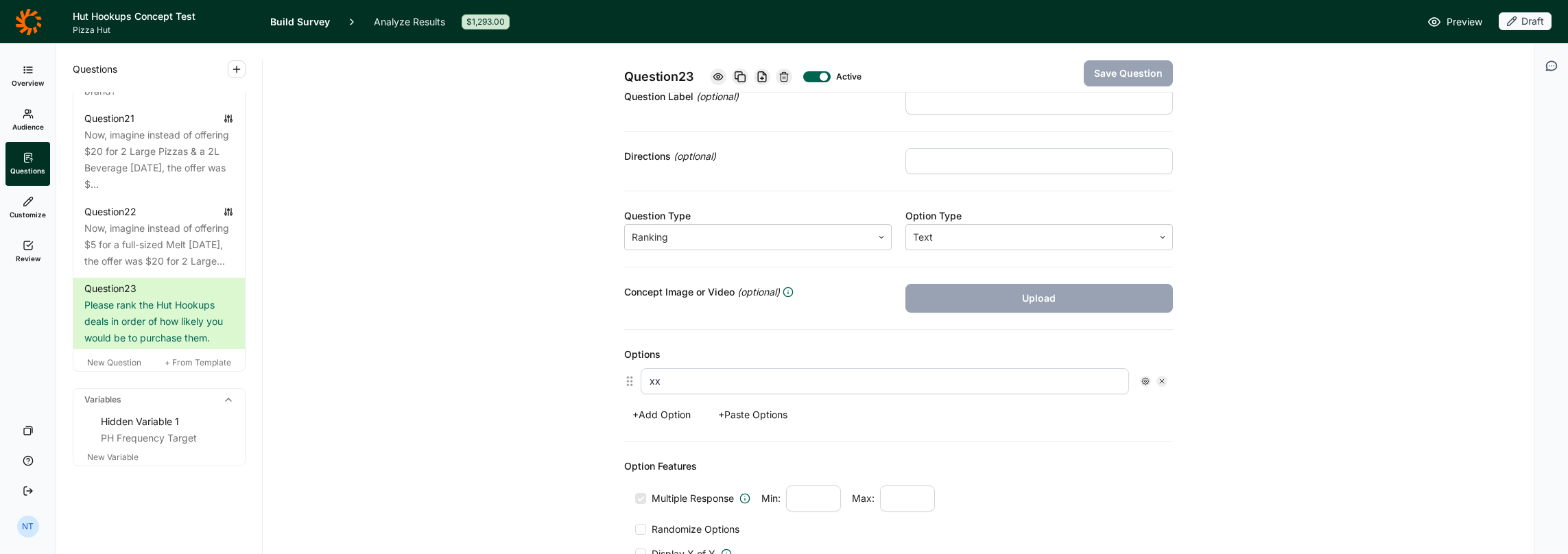 click on "xx" at bounding box center [885, 381] 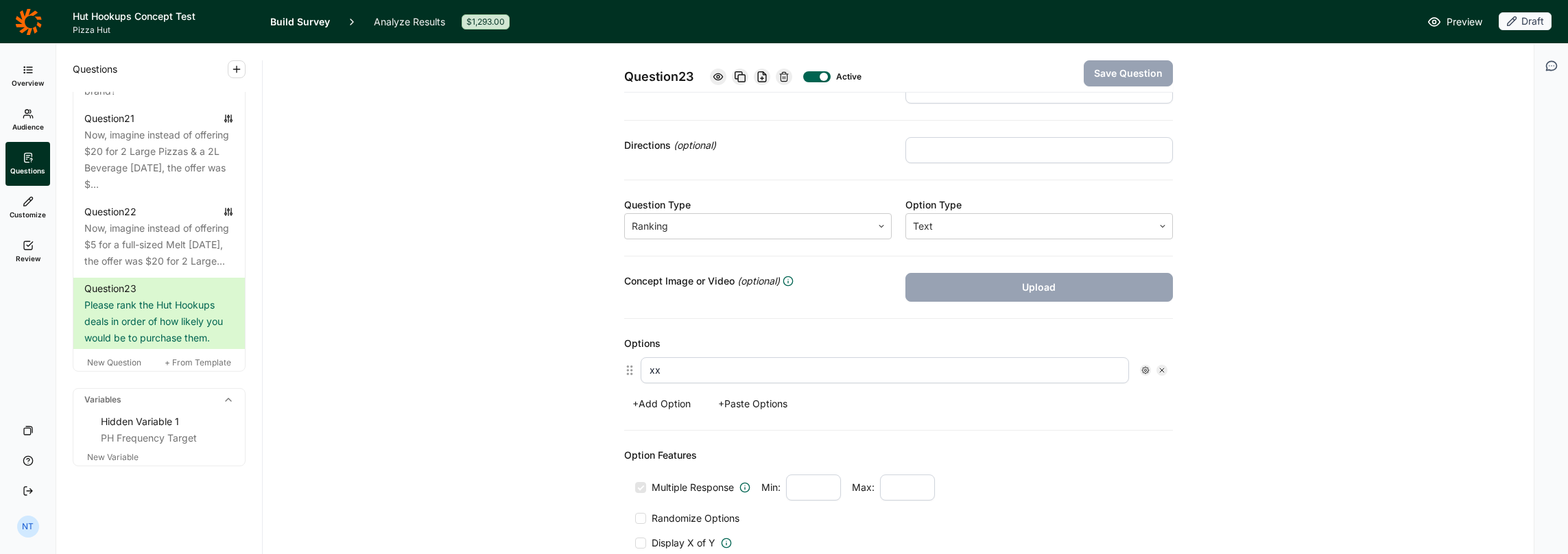 click on "xx" at bounding box center (904, 370) 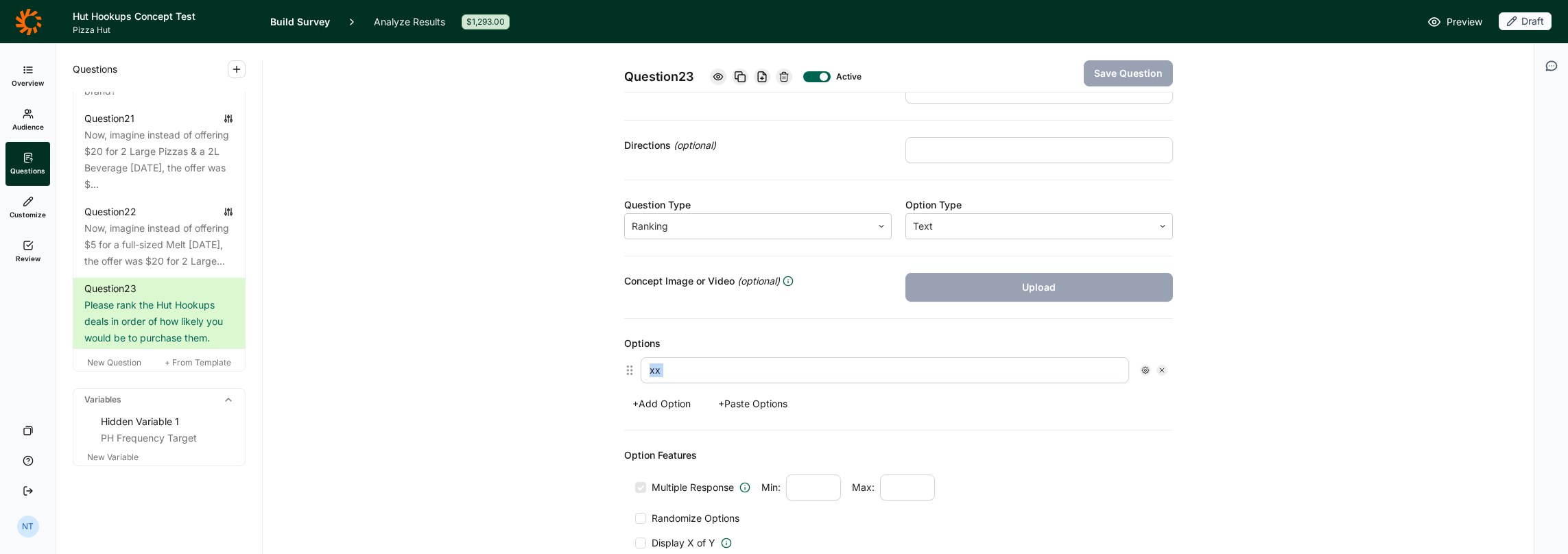 drag, startPoint x: 704, startPoint y: 384, endPoint x: 700, endPoint y: 370, distance: 14.56022 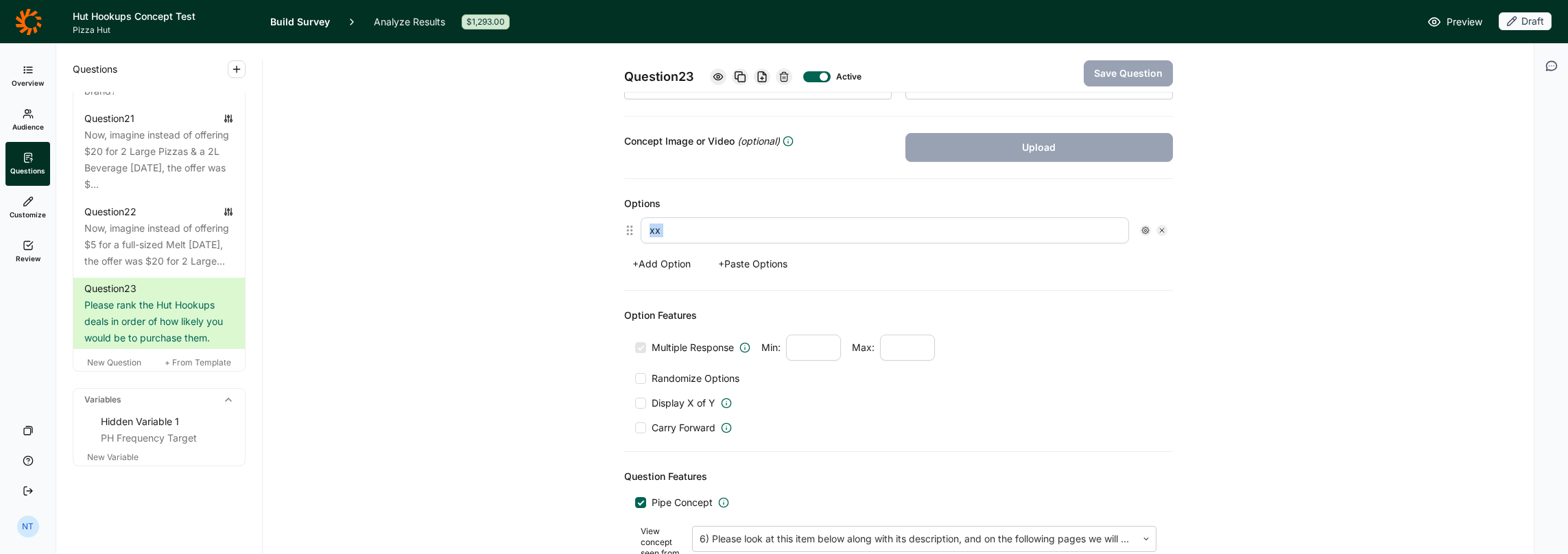 scroll, scrollTop: 277, scrollLeft: 0, axis: vertical 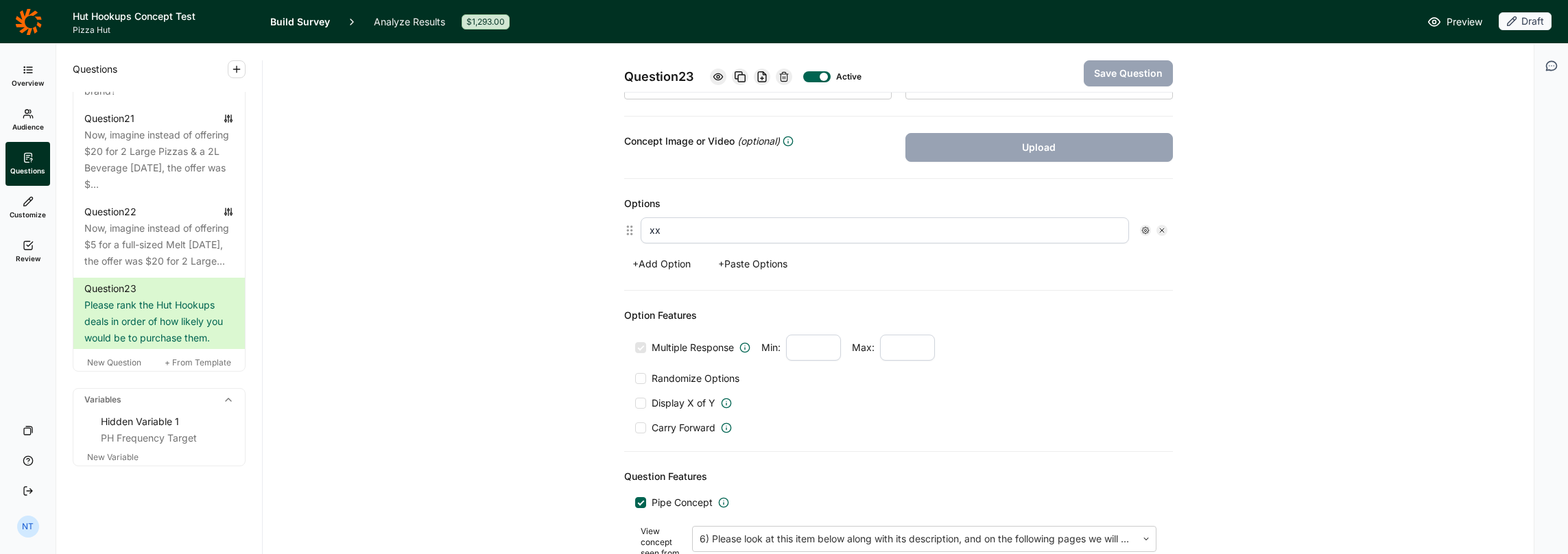 click on "xx" at bounding box center [885, 230] 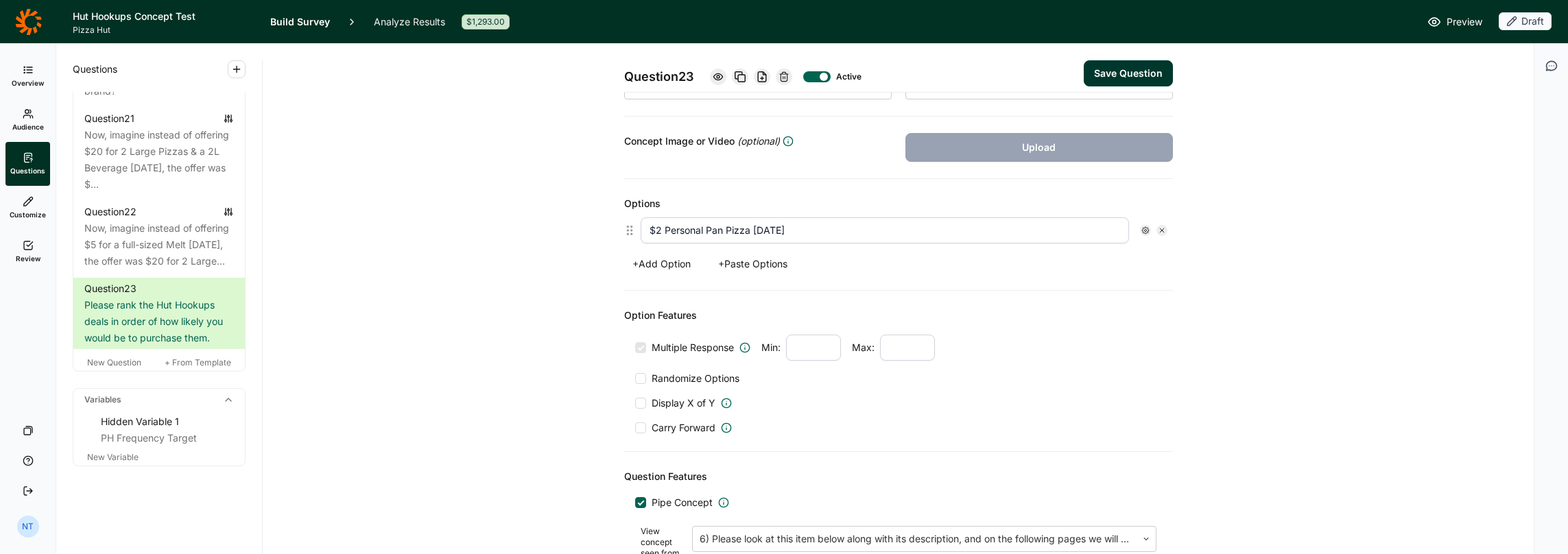 type on "$2 Personal Pan Pizza on Tuesday" 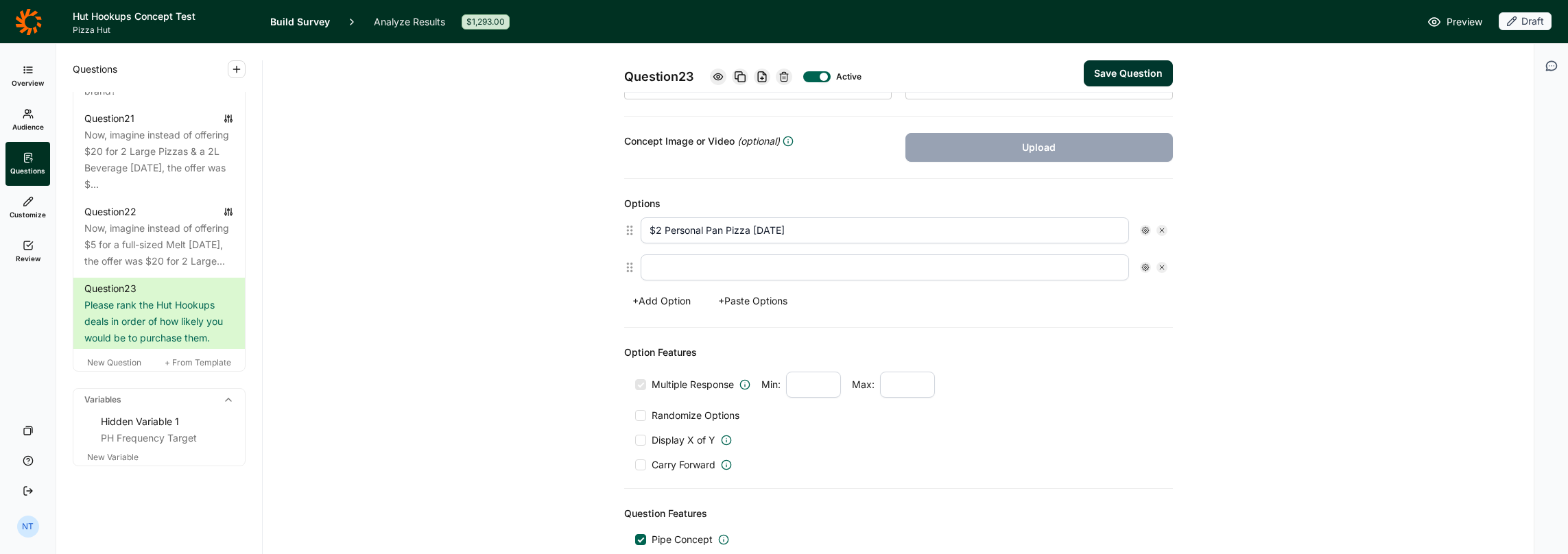 click on "+  Paste Options" at bounding box center (752, 301) 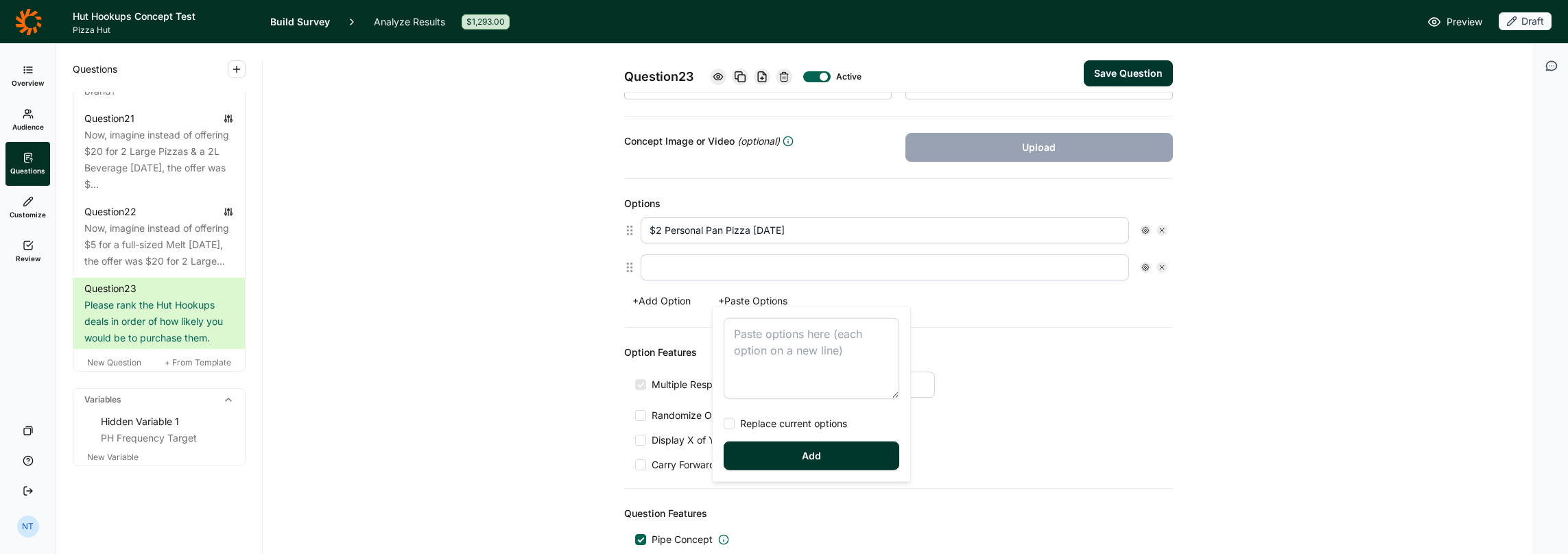 click at bounding box center (885, 267) 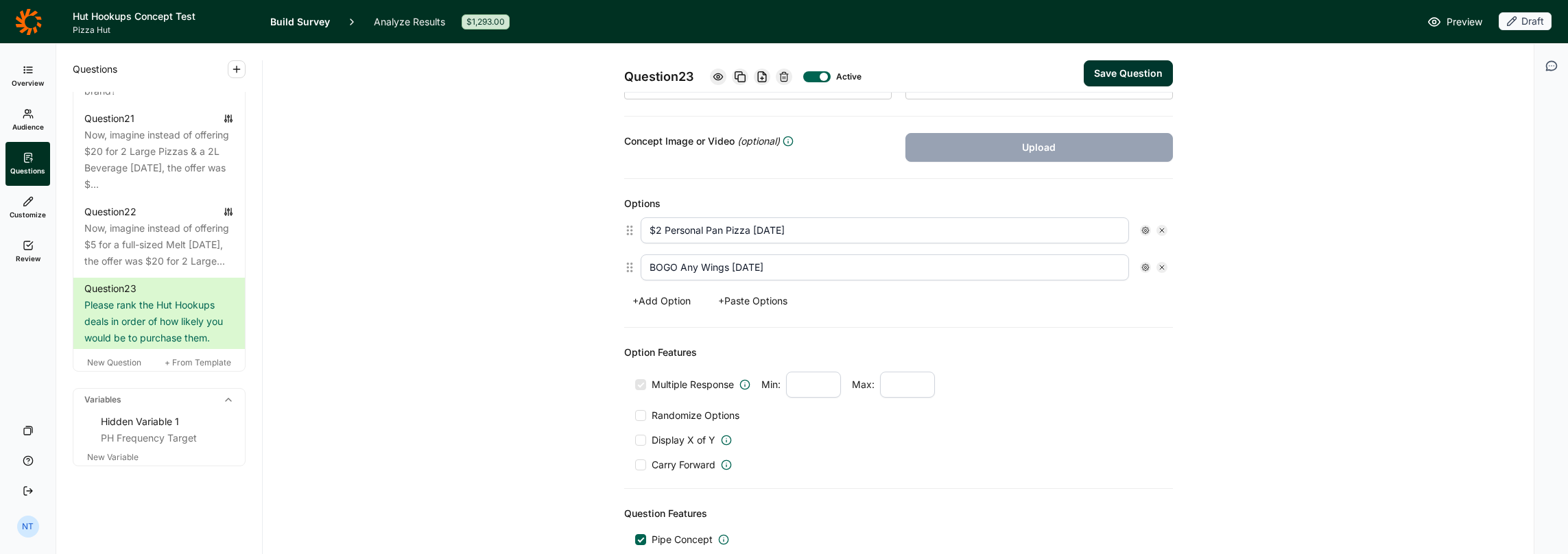 type on "BOGO Any Wings on Wednesday" 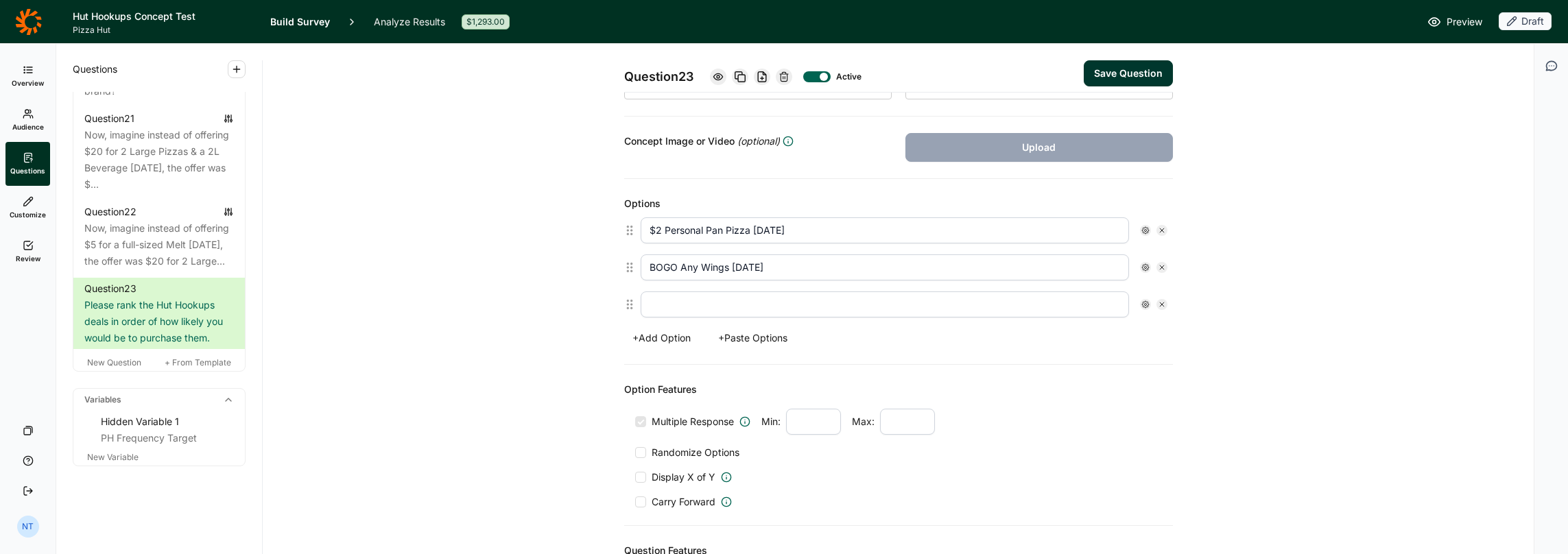 click at bounding box center [885, 304] 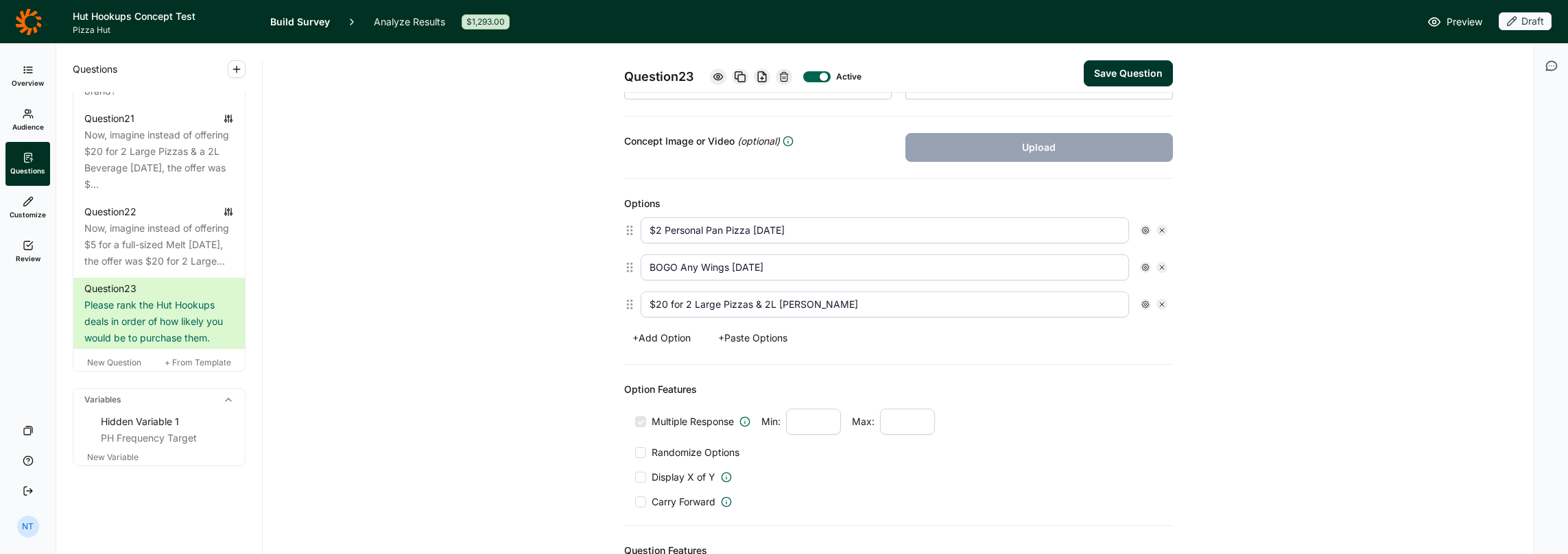 click on "$20 for 2 Large Pizzas & 2L Bev" at bounding box center [885, 304] 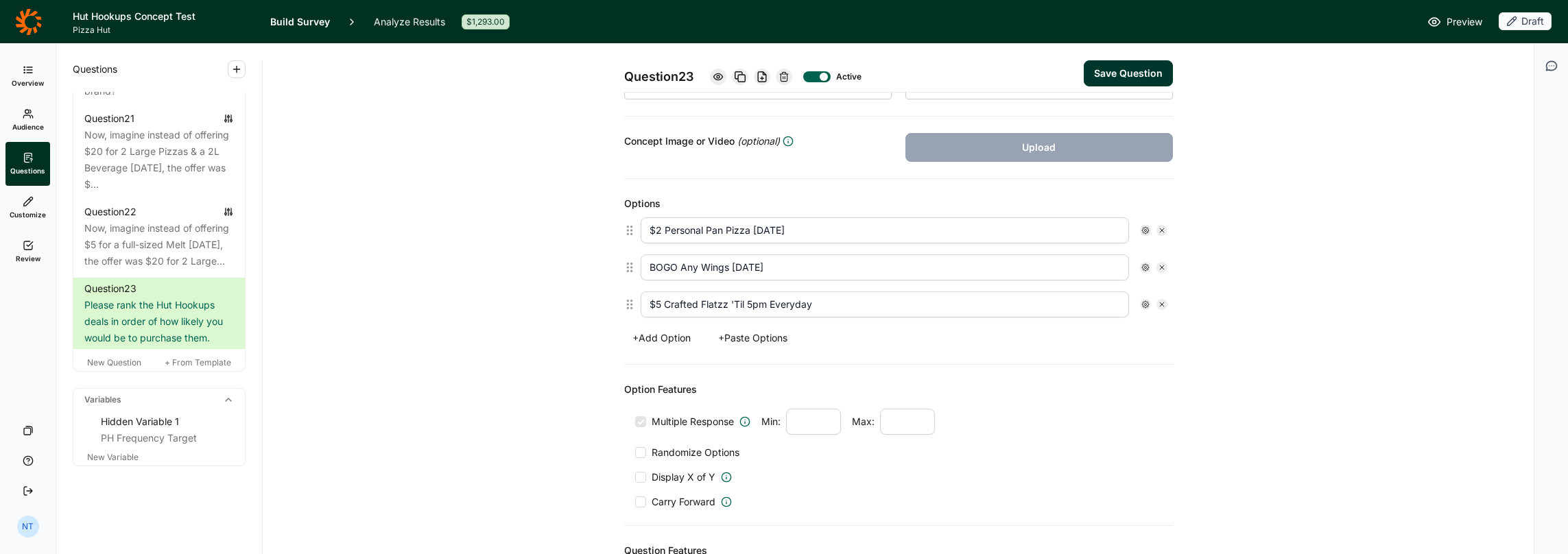 type on "$5 Crafted Flatzz 'Til 5pm Everyday" 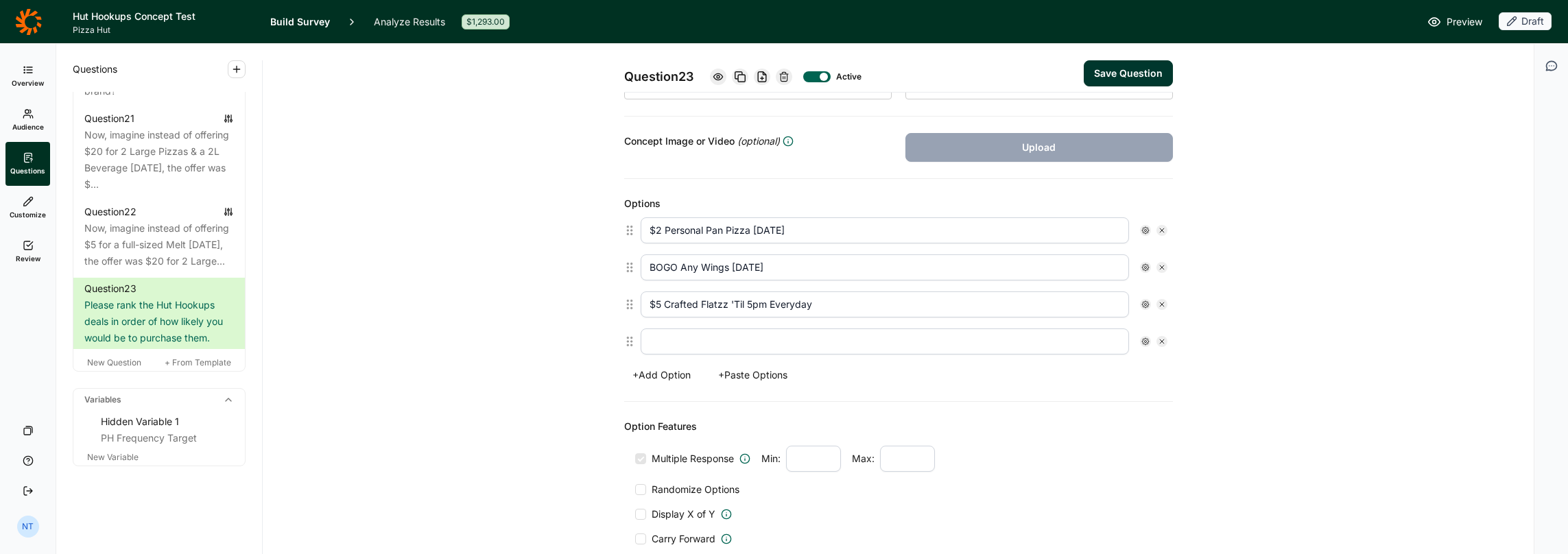 click at bounding box center [885, 341] 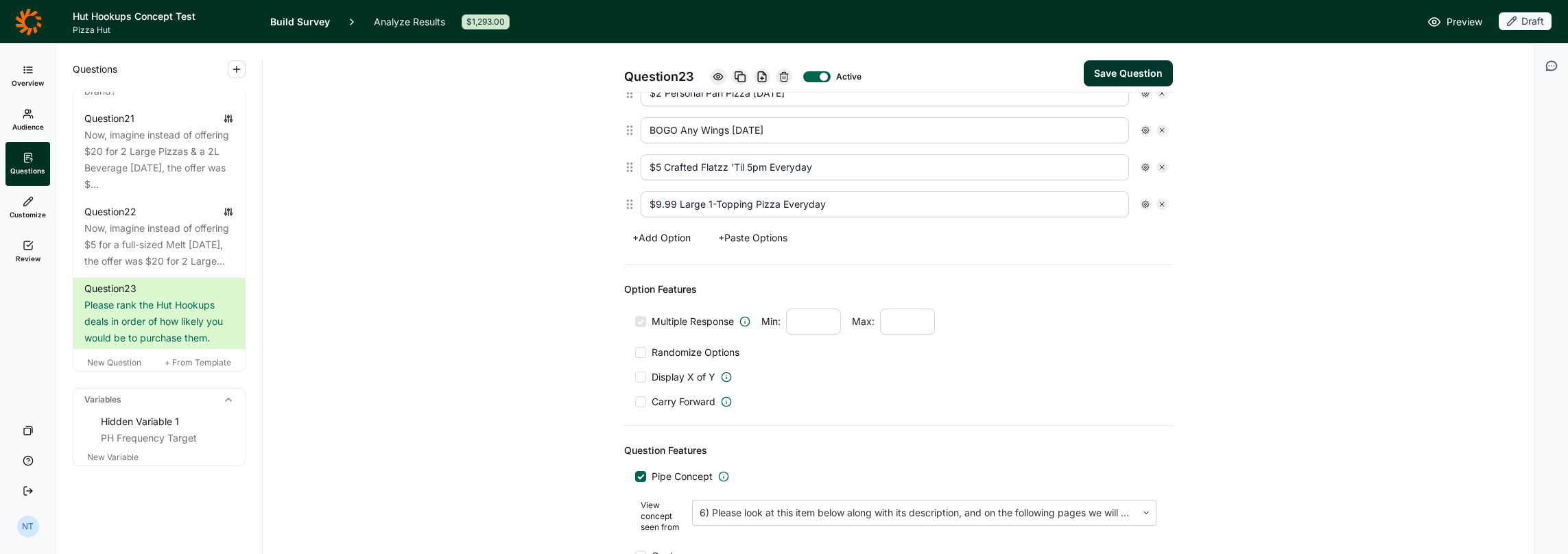 scroll, scrollTop: 524, scrollLeft: 0, axis: vertical 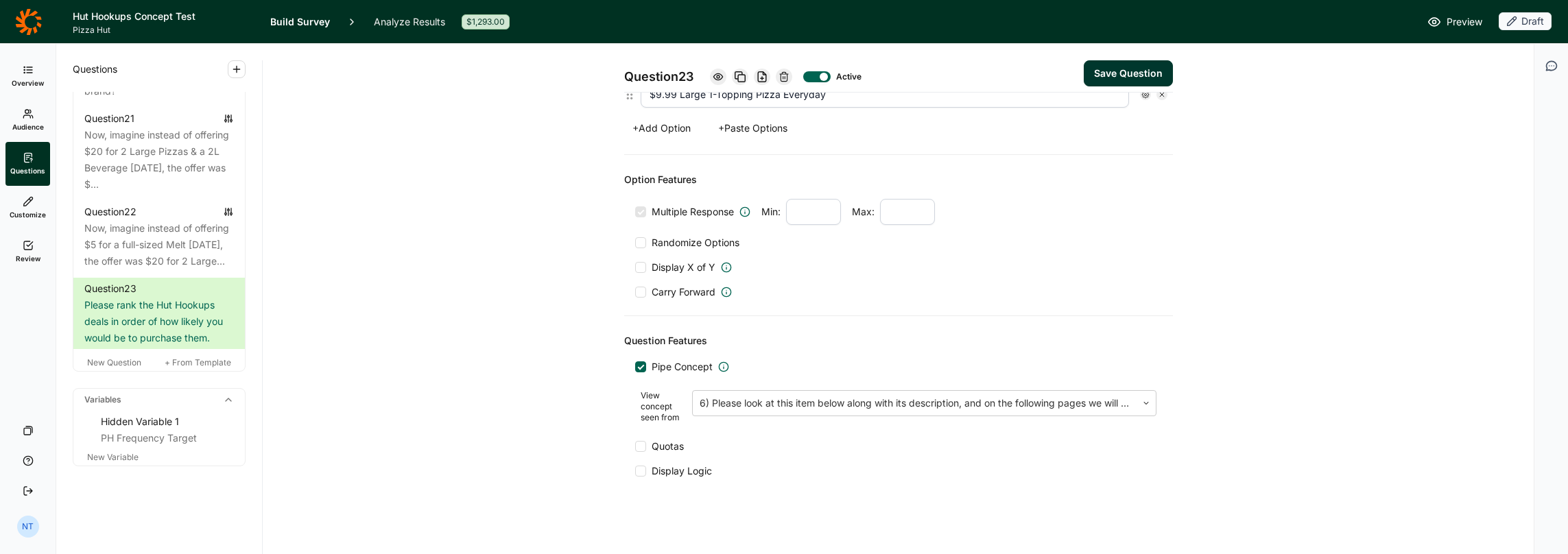type on "$9.99 Large 1-Topping Pizza Everyday" 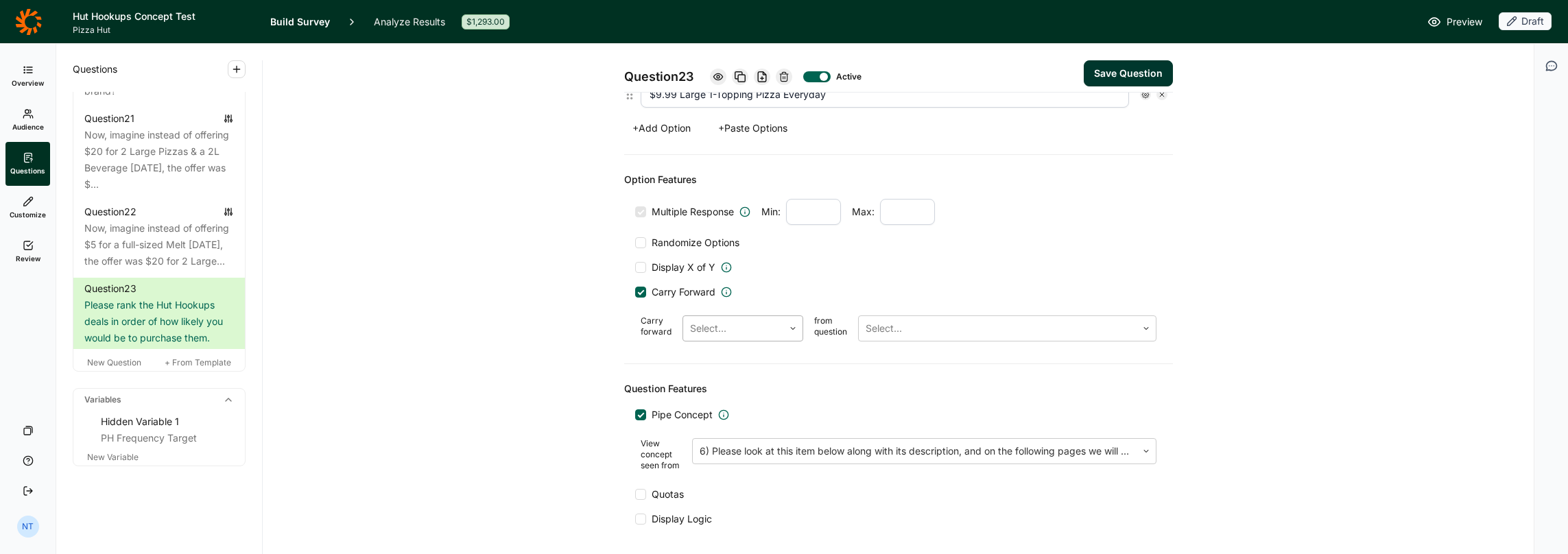 click at bounding box center (733, 328) 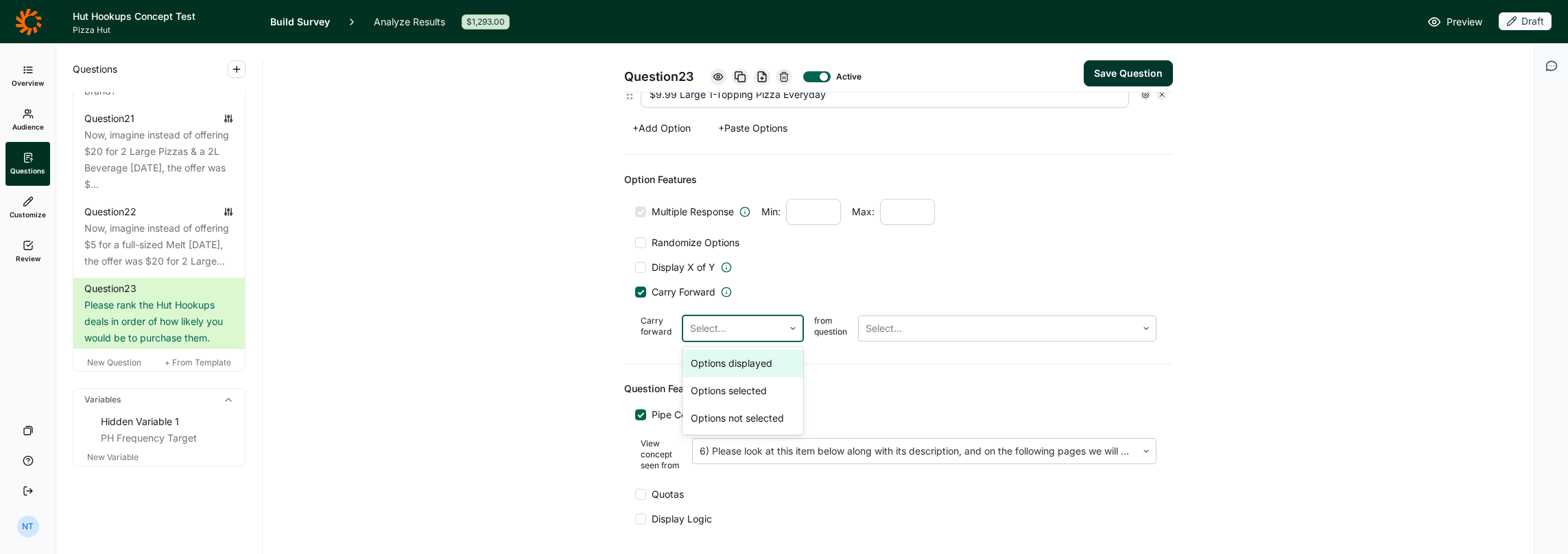 click on "Options displayed" at bounding box center [743, 363] 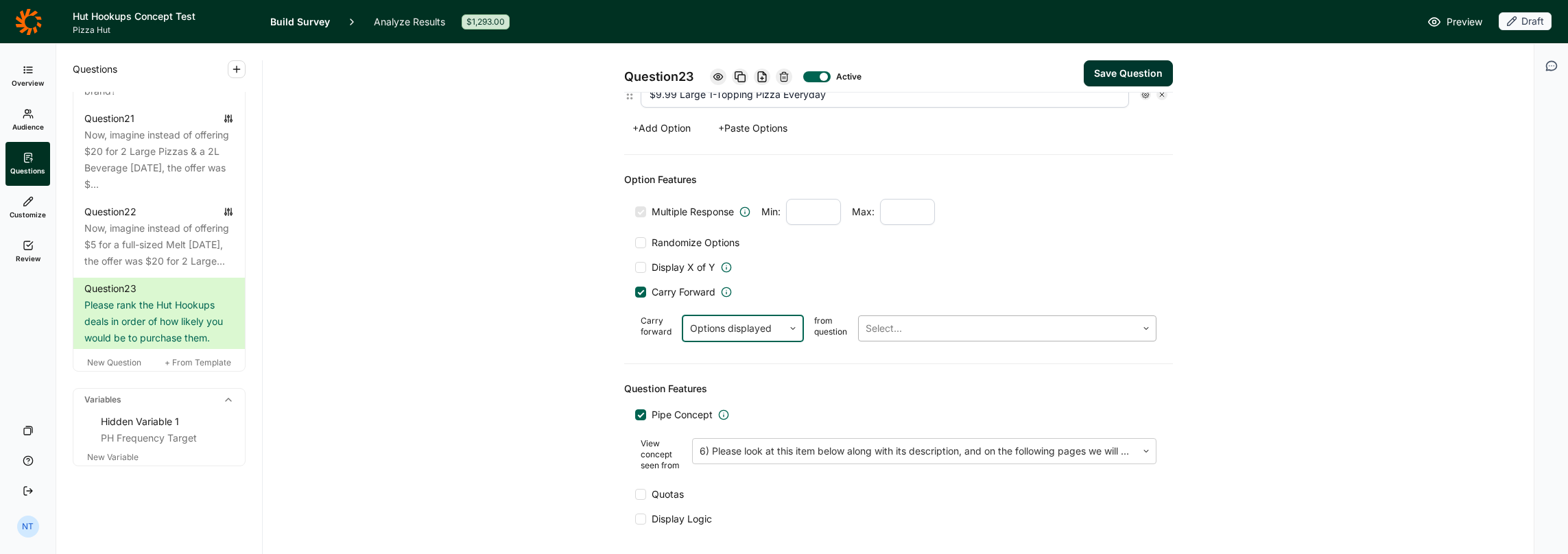 click at bounding box center (997, 328) 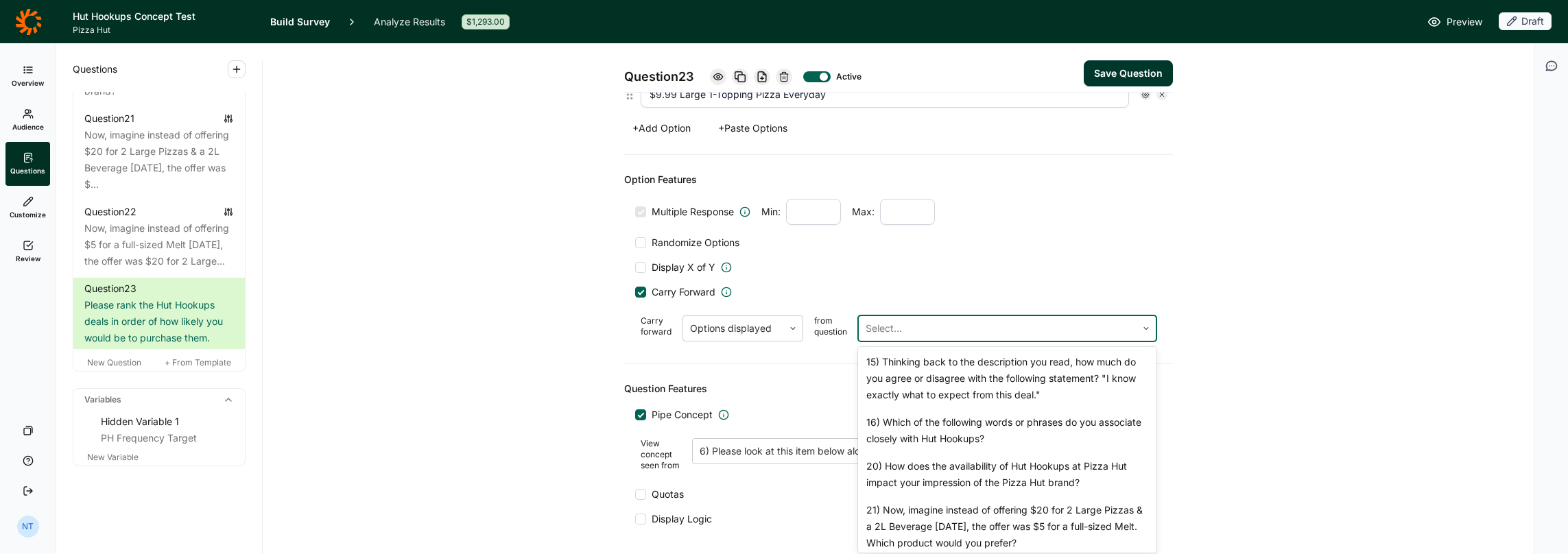 scroll, scrollTop: 601, scrollLeft: 0, axis: vertical 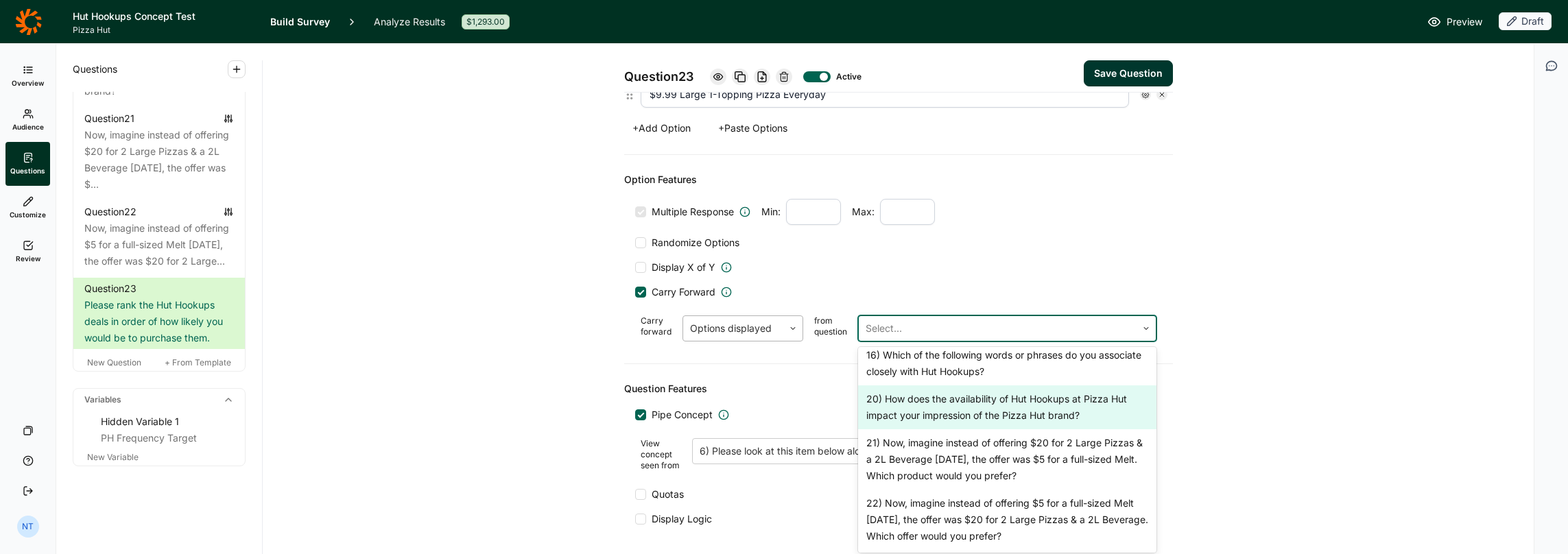 click at bounding box center (733, 328) 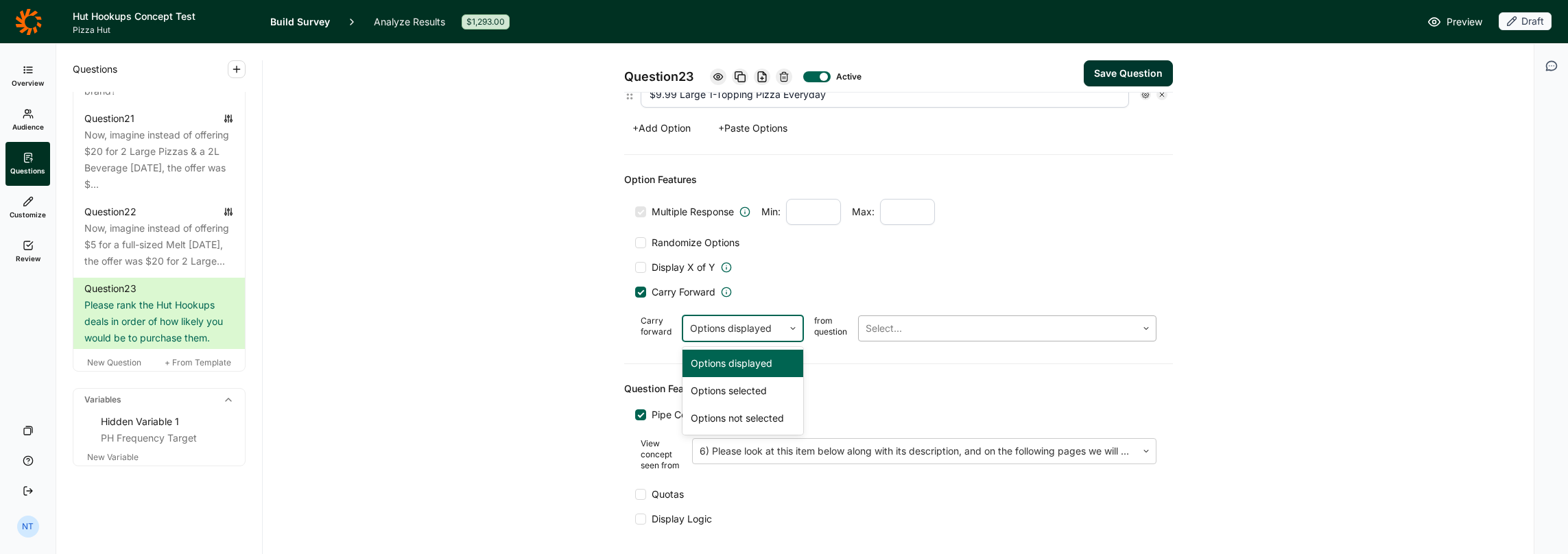 click at bounding box center (997, 328) 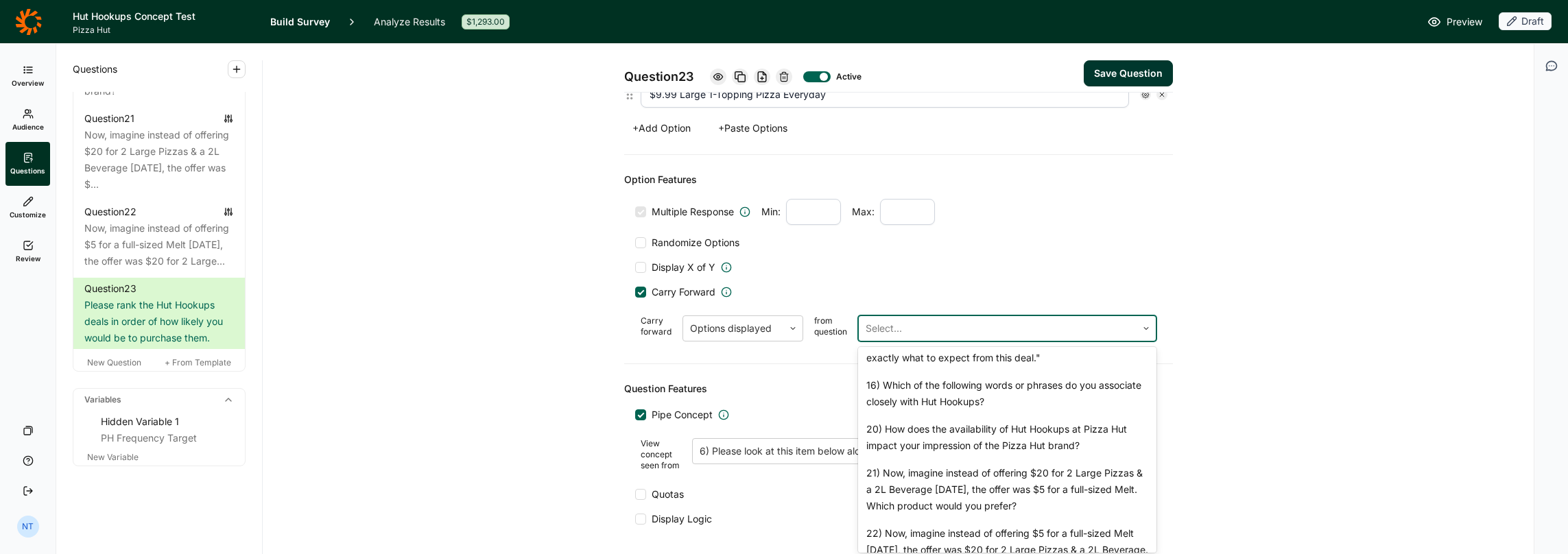 scroll, scrollTop: 601, scrollLeft: 0, axis: vertical 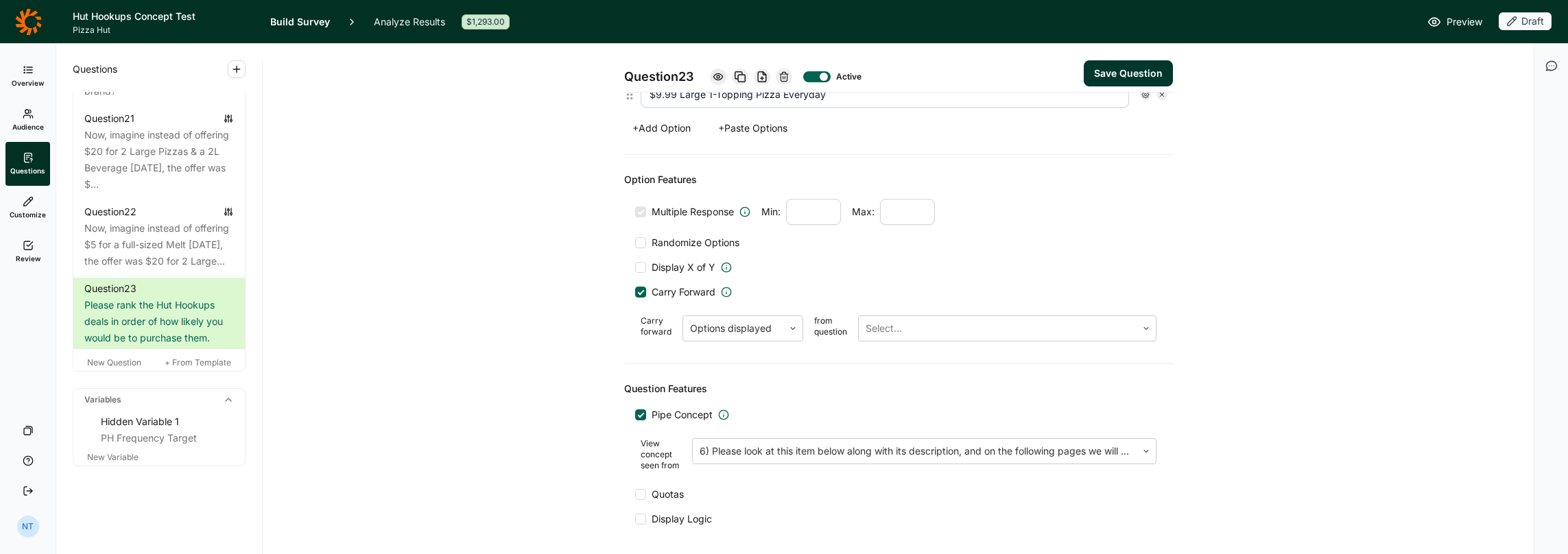 click on "Option Features Multiple Response Min: Max: Randomize Options Display X of Y Carry Forward Carry forward Options displayed from question Select..." at bounding box center [899, 259] 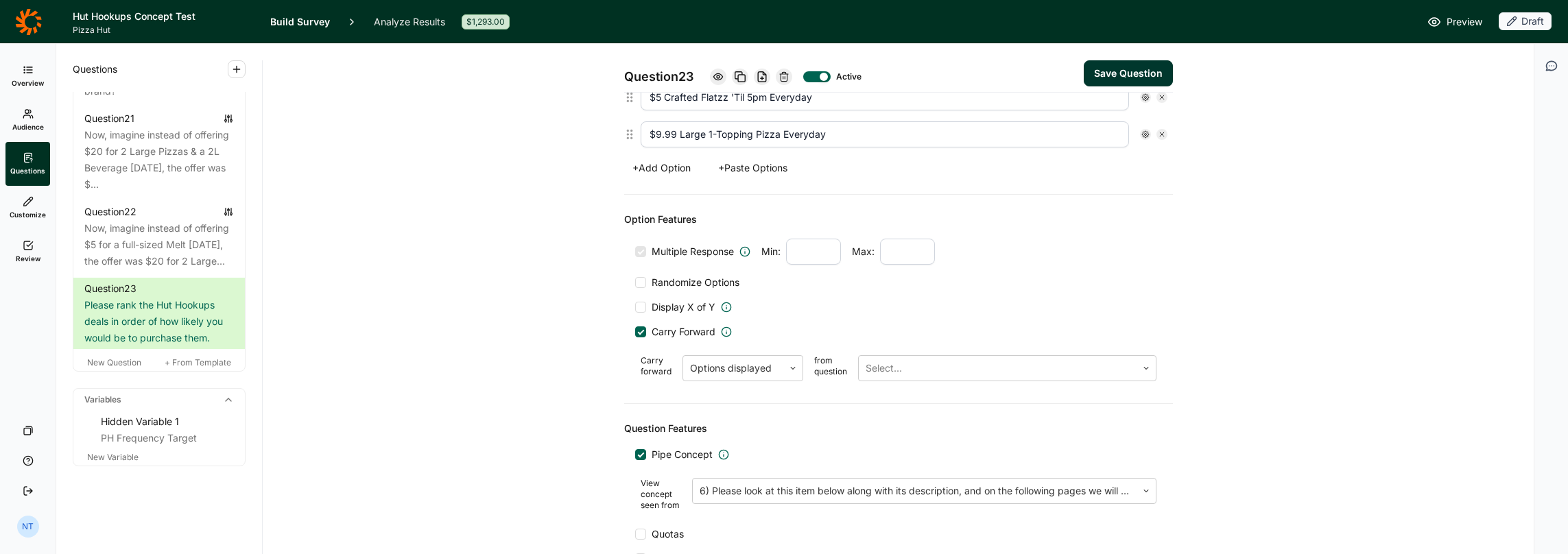 scroll, scrollTop: 387, scrollLeft: 0, axis: vertical 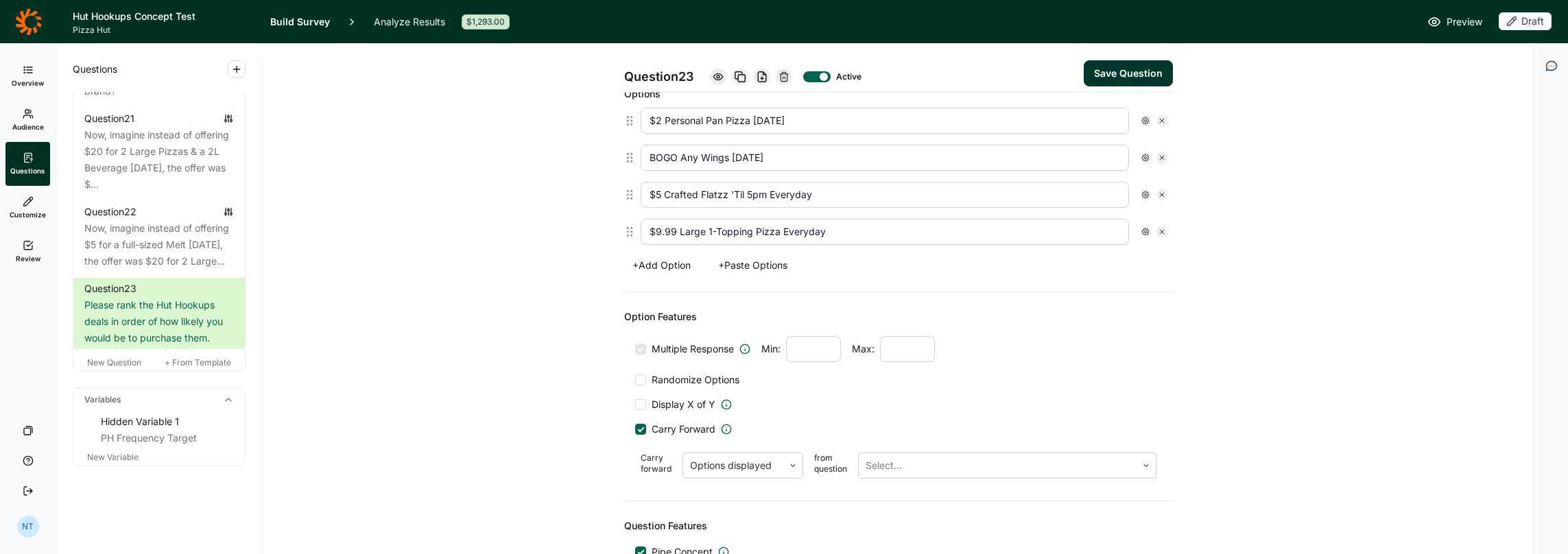 click on "Carry Forward" at bounding box center [689, 429] 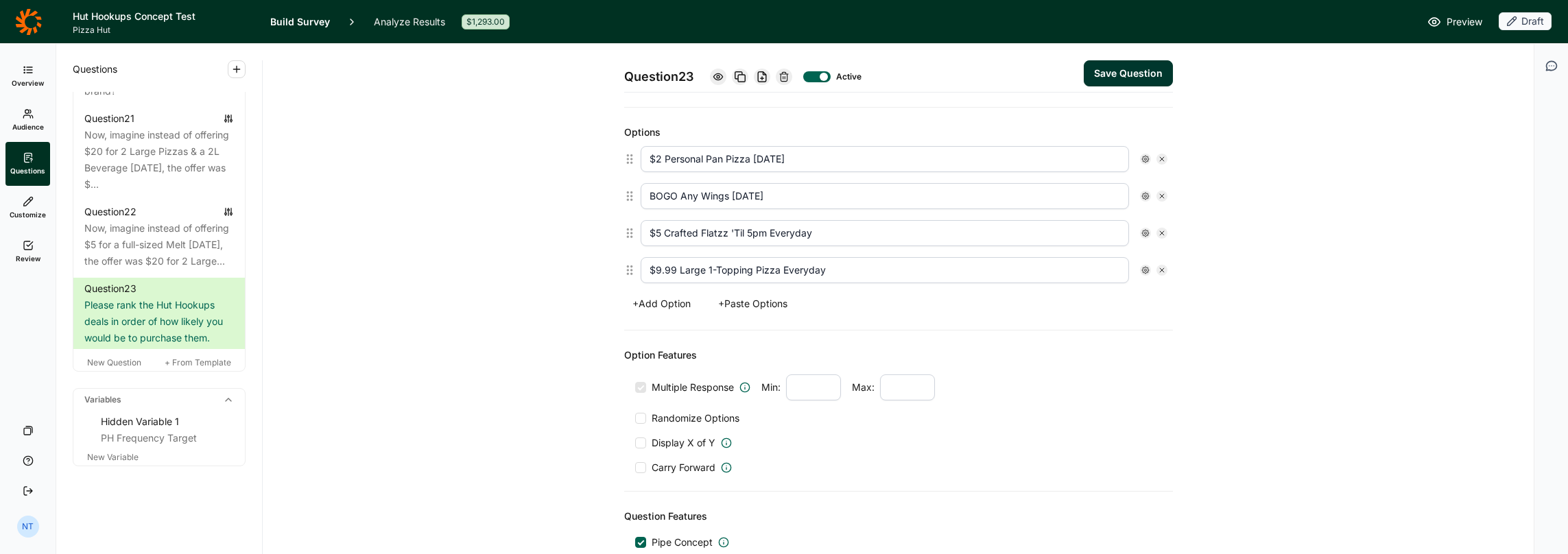 scroll, scrollTop: 318, scrollLeft: 0, axis: vertical 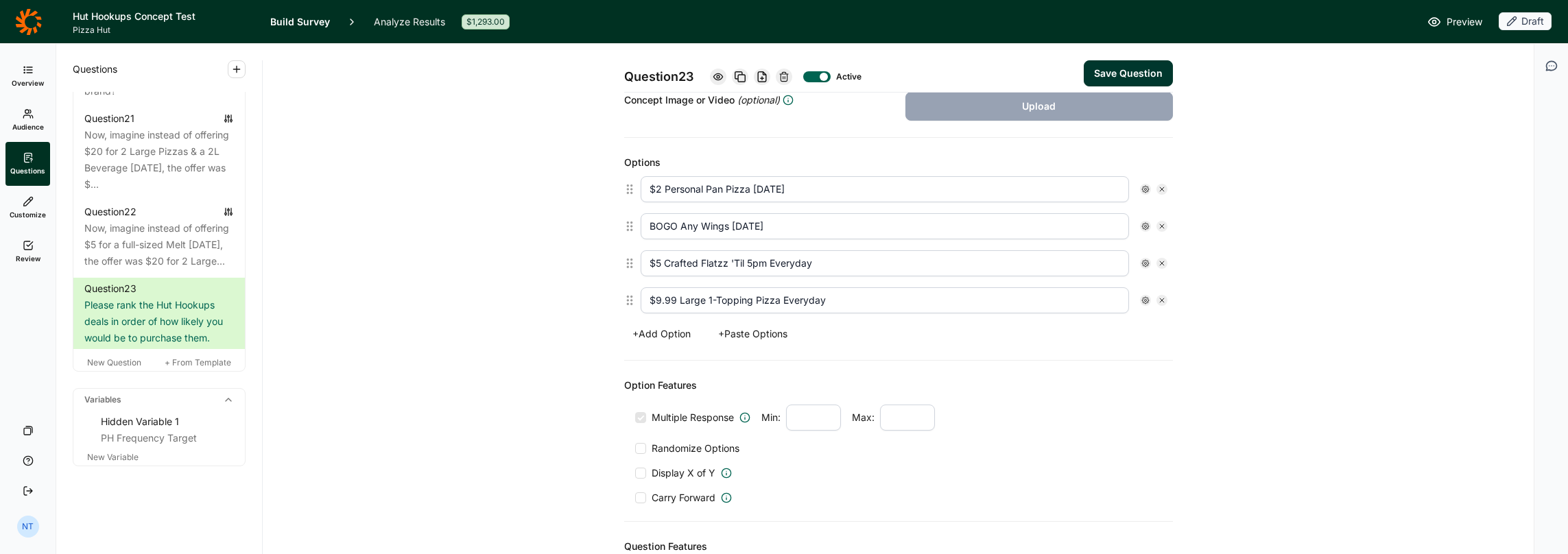 click 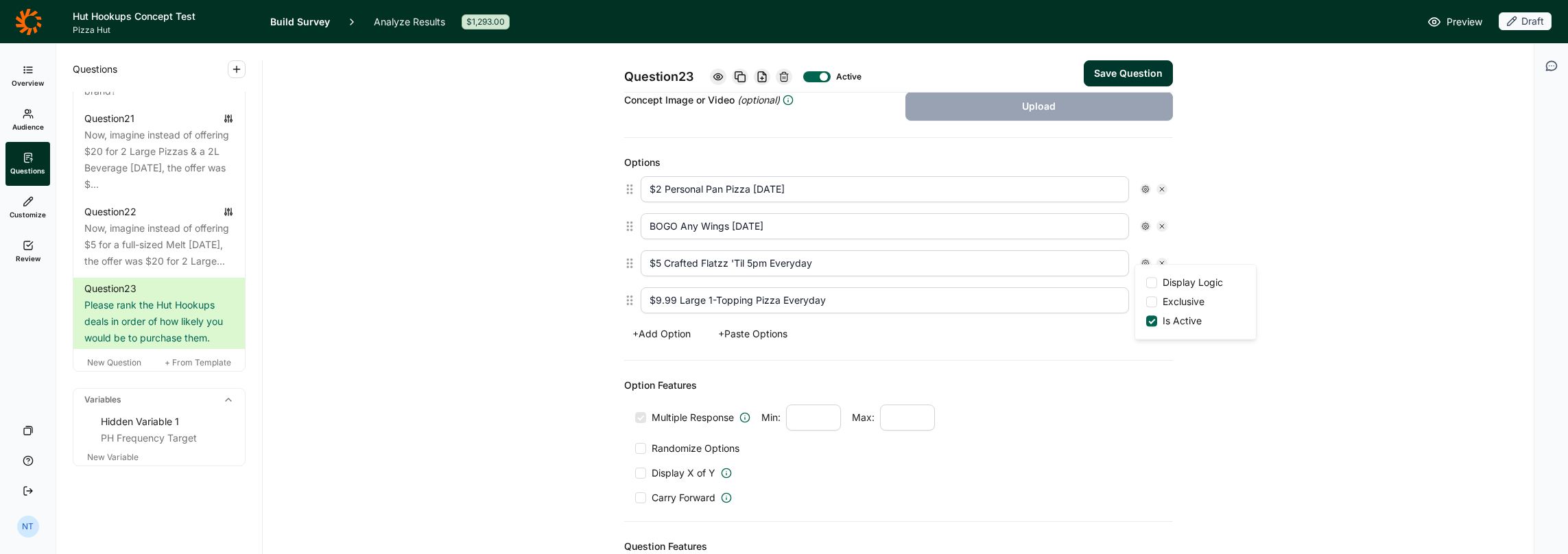 click at bounding box center [1152, 282] 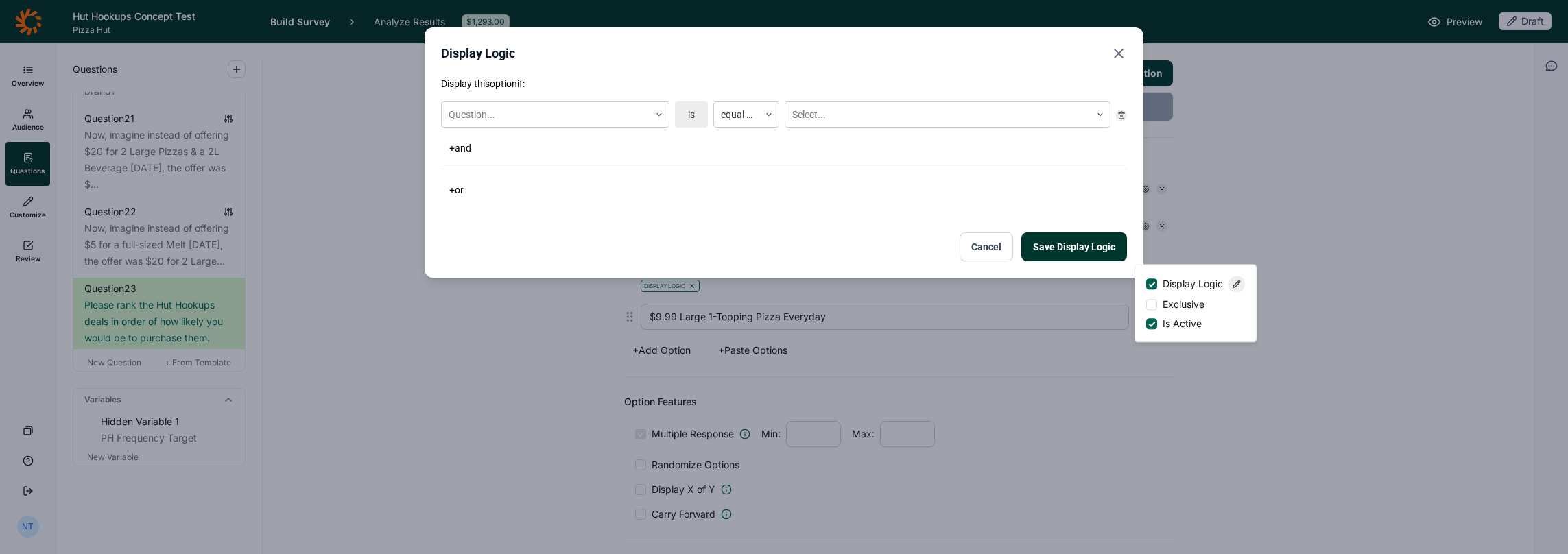 click at bounding box center [1119, 53] 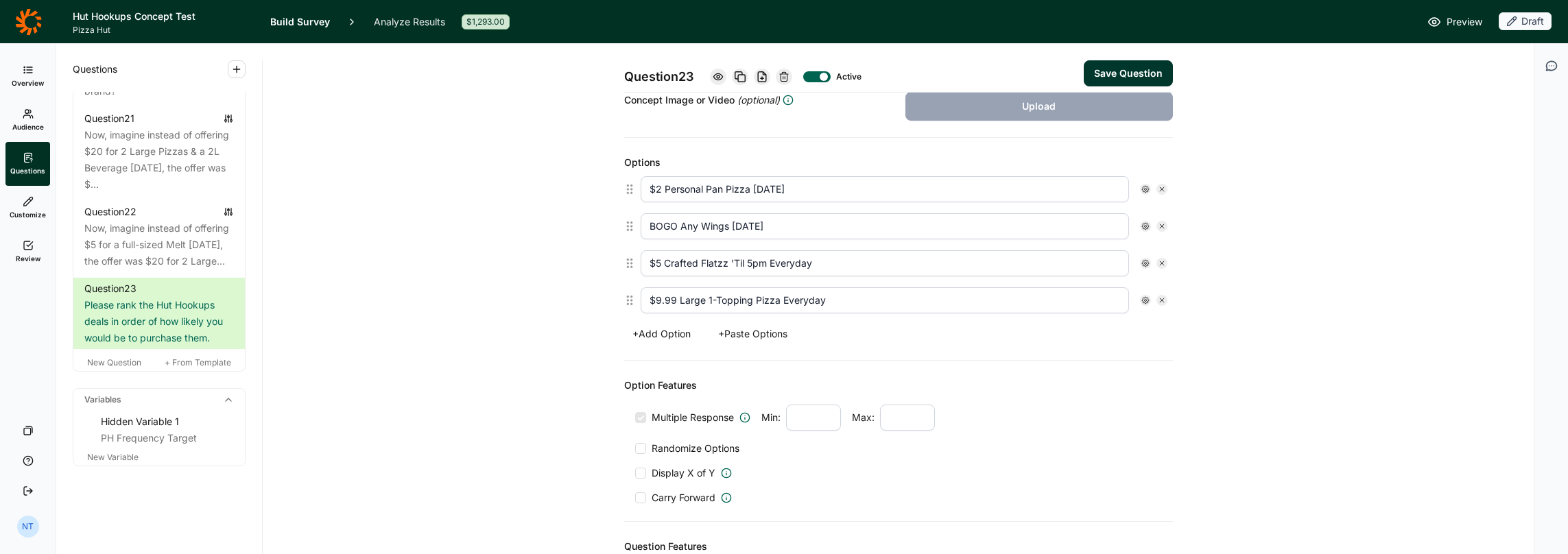 click on "+  Add Option" at bounding box center (661, 334) 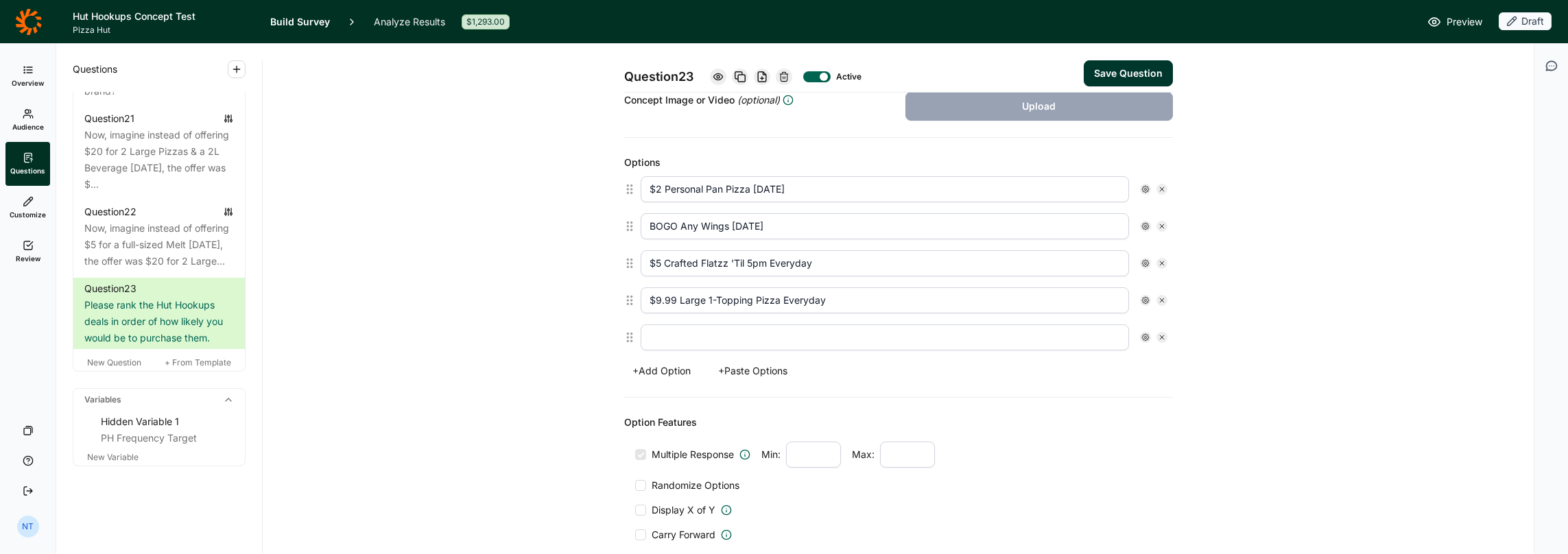 click at bounding box center [885, 337] 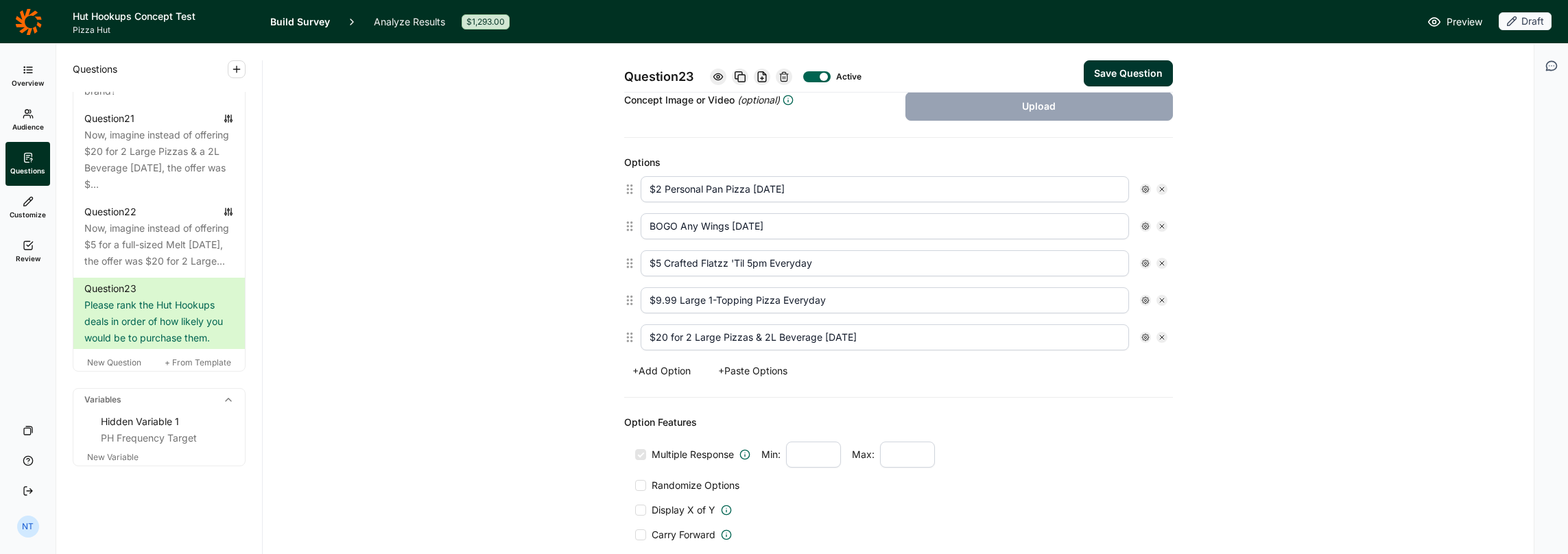 type on "$20 for 2 Large Pizzas & 2L Beverage on Thursday" 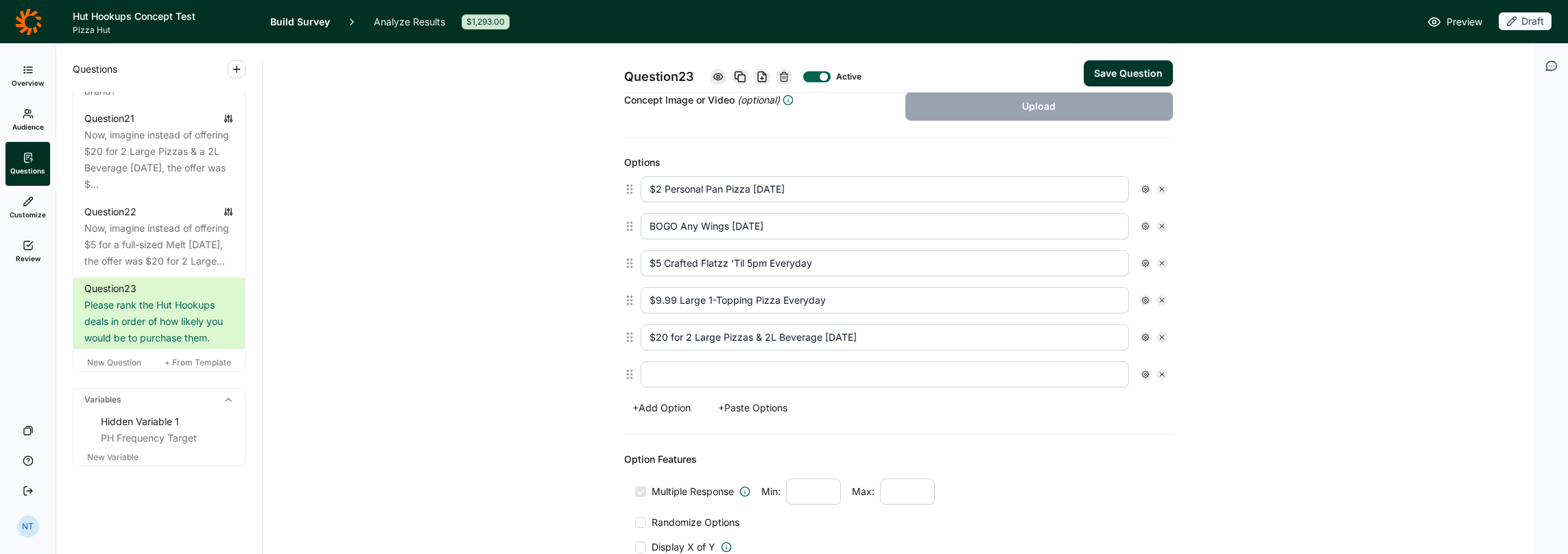click at bounding box center (885, 374) 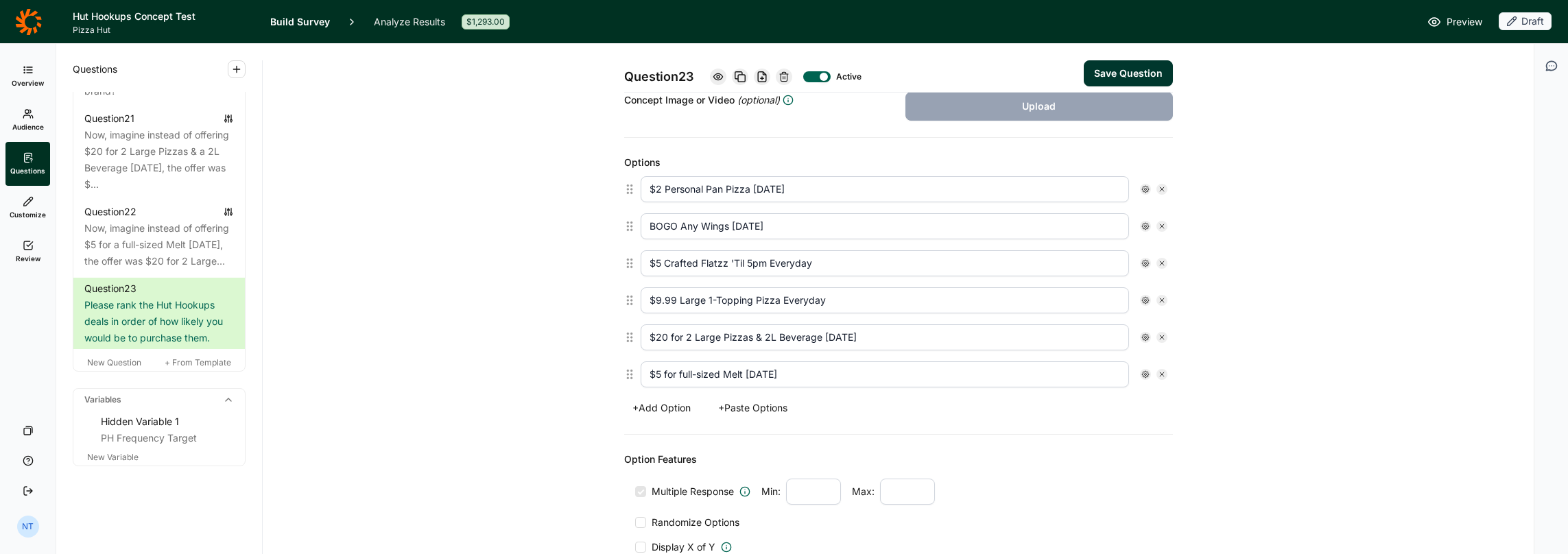 type on "$5 for full-sized Melt on Thursday" 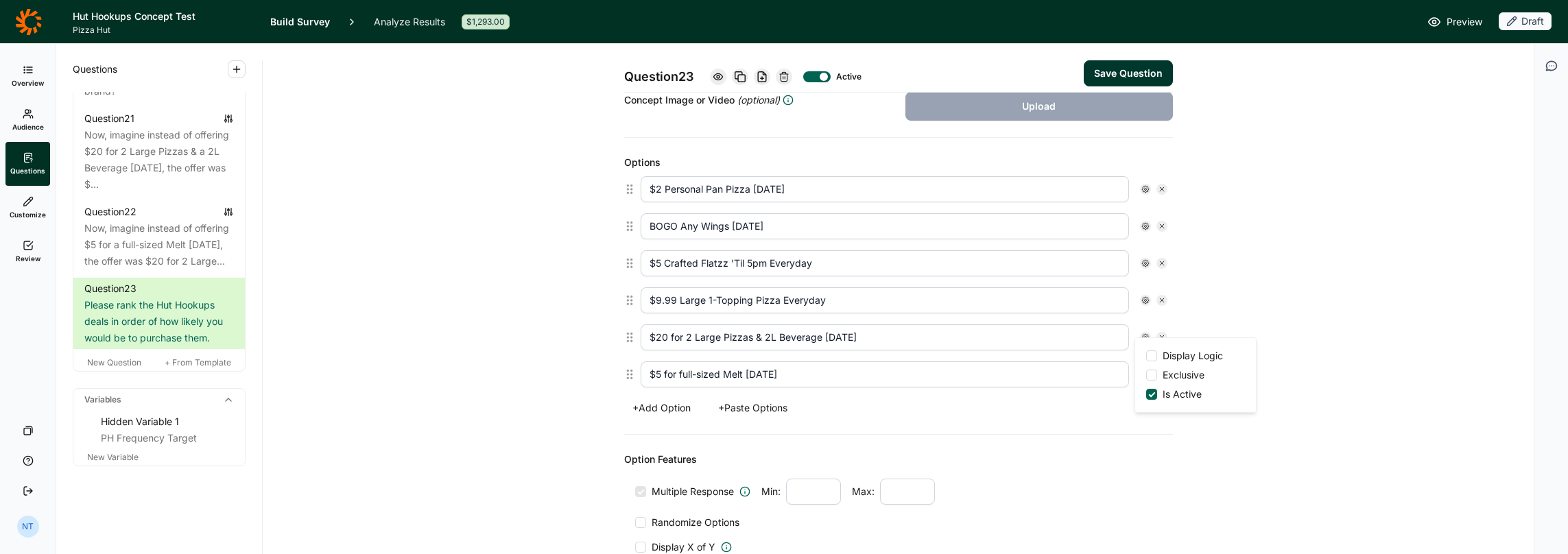 click at bounding box center [1152, 356] 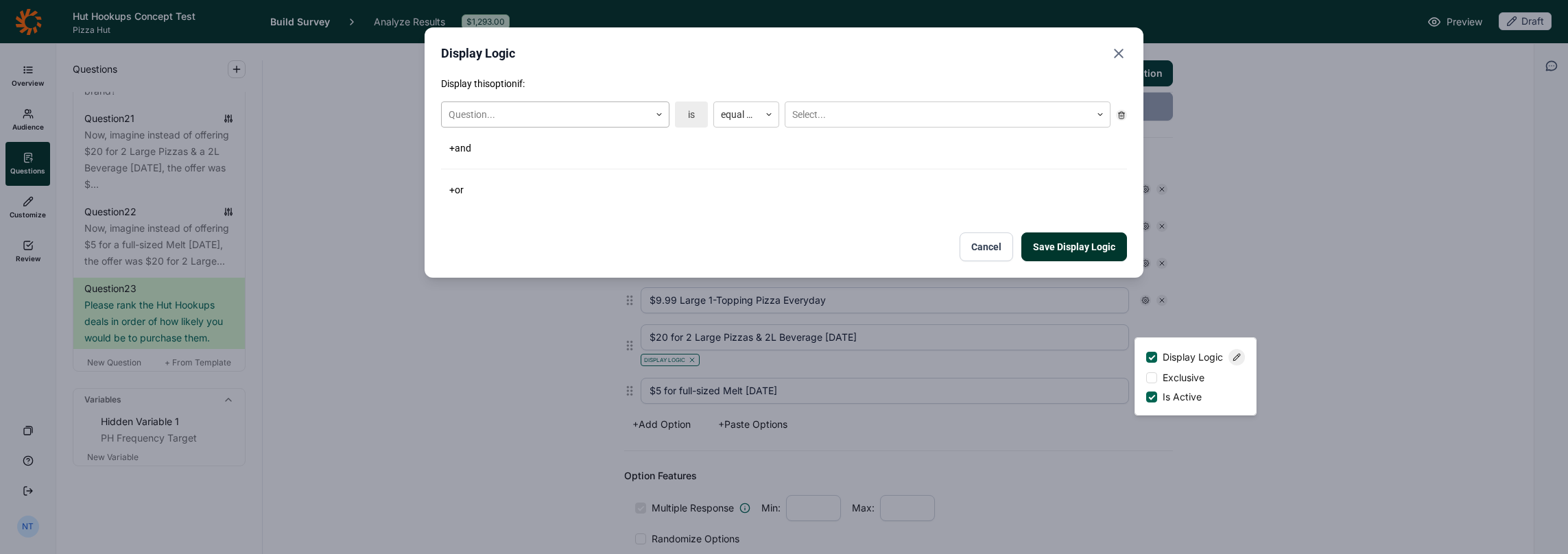 click at bounding box center [545, 115] 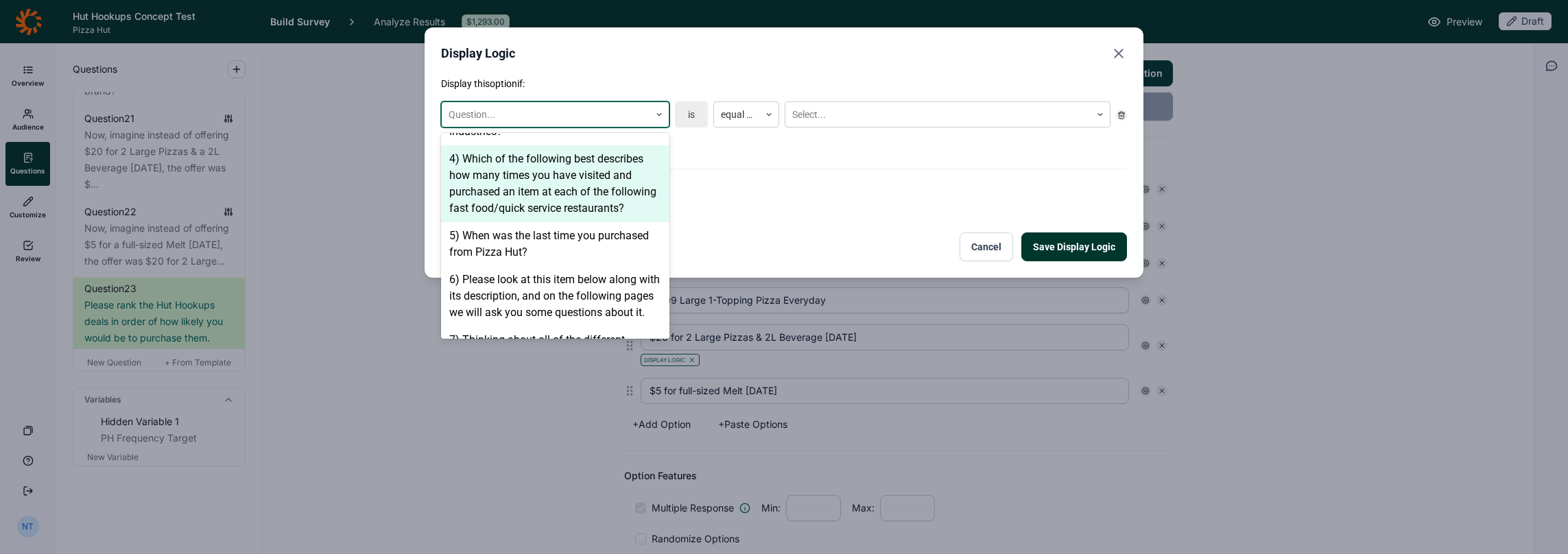 scroll, scrollTop: 480, scrollLeft: 0, axis: vertical 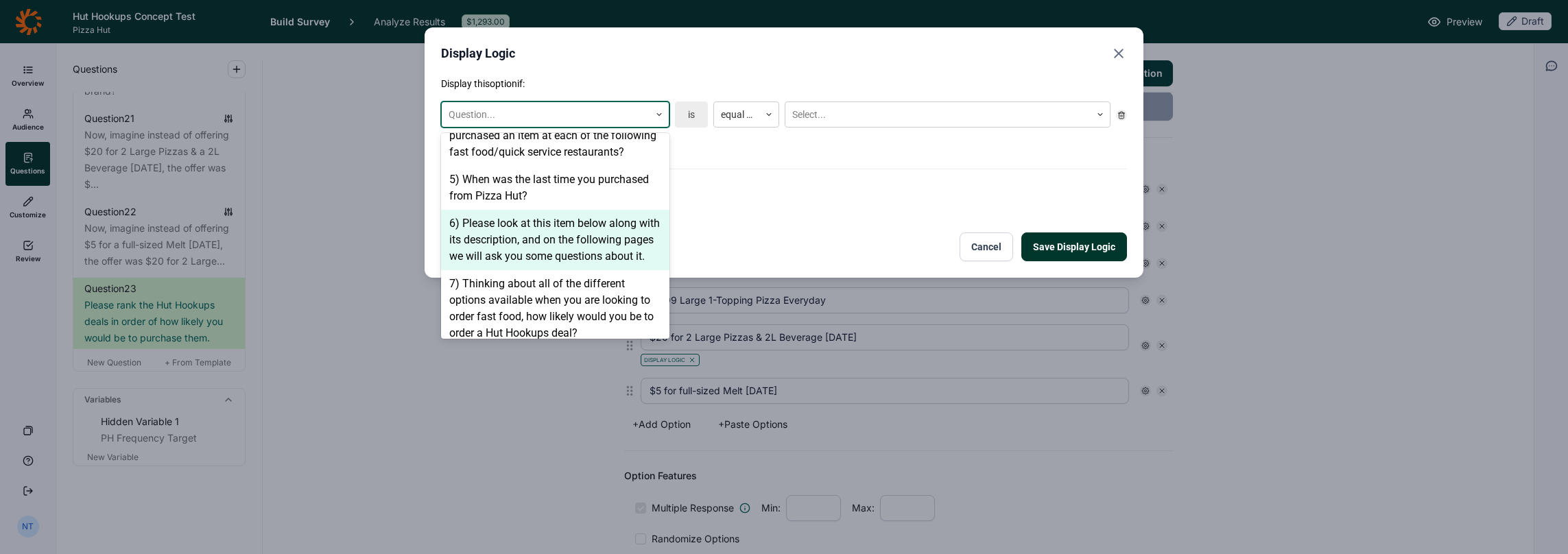 click on "6) Please look at this item below along with its description, and on the following pages we will ask you some questions about it." at bounding box center [555, 240] 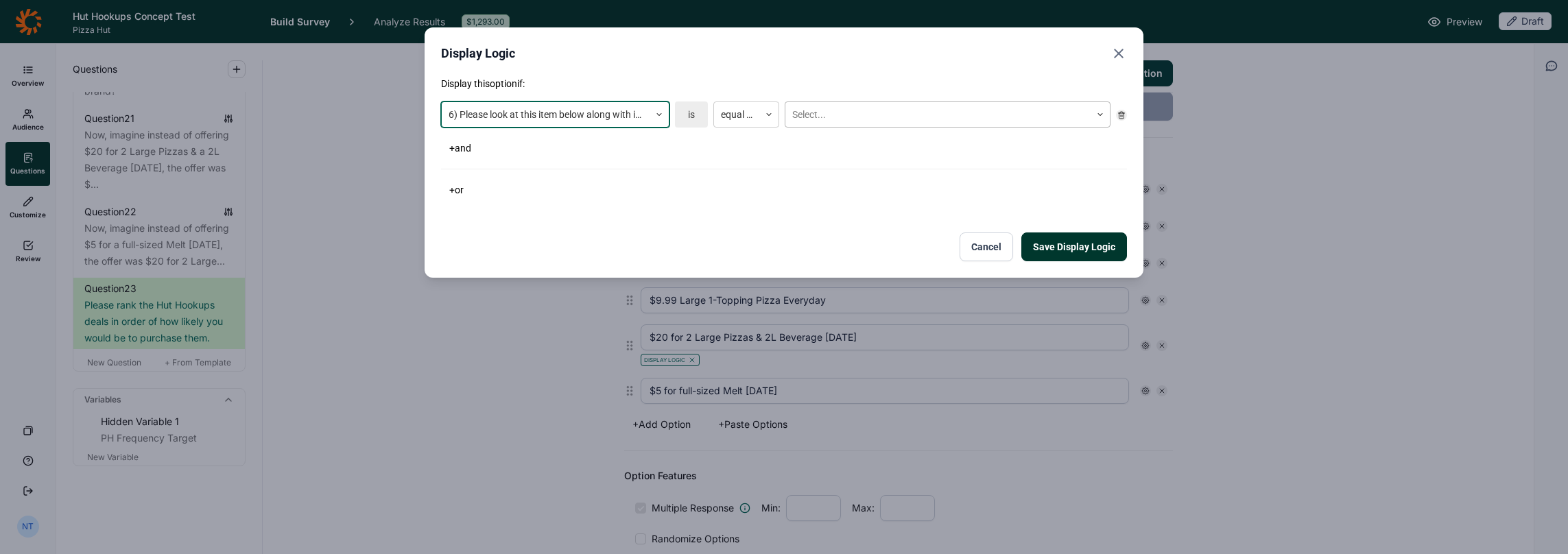 click at bounding box center (938, 115) 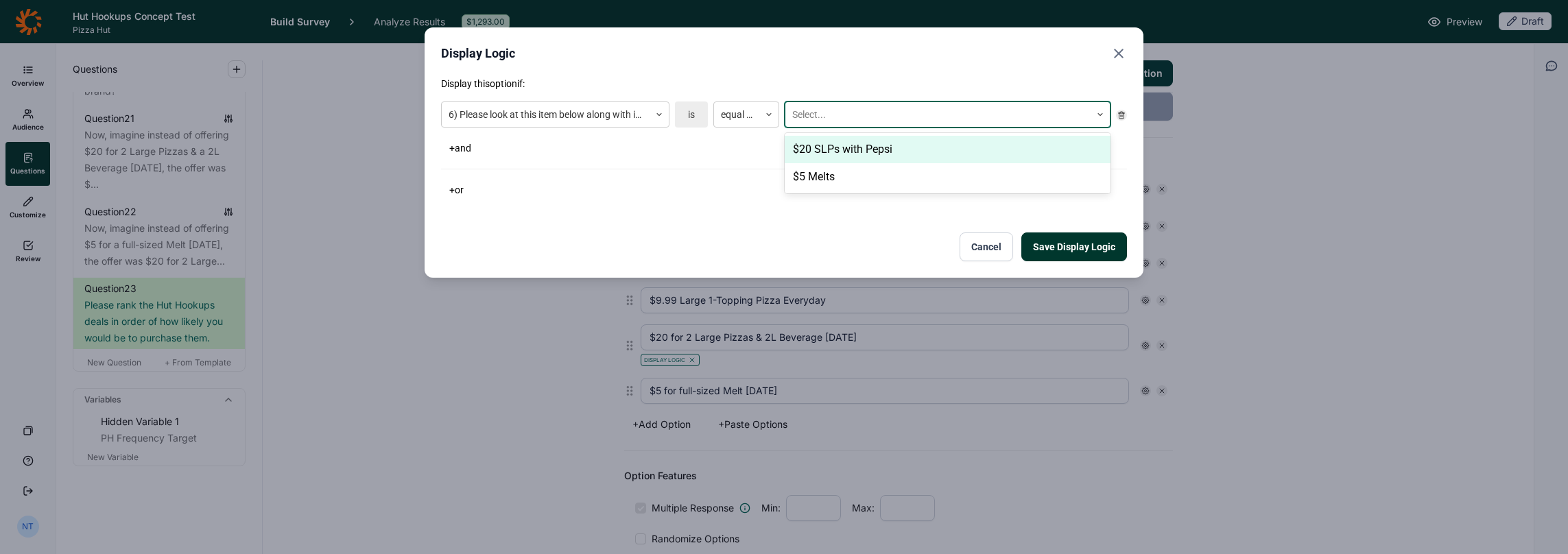 click on "$20 SLPs with Pepsi" at bounding box center [947, 149] 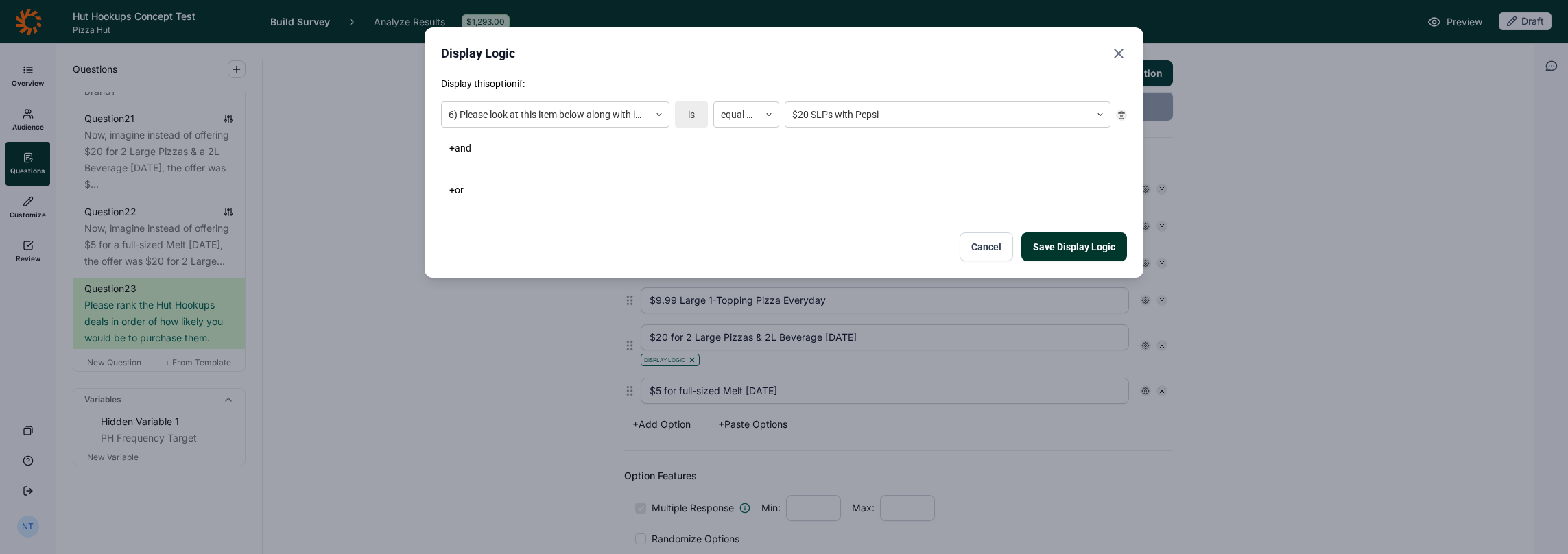 click on "Save Display Logic" at bounding box center [1074, 247] 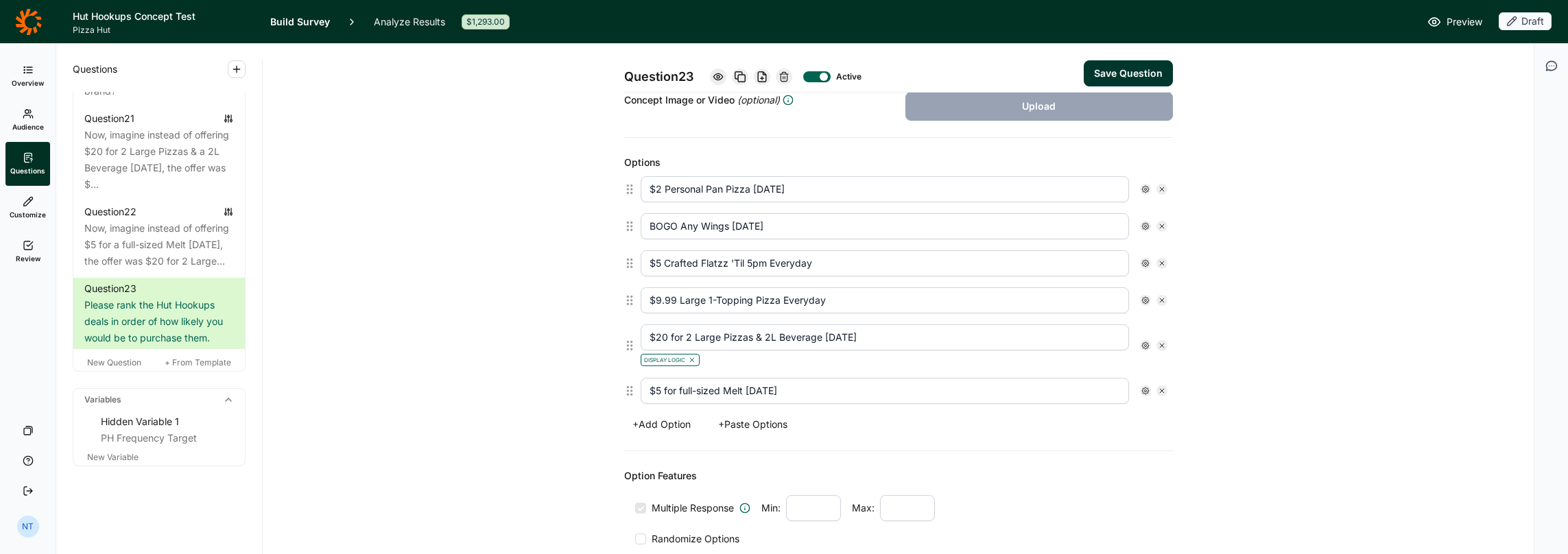 click 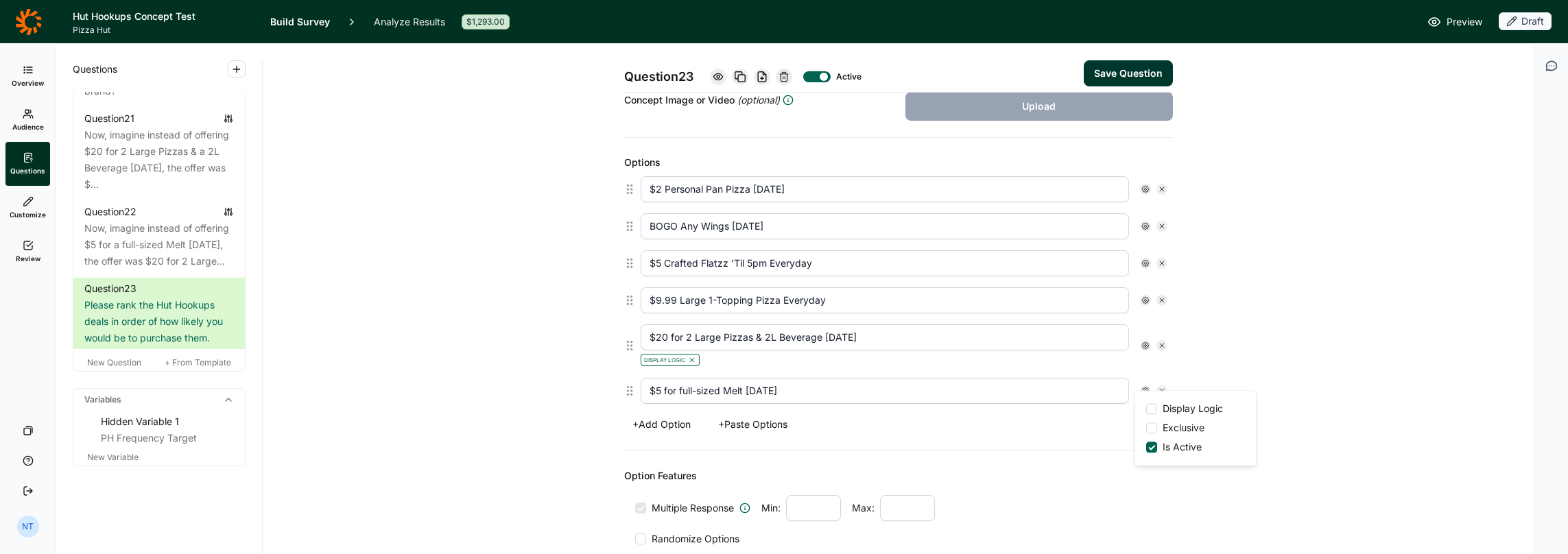 click at bounding box center [1152, 409] 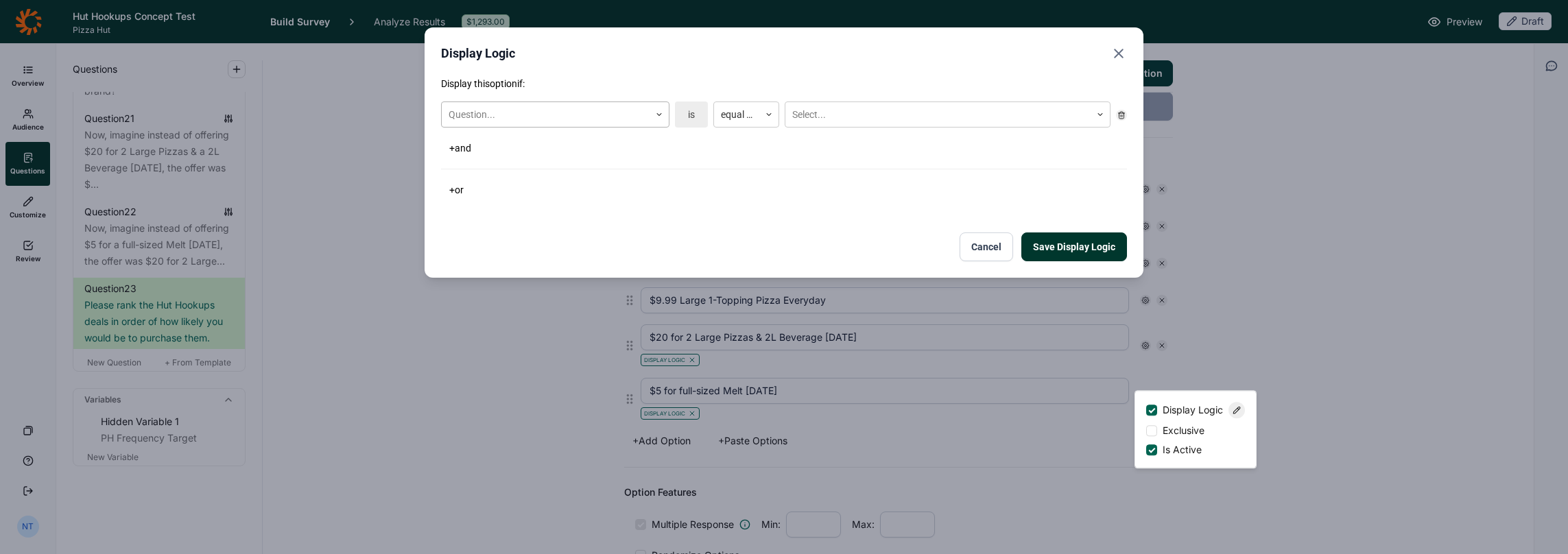 click at bounding box center [545, 115] 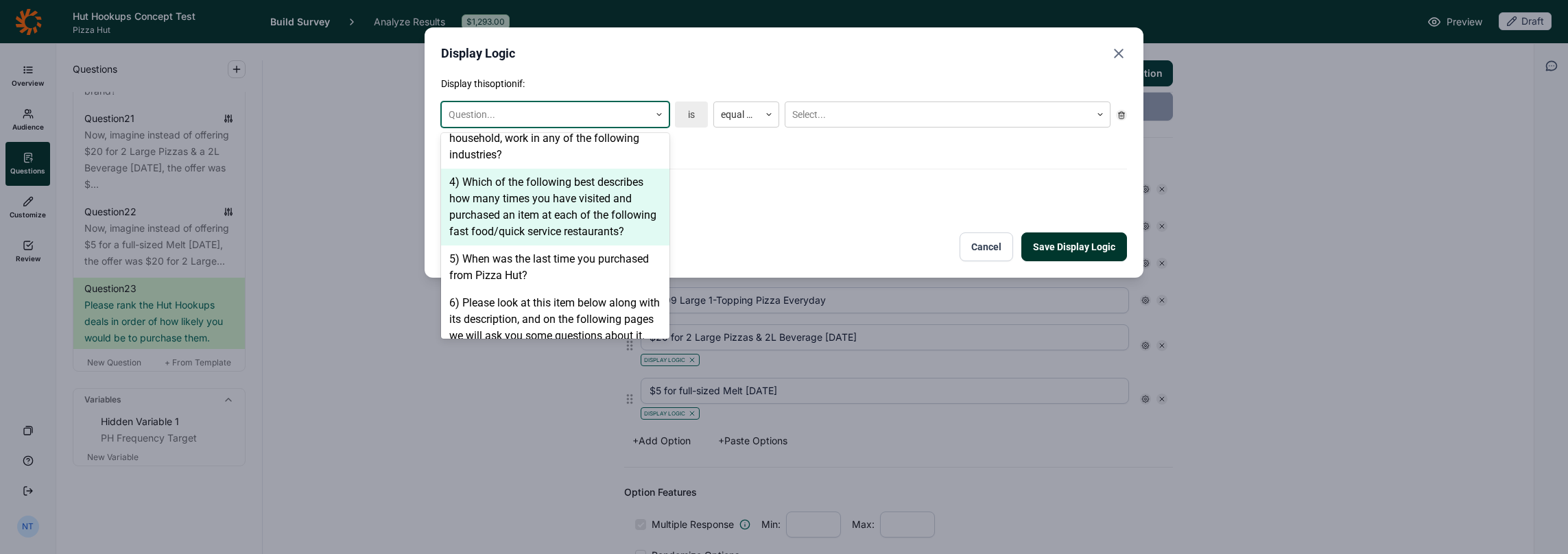 scroll, scrollTop: 411, scrollLeft: 0, axis: vertical 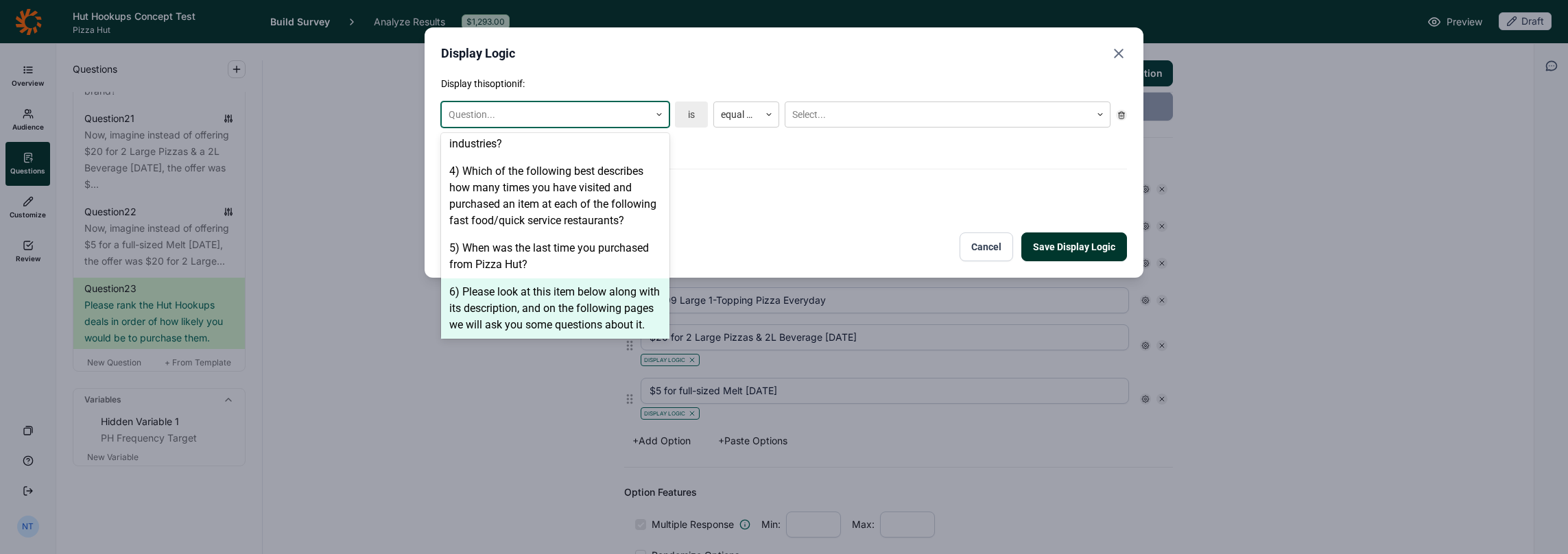 click on "6) Please look at this item below along with its description, and on the following pages we will ask you some questions about it." at bounding box center (555, 309) 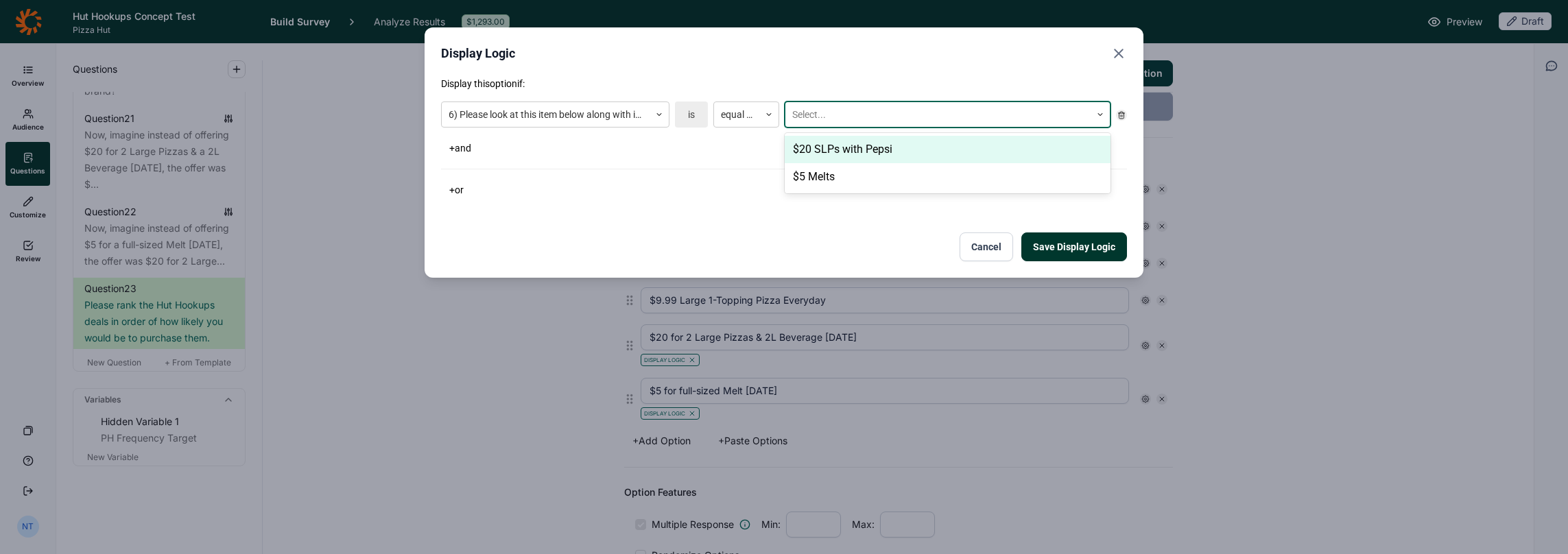 click at bounding box center (938, 115) 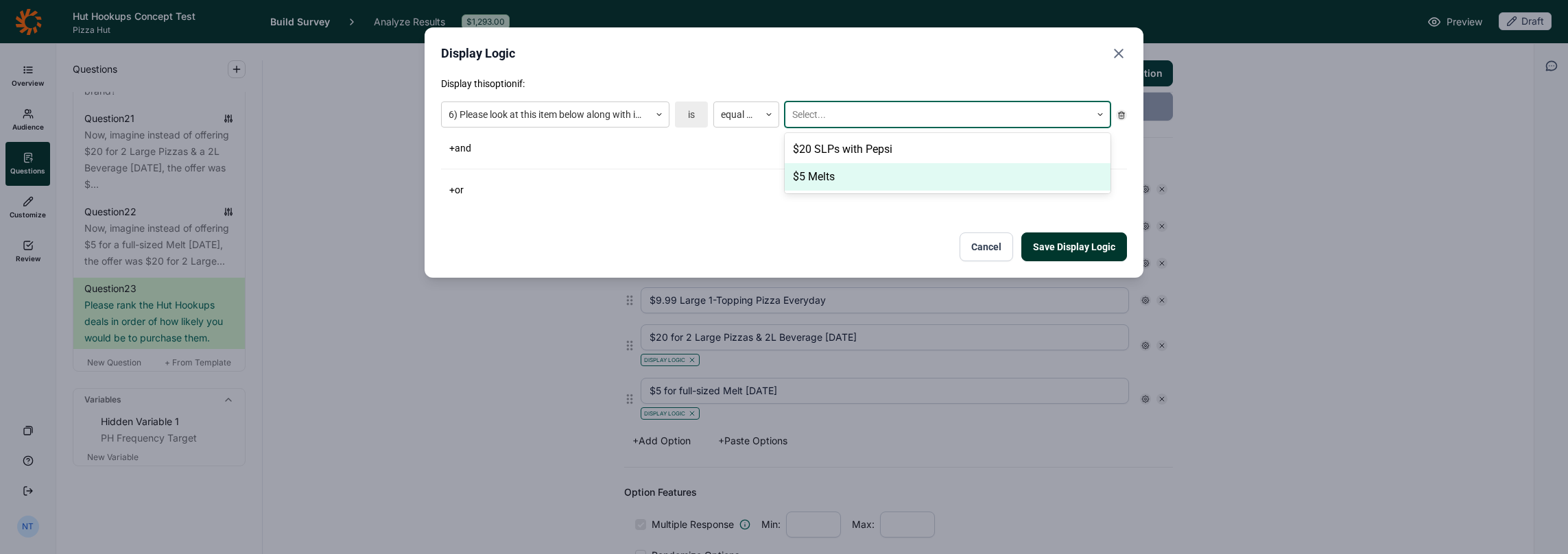 click on "$5 Melts" at bounding box center (947, 177) 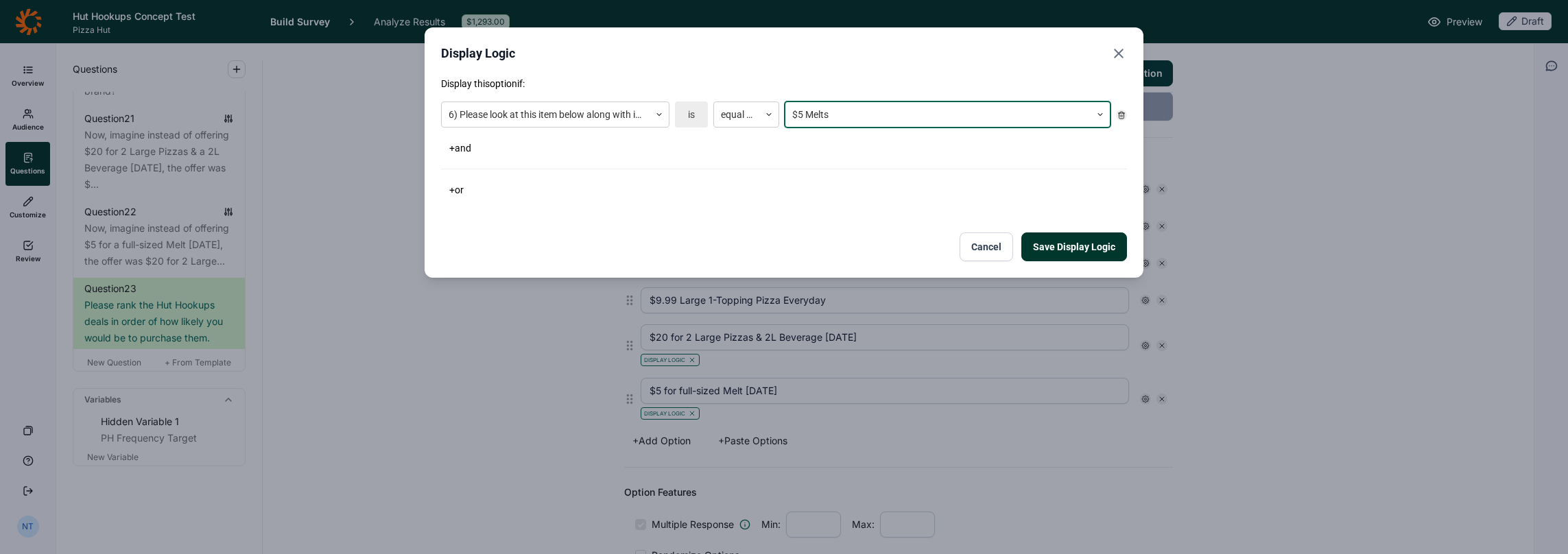 click on "Save Display Logic" at bounding box center (1074, 247) 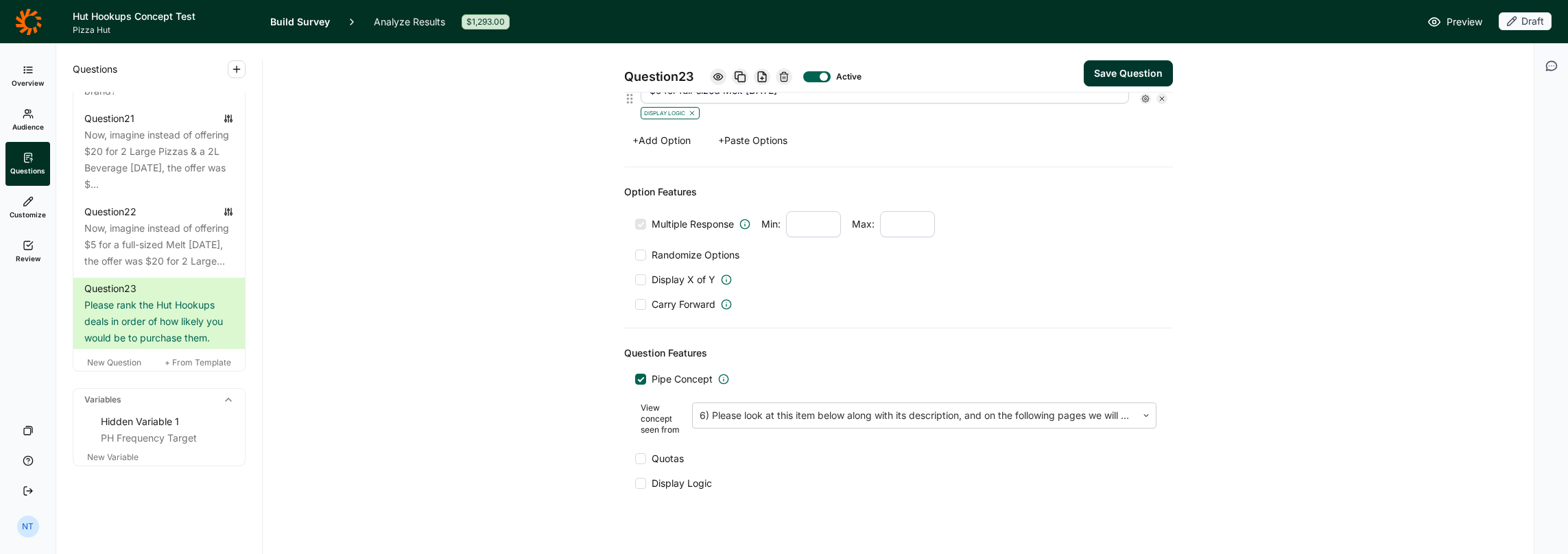 scroll, scrollTop: 629, scrollLeft: 0, axis: vertical 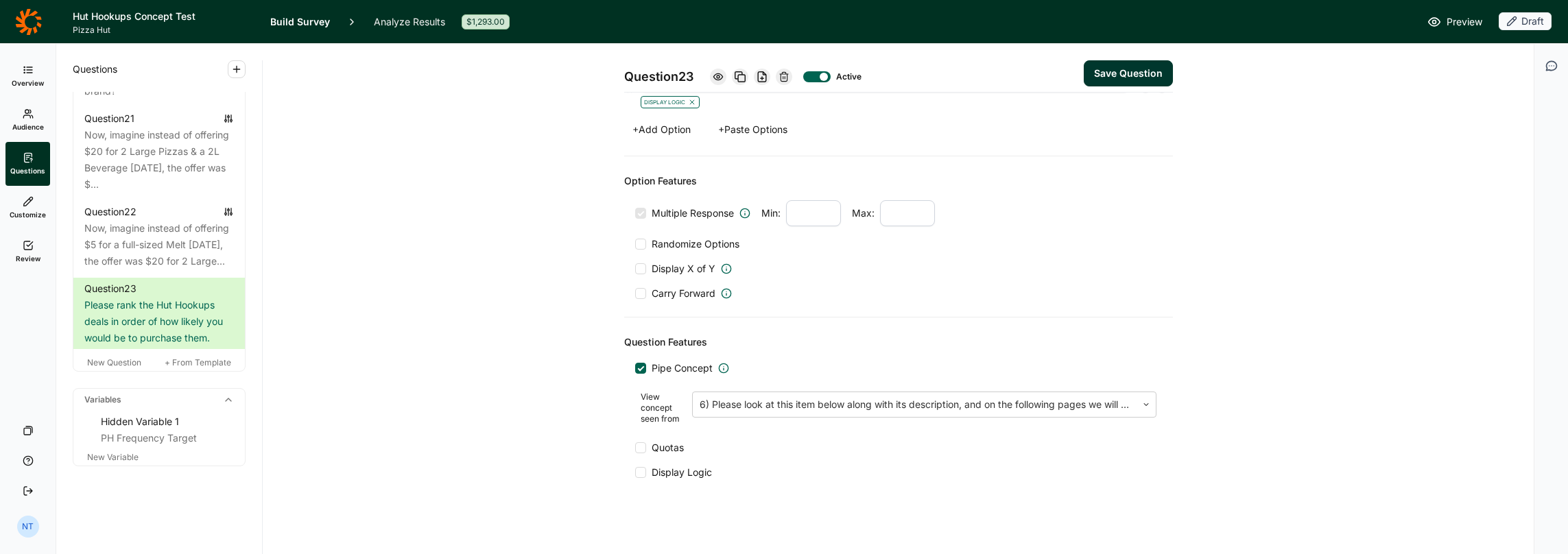 click on "Save Question" at bounding box center (1128, 73) 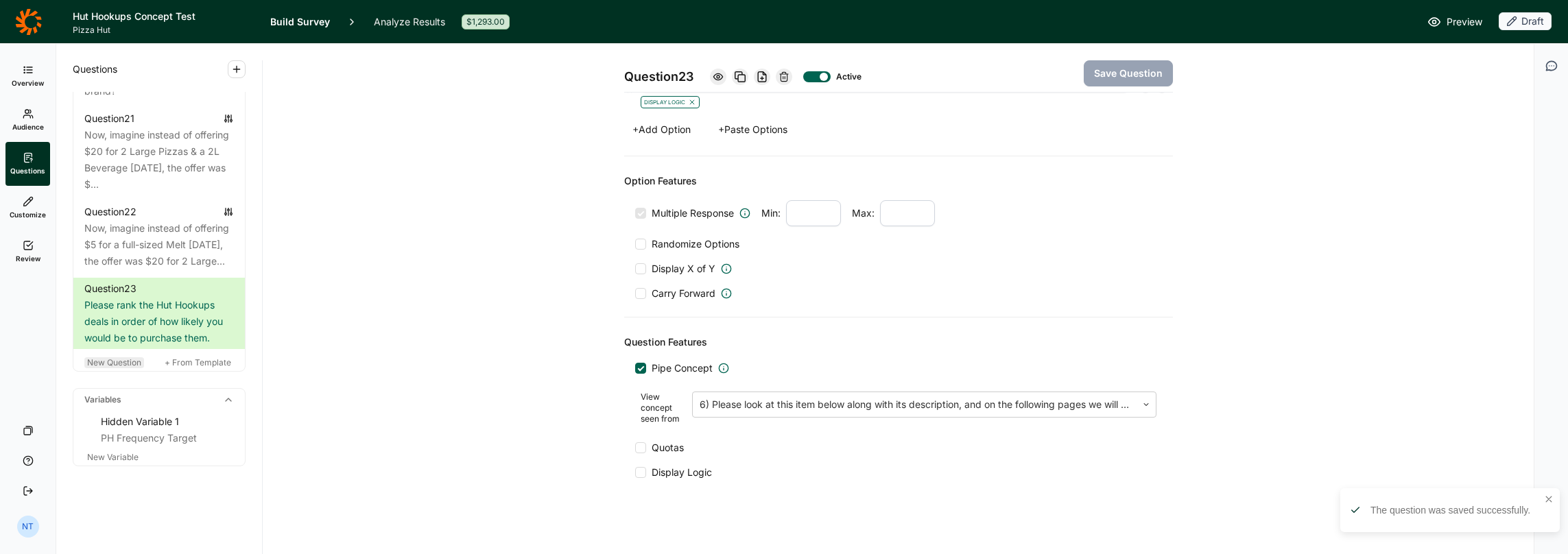 click on "New Question" at bounding box center (114, 362) 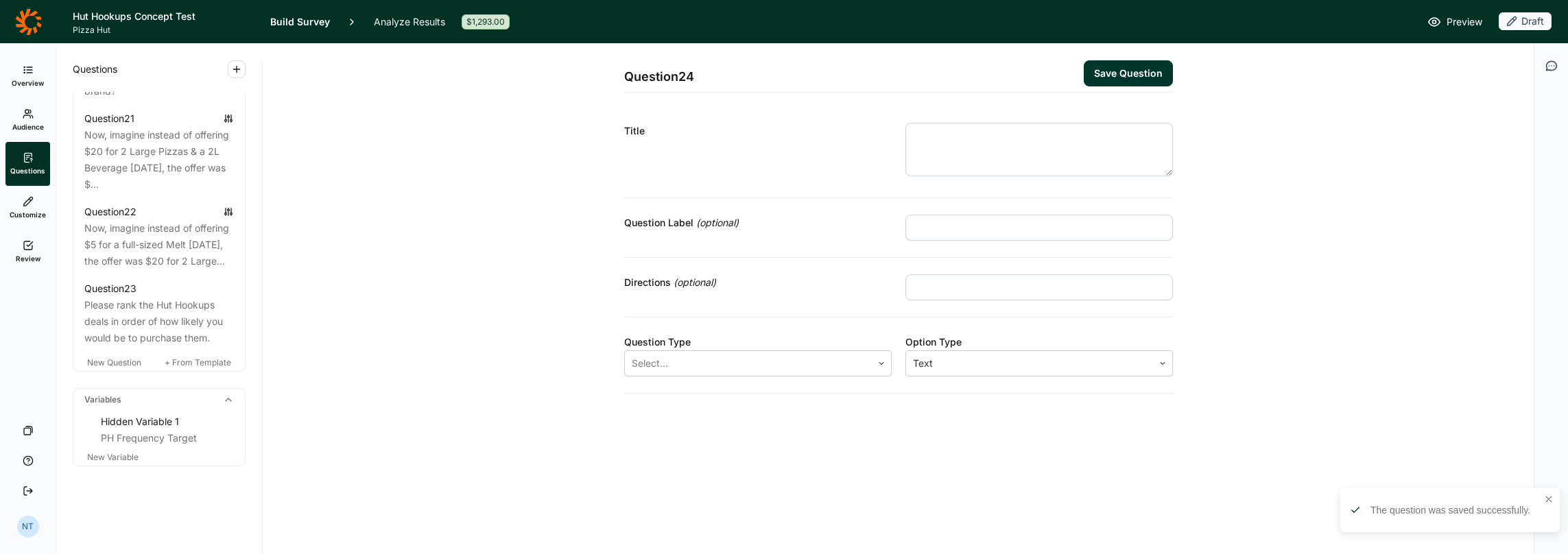 click at bounding box center (1039, 152) 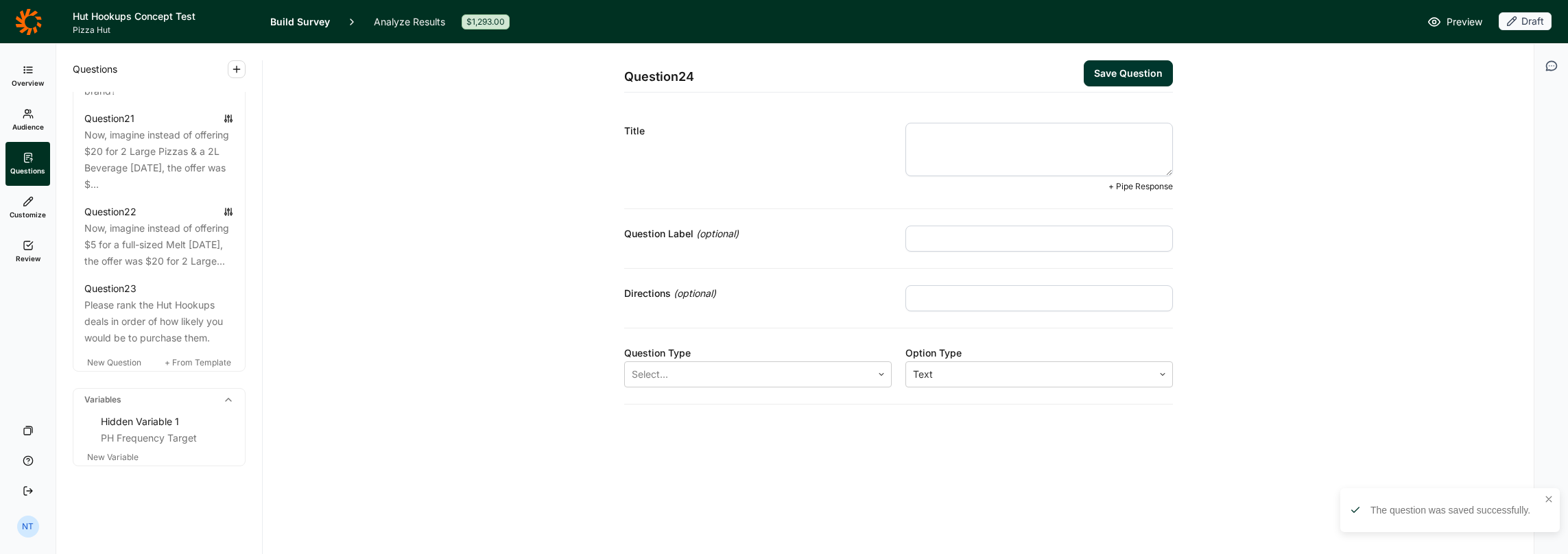 click at bounding box center [1039, 149] 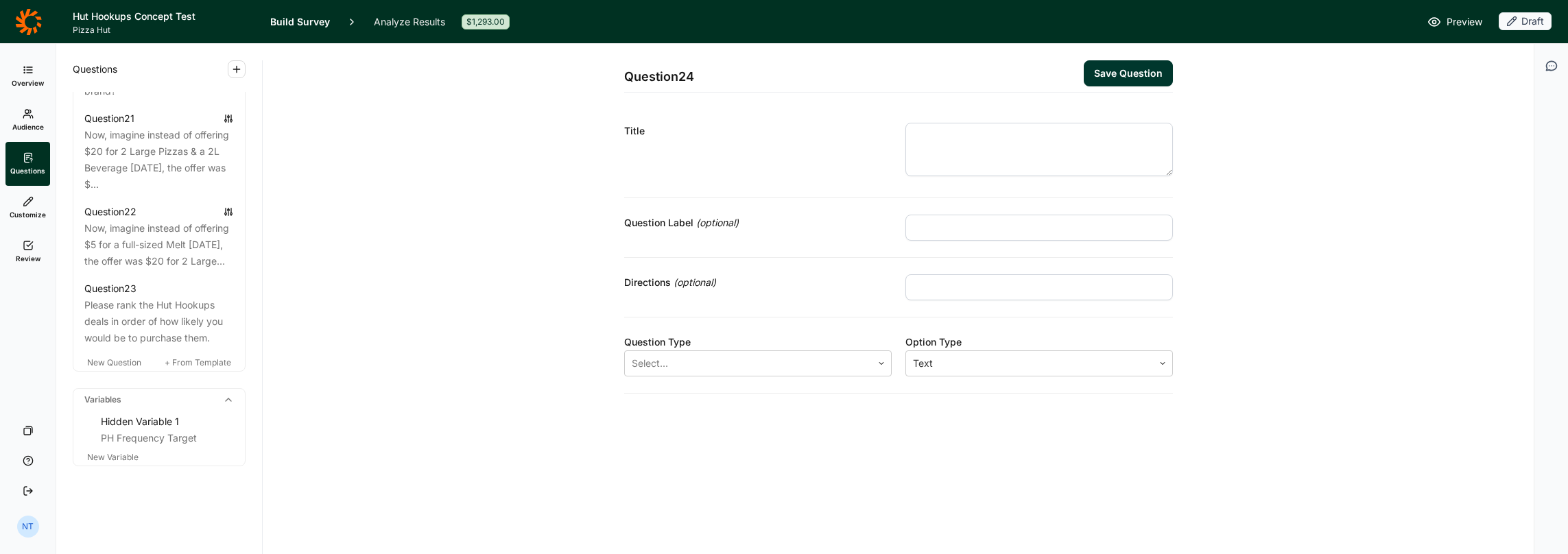 click on "Title" at bounding box center [899, 152] 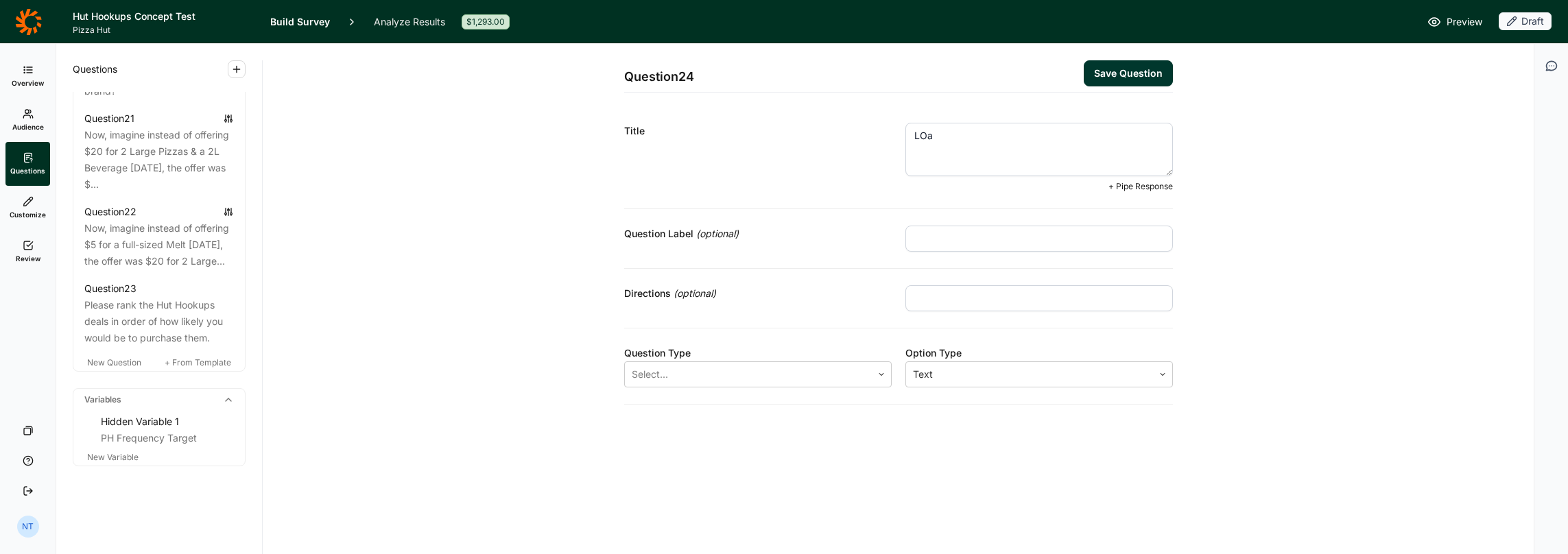 click on "LOa" at bounding box center [1039, 149] 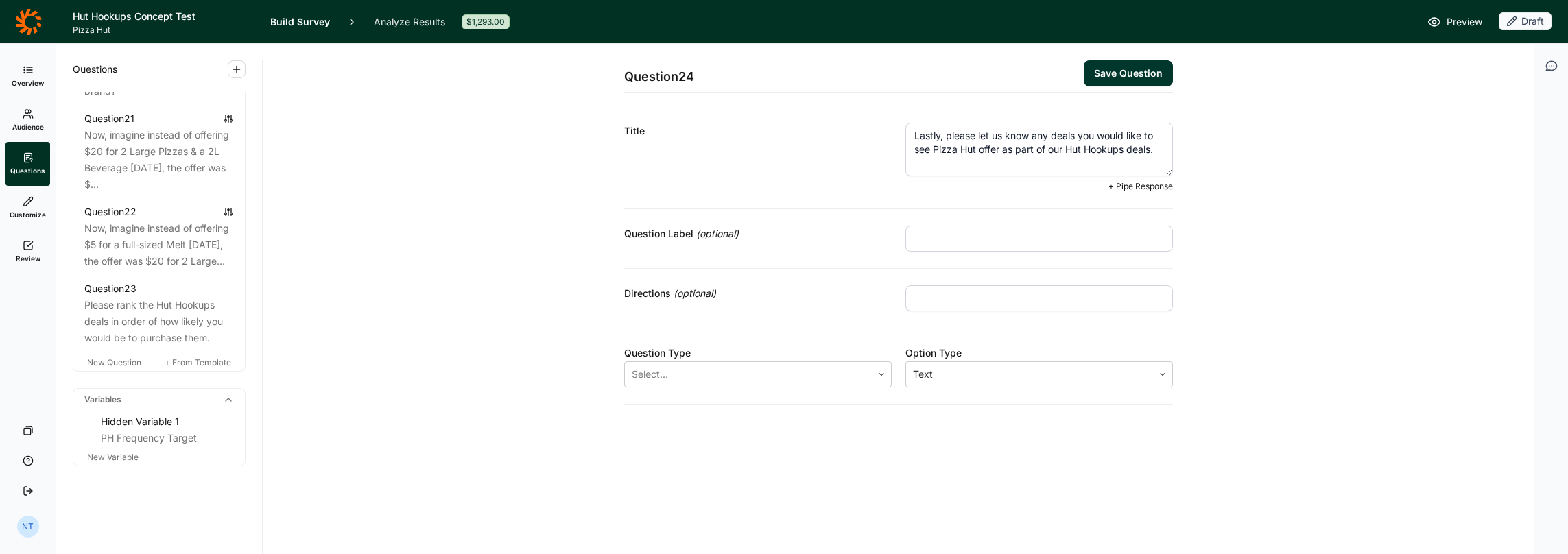 click on "Lastly, please let us know any deals you would like to see Pizza Hut offer as part of our Hut Hookups deals." at bounding box center [1039, 149] 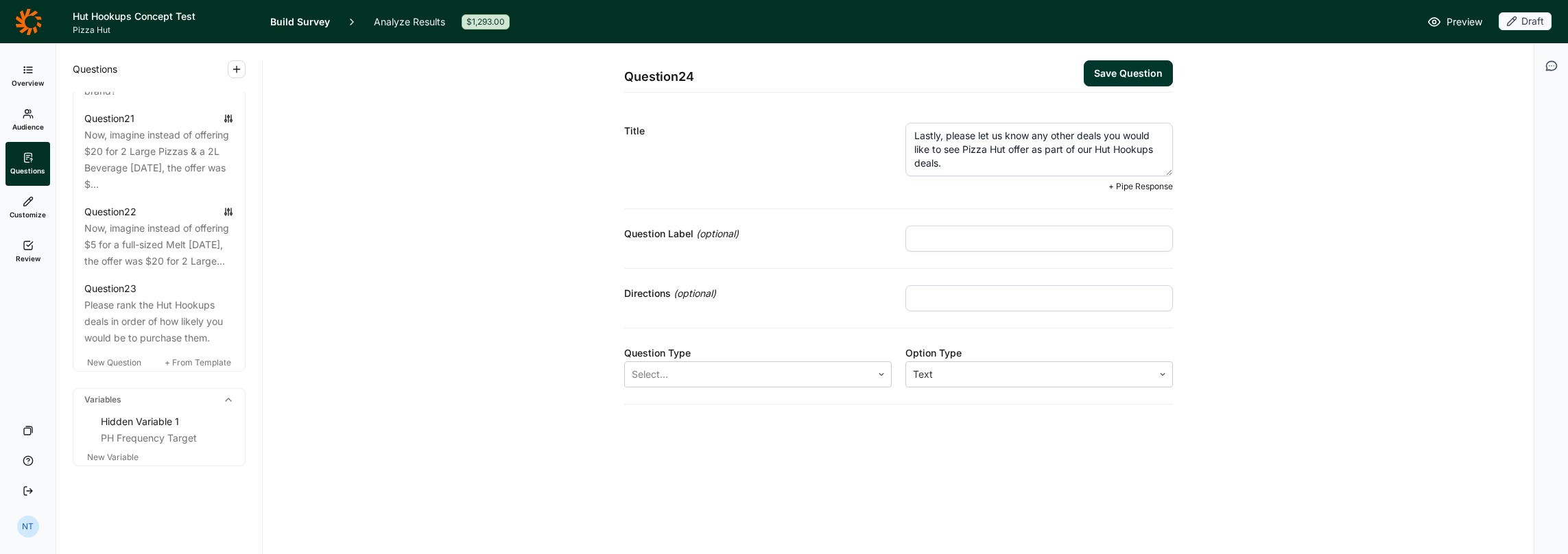 click on "Lastly, please let us know any other deals you would like to see Pizza Hut offer as part of our Hut Hookups deals." at bounding box center (1039, 149) 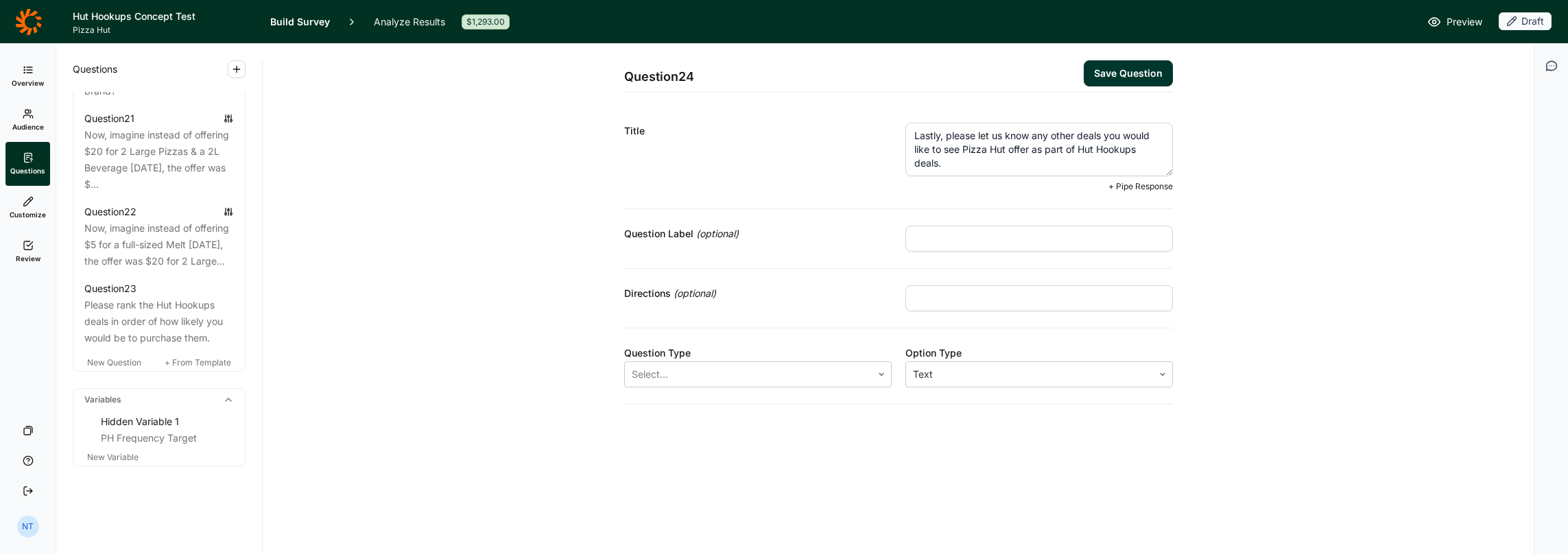 click on "Lastly, please let us know any other deals you would like to see Pizza Hut offer as part of Hut Hookups deals." at bounding box center [1039, 149] 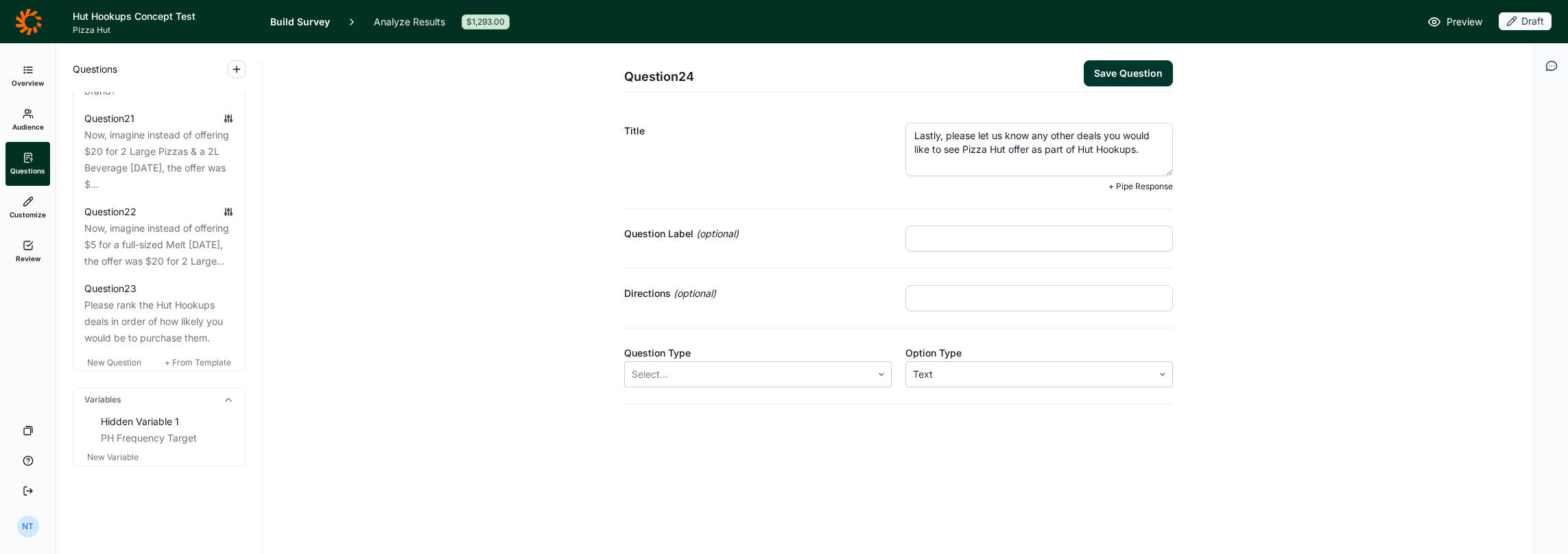 drag, startPoint x: 947, startPoint y: 135, endPoint x: 1031, endPoint y: 136, distance: 84.00595 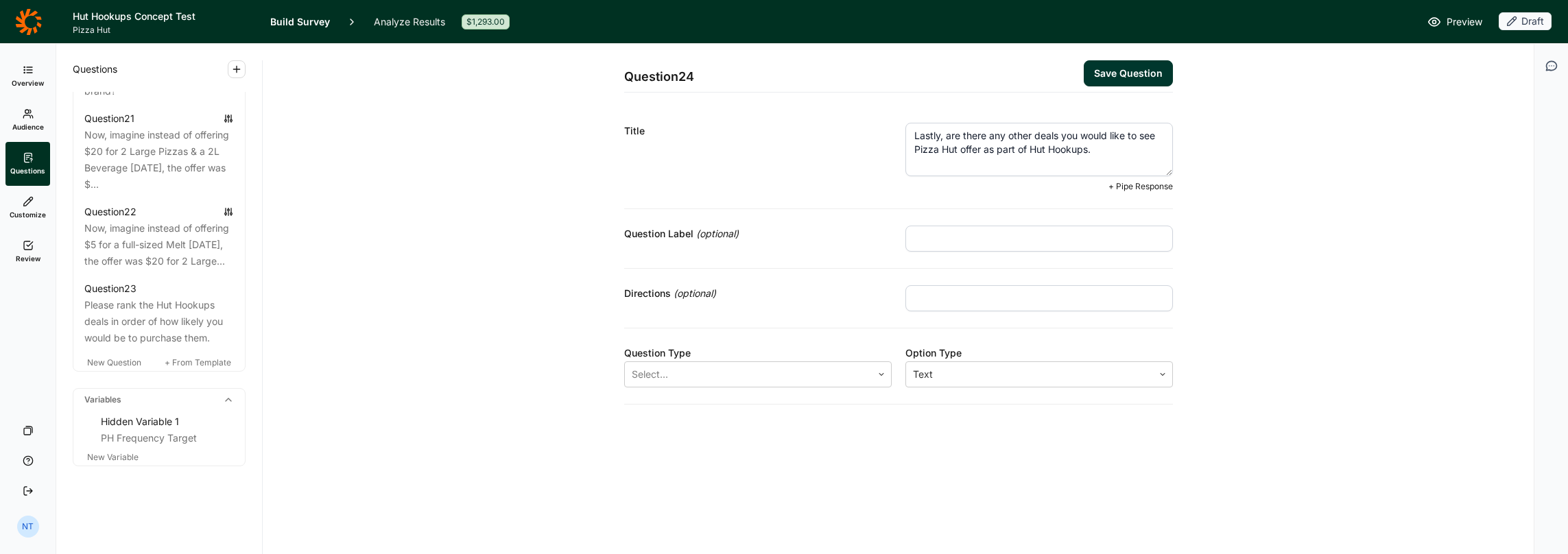 click on "Lastly, are there any other deals you would like to see Pizza Hut offer as part of Hut Hookups." at bounding box center (1039, 149) 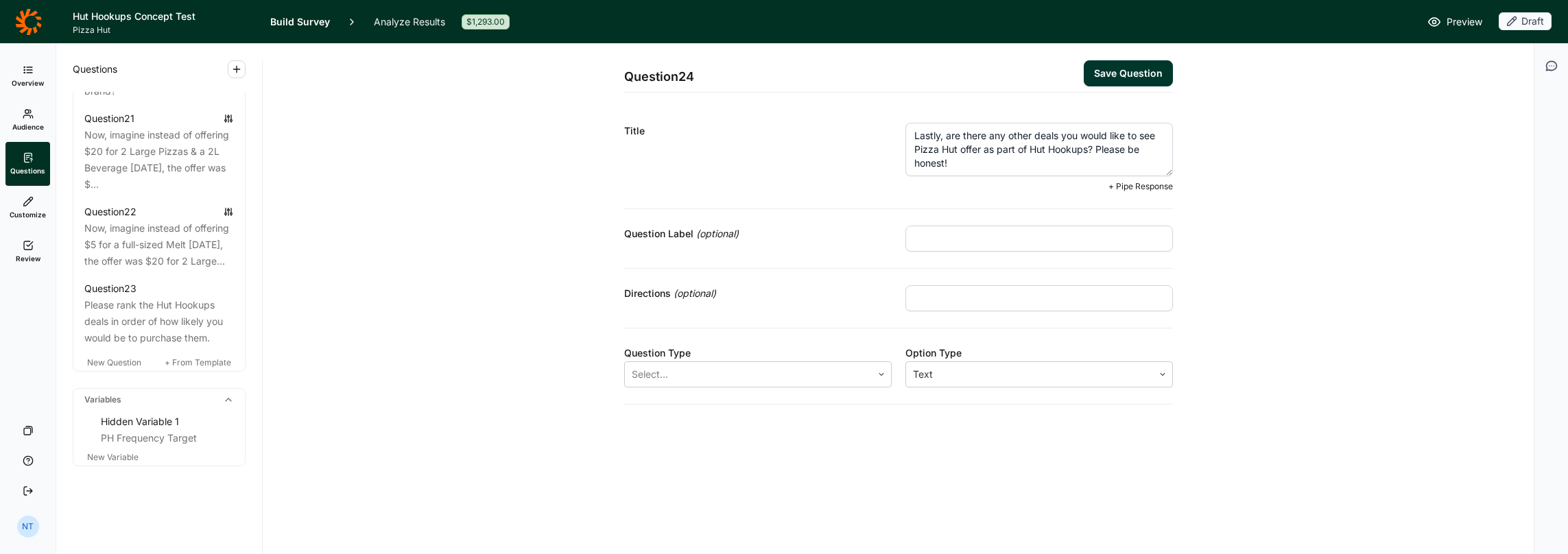 drag, startPoint x: 1043, startPoint y: 164, endPoint x: 1096, endPoint y: 152, distance: 54.341513 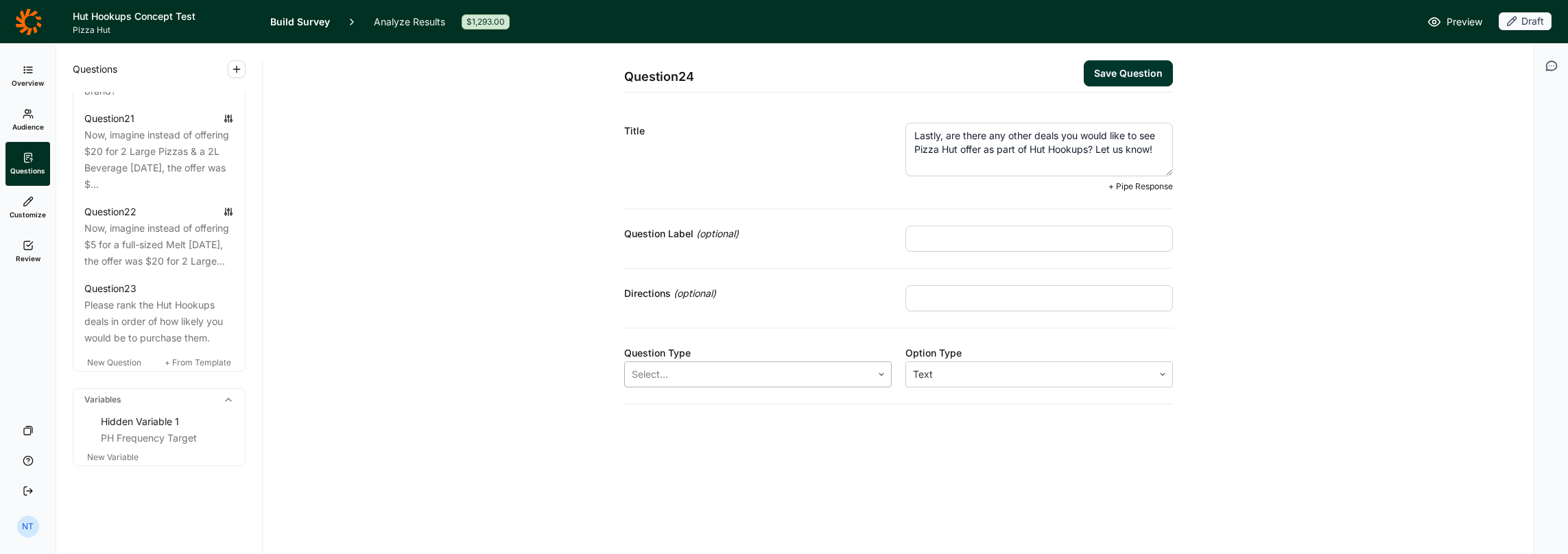 type on "Lastly, are there any other deals you would like to see Pizza Hut offer as part of Hut Hookups? Let us know!" 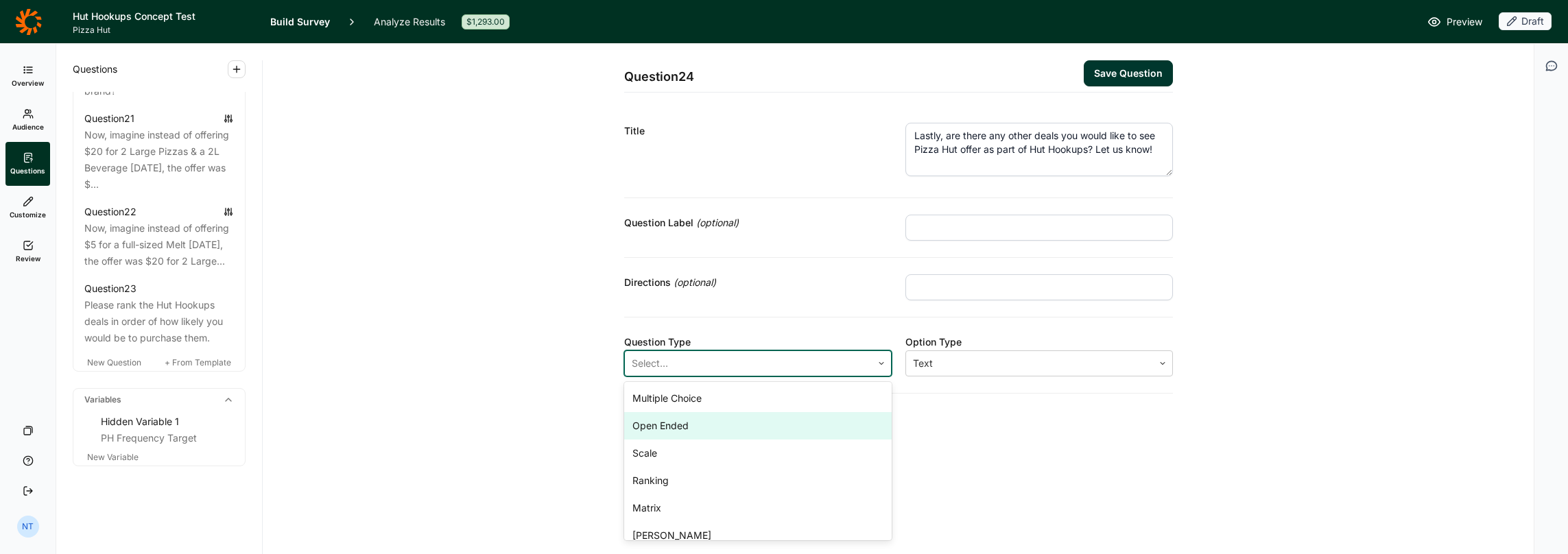 click on "Open Ended" at bounding box center (758, 426) 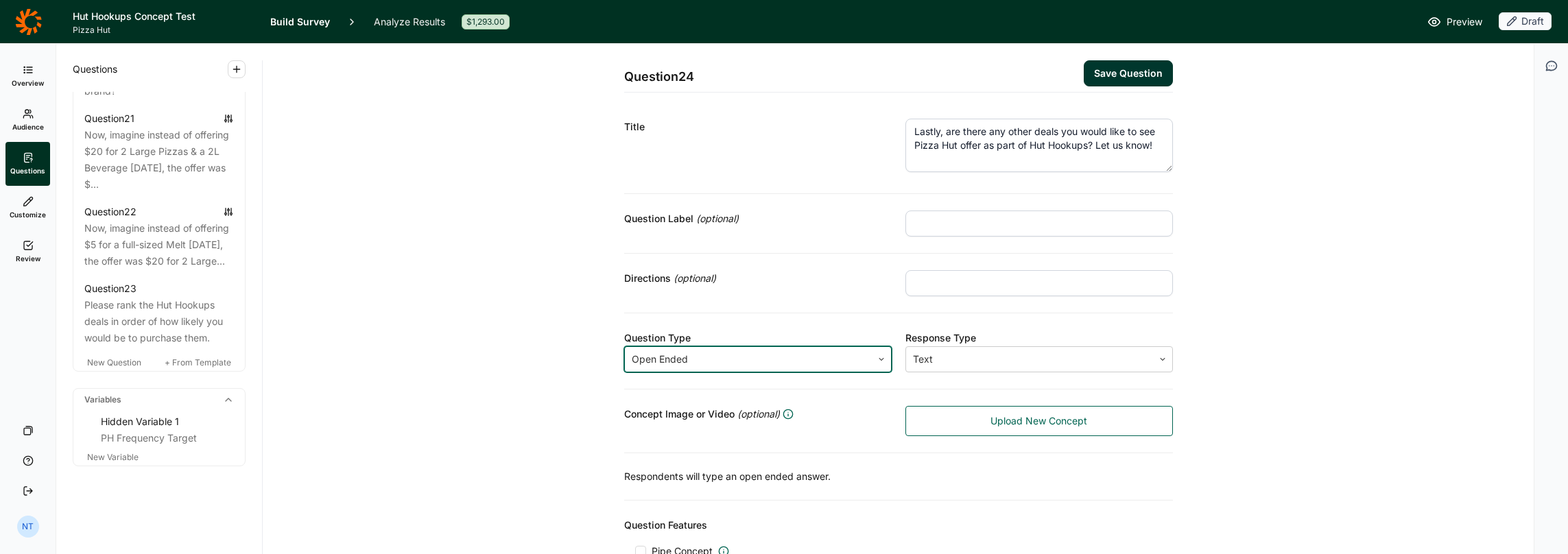 scroll, scrollTop: 0, scrollLeft: 0, axis: both 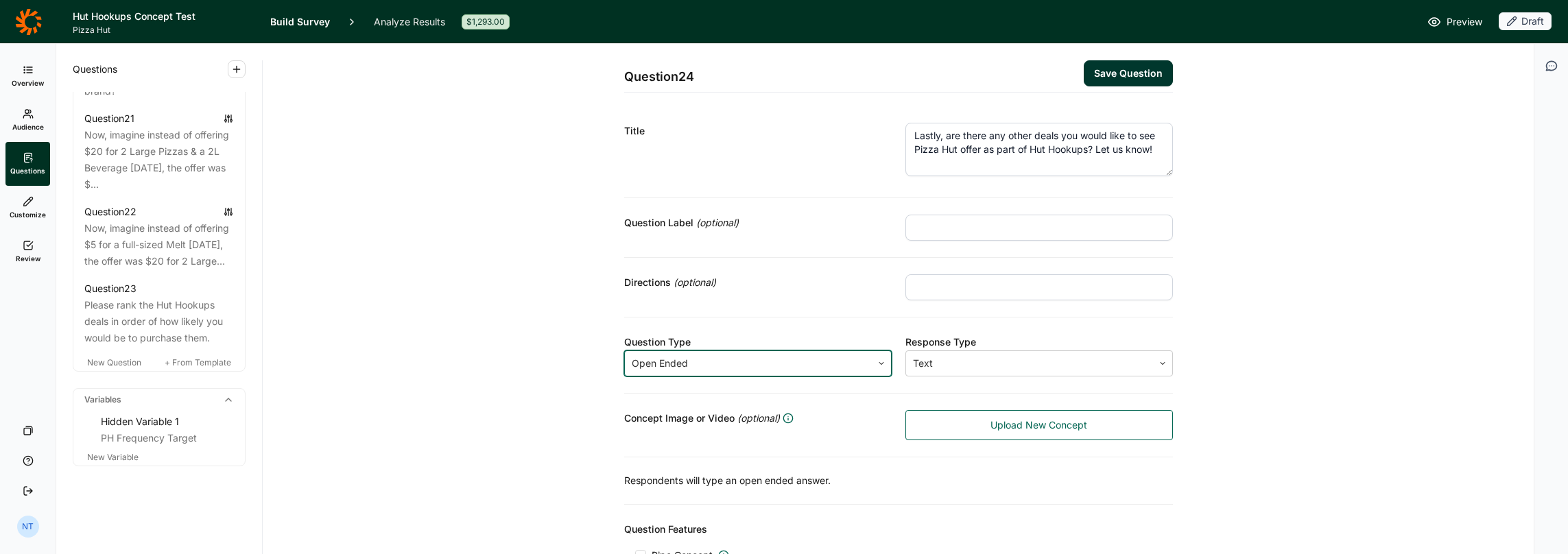 click on "Save Question" at bounding box center [1128, 73] 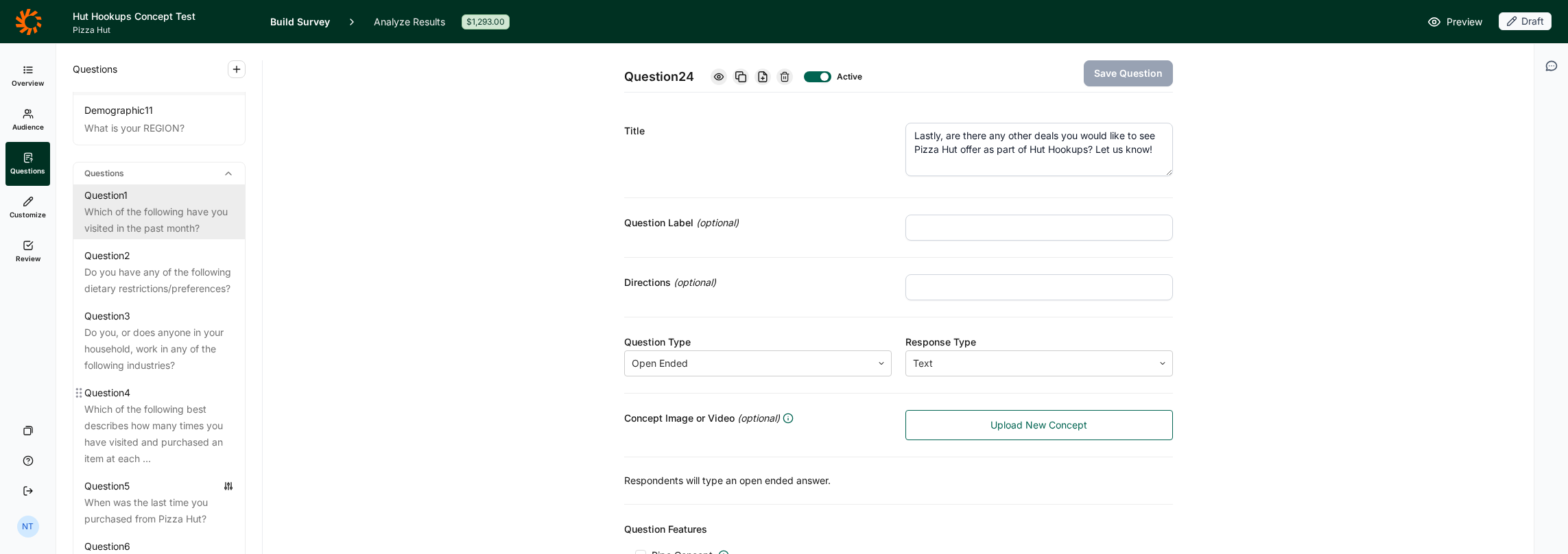 scroll, scrollTop: 549, scrollLeft: 0, axis: vertical 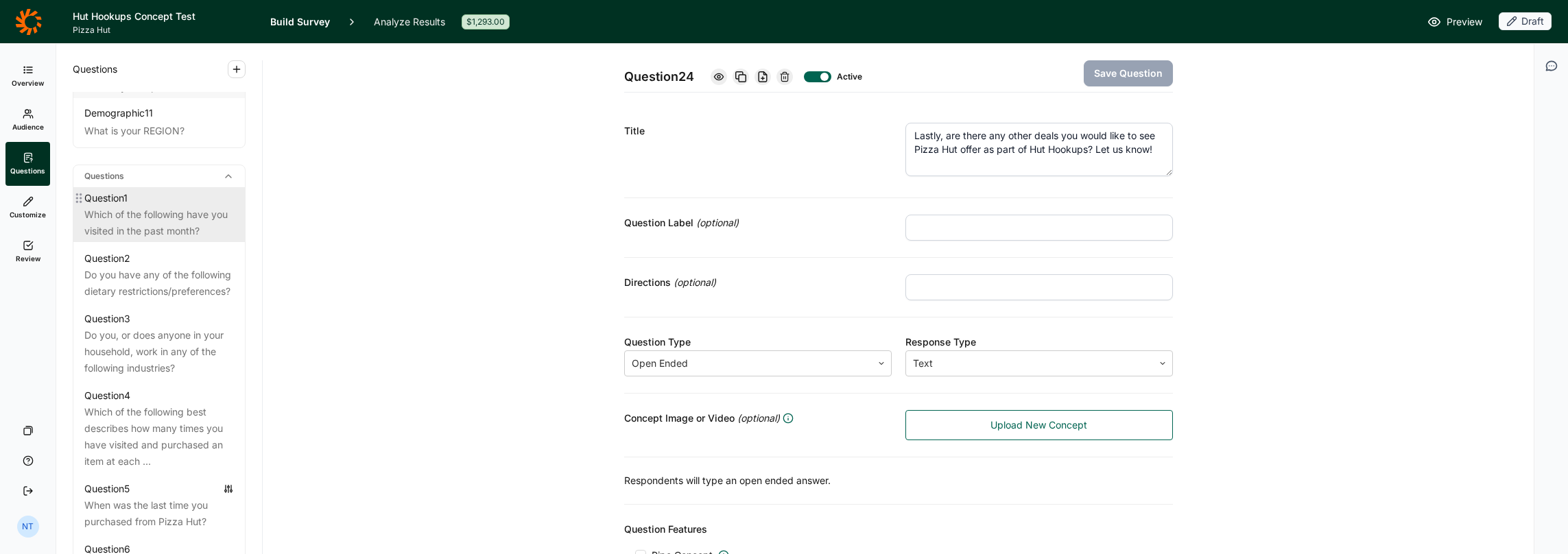 click on "Which of the following have you visited in the past month?" at bounding box center (159, 223) 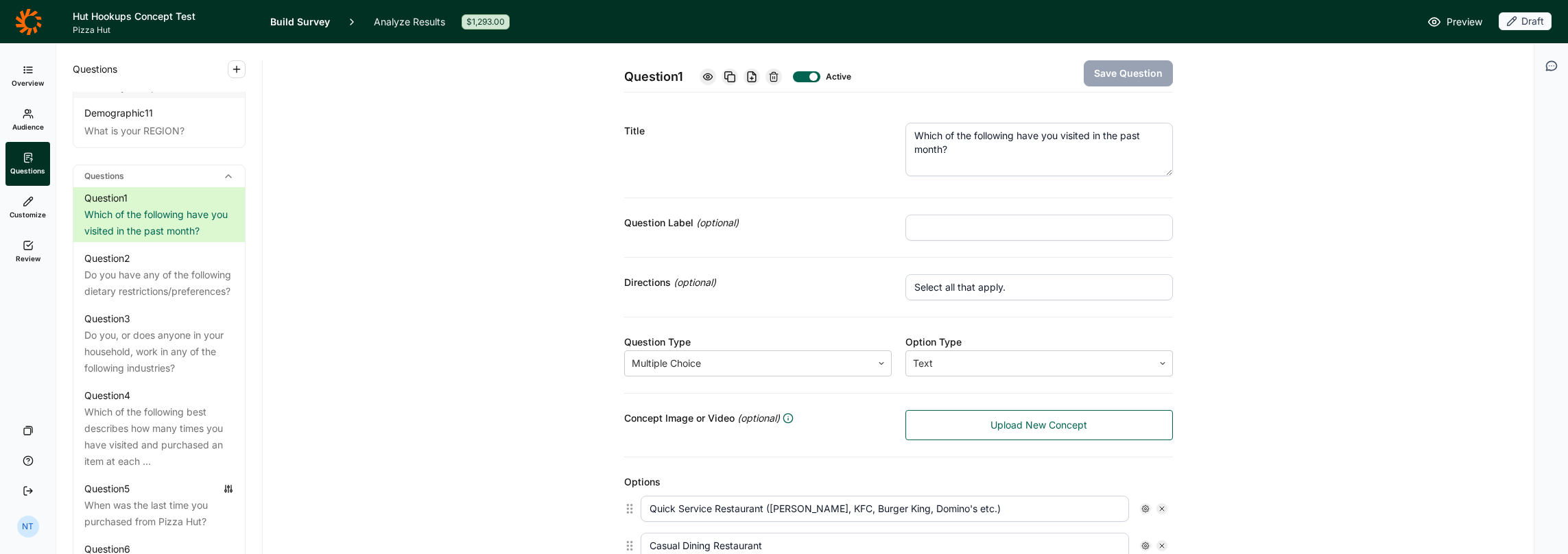 click at bounding box center [708, 77] 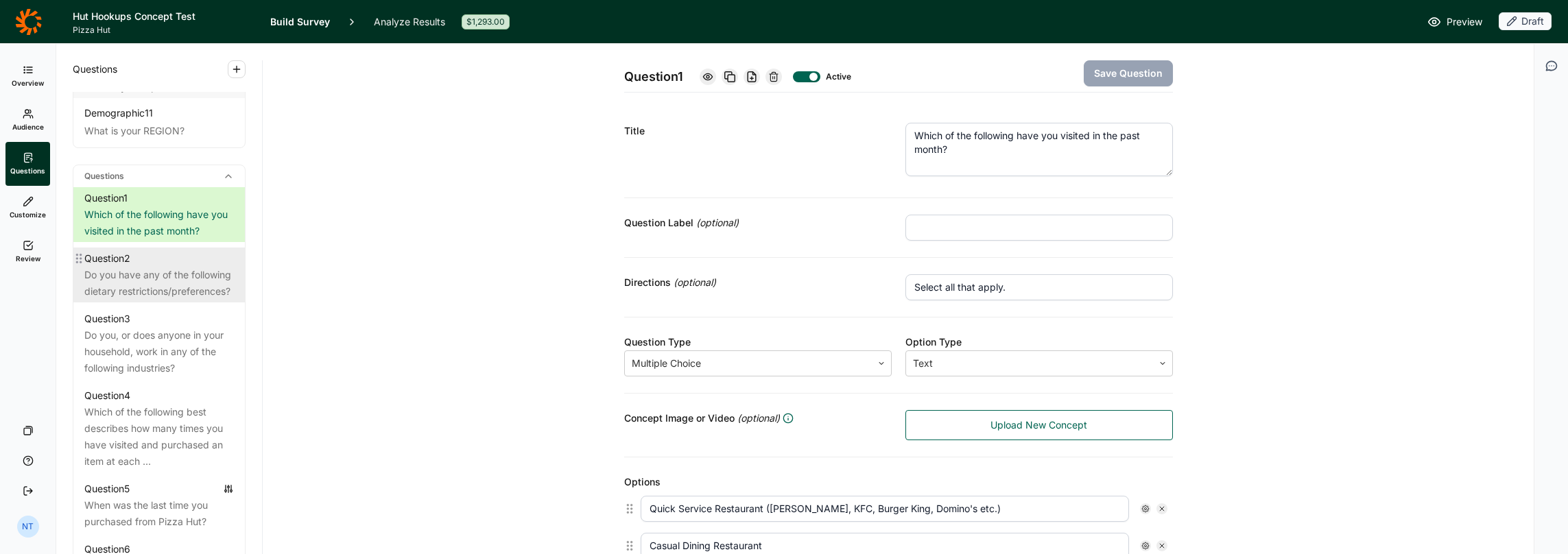 scroll, scrollTop: 823, scrollLeft: 0, axis: vertical 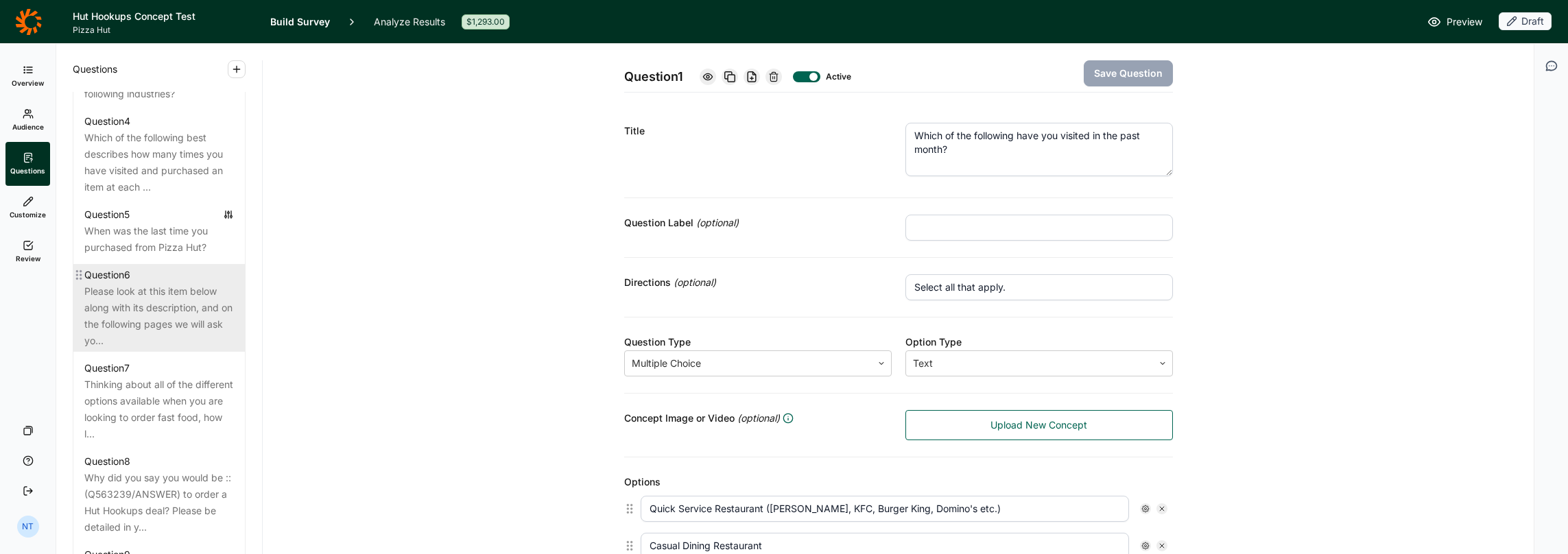 click on "Please look at this item below along with its description, and on the following pages we will ask yo..." at bounding box center [159, 316] 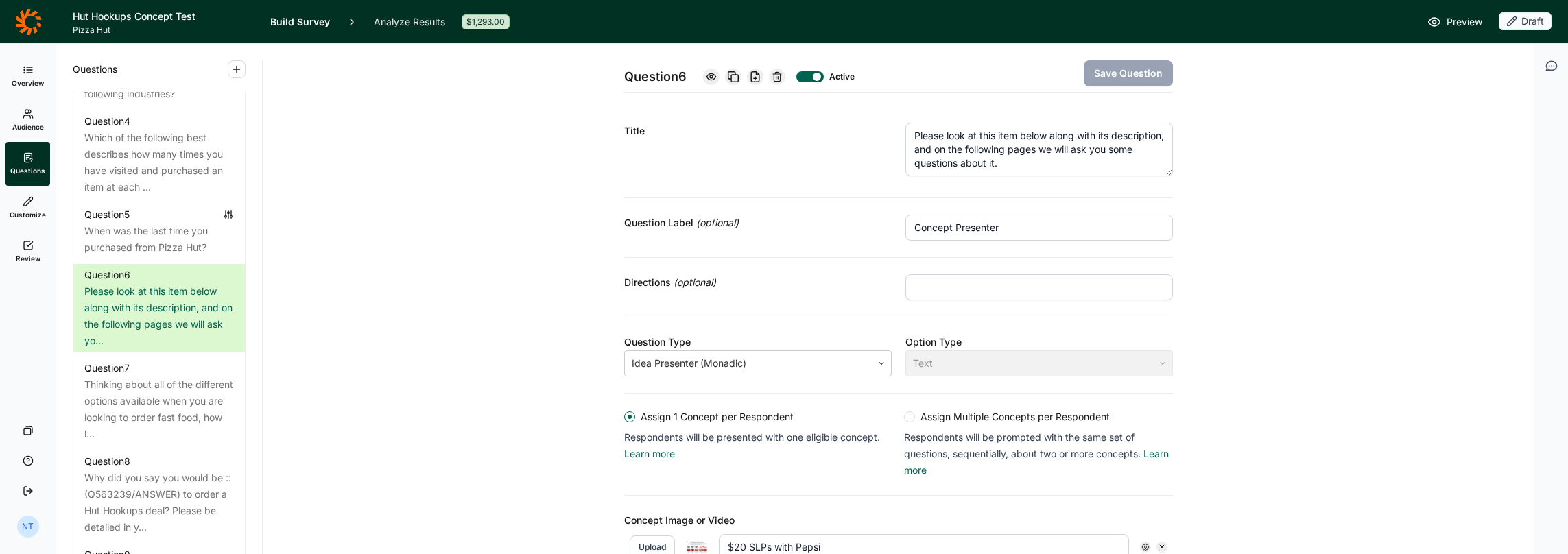 click on "Please look at this item below along with its description, and on the following pages we will ask you some questions about it." at bounding box center (1039, 149) 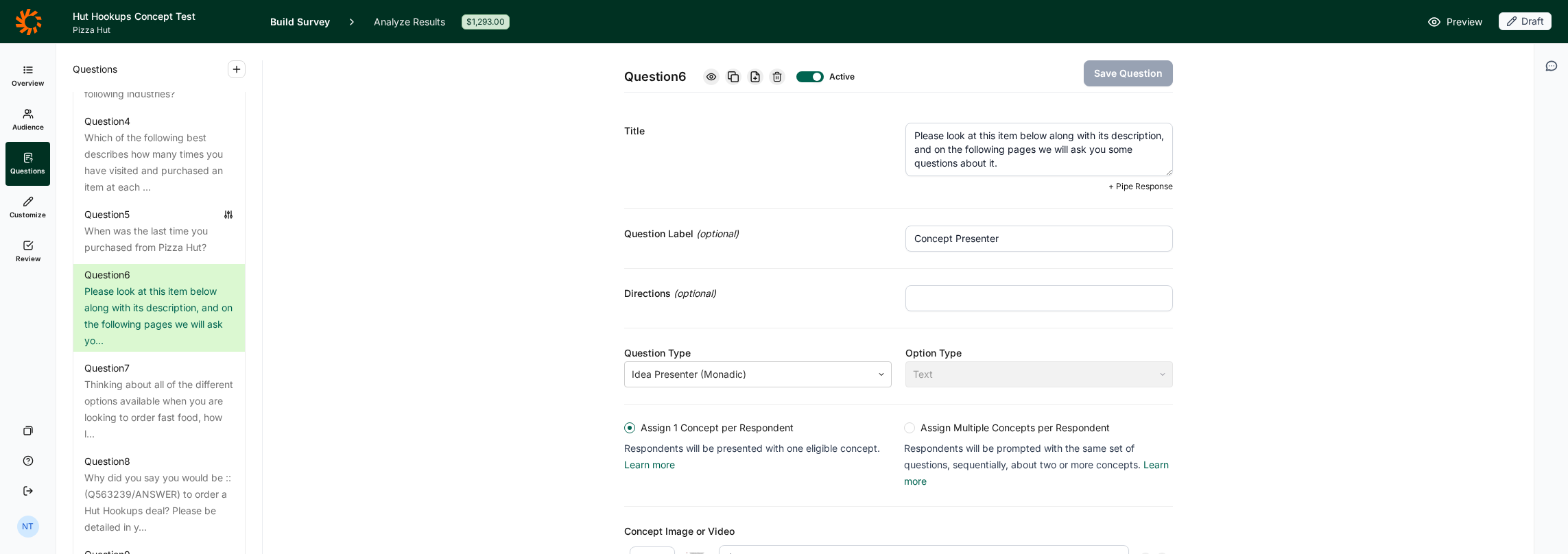 click on "Please look at this item below along with its description, and on the following pages we will ask you some questions about it." at bounding box center [1039, 149] 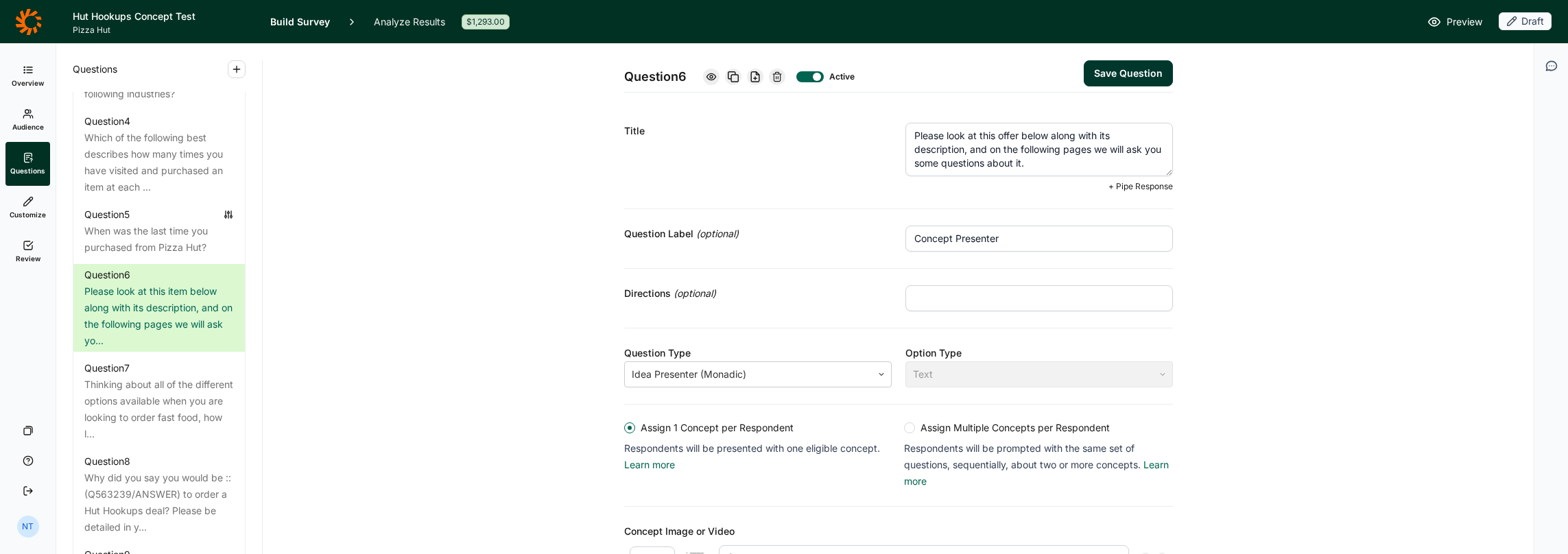 click on "Please look at this offer below along with its description, and on the following pages we will ask you some questions about it." at bounding box center (1039, 149) 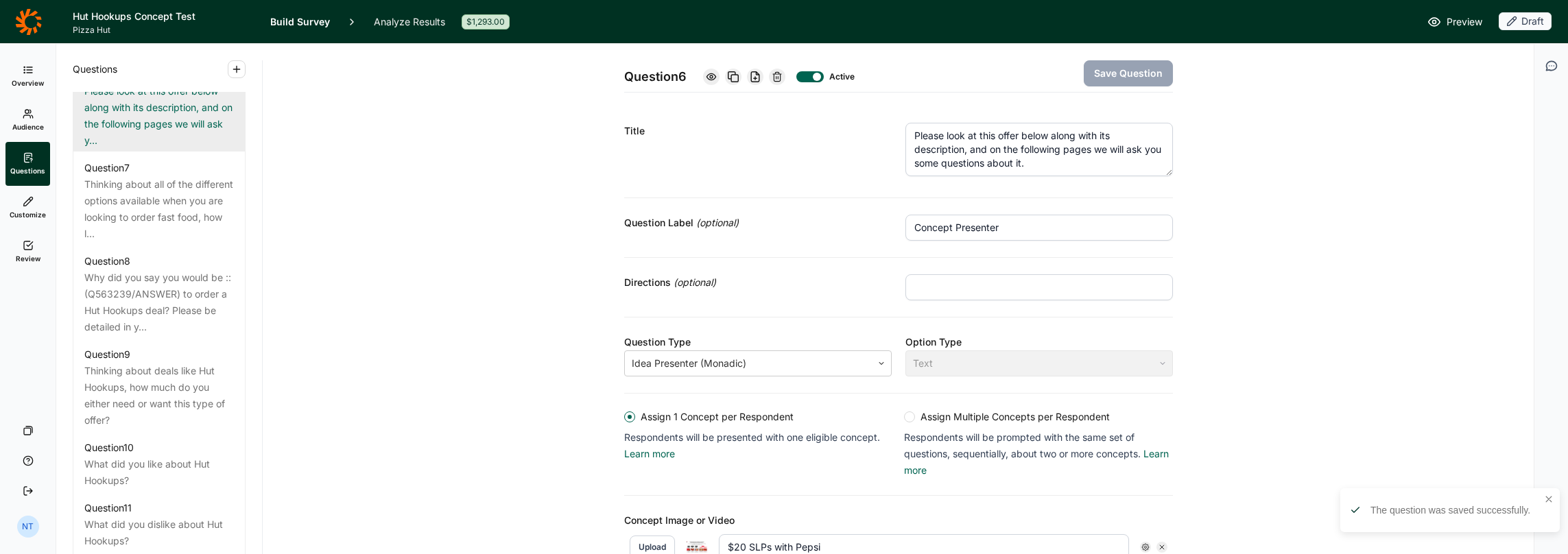 scroll, scrollTop: 1028, scrollLeft: 0, axis: vertical 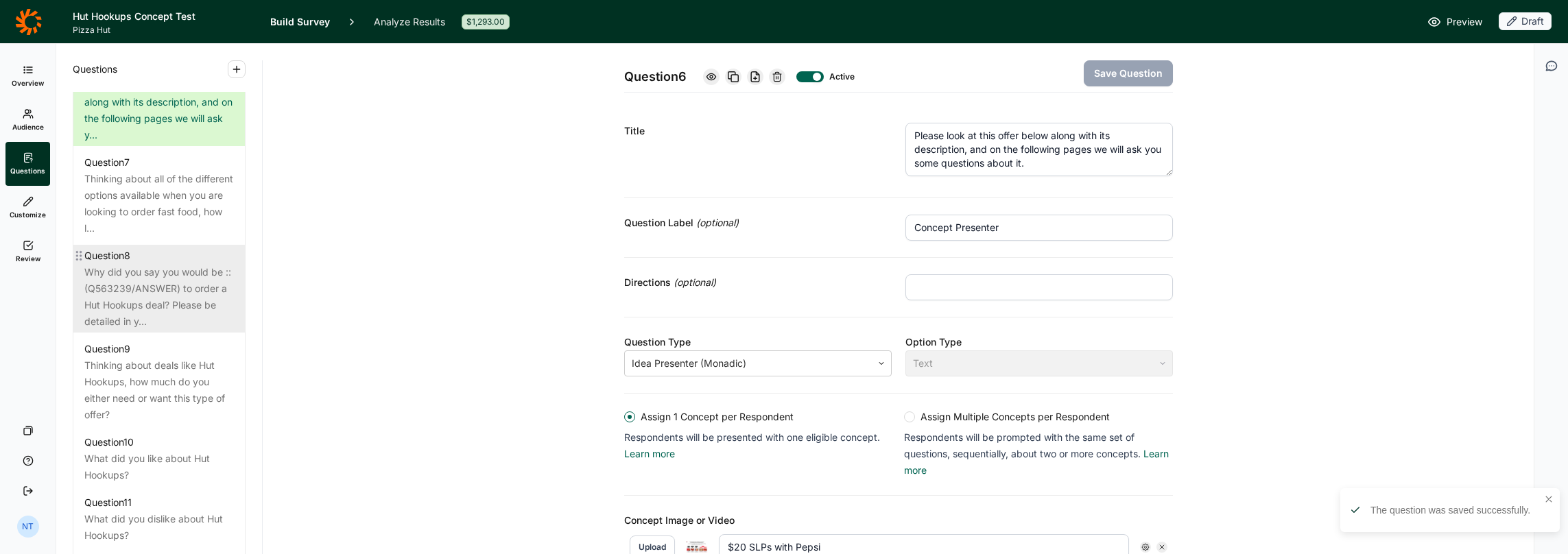 click on "Why did you say you would be ::(Q563239/ANSWER) to order a Hut Hookups deal? Please be detailed in y..." at bounding box center [159, 297] 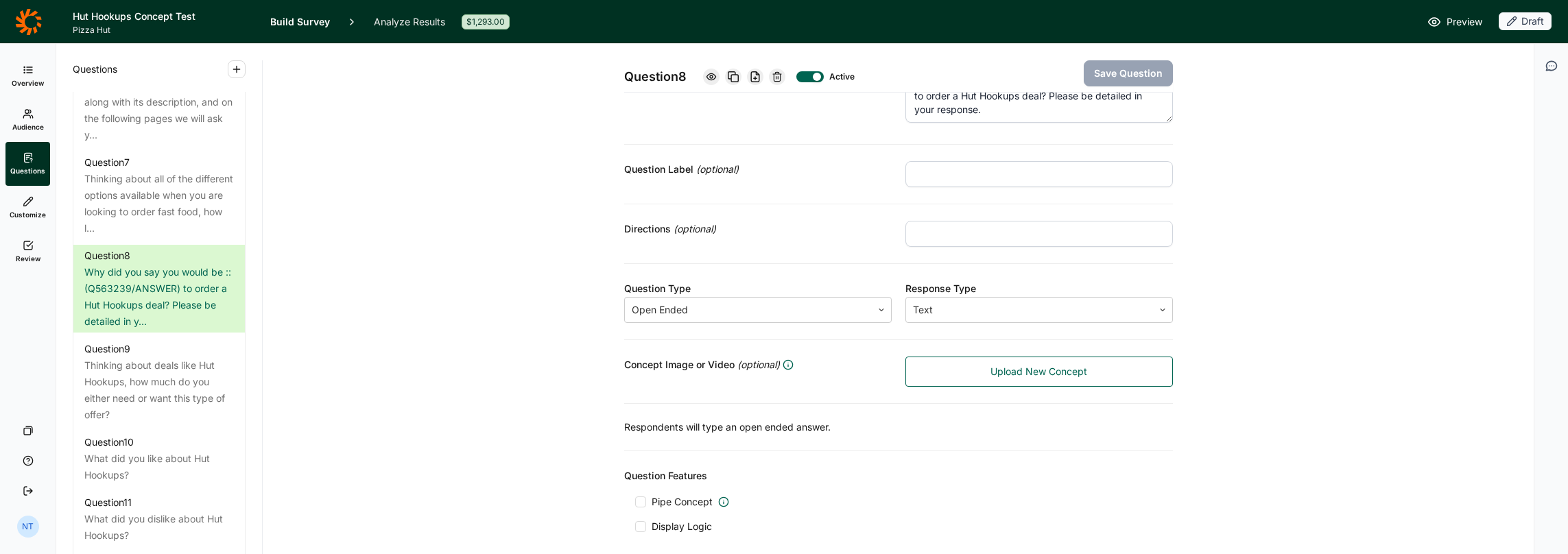 scroll, scrollTop: 0, scrollLeft: 0, axis: both 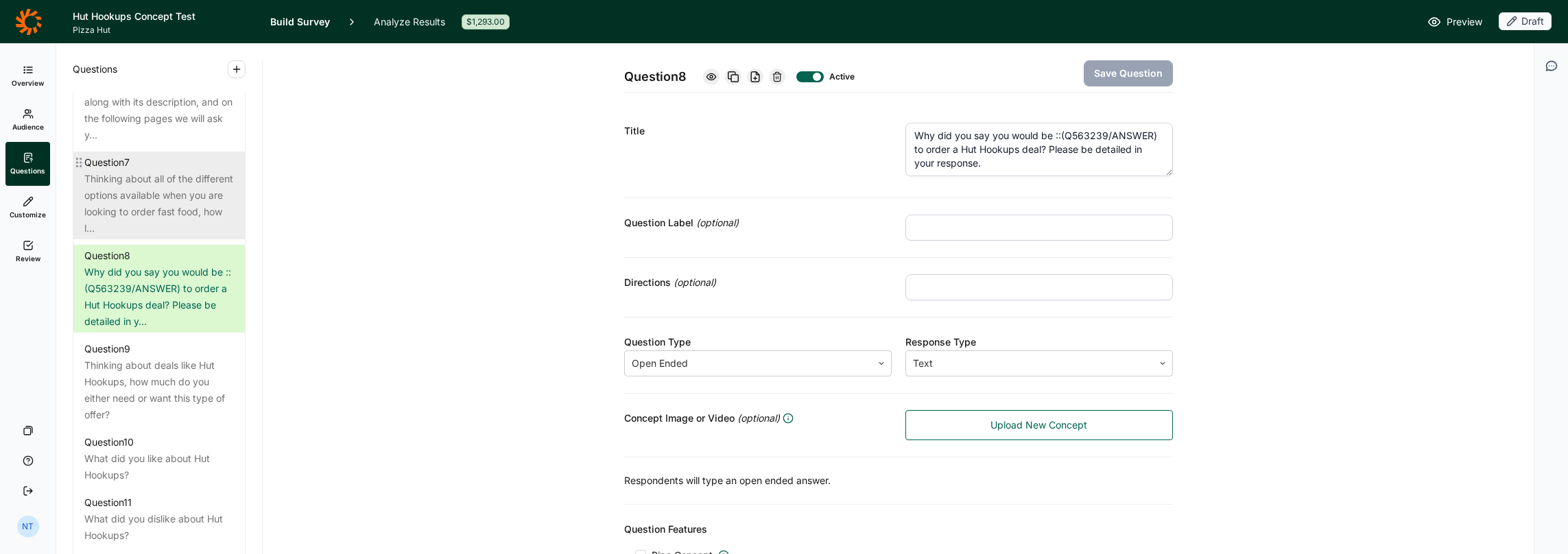 click on "Thinking about all of the different options available when you are looking to order fast food, how l..." at bounding box center [159, 204] 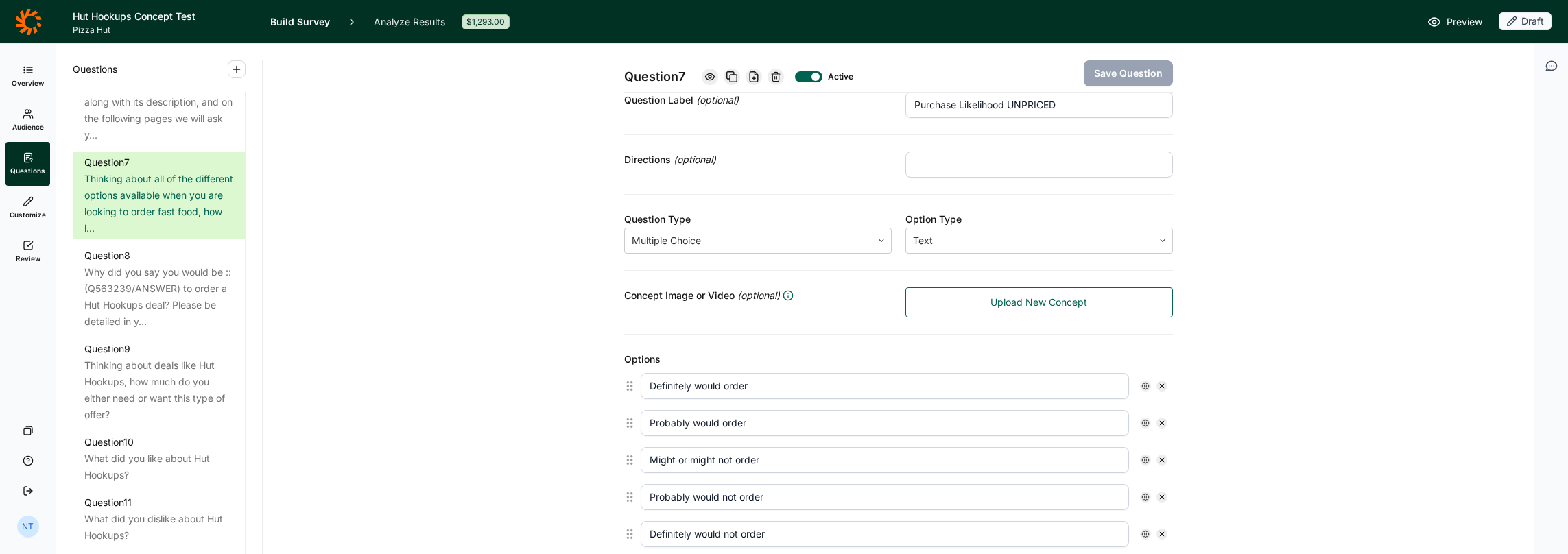 scroll, scrollTop: 274, scrollLeft: 0, axis: vertical 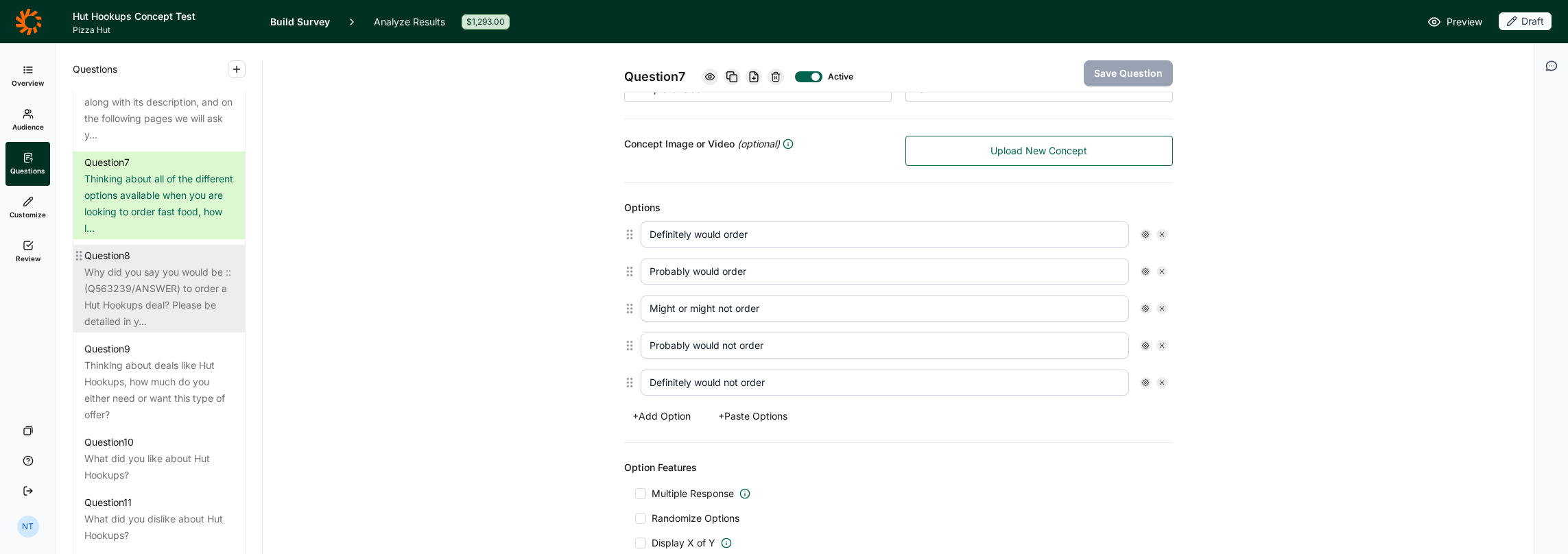 click on "Why did you say you would be ::(Q563239/ANSWER) to order a Hut Hookups deal? Please be detailed in y..." at bounding box center (159, 297) 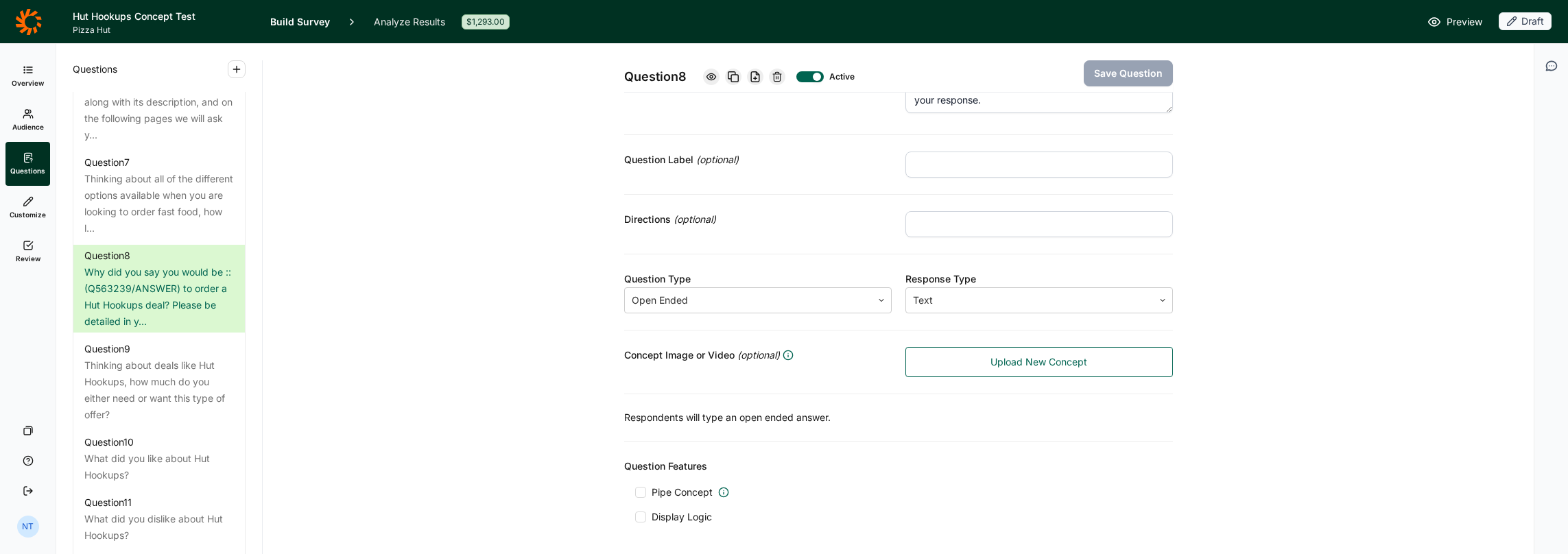 scroll, scrollTop: 0, scrollLeft: 0, axis: both 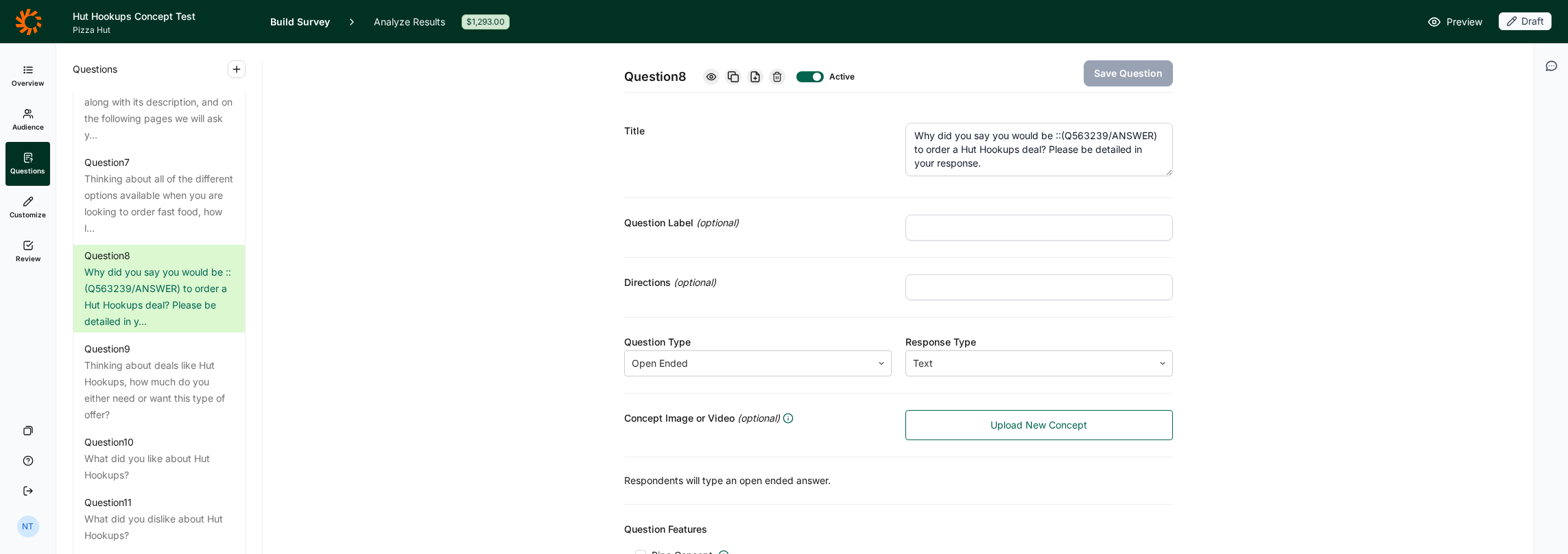 click on "Why did you say you would be ::(Q563239/ANSWER) to order a Hut Hookups deal? Please be detailed in your response." at bounding box center [1039, 149] 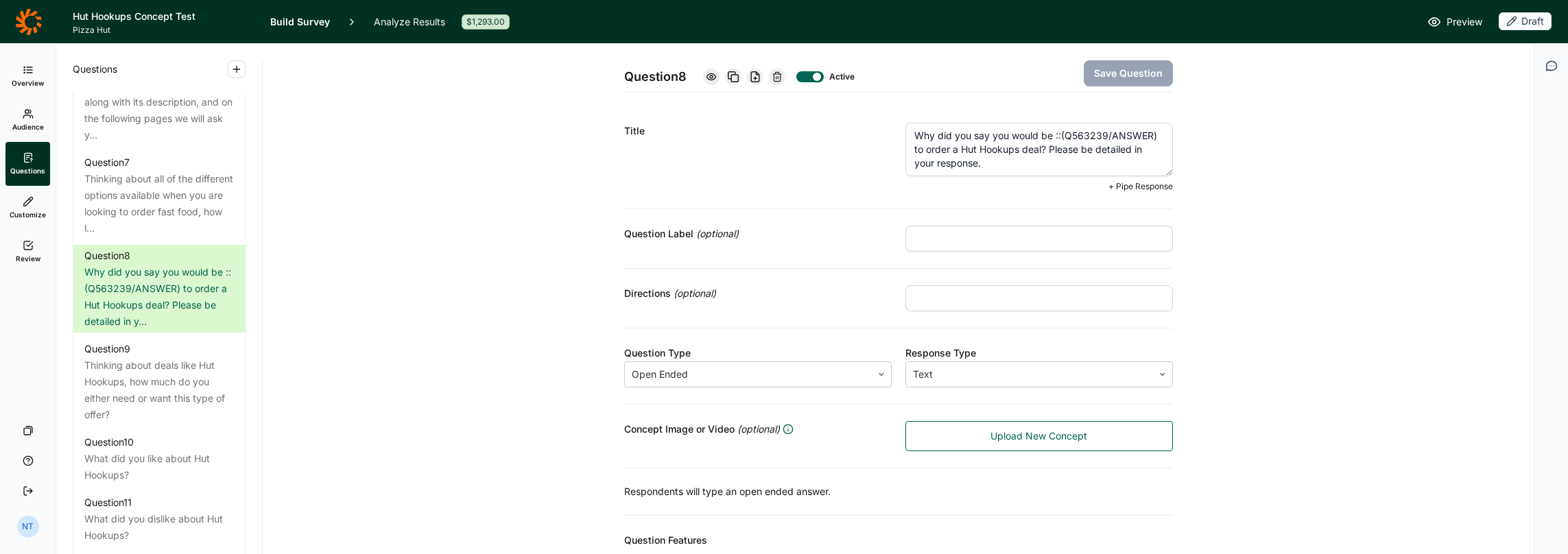 click on "Why did you say you would be ::(Q563239/ANSWER) to order a Hut Hookups deal? Please be detailed in your response." at bounding box center (1039, 149) 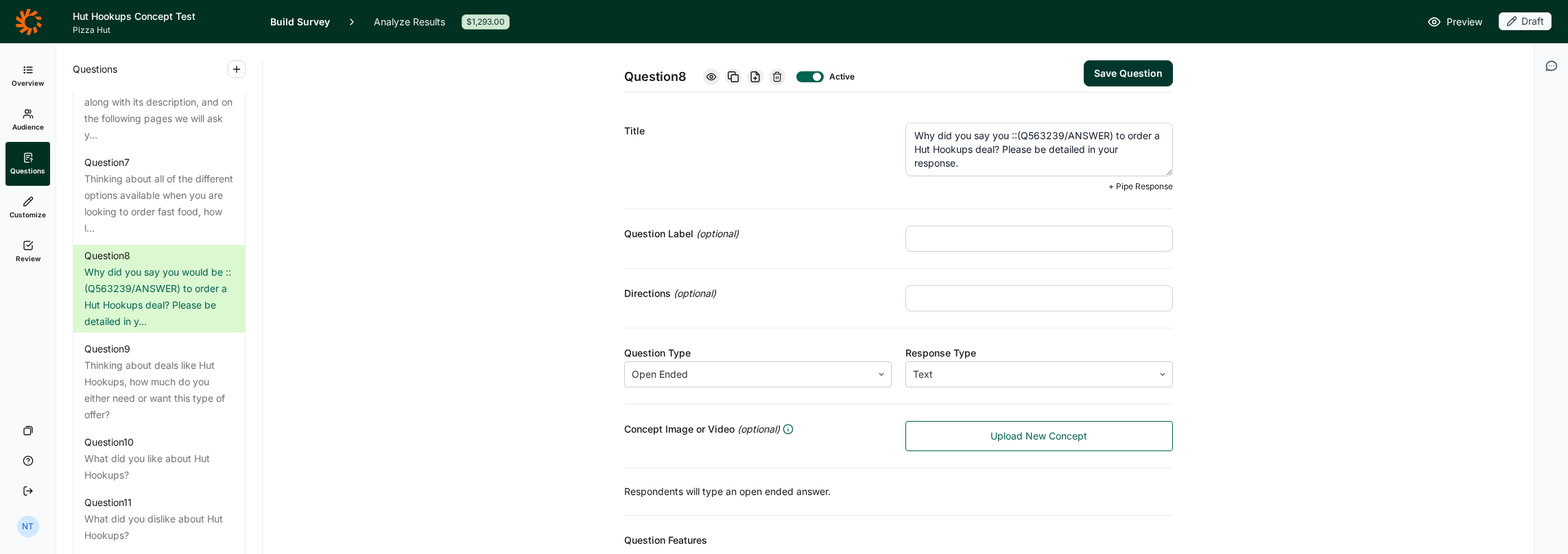 type on "Why did you say you ::(Q563239/ANSWER) to order a Hut Hookups deal? Please be detailed in your response." 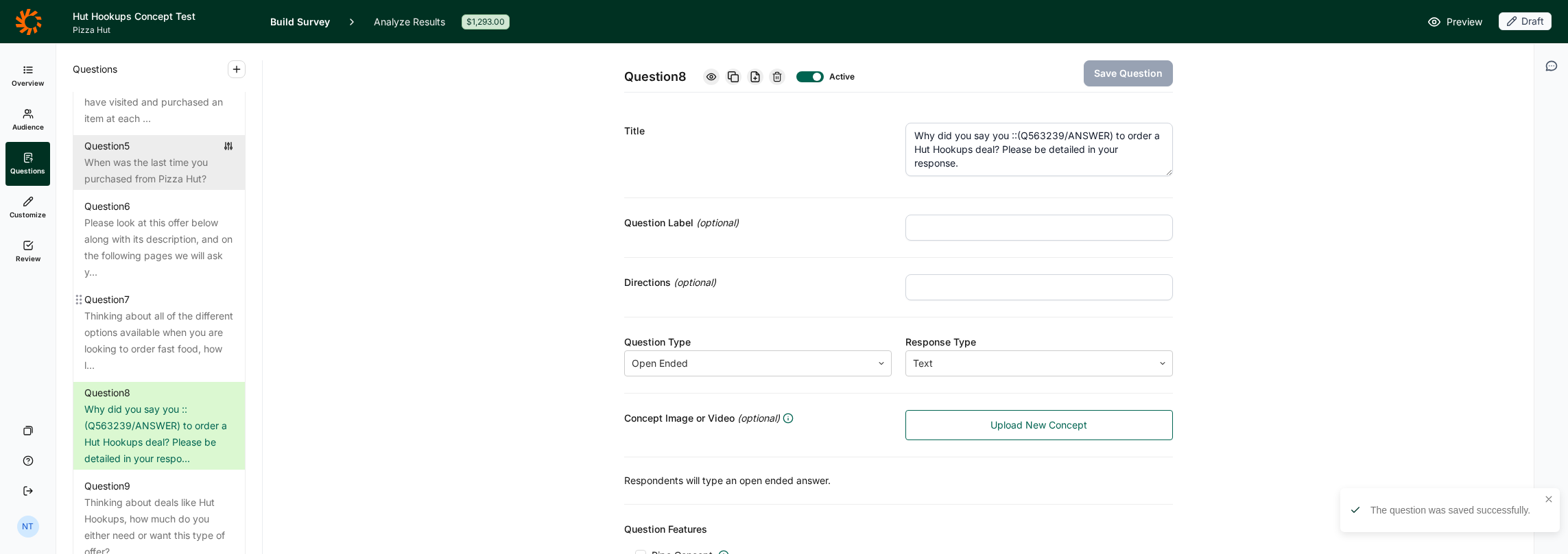 scroll, scrollTop: 891, scrollLeft: 0, axis: vertical 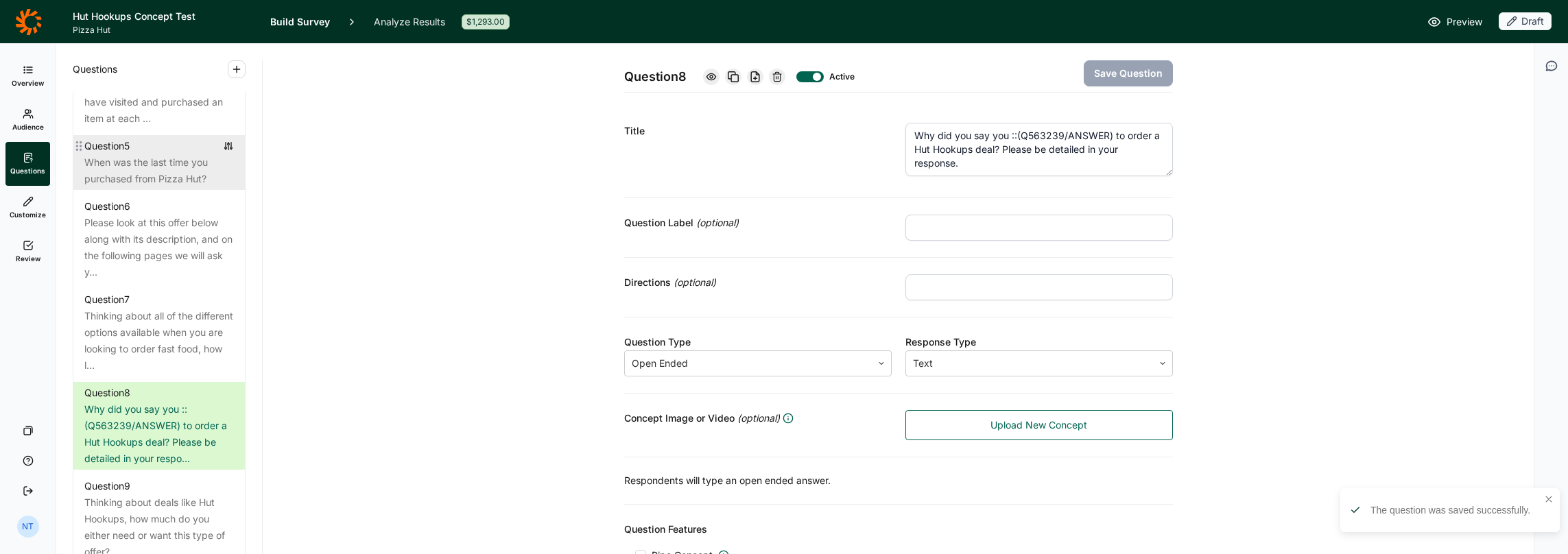 click on "When was the last time you purchased from Pizza Hut?" at bounding box center (159, 171) 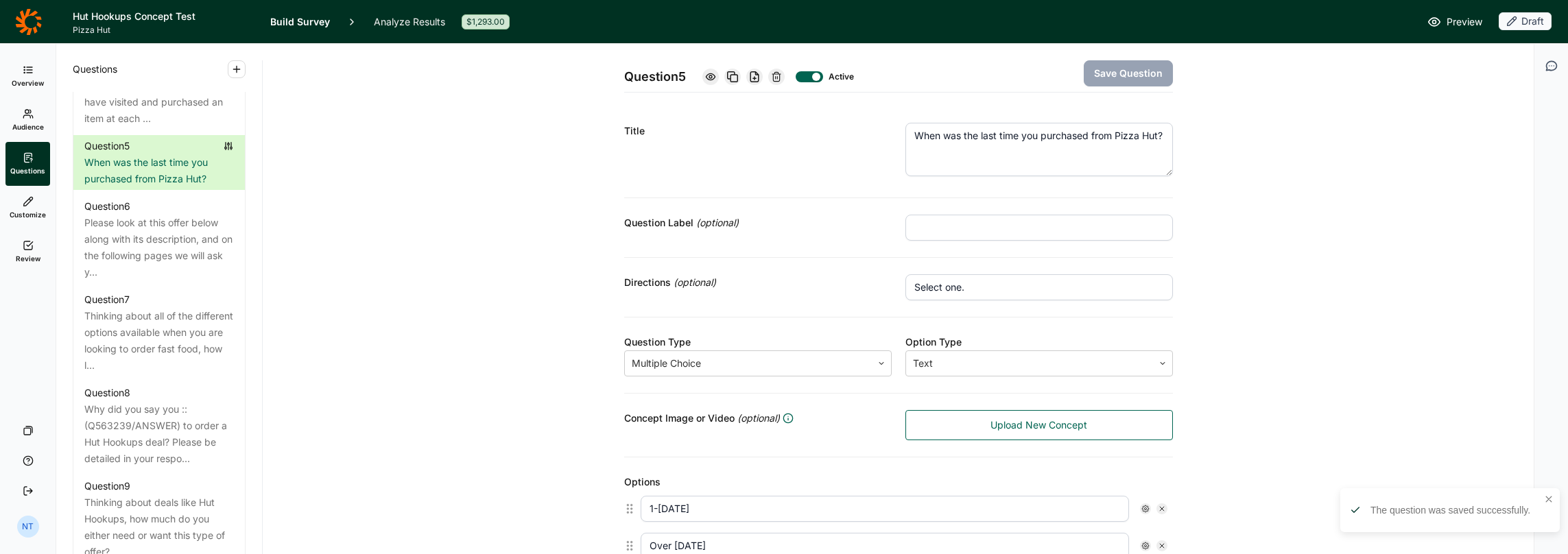 click at bounding box center [711, 77] 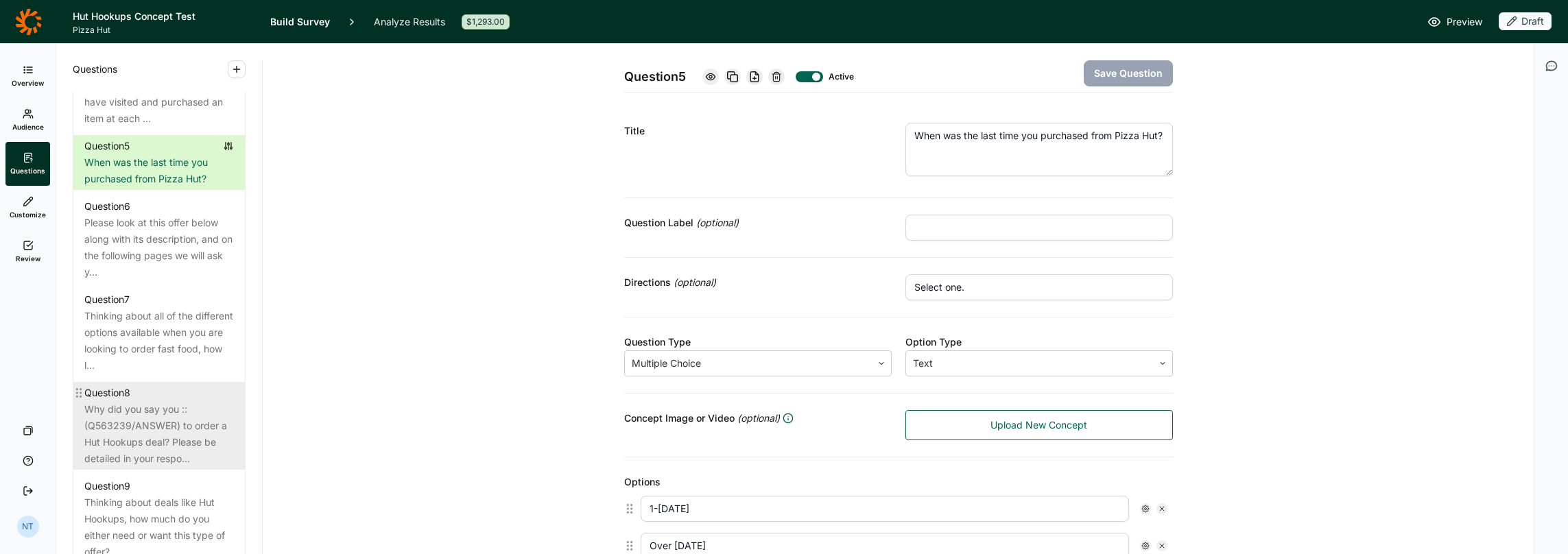 click on "Why did you say you ::(Q563239/ANSWER) to order a Hut Hookups deal? Please be detailed in your respo..." at bounding box center (159, 434) 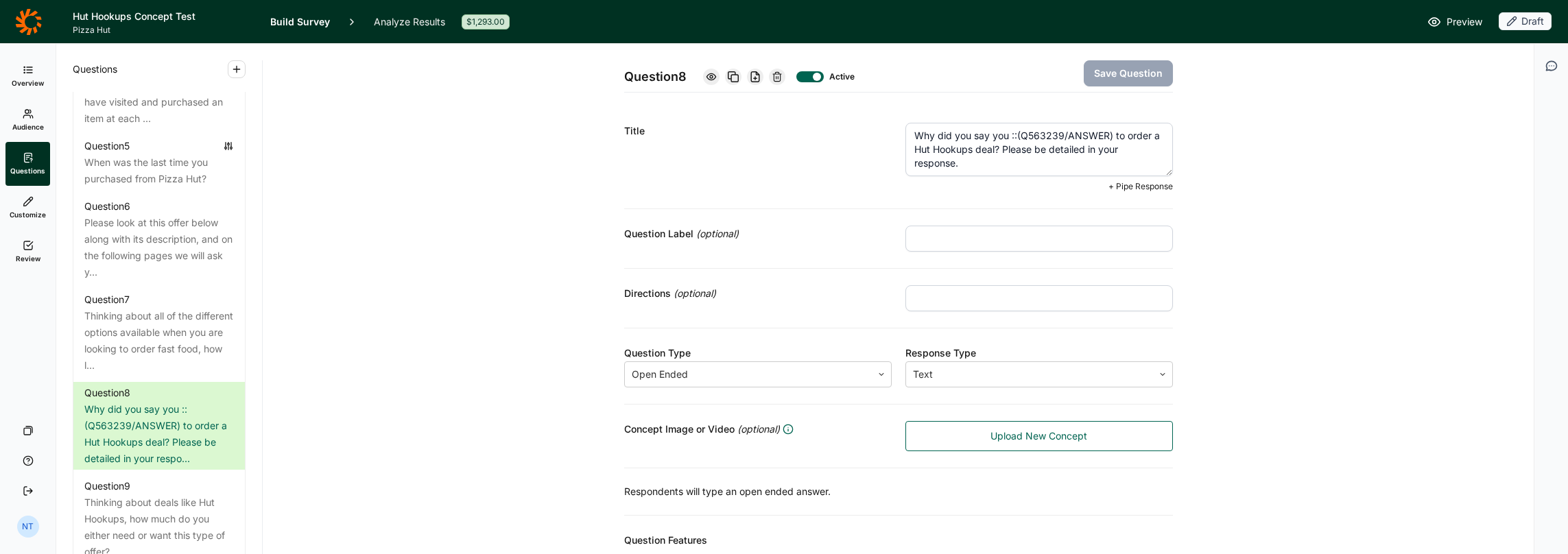 drag, startPoint x: 1108, startPoint y: 136, endPoint x: 1144, endPoint y: 136, distance: 36 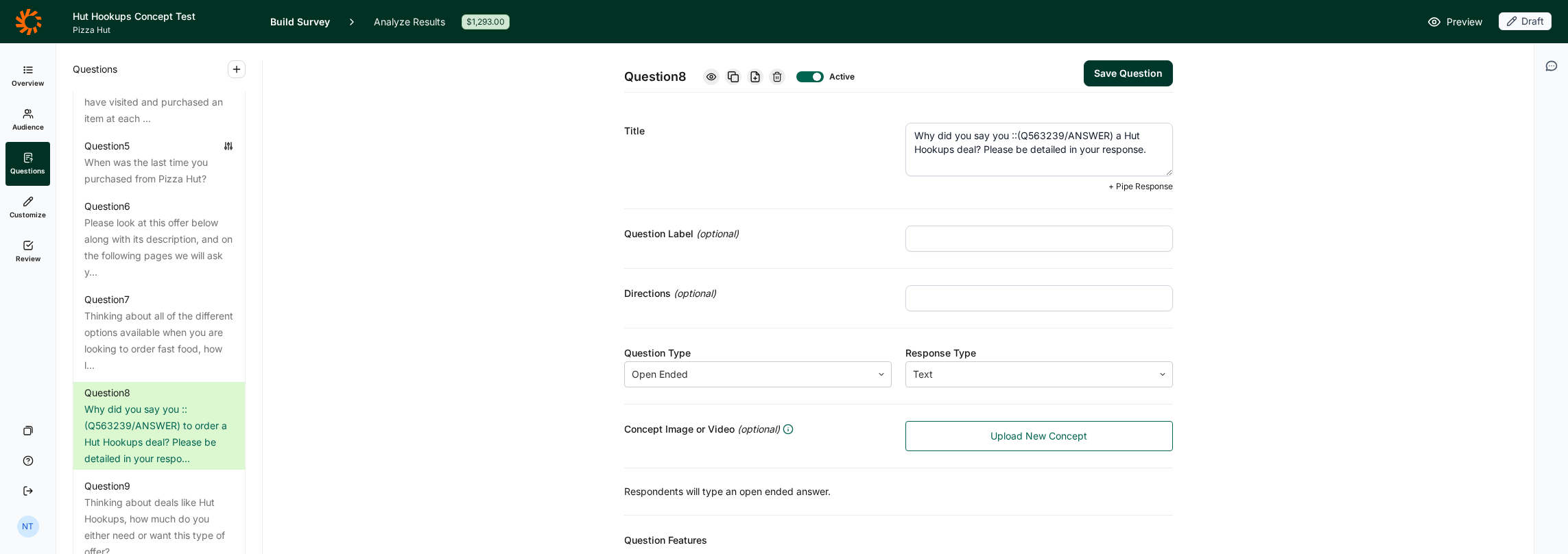 type on "Why did you say you ::(Q563239/ANSWER) a Hut Hookups deal? Please be detailed in your response." 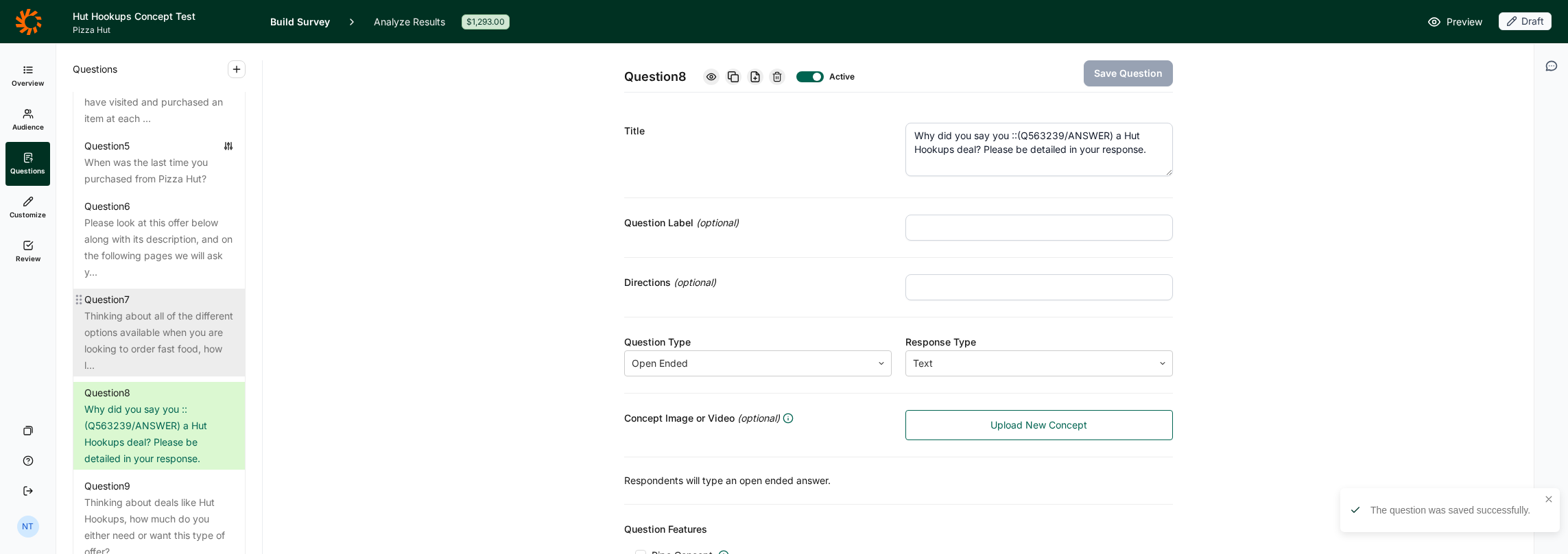 click on "Thinking about all of the different options available when you are looking to order fast food, how l..." at bounding box center (159, 341) 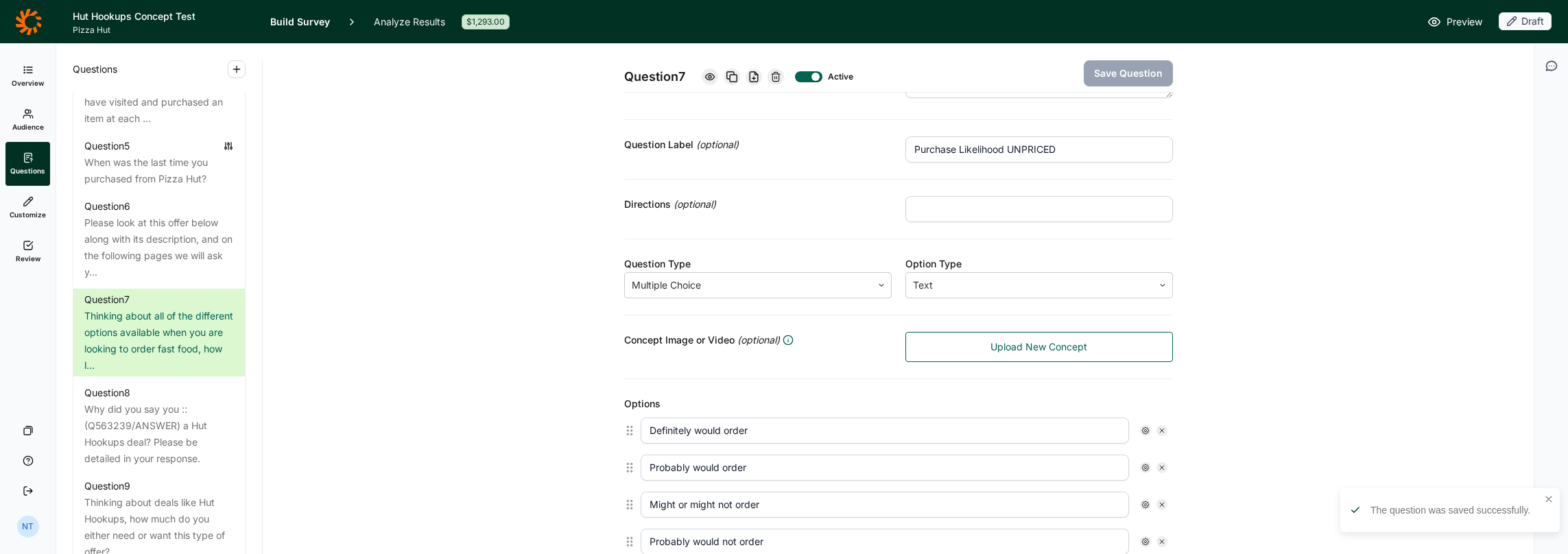 scroll, scrollTop: 137, scrollLeft: 0, axis: vertical 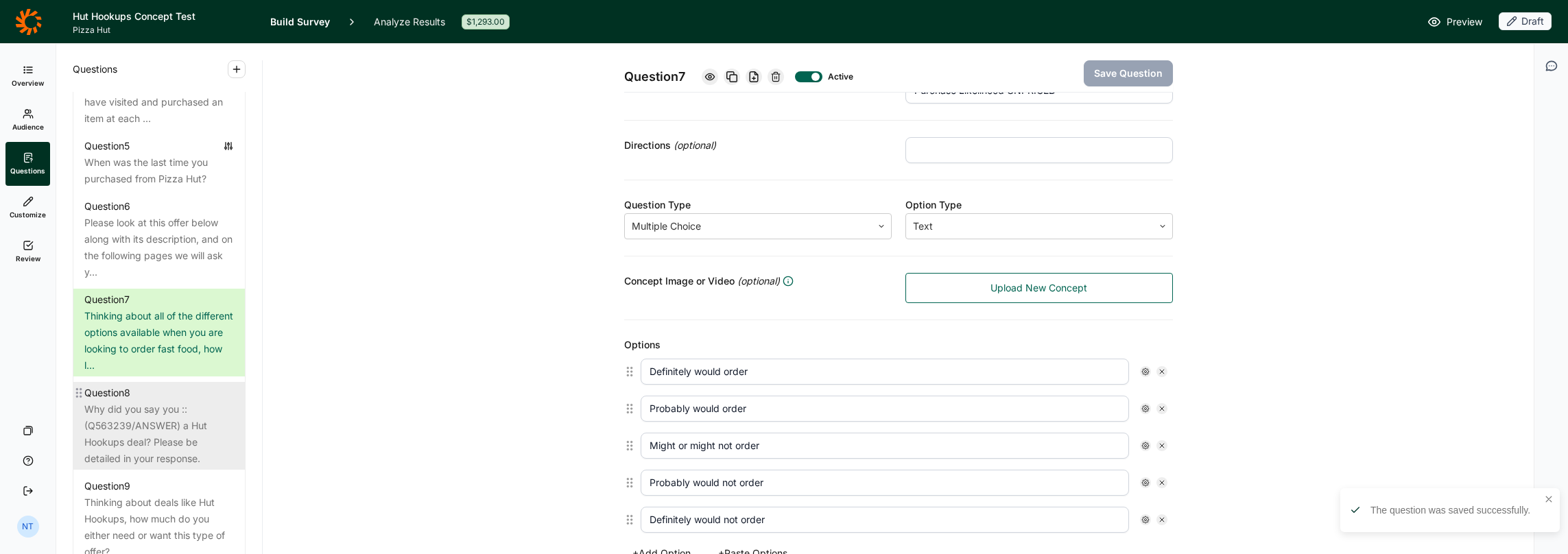 click on "Question  8" at bounding box center [159, 393] 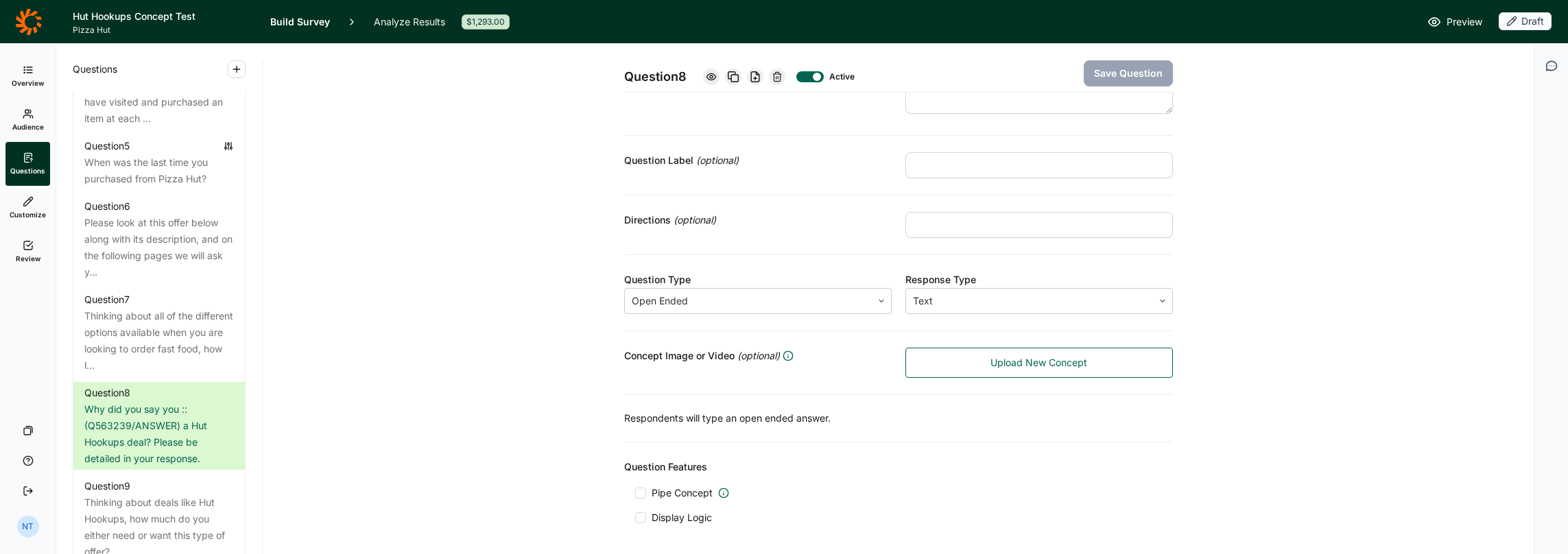 scroll, scrollTop: 0, scrollLeft: 0, axis: both 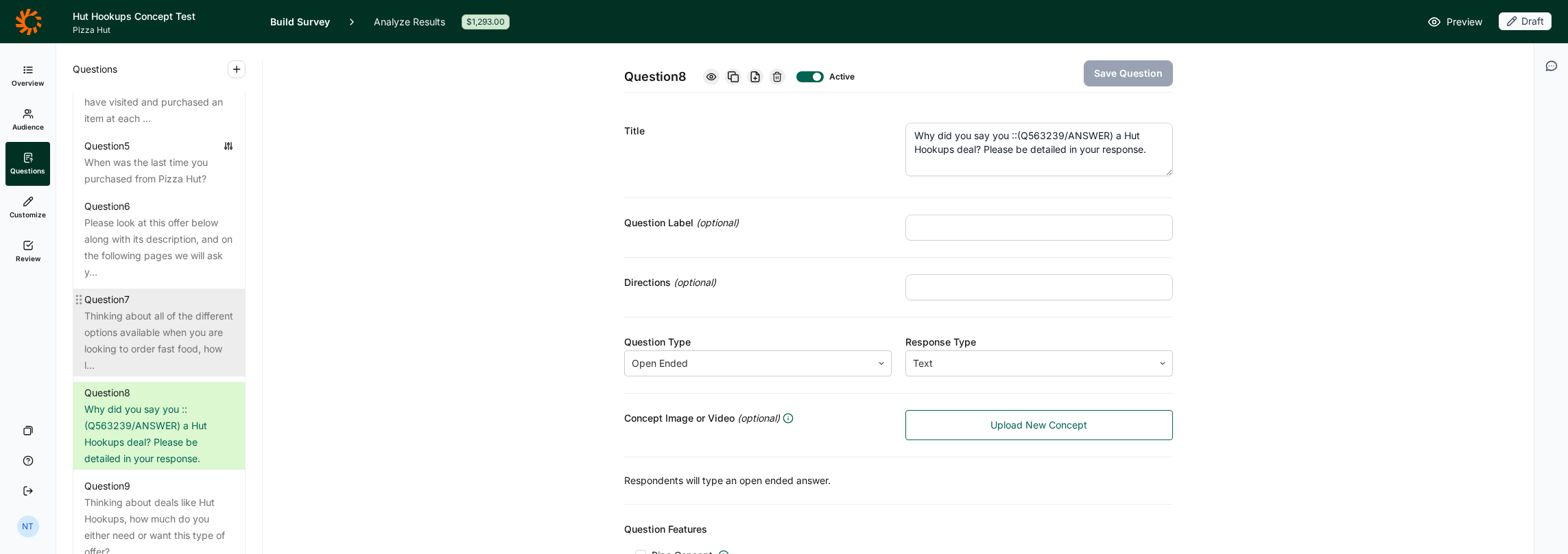 click on "Thinking about all of the different options available when you are looking to order fast food, how l..." at bounding box center (159, 341) 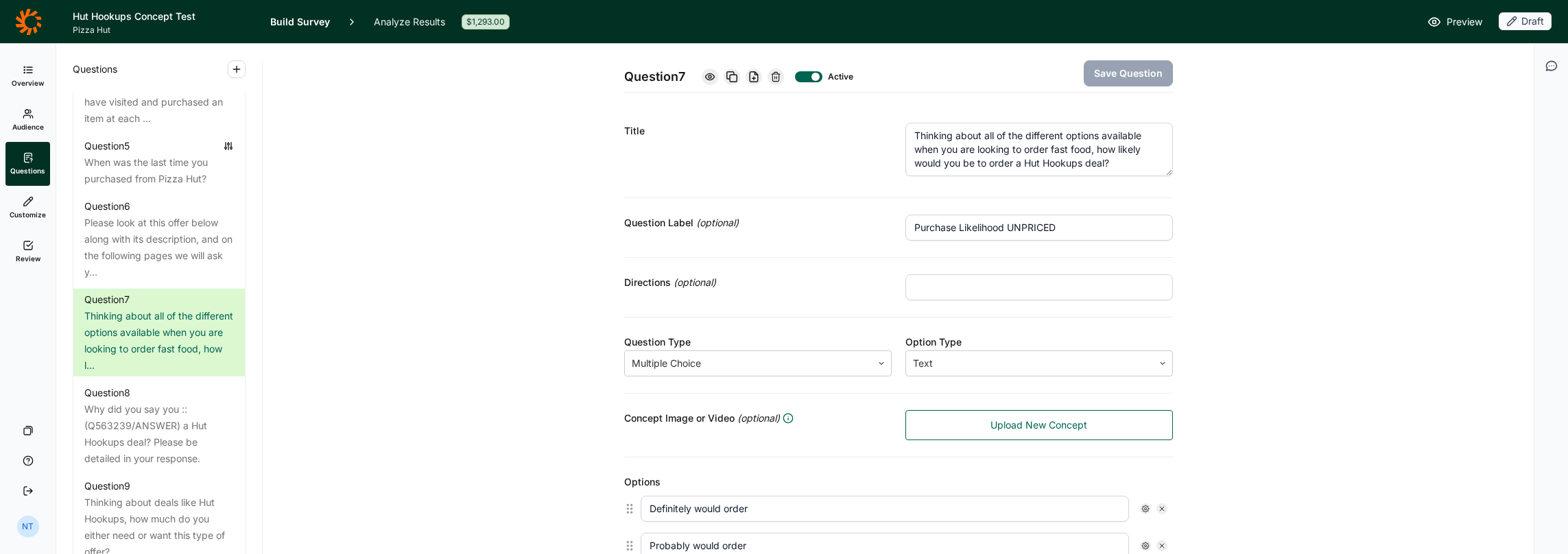 click 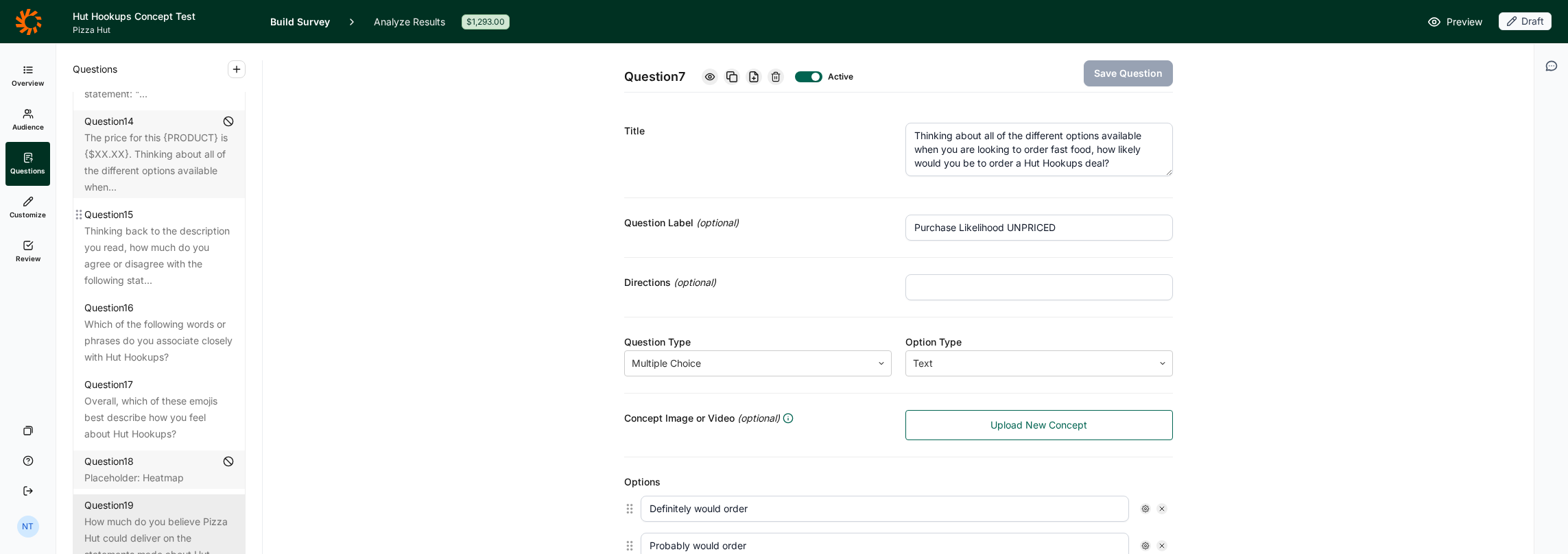 scroll, scrollTop: 1783, scrollLeft: 0, axis: vertical 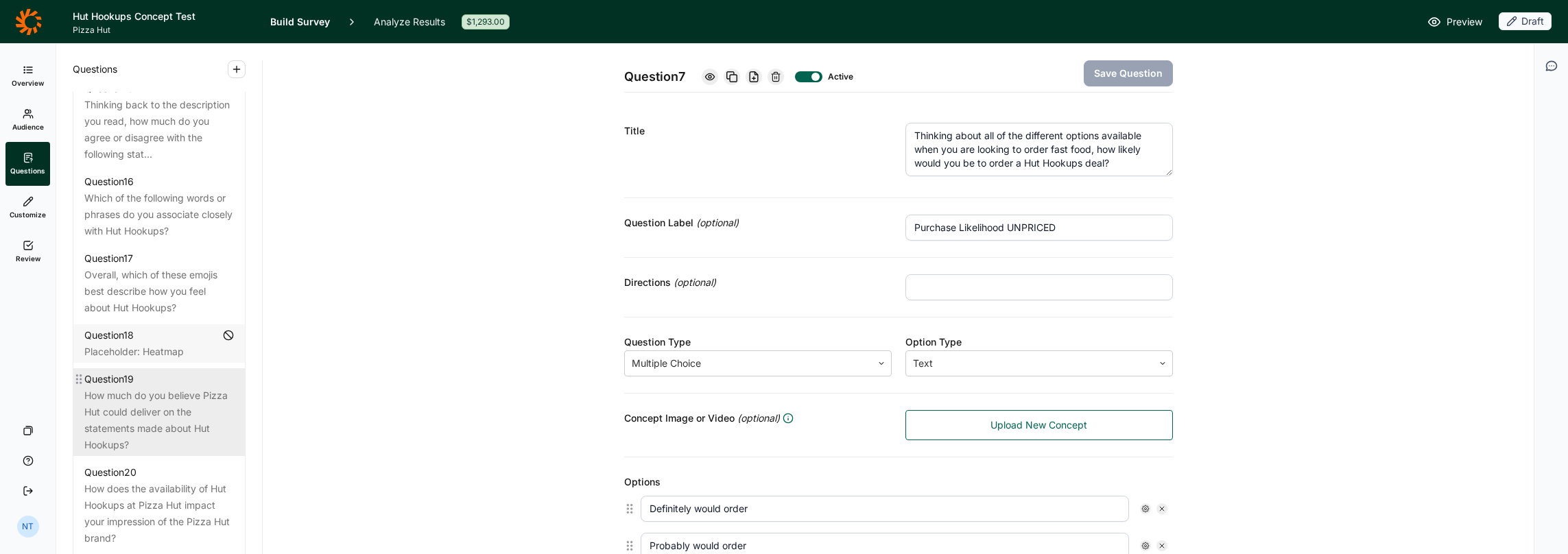 click on "How much do you believe Pizza Hut could deliver on the statements made about Hut Hookups?" at bounding box center [159, 420] 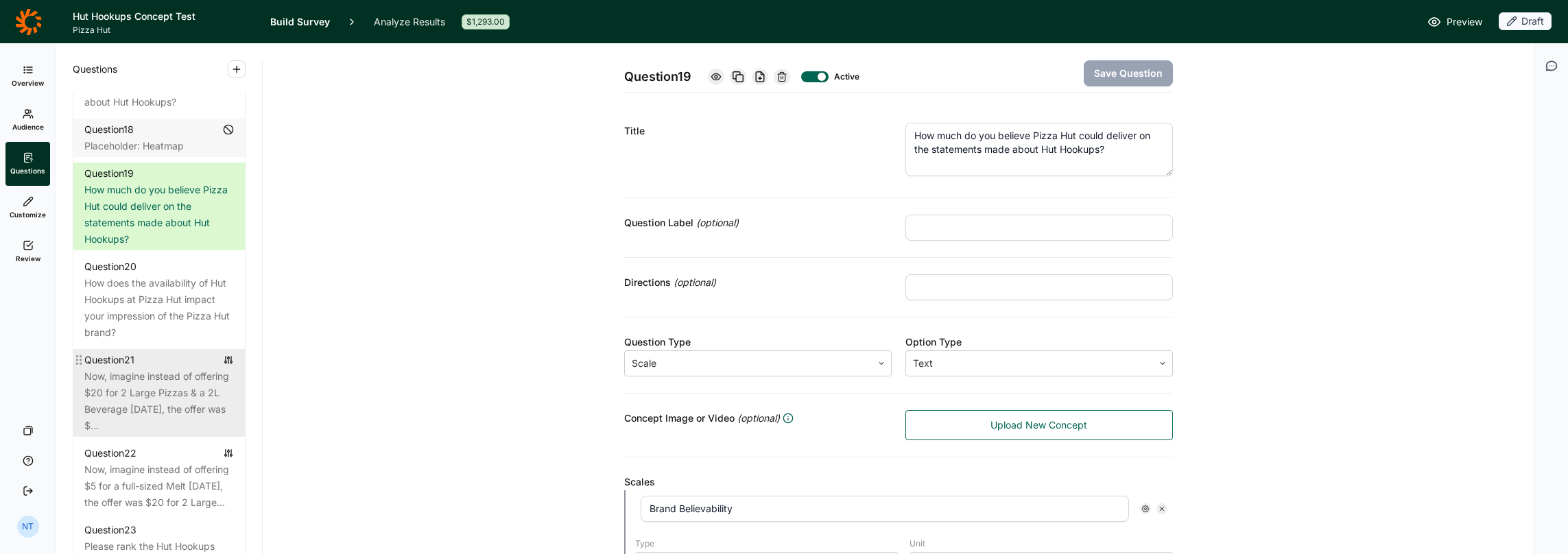 click on "Now, imagine instead of offering $20 for 2 Large Pizzas & a 2L Beverage on Thursday, the offer was $..." at bounding box center (159, 401) 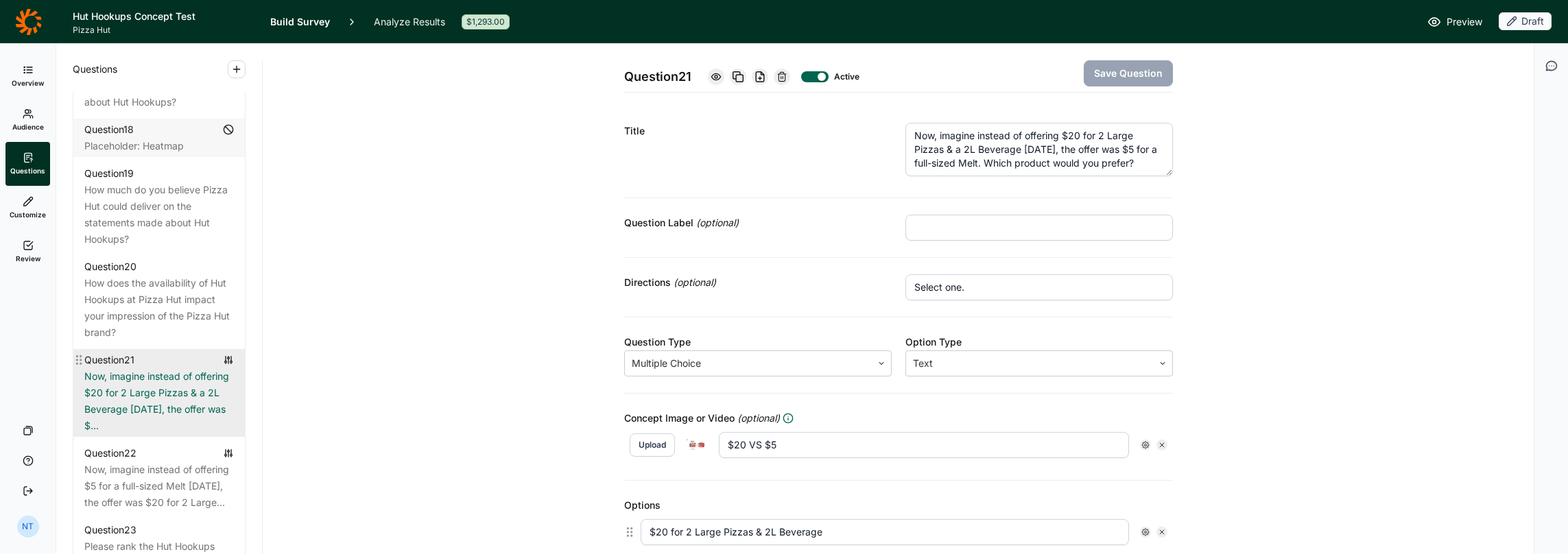 scroll, scrollTop: 2125, scrollLeft: 0, axis: vertical 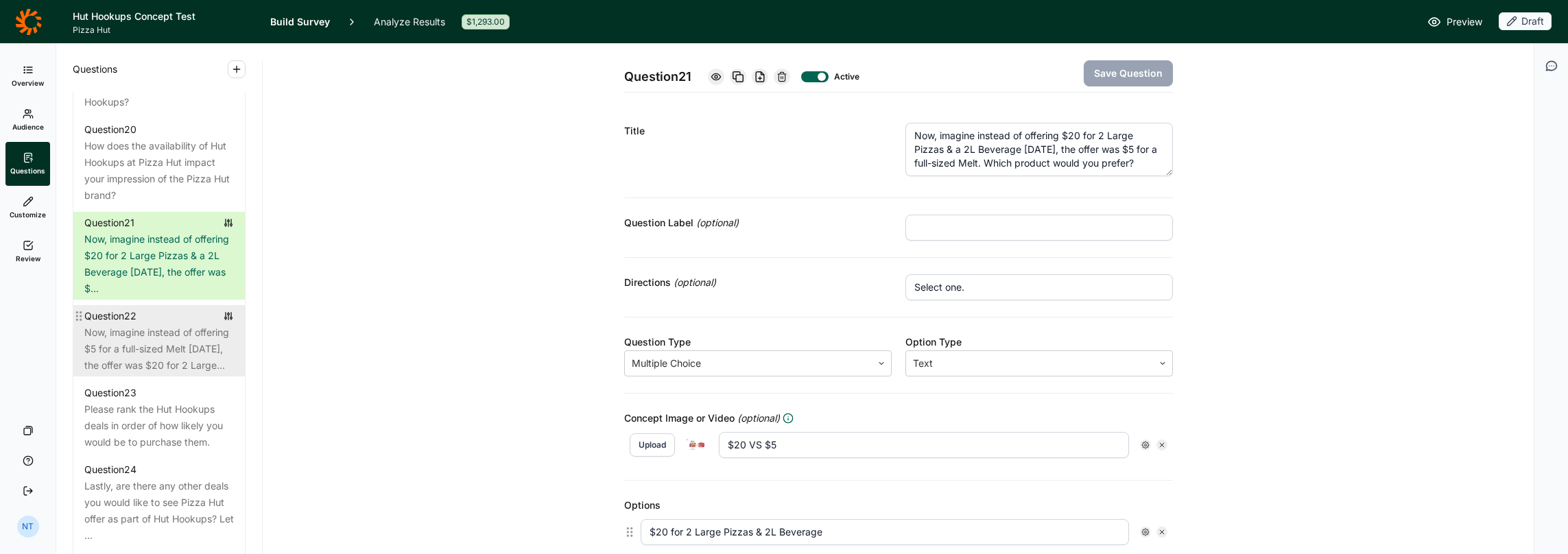 click on "Now, imagine instead of offering $5 for a full-sized Melt on Thursday, the offer was $20 for 2 Large..." at bounding box center (159, 349) 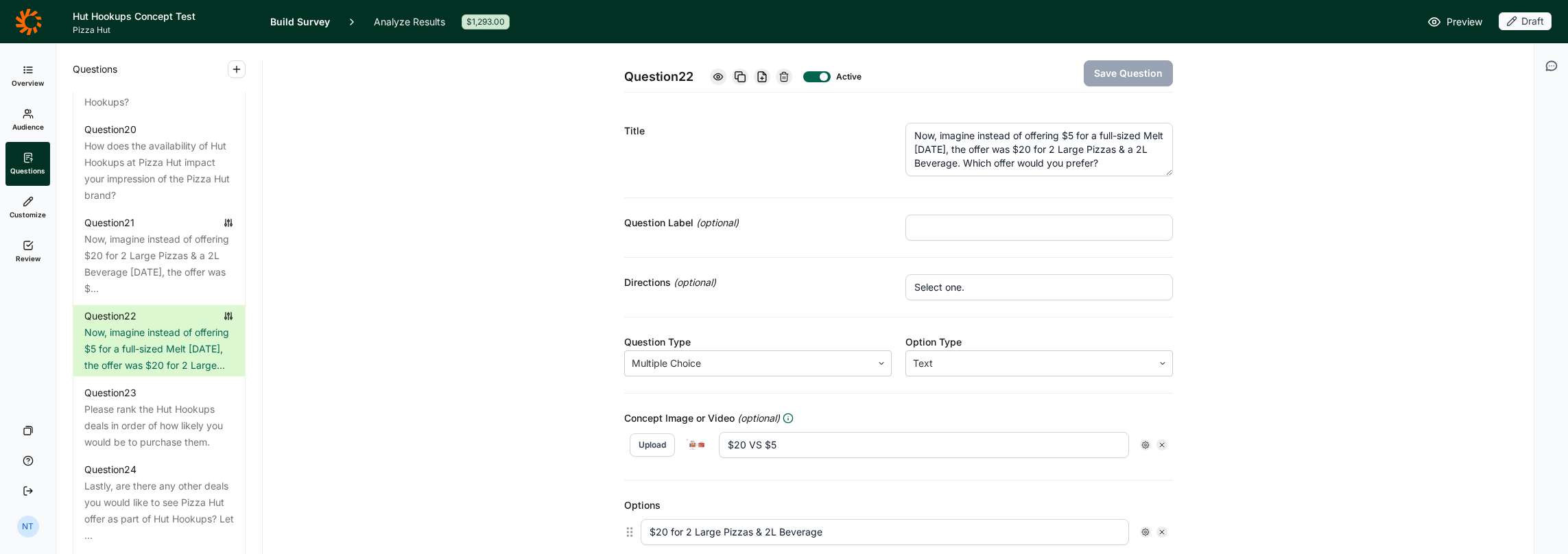 click 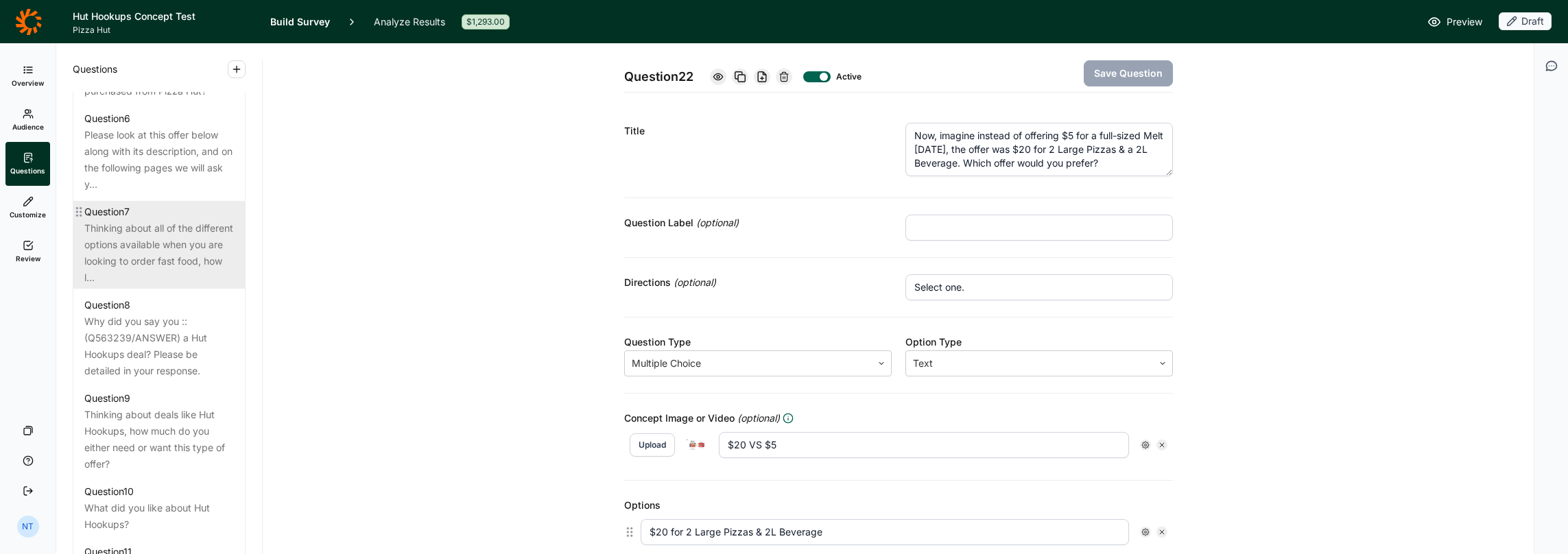 scroll, scrollTop: 1028, scrollLeft: 0, axis: vertical 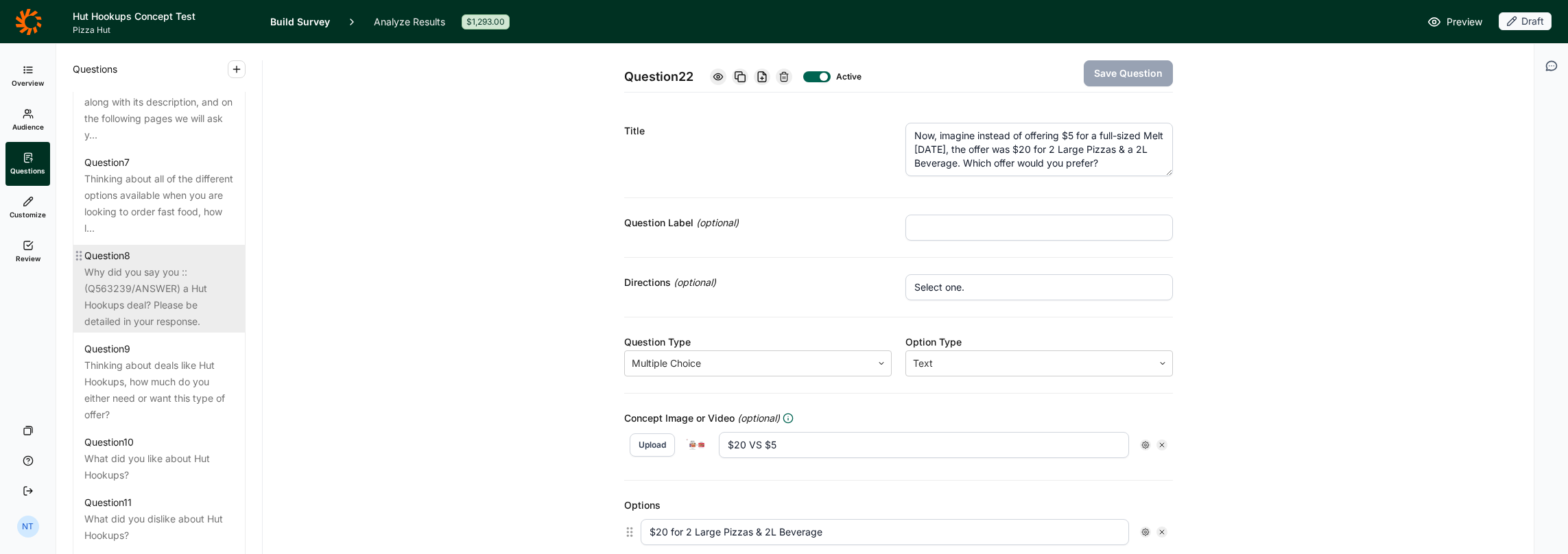 click on "Why did you say you ::(Q563239/ANSWER) a Hut Hookups deal? Please be detailed in your response." at bounding box center (159, 297) 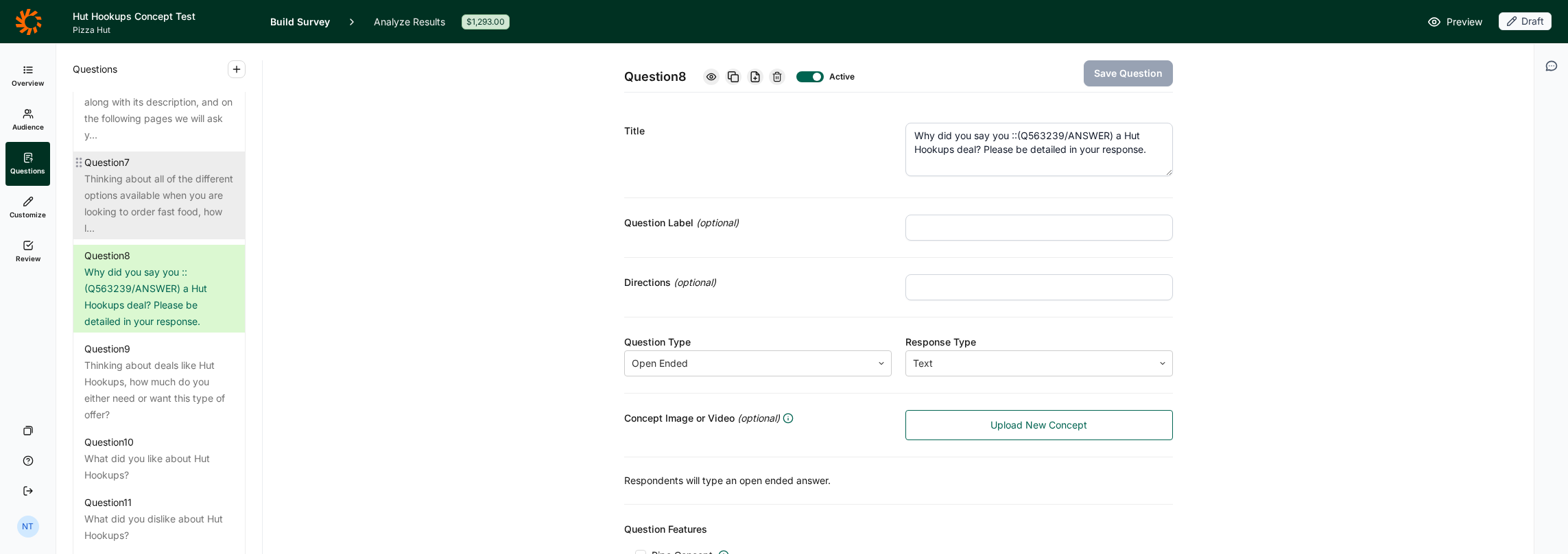 click on "Thinking about all of the different options available when you are looking to order fast food, how l..." at bounding box center [159, 204] 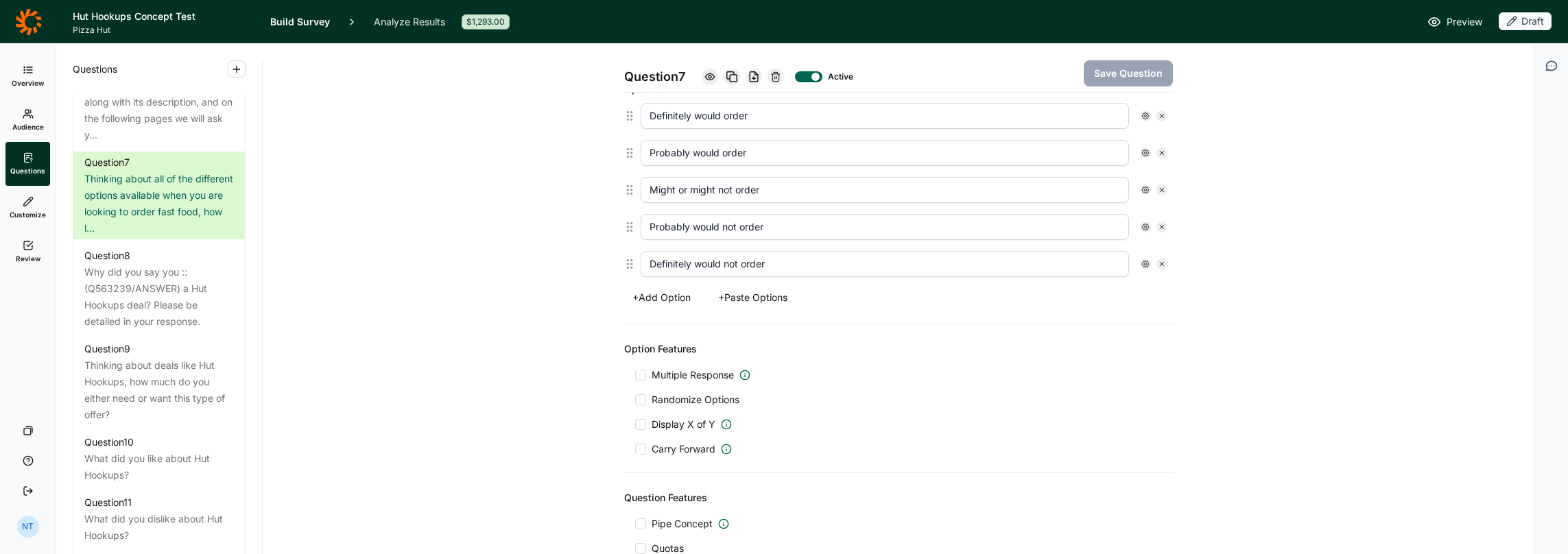 scroll, scrollTop: 480, scrollLeft: 0, axis: vertical 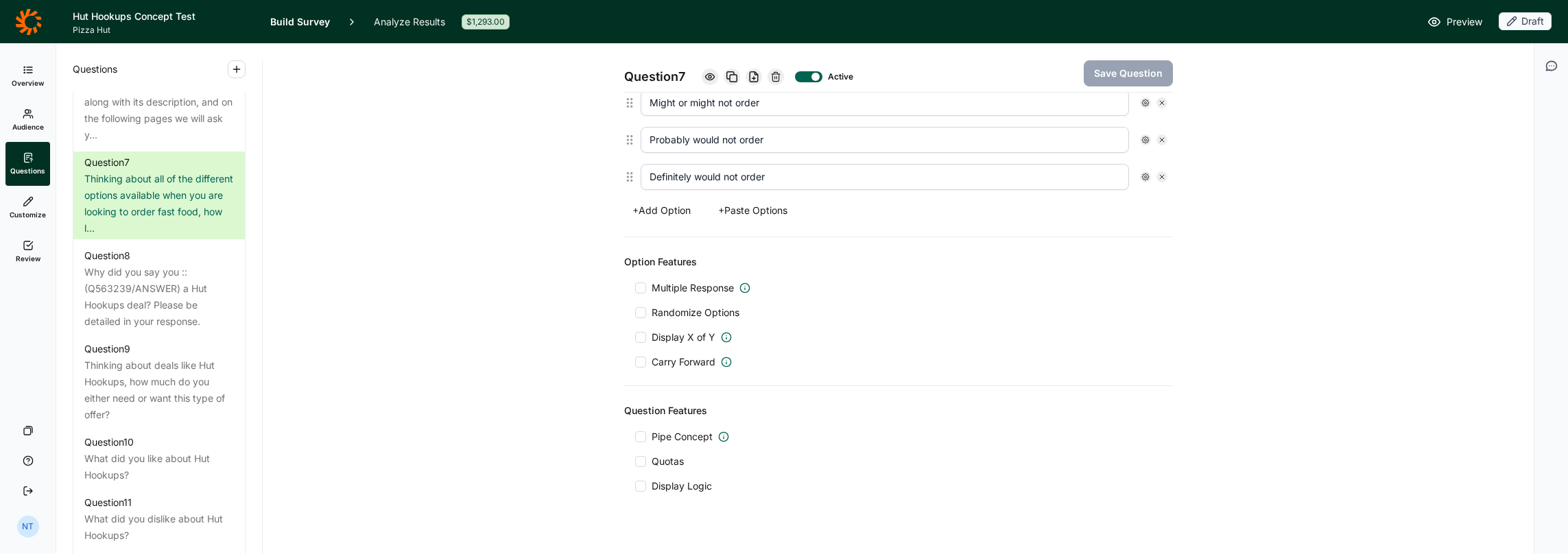 click on "Pipe Concept" at bounding box center (682, 437) 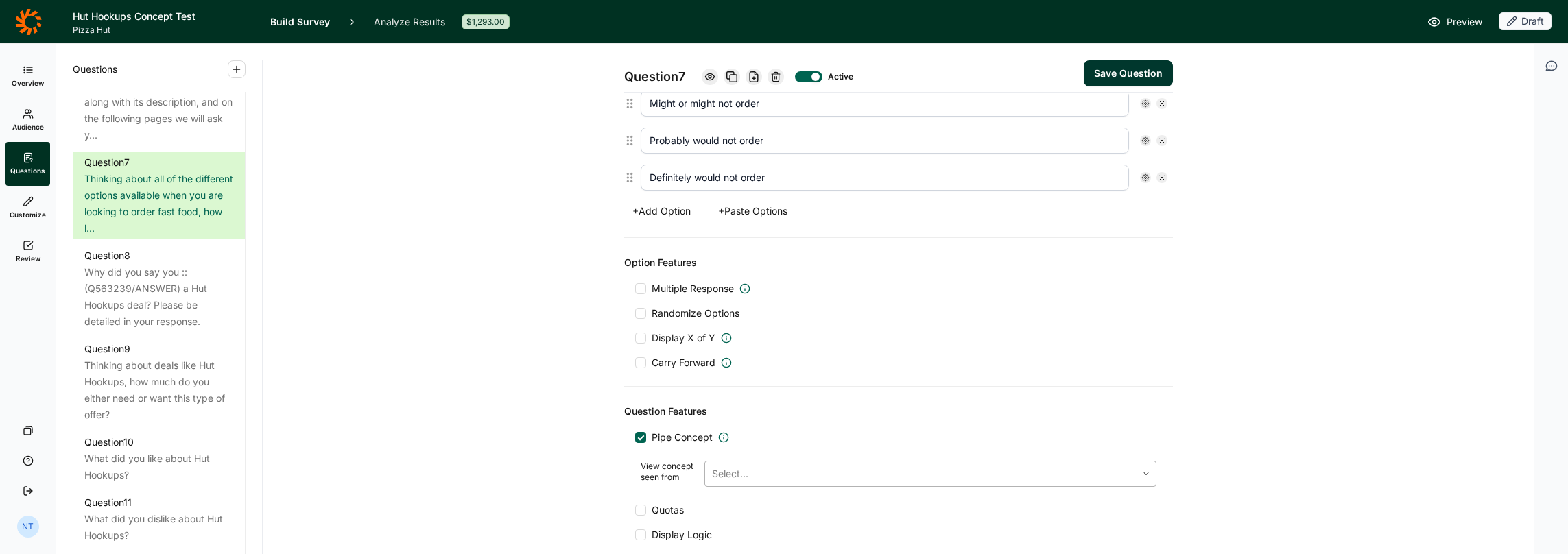 click at bounding box center (920, 474) 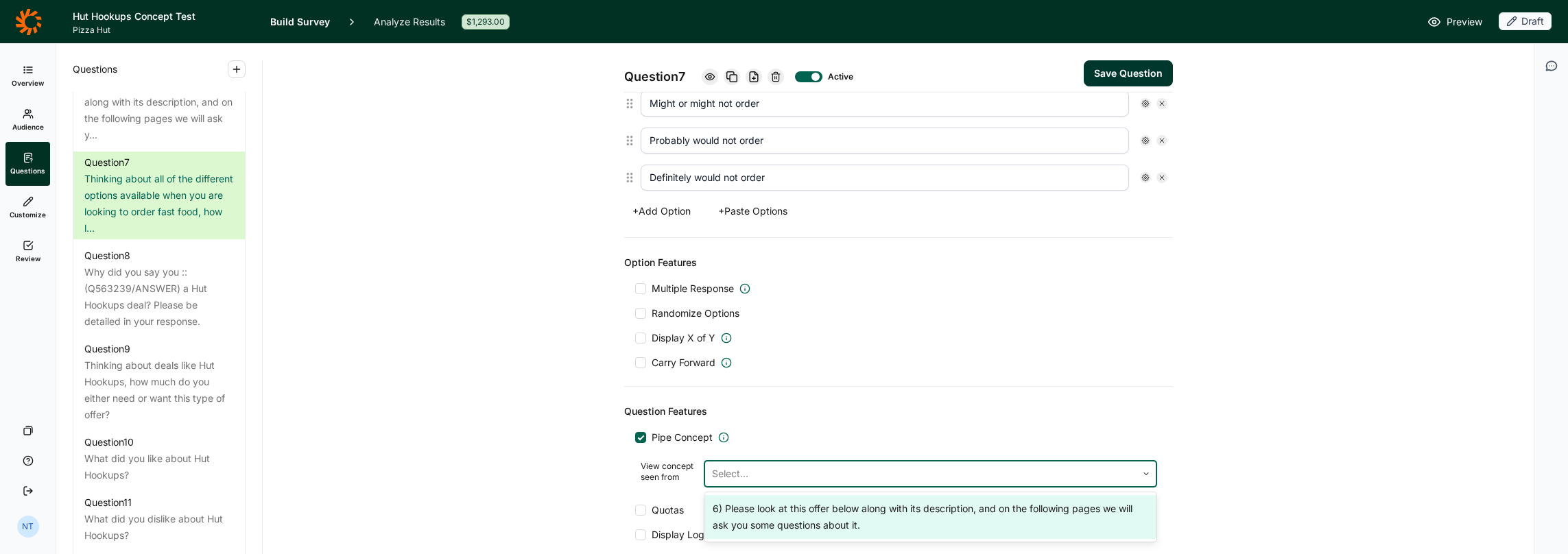 click on "6) Please look at this offer below along with its description, and on the following pages we will ask you some questions about it." at bounding box center (930, 517) 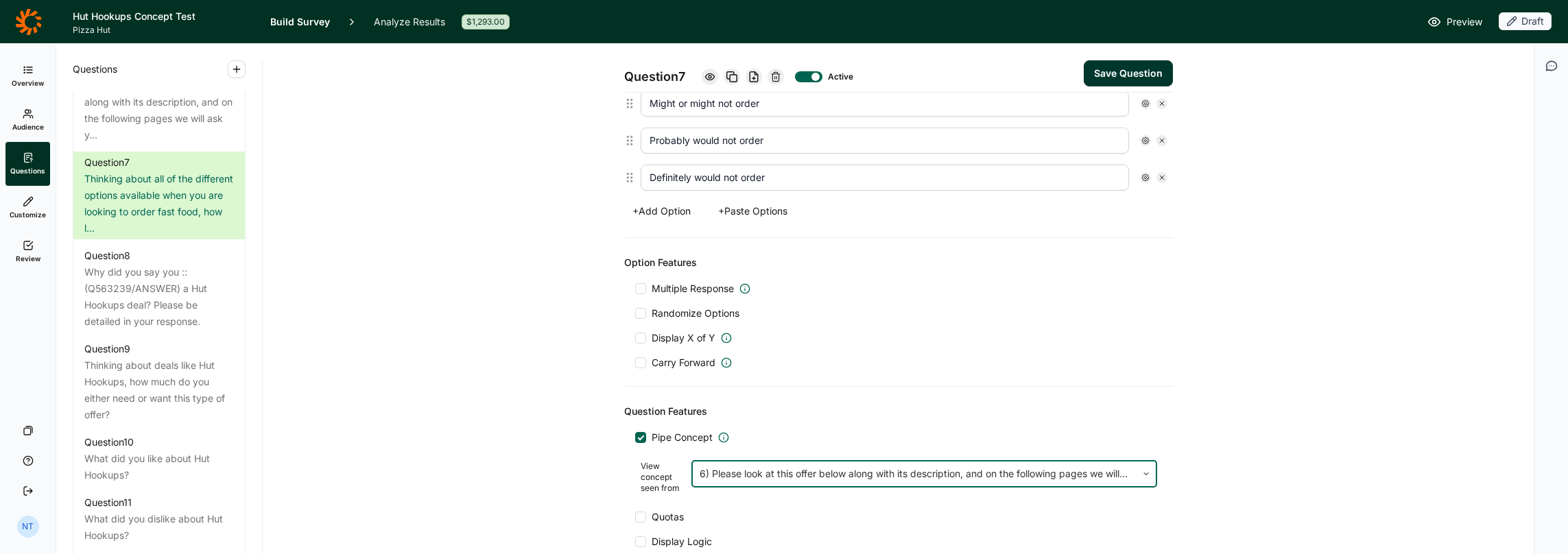 click on "Save Question" at bounding box center (1128, 73) 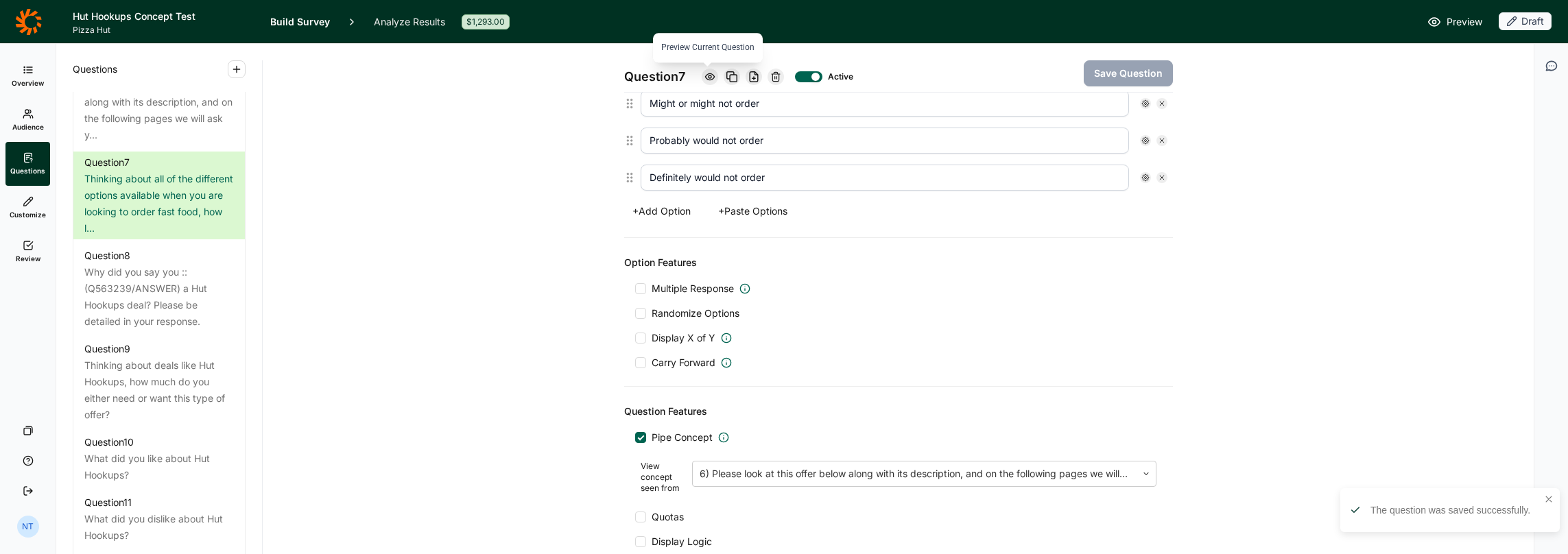 click 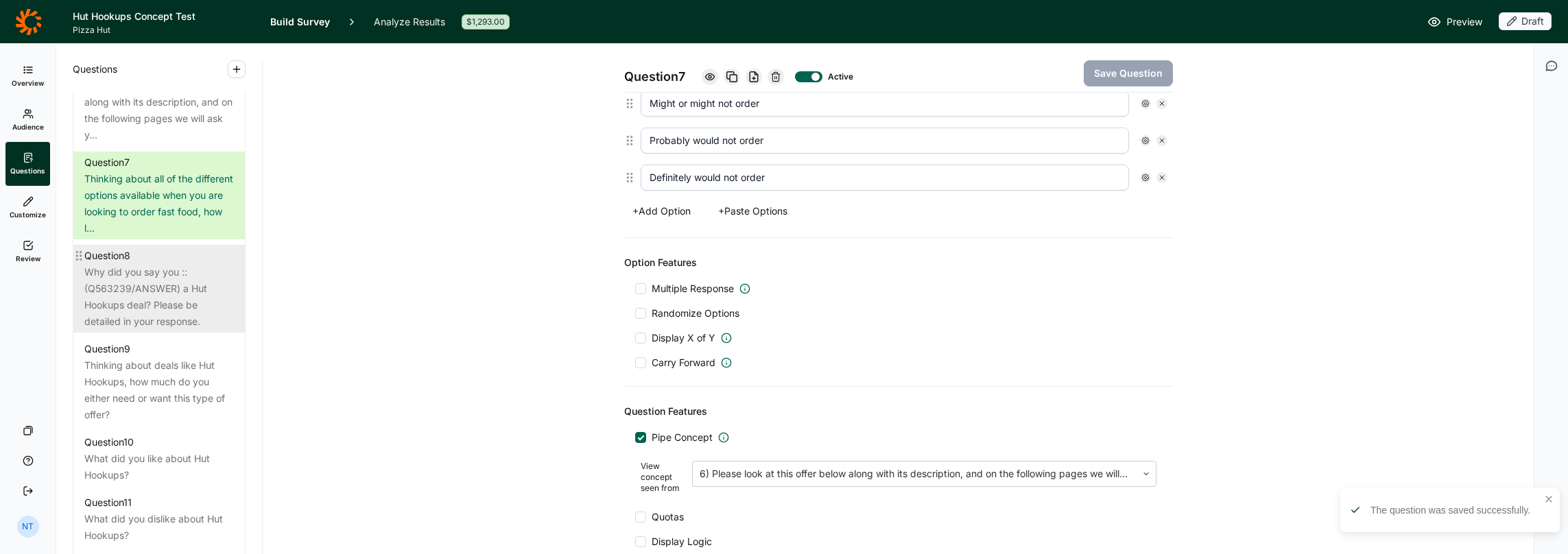 click on "Question  8" at bounding box center (159, 256) 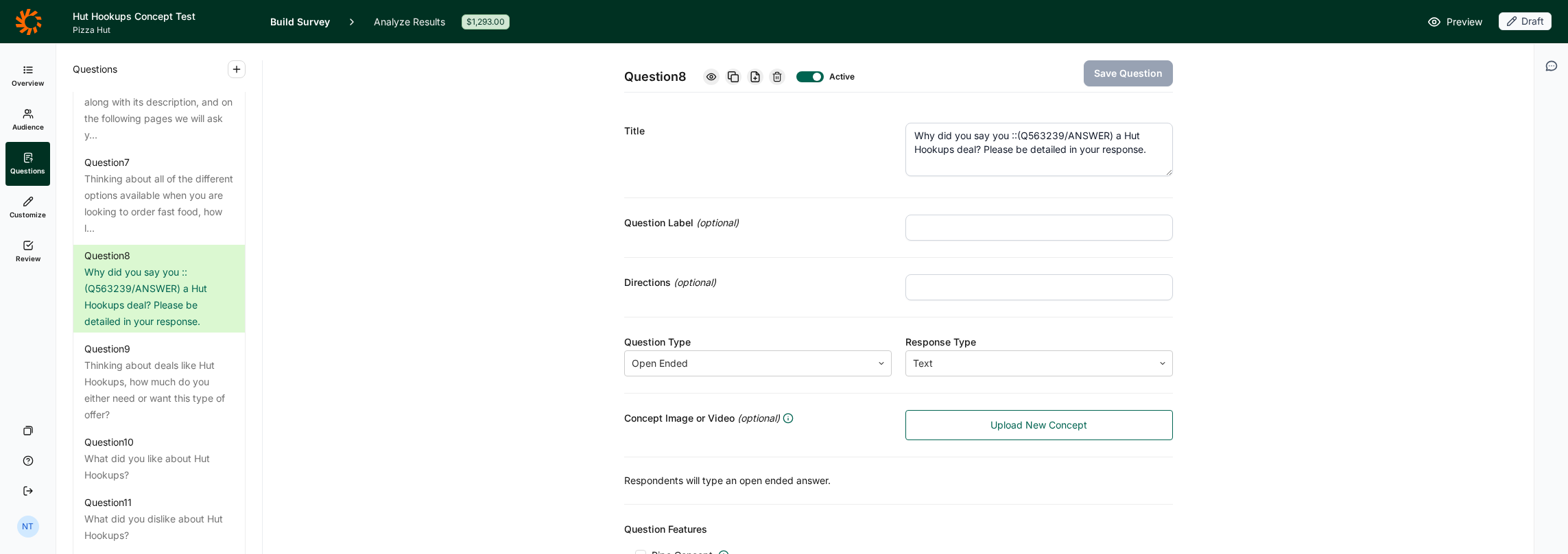 scroll, scrollTop: 112, scrollLeft: 0, axis: vertical 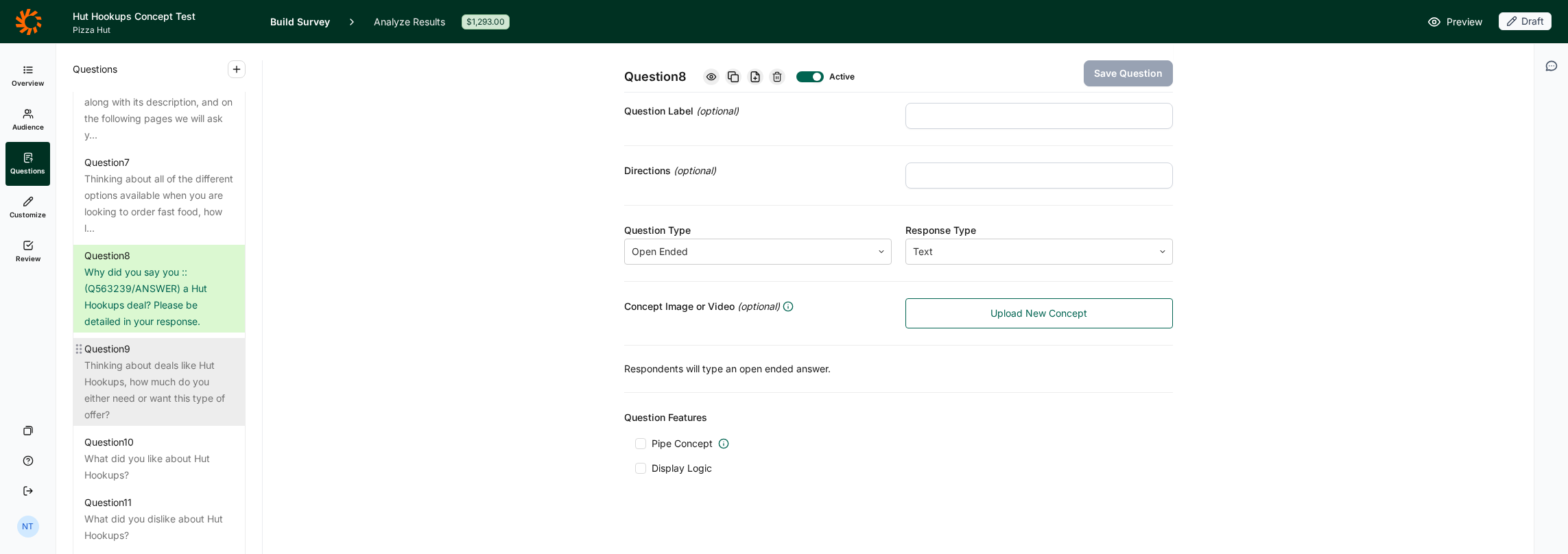 click on "Thinking about deals like Hut Hookups, how much do you either need or want this type of offer?" at bounding box center (159, 390) 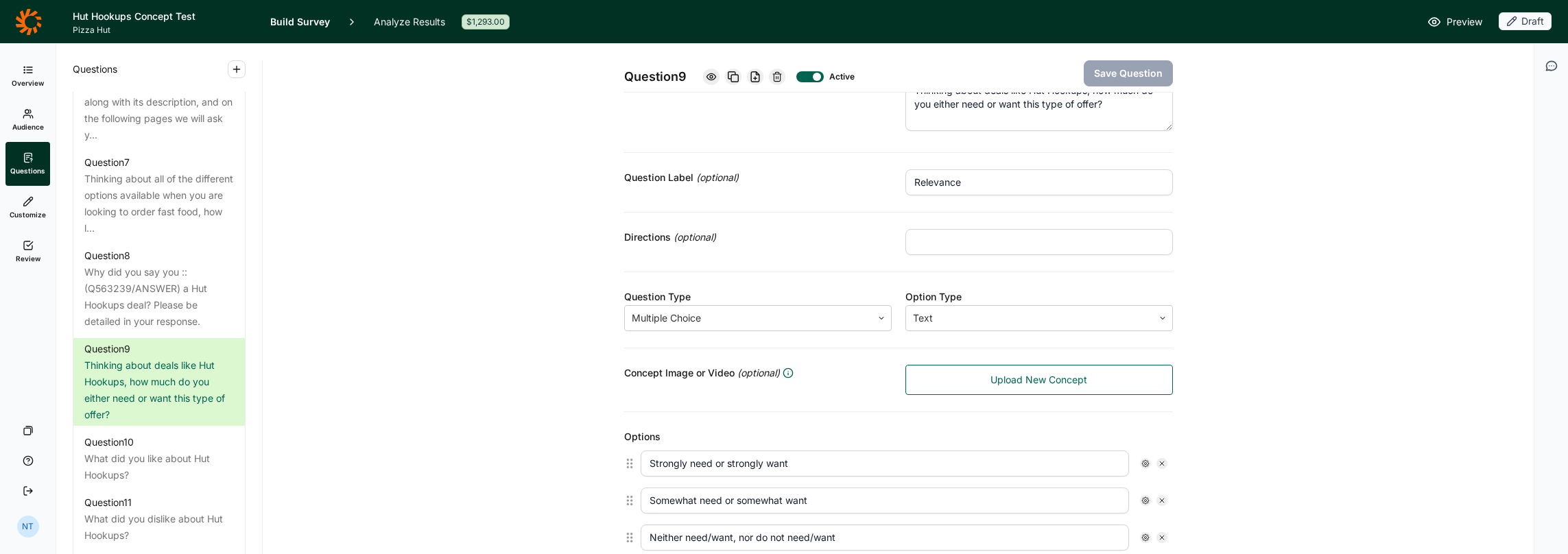 scroll, scrollTop: 0, scrollLeft: 0, axis: both 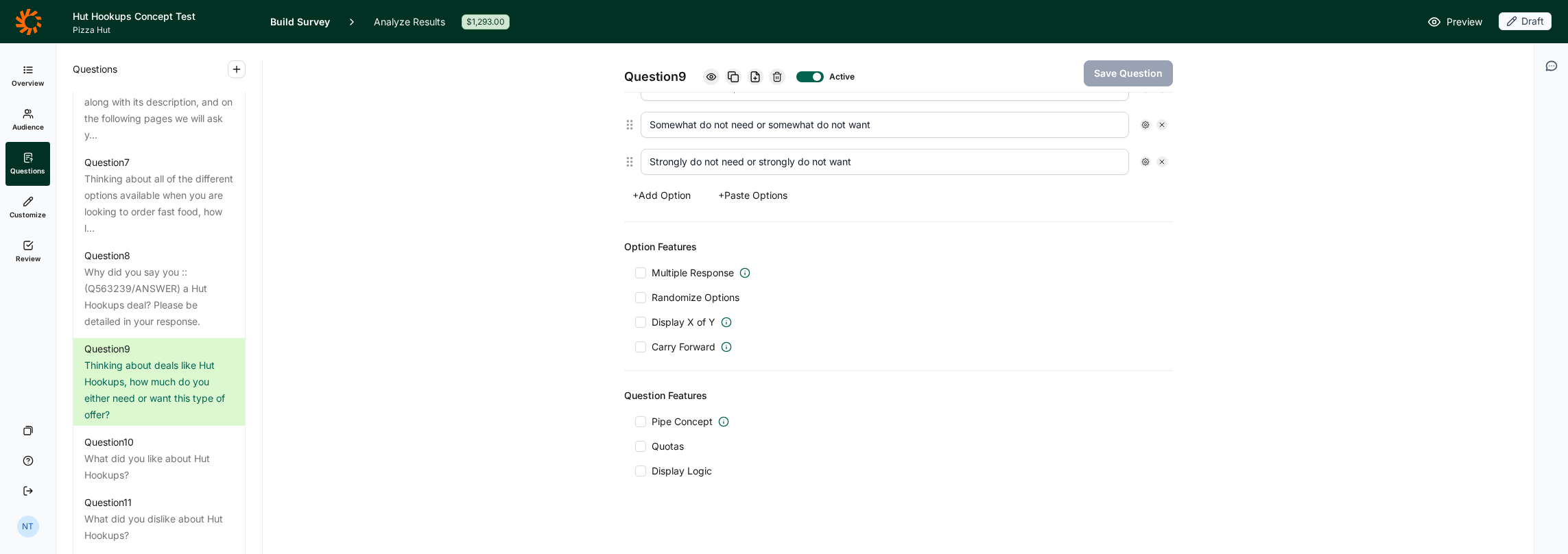 click at bounding box center (641, 422) 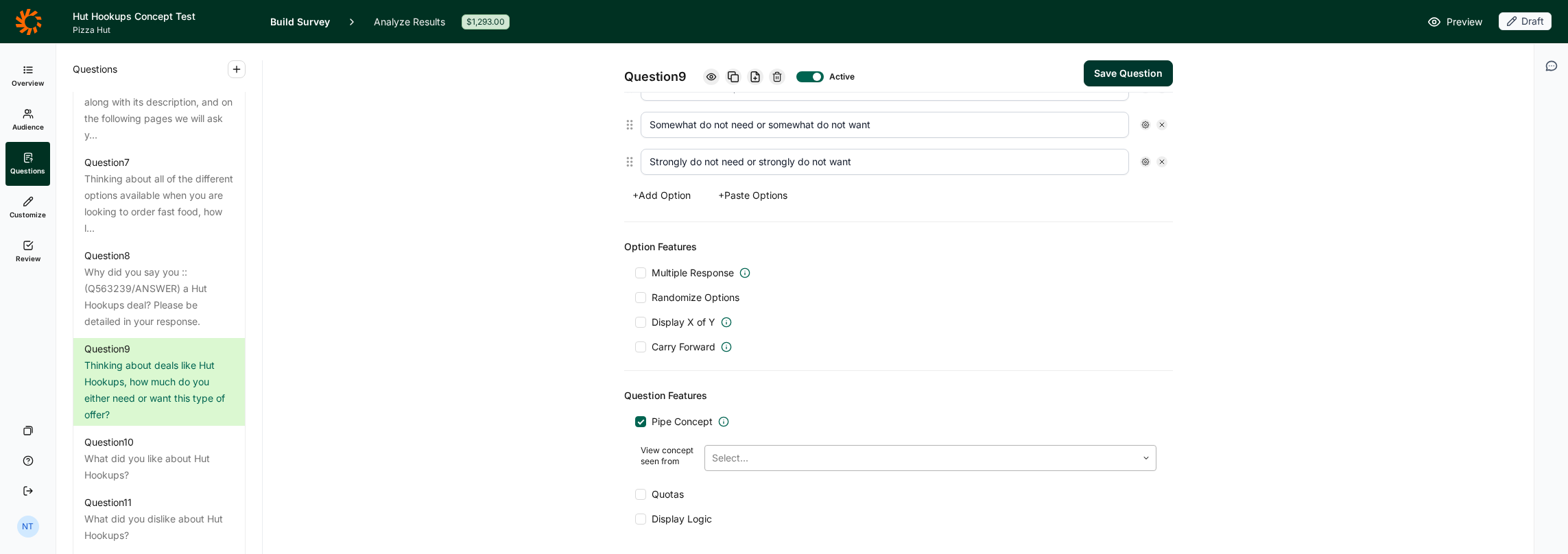click at bounding box center (920, 458) 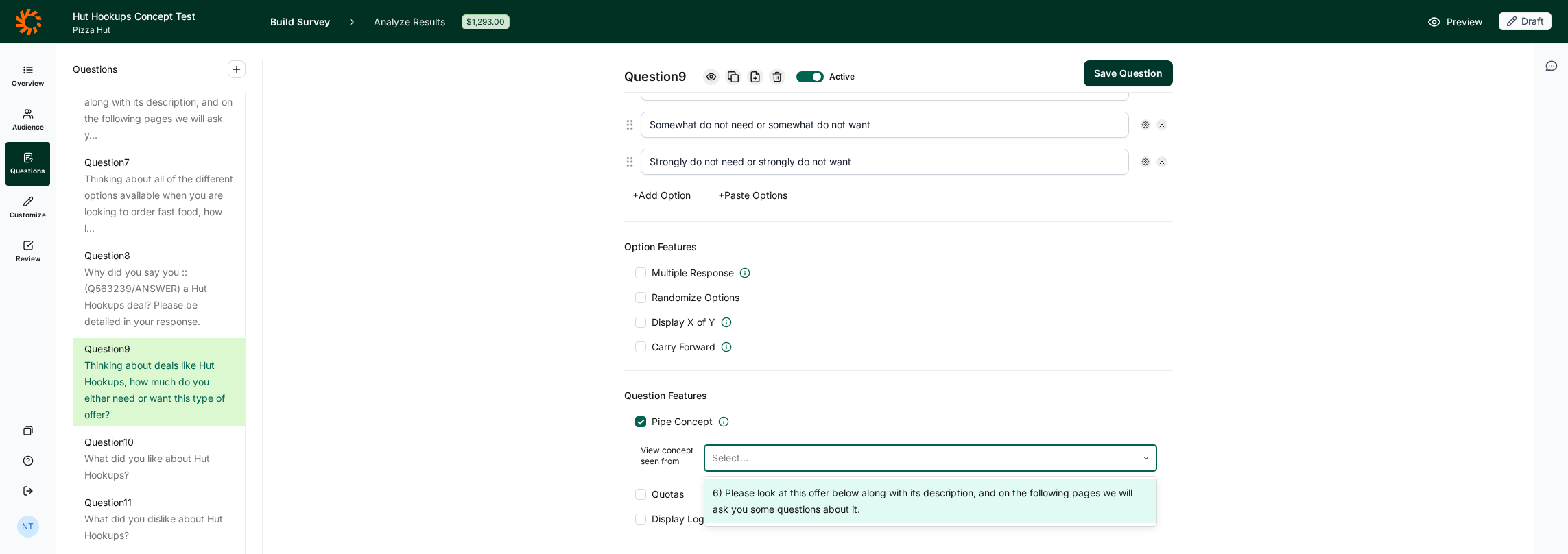 click on "6) Please look at this offer below along with its description, and on the following pages we will ask you some questions about it." at bounding box center [930, 501] 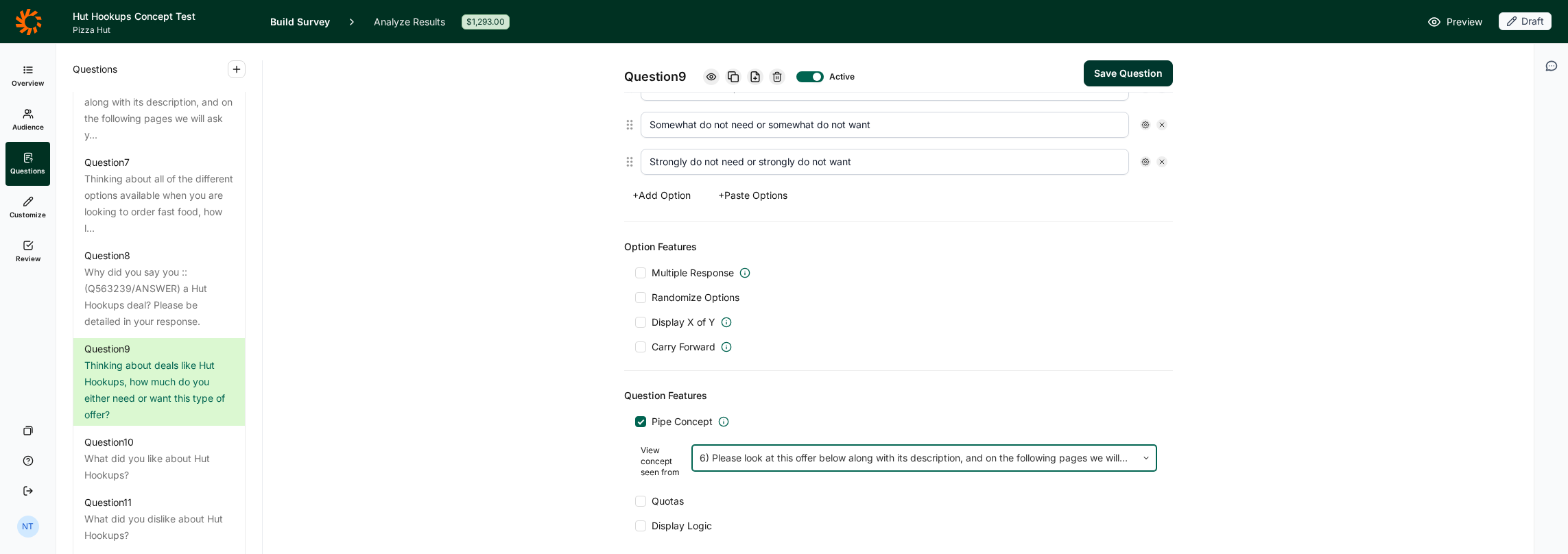 click on "Save Question" at bounding box center (1128, 73) 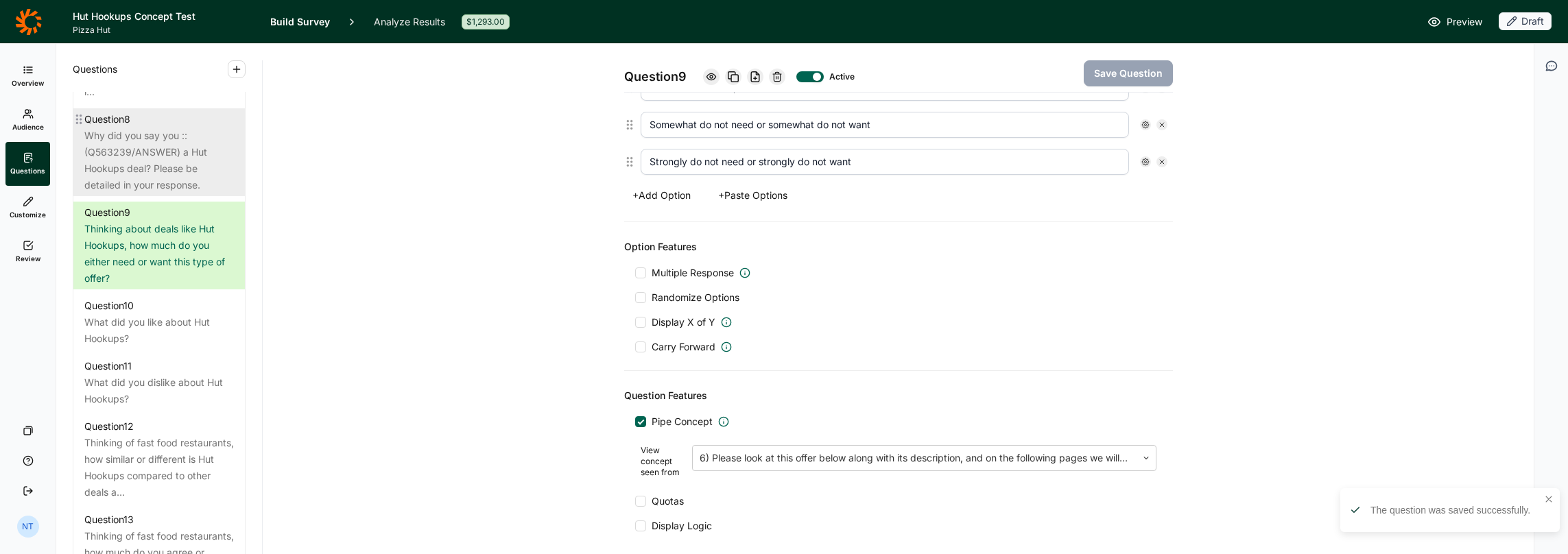scroll, scrollTop: 1166, scrollLeft: 0, axis: vertical 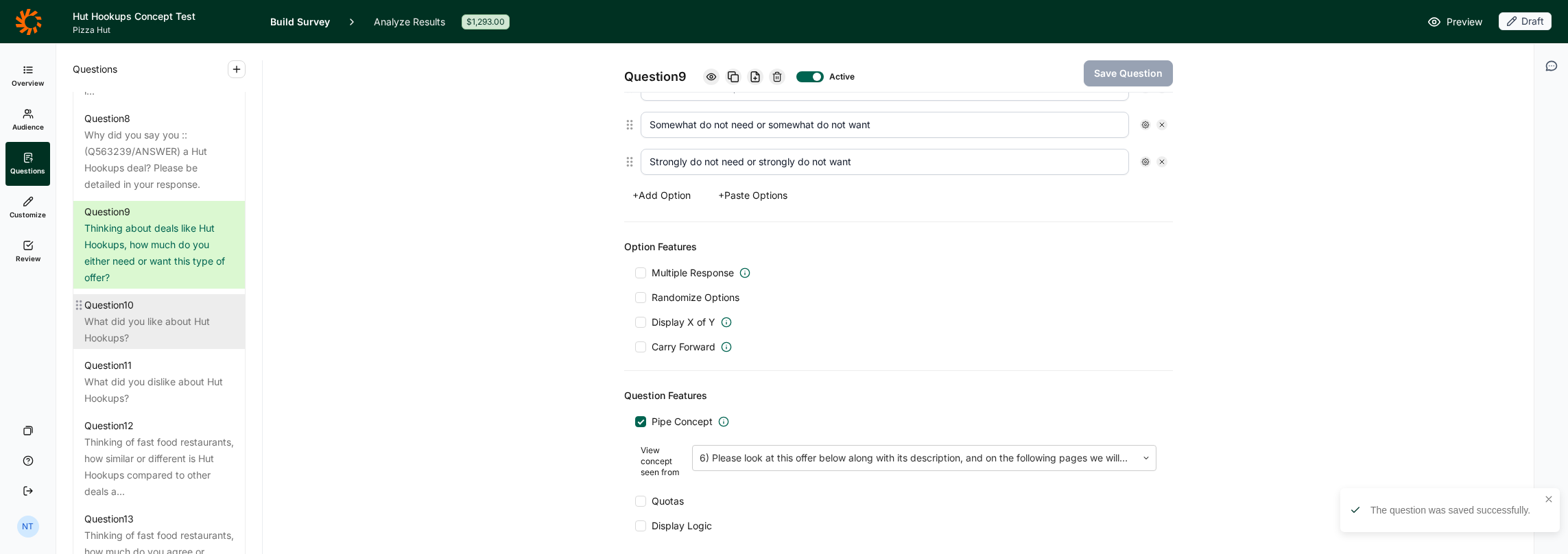 click on "Question  10" at bounding box center [159, 305] 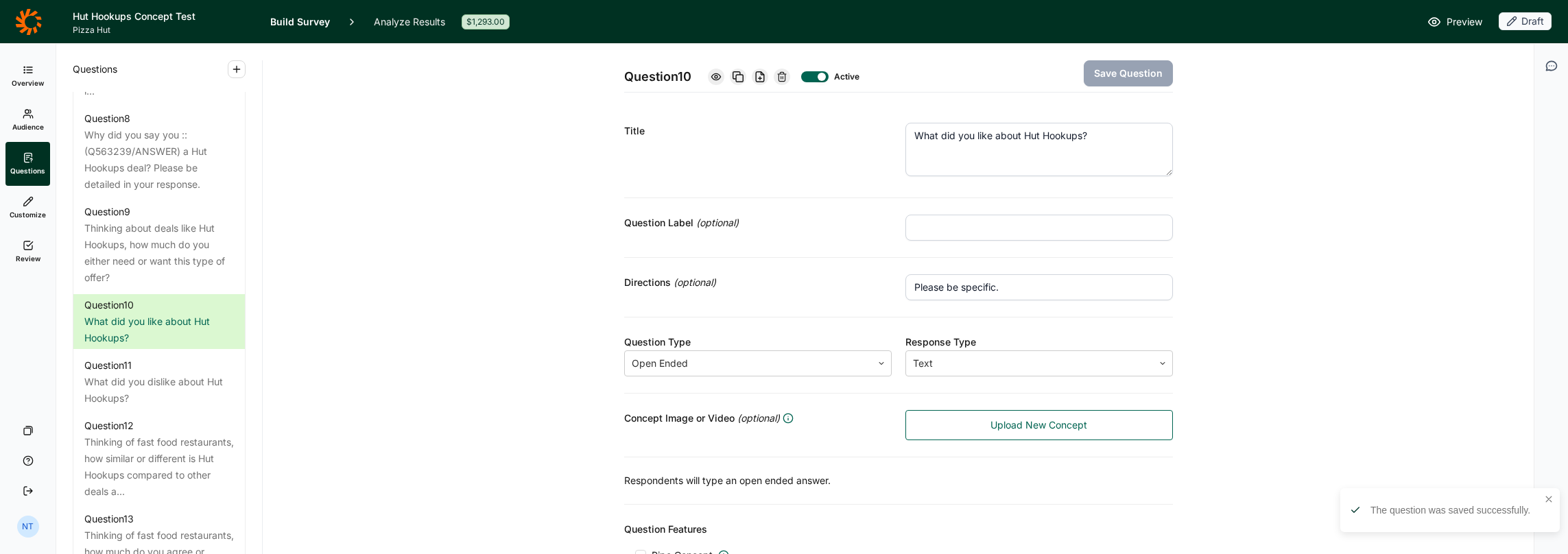 scroll, scrollTop: 112, scrollLeft: 0, axis: vertical 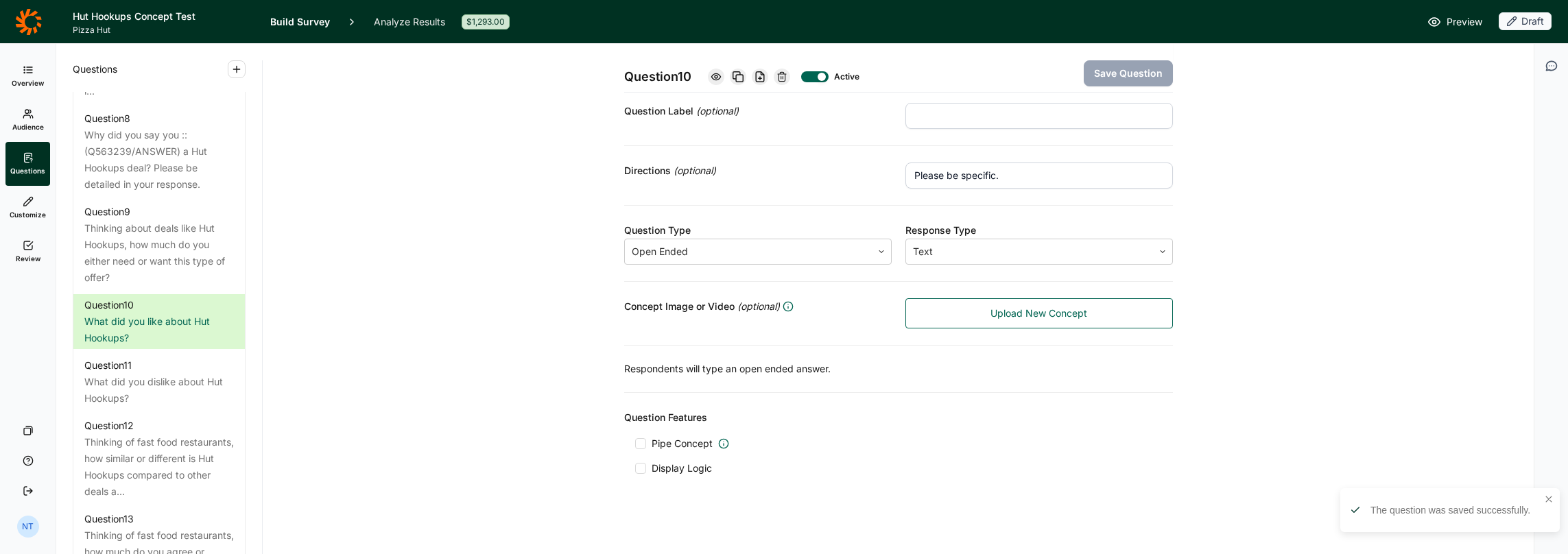 click on "Pipe Concept" at bounding box center (682, 444) 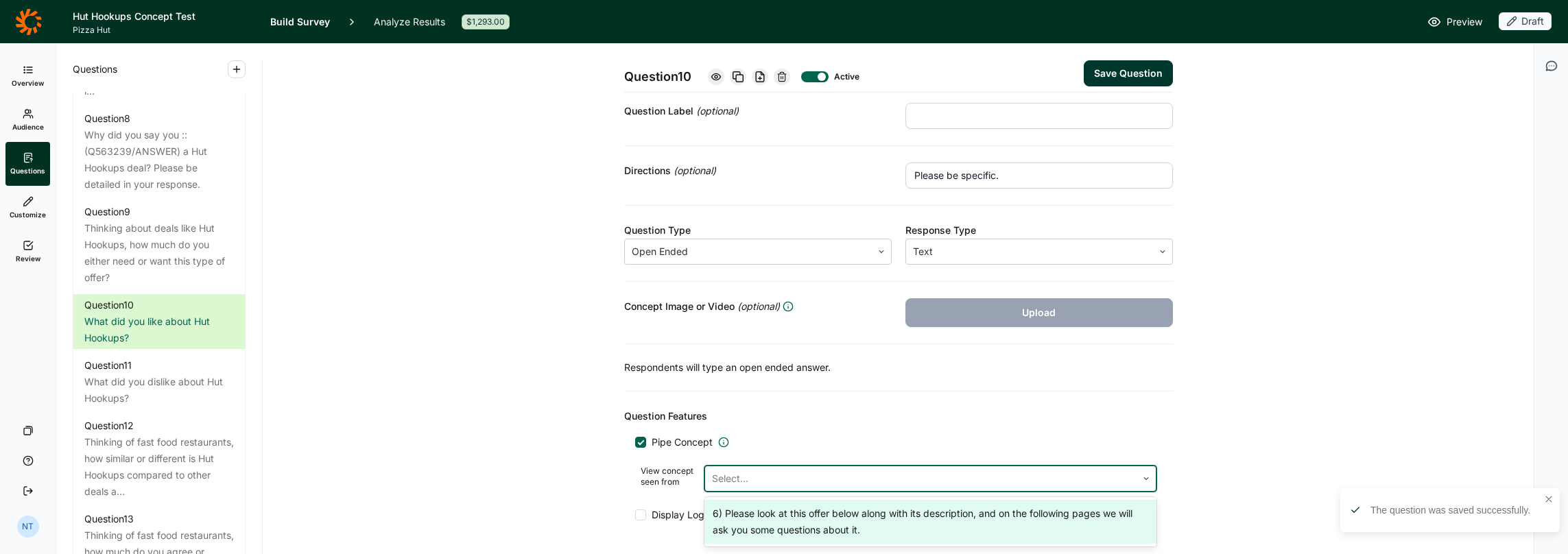 click at bounding box center (920, 479) 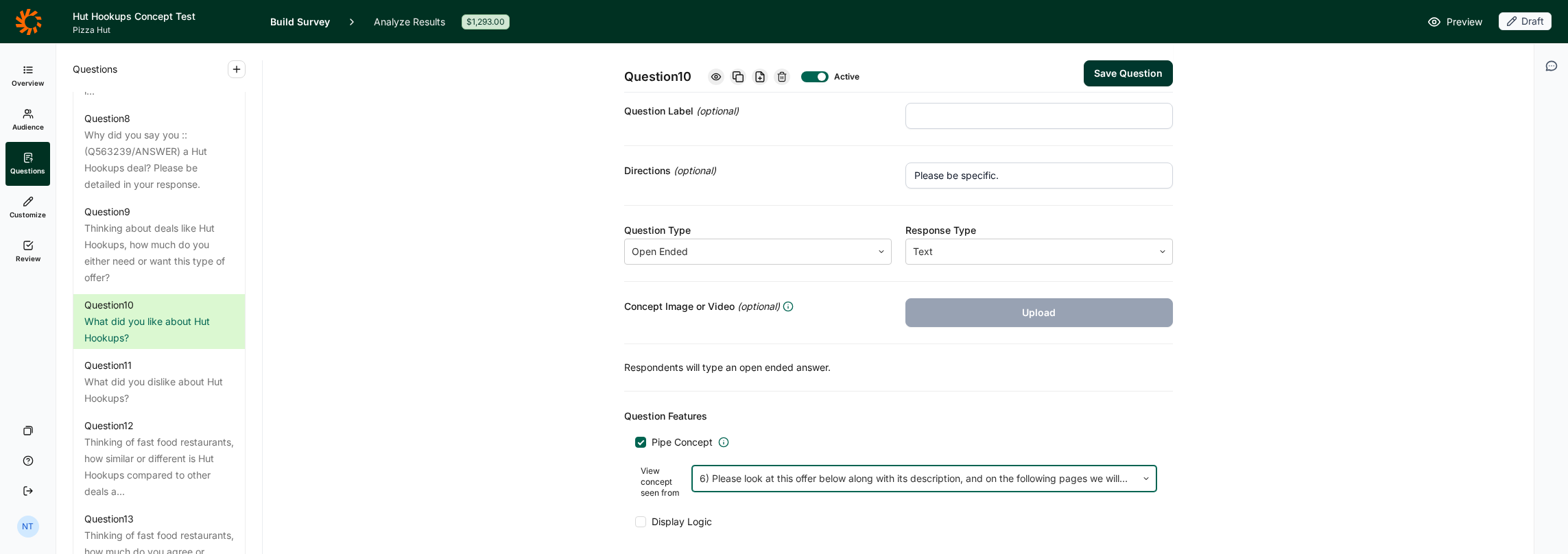 click on "Save Question" at bounding box center (1128, 73) 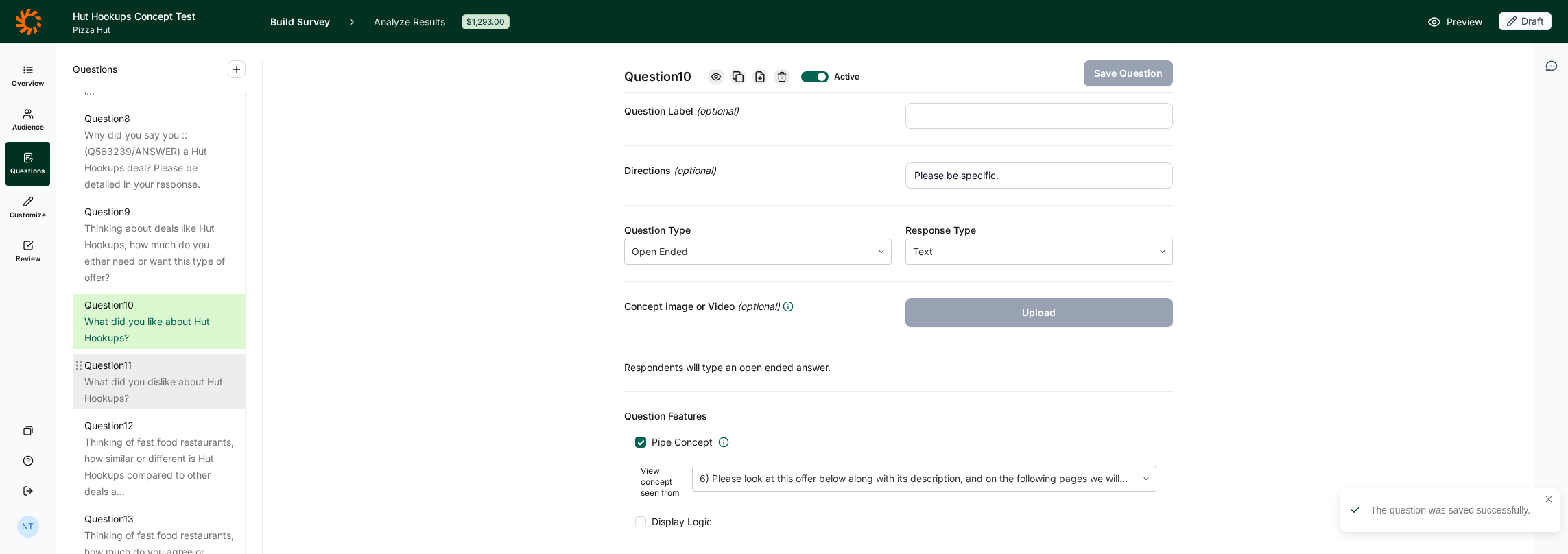 click on "What did you dislike about Hut Hookups?" at bounding box center (159, 390) 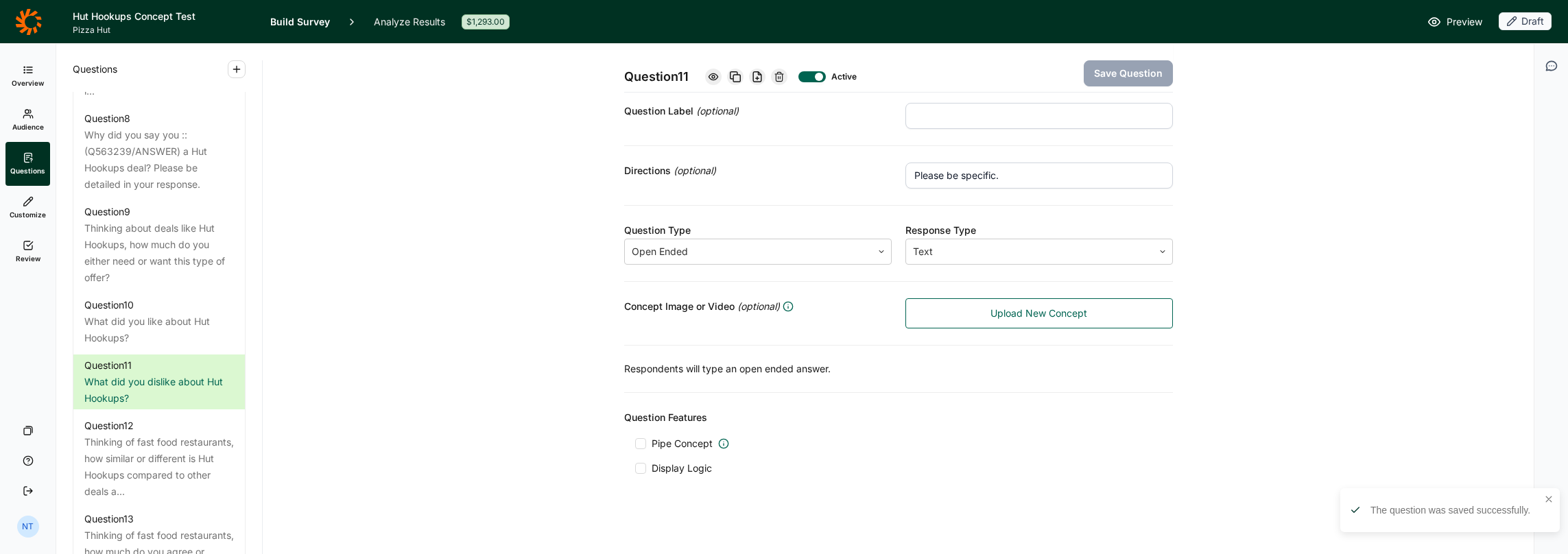 click on "Question Features Pipe Concept Display Logic" at bounding box center [899, 442] 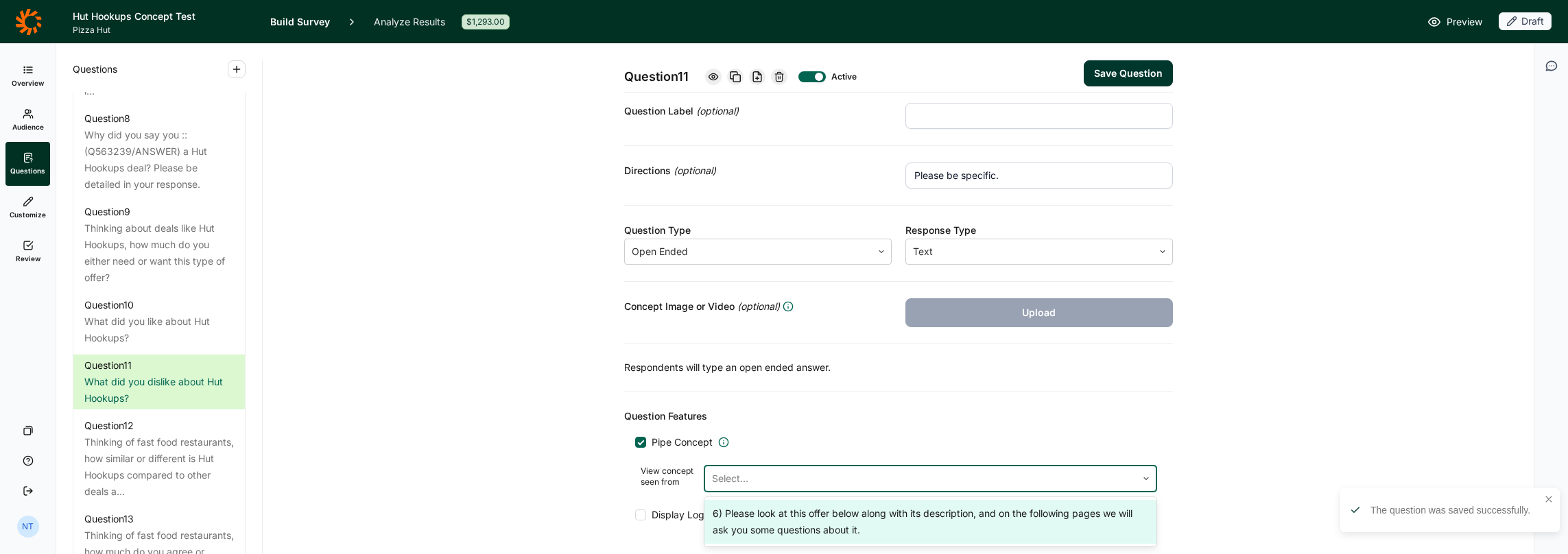 click at bounding box center (920, 479) 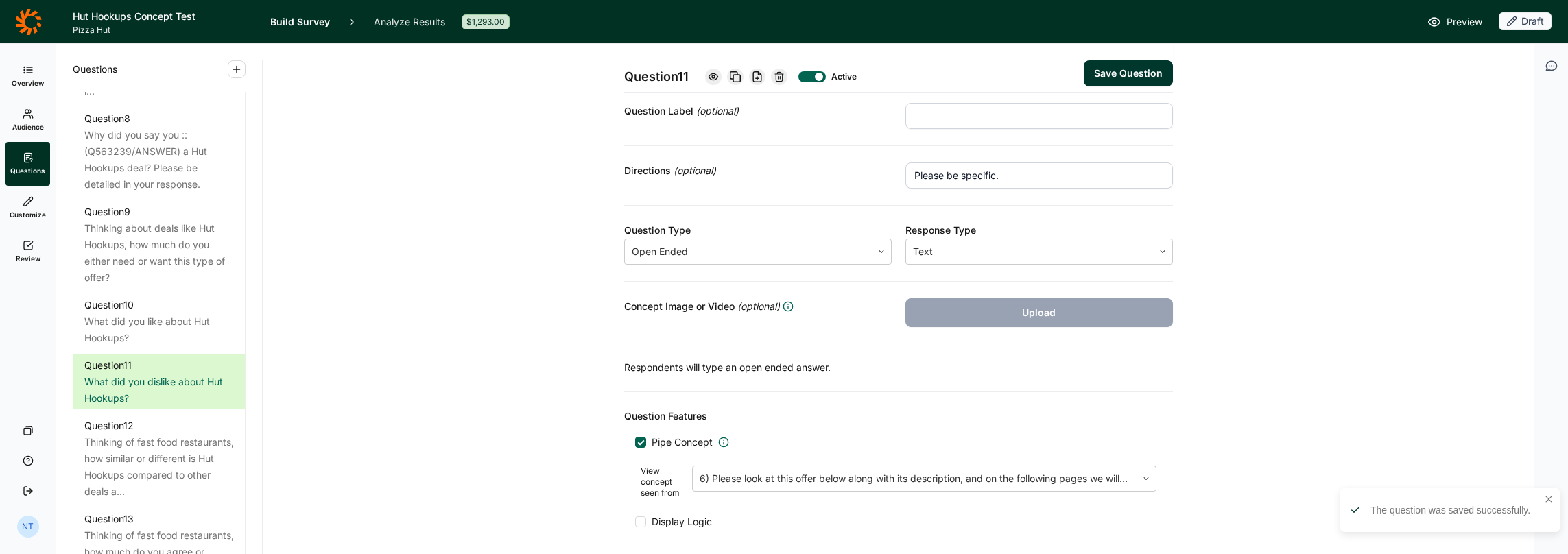 click on "Save Question" at bounding box center [1128, 73] 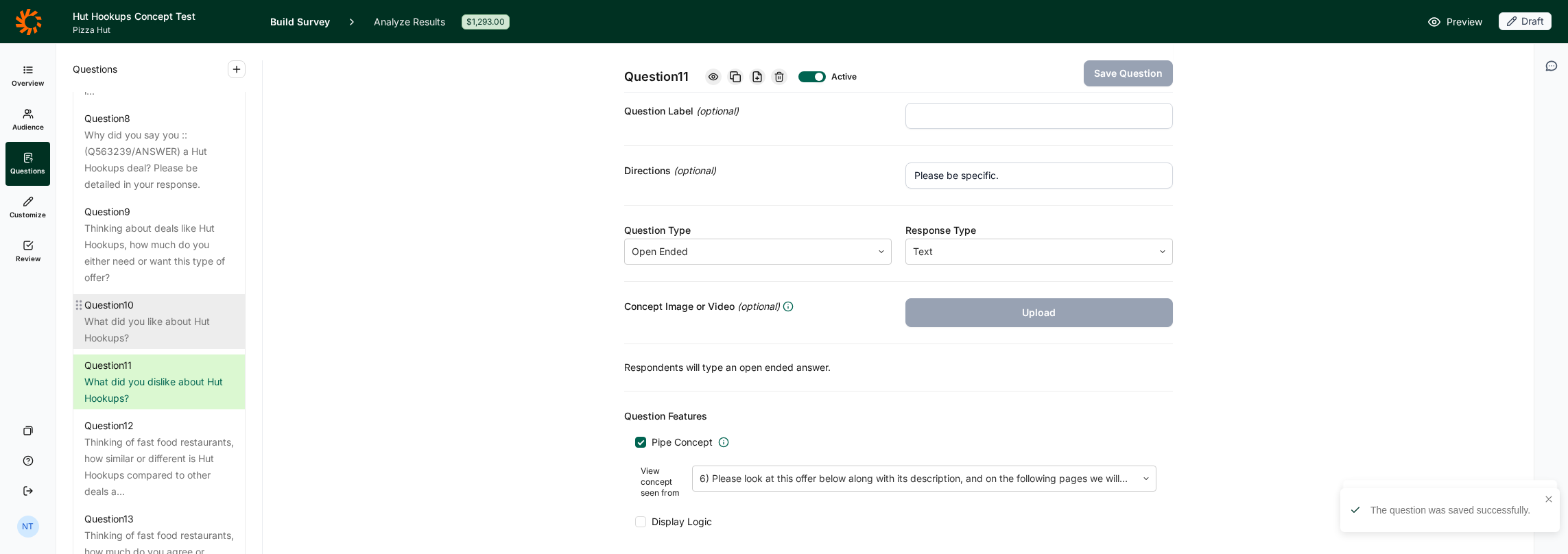 scroll, scrollTop: 1303, scrollLeft: 0, axis: vertical 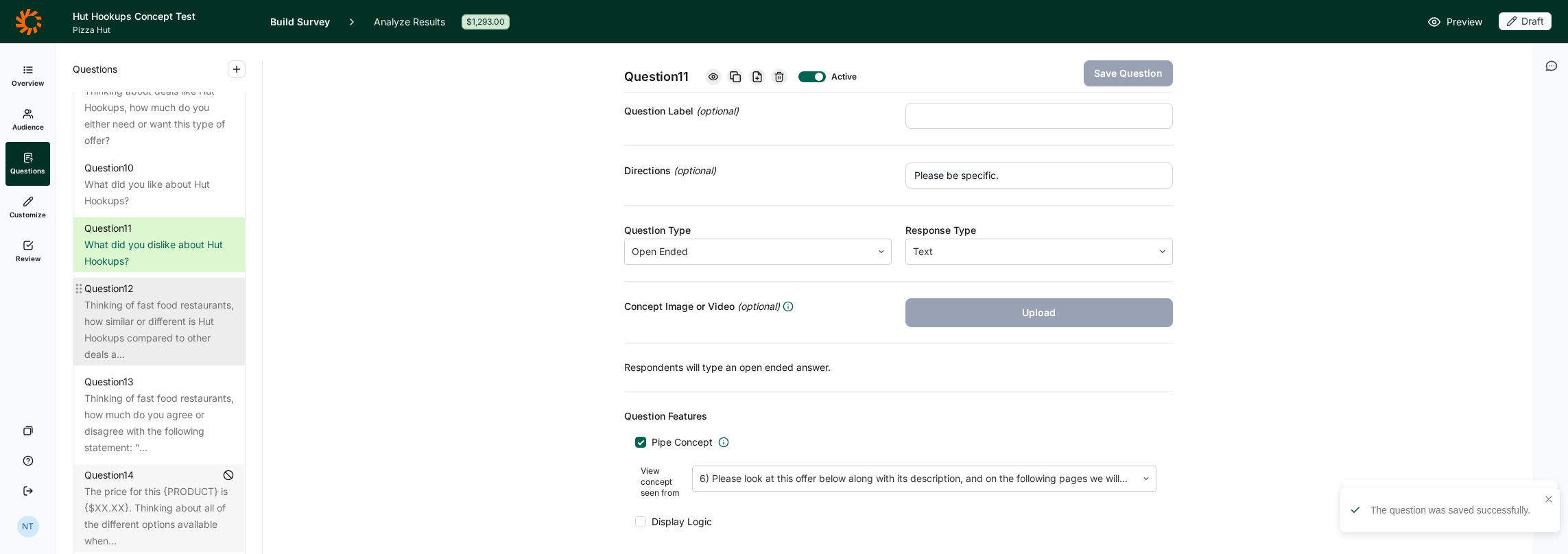 click on "Question  12" at bounding box center [159, 289] 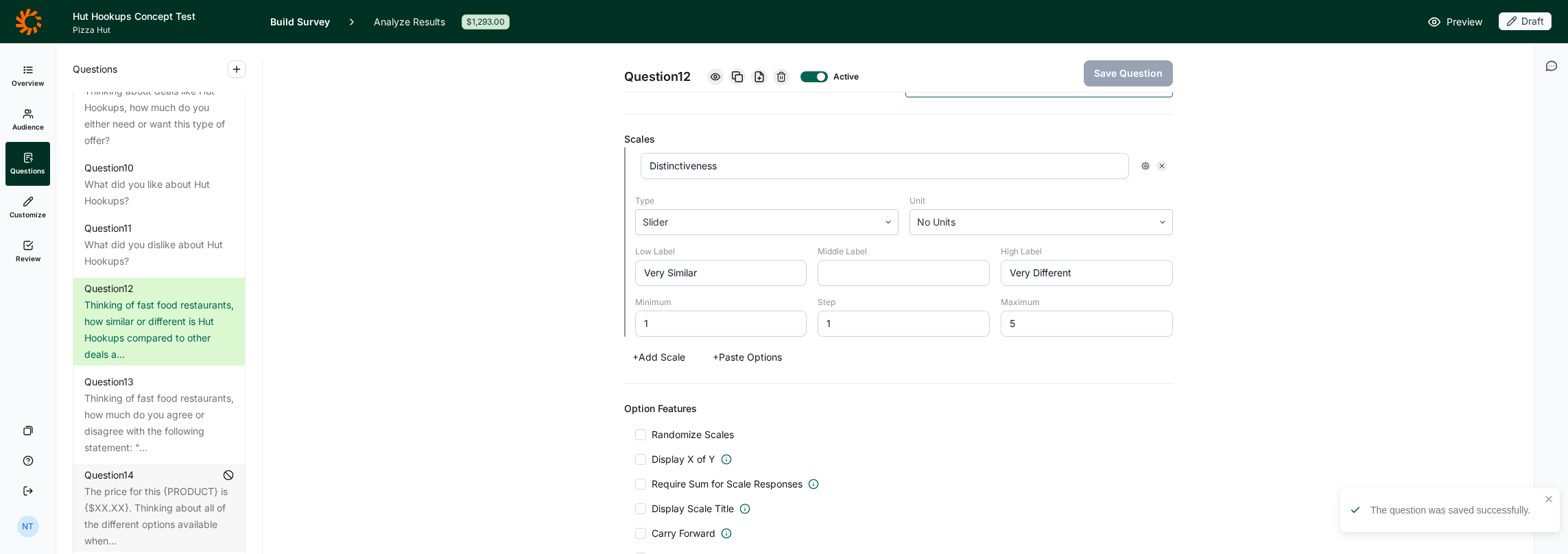 scroll, scrollTop: 531, scrollLeft: 0, axis: vertical 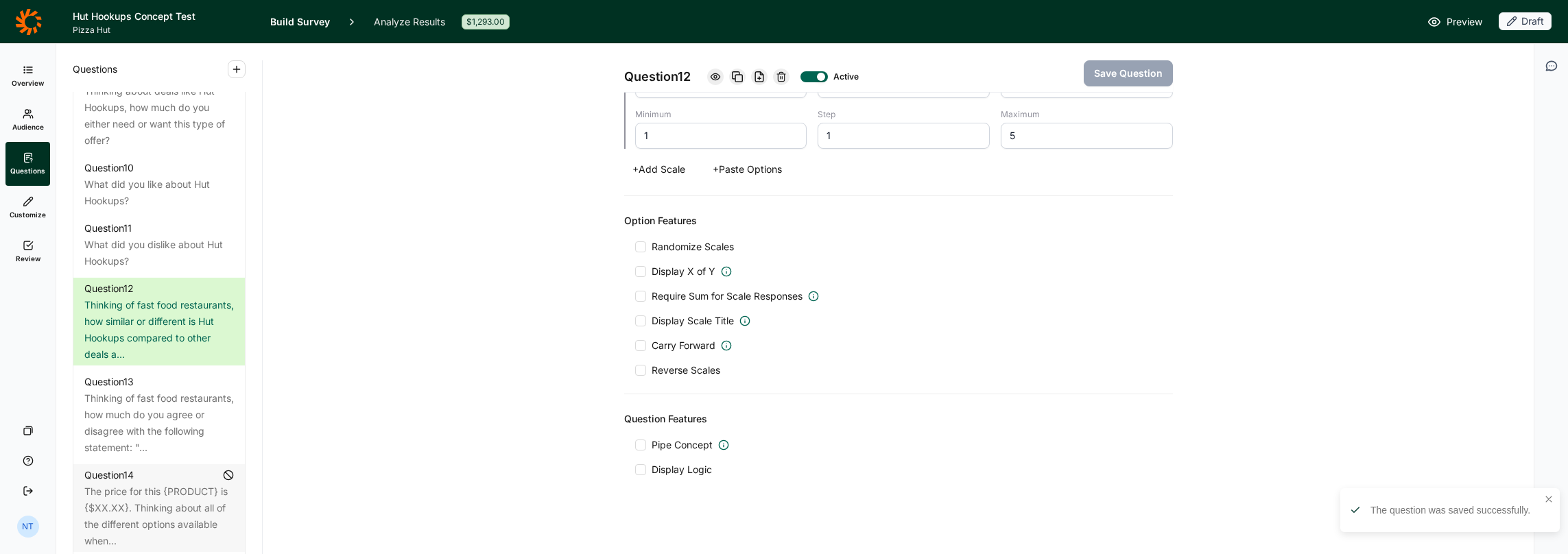 click on "Pipe Concept" at bounding box center [682, 445] 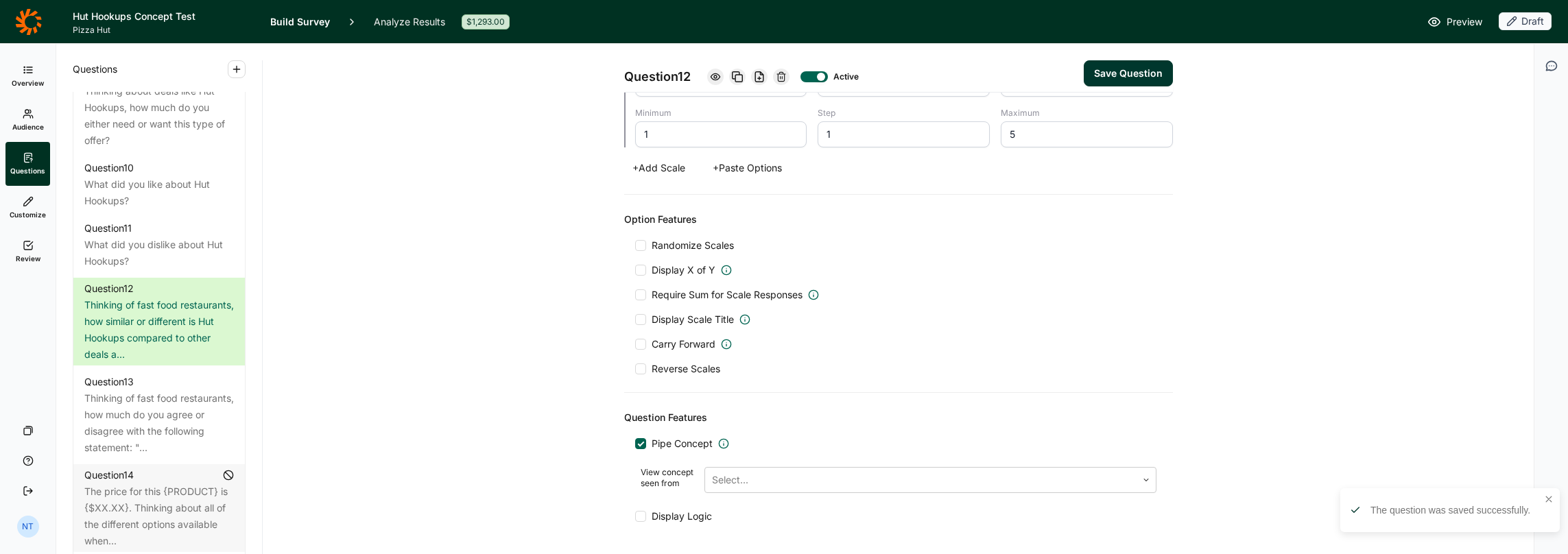 scroll, scrollTop: 529, scrollLeft: 0, axis: vertical 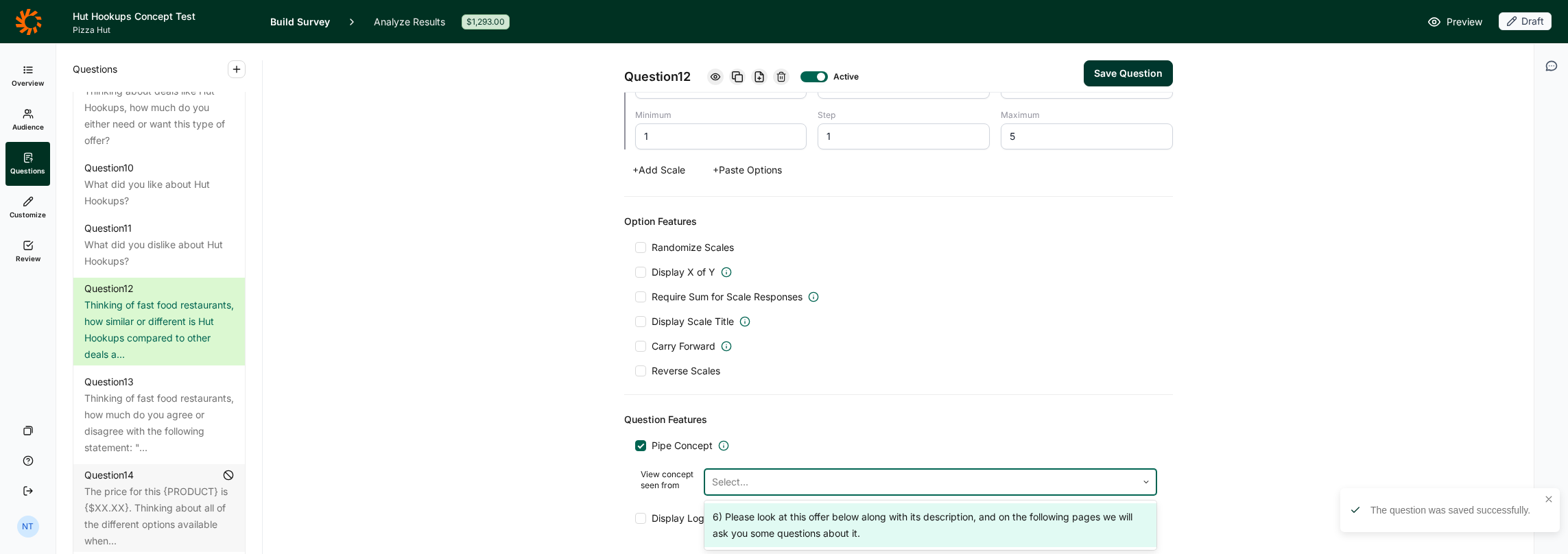 click at bounding box center [920, 482] 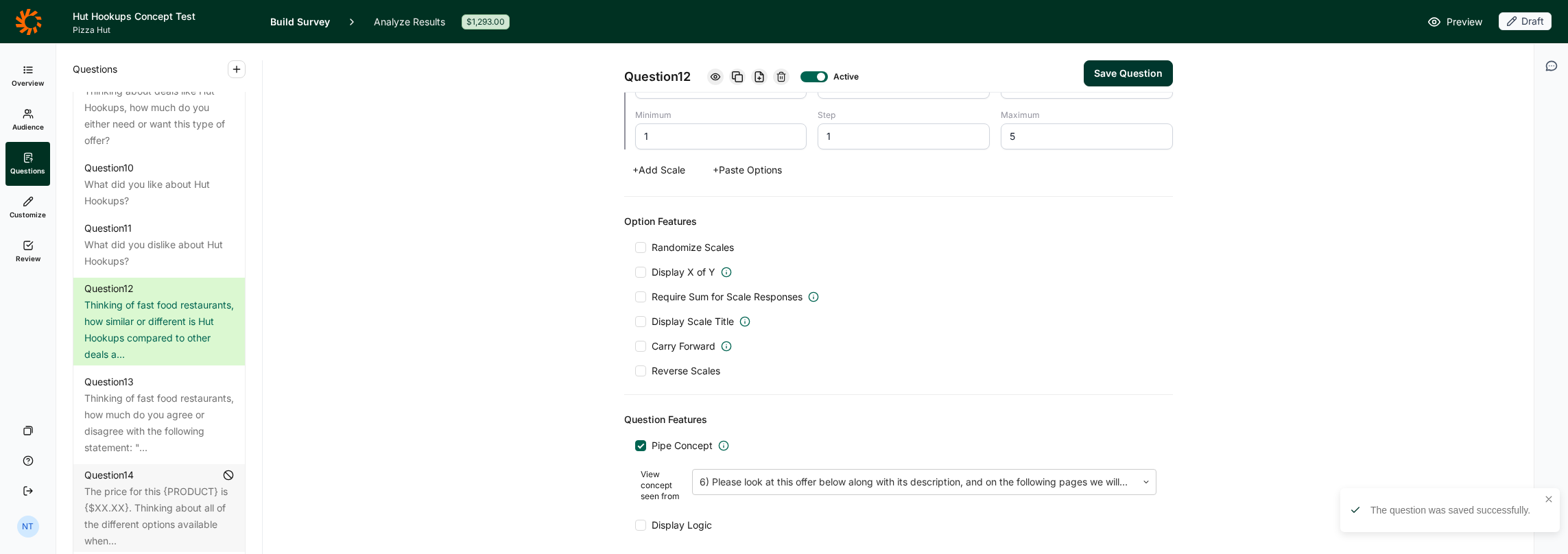 click on "Save Question" at bounding box center [1128, 73] 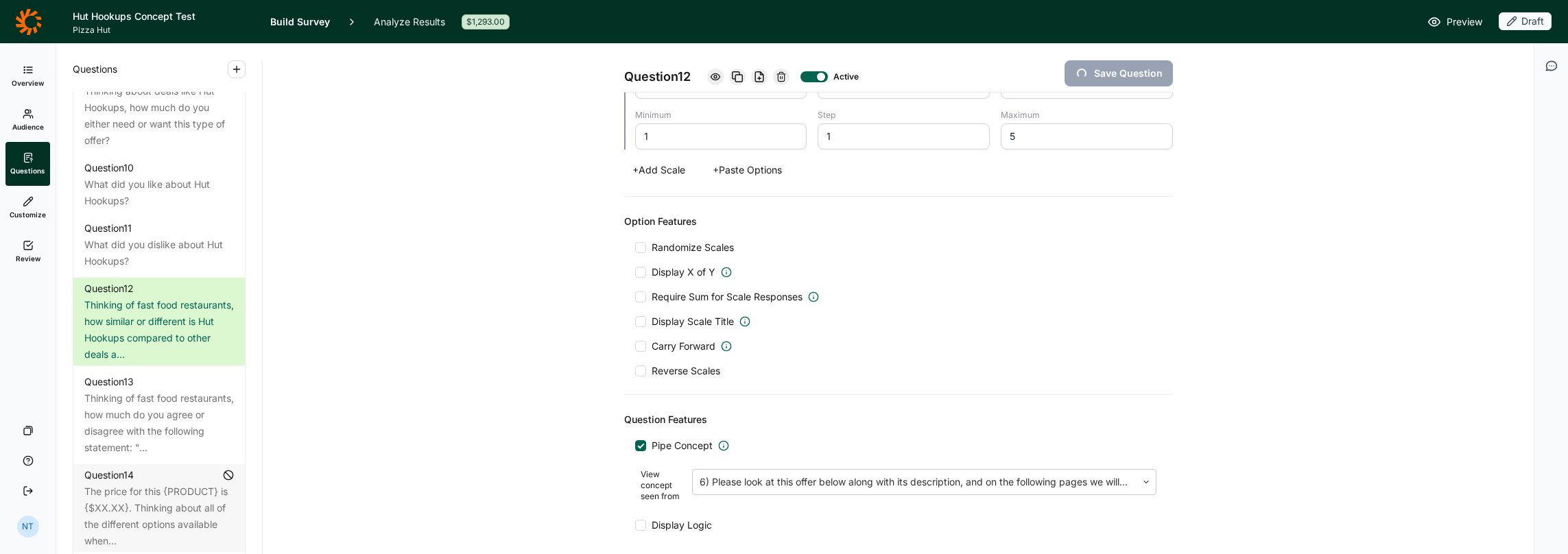 scroll, scrollTop: 1440, scrollLeft: 0, axis: vertical 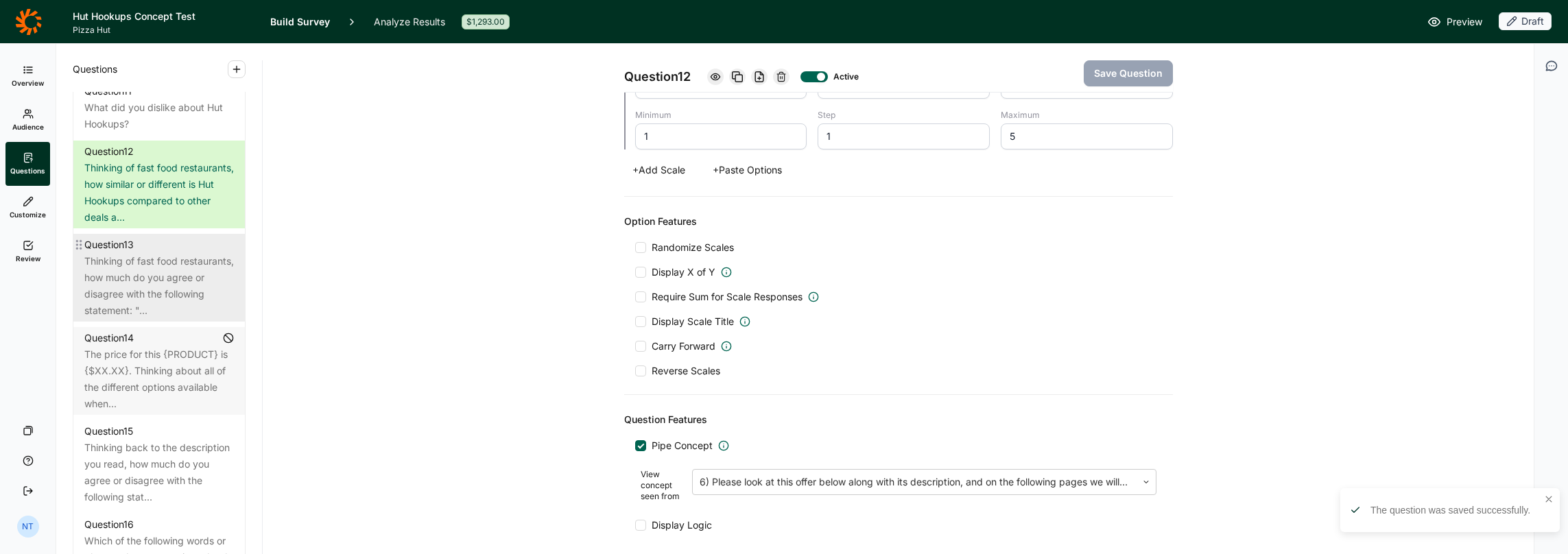 click on "Thinking of fast food restaurants, how much do you agree or disagree with the following statement: "..." at bounding box center (159, 286) 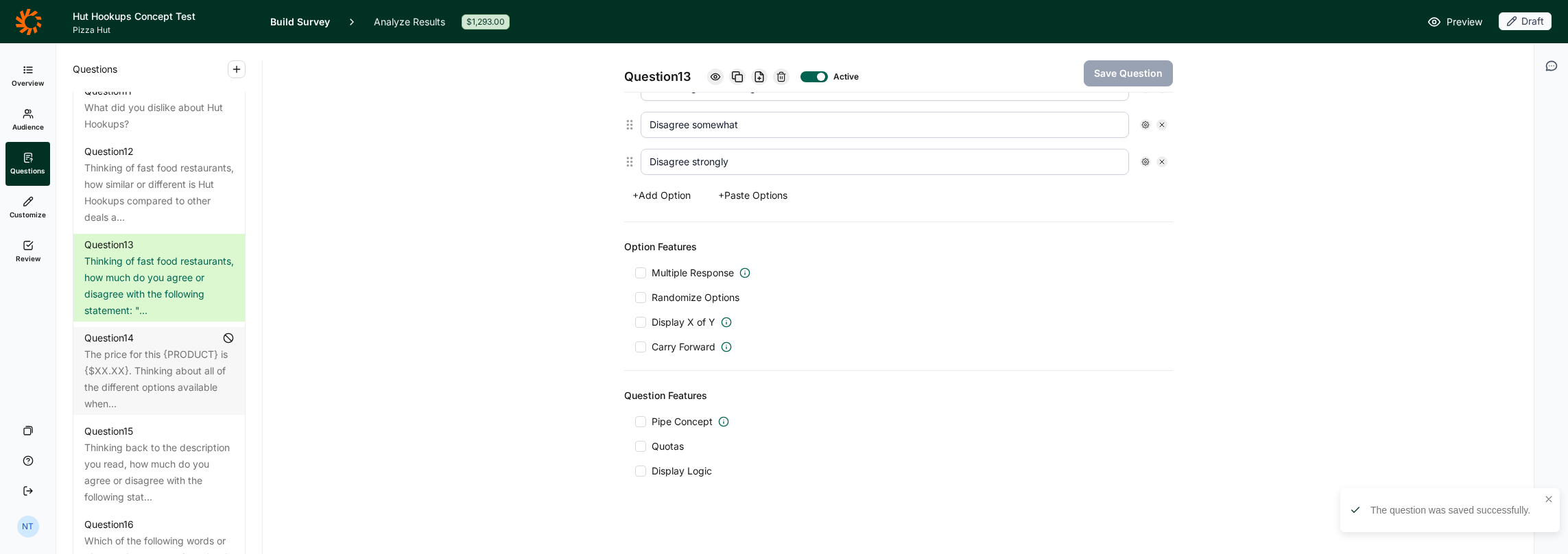 click on "Pipe Concept" at bounding box center [690, 422] 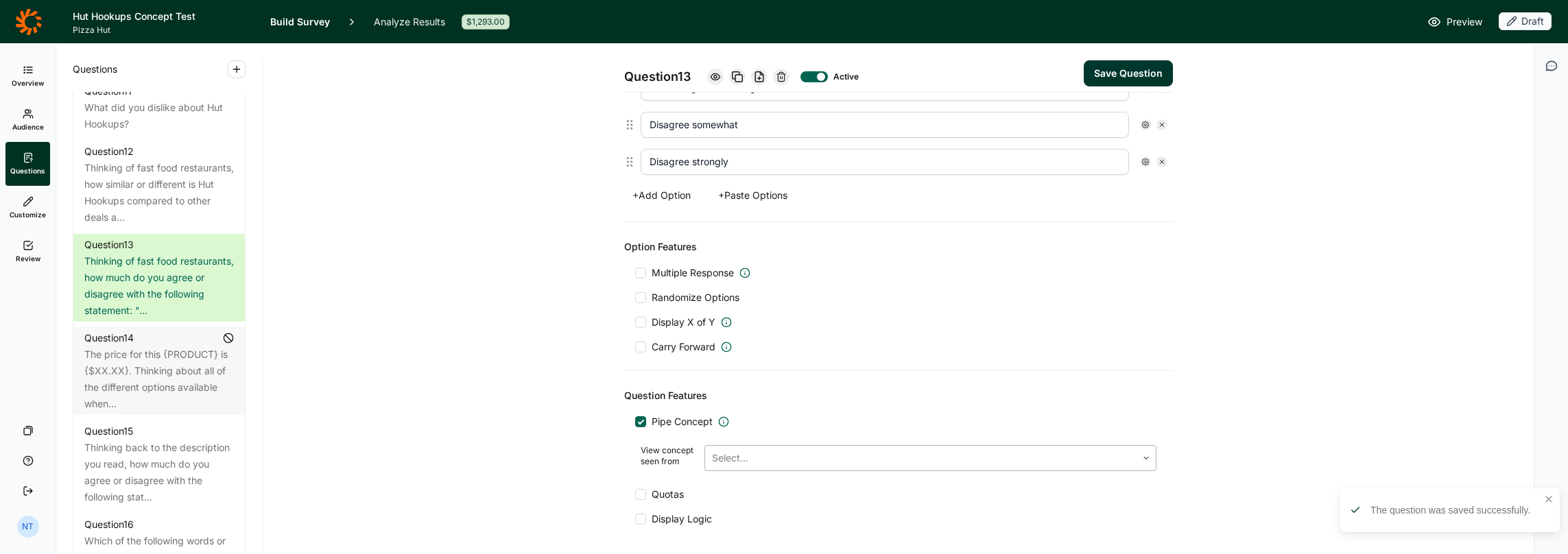 click at bounding box center (920, 458) 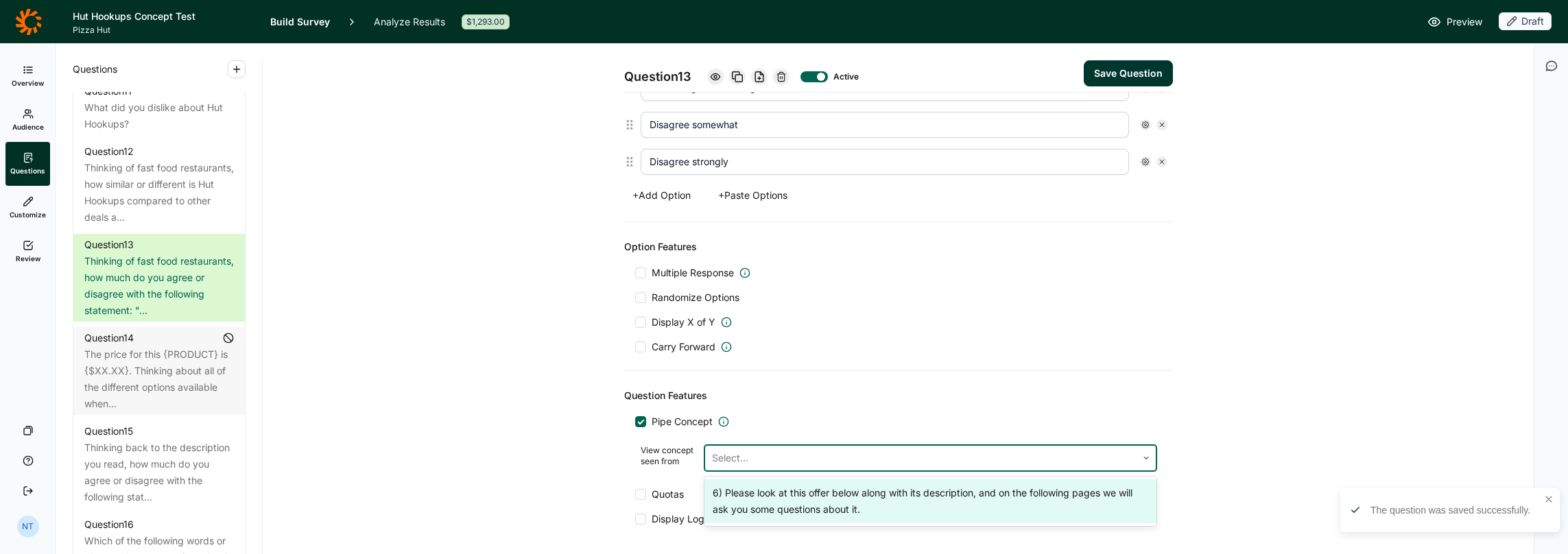 click on "6) Please look at this offer below along with its description, and on the following pages we will ask you some questions about it." at bounding box center [930, 501] 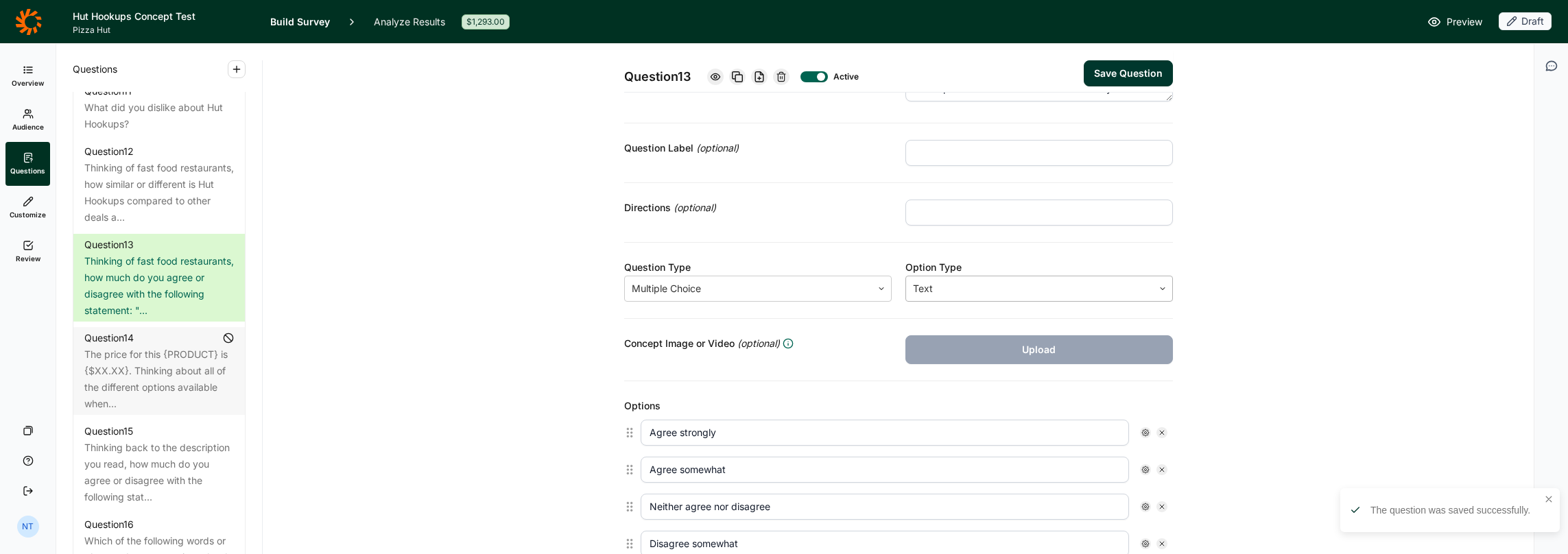 scroll, scrollTop: 14, scrollLeft: 0, axis: vertical 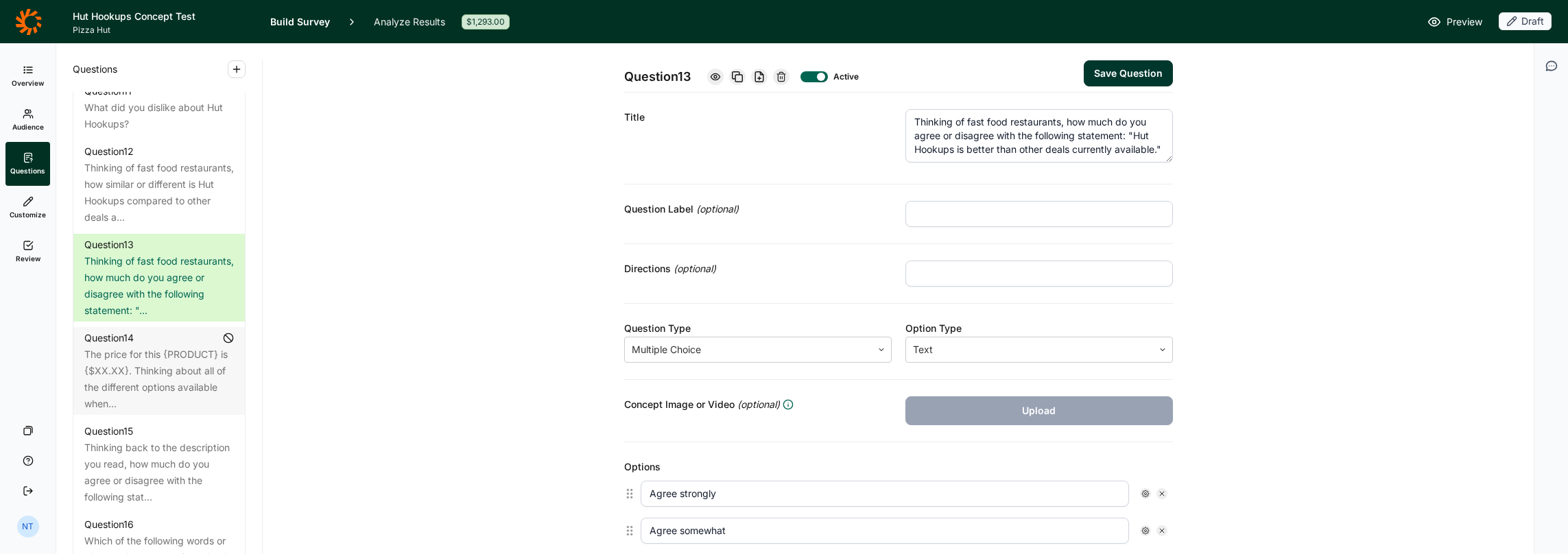 click on "Save Question" at bounding box center [1128, 73] 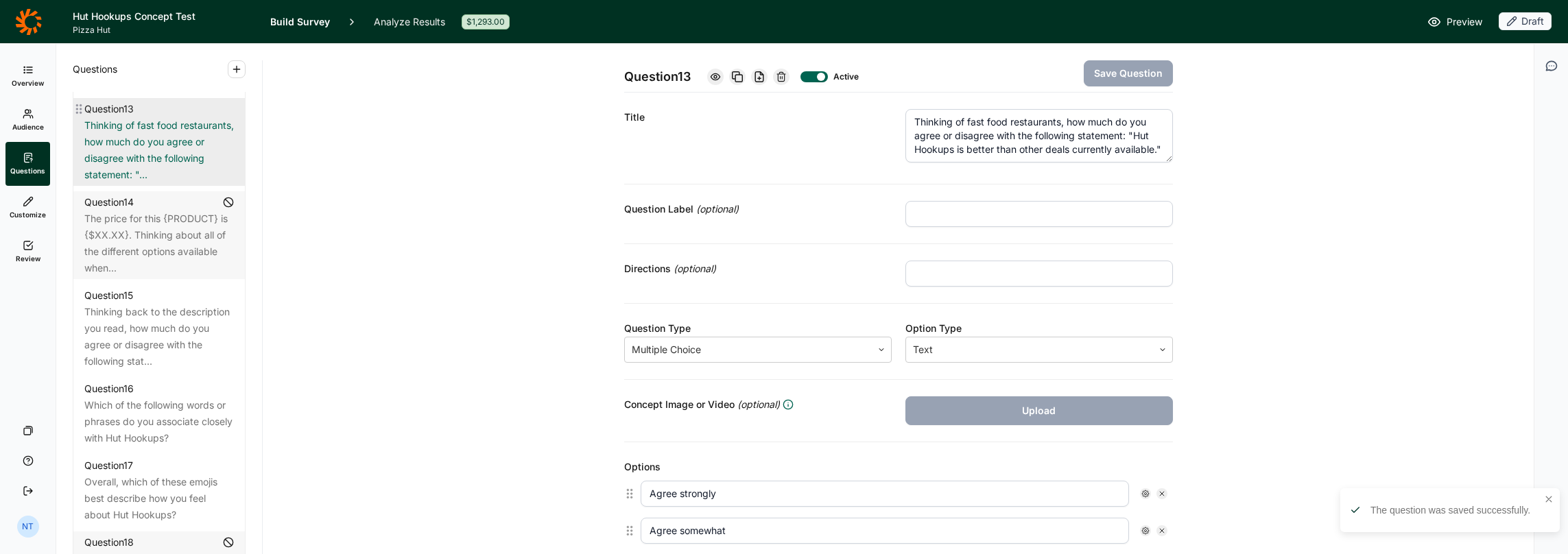 scroll, scrollTop: 1577, scrollLeft: 0, axis: vertical 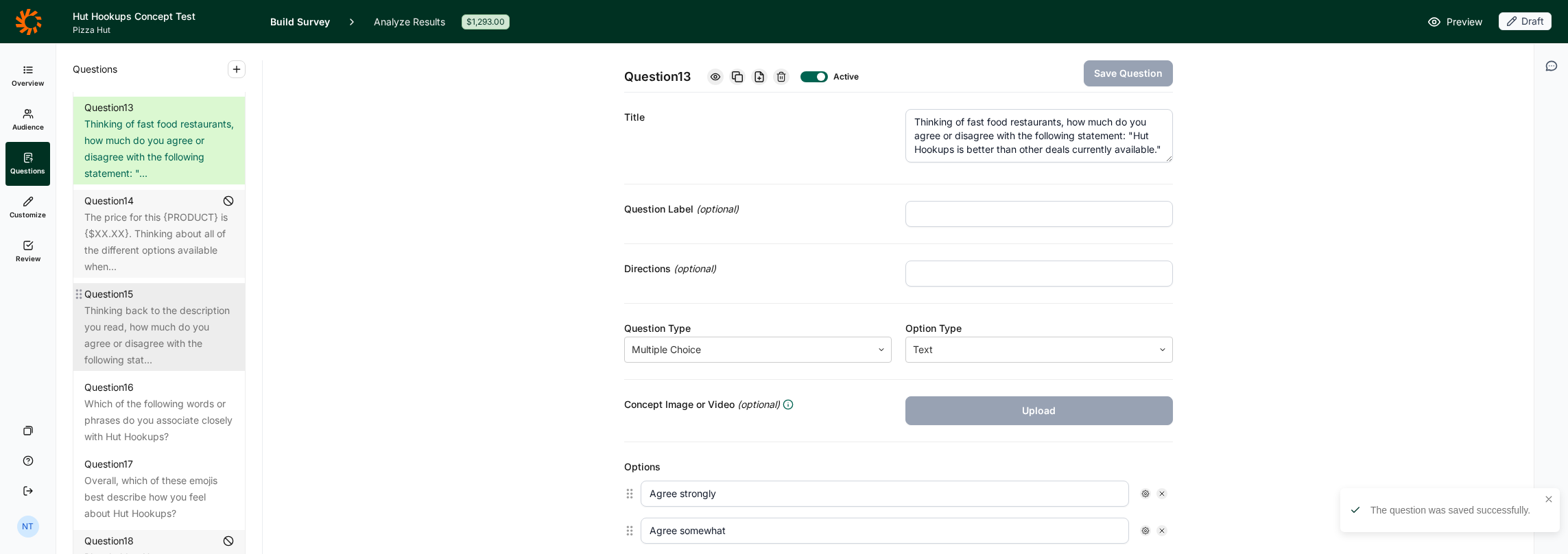 click on "Thinking back to the description you read, how much do you agree or disagree with the following stat..." at bounding box center (159, 335) 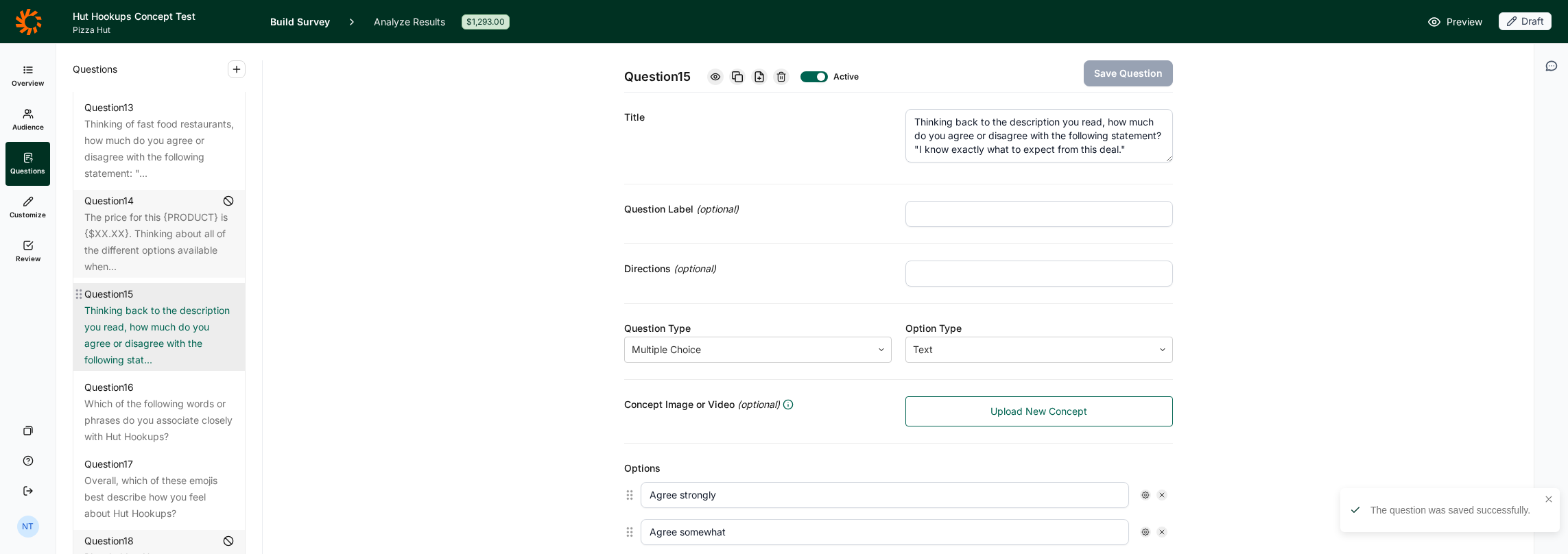 scroll, scrollTop: 1714, scrollLeft: 0, axis: vertical 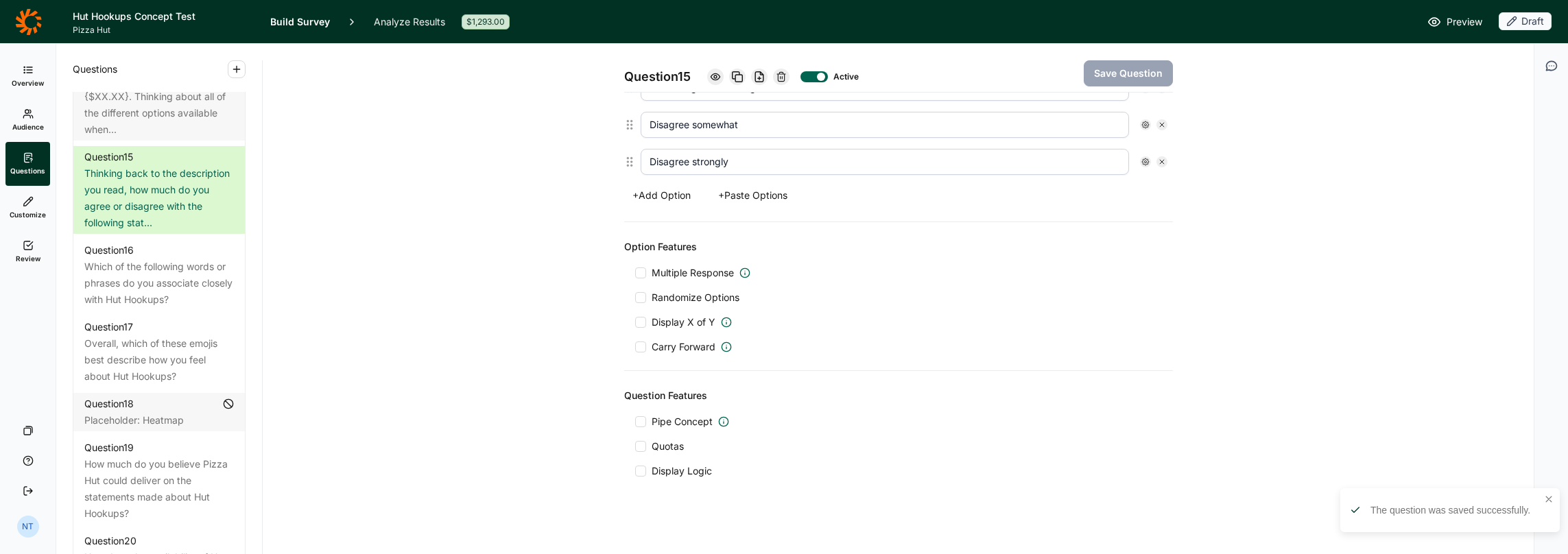 click on "Pipe Concept" at bounding box center [682, 422] 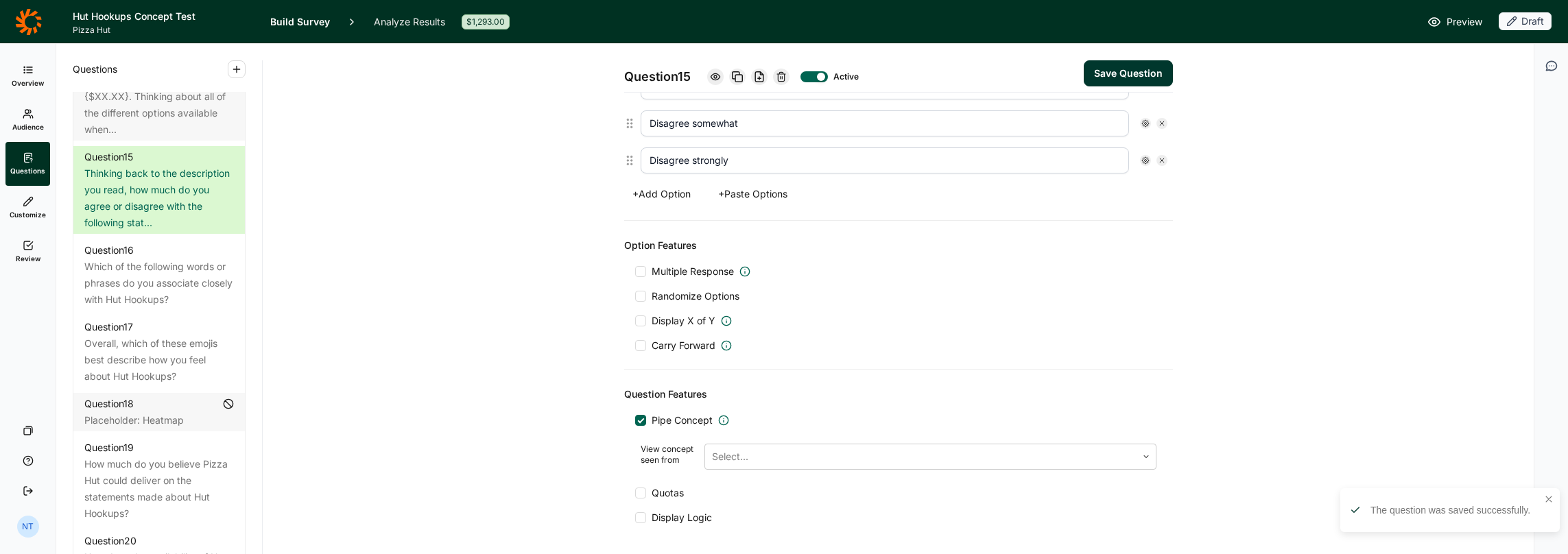scroll, scrollTop: 494, scrollLeft: 0, axis: vertical 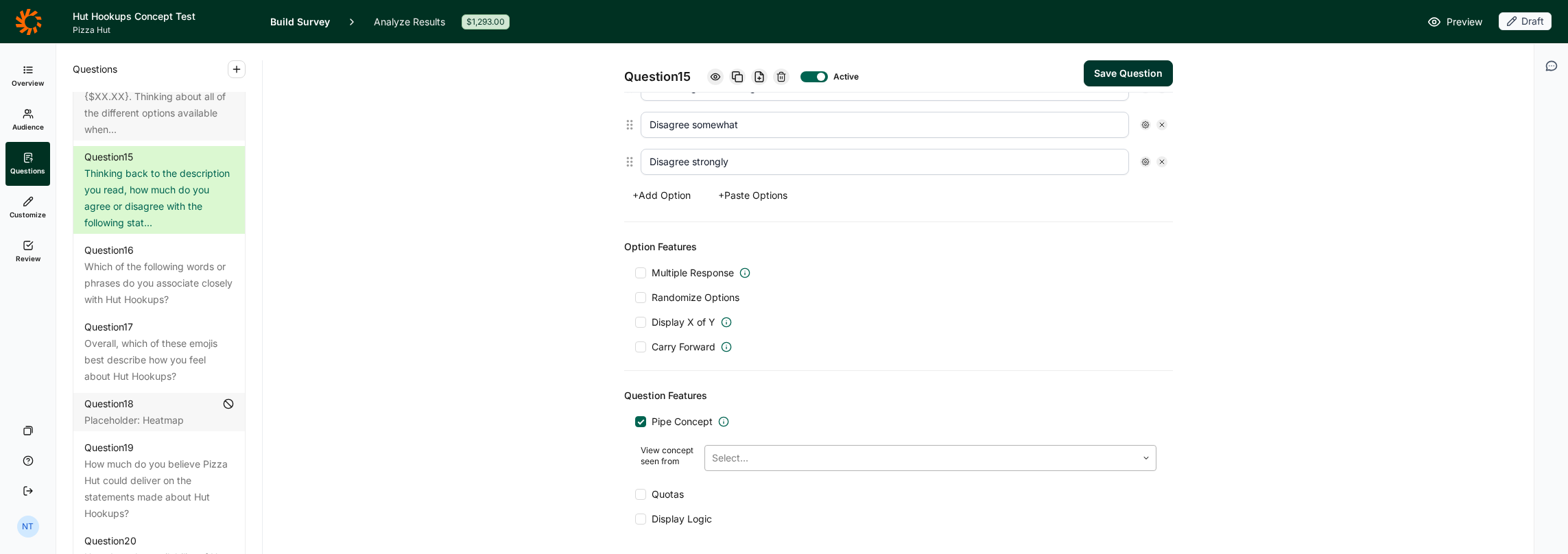 click at bounding box center (920, 458) 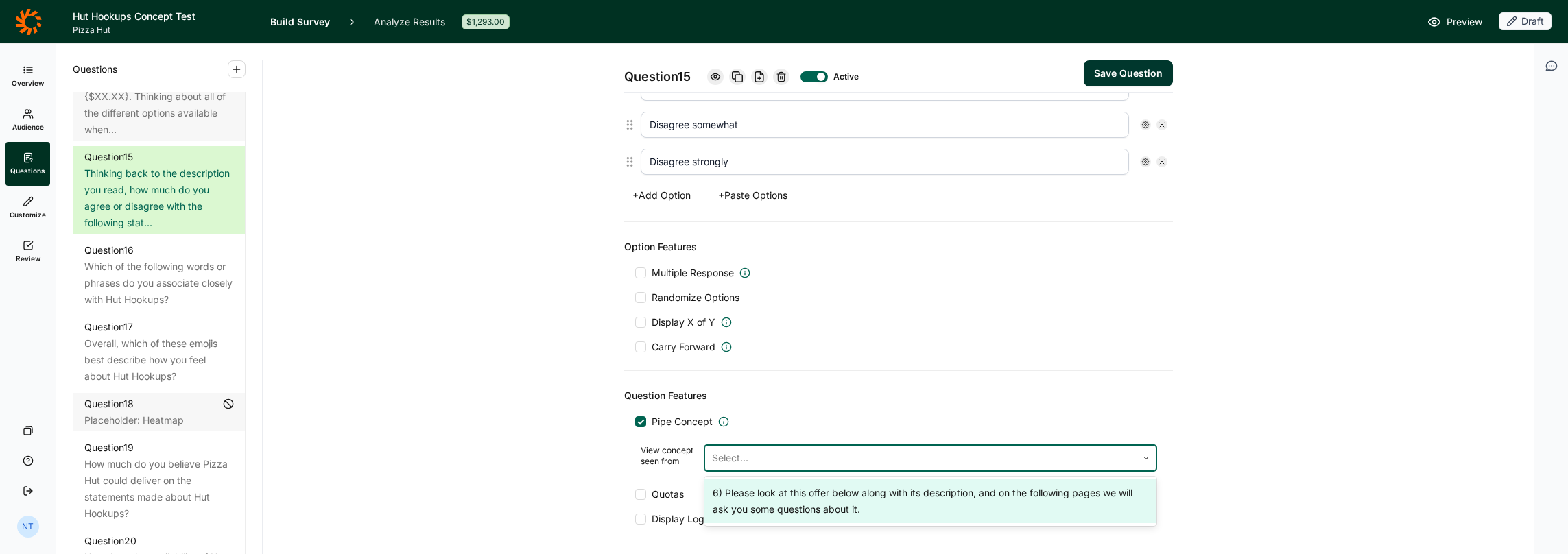 click on "6) Please look at this offer below along with its description, and on the following pages we will ask you some questions about it." at bounding box center [930, 501] 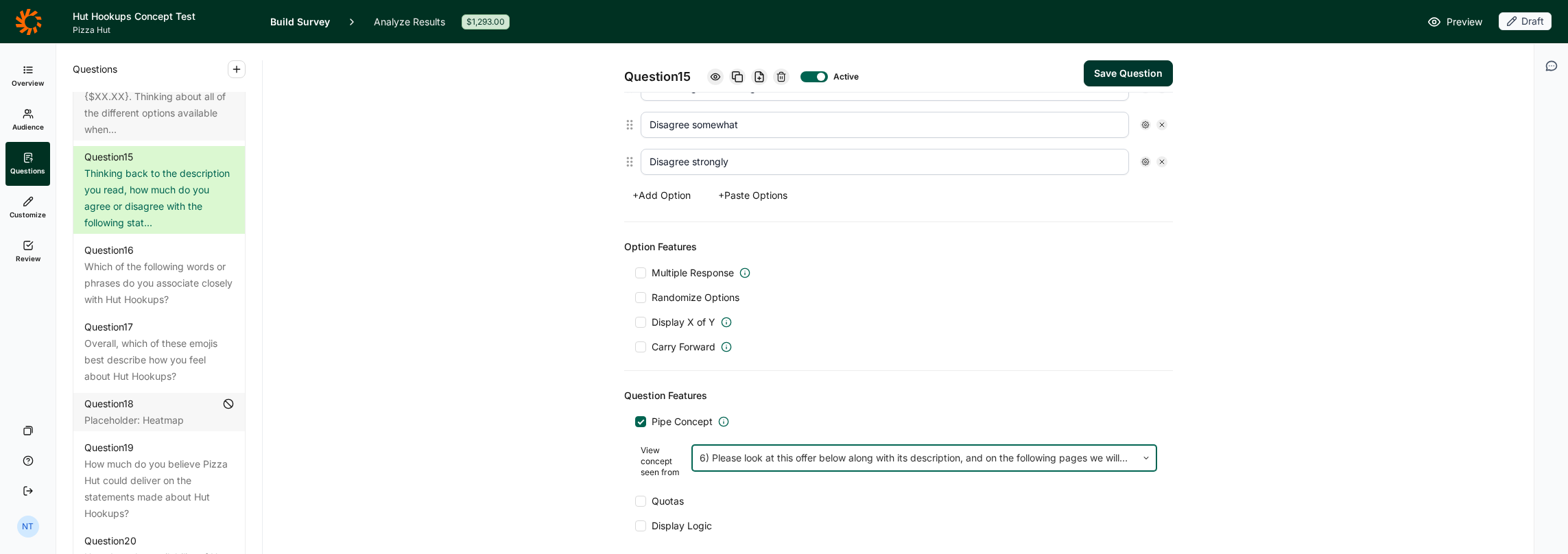 click on "Save Question" at bounding box center [1128, 73] 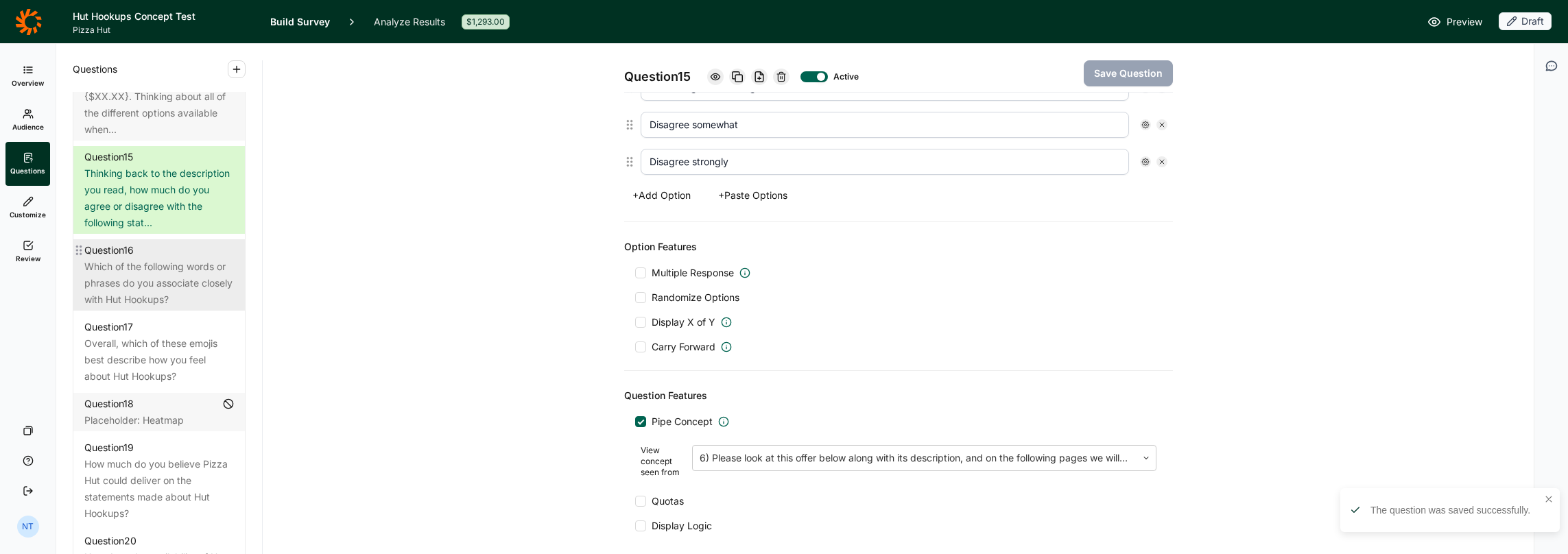 click on "Which of the following words or phrases do you associate closely with Hut Hookups?" at bounding box center (159, 283) 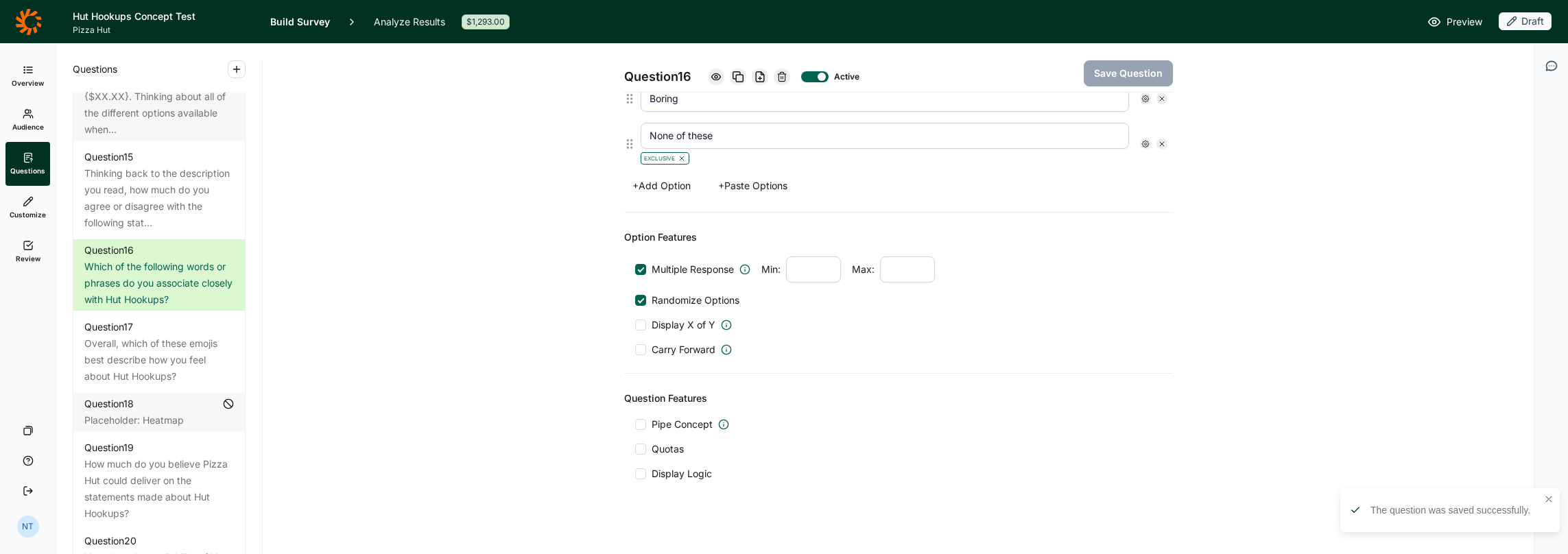 click on "Pipe Concept" at bounding box center (682, 424) 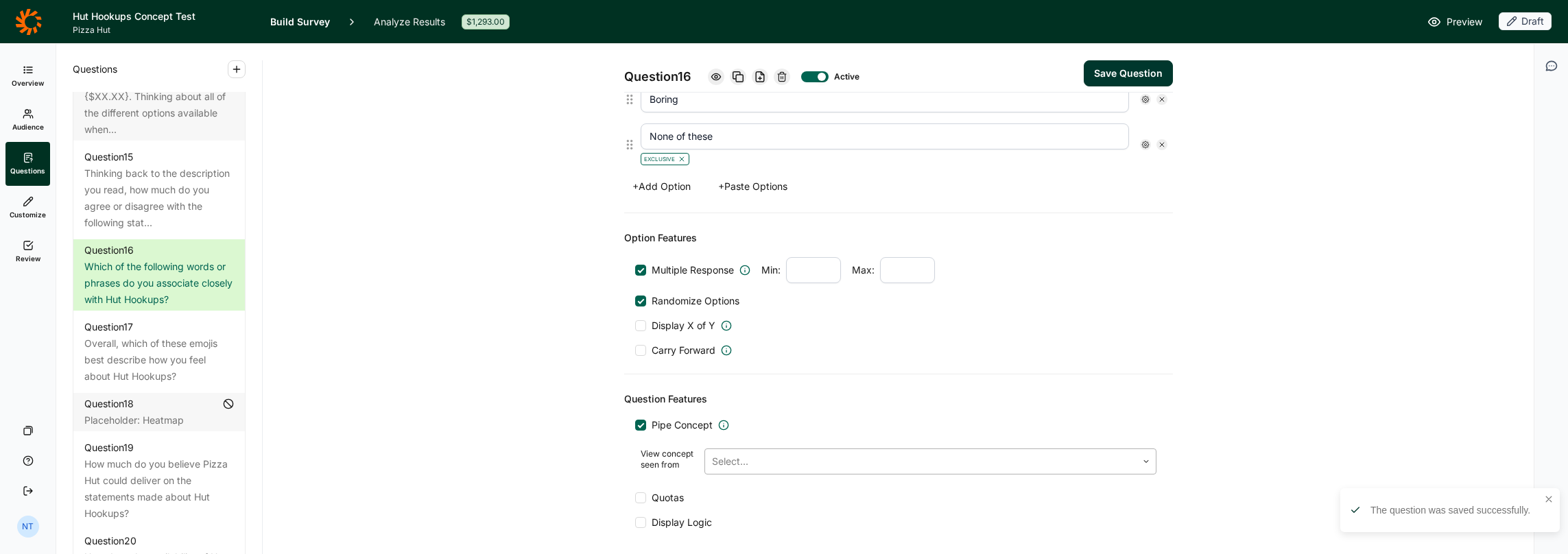 click at bounding box center [920, 461] 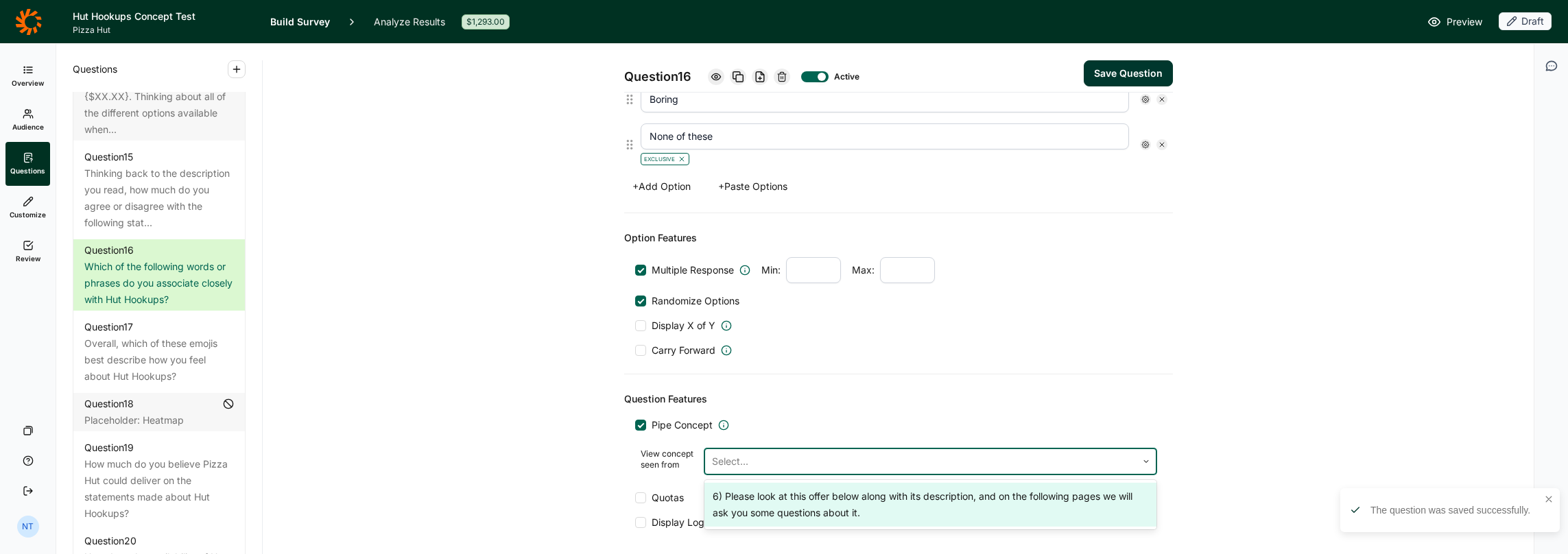 click on "6) Please look at this offer below along with its description, and on the following pages we will ask you some questions about it." at bounding box center (930, 505) 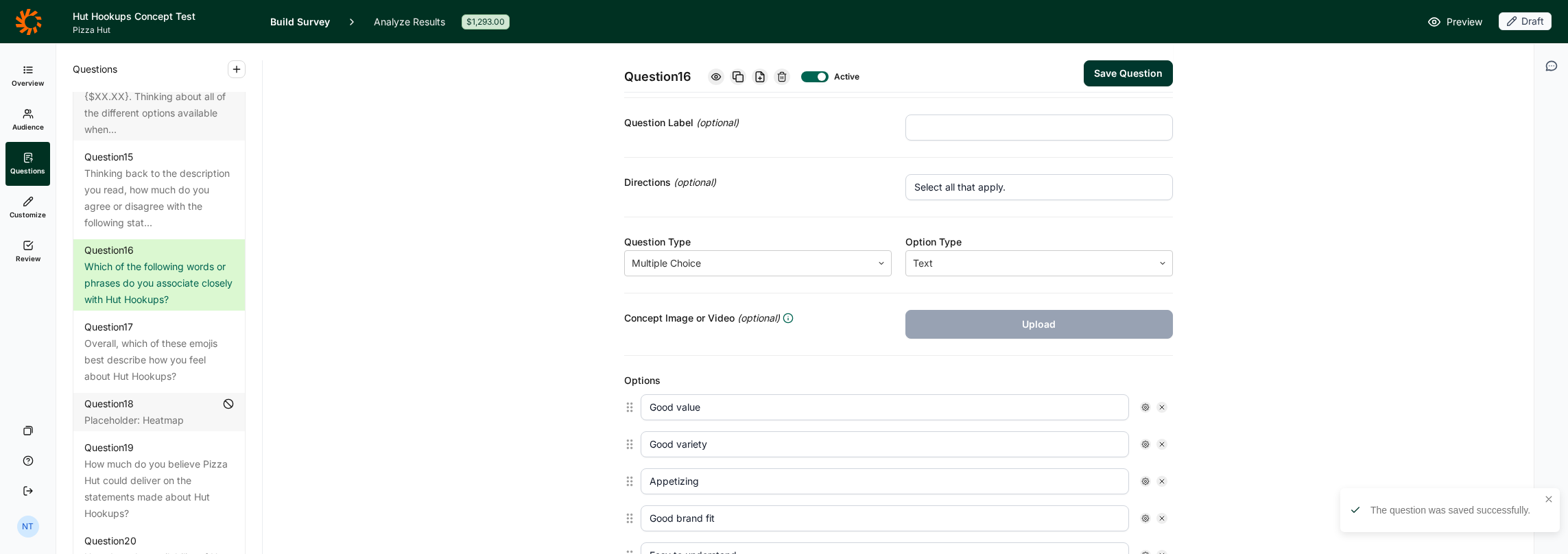 scroll, scrollTop: 0, scrollLeft: 0, axis: both 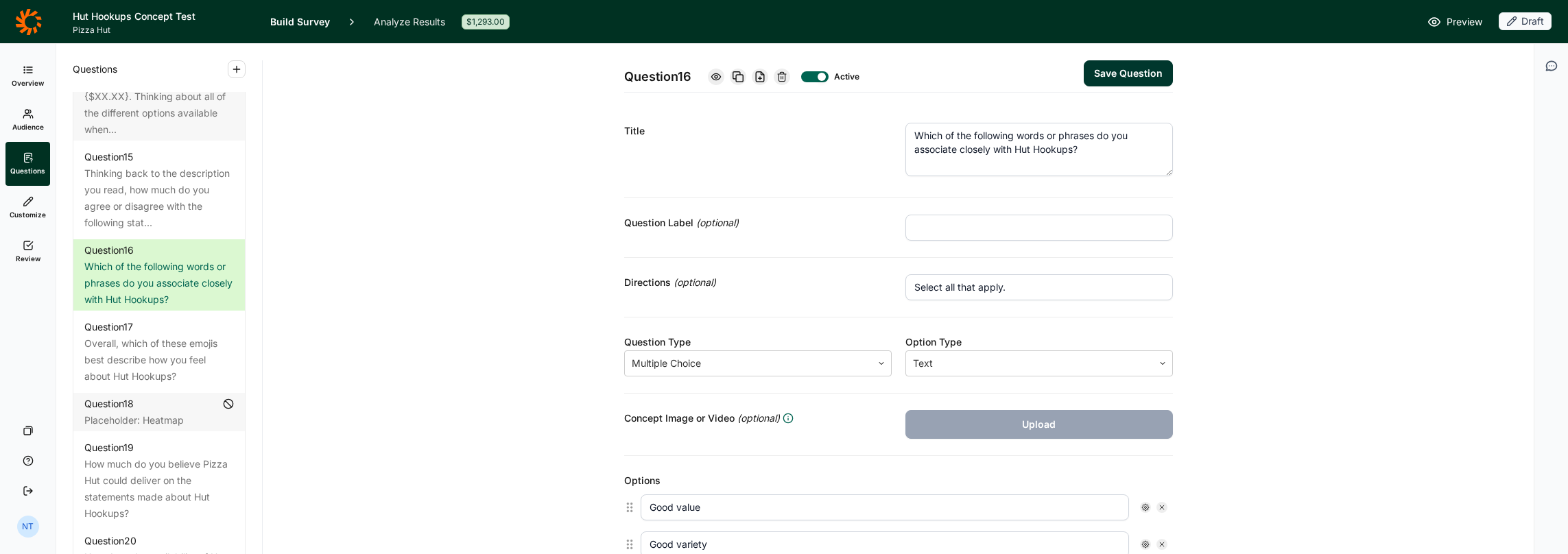 click on "Save Question" at bounding box center (1128, 73) 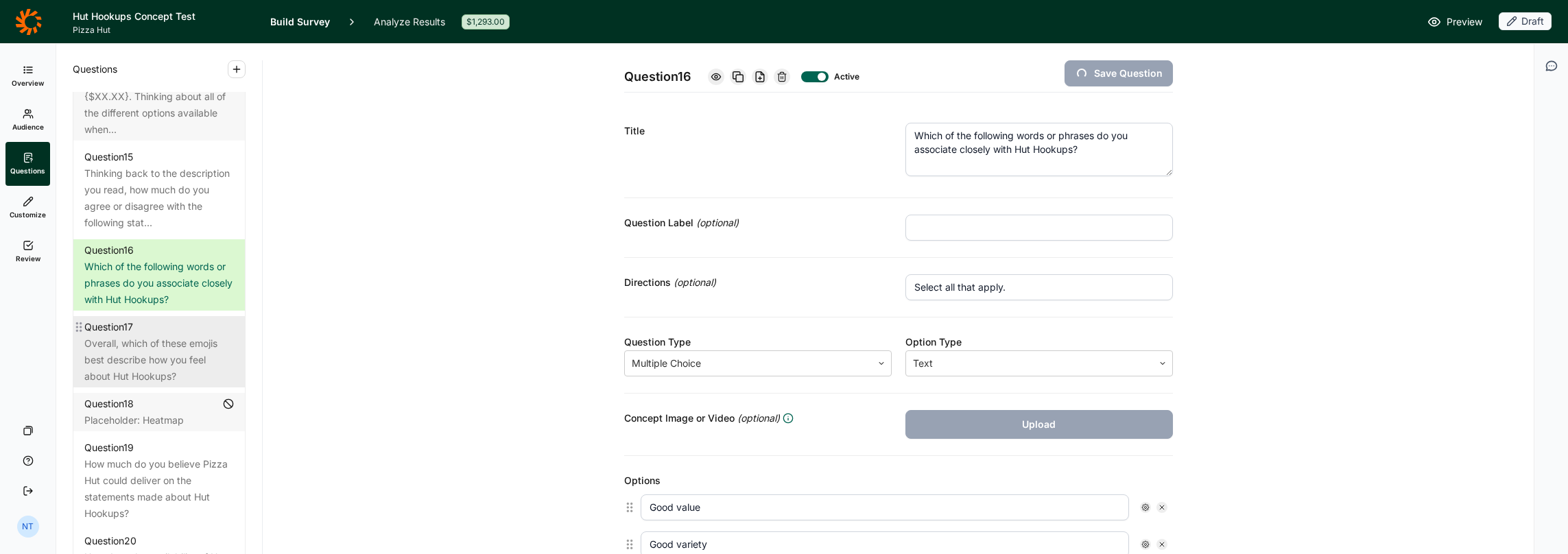 click on "Overall, which of these emojis best describe how you feel about Hut Hookups?" at bounding box center [159, 360] 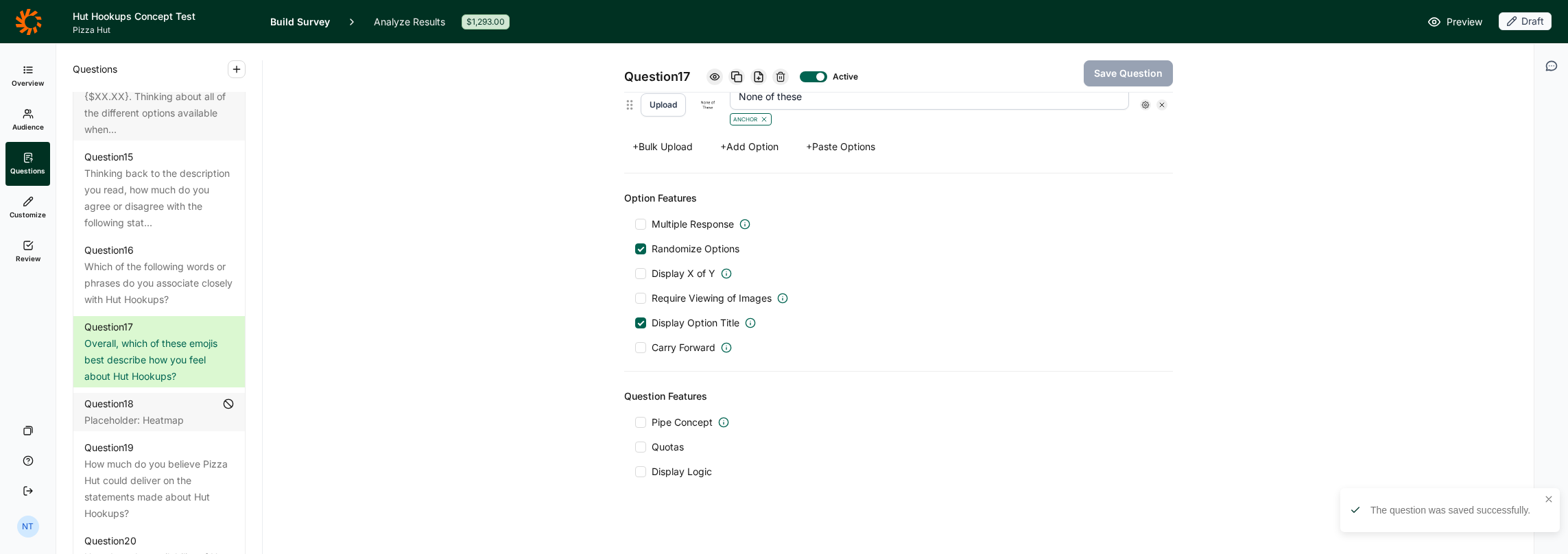click on "Pipe Concept" at bounding box center [682, 422] 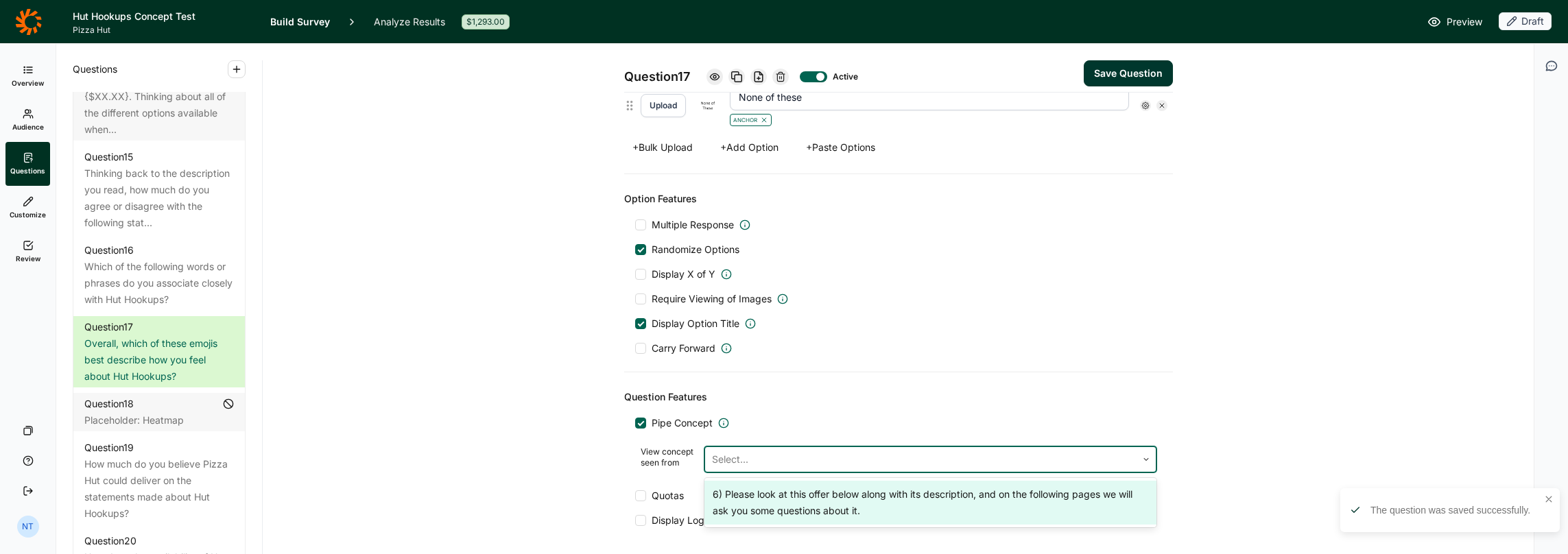 click on "Select..." at bounding box center (920, 459) 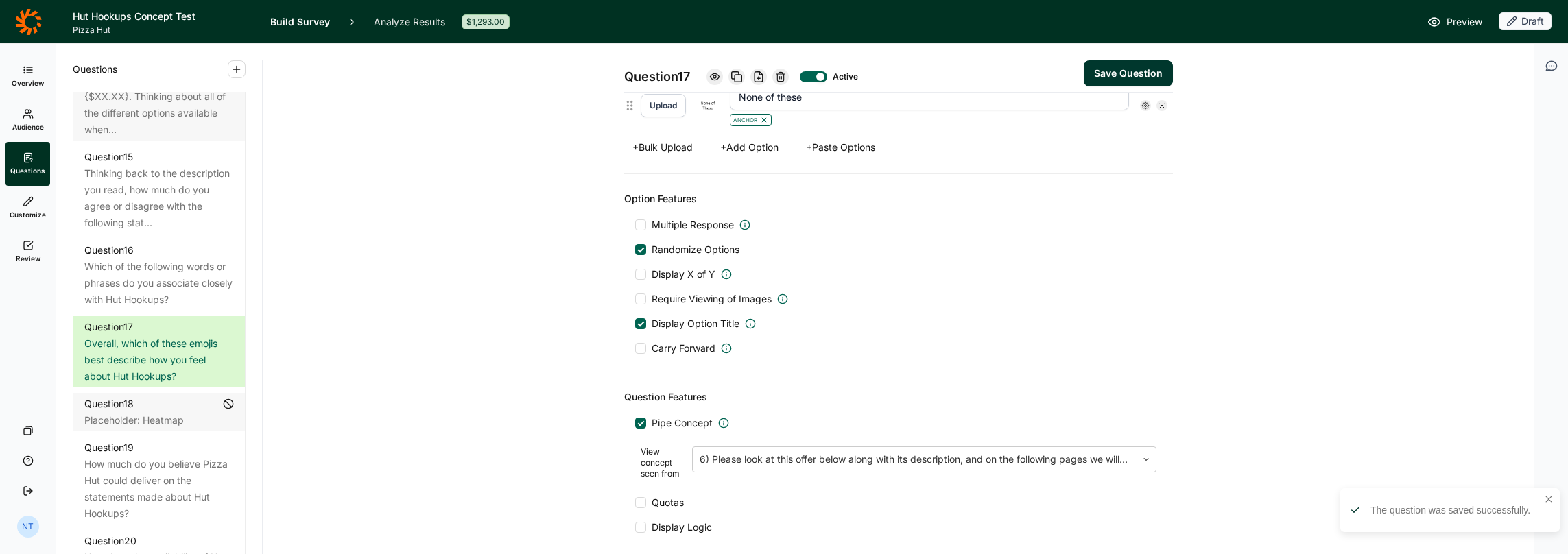 click on "Question  17 Active Save Question" at bounding box center [899, 68] 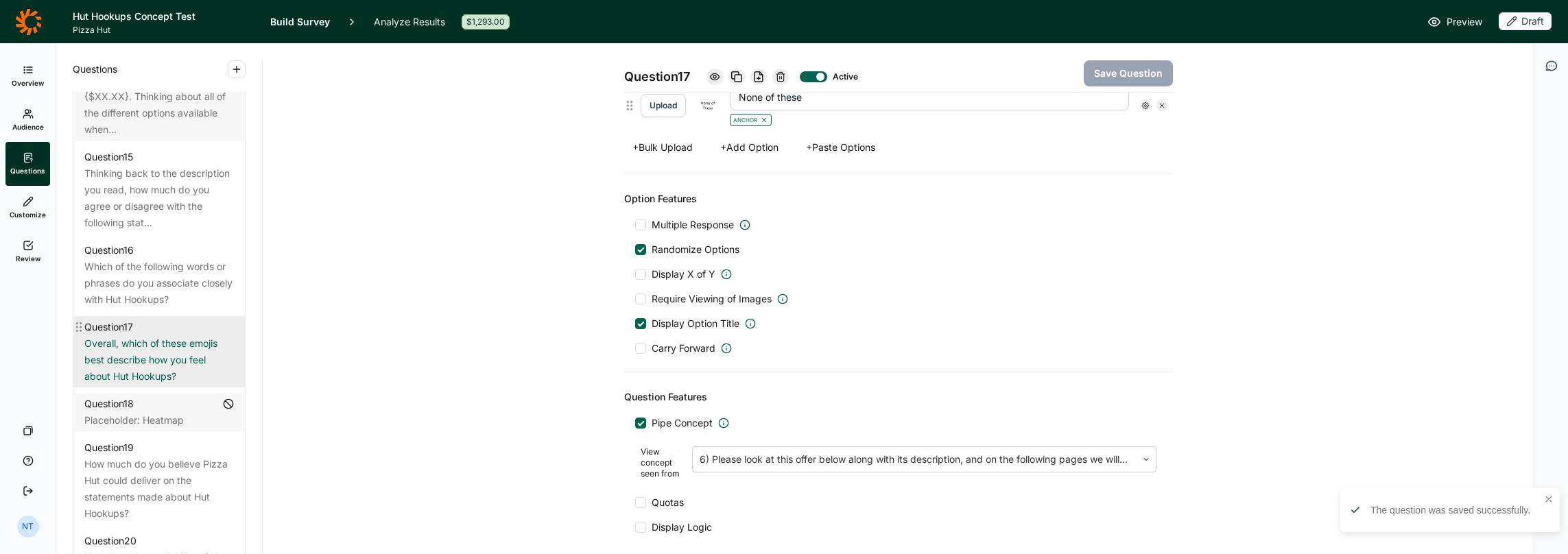 scroll, scrollTop: 1988, scrollLeft: 0, axis: vertical 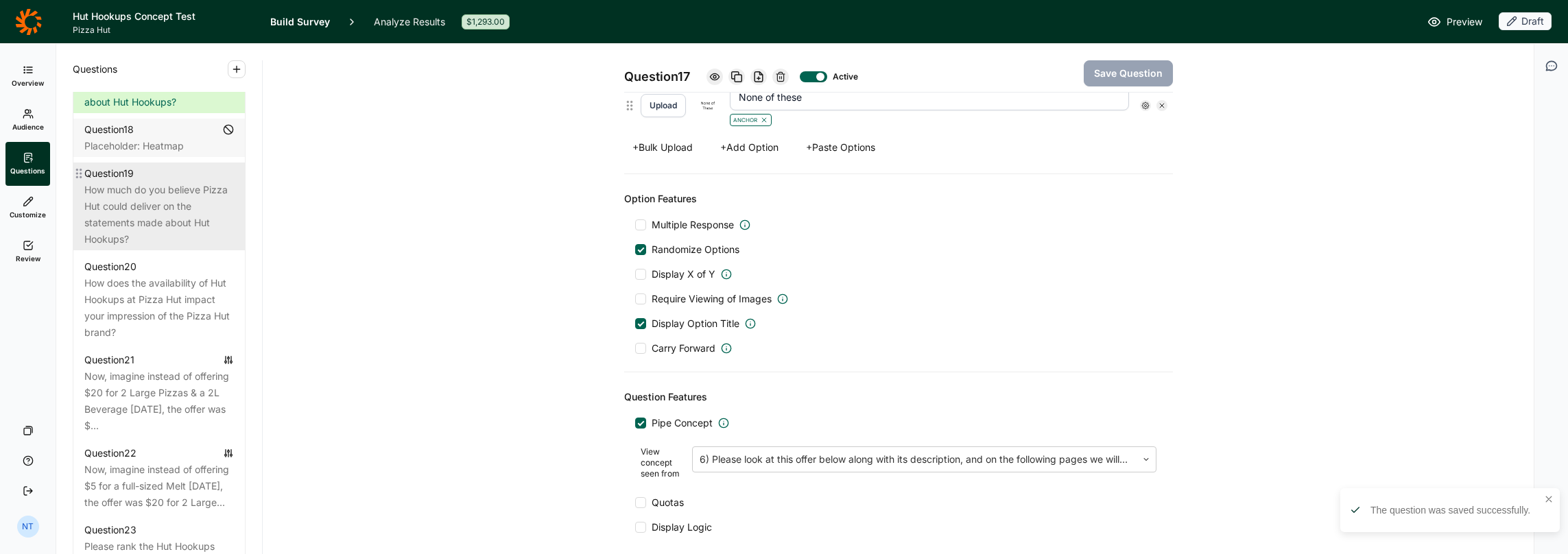 click on "How much do you believe Pizza Hut could deliver on the statements made about Hut Hookups?" at bounding box center [159, 215] 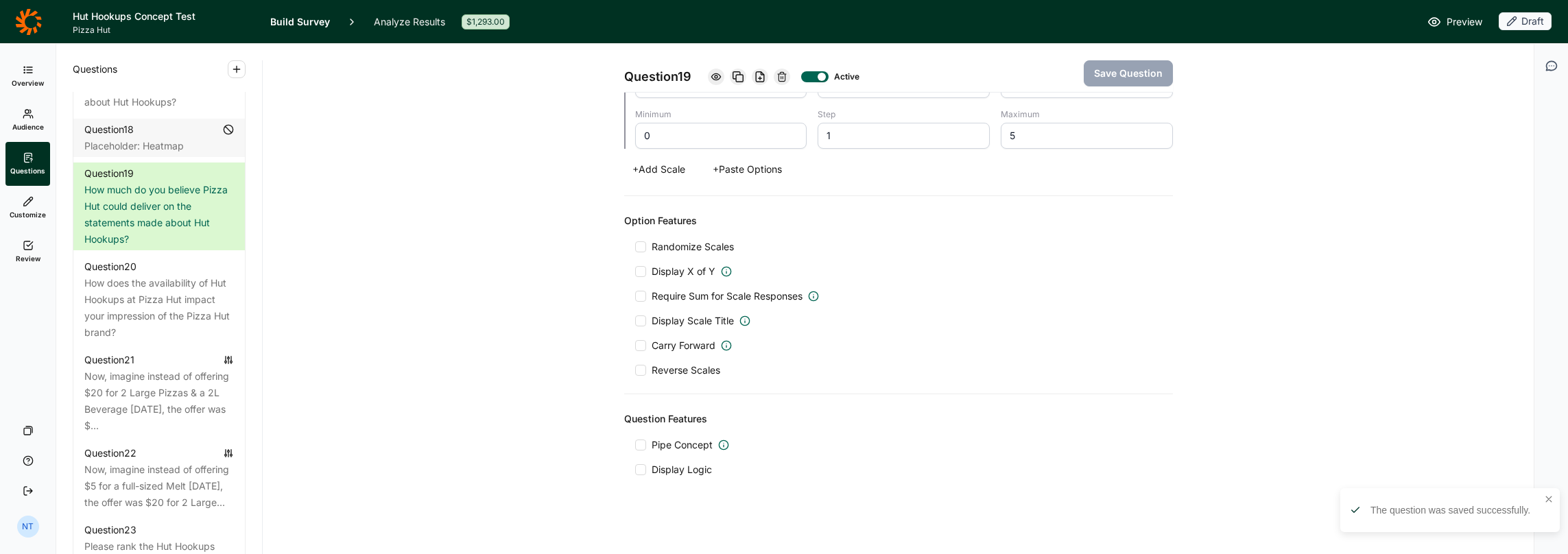 click on "Pipe Concept" at bounding box center (682, 445) 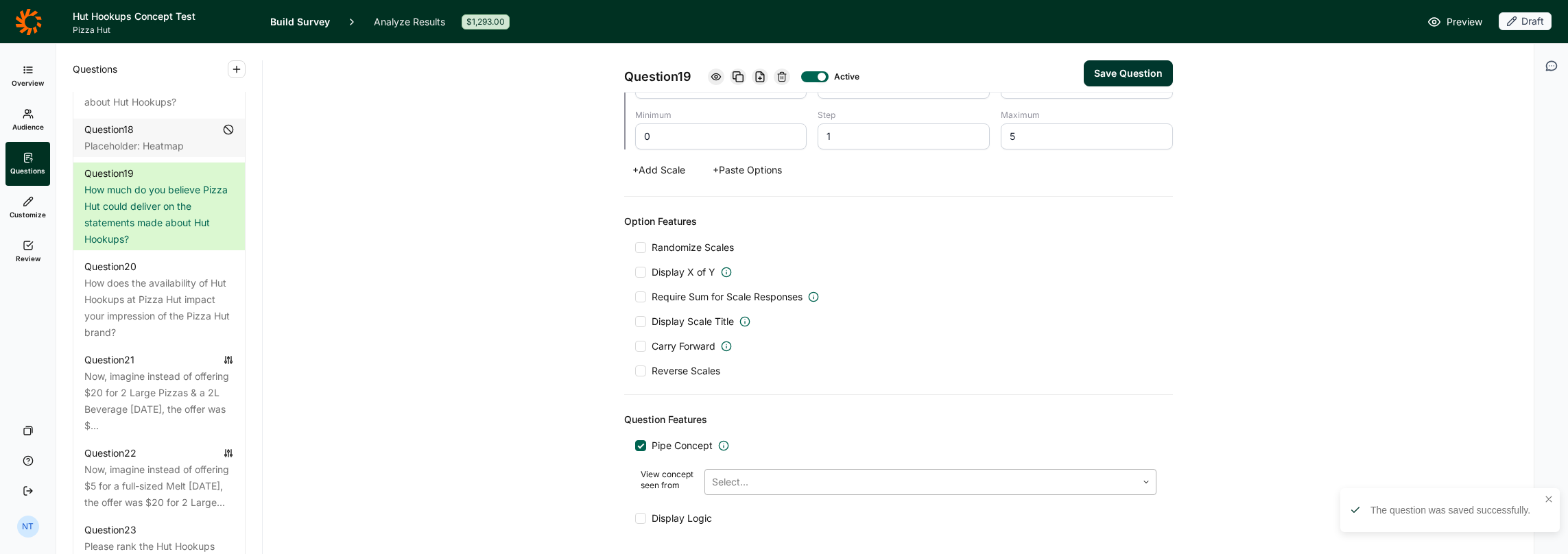 click at bounding box center (920, 482) 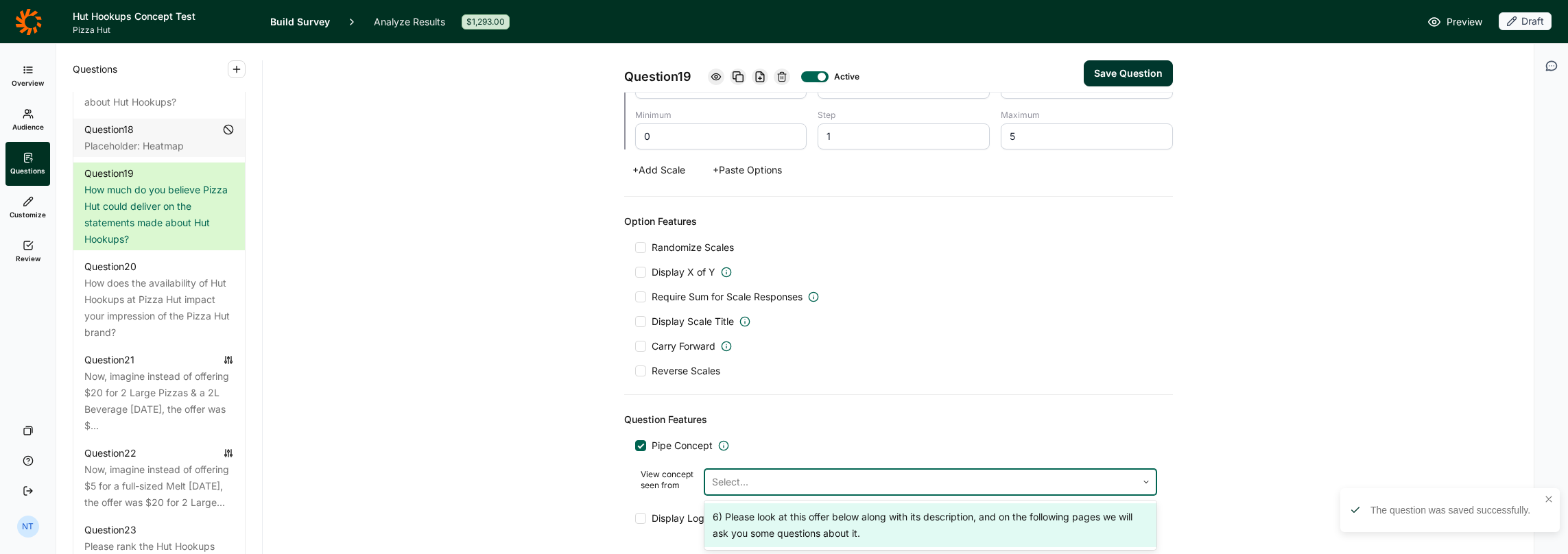 click on "6) Please look at this offer below along with its description, and on the following pages we will ask you some questions about it." at bounding box center (930, 525) 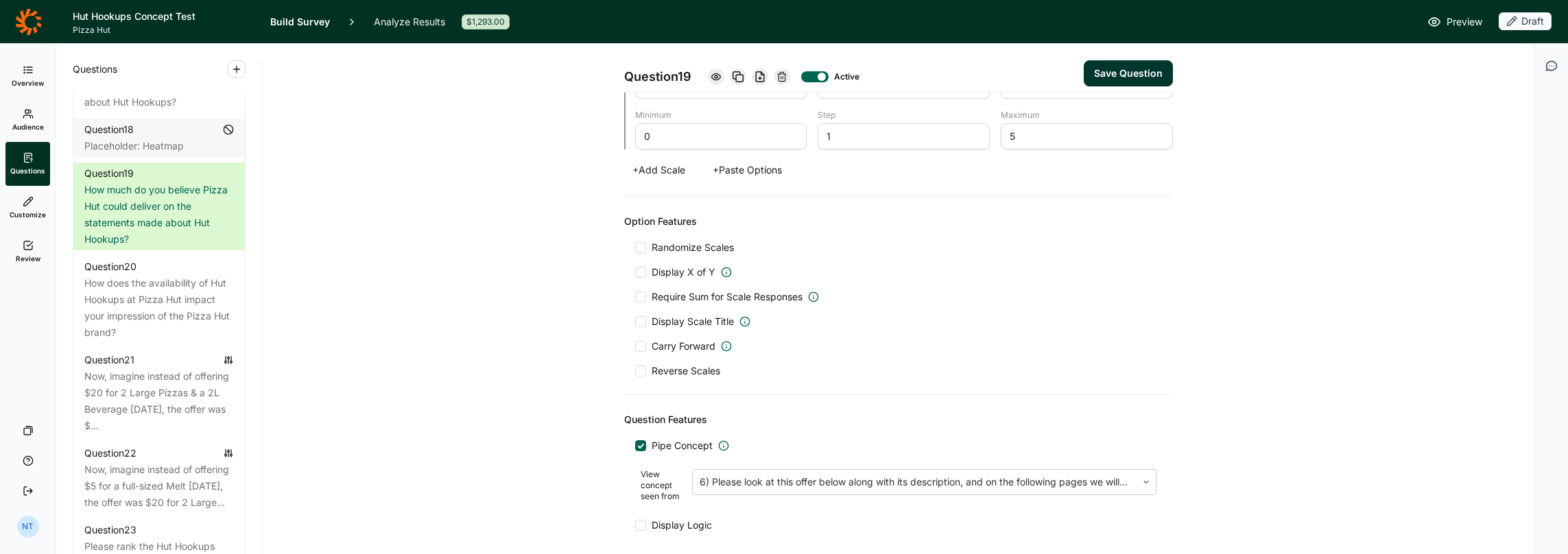 click on "Save Question" at bounding box center (1128, 73) 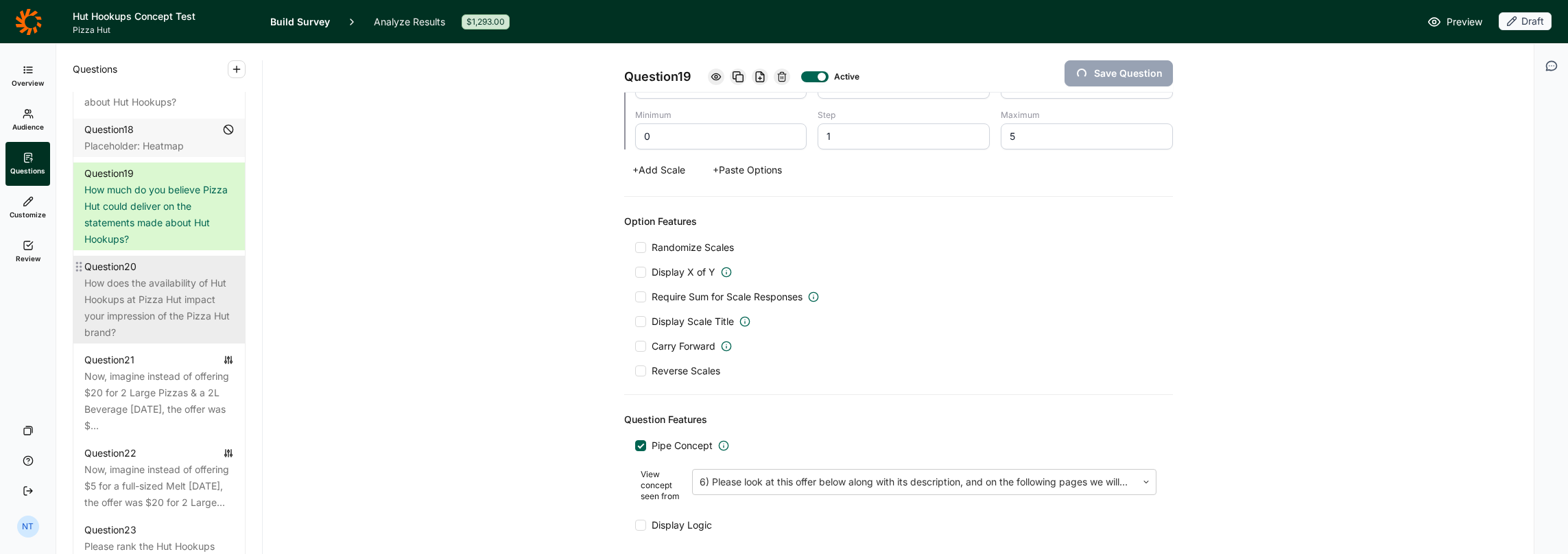 click on "How does the availability of Hut Hookups at Pizza Hut impact your impression of the Pizza Hut brand?" at bounding box center (159, 308) 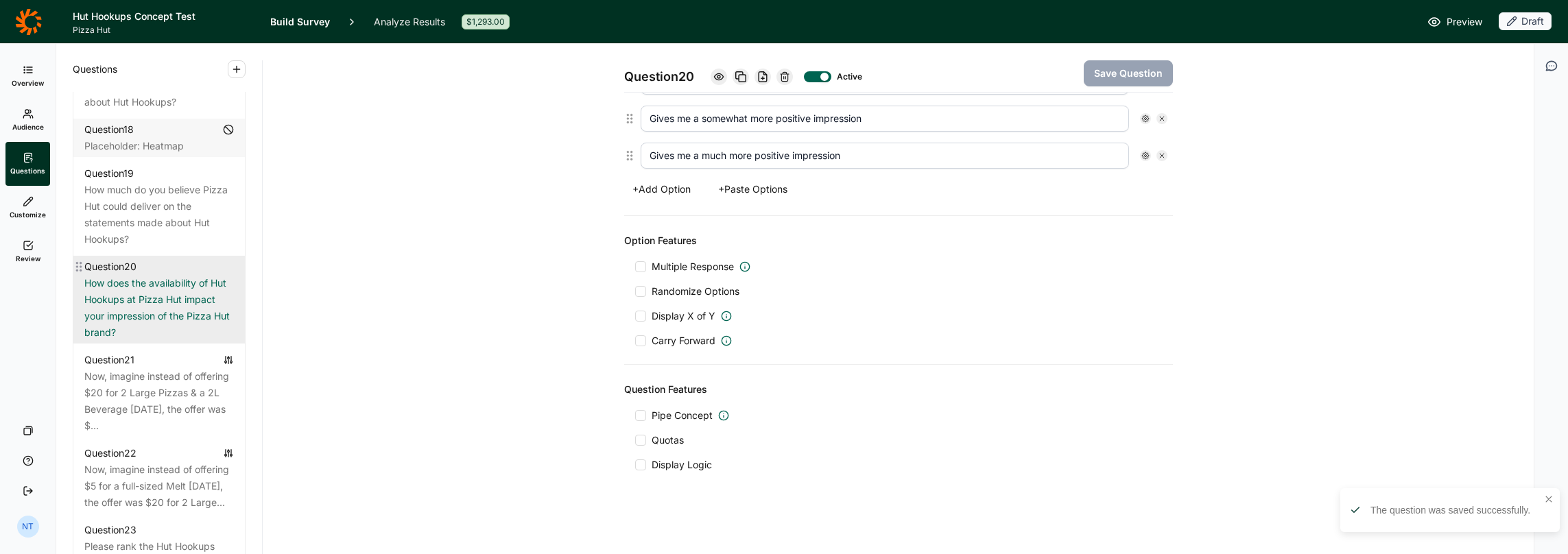 scroll, scrollTop: 495, scrollLeft: 0, axis: vertical 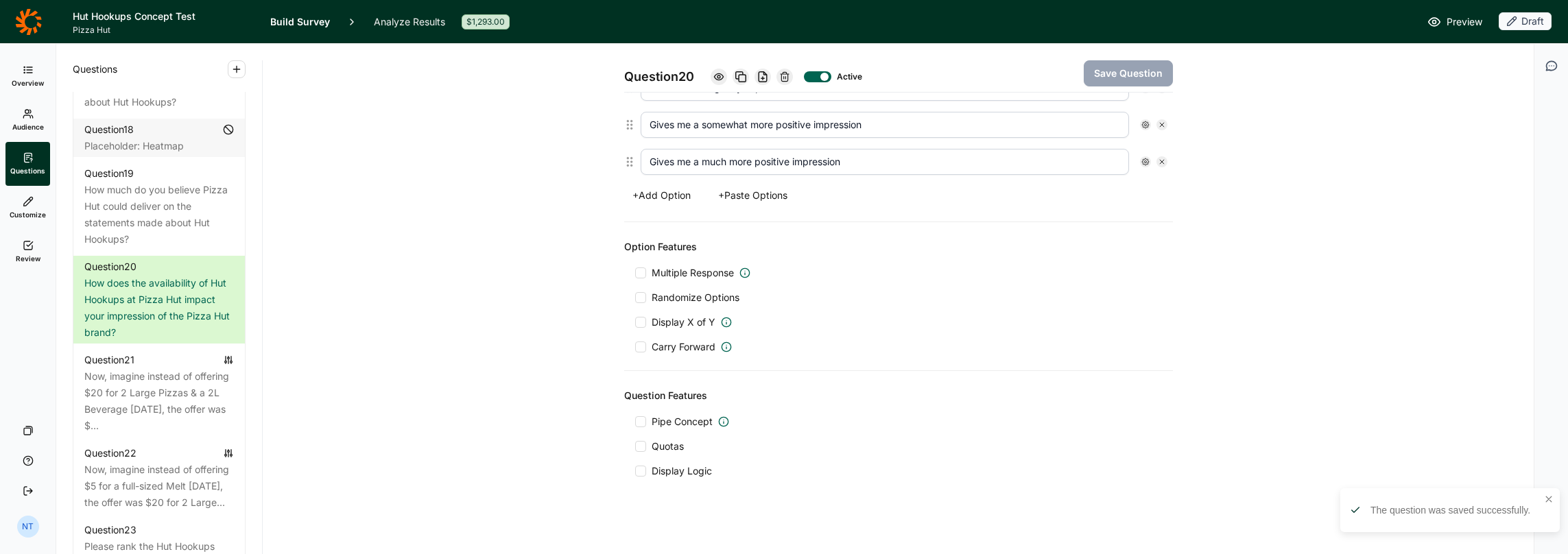 click on "Pipe Concept" at bounding box center (682, 422) 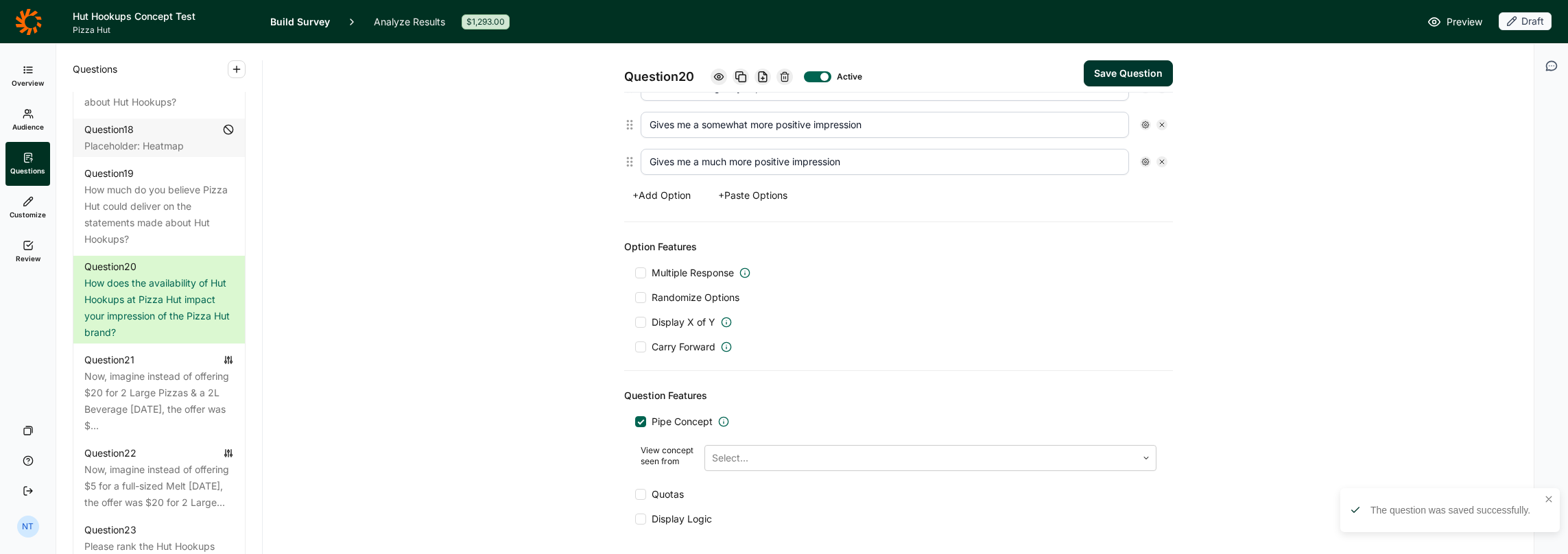 click on "Pipe Concept View concept seen from Select... Quotas Display Logic" at bounding box center (899, 470) 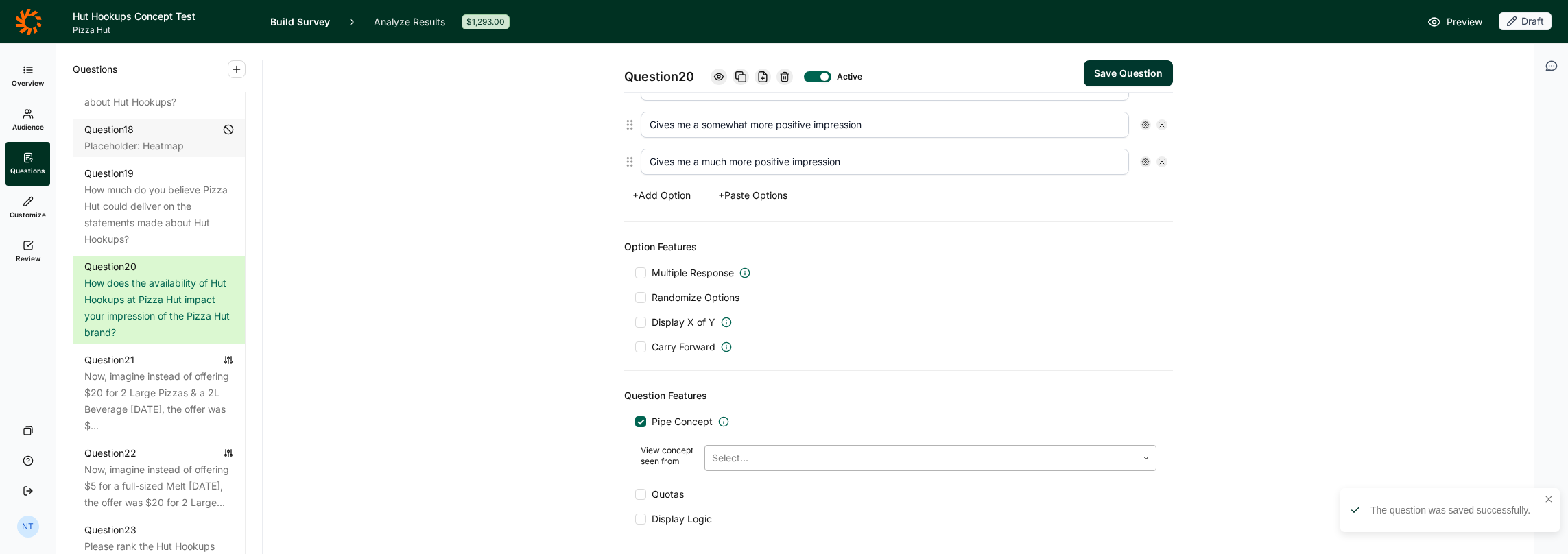 click at bounding box center [920, 458] 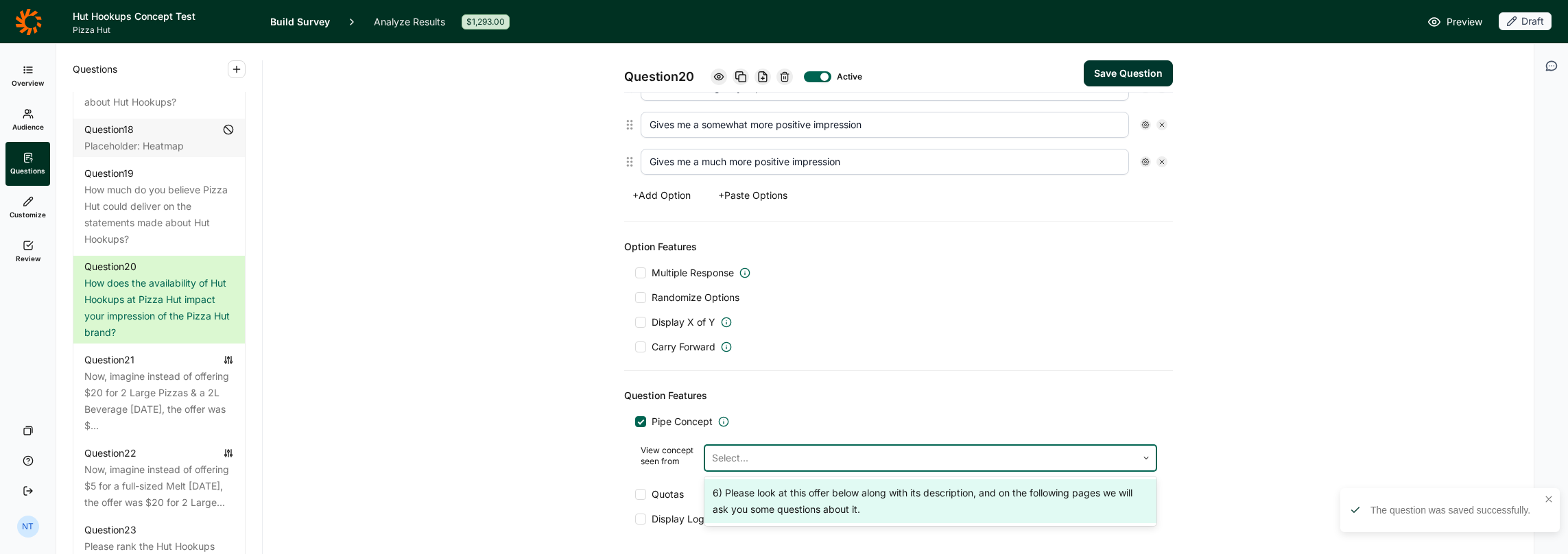 click on "6) Please look at this offer below along with its description, and on the following pages we will ask you some questions about it." at bounding box center [930, 501] 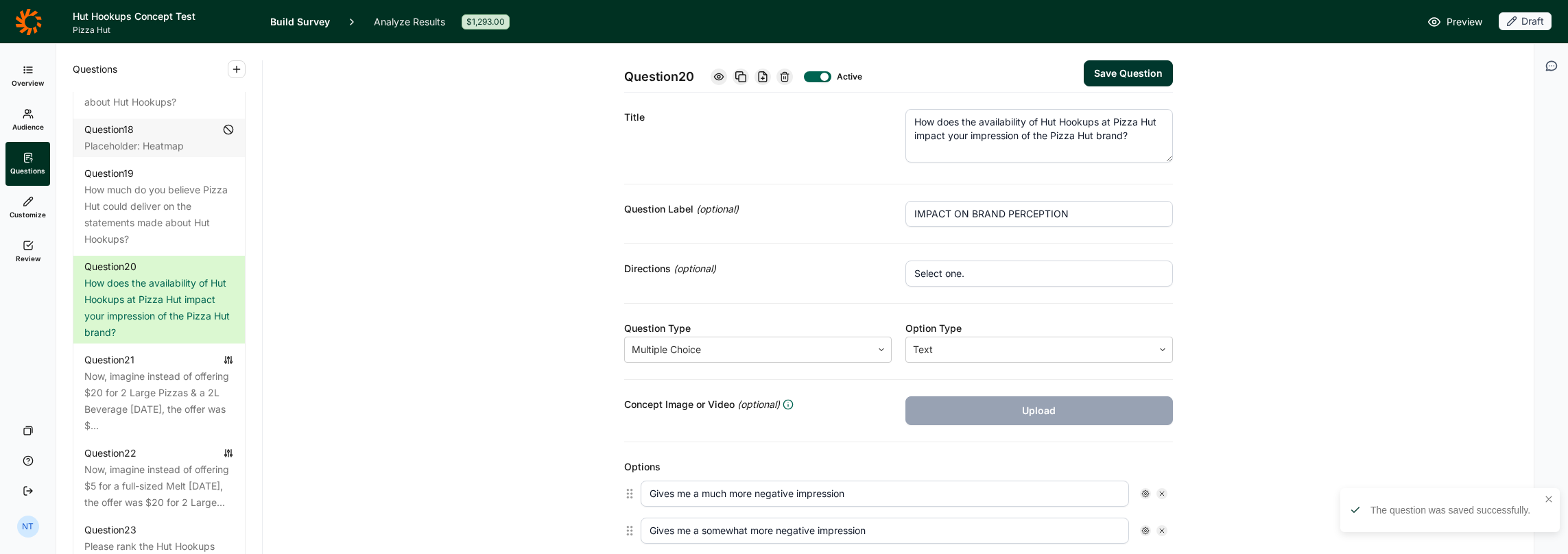 scroll, scrollTop: 0, scrollLeft: 0, axis: both 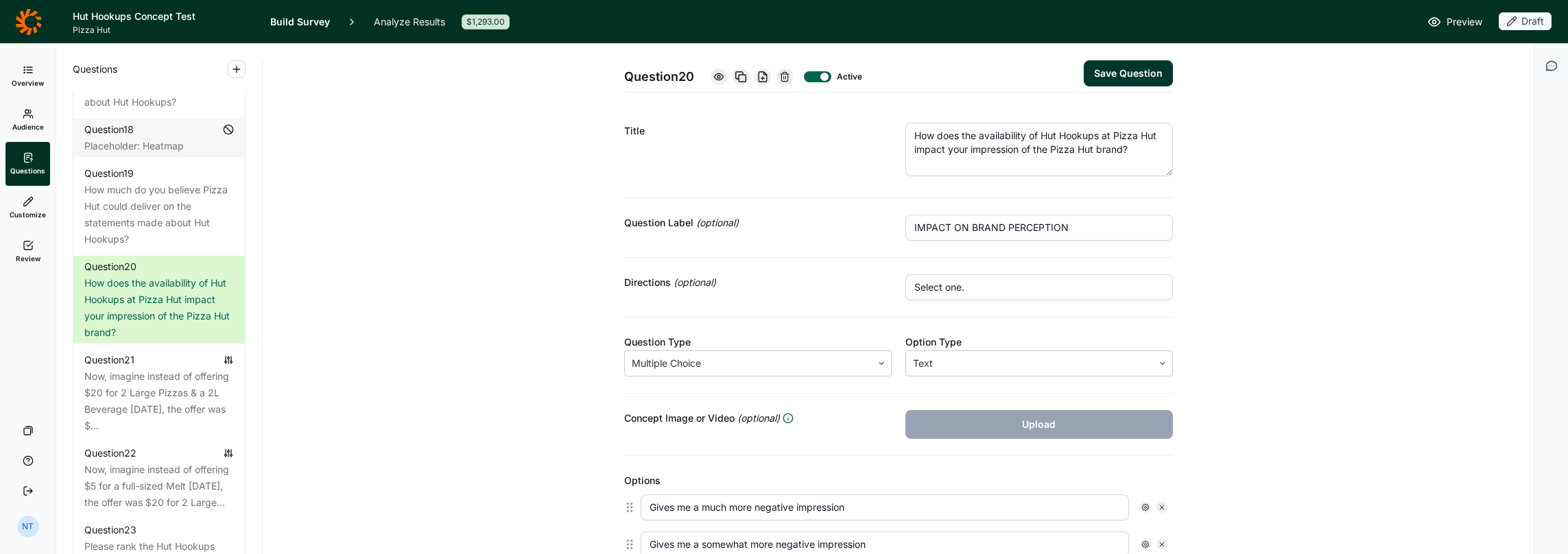 click on "Save Question" at bounding box center (1128, 73) 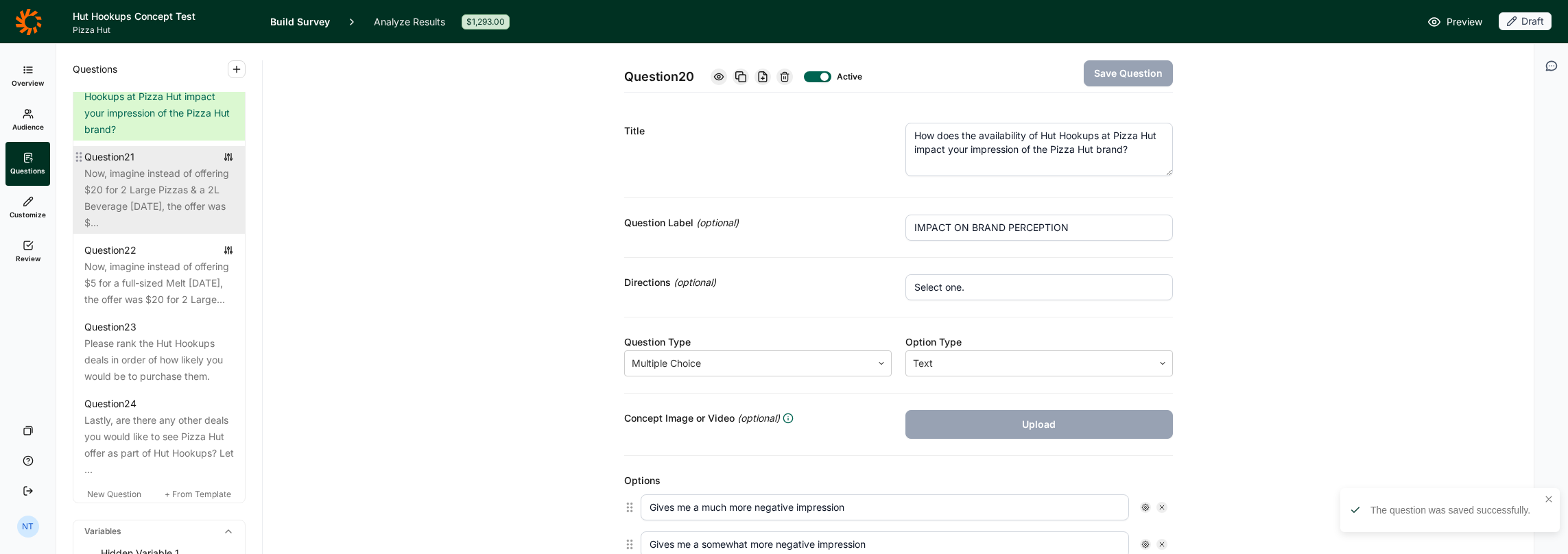 scroll, scrollTop: 2263, scrollLeft: 0, axis: vertical 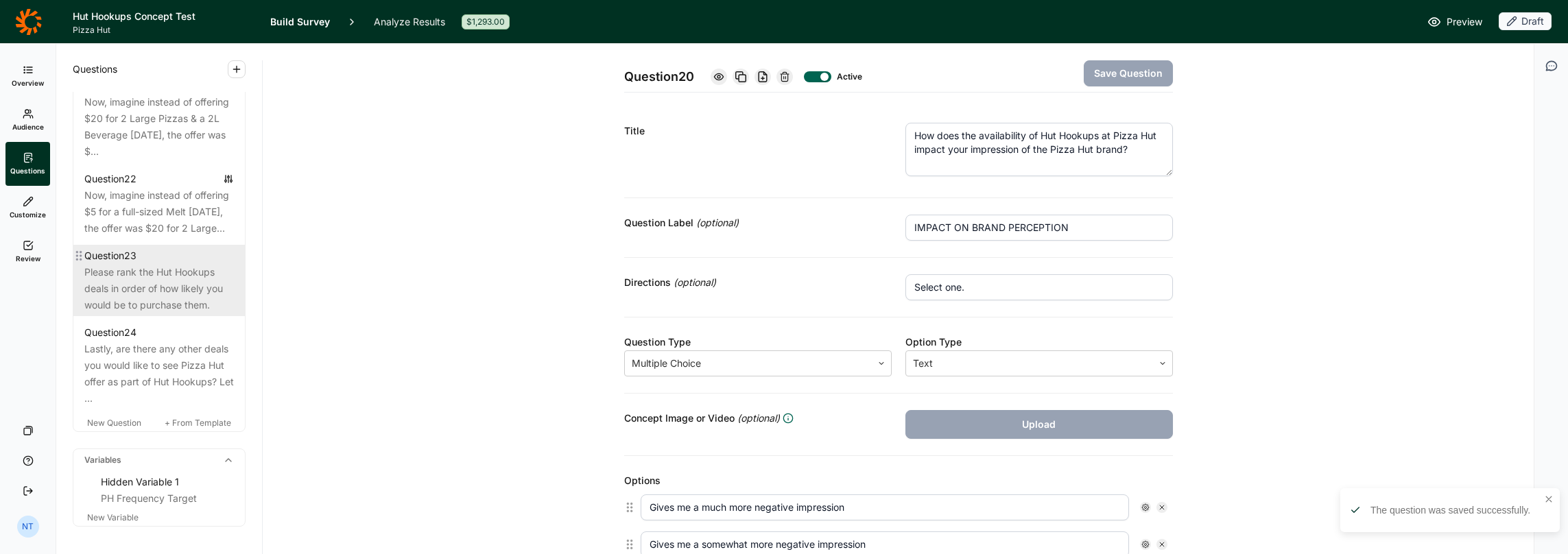 click on "Please rank the Hut Hookups deals in order of how likely you would be to purchase them." at bounding box center (159, 289) 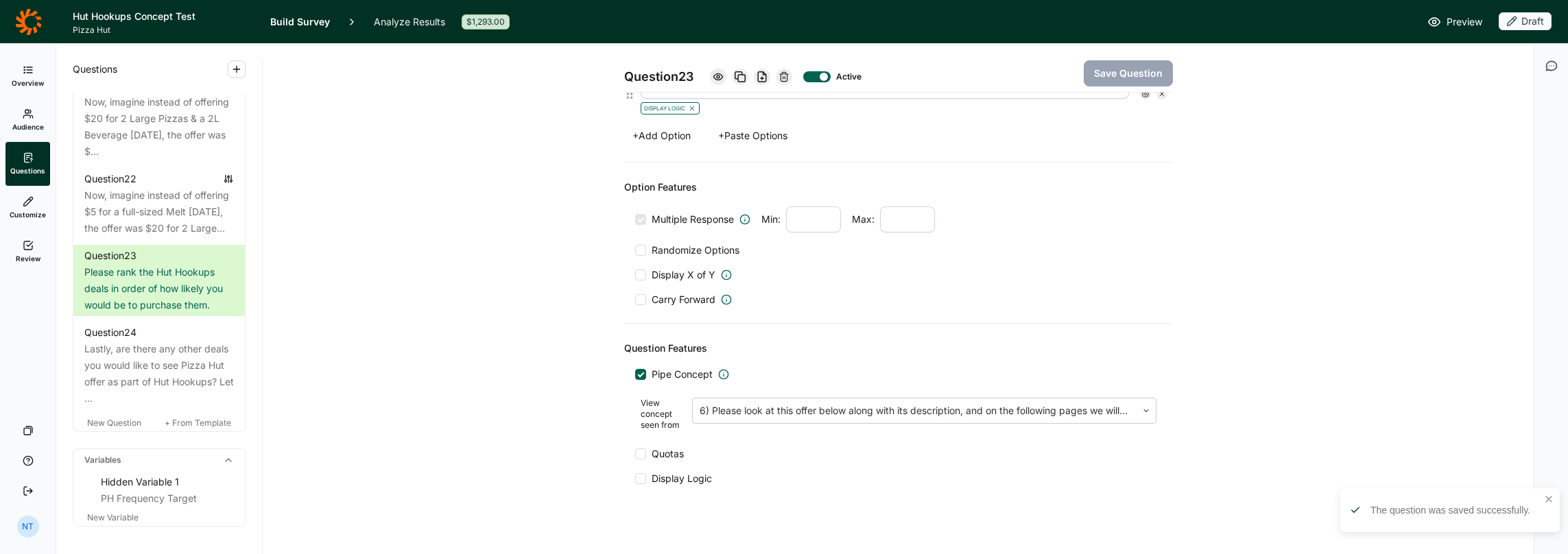 scroll, scrollTop: 629, scrollLeft: 0, axis: vertical 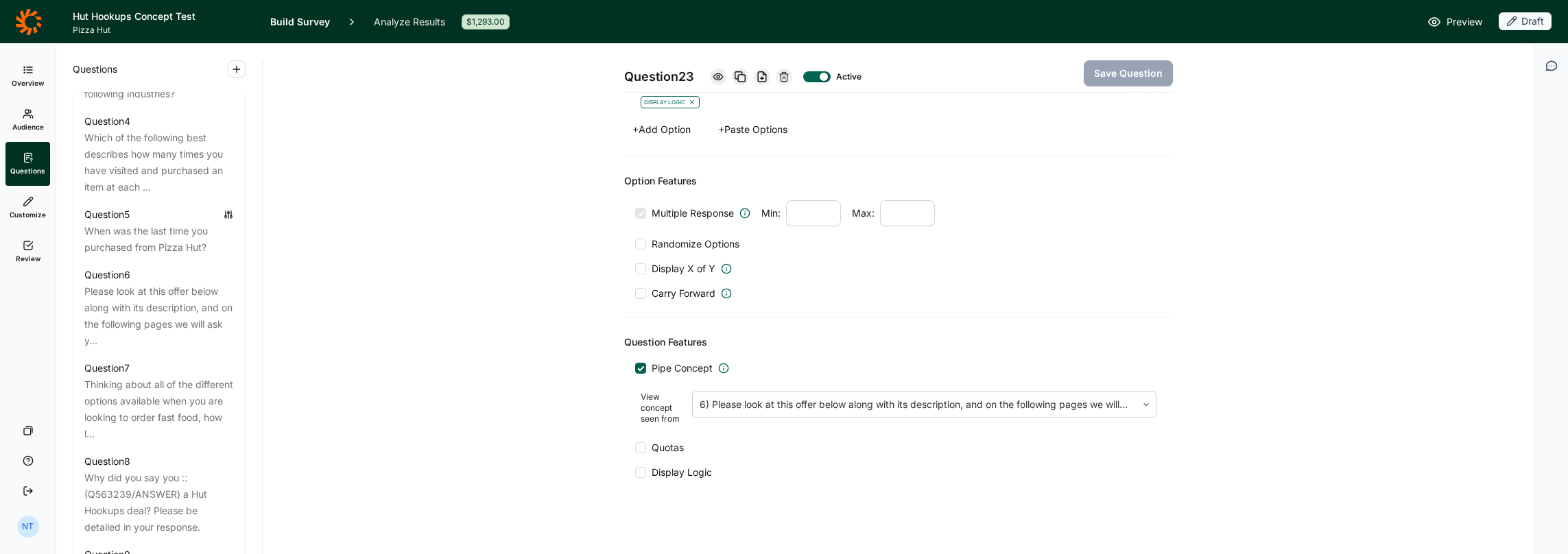 click on "Question  1 Which of the following have you visited in the past month? Question  2 Do you have any of the following dietary restrictions/preferences? Question  3 Do you, or does anyone in your household, work in any of the following industries? Question  4 Which of the following best describes how many times you have visited and purchased an item at each ... Question  5 When was the last time you purchased from Pizza Hut? Question  6 Please look at this offer below along with its description, and on the following pages we will ask y... Question  7 Thinking about all of the different options available when you are looking to order fast food, how l... Question  8 Why did you say you ::(Q563239/ANSWER) a Hut Hookups deal? Please be detailed in your response. Question  9 Thinking about deals like Hut Hookups, how much do you either need or want this type of offer? Question  10 What did you like about Hut Hookups? Question  11 What did you dislike about Hut Hookups? Question  12 Question  13 Question  14 Question" at bounding box center (159, 881) 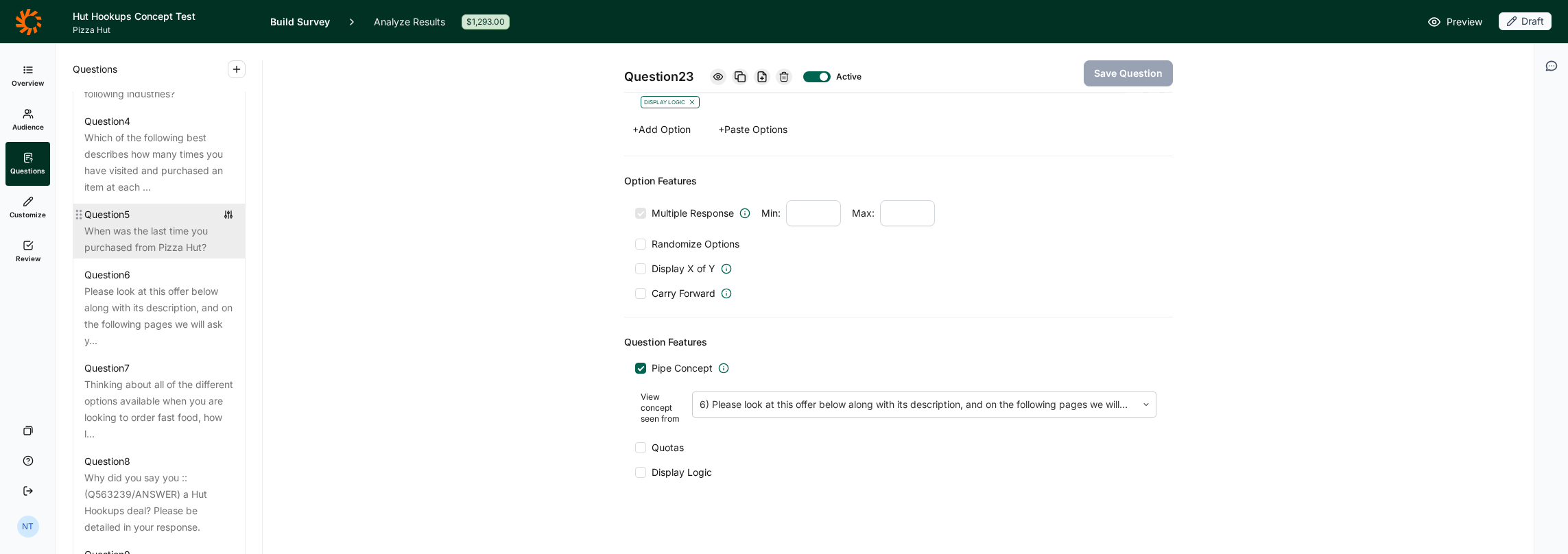 click on "When was the last time you purchased from Pizza Hut?" at bounding box center [159, 239] 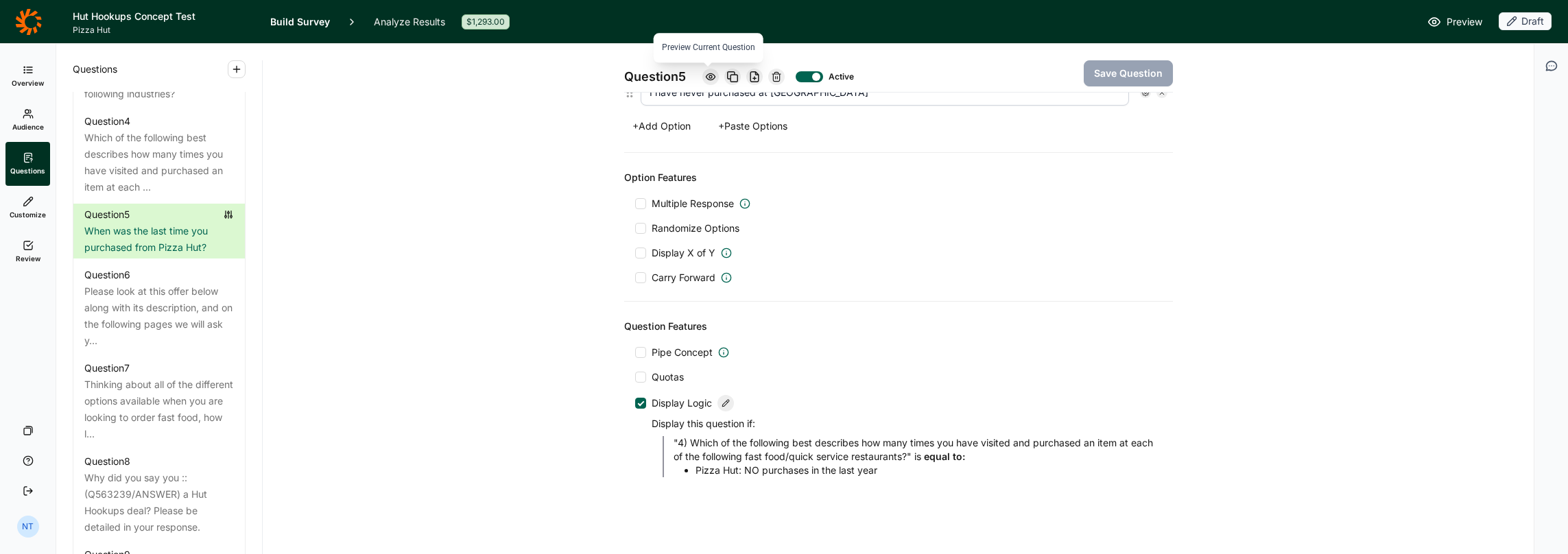 click 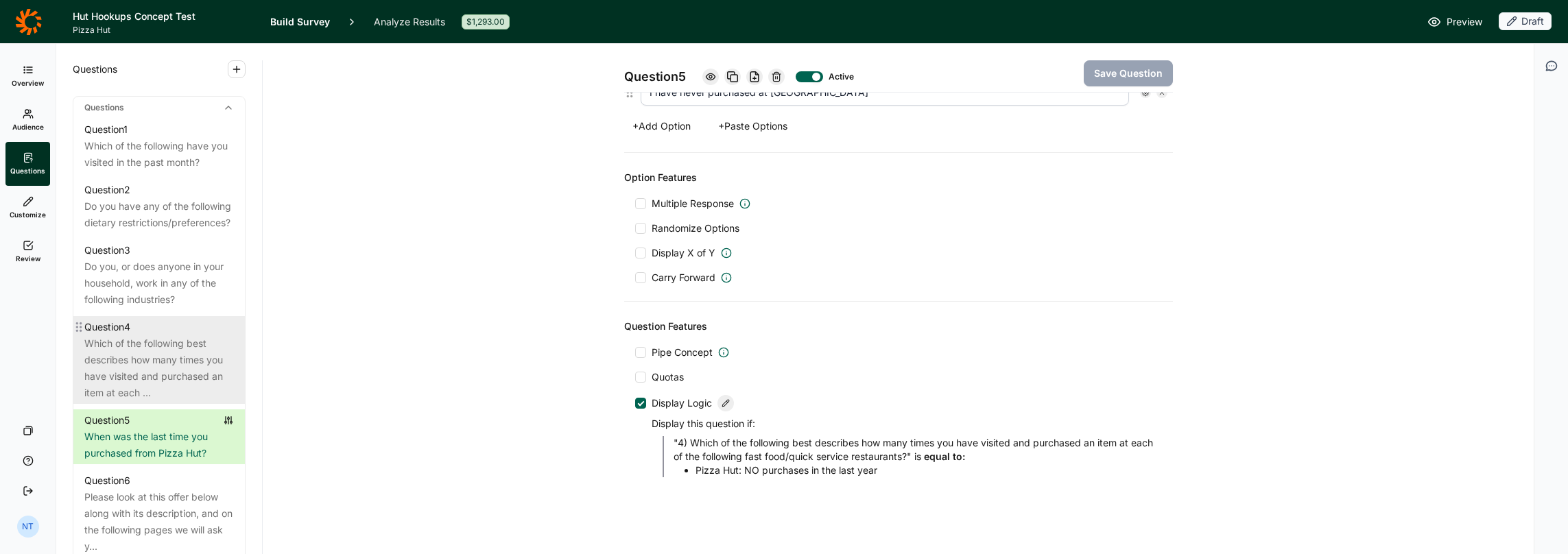 scroll, scrollTop: 754, scrollLeft: 0, axis: vertical 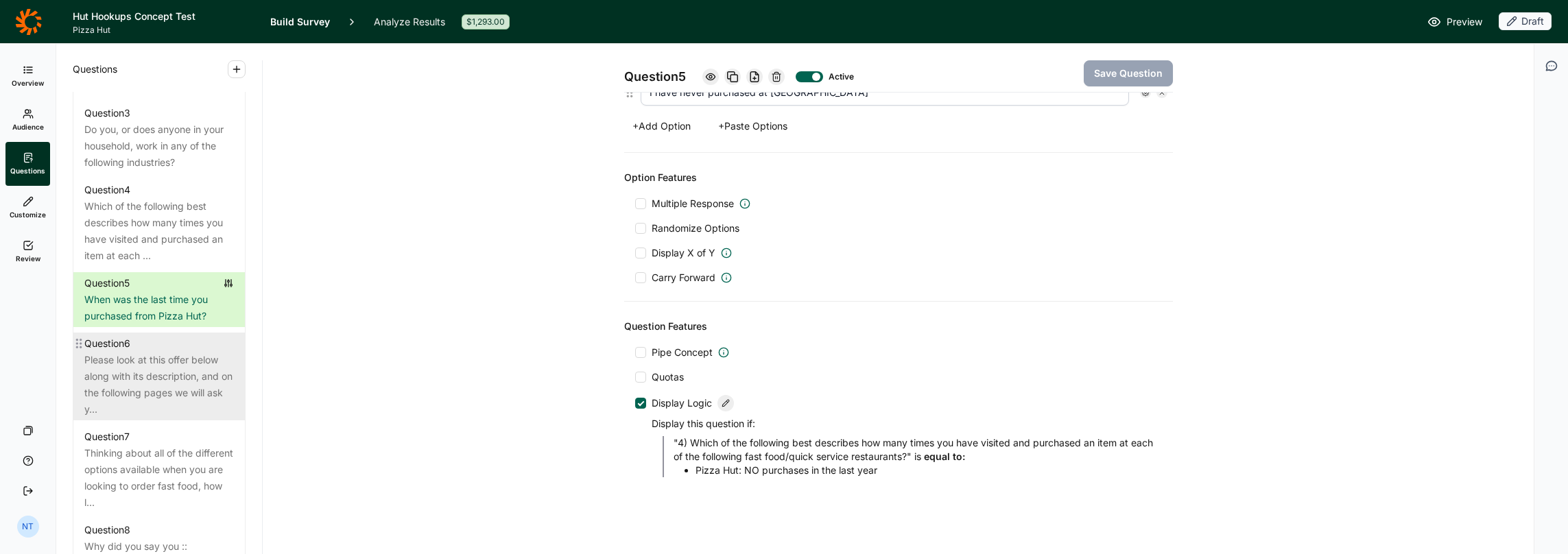 click on "Please look at this offer below along with its description, and on the following pages we will ask y..." at bounding box center (159, 385) 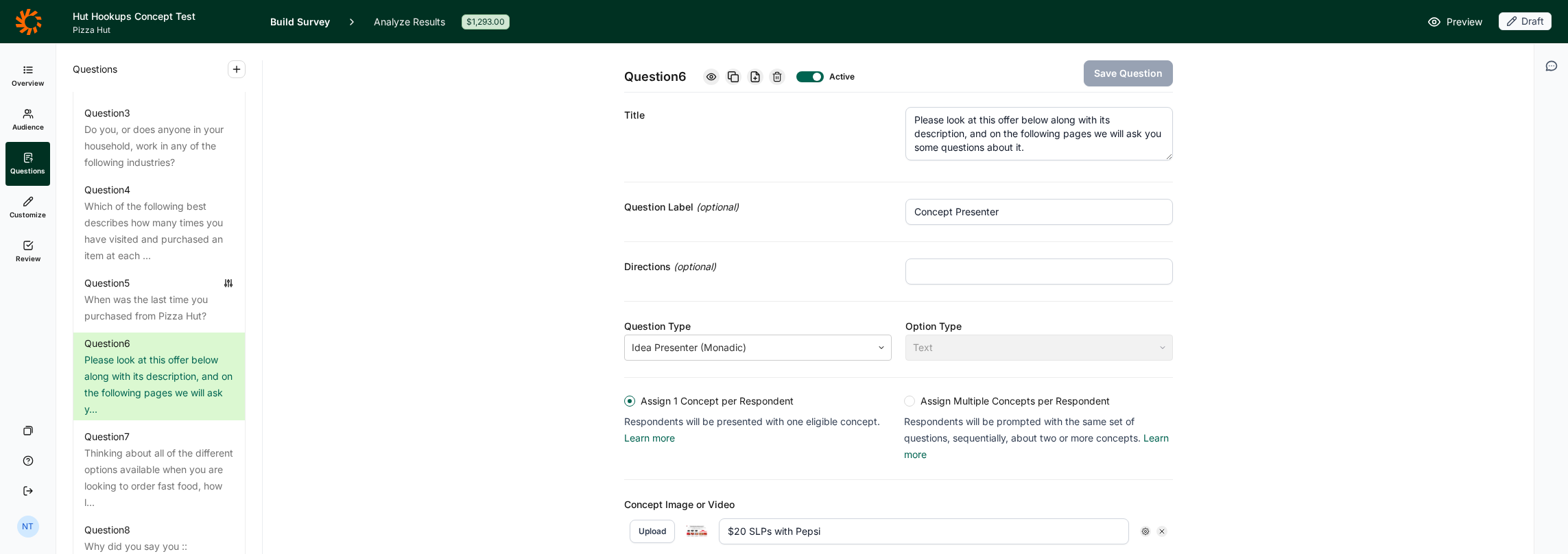 scroll, scrollTop: 0, scrollLeft: 0, axis: both 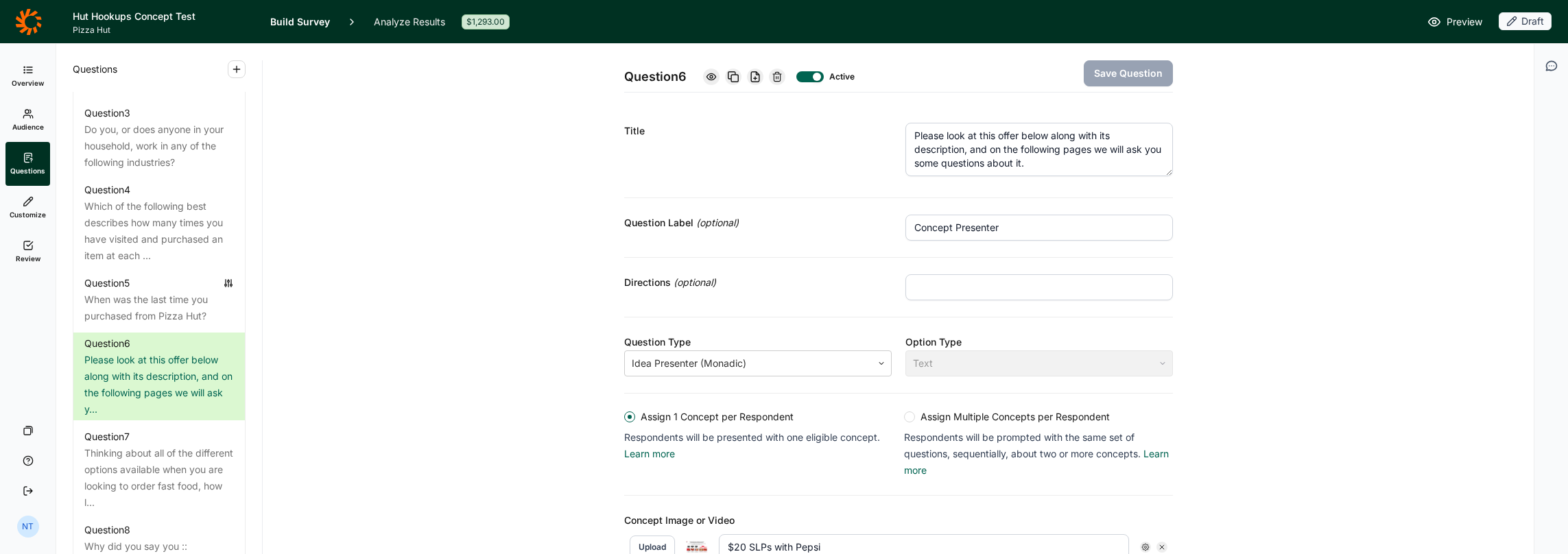 click on "Preview" at bounding box center (1464, 22) 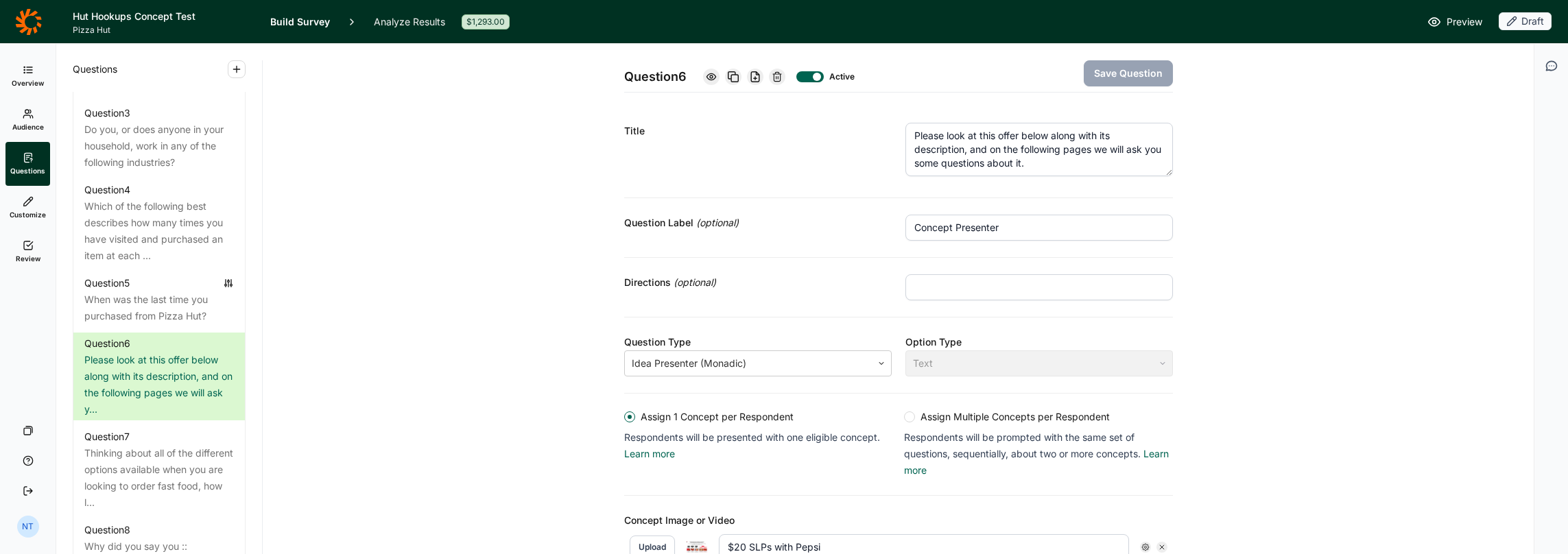 click on "Question  6 Active Save Question Title Please look at this offer below along with its description, and on the following pages we will ask you some questions about it. Question Label (optional) Concept Presenter Directions (optional) Question Type Idea Presenter (Monadic) Option Type Text Assign 1 Concept per Respondent Respondents will be presented with one eligible concept.   Learn more Assign Multiple Concepts per Respondent Respondents will be prompted with the same set of questions, sequentially, about two or more concepts.   Learn more Concept Image or Video Upload $20 SLPs with Pepsi Upload $5 Melts +  Bulk Upload +  Add Concept Question Features Require Viewing of Concept Display Logic" at bounding box center [898, 426] 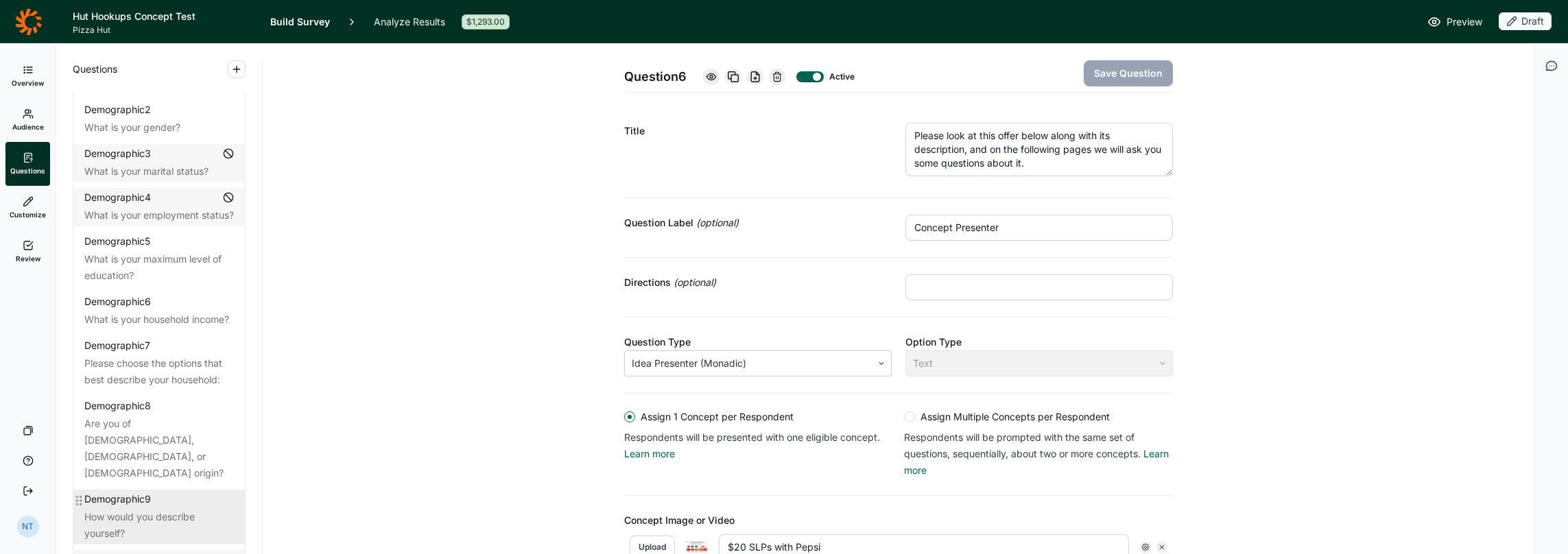 scroll, scrollTop: 0, scrollLeft: 0, axis: both 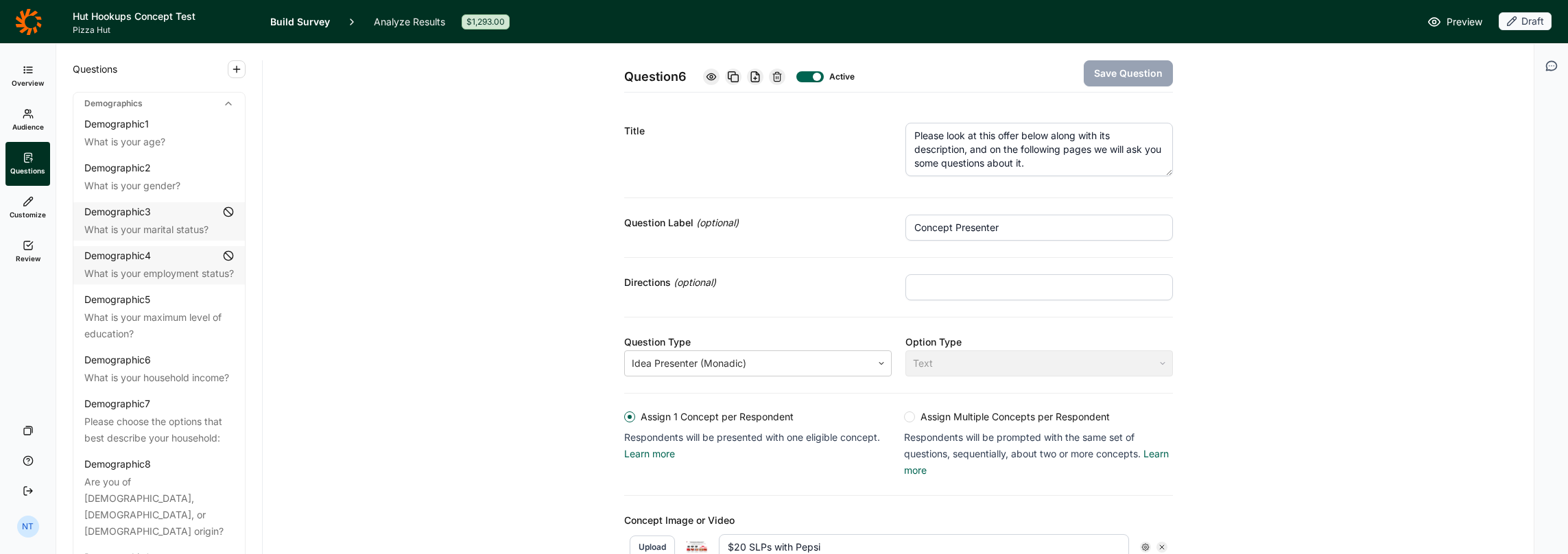click on "Review" at bounding box center (28, 258) 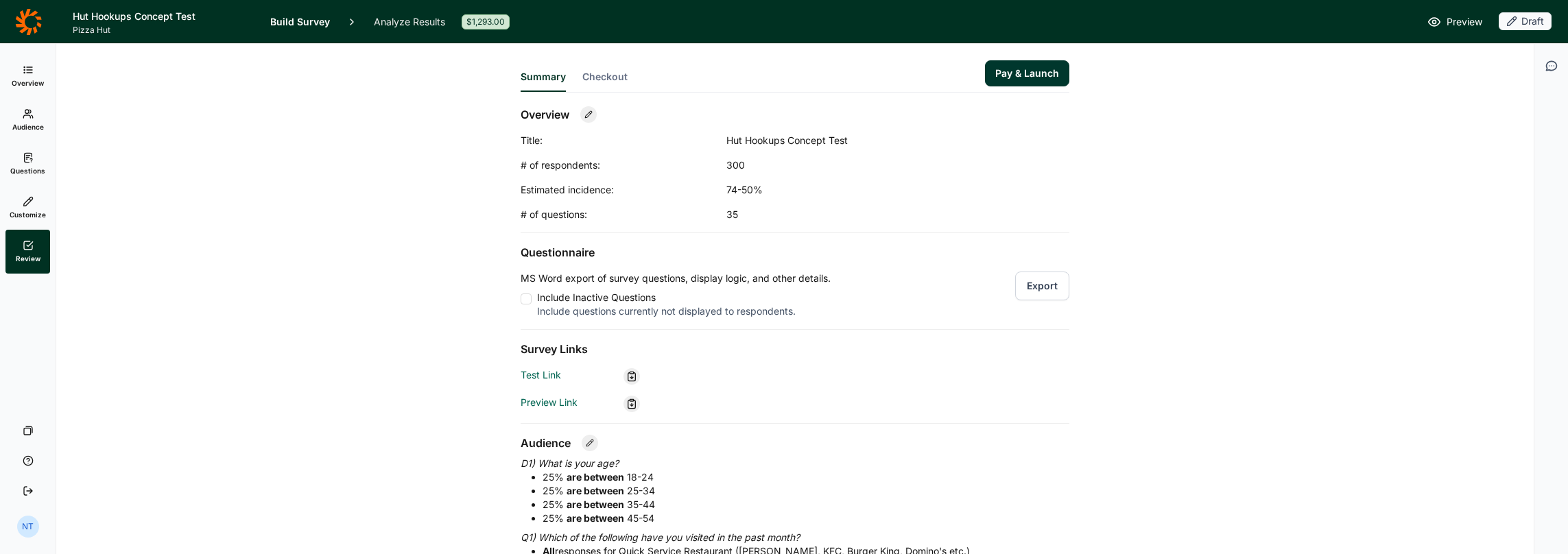 scroll, scrollTop: 69, scrollLeft: 0, axis: vertical 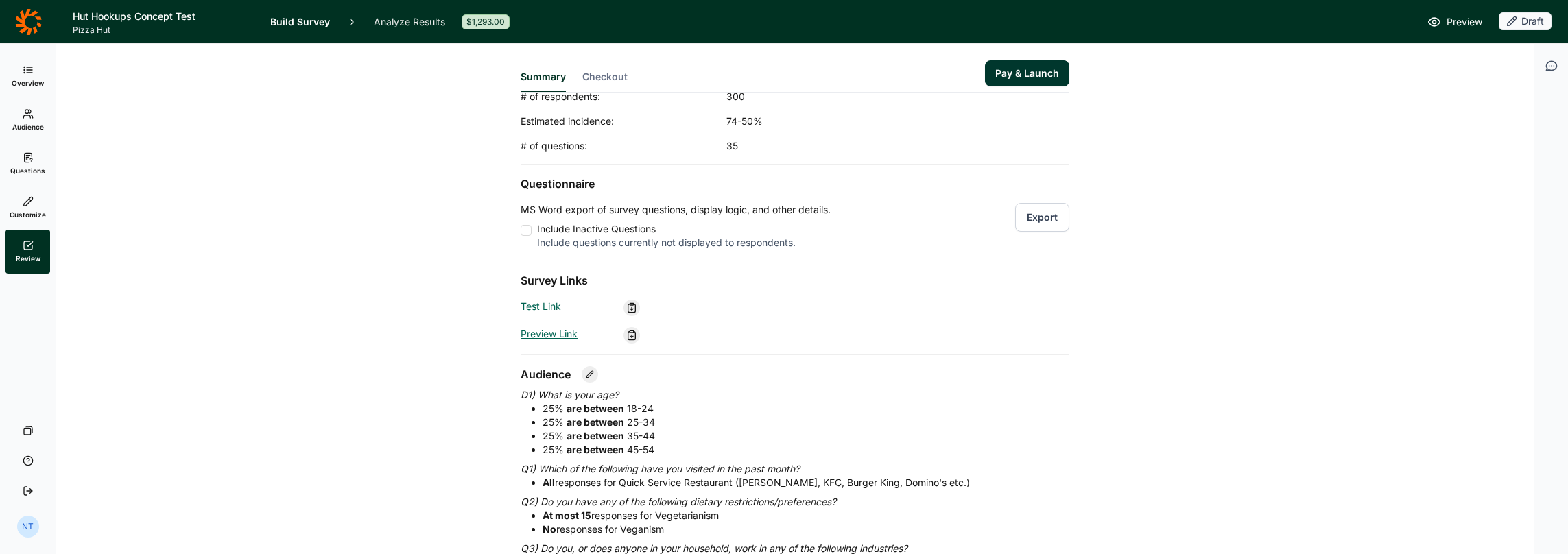 click on "Preview Link" at bounding box center [549, 333] 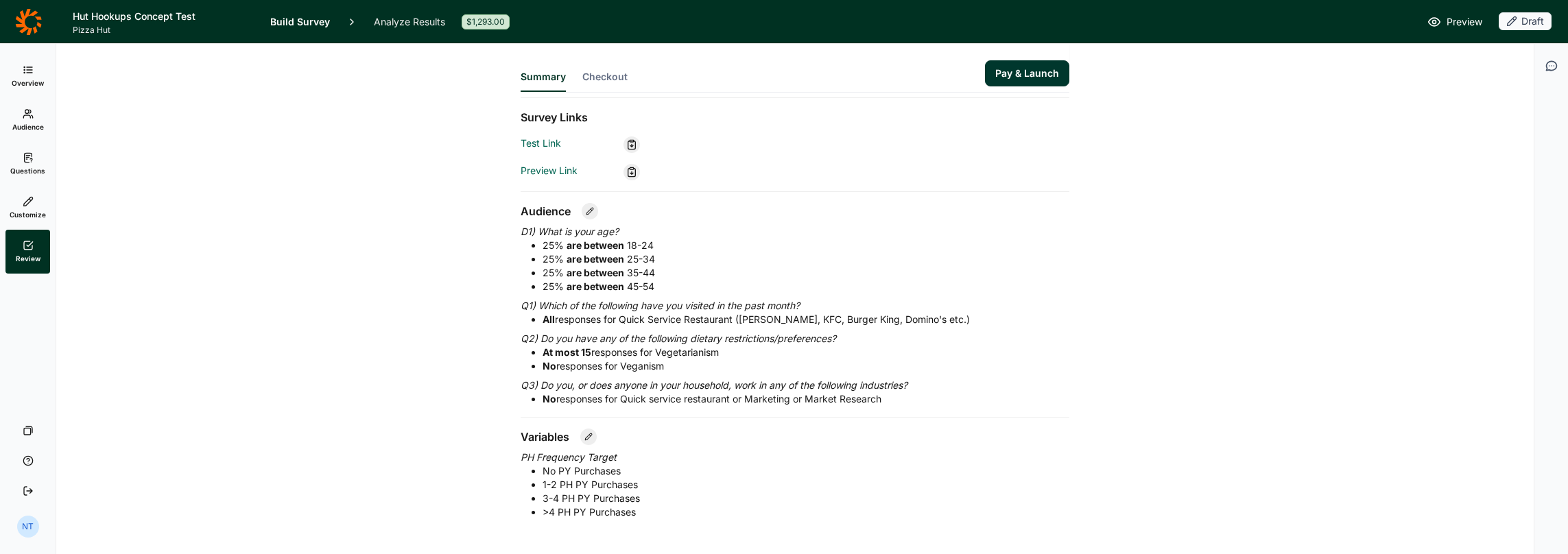 scroll, scrollTop: 0, scrollLeft: 0, axis: both 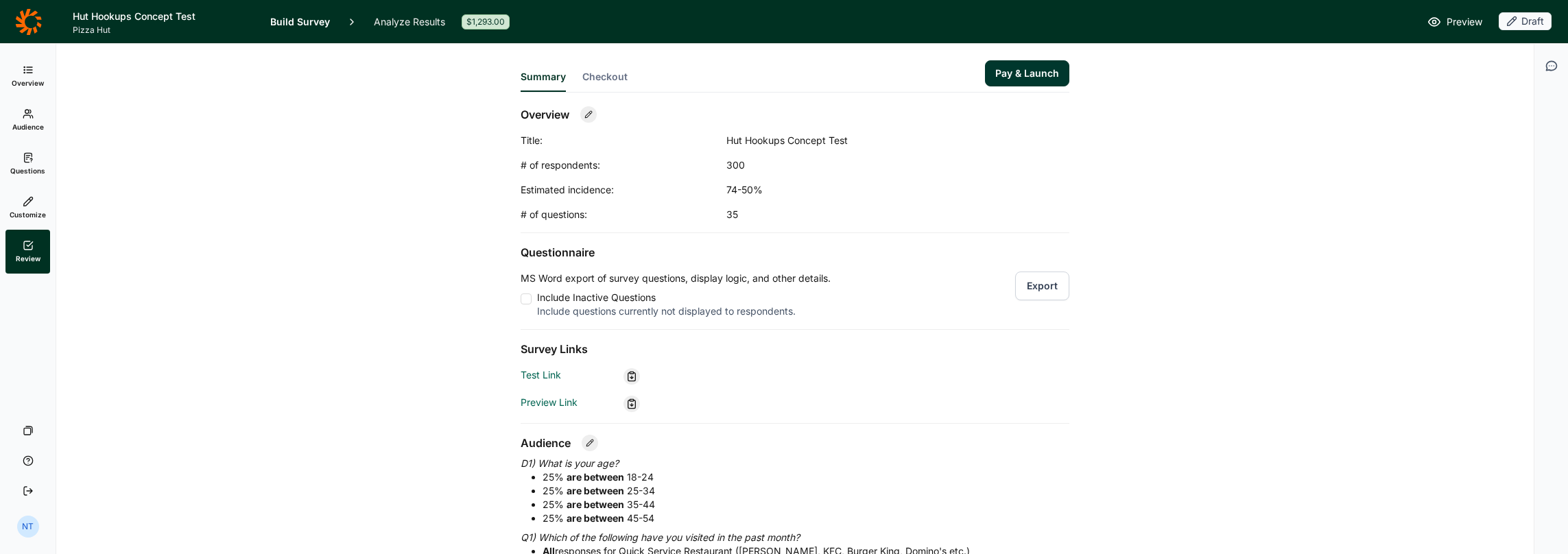 click on "Pay & Launch" at bounding box center (1027, 73) 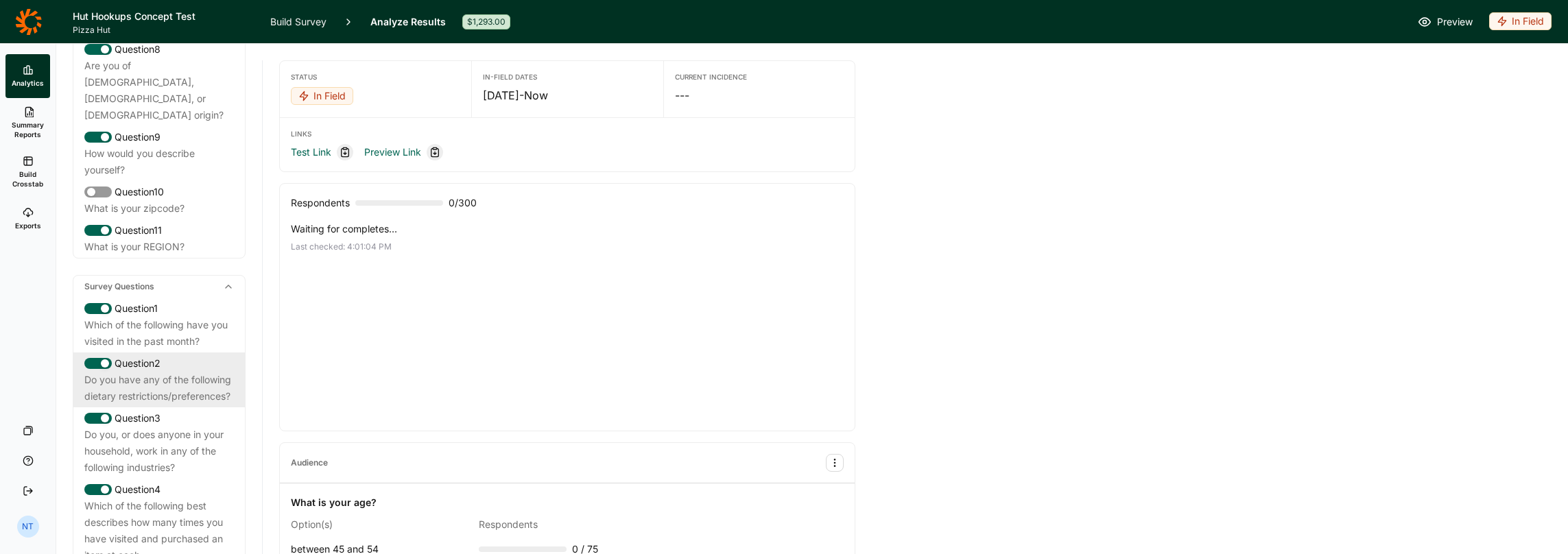 scroll, scrollTop: 549, scrollLeft: 0, axis: vertical 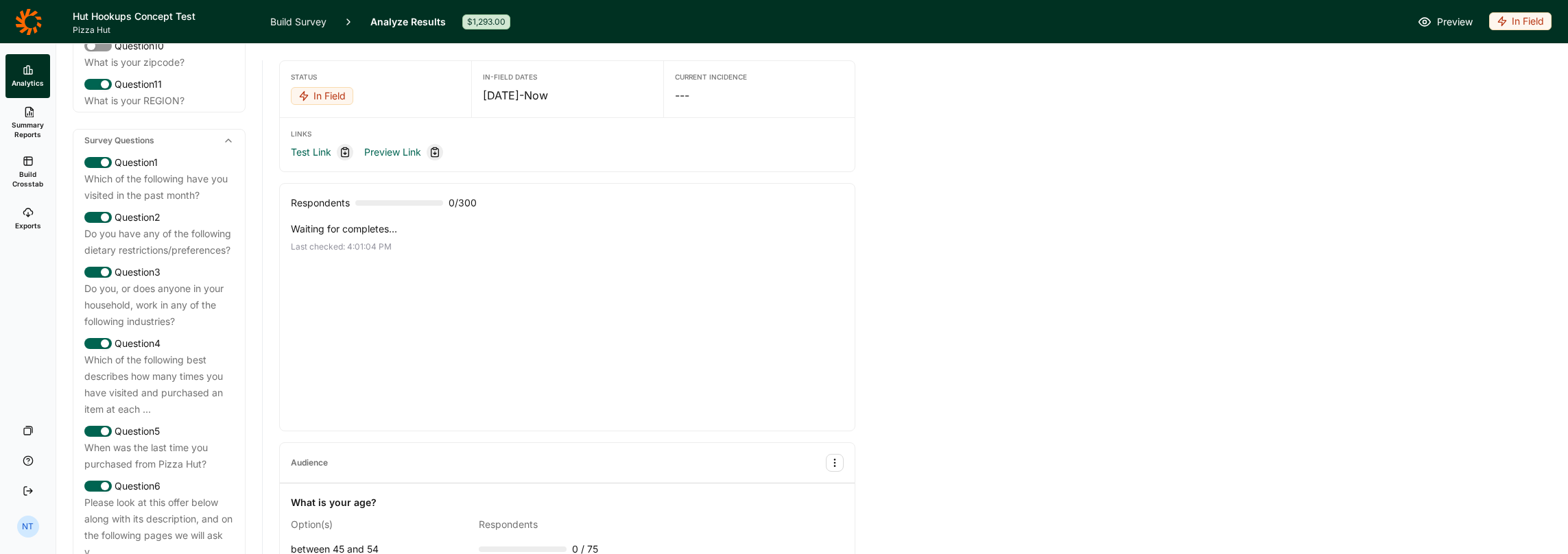click on "Status In Field In-Field Dates Jul 8, 2025  -  Now Current Incidence --- Links Test Link Preview Link Respondents 0  /  300 Waiting for completes... Last checked:   4:01:04 PM Audience What is your age? Option(s) Respondents between 45 and 54 0 / 75 between 35 and 44 0 / 75 between 25 and 34 0 / 75 between 18 and 24 0 / 75 Question Quotas Question 1 Which of the following have you visited in the past month? Option(s) Respondents Quick Service Restaurant (McDonald's, KFC, Burger King, Domino's etc.) --- ALL Question 2 Do you have any of the following dietary restrictions/preferences? Option(s) Respondents Veganism --- NONE and Vegetarianism 0 / 15 AT MOST Question 3 Do you, or does anyone in your household, work in any of the following industries? Option(s) Respondents is either Quick service restaurant Marketing or Market Research --- NONE" at bounding box center [915, 562] 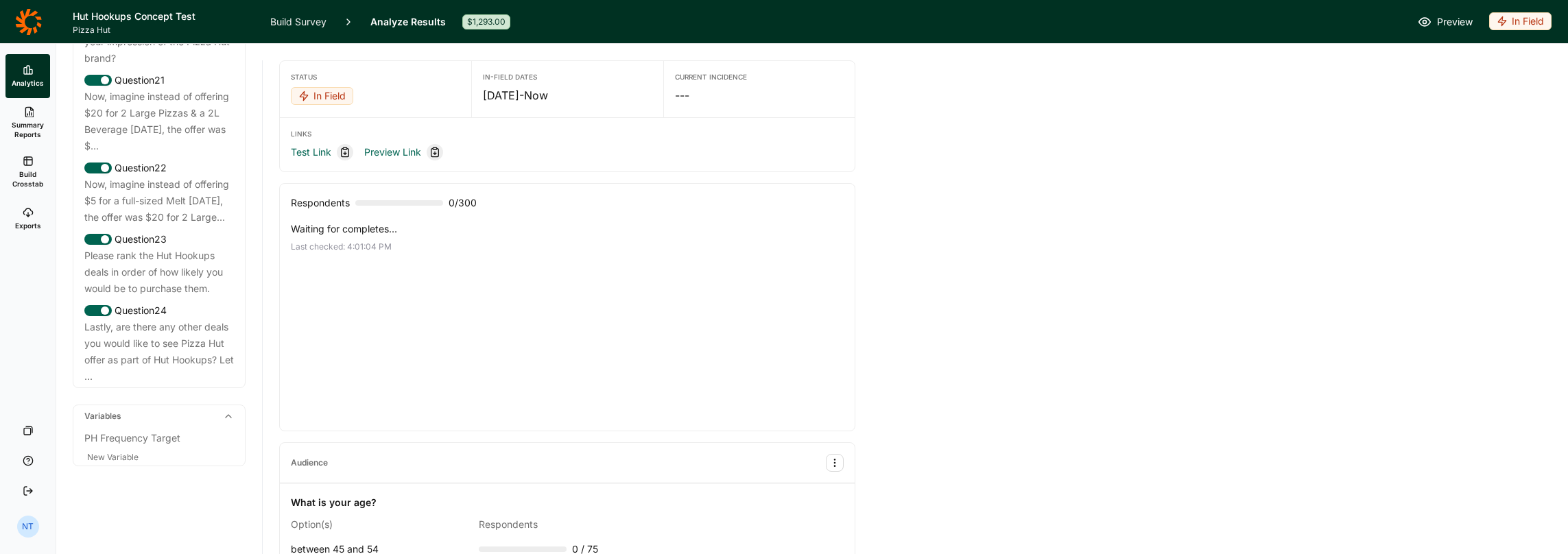 scroll, scrollTop: 2203, scrollLeft: 0, axis: vertical 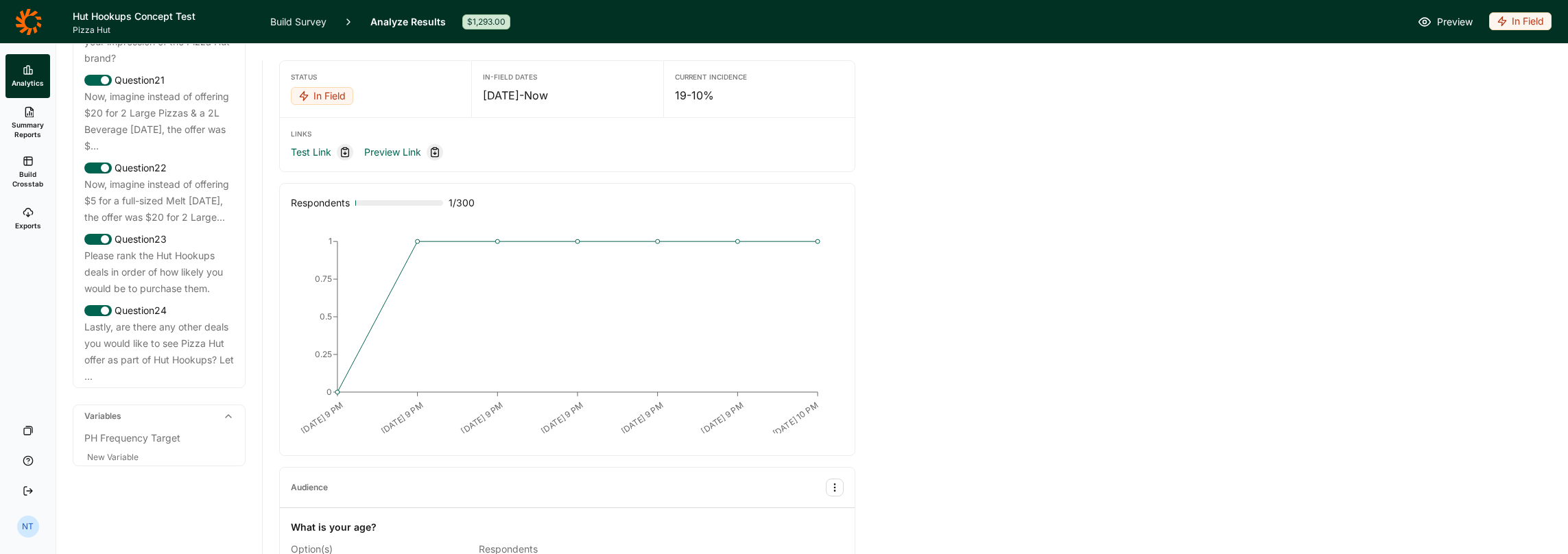 click on "Status In Field In-Field Dates Jul 8, 2025  -  Now Current Incidence 19-10% Links Test Link Preview Link Respondents 1  /  300 7/8 9 PM 7/8 9 PM 7/8 9 PM 7/8 9 PM 7/8 9 PM 7/8 9 PM 7/8 10 PM 0 0.25 0.5 0.75 1 7/8 9 PM Audience What is your age? Option(s) Respondents between 45 and 54 0 / 75 between 35 and 44 0 / 75 between 25 and 34 0 / 75 between 18 and 24 1 / 75 Question Quotas Question 1 Which of the following have you visited in the past month? Option(s) Respondents Quick Service Restaurant (McDonald's, KFC, Burger King, Domino's etc.) --- ALL Question 2 Do you have any of the following dietary restrictions/preferences? Option(s) Respondents Veganism --- NONE and Vegetarianism 0 / 15 AT MOST Question 3 Do you, or does anyone in your household, work in any of the following industries? Option(s) Respondents is either Quick service restaurant Marketing or Market Research --- NONE" at bounding box center [915, 575] 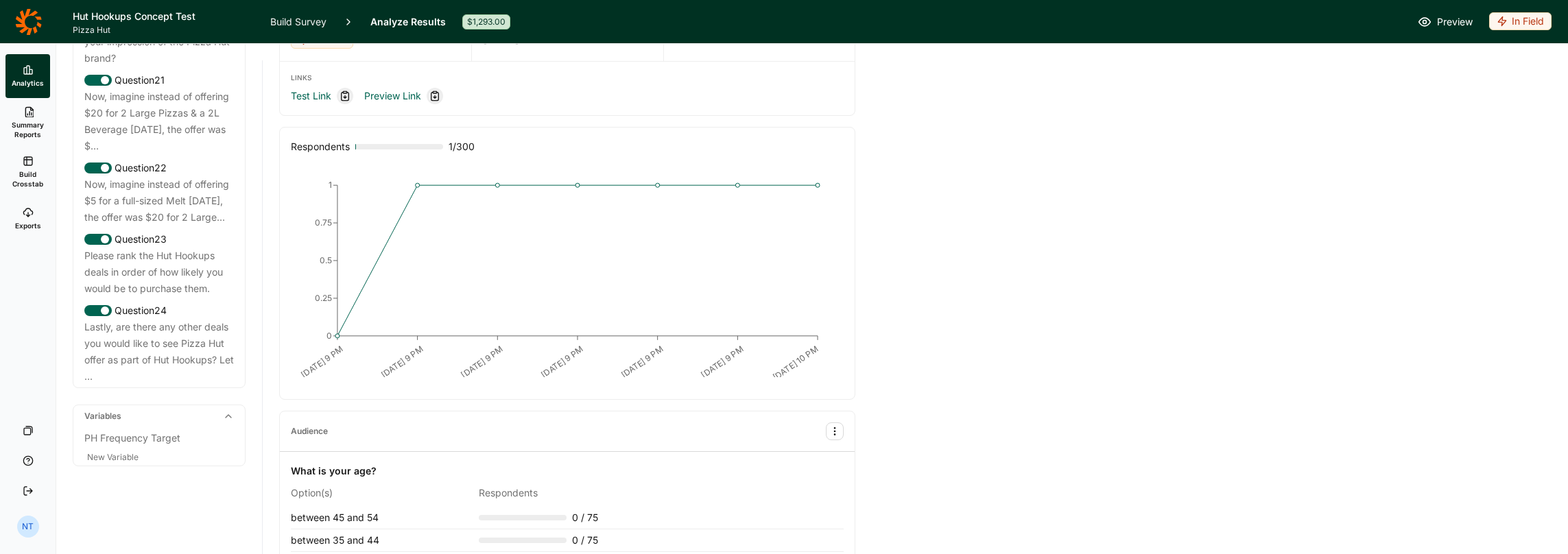 scroll, scrollTop: 0, scrollLeft: 0, axis: both 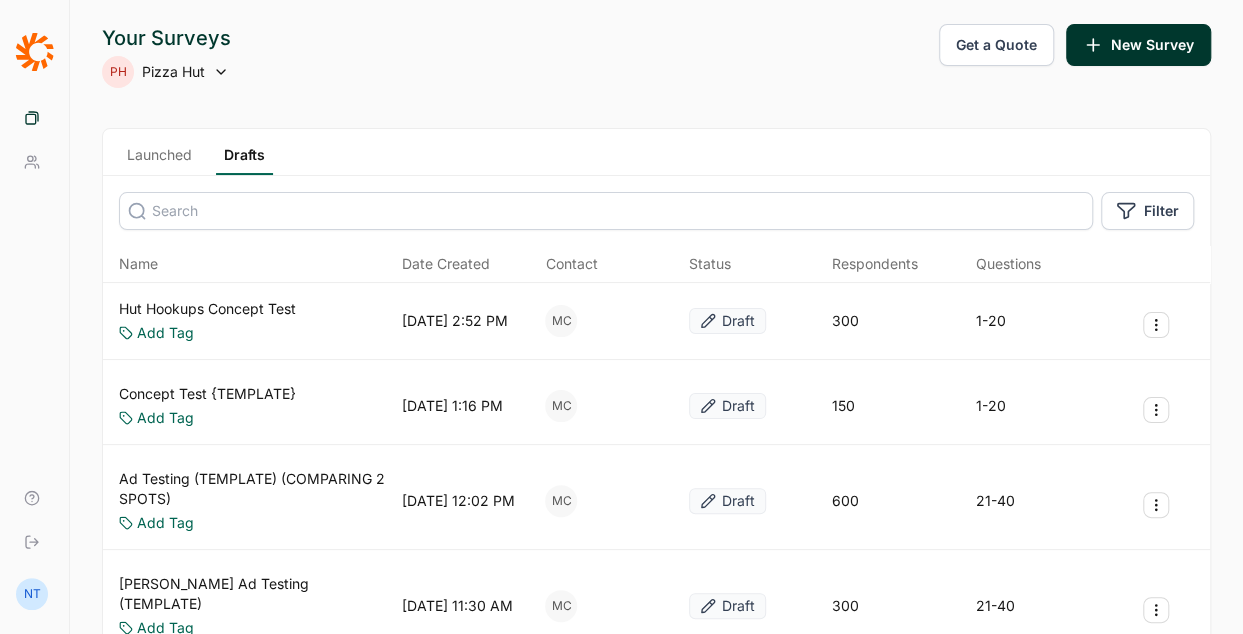 click on "Concept Test {TEMPLATE}" at bounding box center (207, 394) 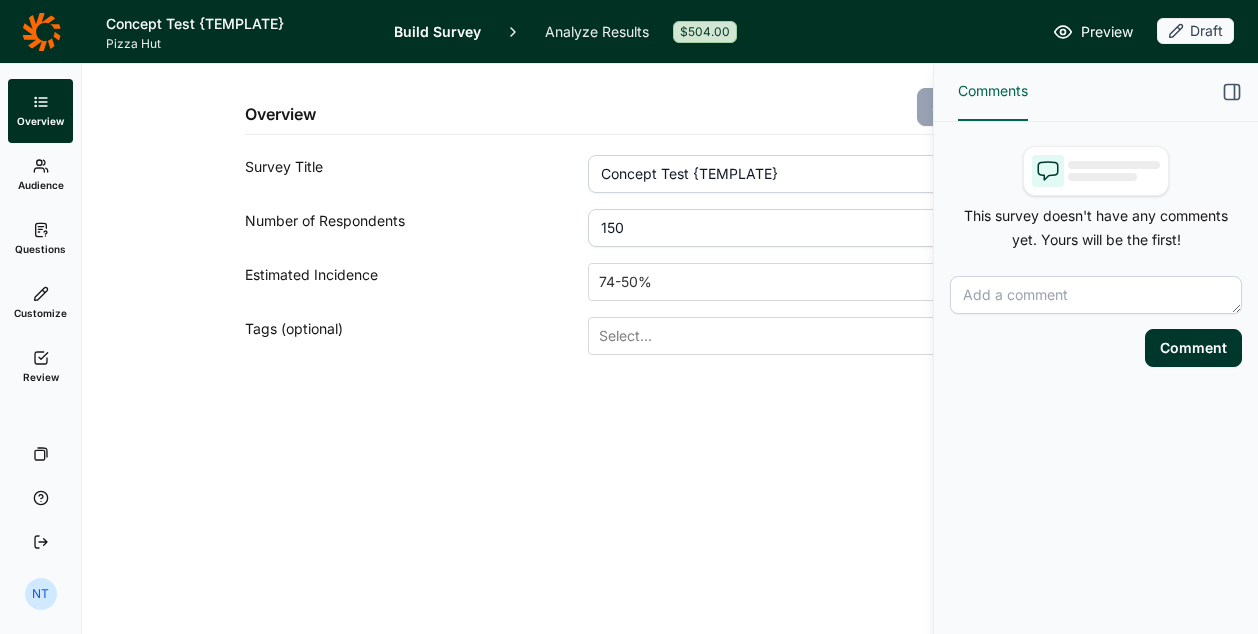 click on "Questions" at bounding box center [40, 239] 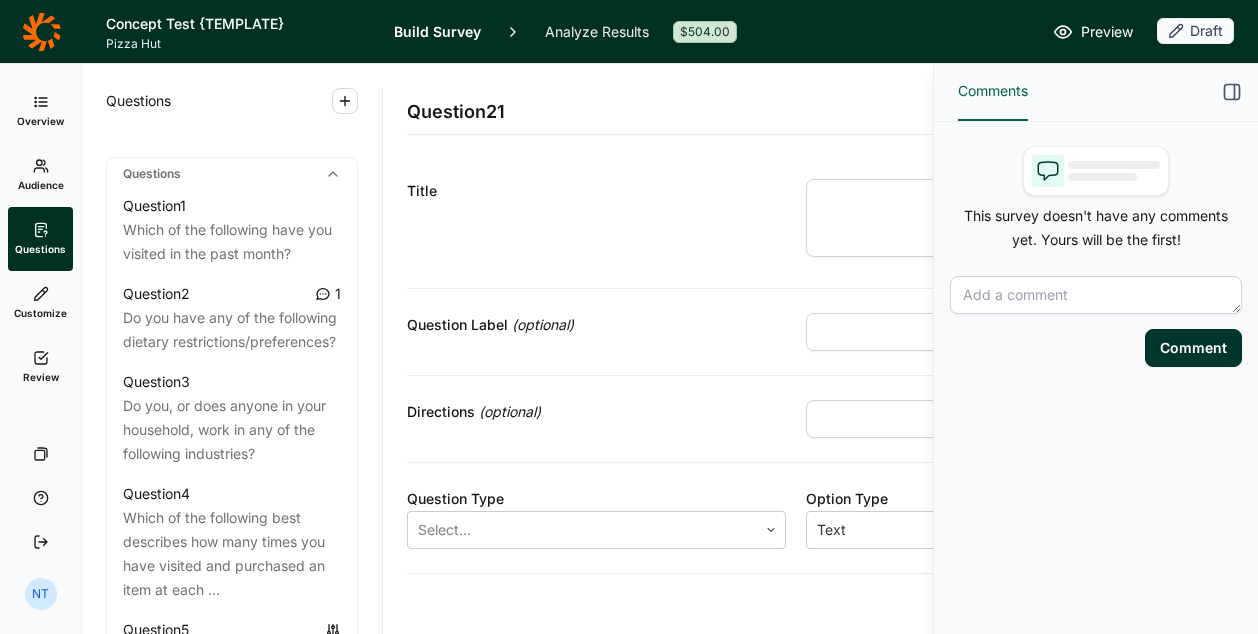 scroll, scrollTop: 884, scrollLeft: 0, axis: vertical 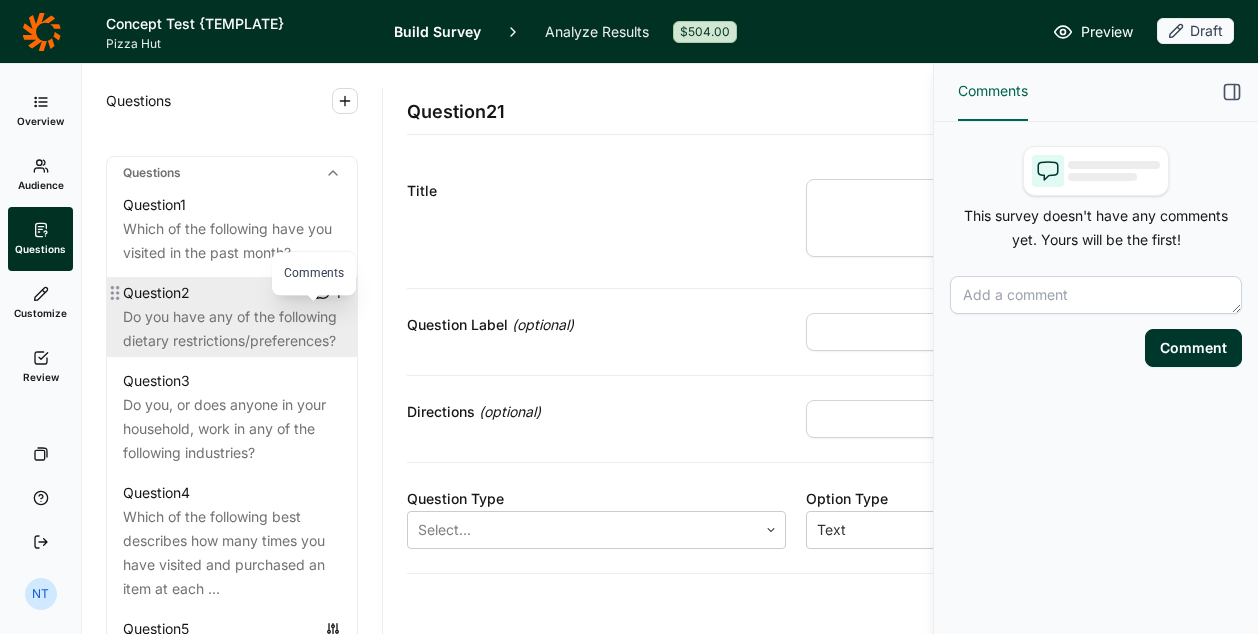 click 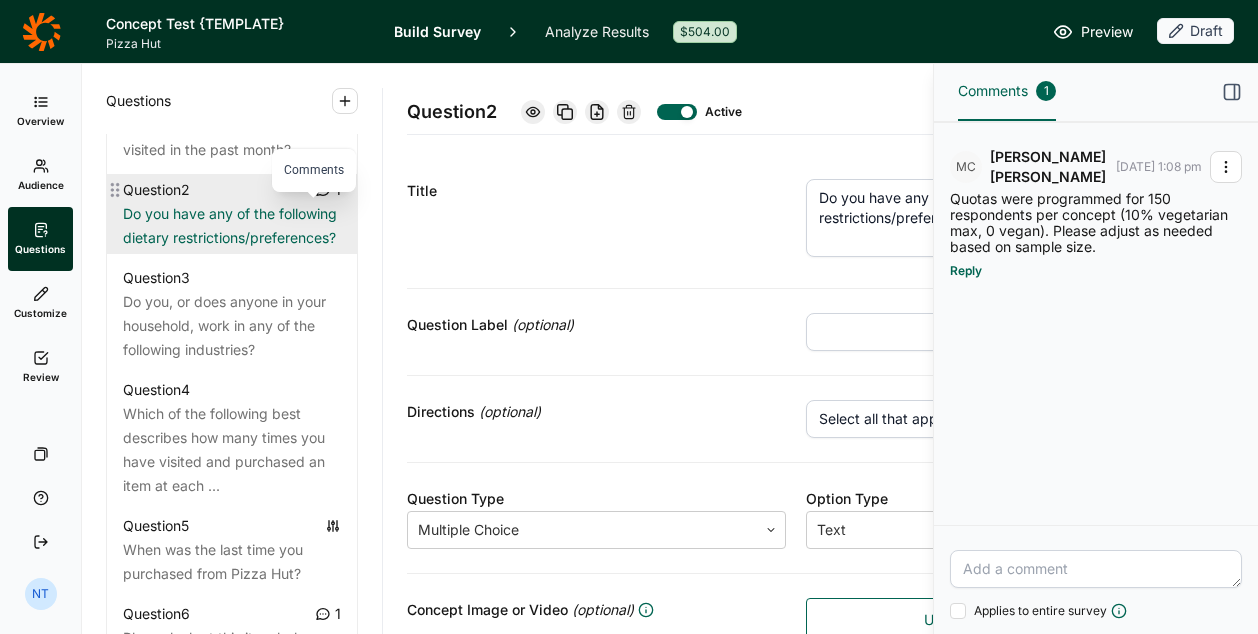 scroll, scrollTop: 988, scrollLeft: 0, axis: vertical 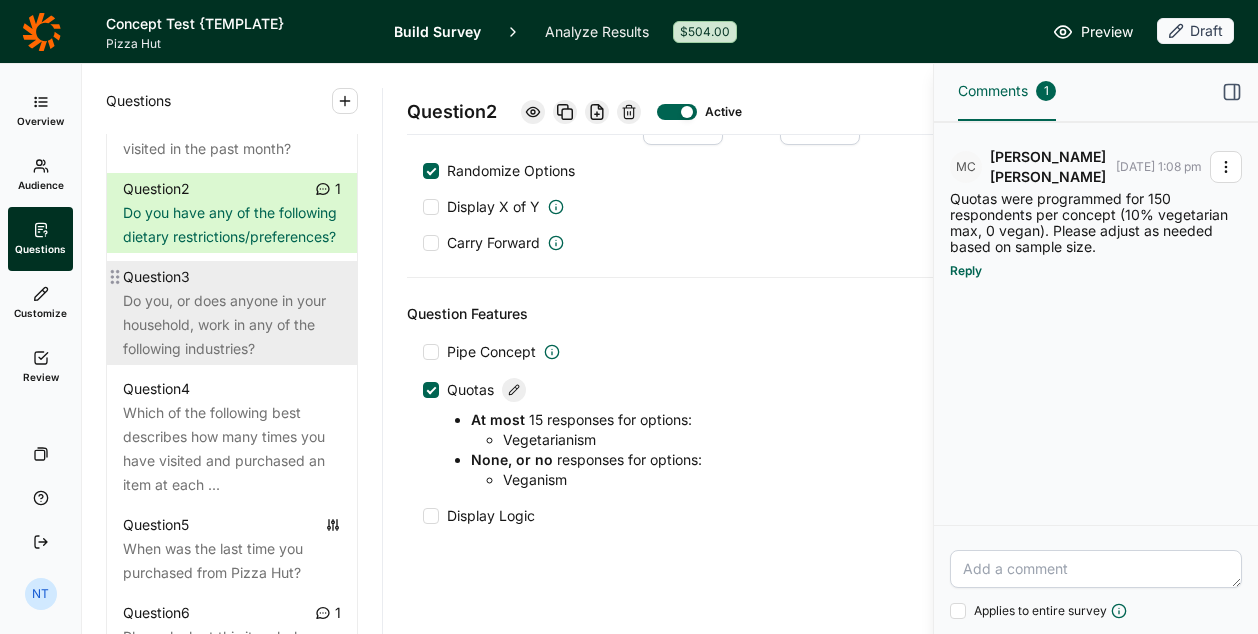 click on "Do you, or does anyone in your household, work in any of the following industries?" at bounding box center [232, 325] 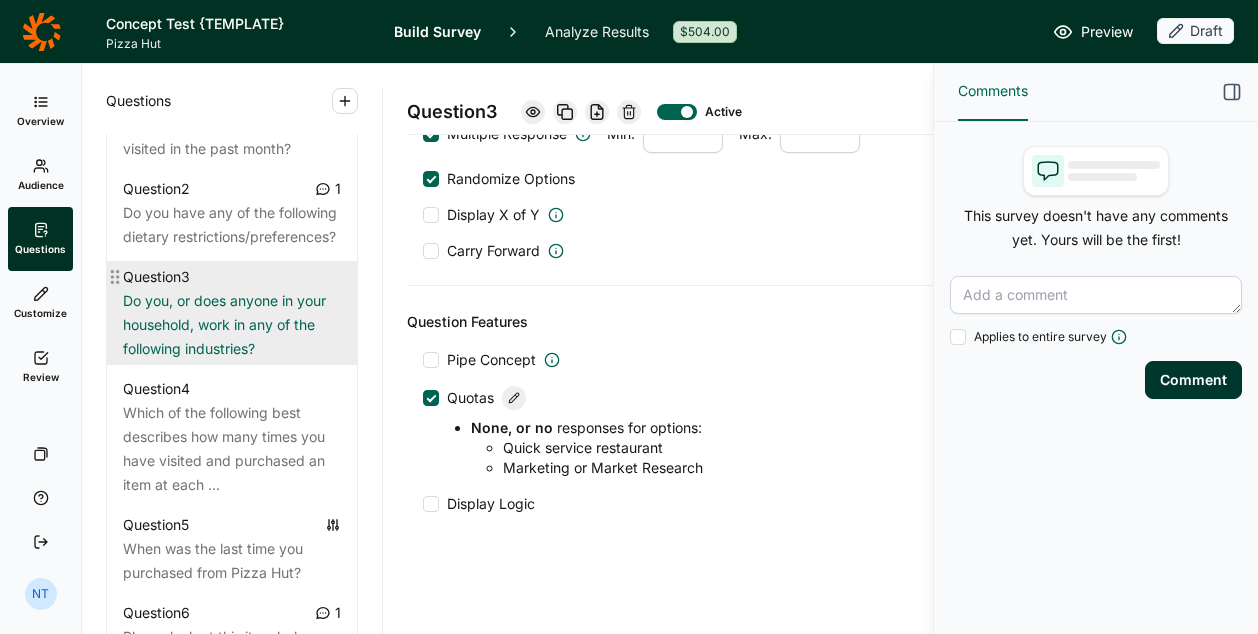 scroll, scrollTop: 1116, scrollLeft: 0, axis: vertical 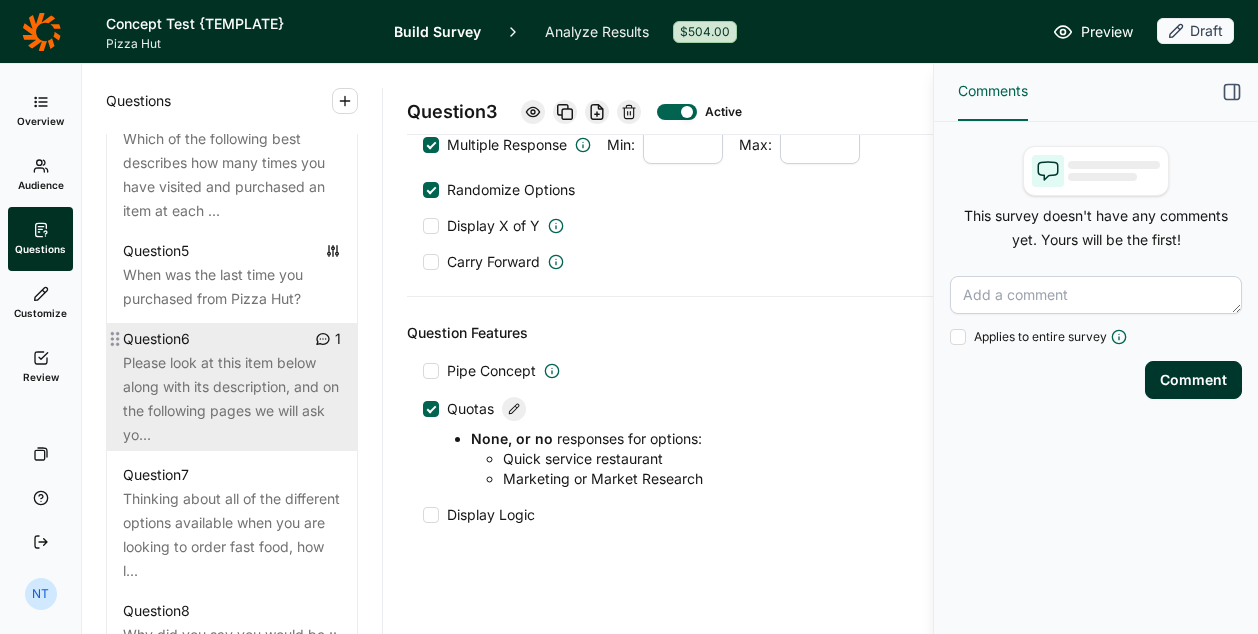 click on "Please look at this item below along with its description, and on the following pages we will ask yo..." at bounding box center (232, 399) 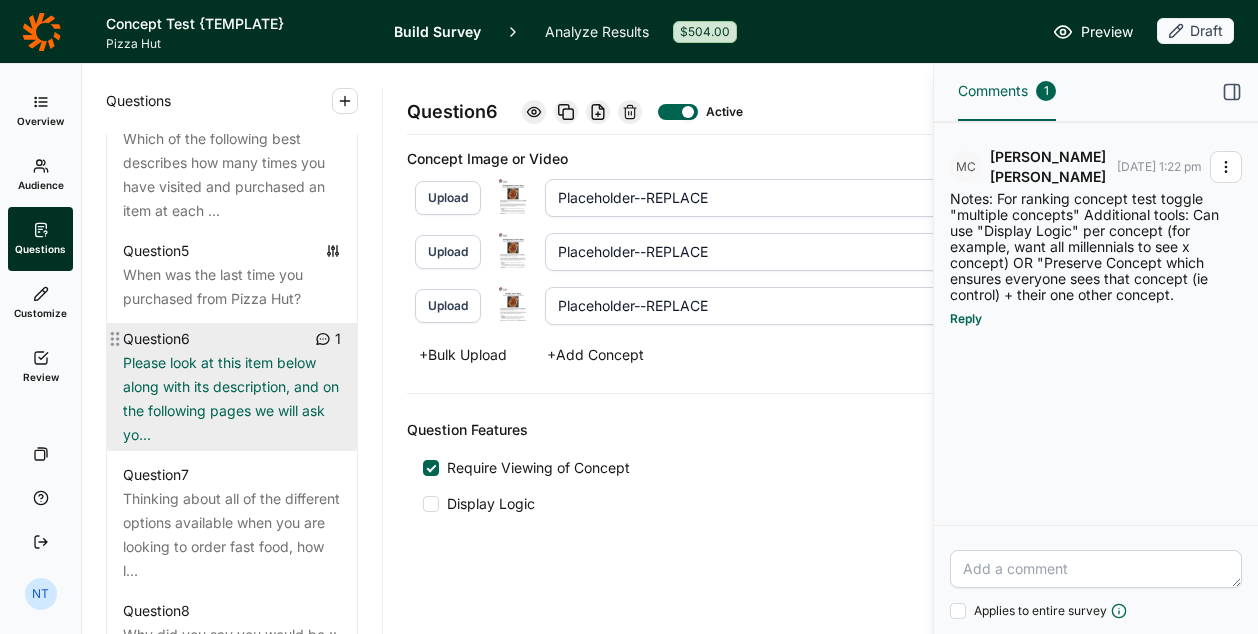 scroll, scrollTop: 593, scrollLeft: 0, axis: vertical 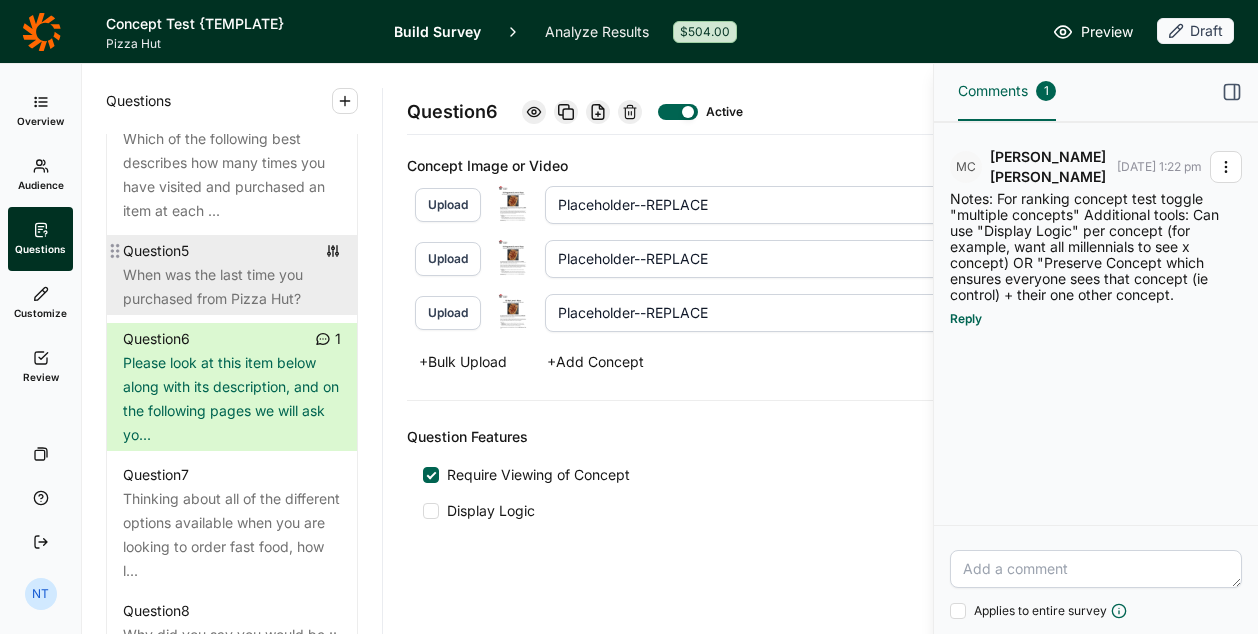 click on "Question  5" at bounding box center (232, 251) 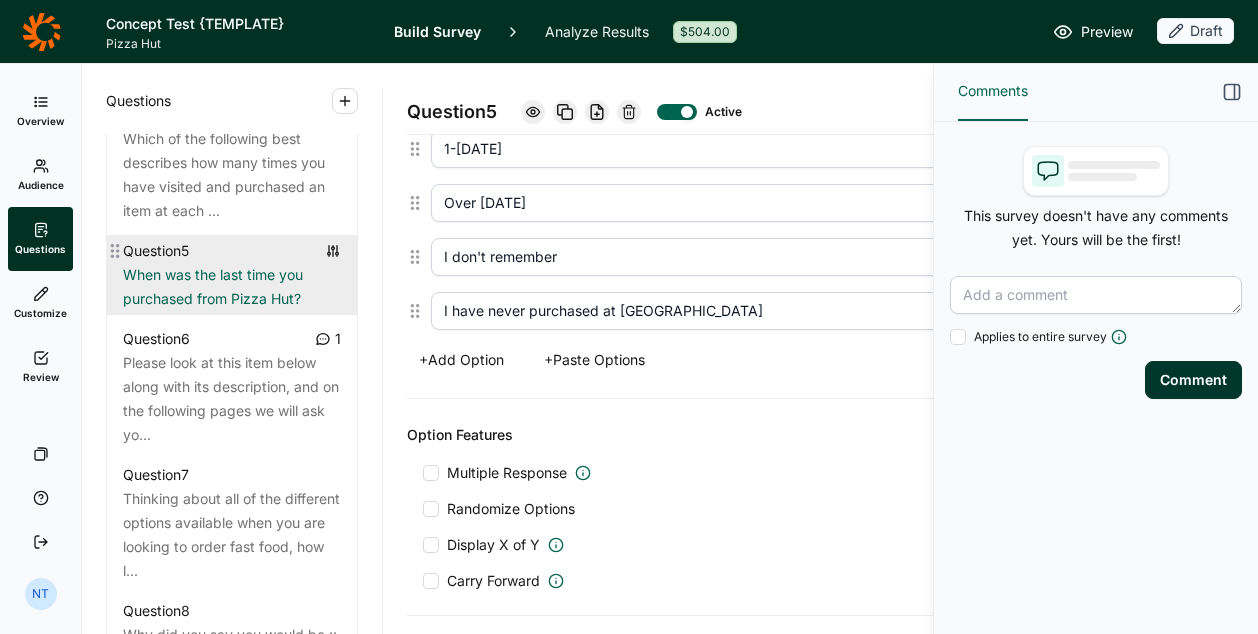 scroll, scrollTop: 943, scrollLeft: 0, axis: vertical 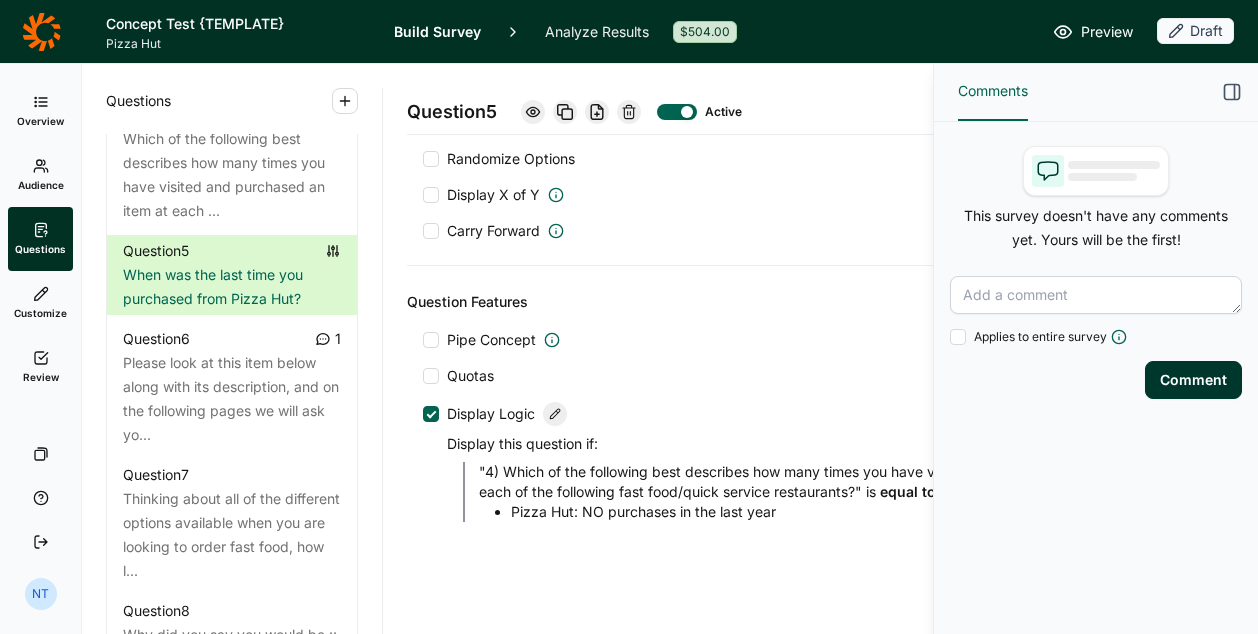 click 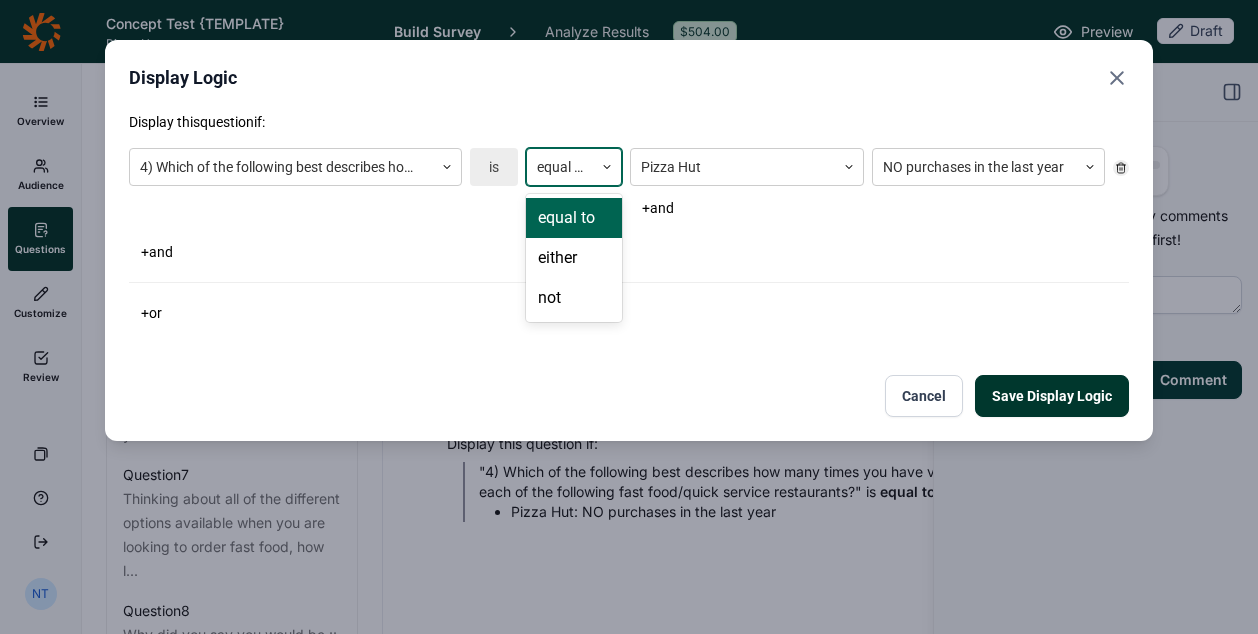click at bounding box center (560, 167) 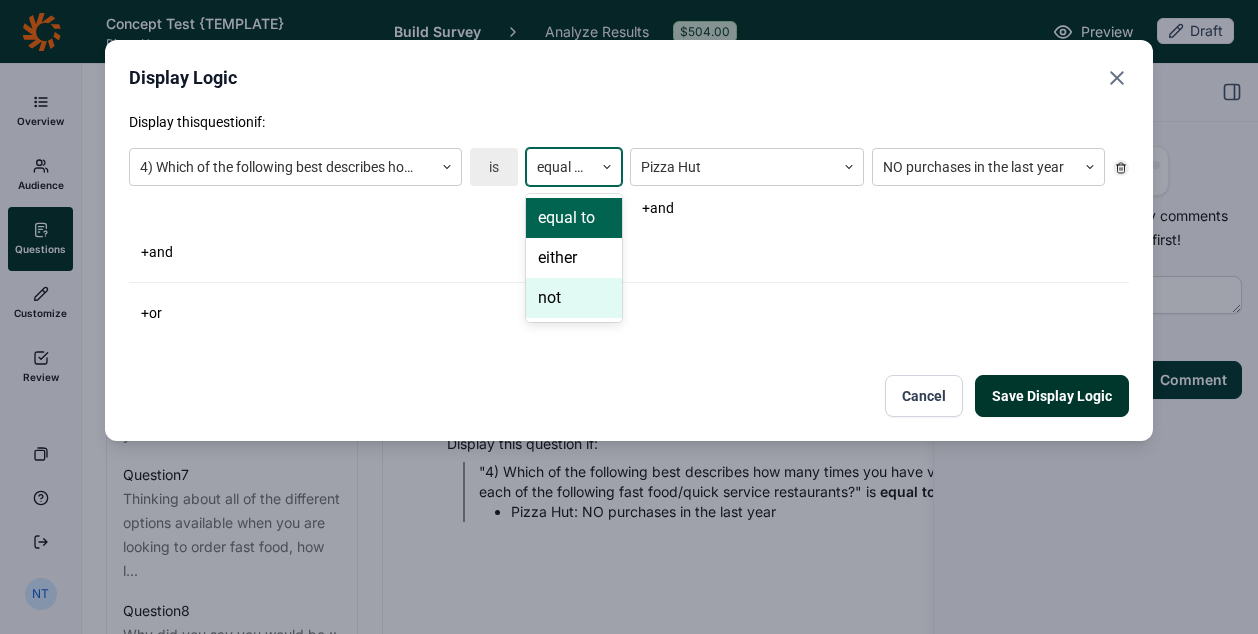 click on "not" at bounding box center (574, 298) 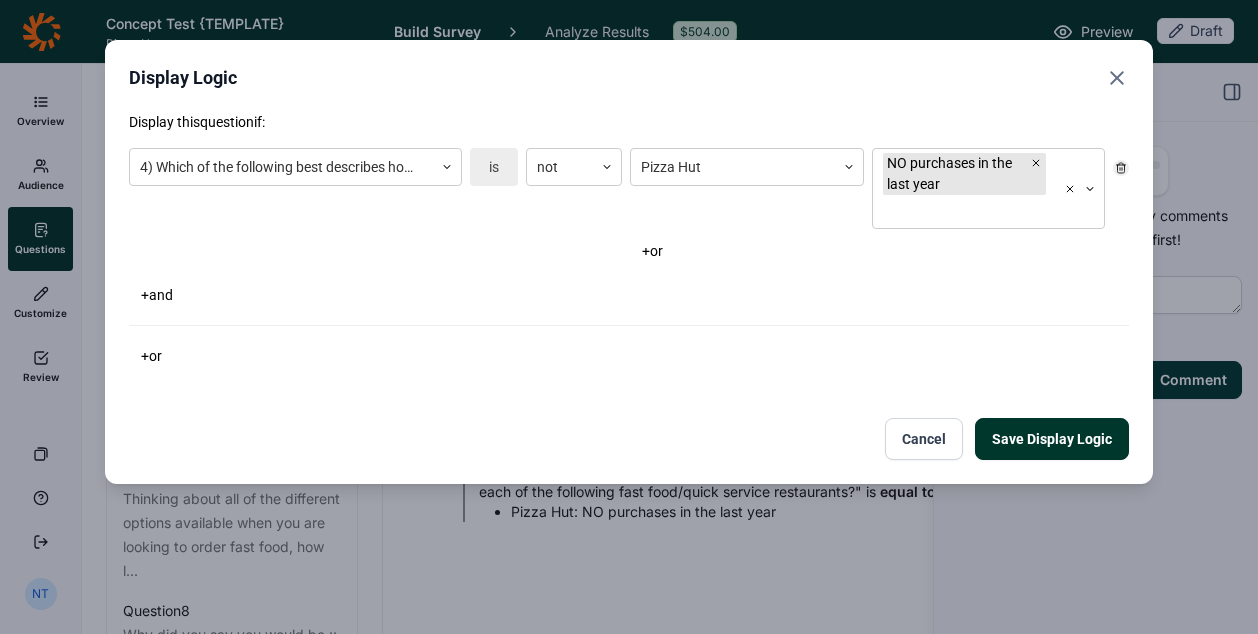 click on "Save Display Logic" at bounding box center [1052, 439] 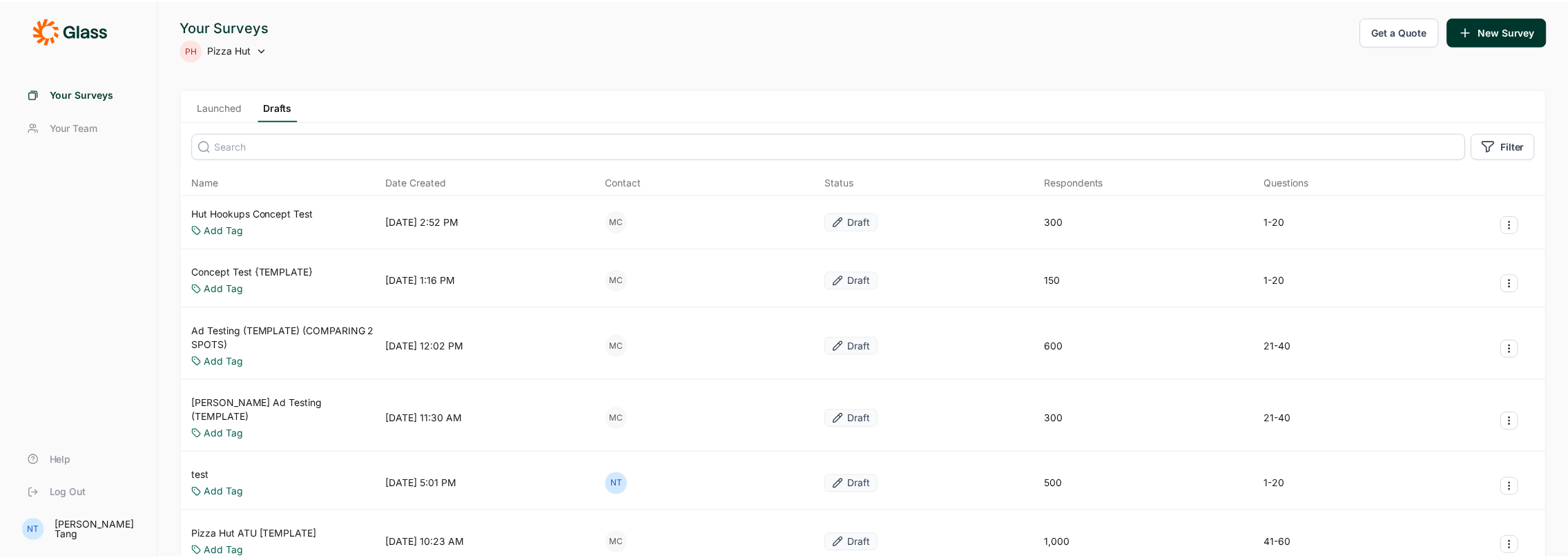scroll, scrollTop: 0, scrollLeft: 0, axis: both 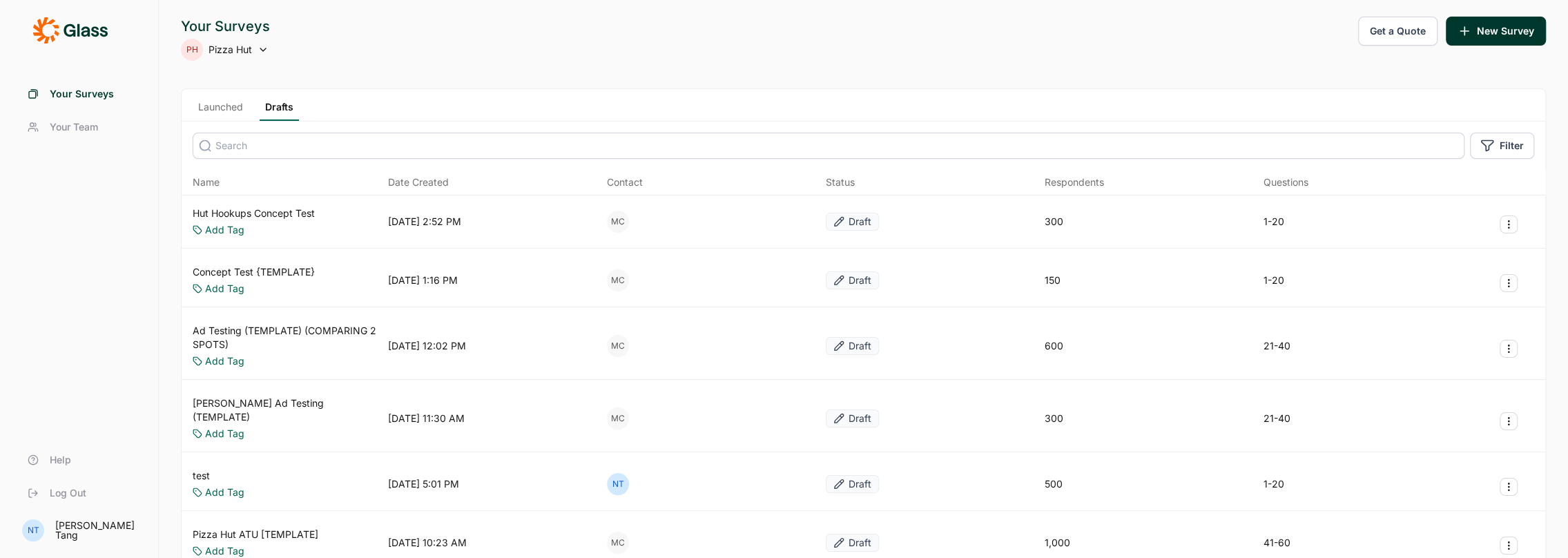 click on "Concept Test {TEMPLATE}" at bounding box center [253, 272] 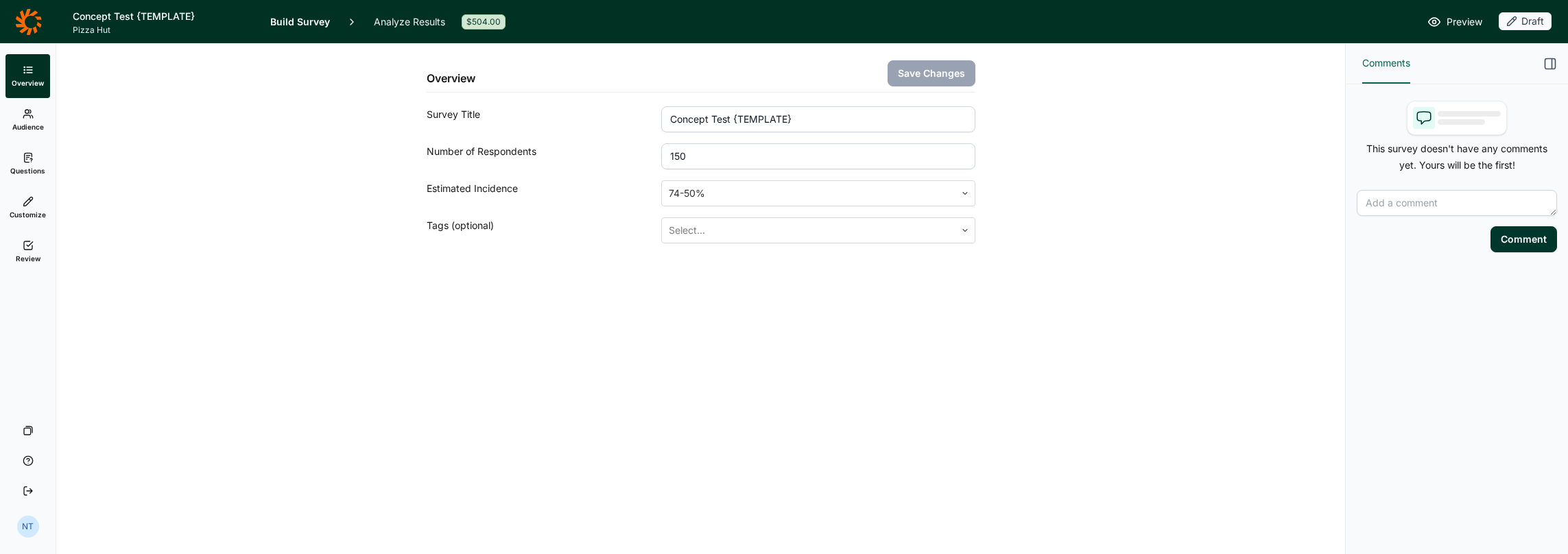 click on "Questions" at bounding box center (27, 164) 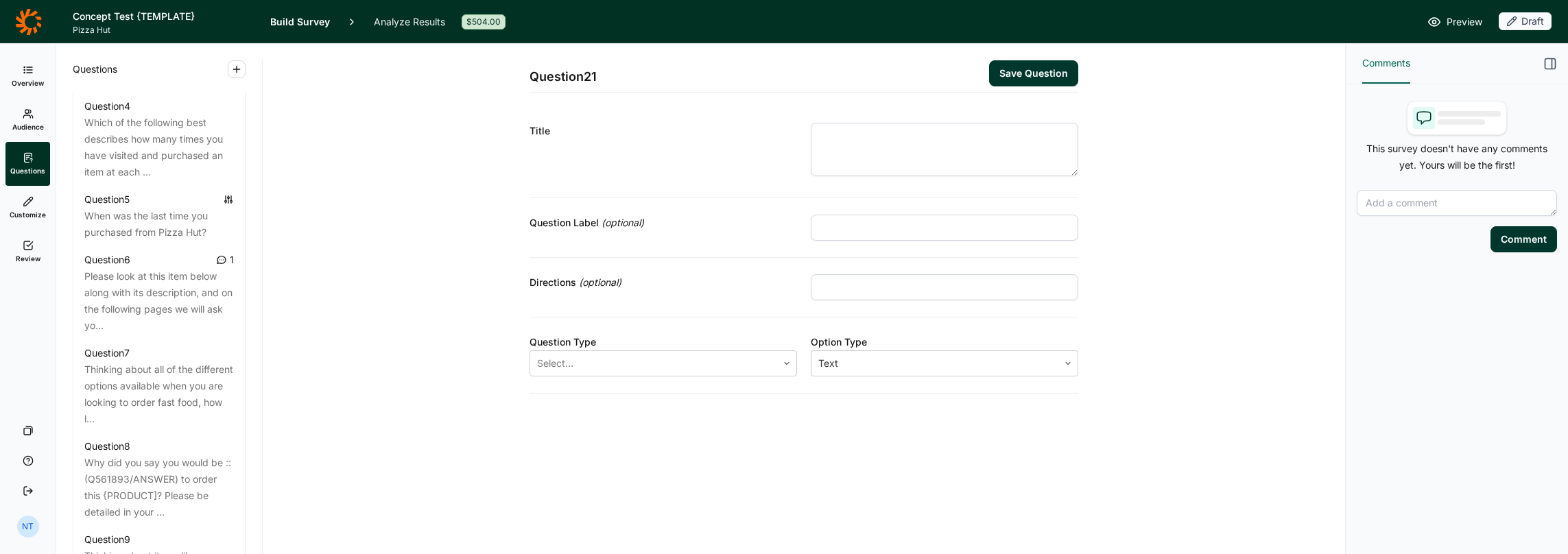 scroll, scrollTop: 960, scrollLeft: 0, axis: vertical 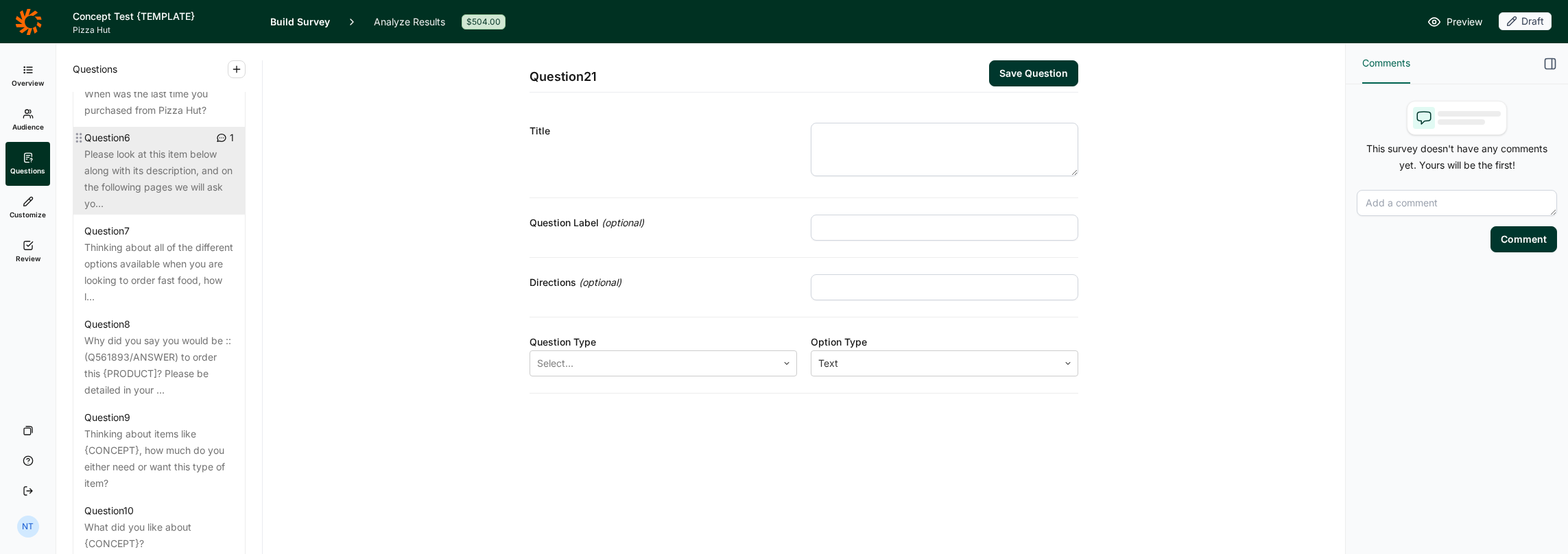 click on "Please look at this item below along with its description, and on the following pages we will ask yo..." at bounding box center [159, 179] 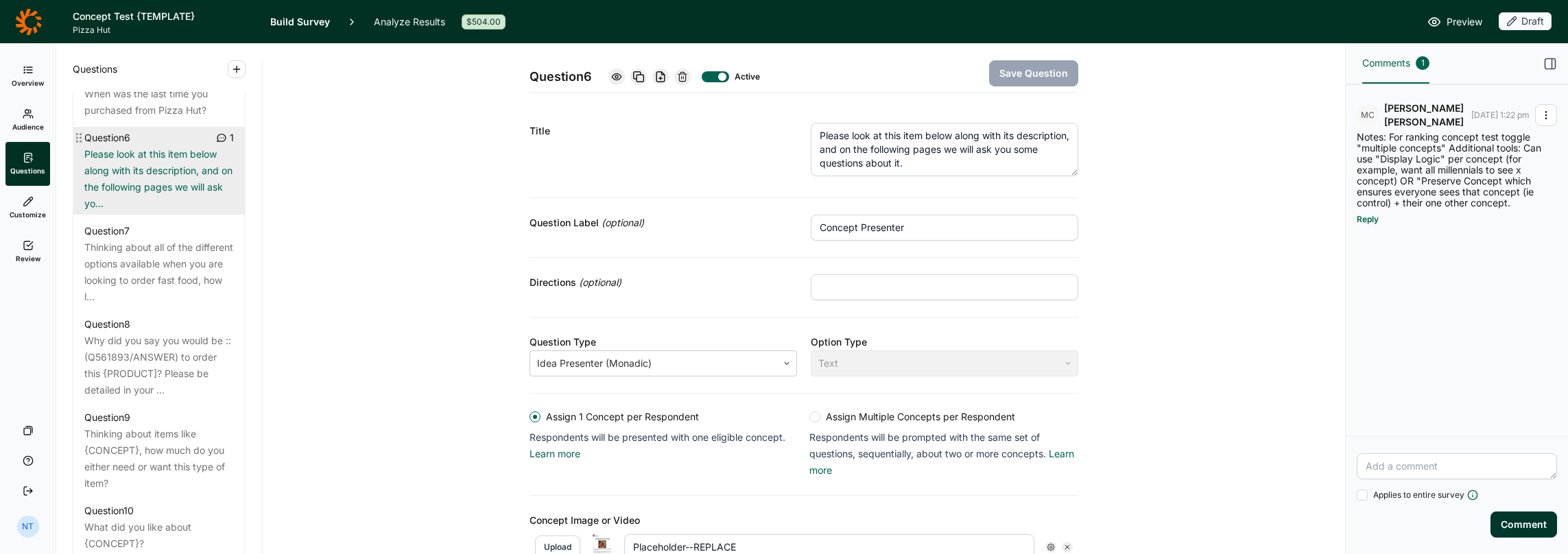 scroll, scrollTop: 891, scrollLeft: 0, axis: vertical 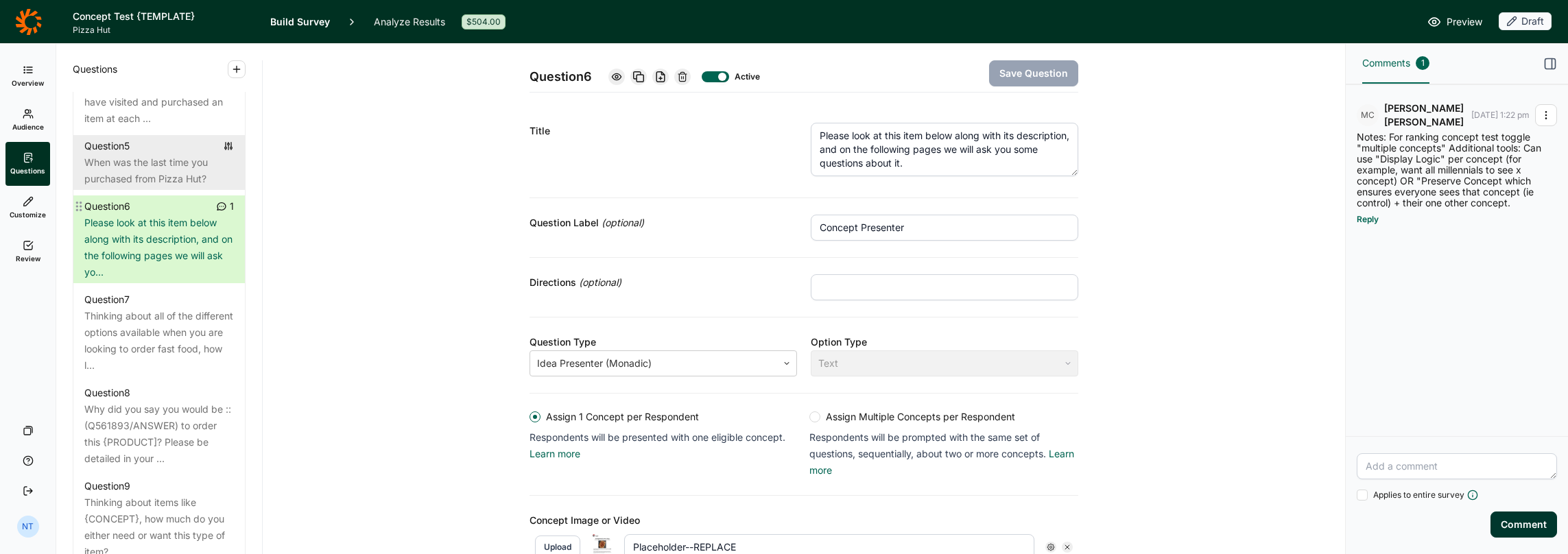 click on "Question  5 When was the last time you purchased from Pizza Hut?" at bounding box center (159, 162) 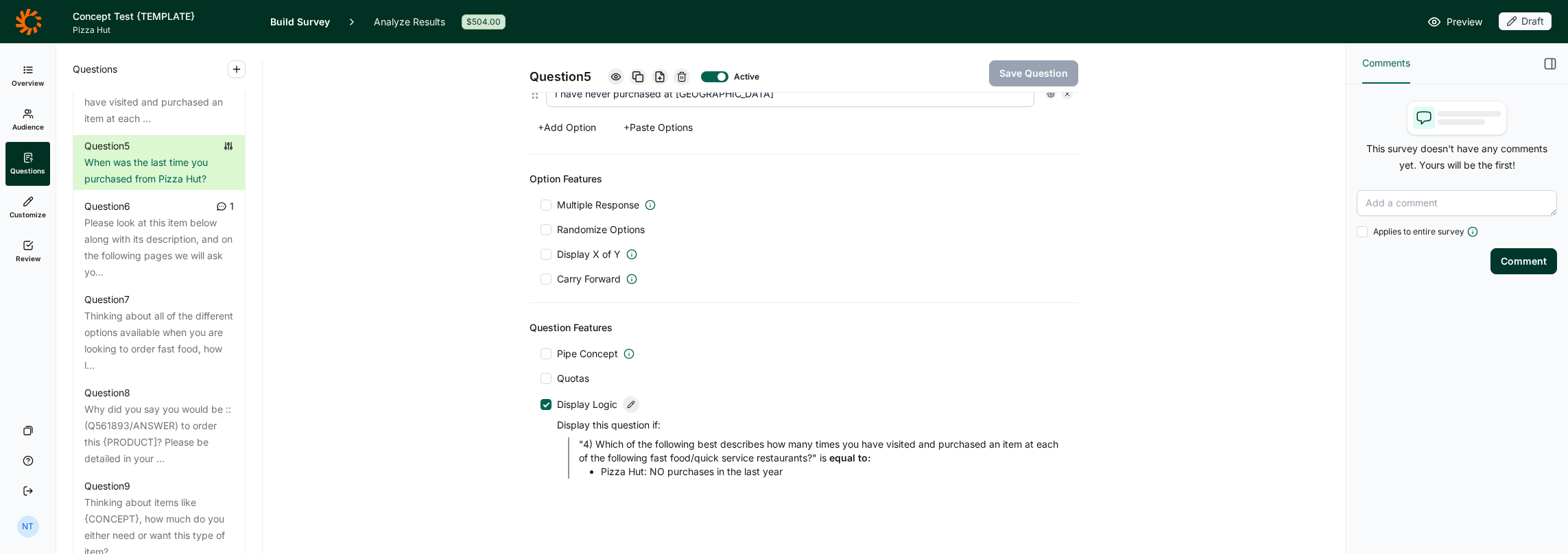 scroll, scrollTop: 527, scrollLeft: 0, axis: vertical 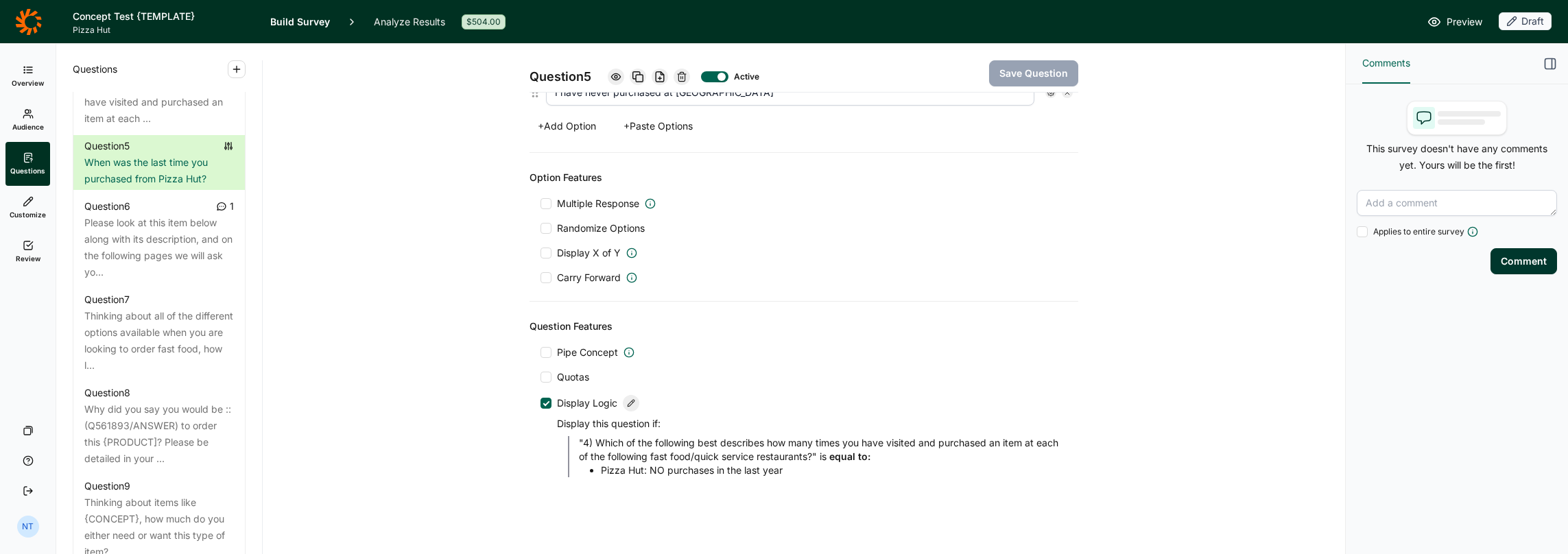 click 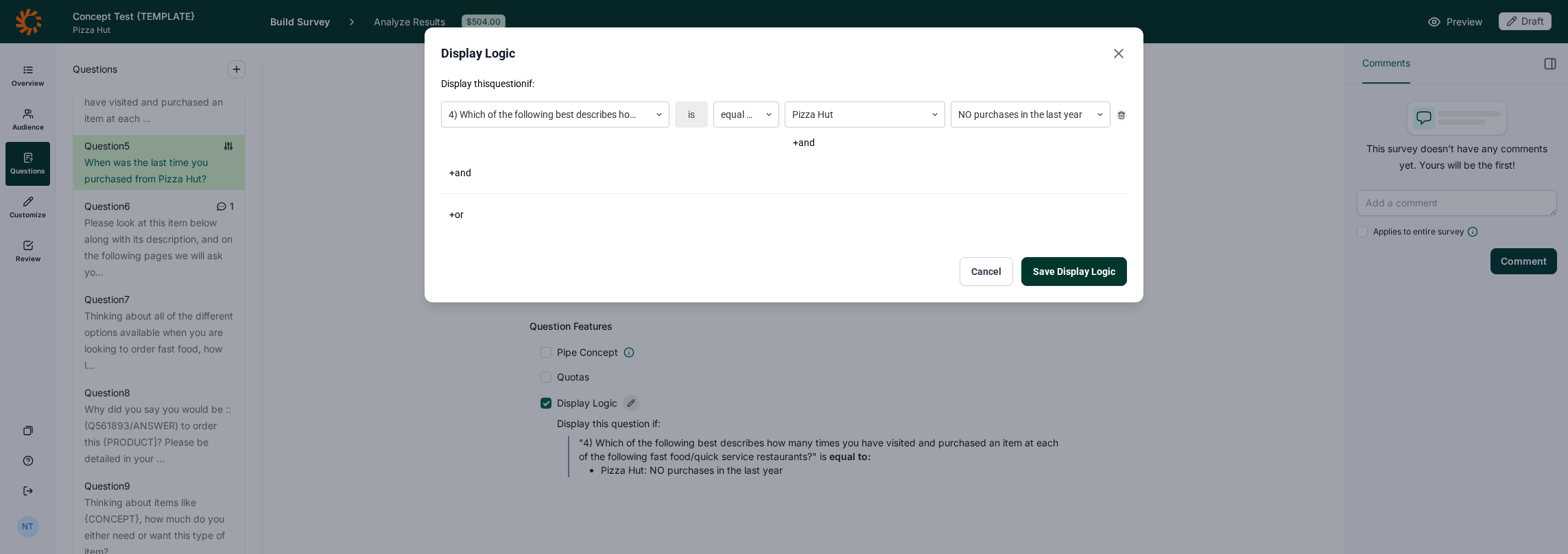 click on "Save Display Logic" at bounding box center (1074, 272) 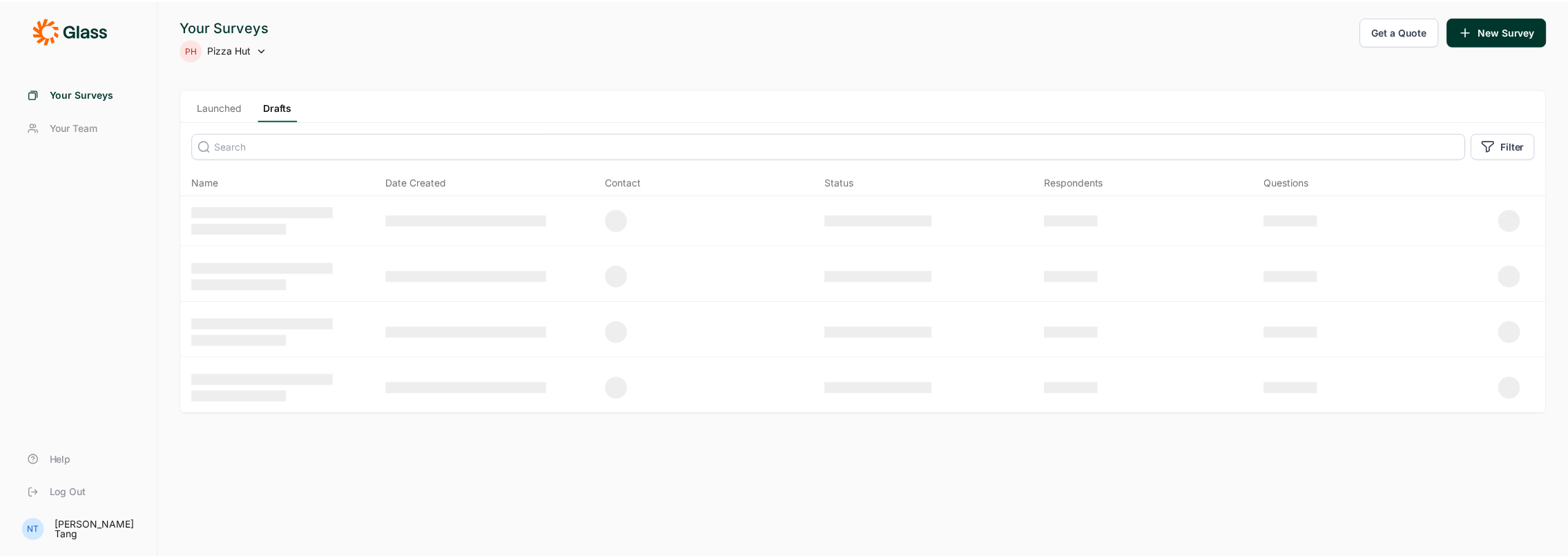 scroll, scrollTop: 0, scrollLeft: 0, axis: both 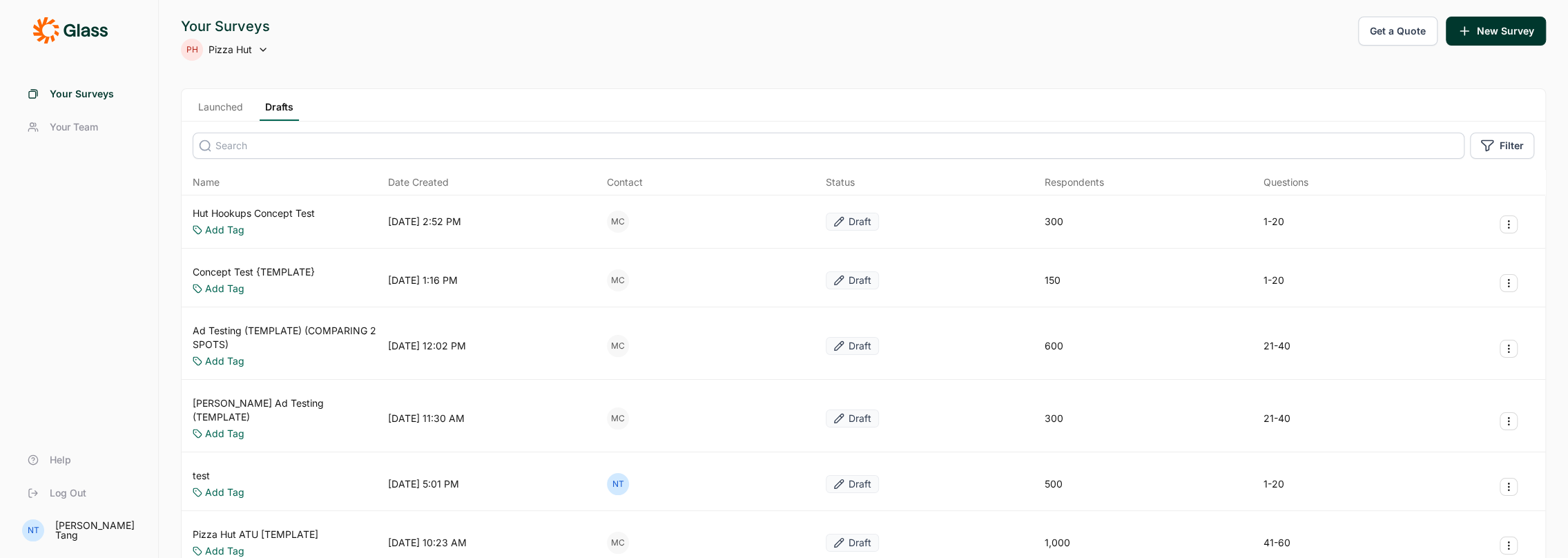 click on "Concept Test {TEMPLATE}" at bounding box center (253, 272) 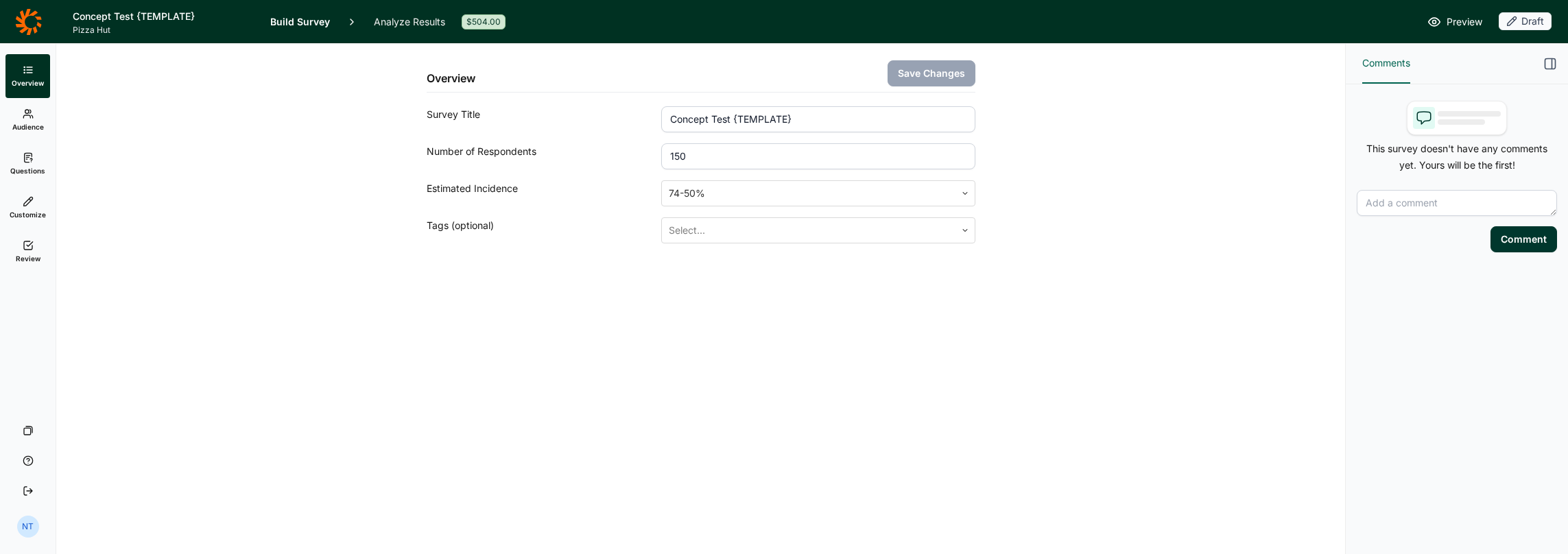 click on "Questions" at bounding box center [27, 164] 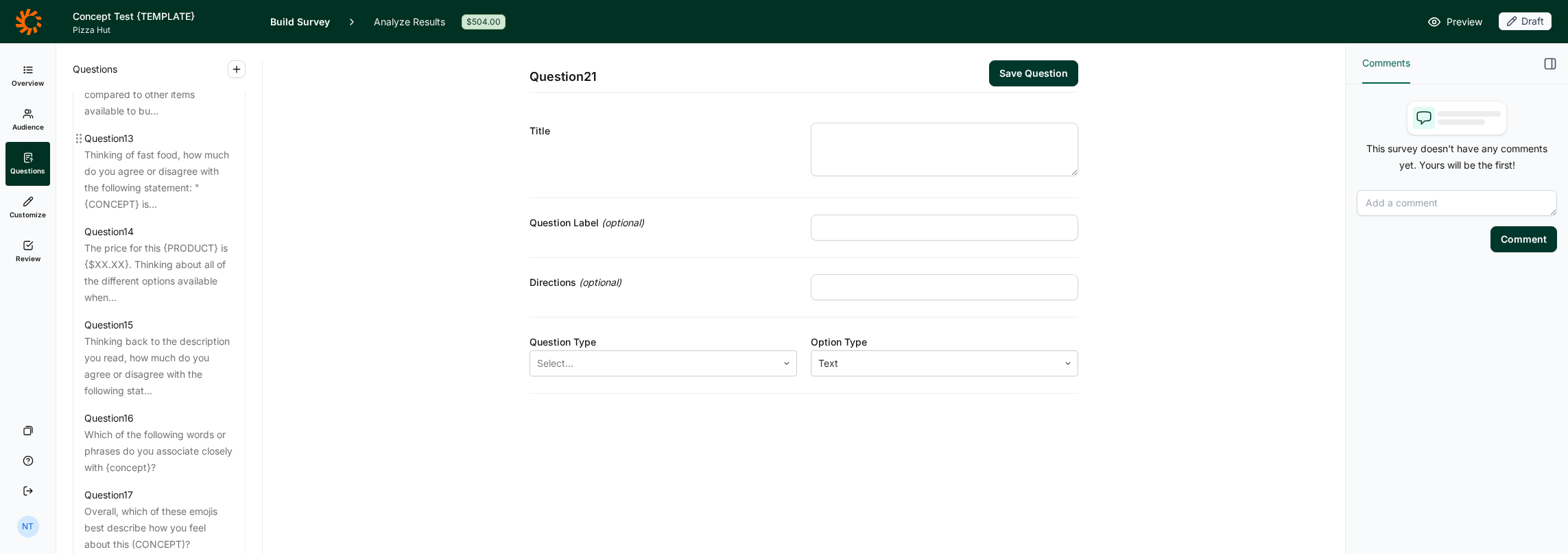 scroll, scrollTop: 1577, scrollLeft: 0, axis: vertical 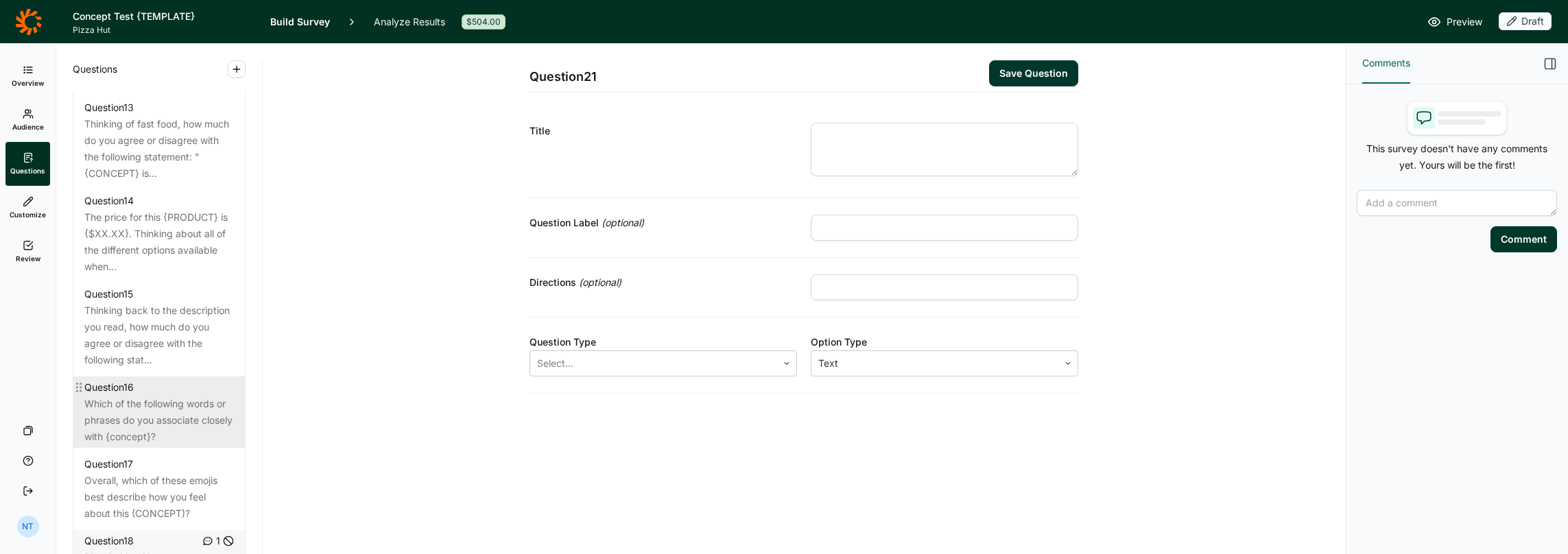 click on "Which of the following words or phrases do you associate closely with {concept}?" at bounding box center (159, 420) 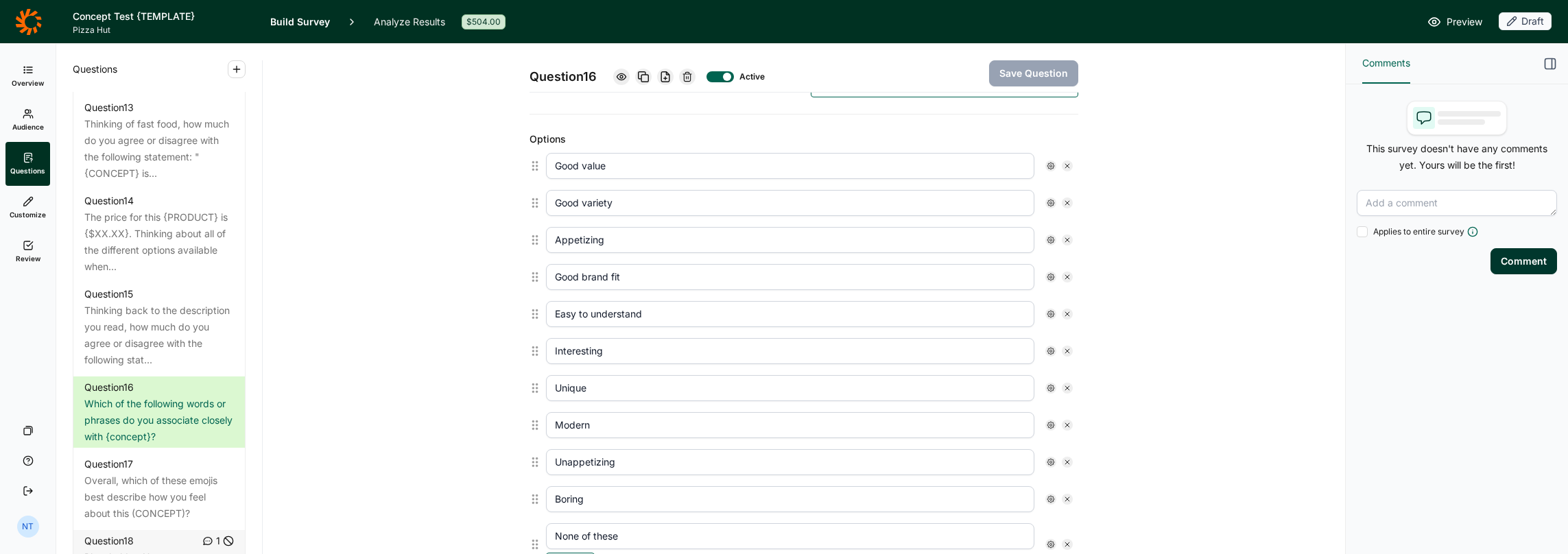 scroll, scrollTop: 686, scrollLeft: 0, axis: vertical 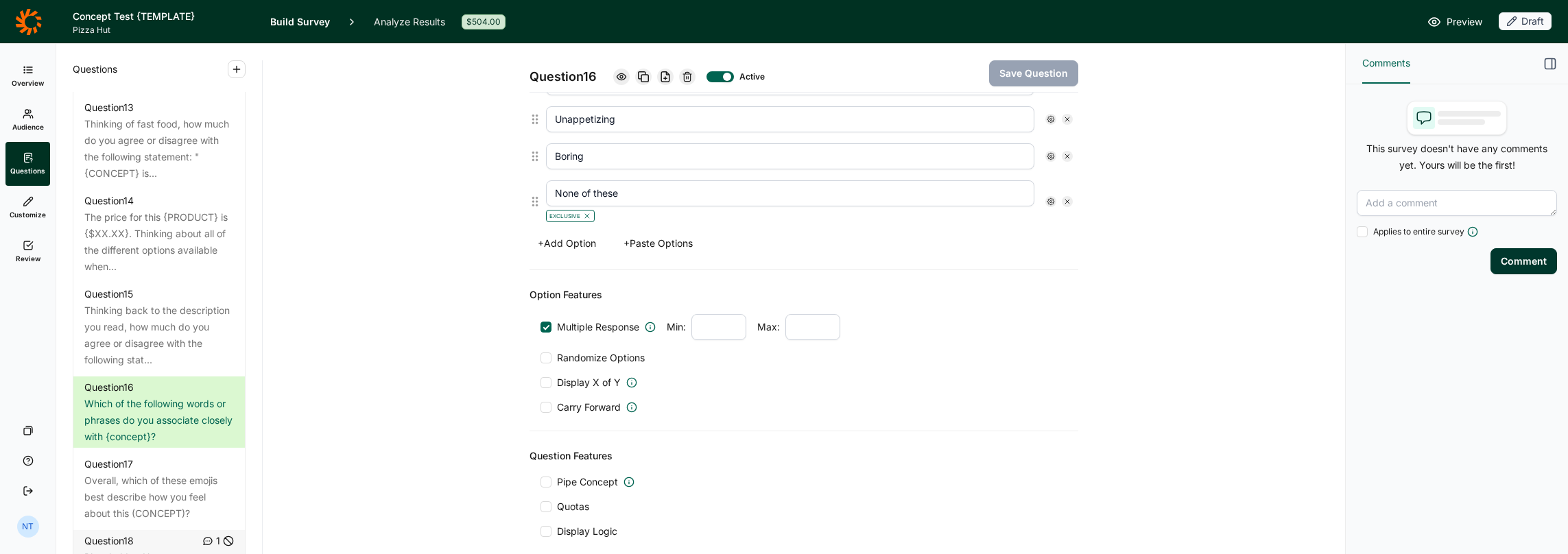 click at bounding box center [546, 358] 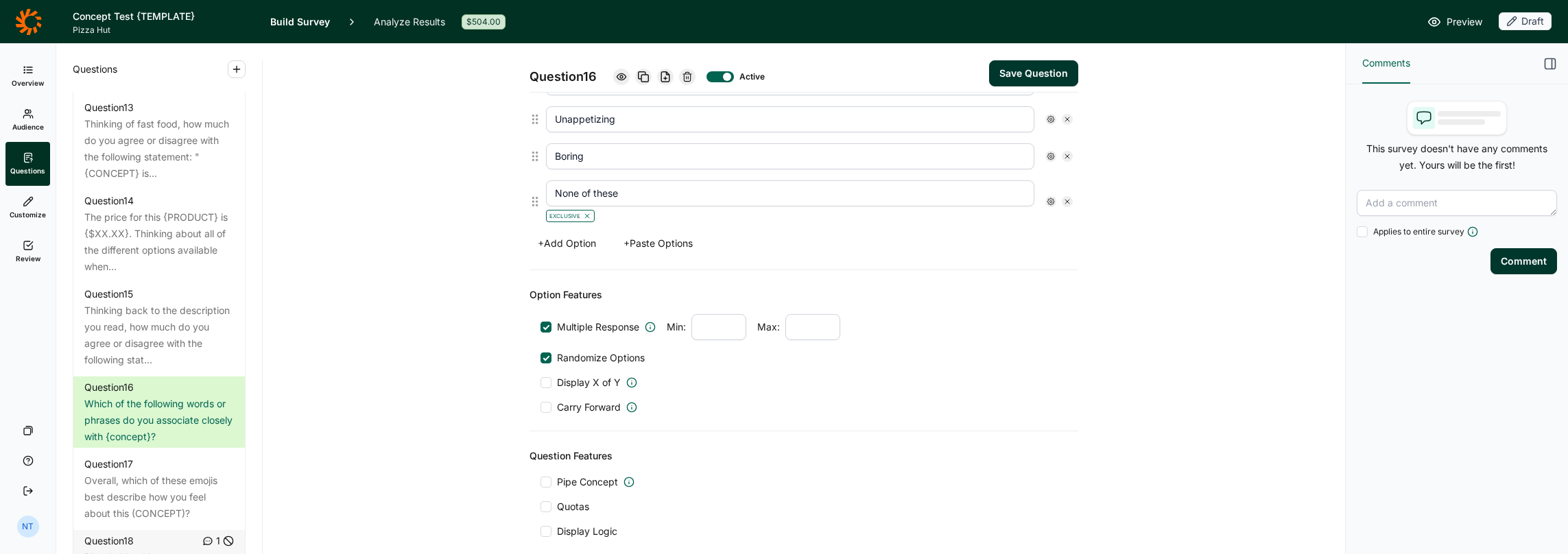 click on "Save Question" at bounding box center (1034, 73) 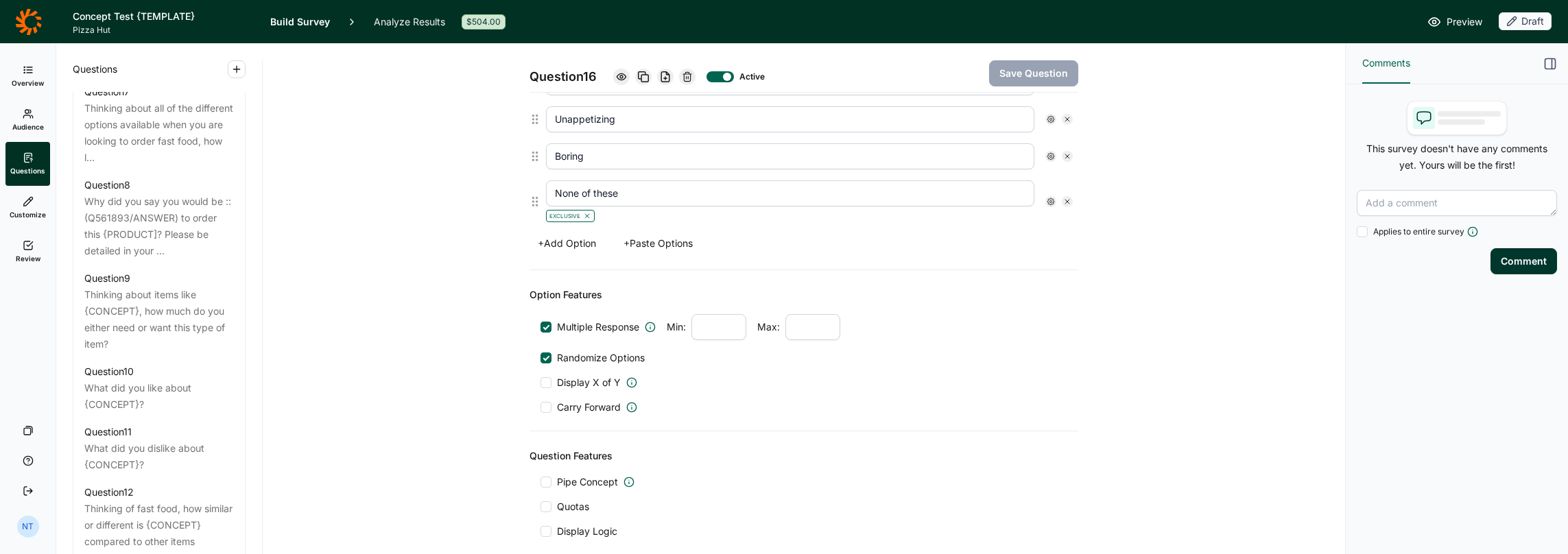 scroll, scrollTop: 1097, scrollLeft: 0, axis: vertical 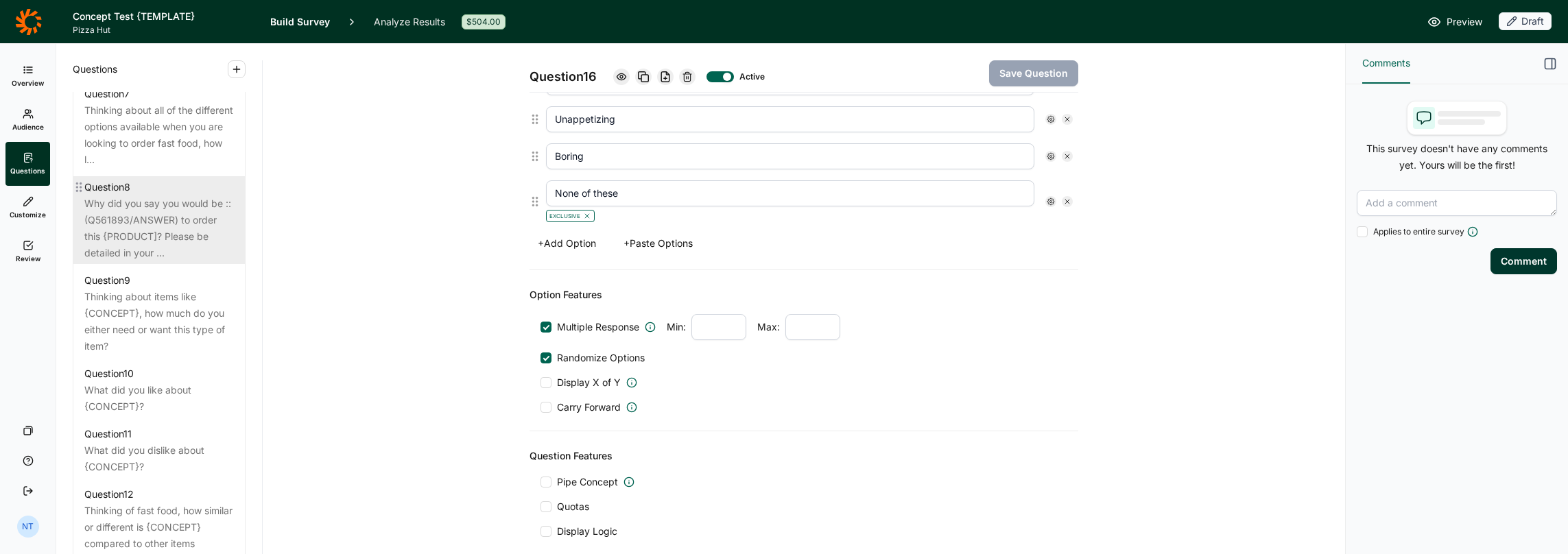 click on "Why did you say you would be ::(Q561893/ANSWER) to order this {PRODUCT]? Please be detailed in your ..." at bounding box center (159, 228) 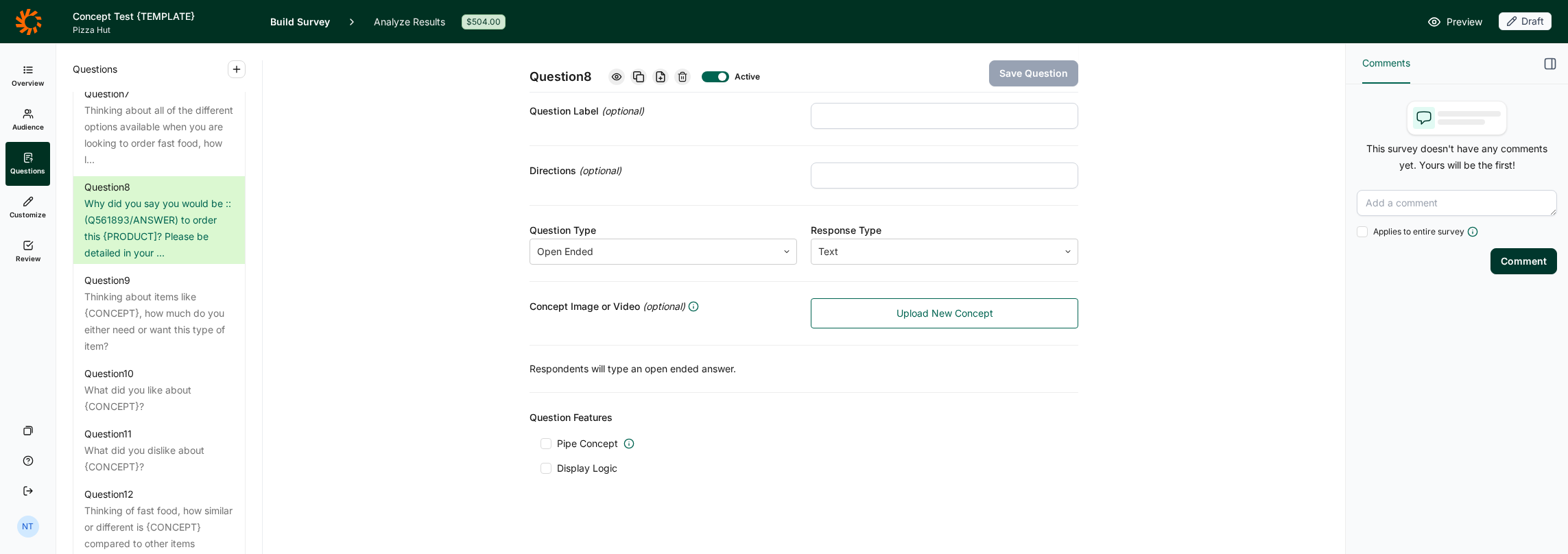 scroll, scrollTop: 0, scrollLeft: 0, axis: both 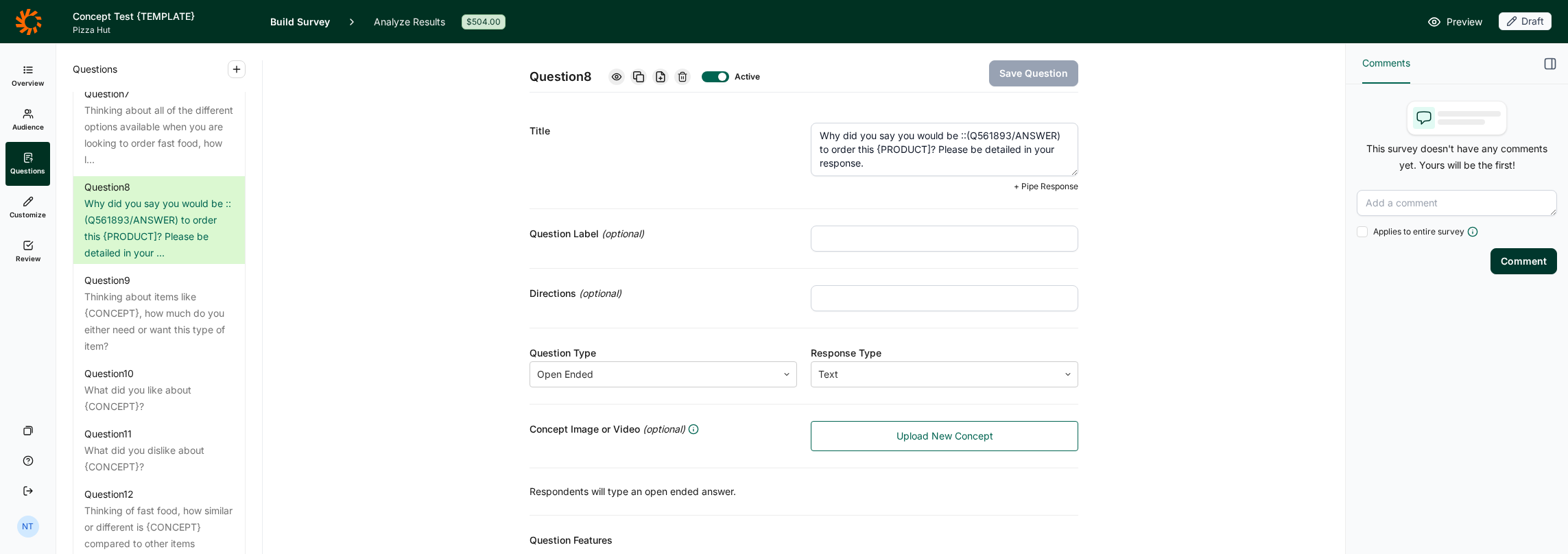 drag, startPoint x: 910, startPoint y: 136, endPoint x: 951, endPoint y: 136, distance: 41 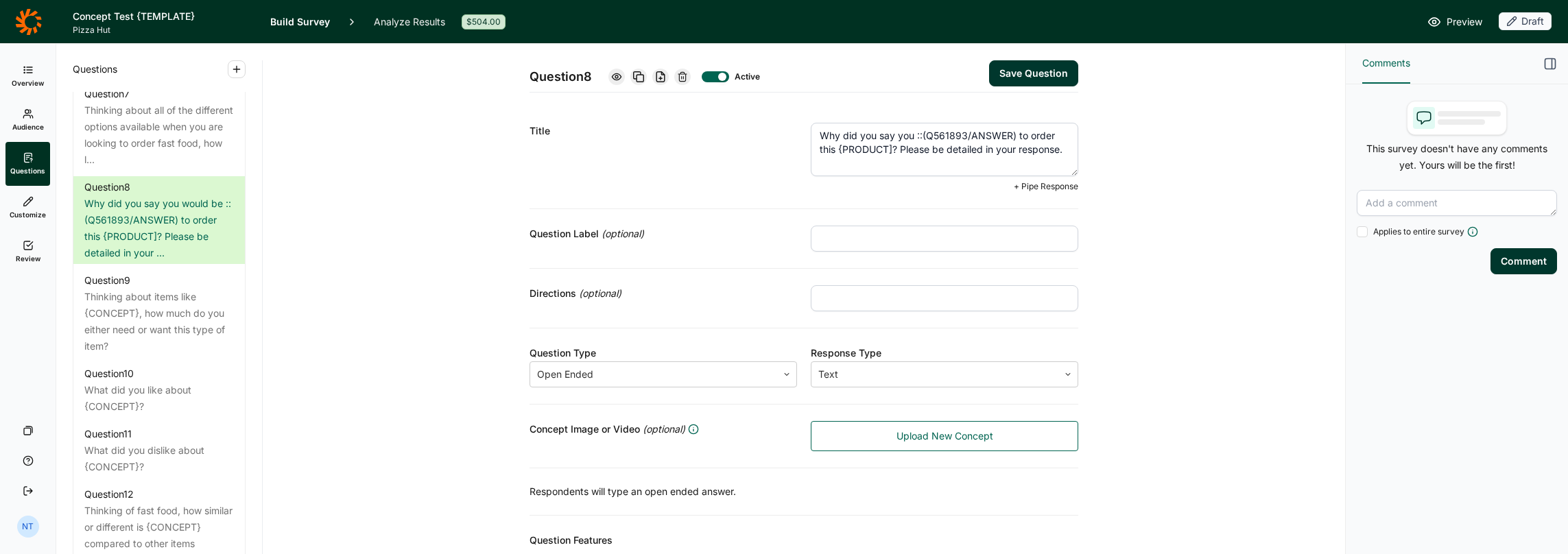 drag, startPoint x: 1012, startPoint y: 134, endPoint x: 1055, endPoint y: 136, distance: 43.04649 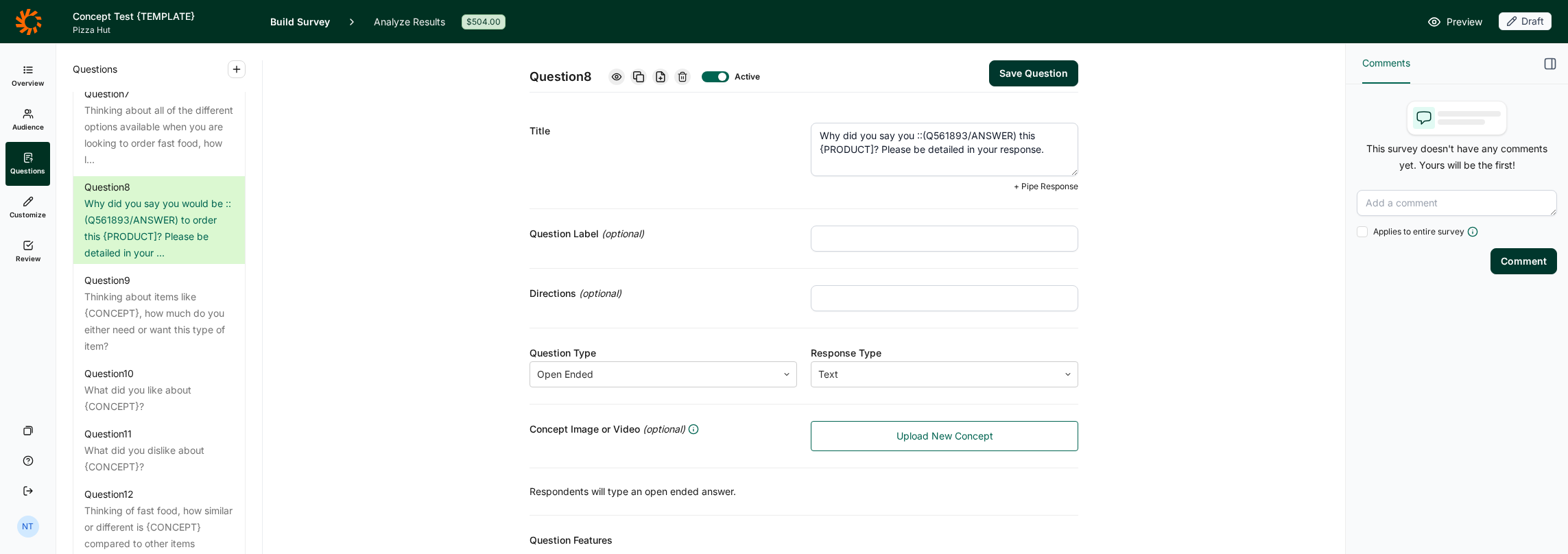 type on "Why did you say you ::(Q561893/ANSWER) this {PRODUCT]? Please be detailed in your response." 